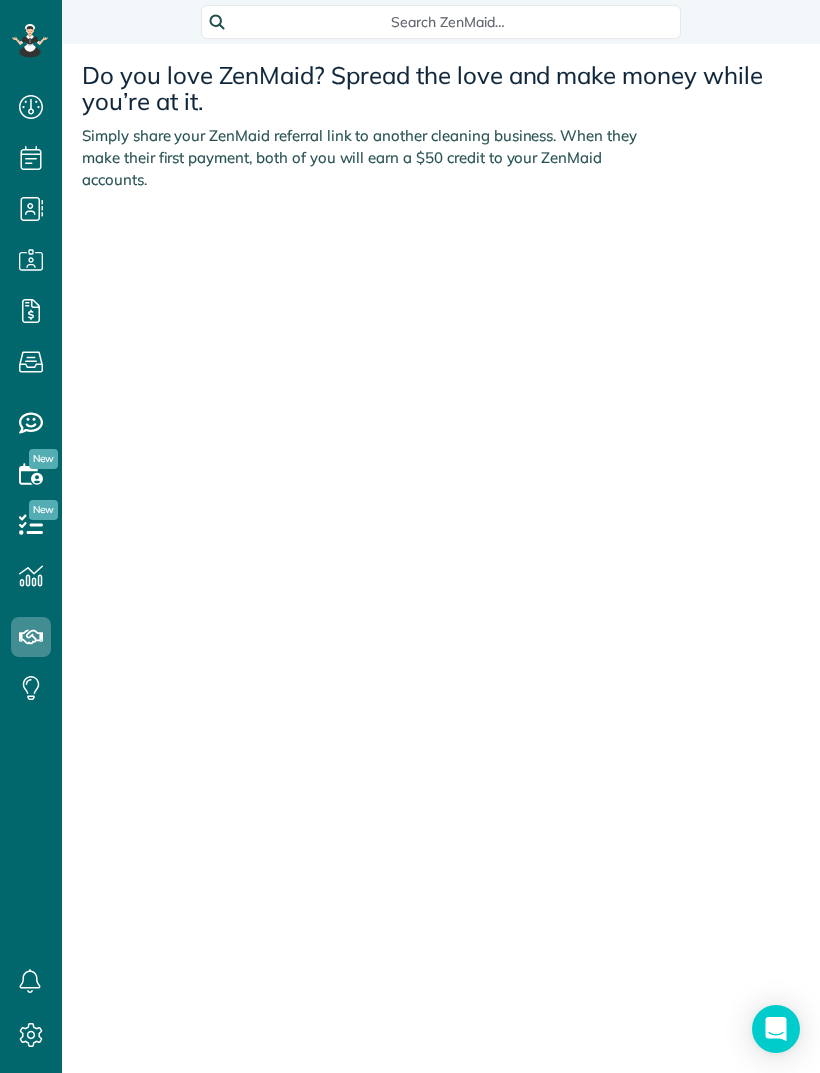 scroll, scrollTop: 0, scrollLeft: 0, axis: both 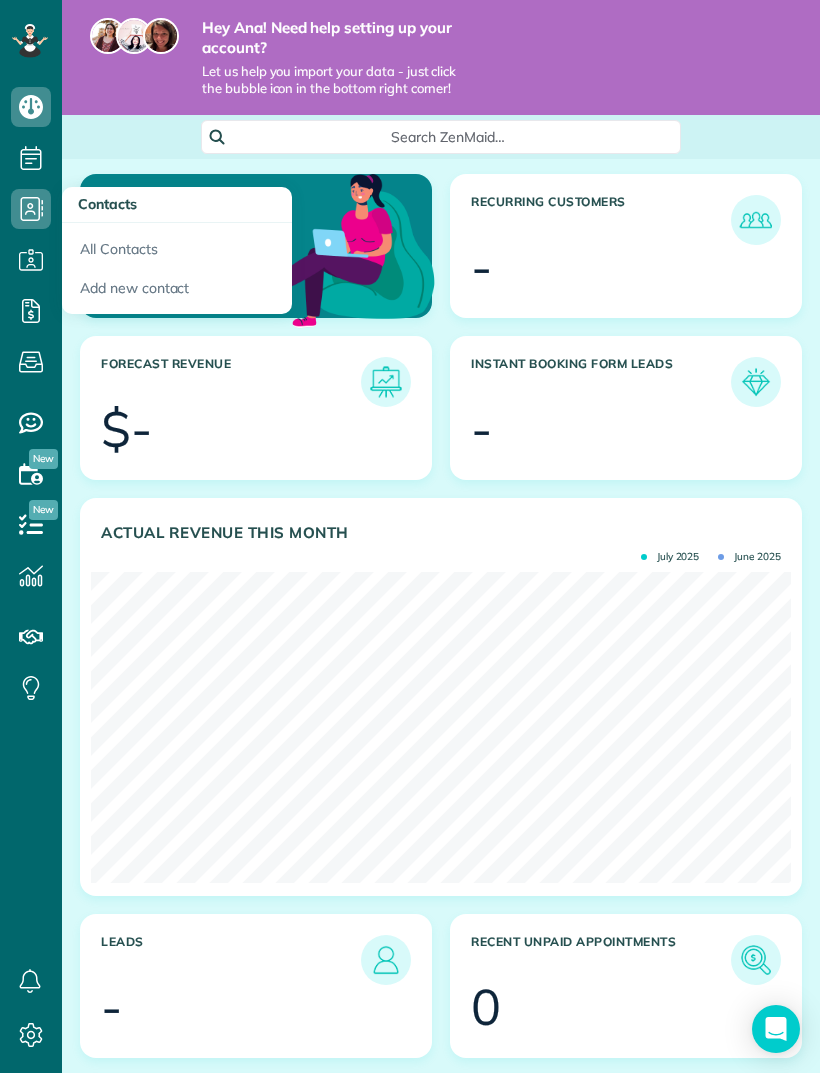 click on "Add new contact" at bounding box center [177, 292] 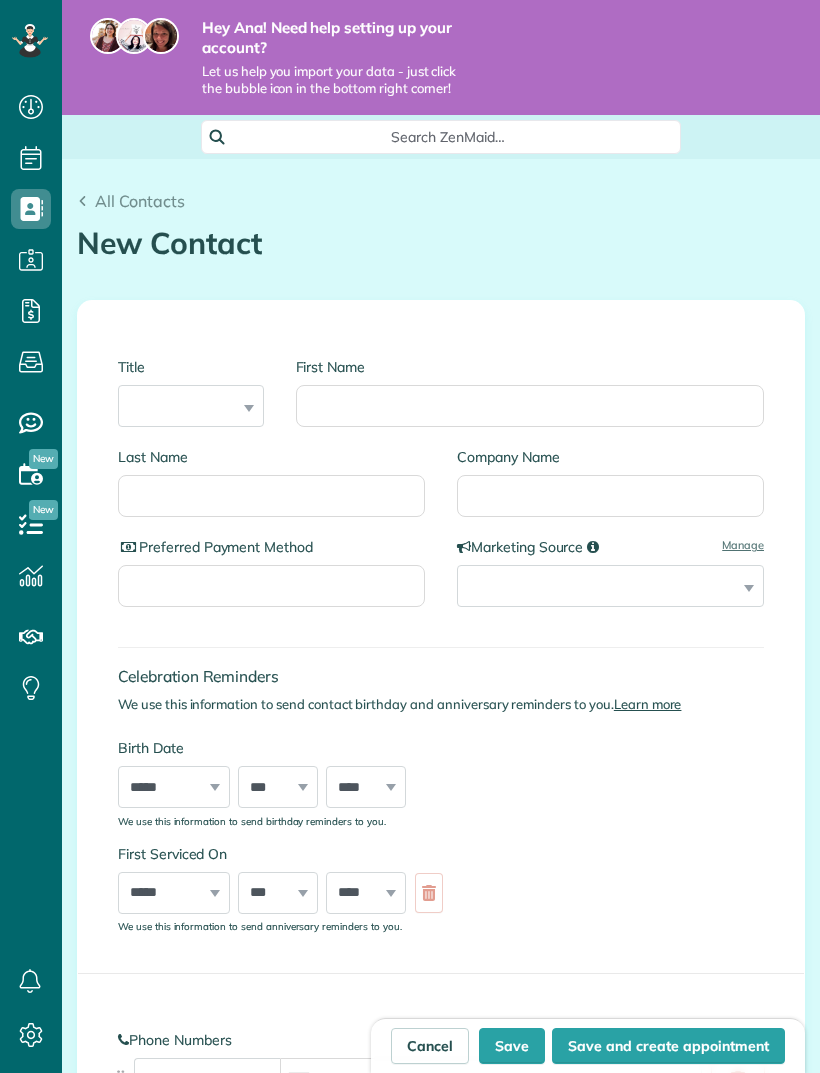 scroll, scrollTop: 0, scrollLeft: 0, axis: both 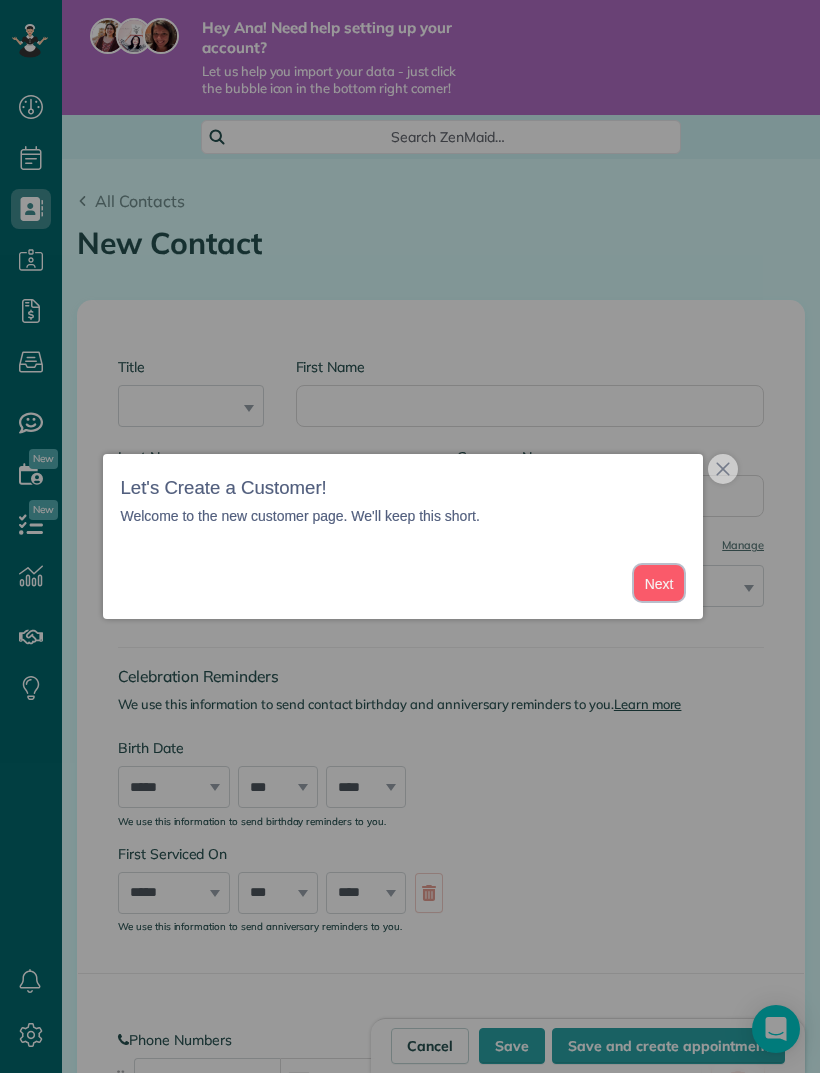 click on "Next" at bounding box center (659, 583) 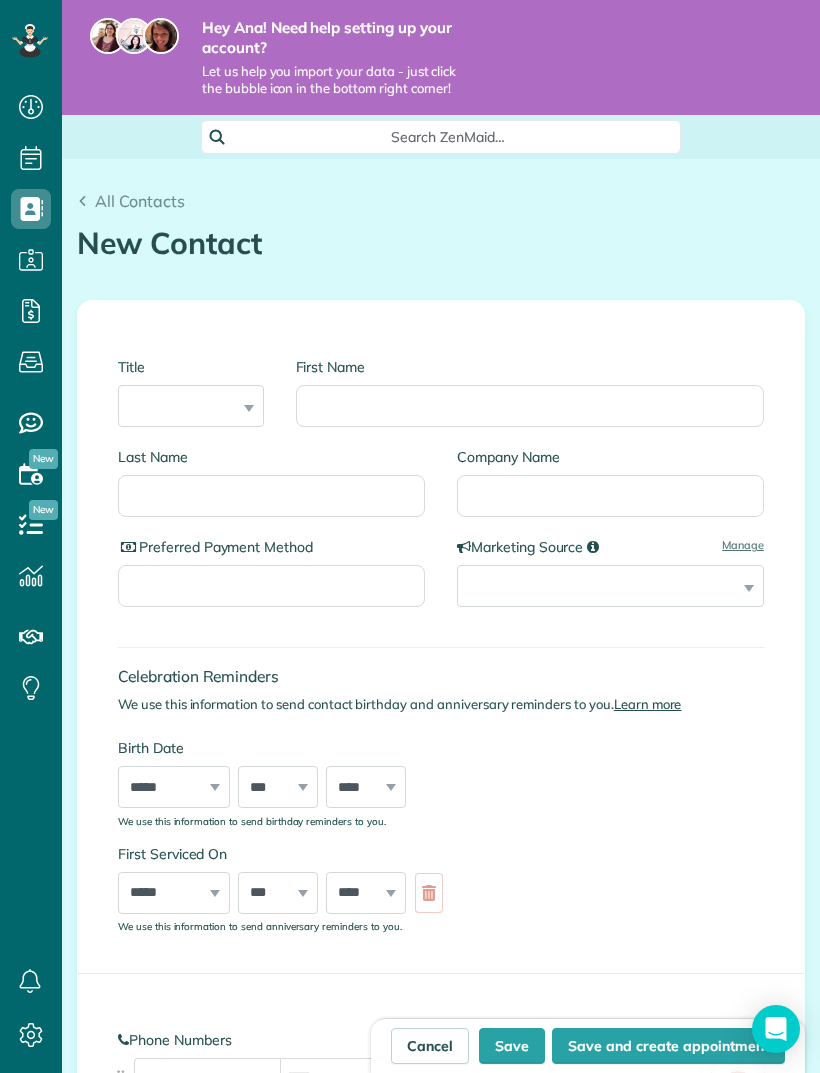 scroll, scrollTop: 339, scrollLeft: 0, axis: vertical 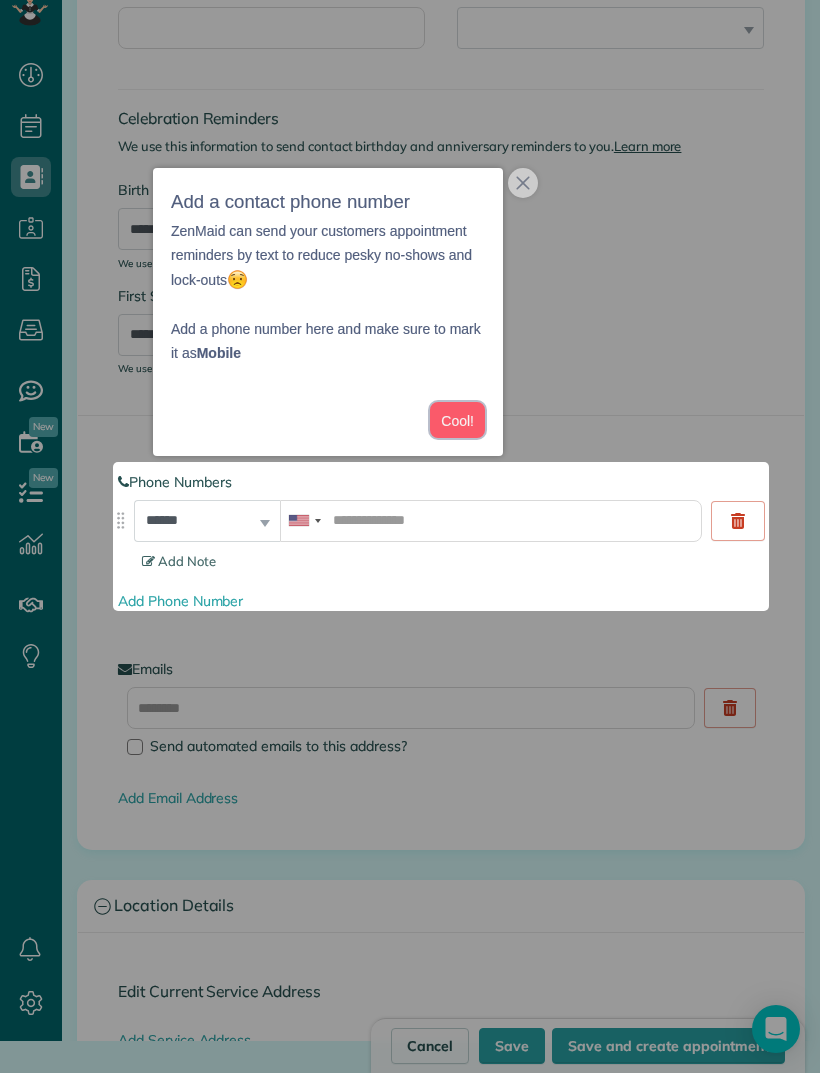 click on "Cool!" at bounding box center [457, 420] 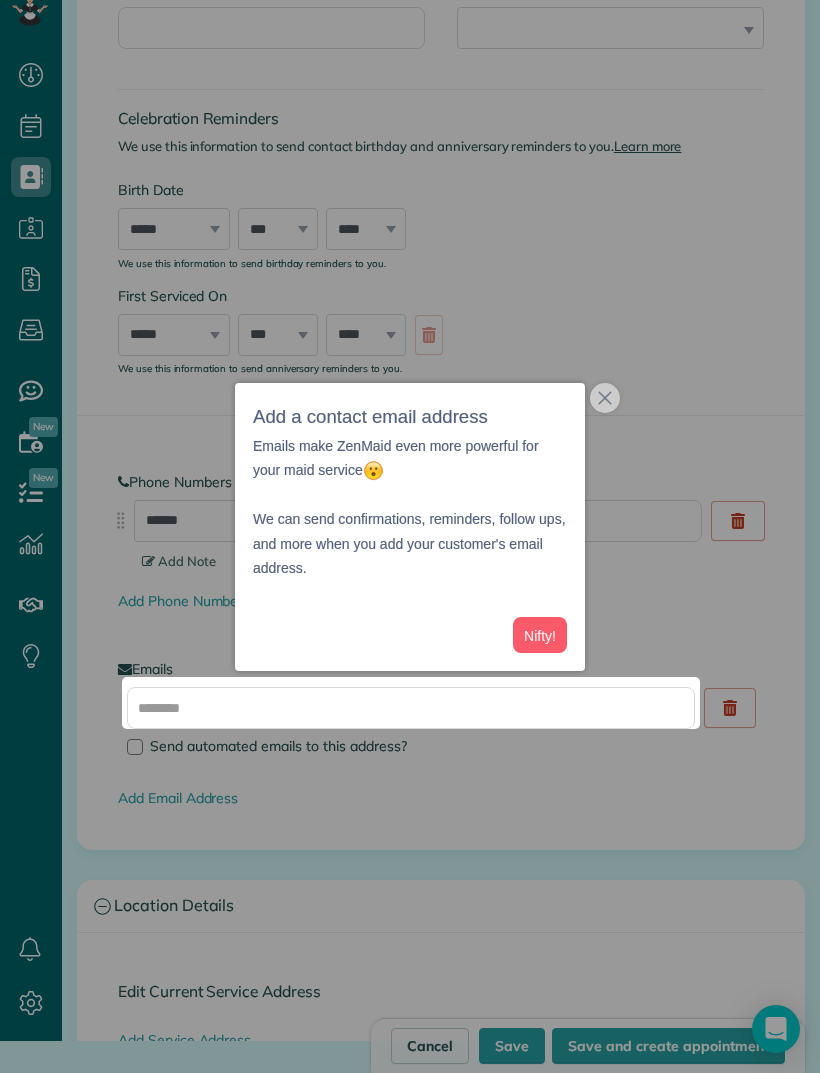 scroll, scrollTop: 617, scrollLeft: 0, axis: vertical 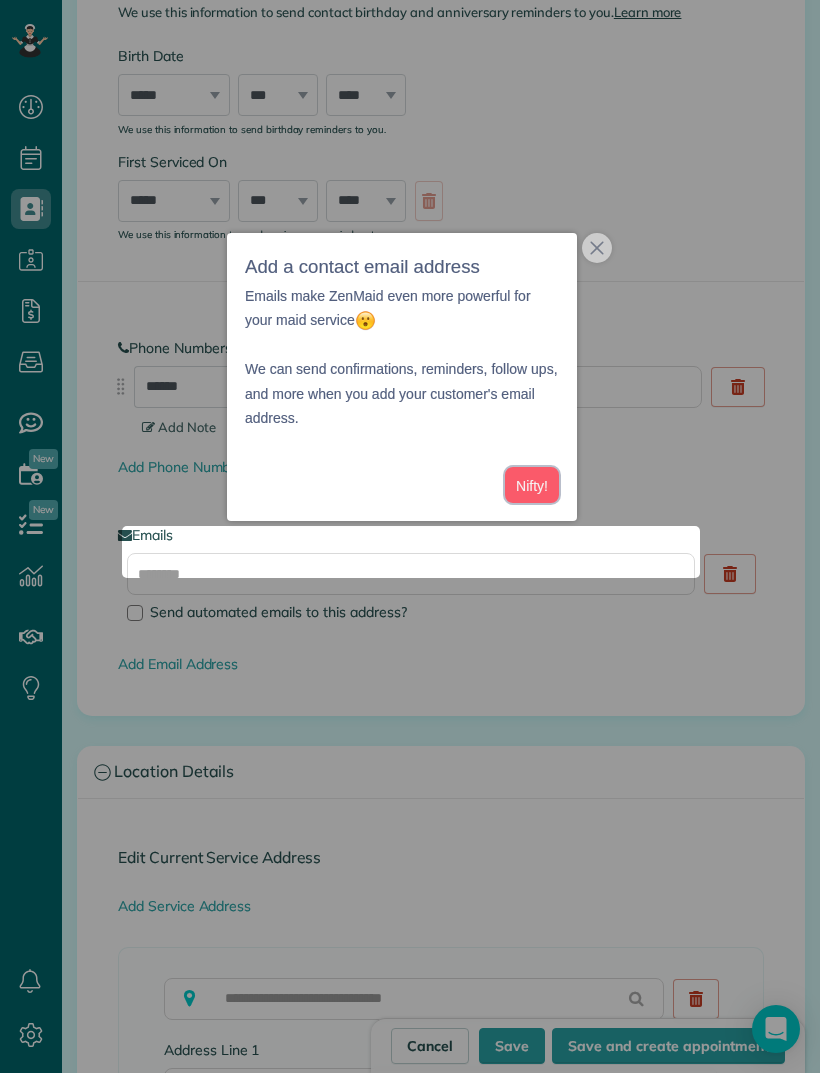 click on "Nifty!" at bounding box center [532, 485] 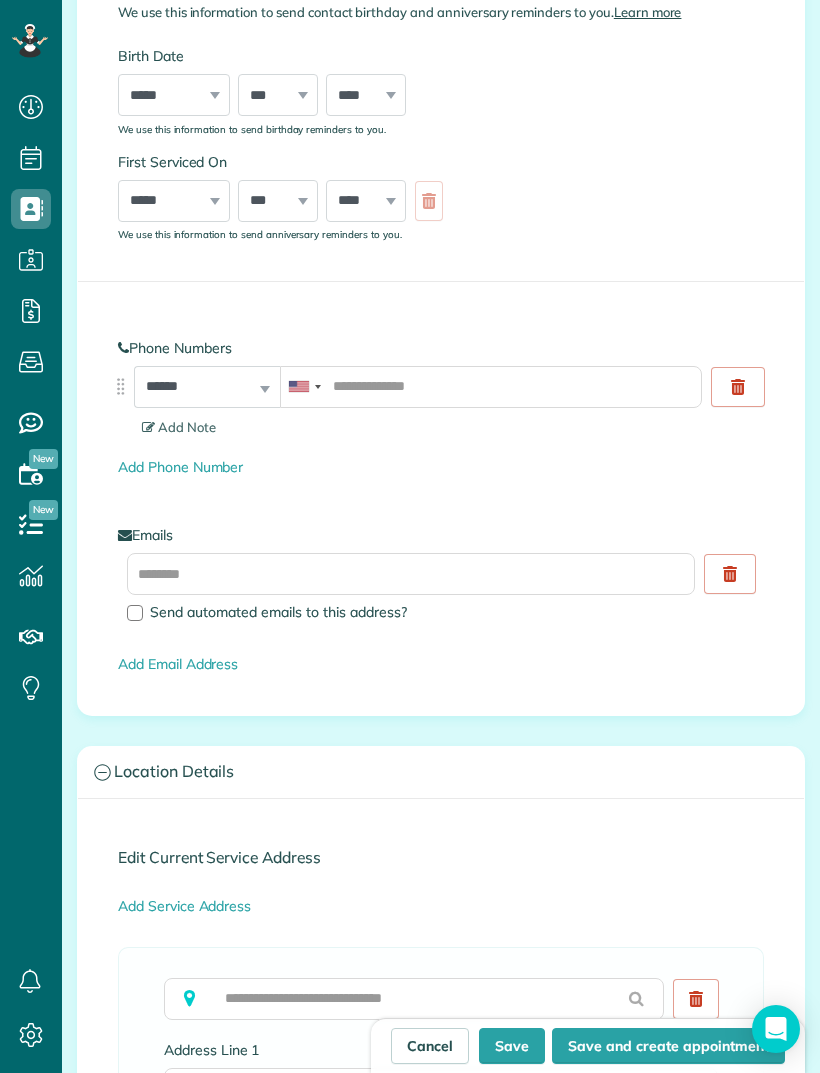 scroll, scrollTop: 9, scrollLeft: 0, axis: vertical 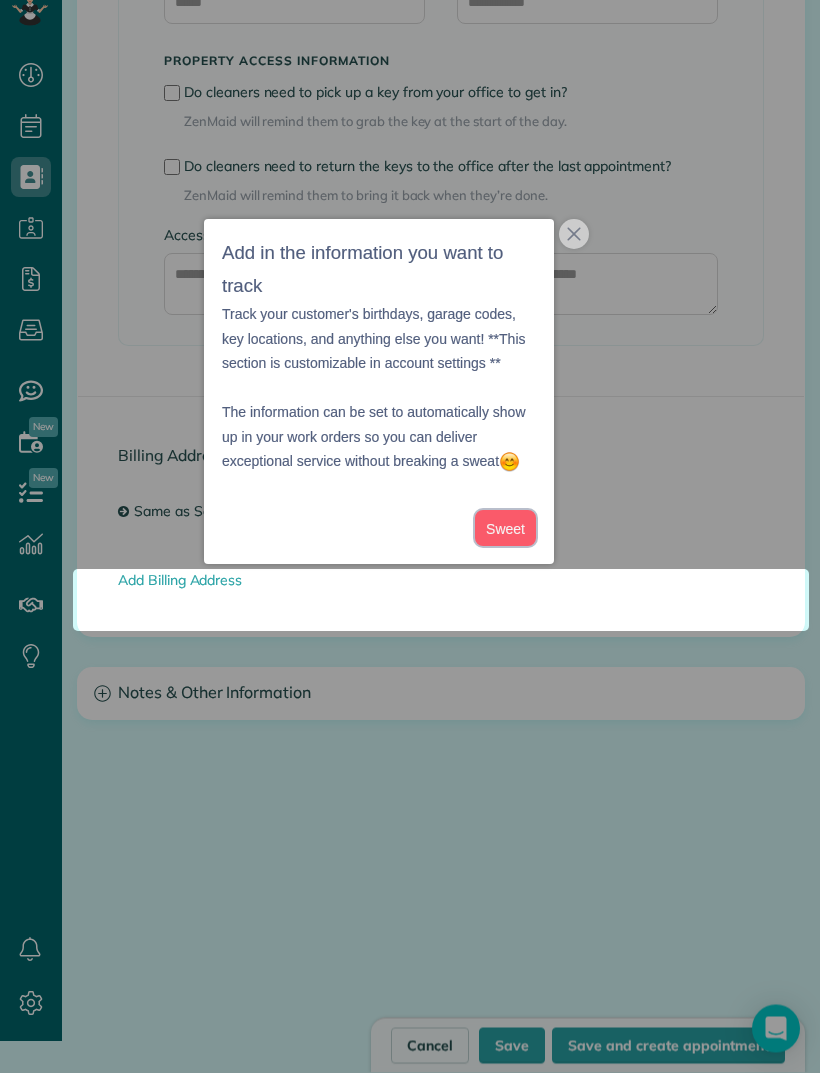 click on "Sweet" at bounding box center [505, 529] 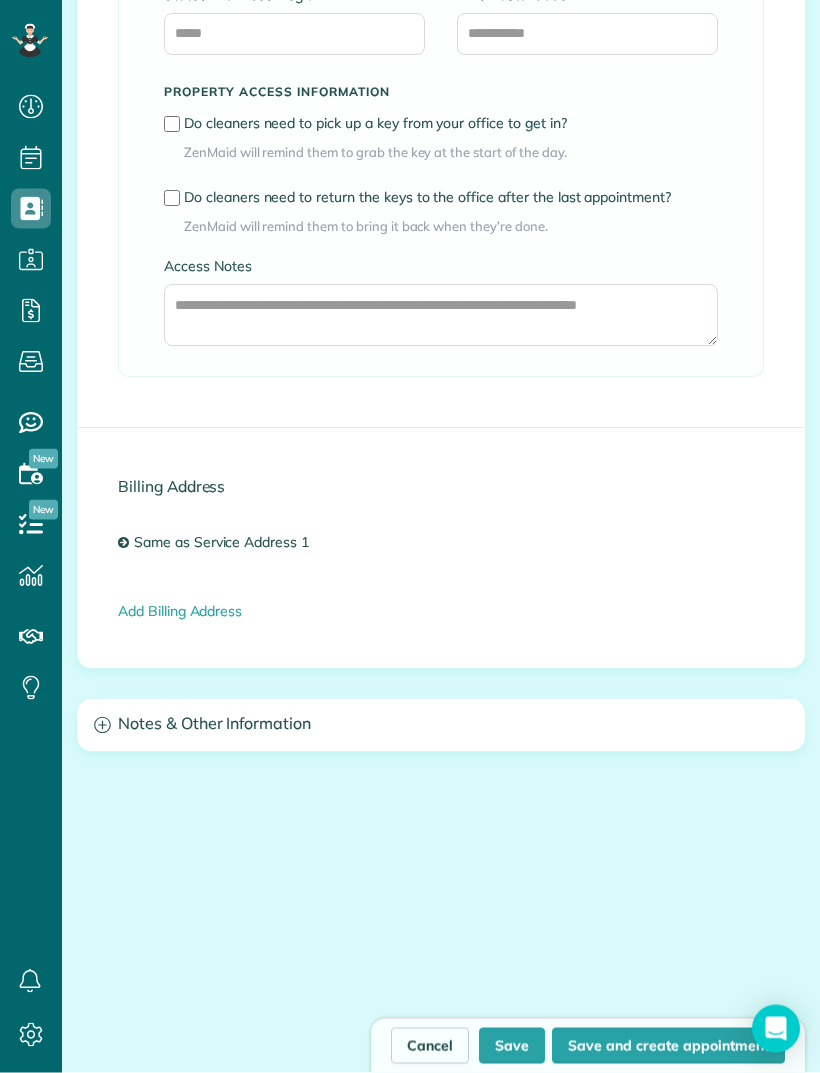 scroll, scrollTop: 32, scrollLeft: 0, axis: vertical 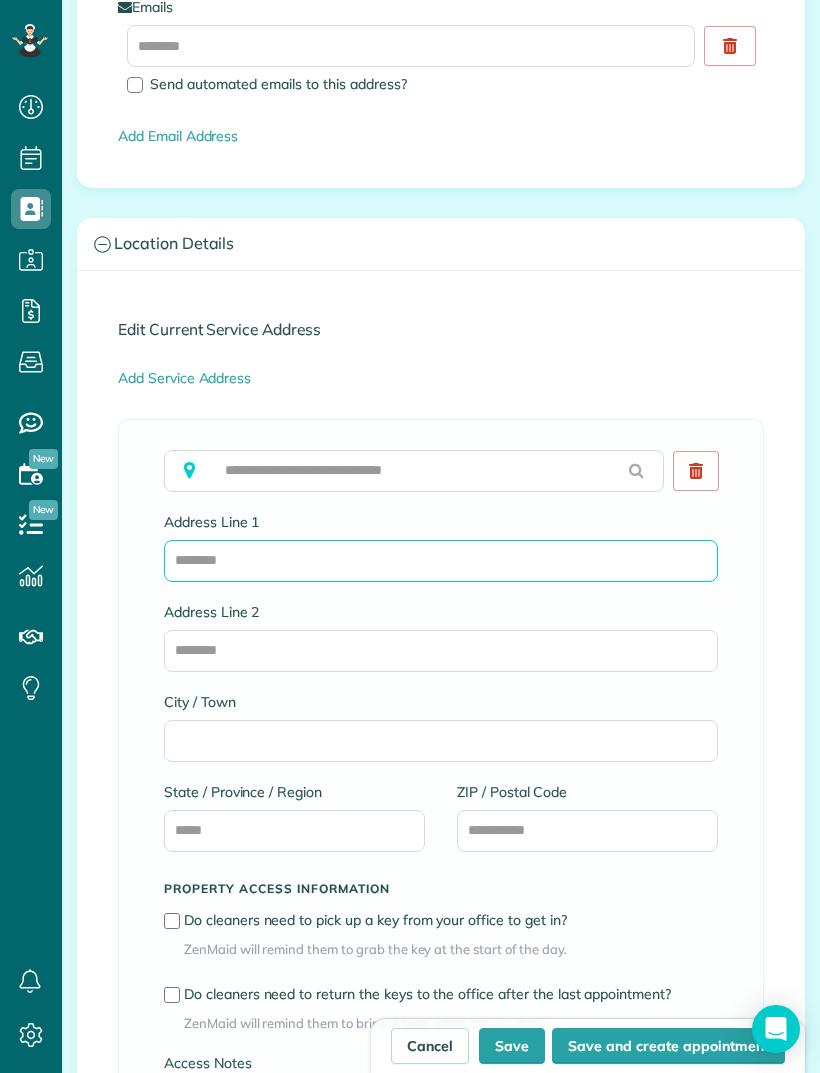 click on "Address Line 1" at bounding box center (441, 561) 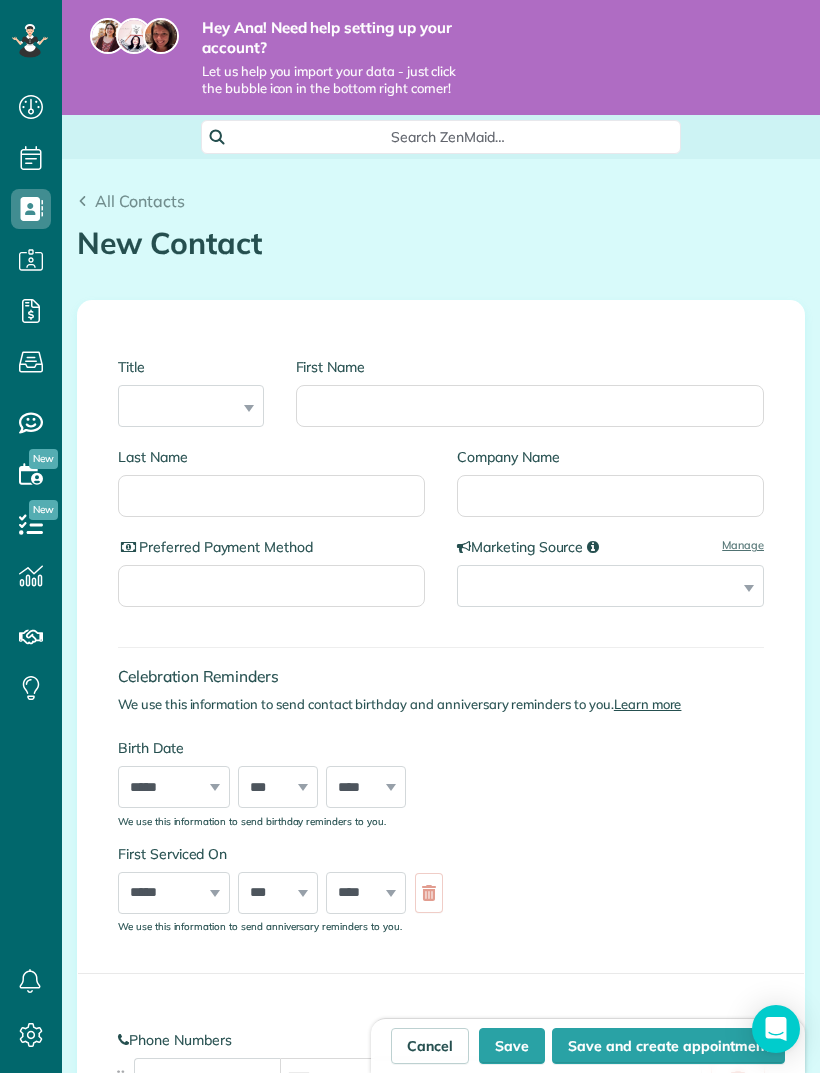 scroll, scrollTop: 0, scrollLeft: 0, axis: both 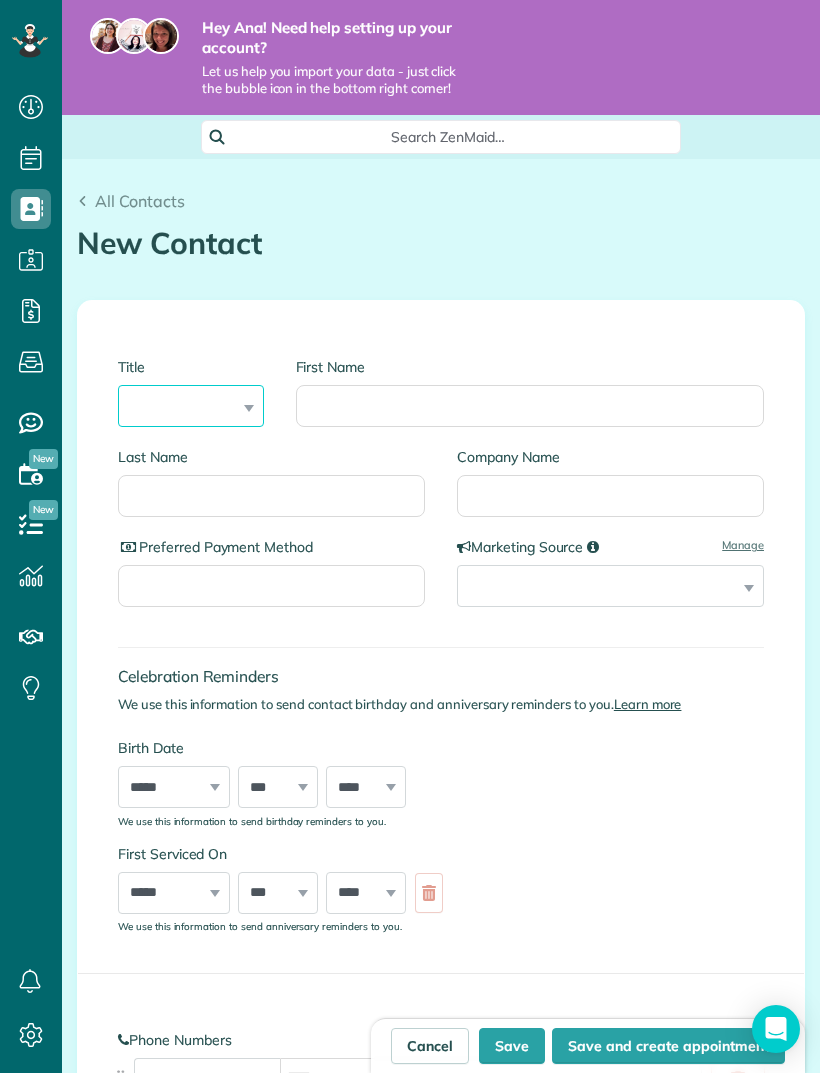 click on "***
****
***
***" at bounding box center [191, 406] 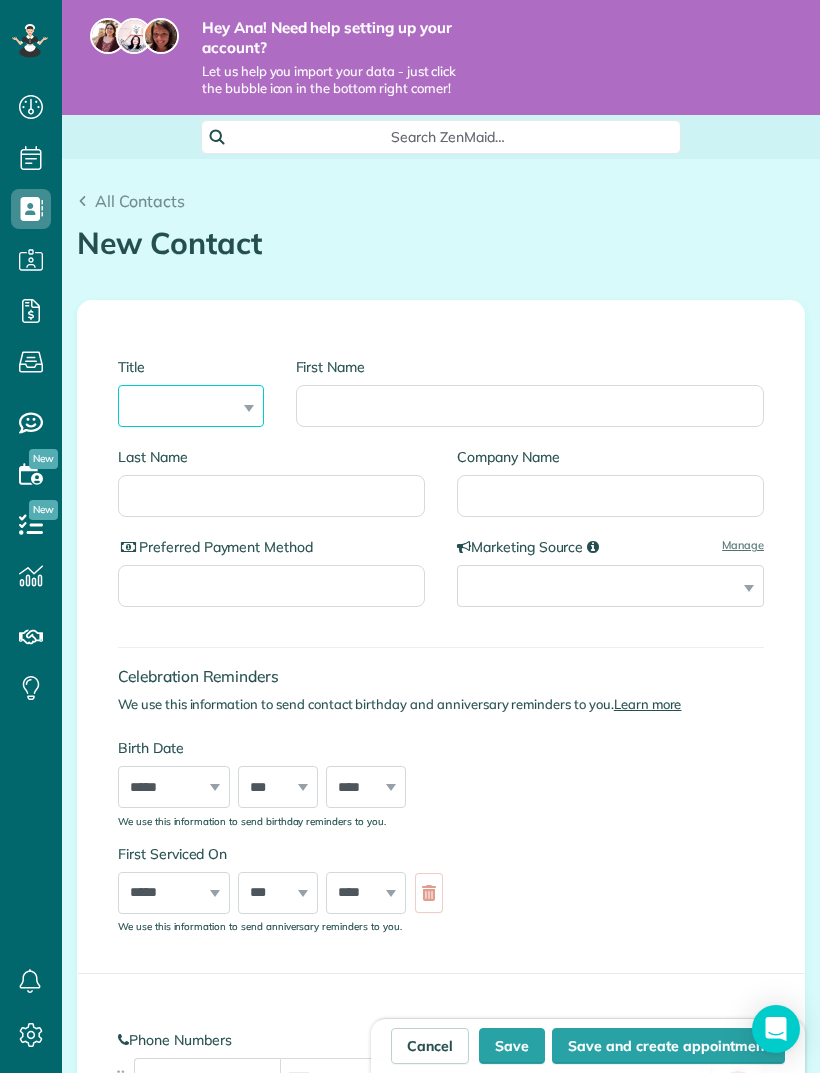 select on "***" 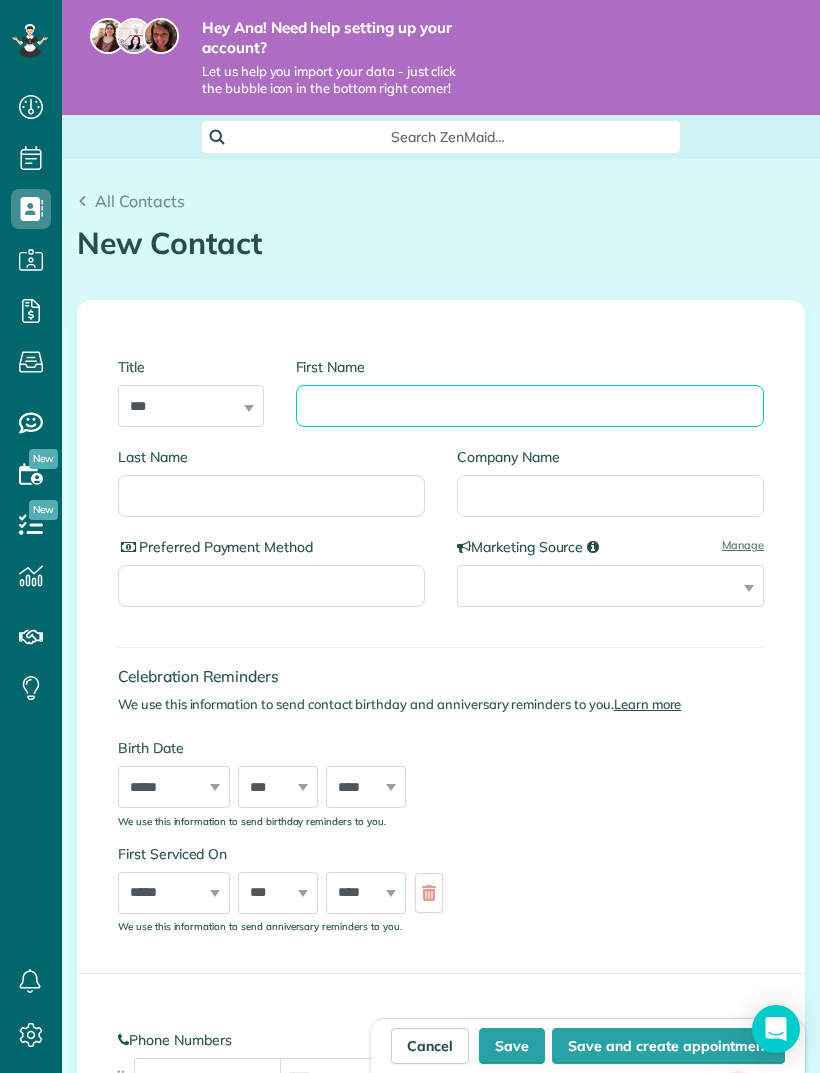 click on "First Name" at bounding box center [530, 406] 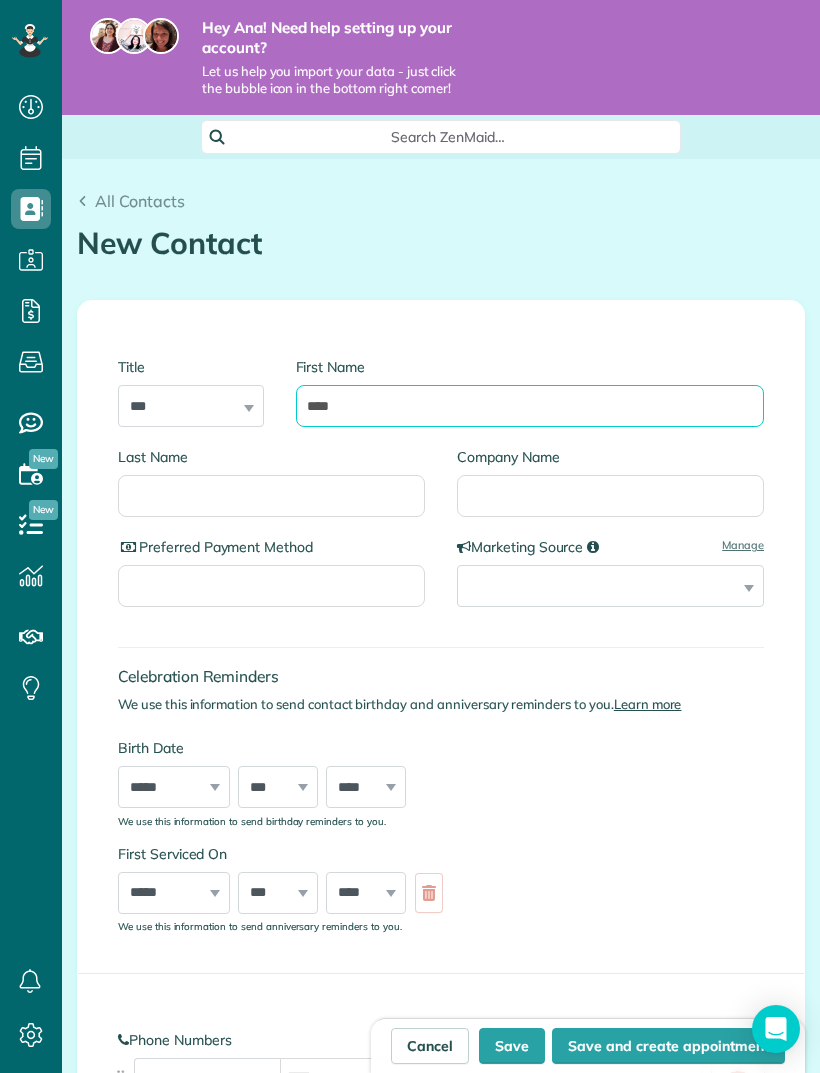 type on "****" 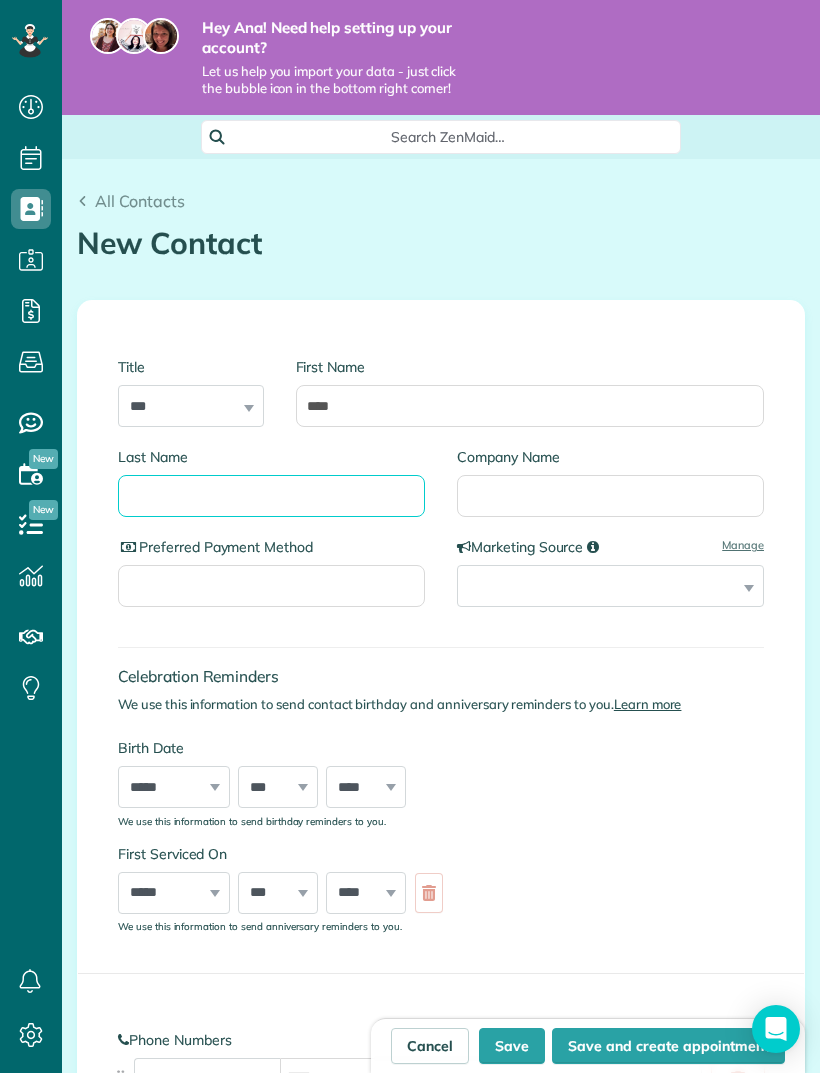 click on "Last Name" at bounding box center [271, 496] 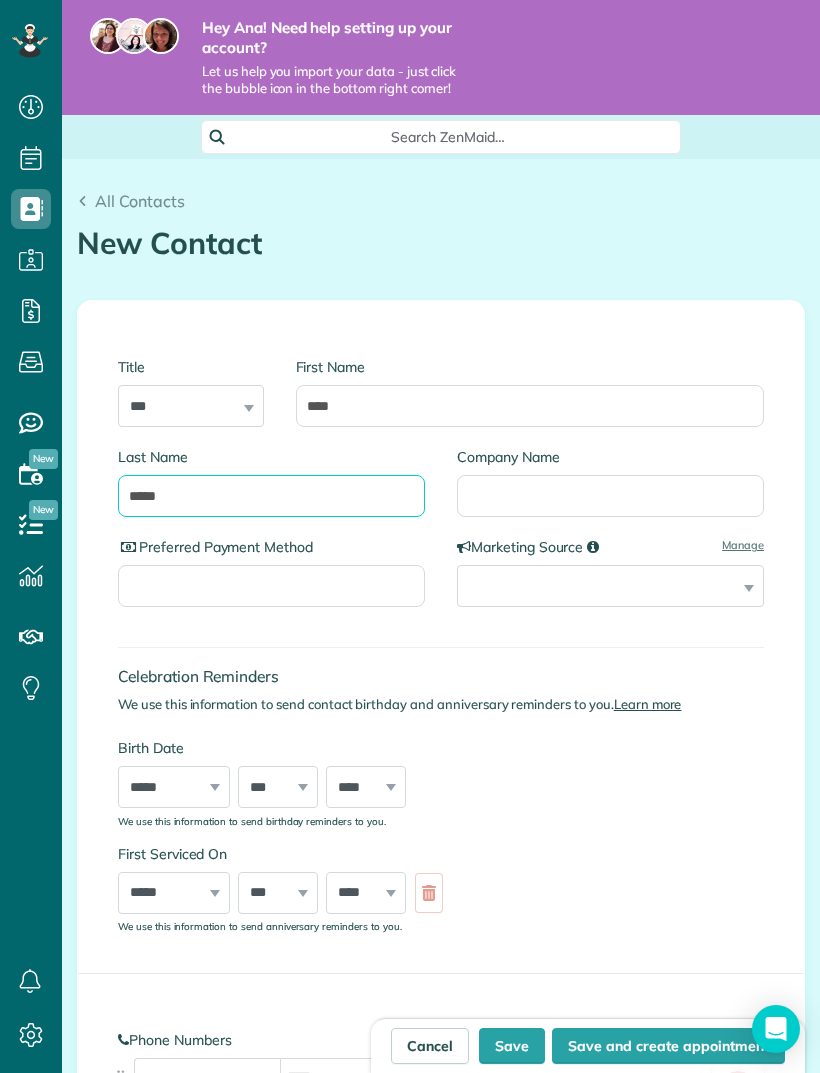 type on "****" 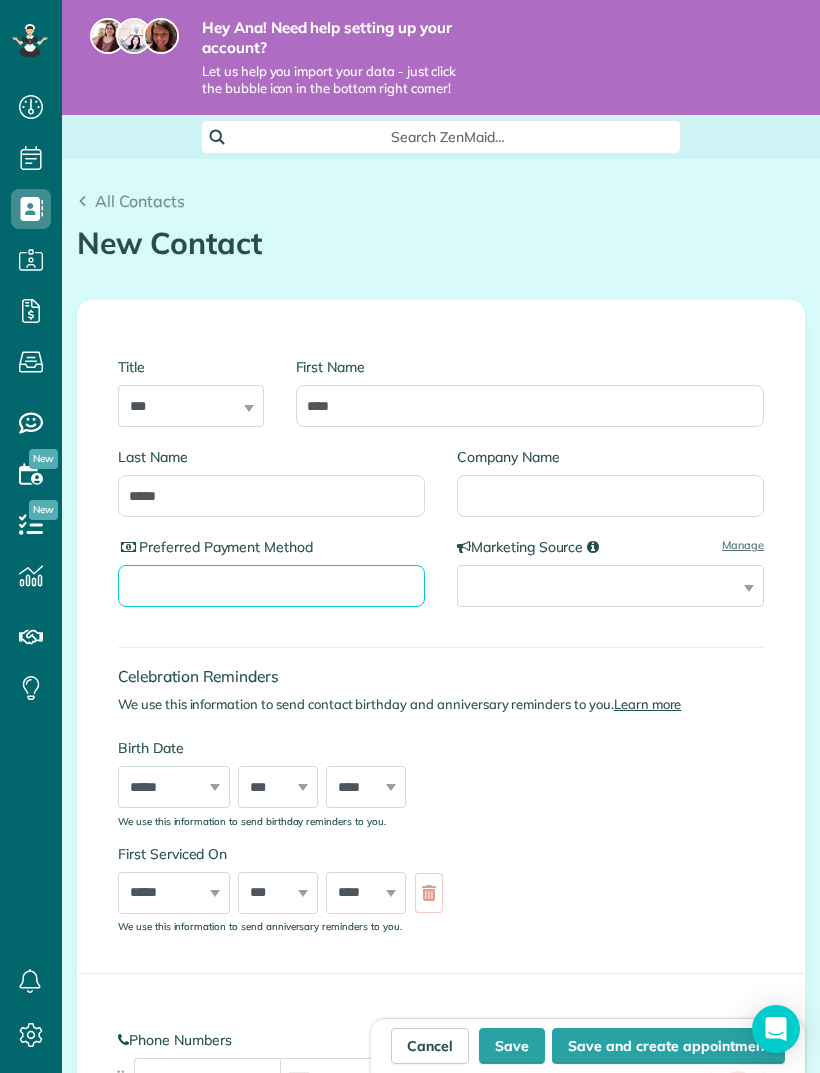 click on "Preferred Payment Method" at bounding box center (271, 586) 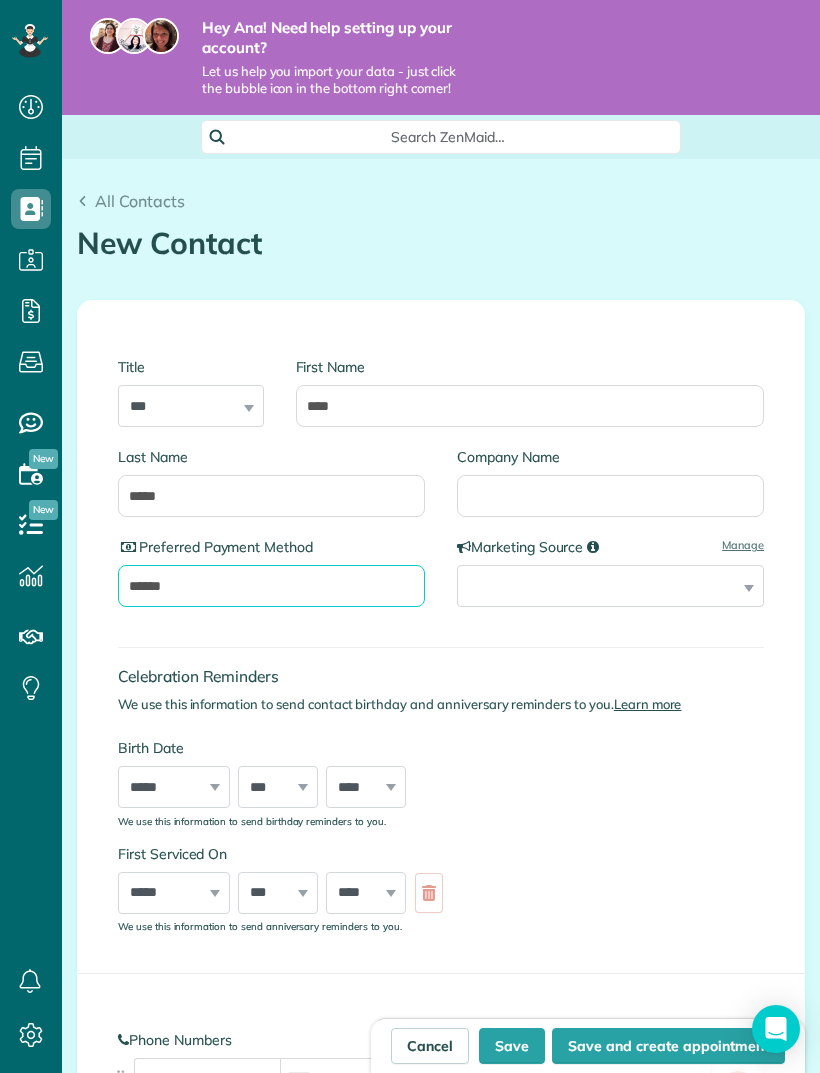 type on "******" 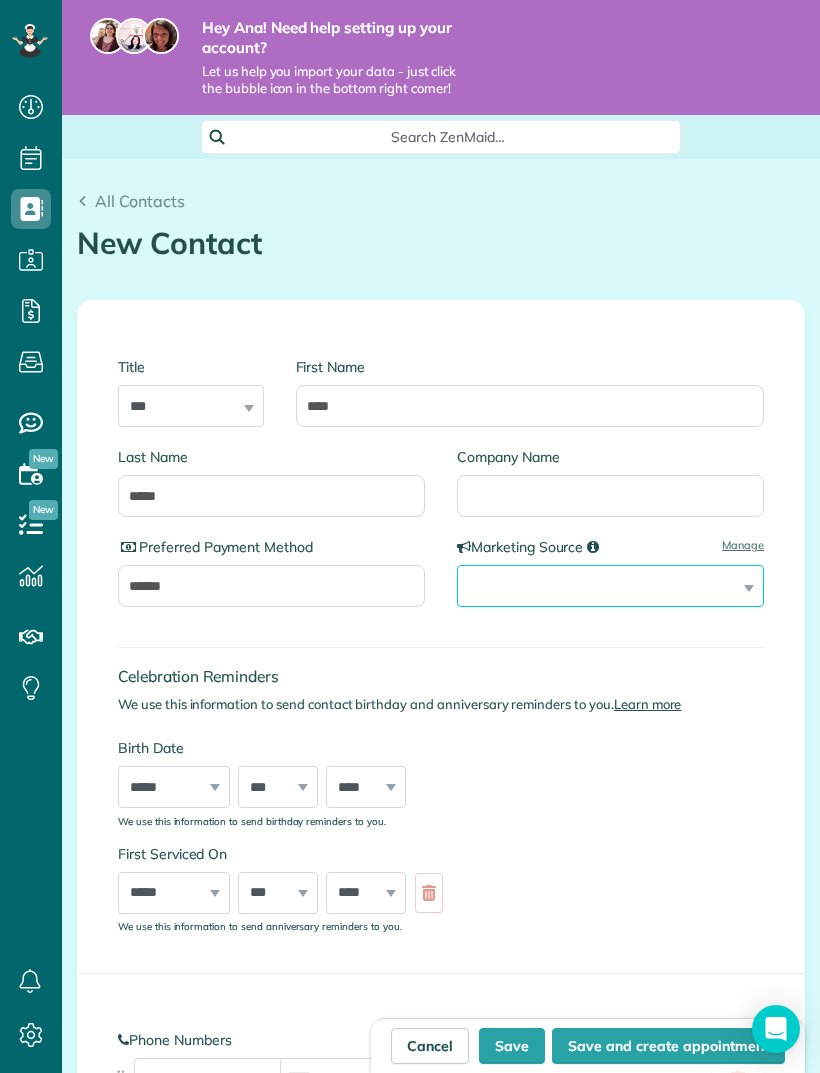 click on "**********" at bounding box center (610, 586) 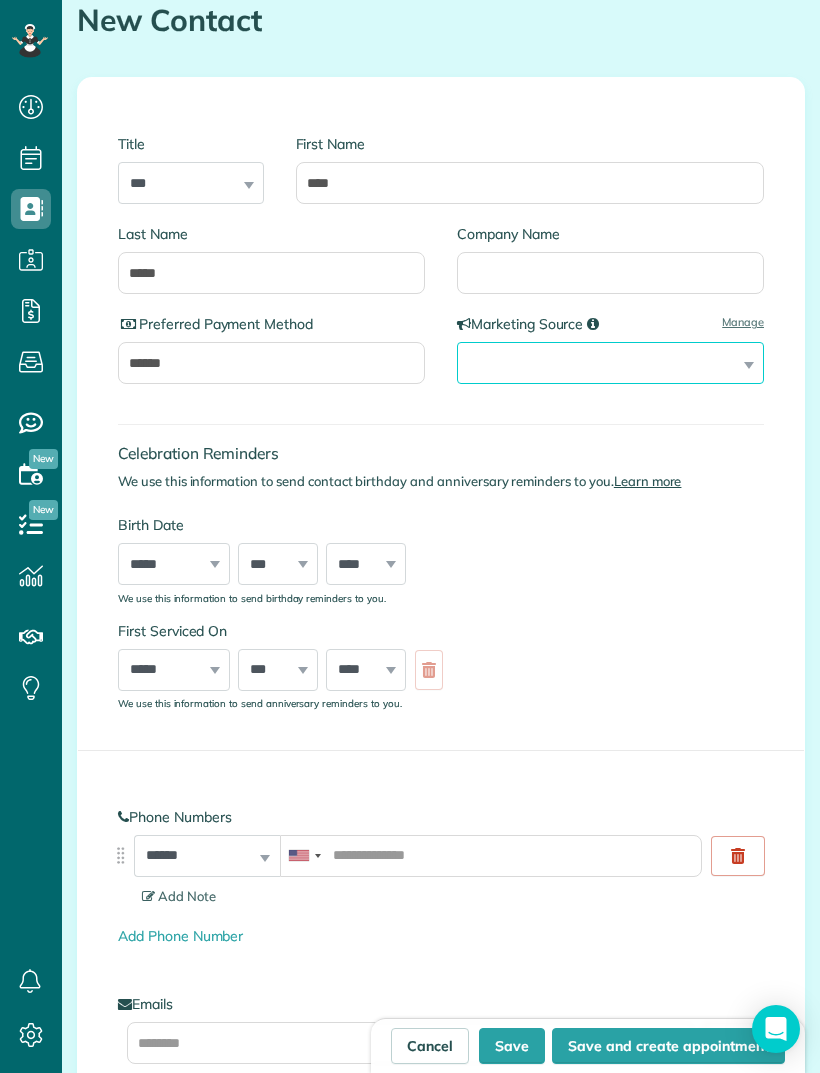 scroll, scrollTop: 221, scrollLeft: 0, axis: vertical 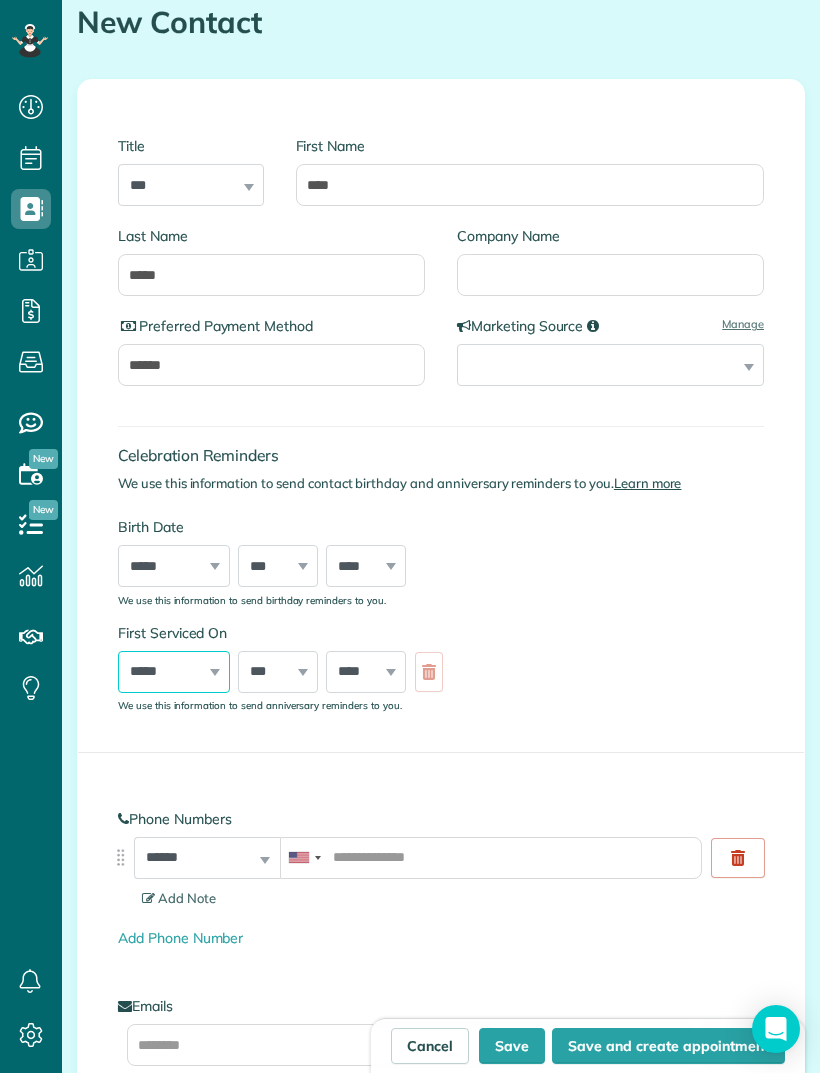 click on "*****
*******
********
*****
*****
***
****
****
******
*********
*******
********
********" at bounding box center (174, 672) 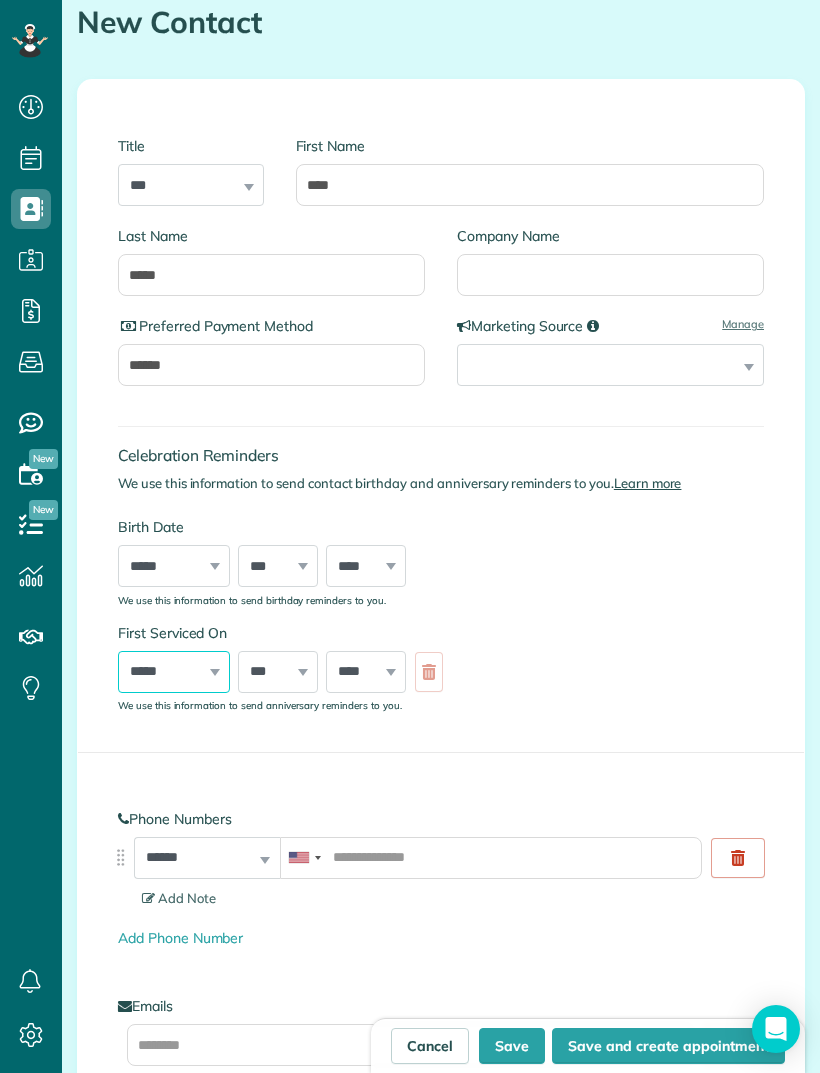 select on "*" 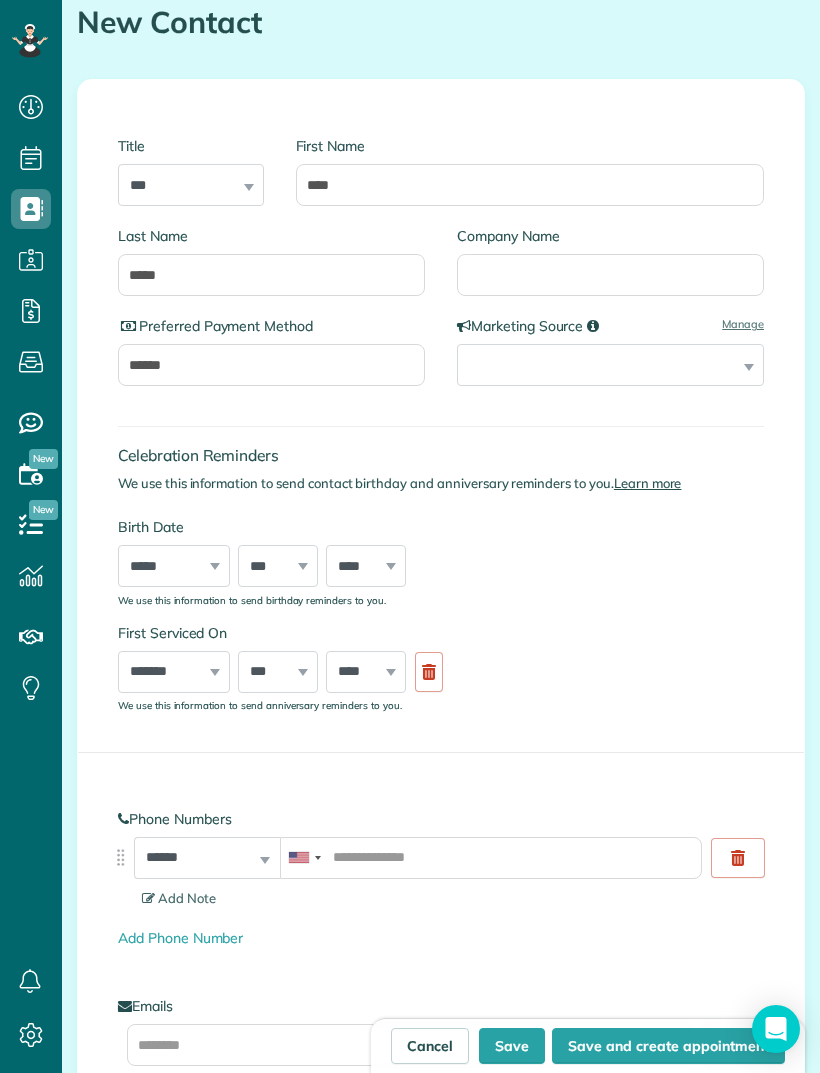 click on "***
*
*
*
*
*
*
*
*
*
**
**
**
**
**
**
**
**
**
**
**
**
**
**
**
**
**
**
**
**
**
**" at bounding box center [278, 672] 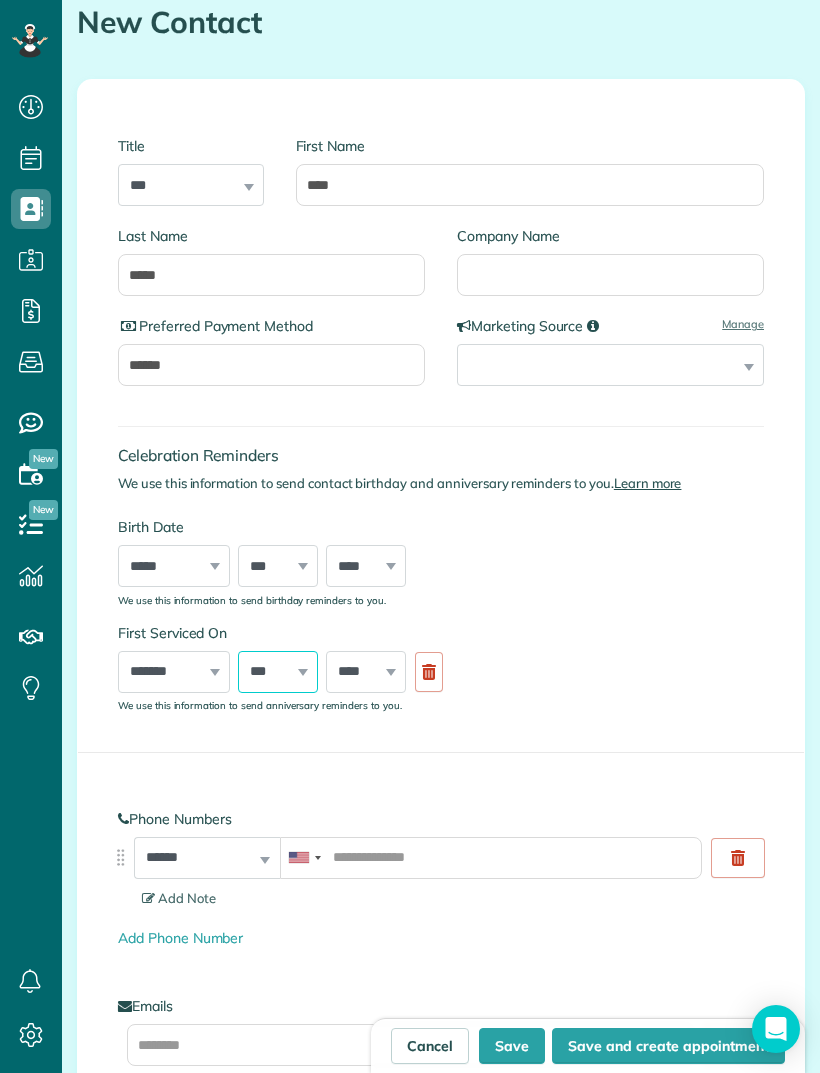 select on "*" 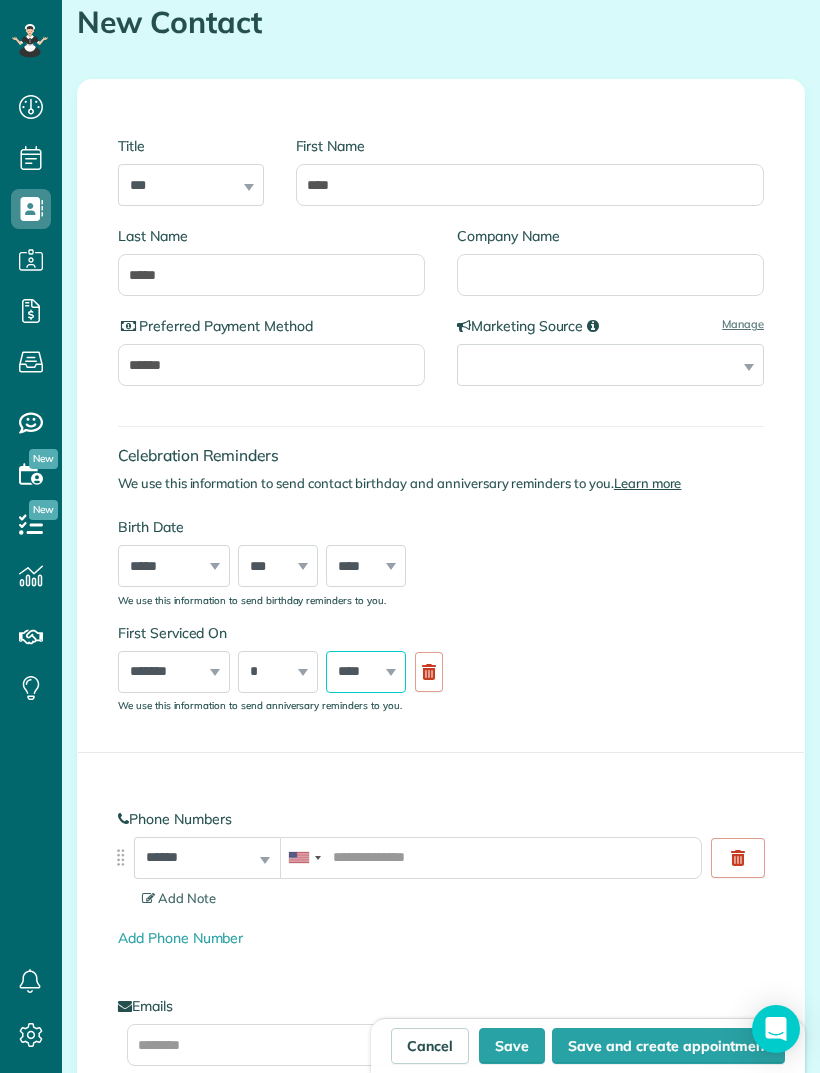click on "****
****
****
****
****
****
****
****
****
****
****
****
****
****
****
****
****
****
****
****
****
****
****
****
****
****
****
****
****
****
****
****
****
****
****
****
****
****
****
****
****
****
****
****
****
****
****
****
****
****
****
****" at bounding box center [366, 672] 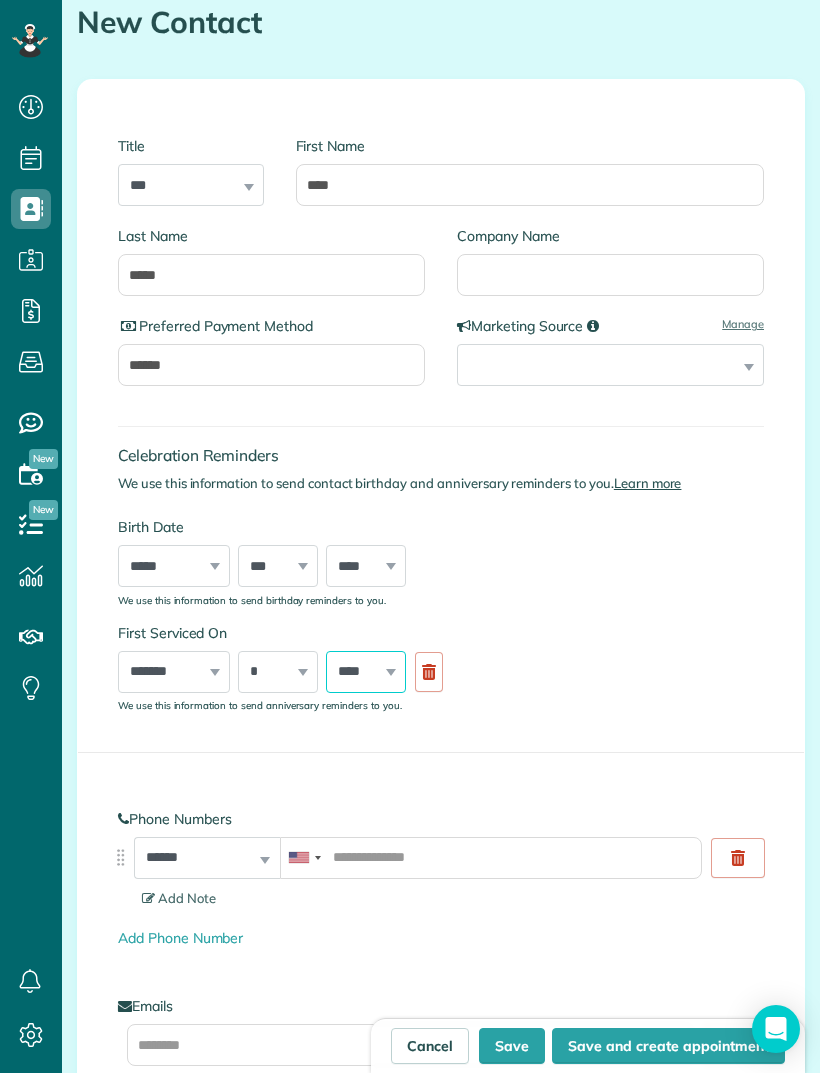 select on "****" 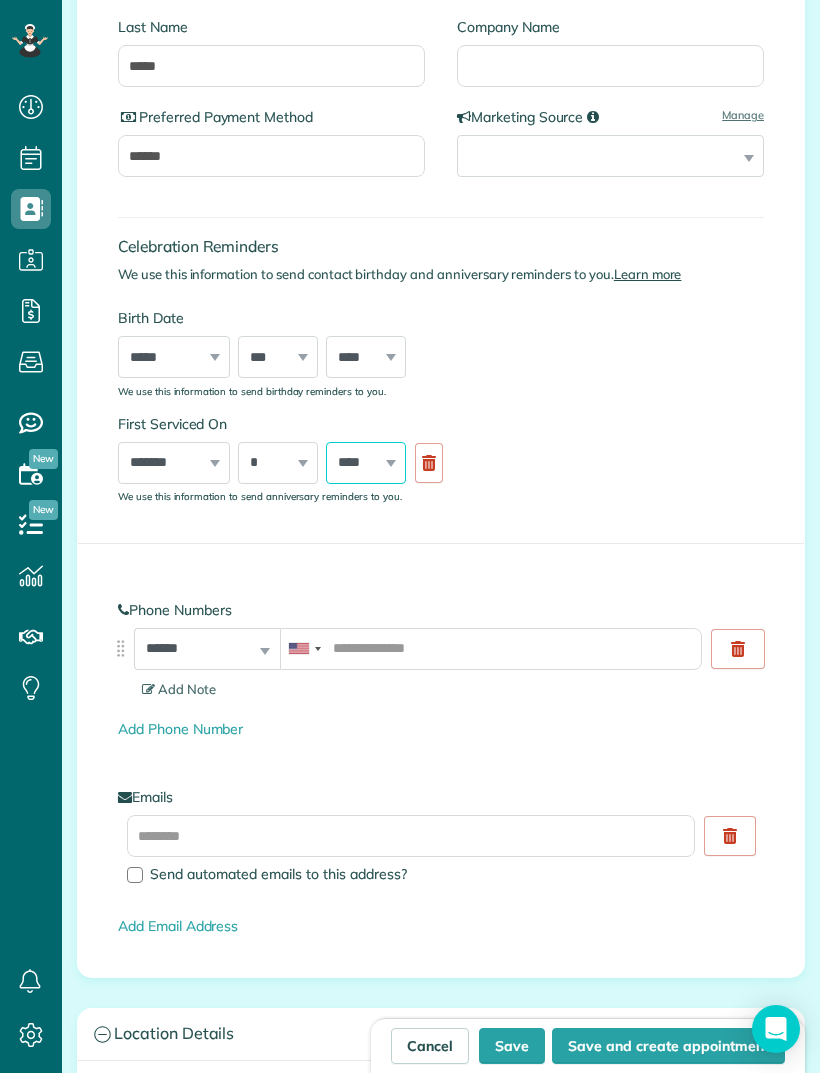 scroll, scrollTop: 433, scrollLeft: 0, axis: vertical 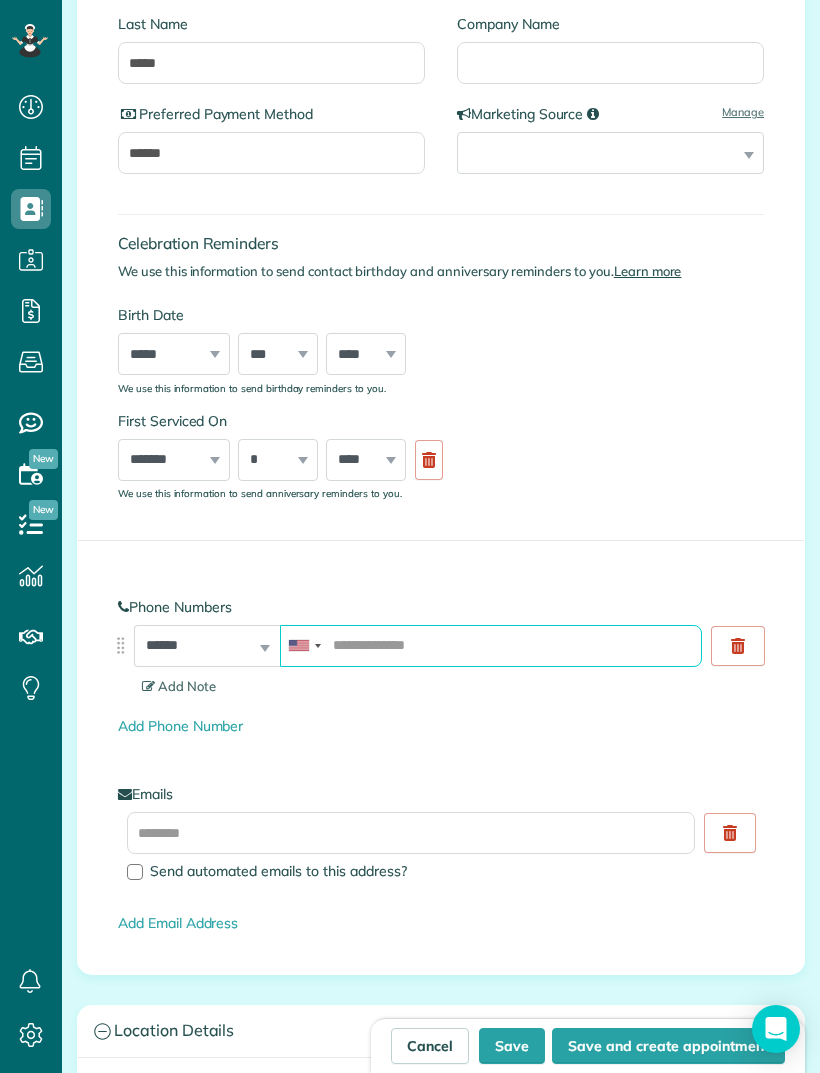 click at bounding box center [491, 646] 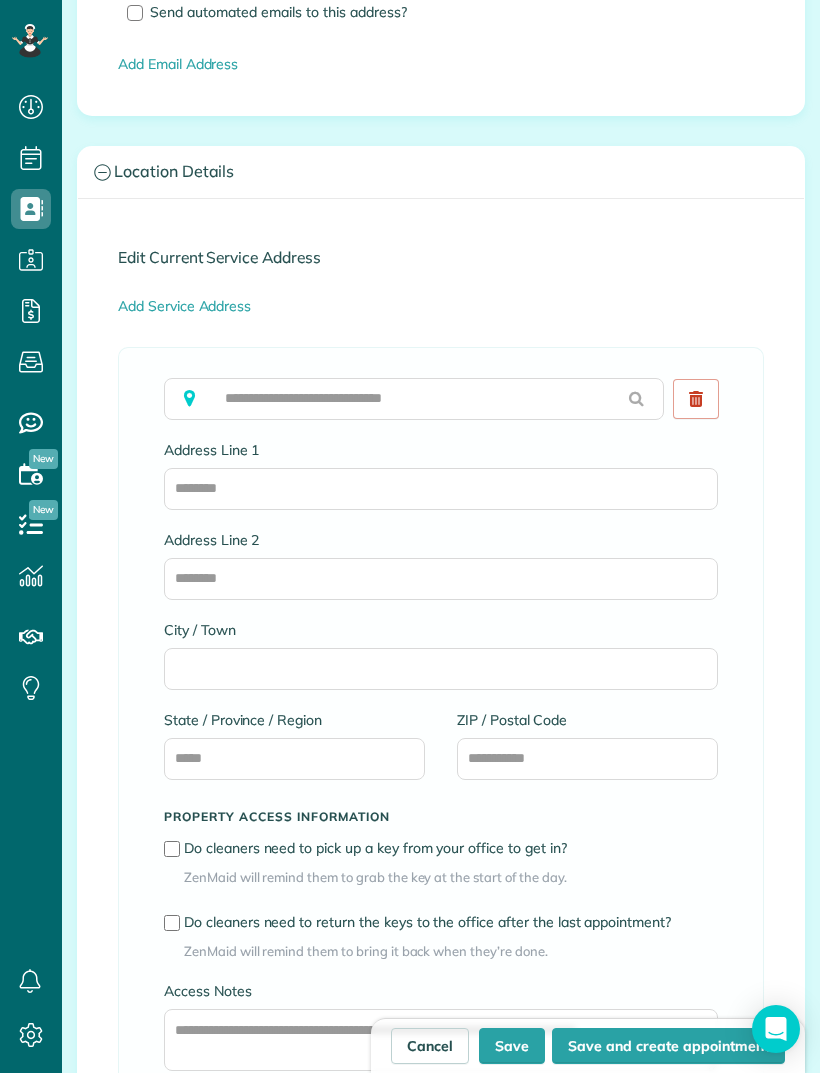 scroll, scrollTop: 1294, scrollLeft: 0, axis: vertical 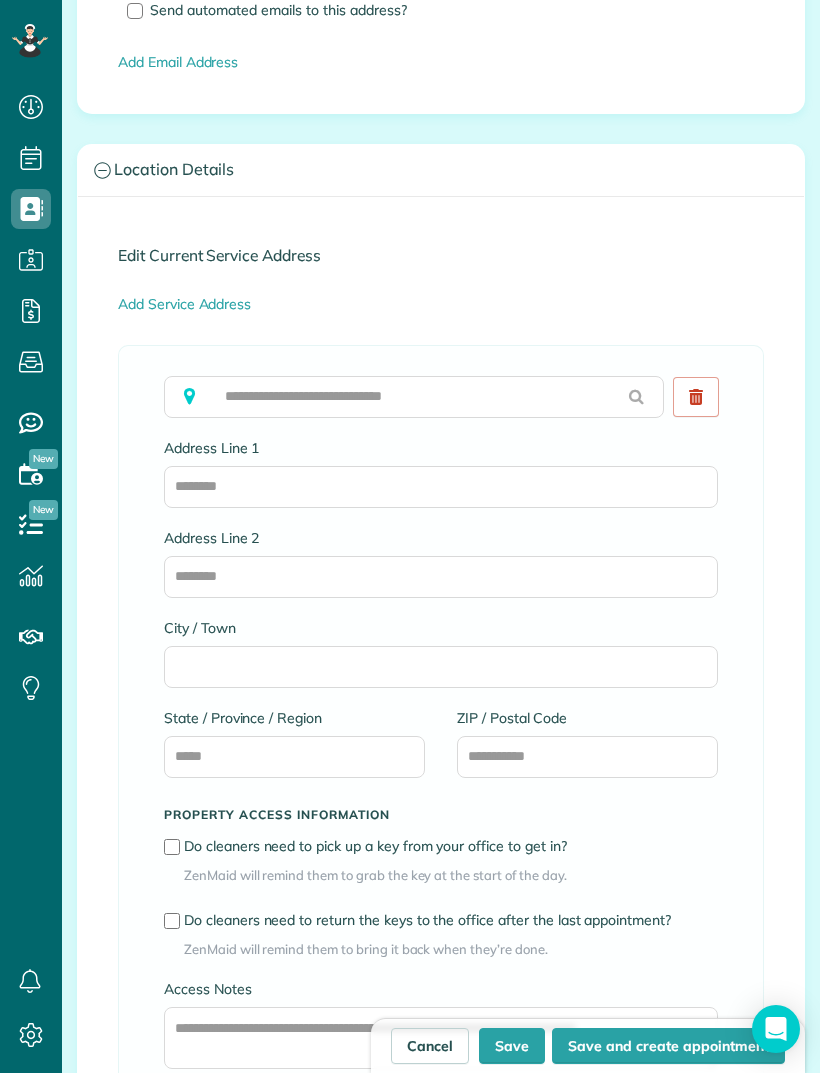 type on "**********" 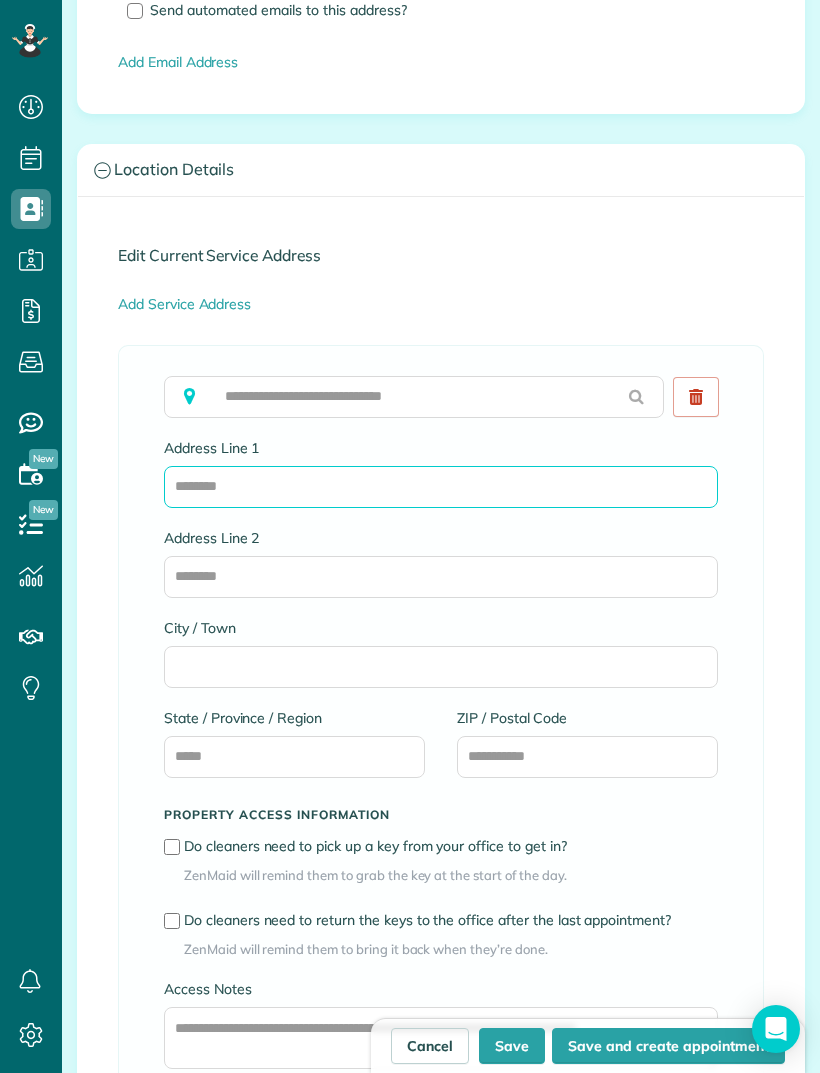 click on "Address Line 1" at bounding box center (441, 487) 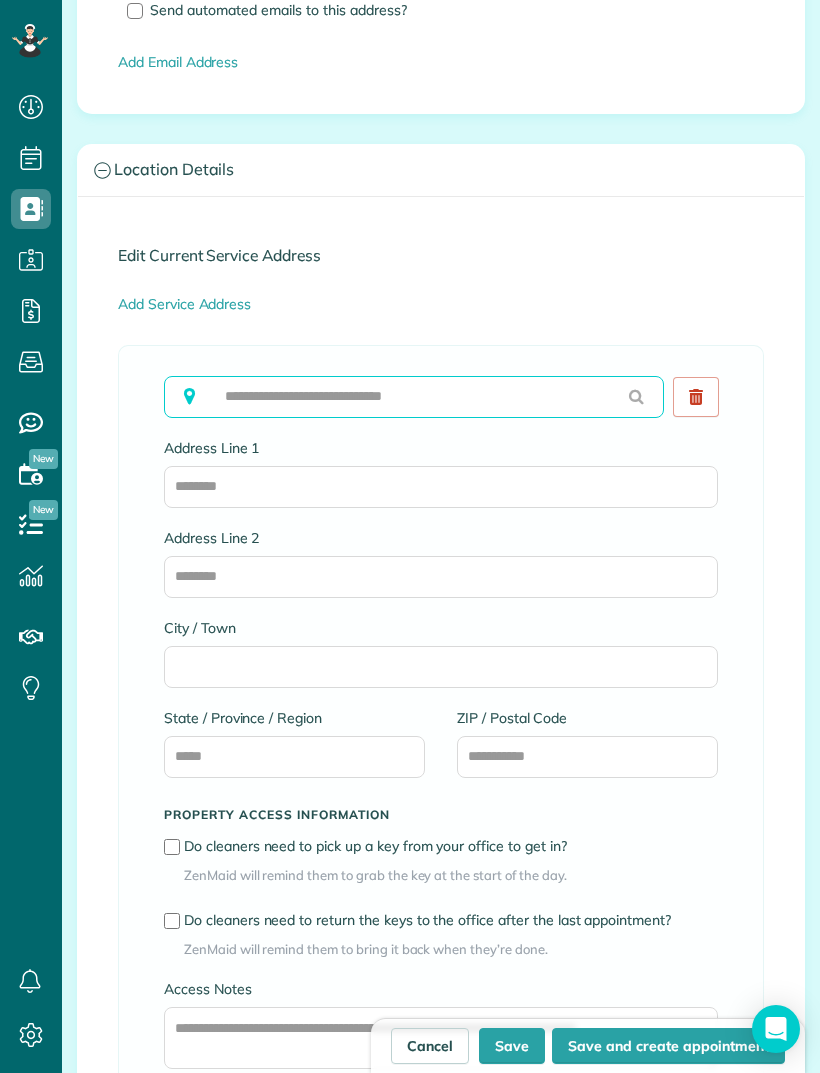 click at bounding box center [414, 397] 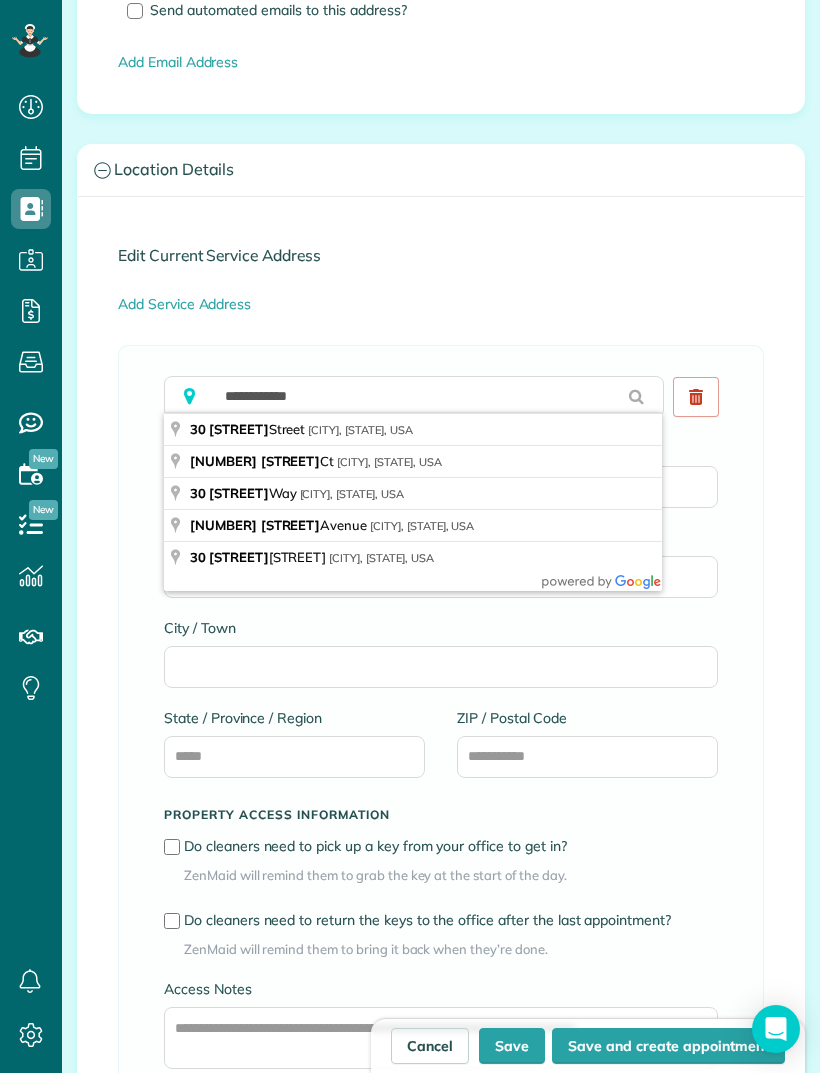 type on "**********" 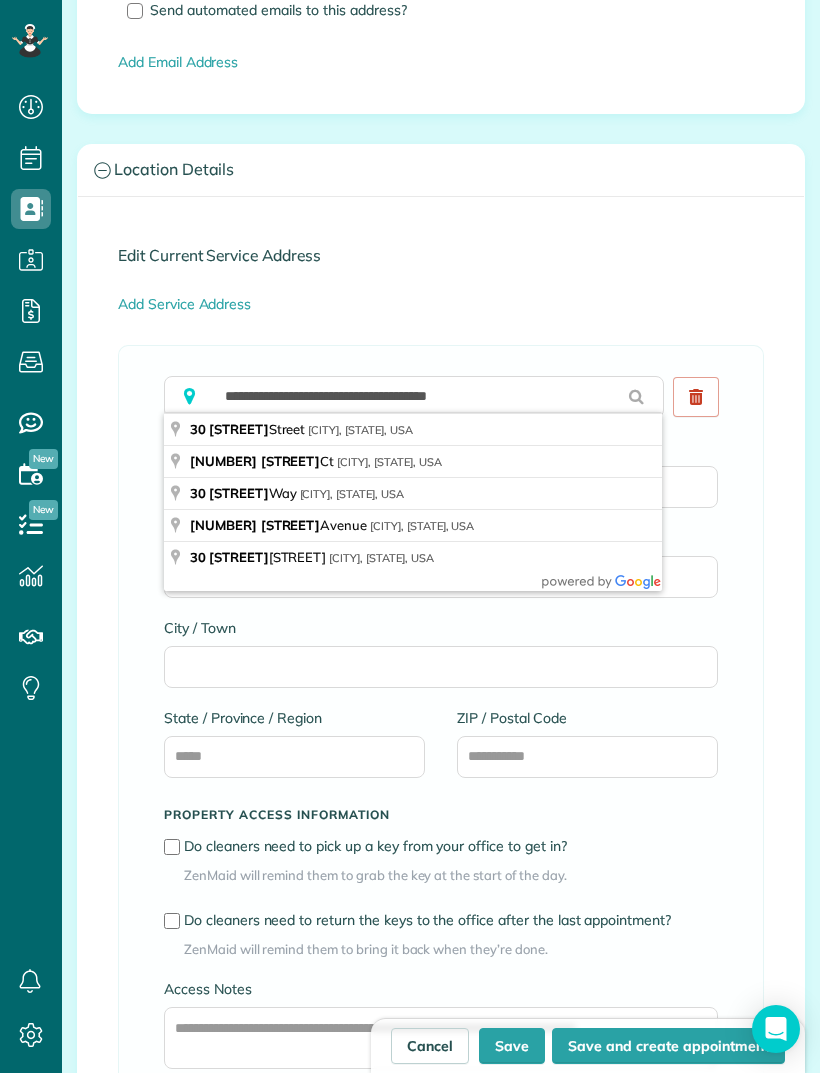 type on "**********" 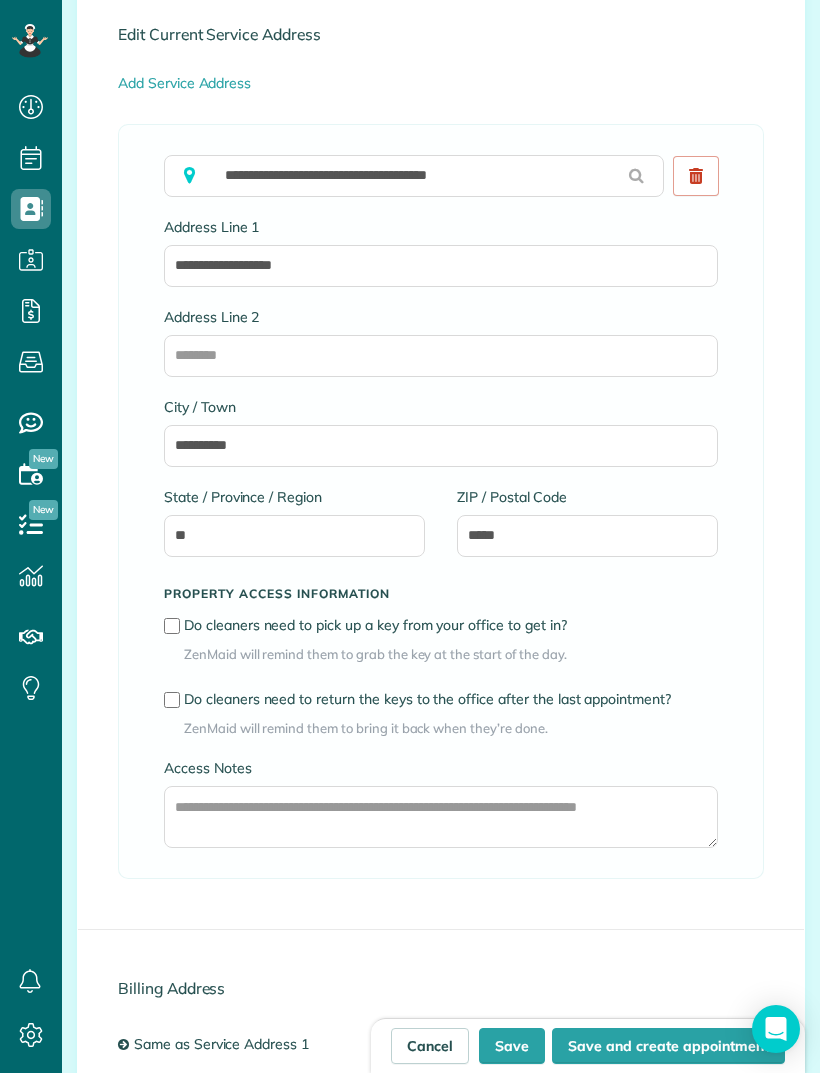scroll, scrollTop: 1559, scrollLeft: 0, axis: vertical 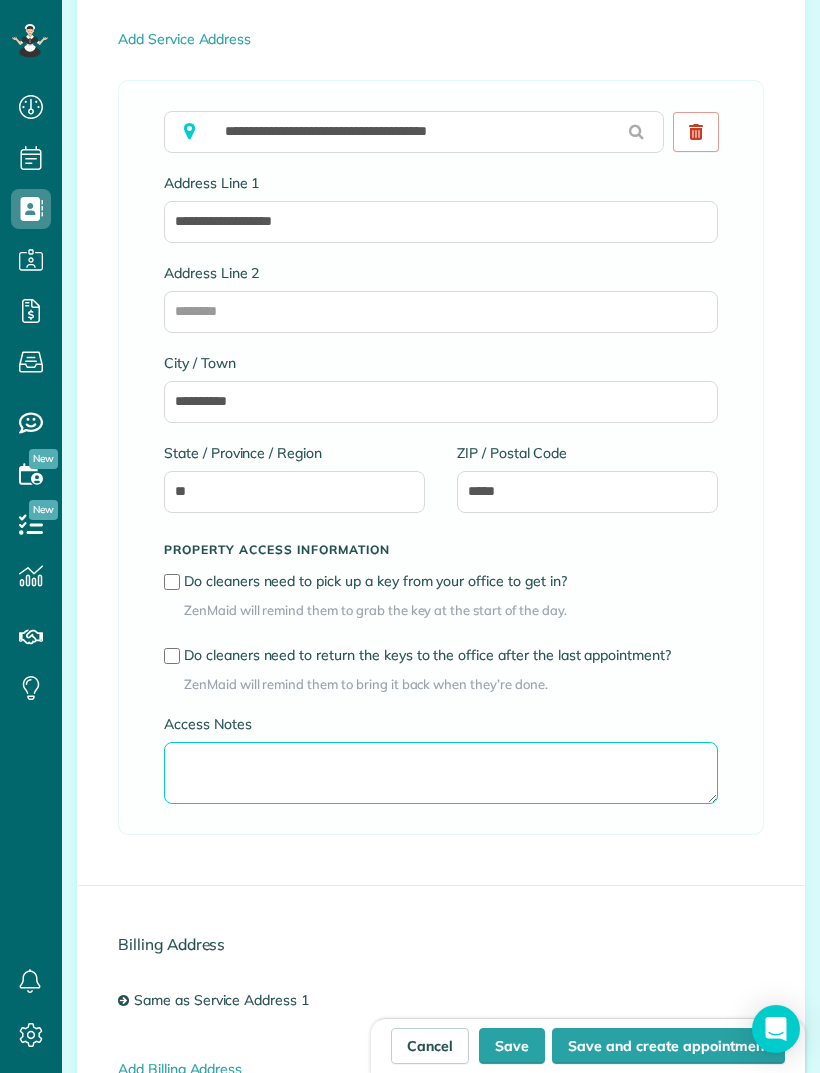 click on "Access Notes" at bounding box center (441, 773) 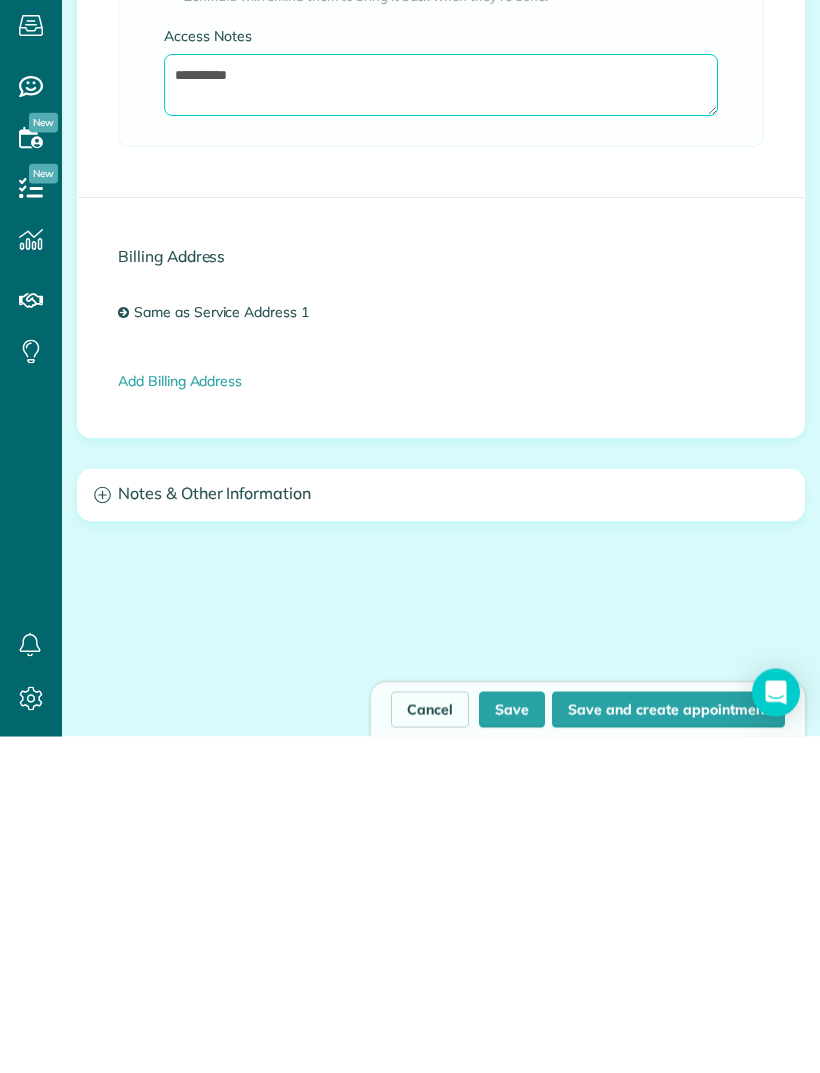 scroll, scrollTop: 1907, scrollLeft: 0, axis: vertical 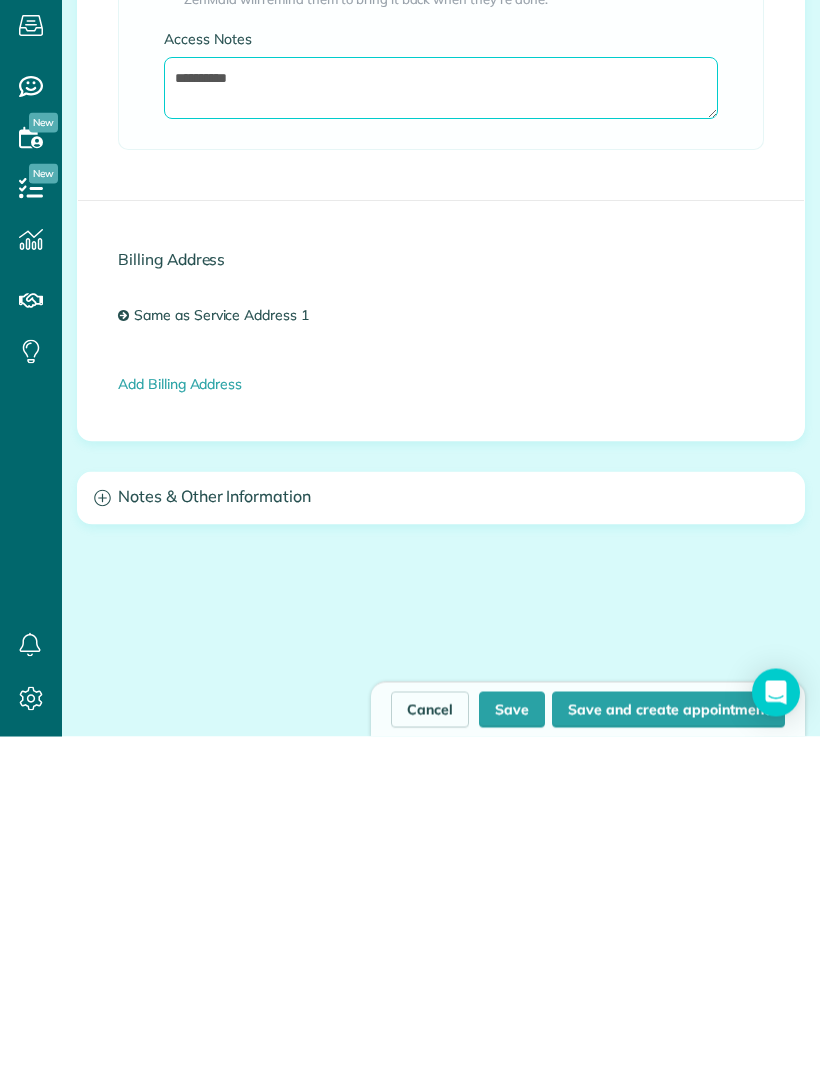type on "**********" 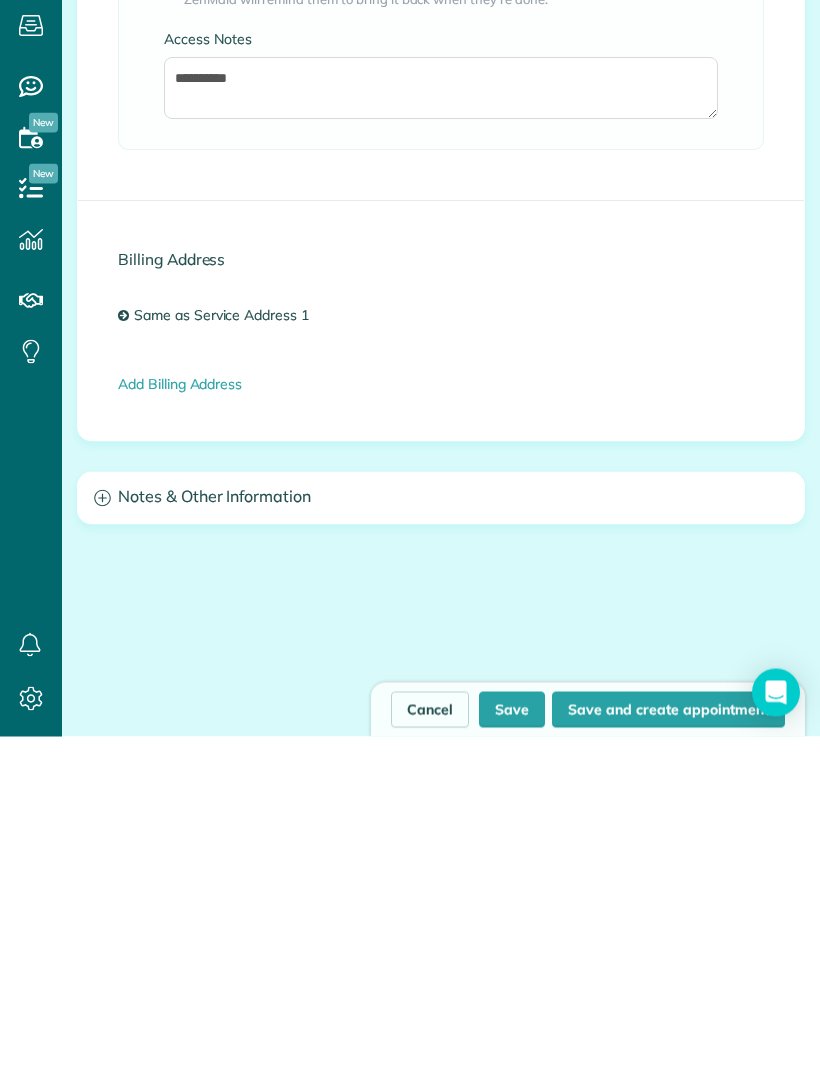 click 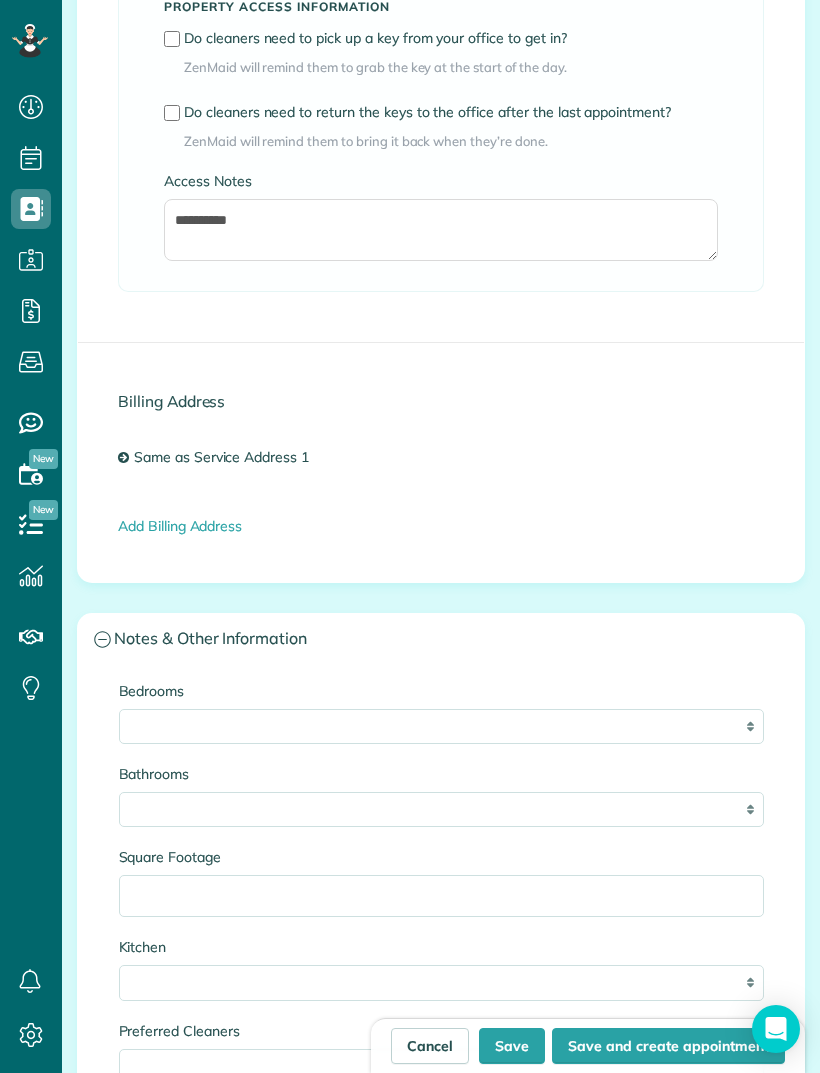scroll, scrollTop: 2103, scrollLeft: 0, axis: vertical 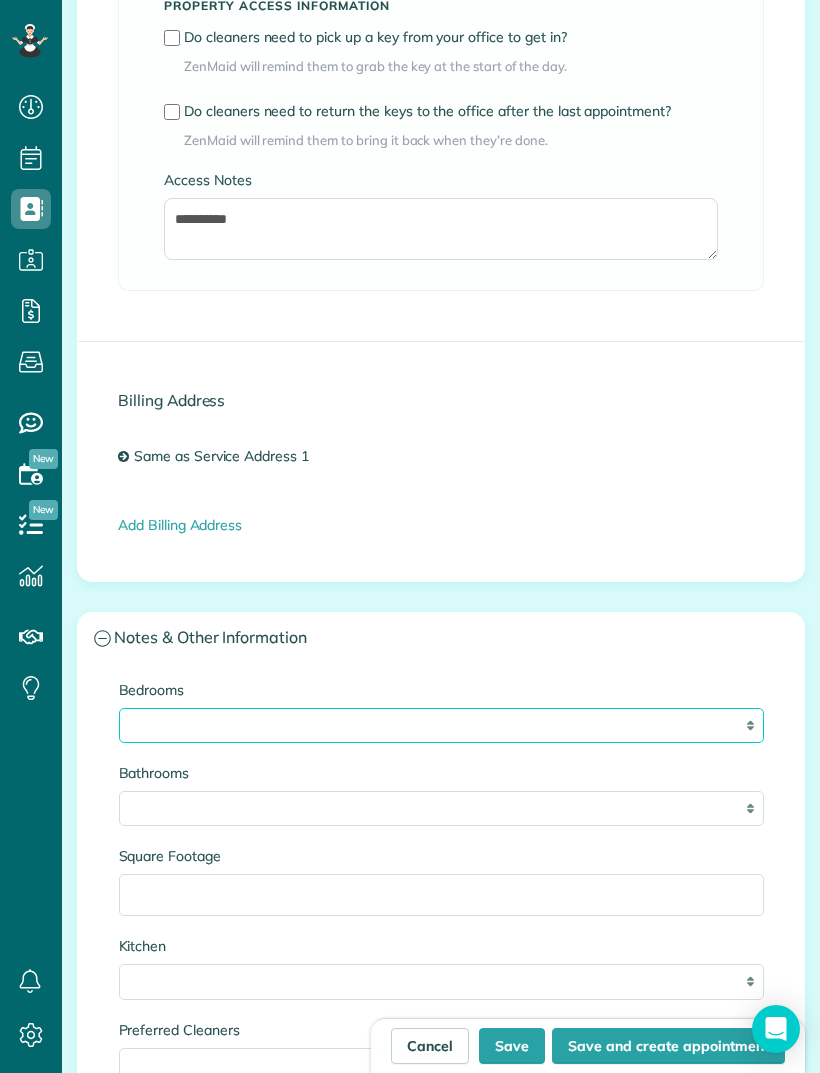 click on "*
*
*
*
**" at bounding box center [441, 725] 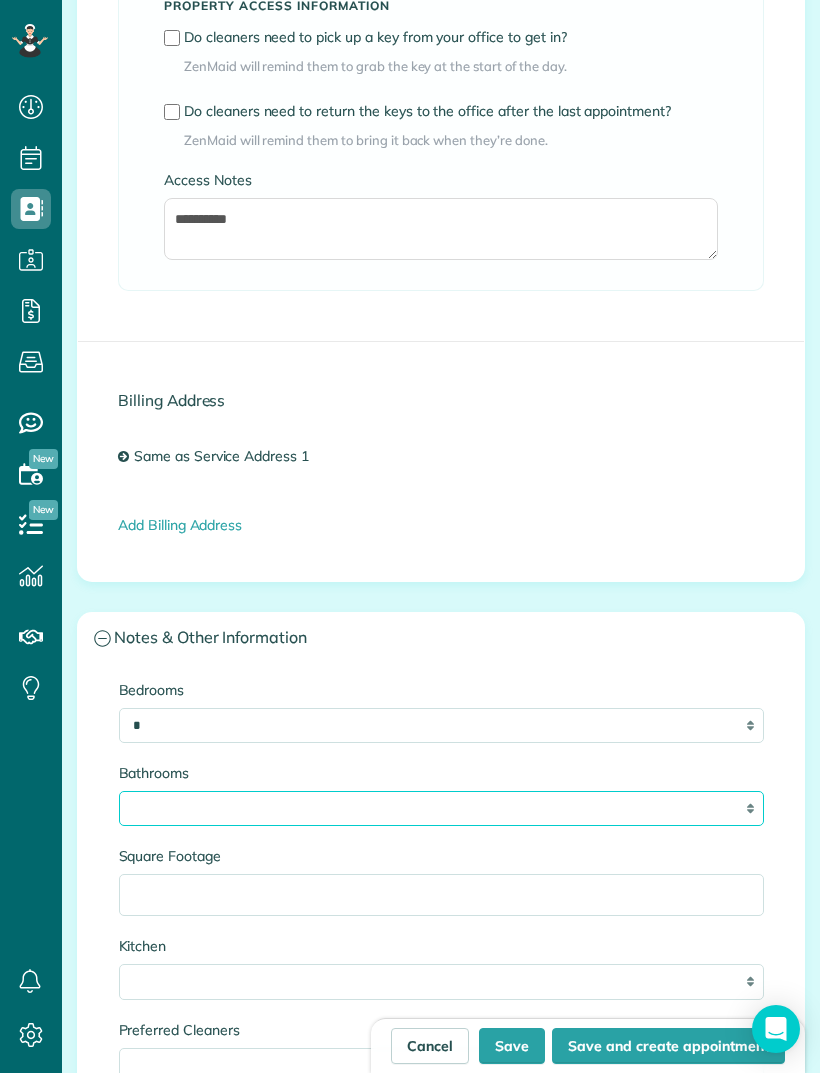 click on "*
***
*
***
*
***
*
***
**" at bounding box center [441, 808] 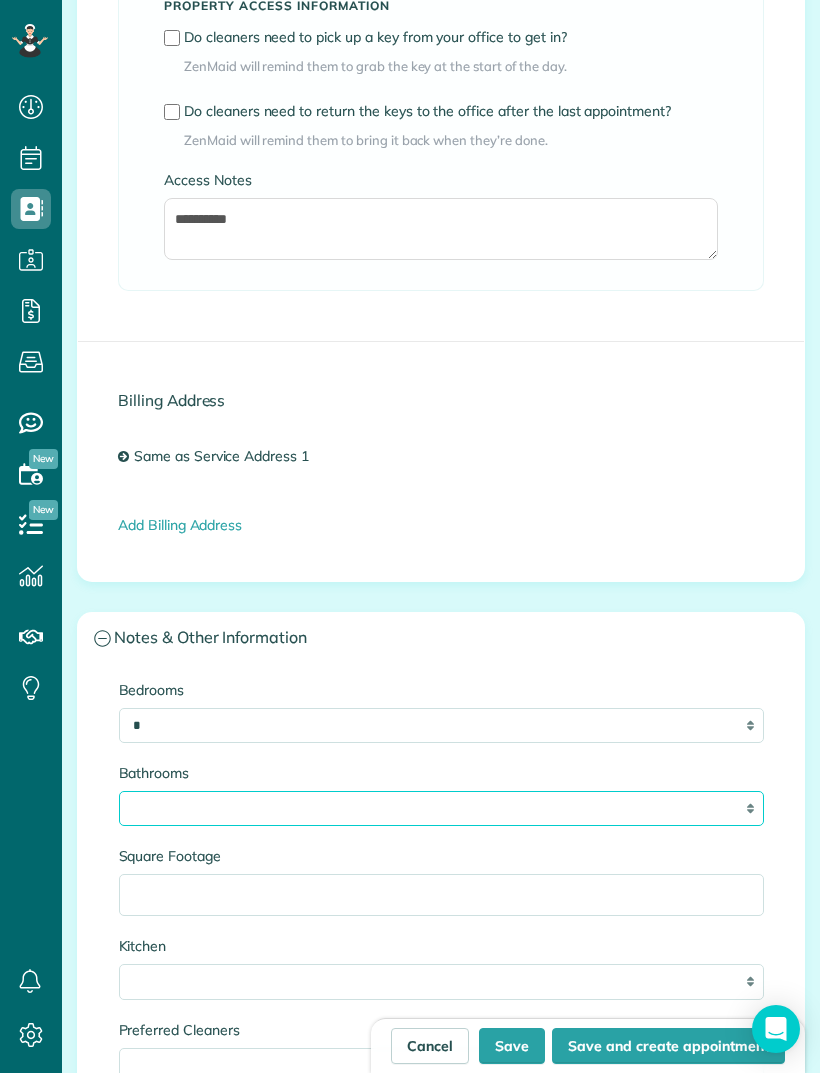 select on "*" 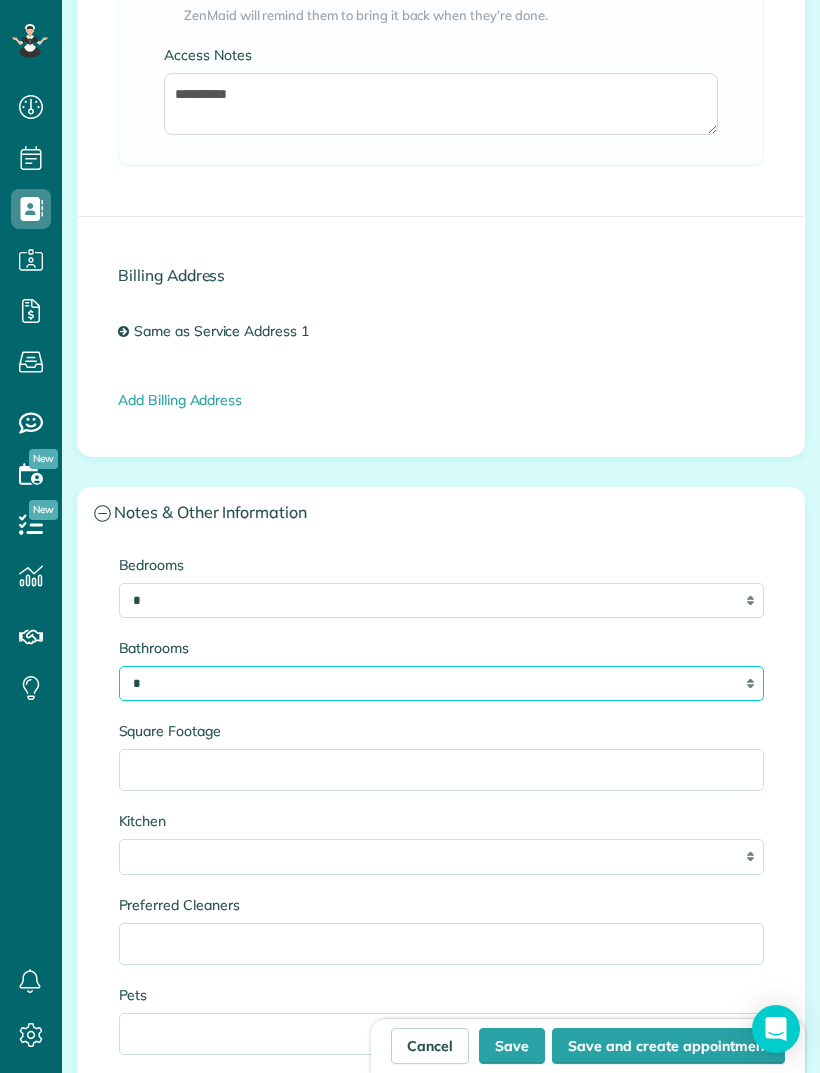 scroll, scrollTop: 2232, scrollLeft: 0, axis: vertical 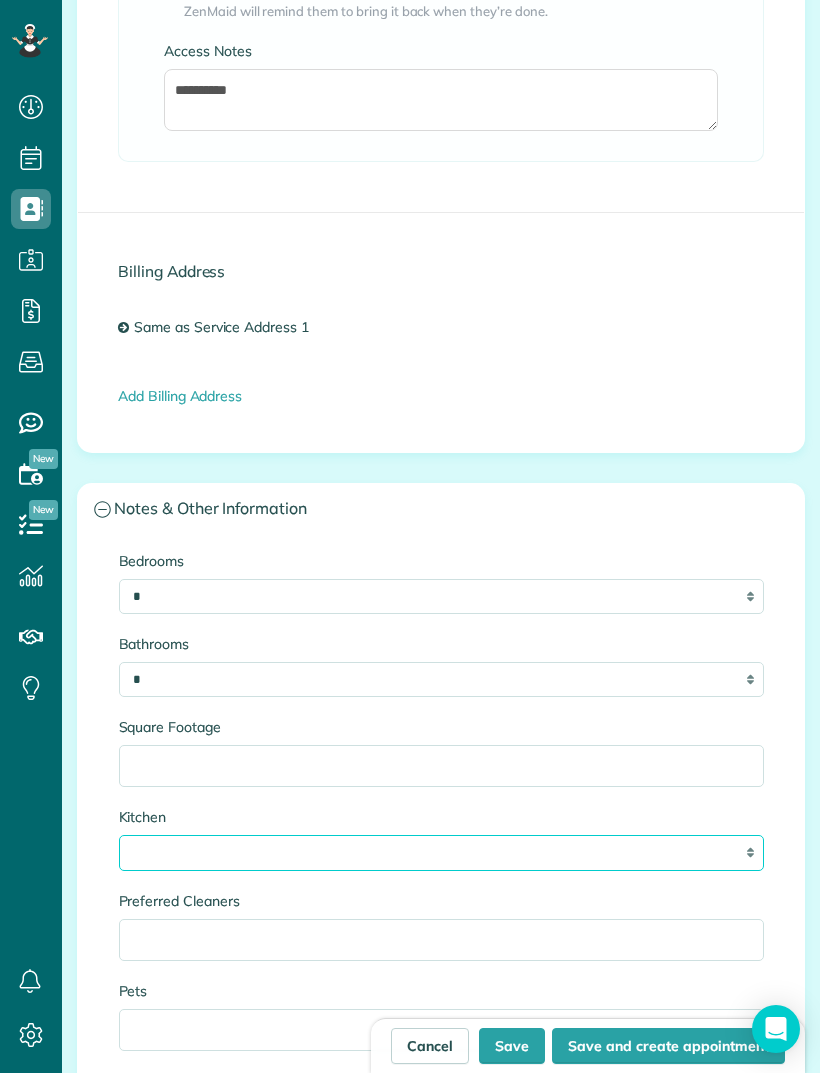 click on "*
*
*
*" at bounding box center [441, 852] 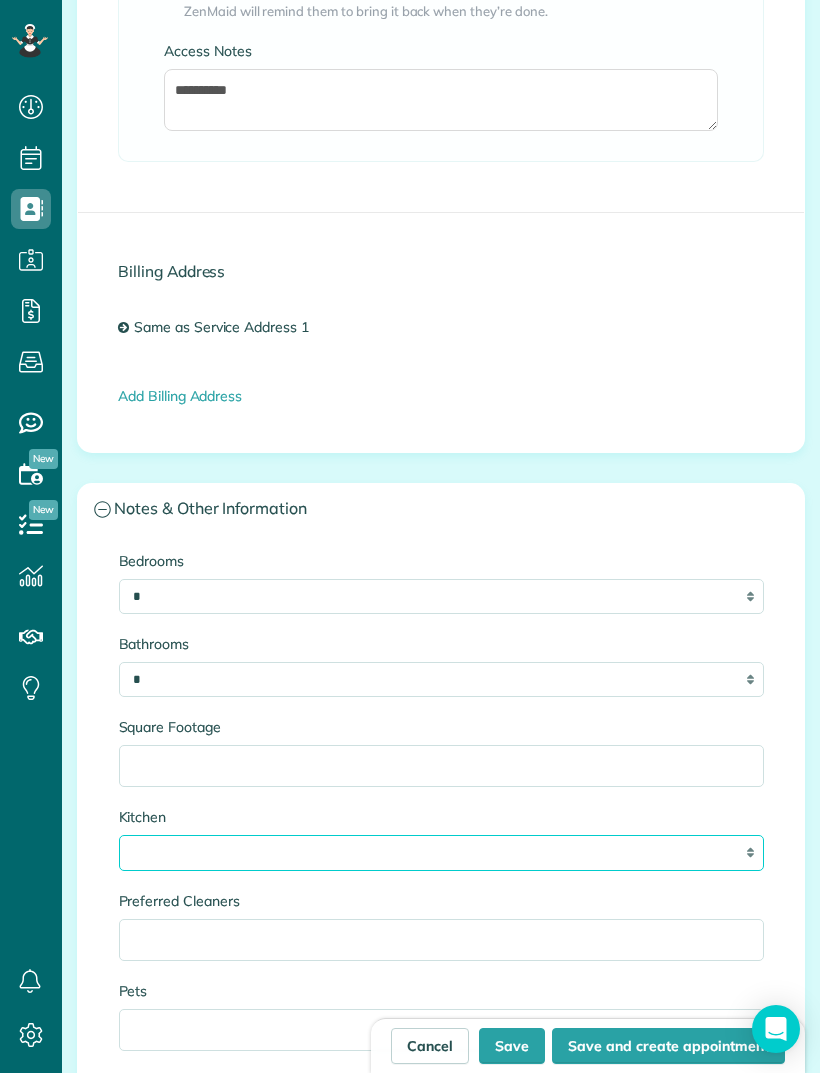 select on "*" 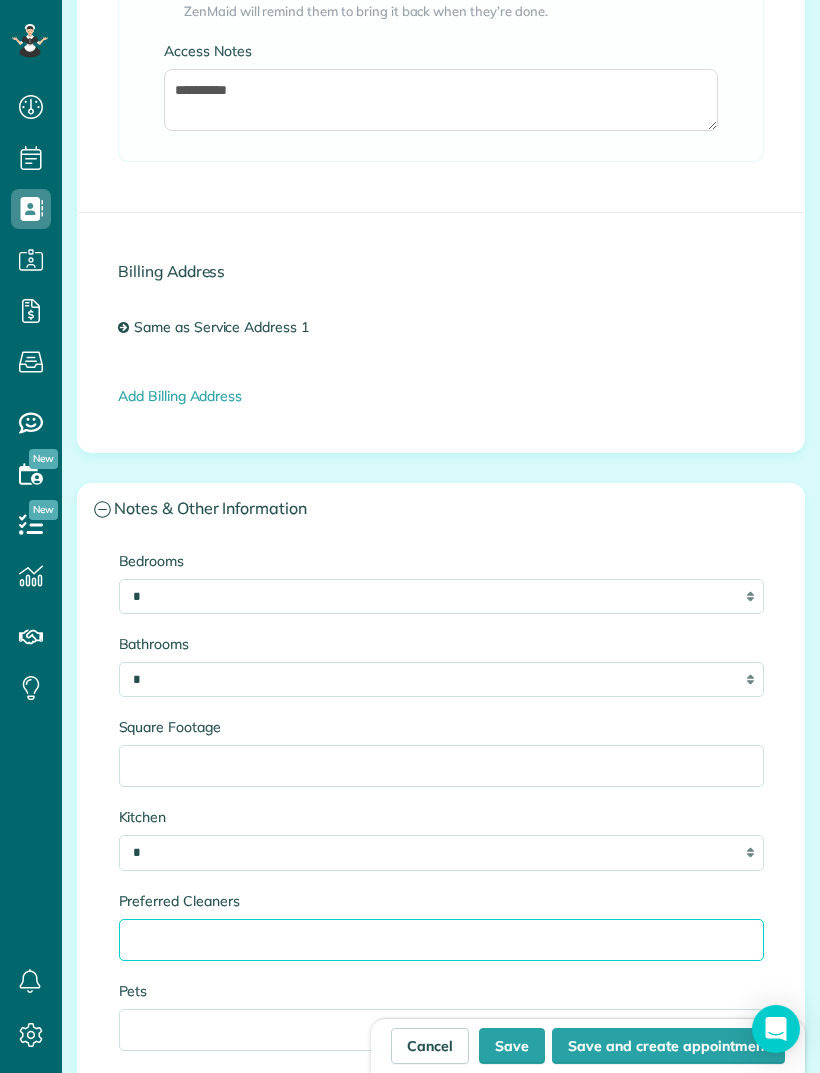 click on "Preferred Cleaners" at bounding box center [441, 940] 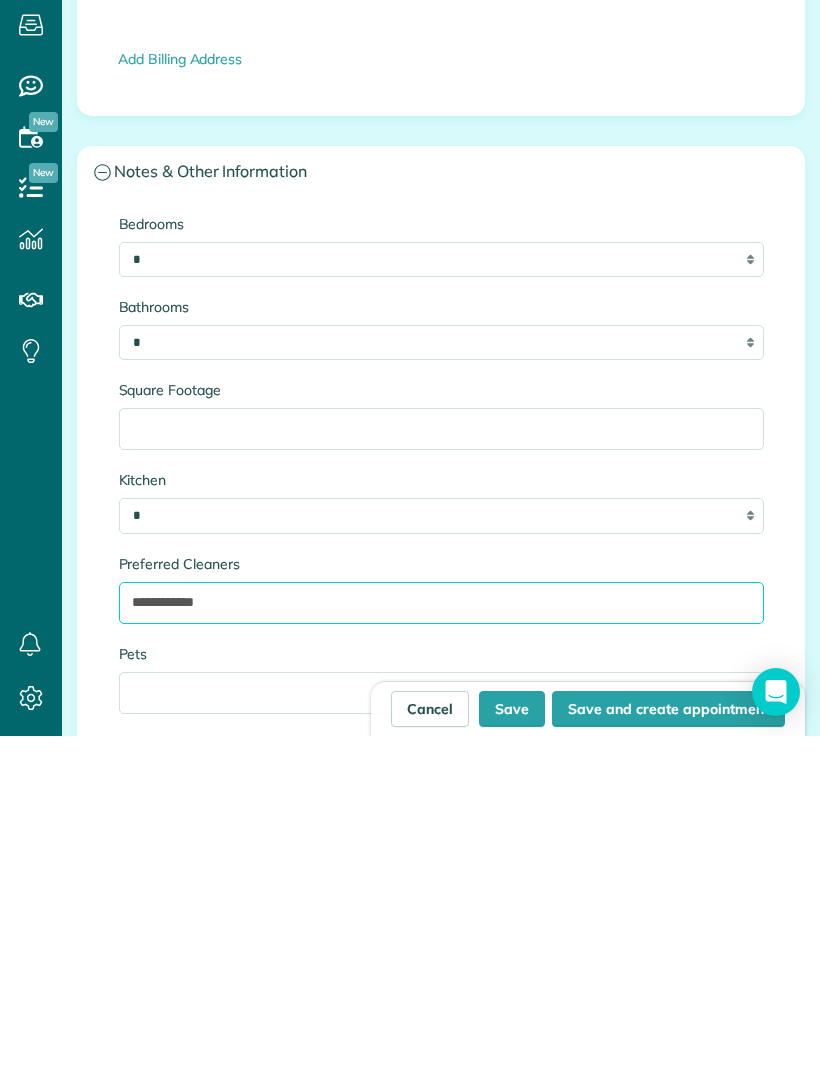 type on "**********" 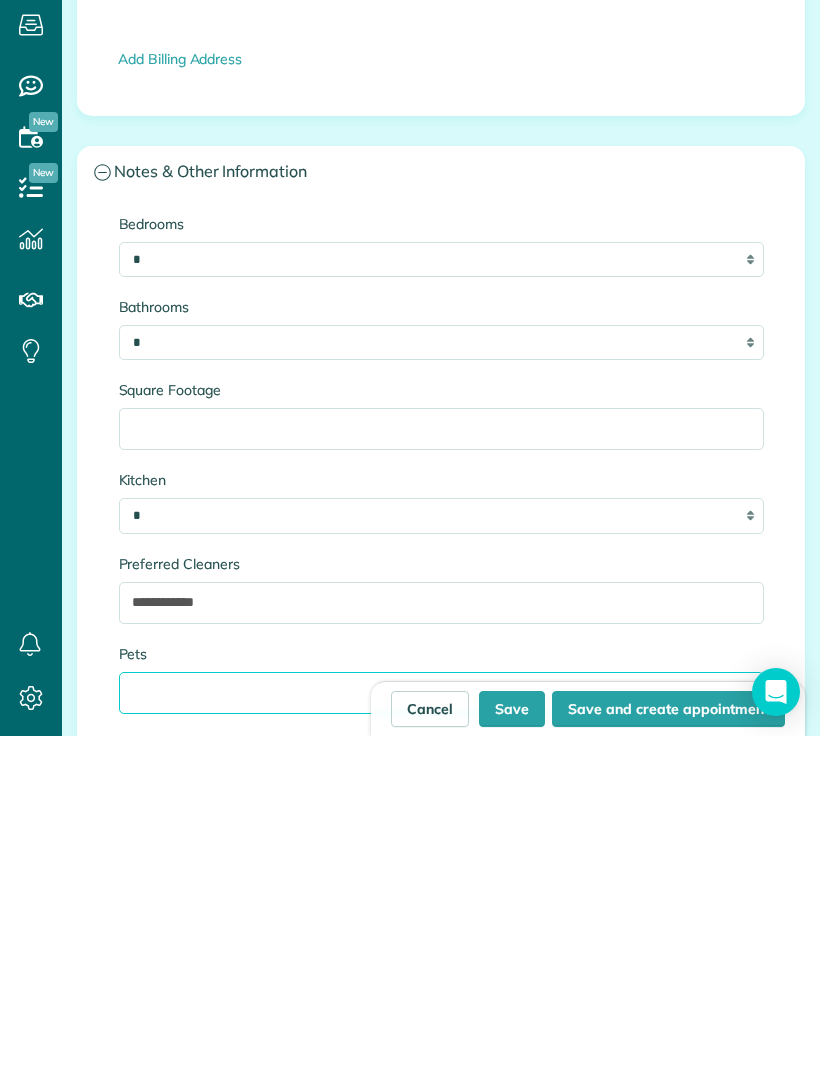click on "Pets" at bounding box center [441, 1030] 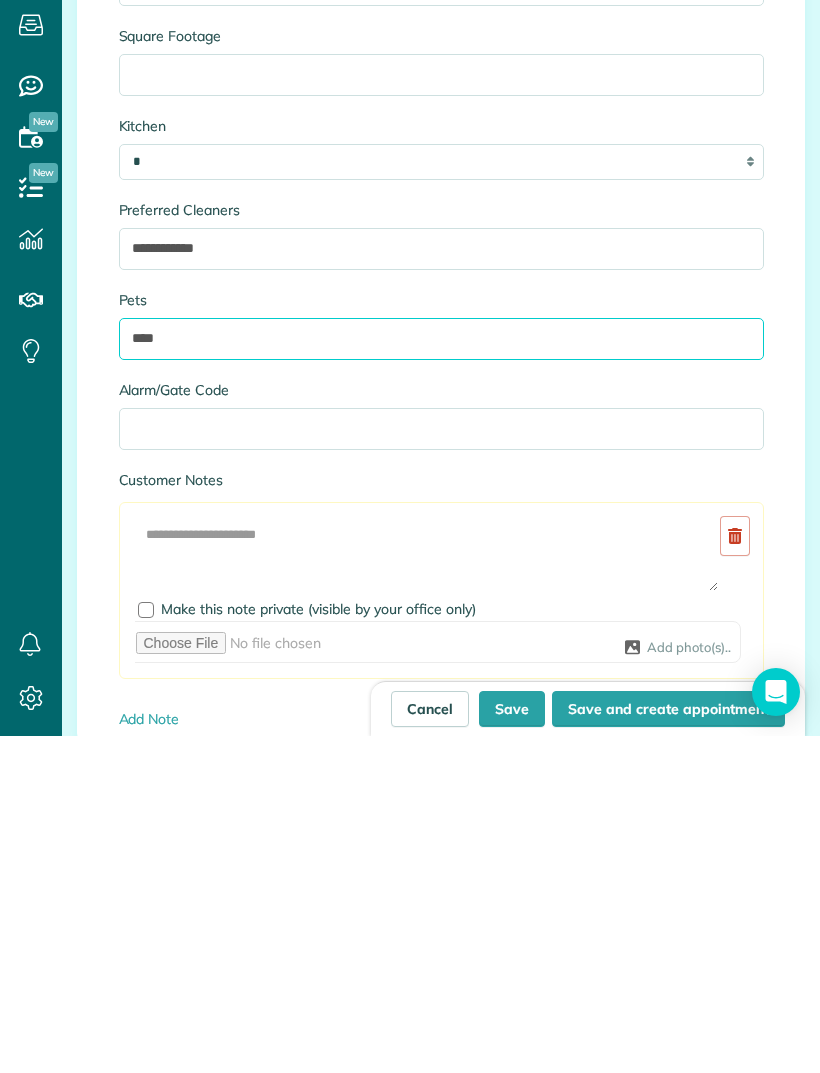 scroll, scrollTop: 2608, scrollLeft: 0, axis: vertical 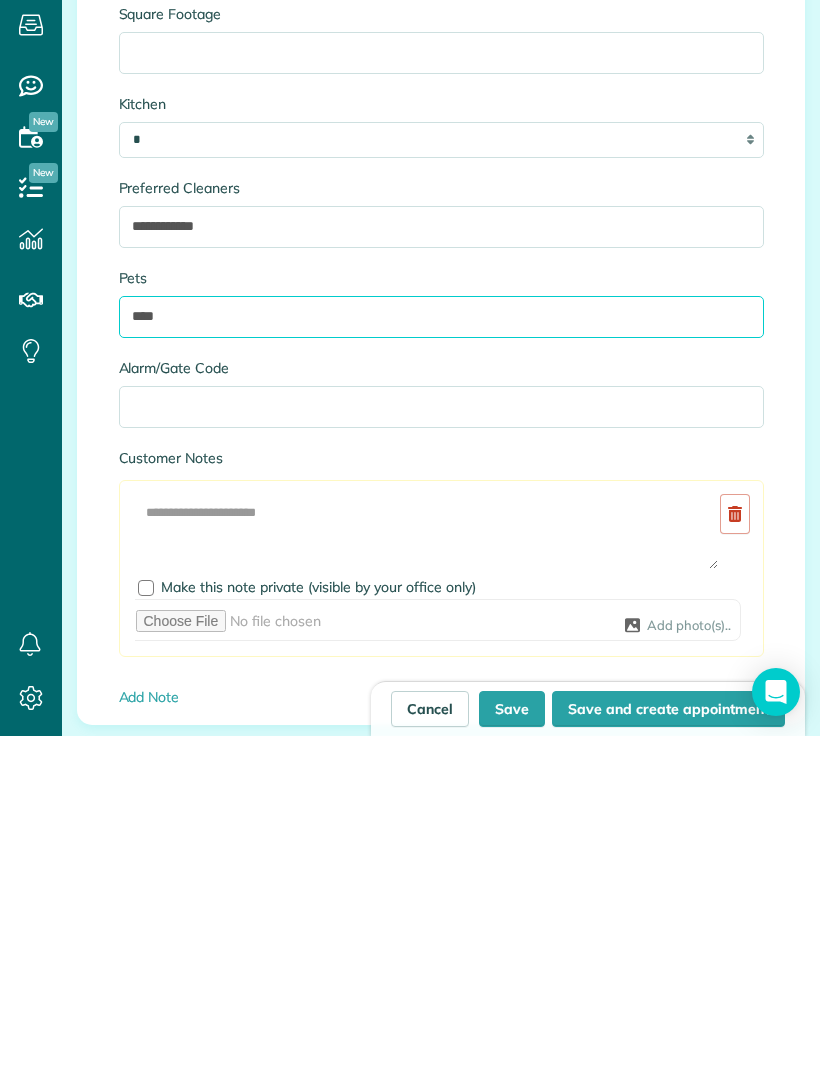 type on "****" 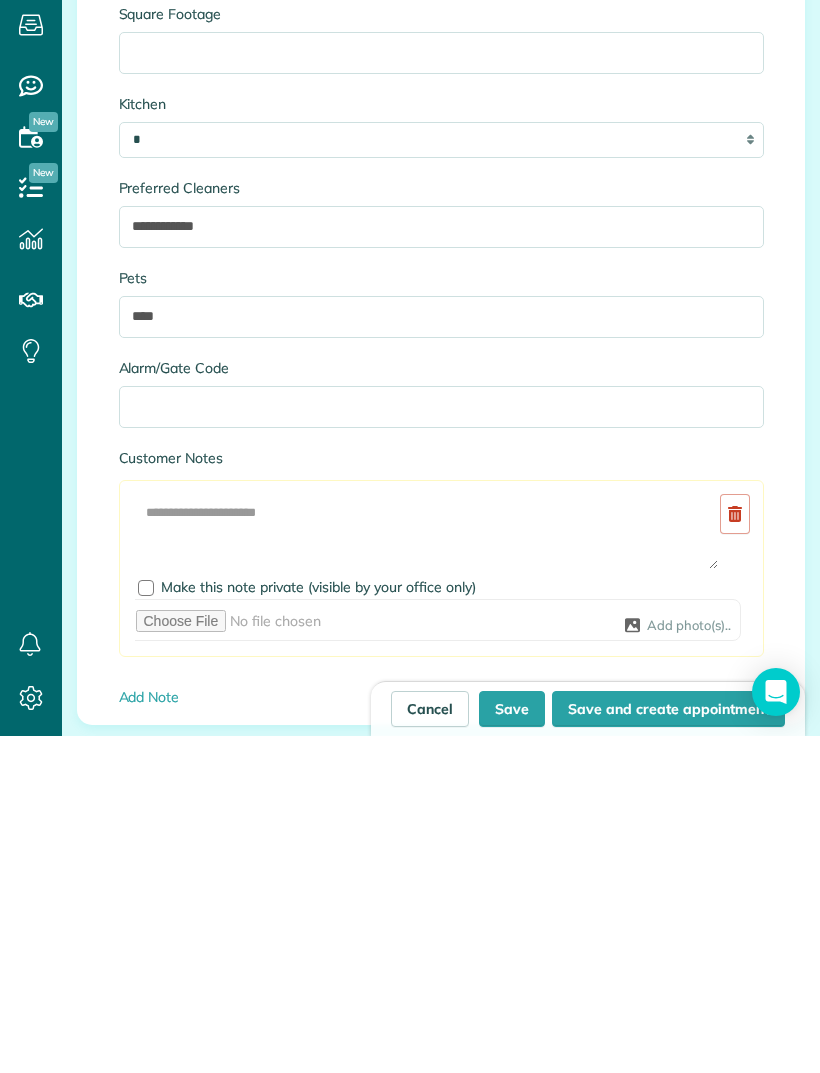 click on "Save" at bounding box center (512, 1046) 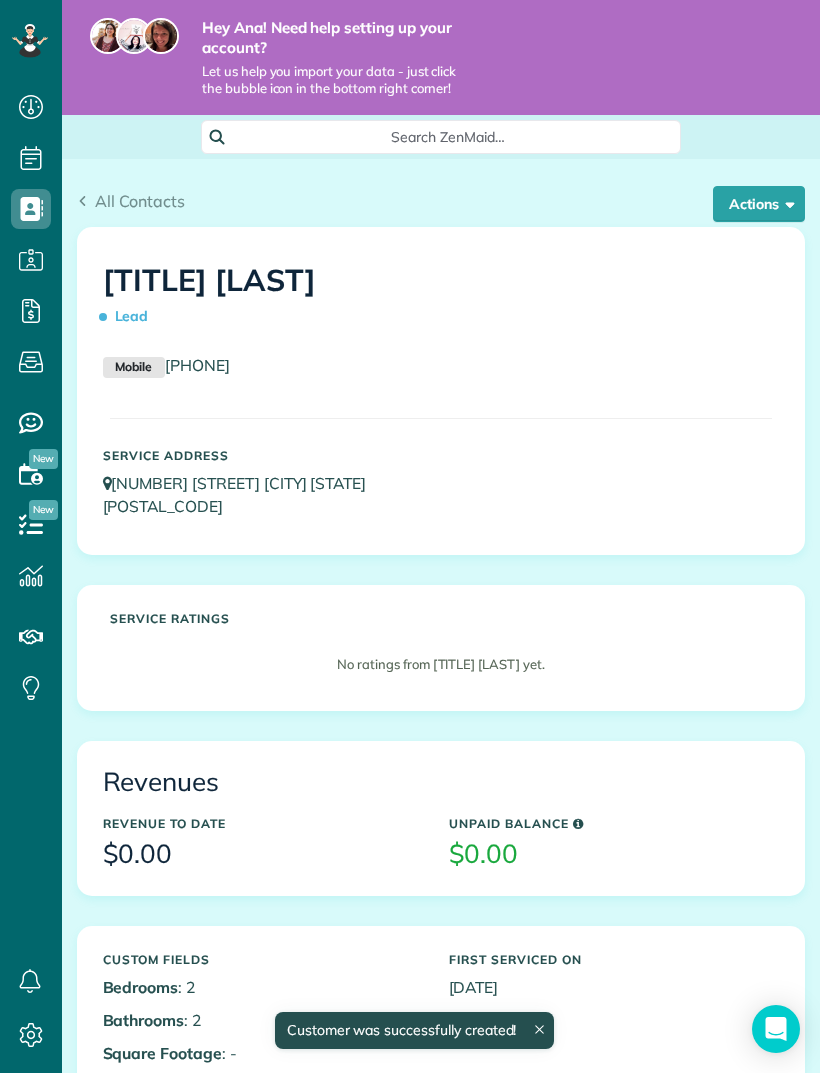 scroll, scrollTop: 0, scrollLeft: 0, axis: both 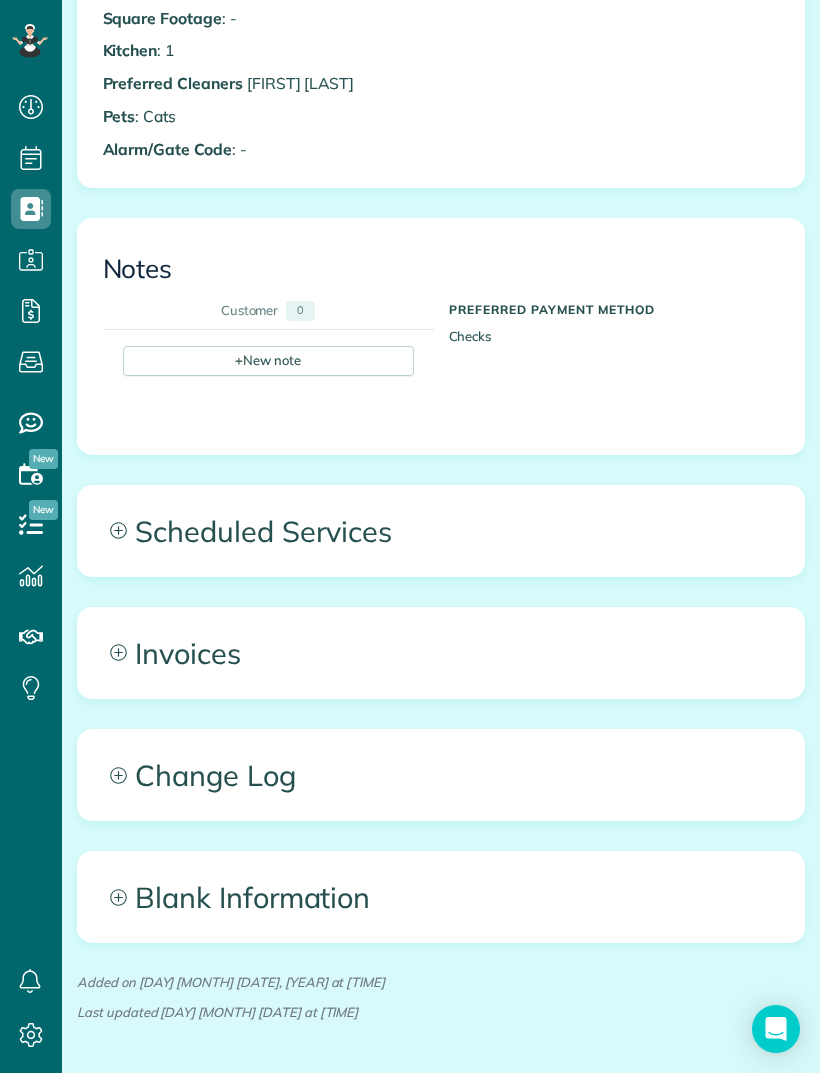 click on "Invoices" at bounding box center (441, 653) 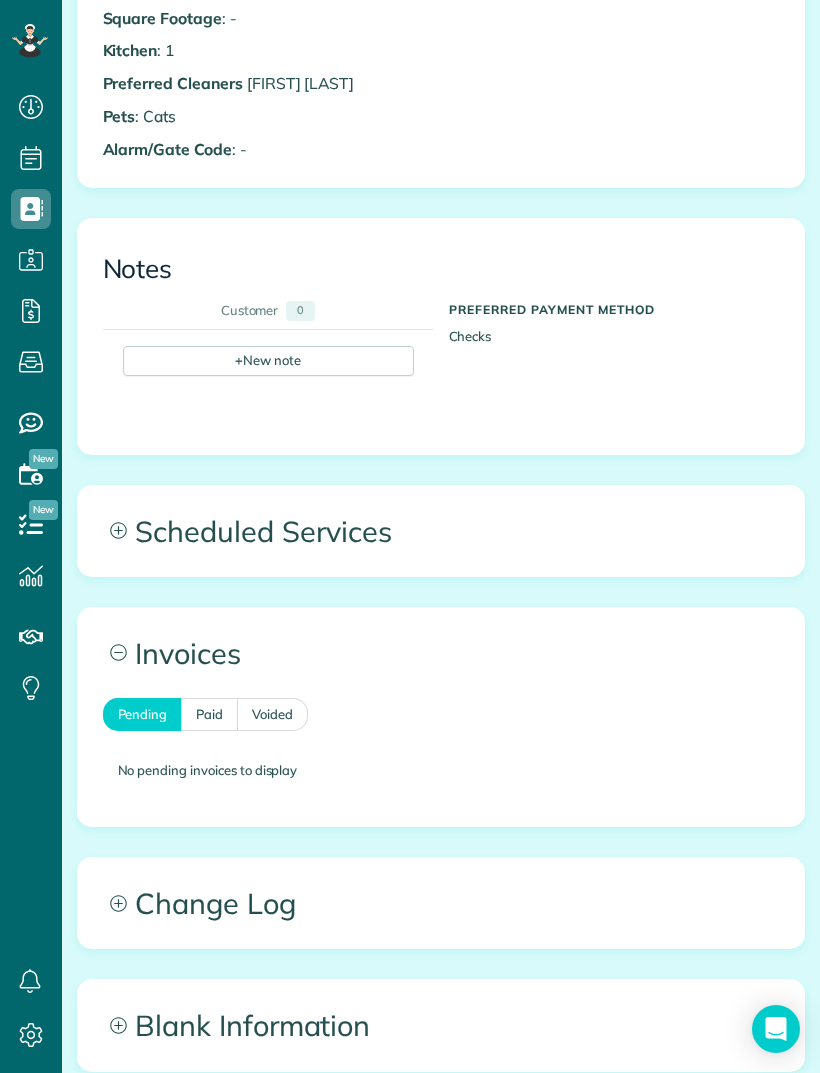 click on "Invoices" at bounding box center [441, 653] 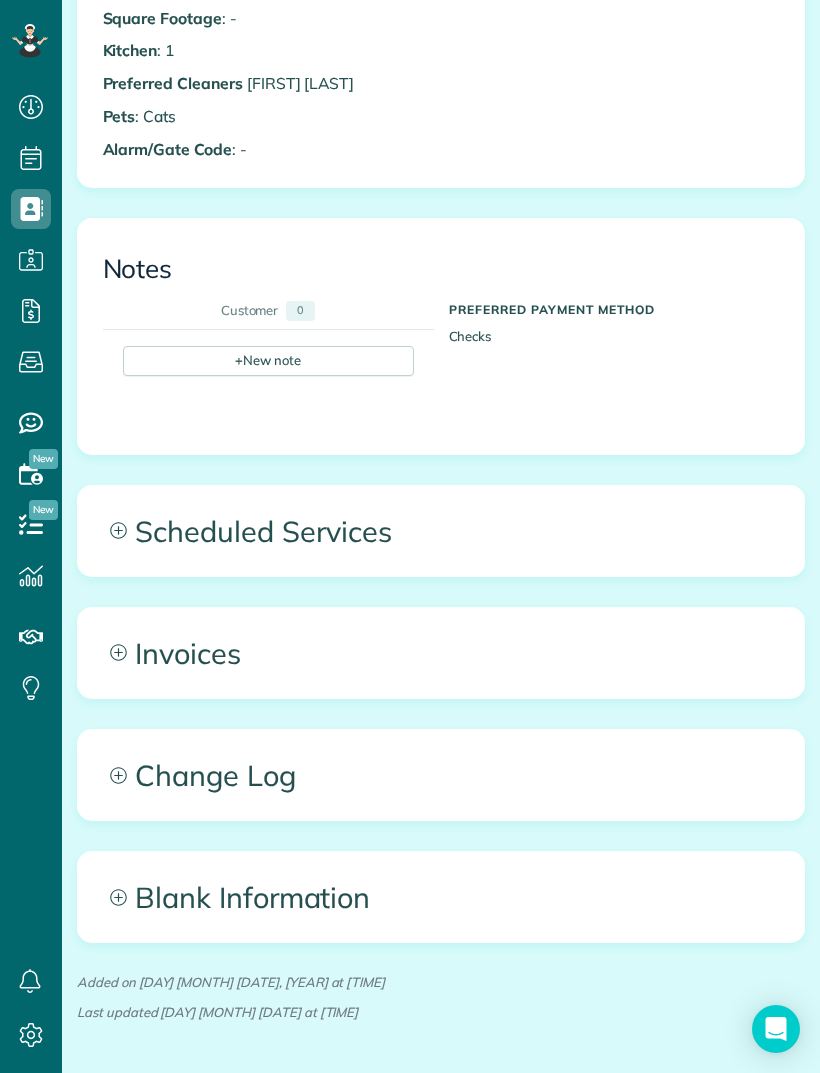 click on "Change Log" at bounding box center [441, 775] 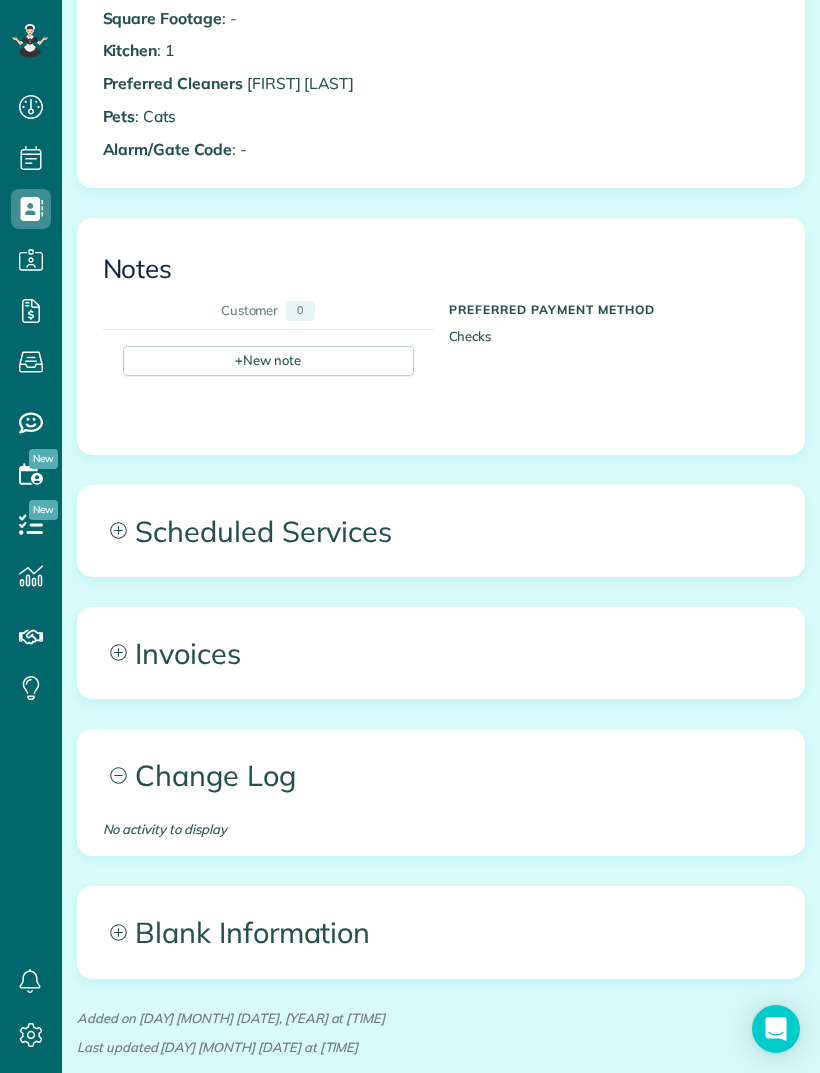 click on "Change Log" at bounding box center (441, 775) 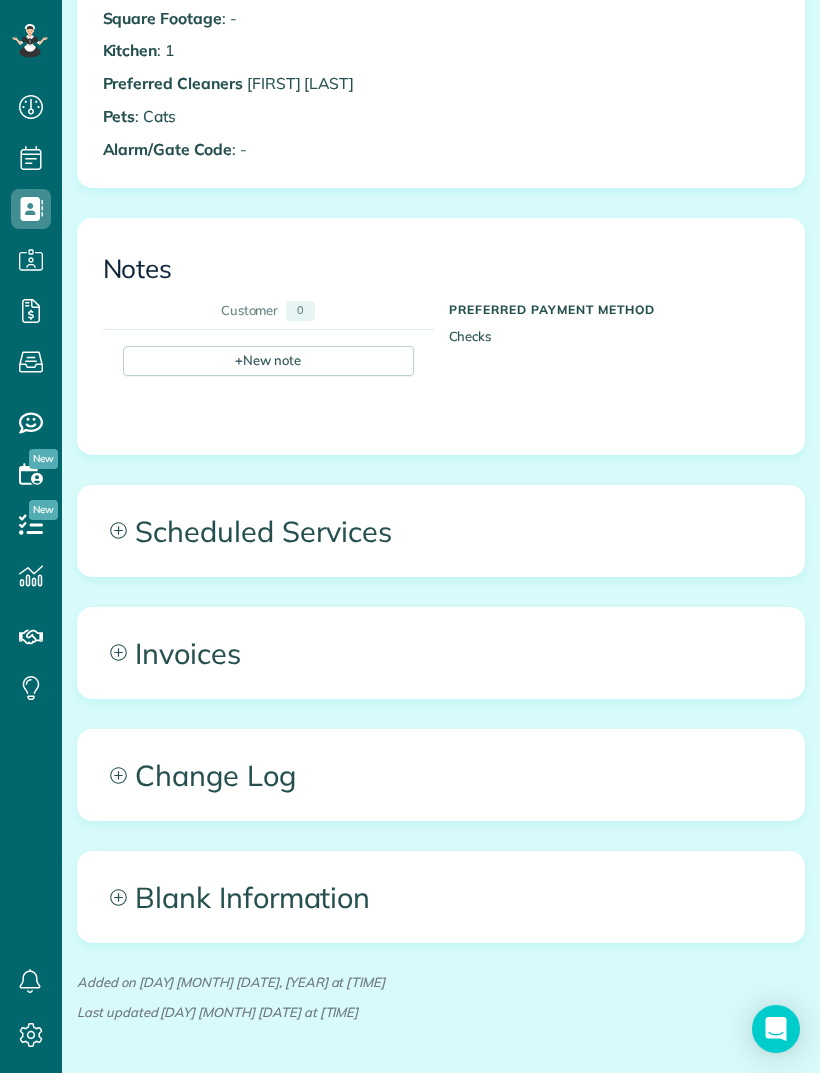 click on "Blank Information" at bounding box center (441, 897) 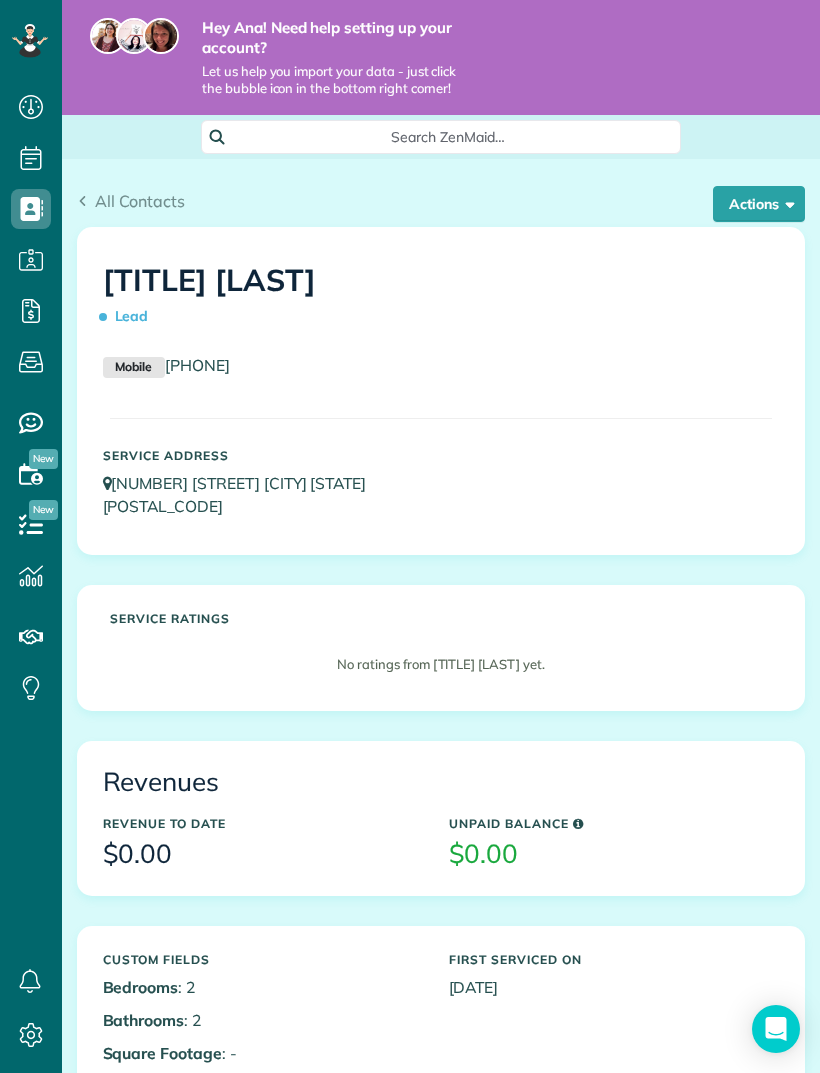 scroll, scrollTop: 0, scrollLeft: 0, axis: both 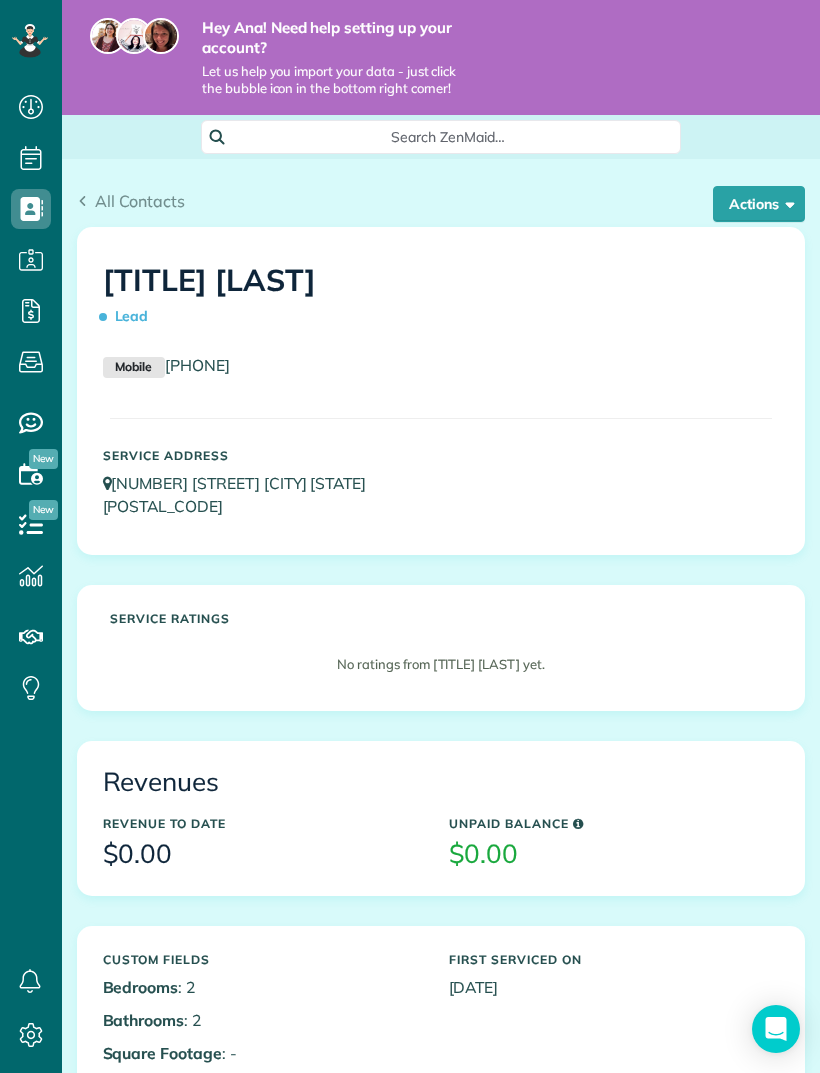 click at bounding box center (786, 202) 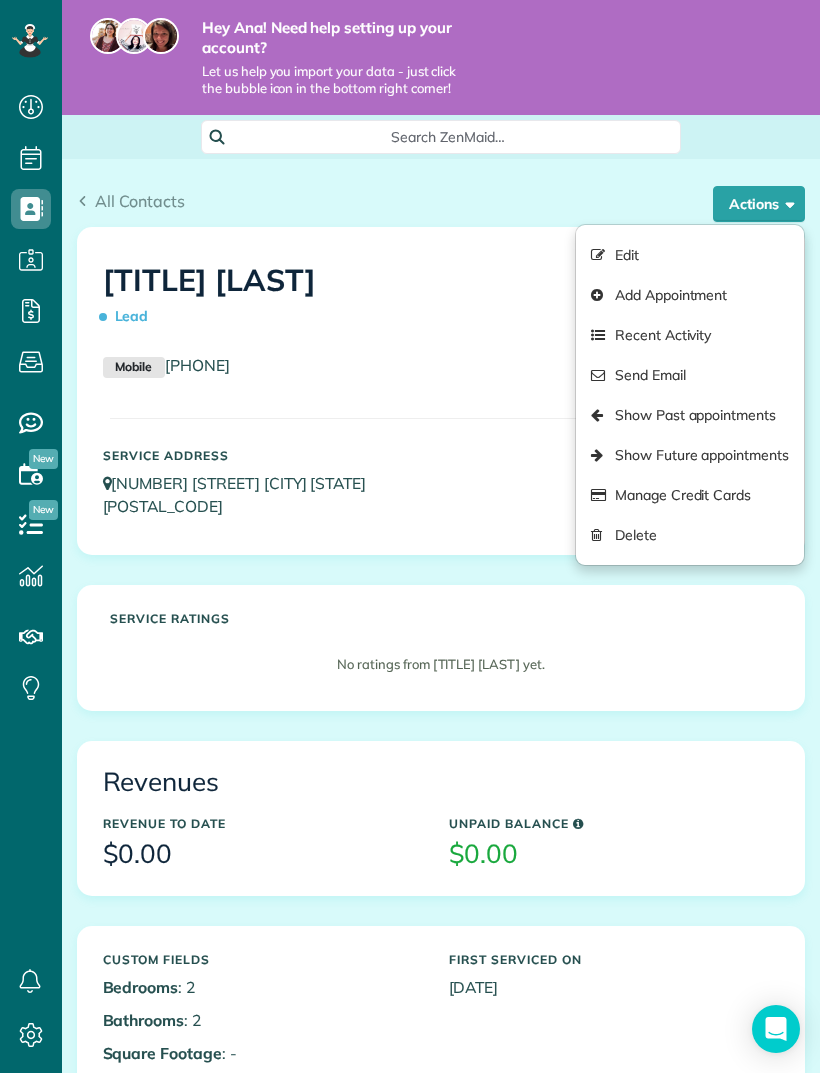 click on "Ms. Joan Zito
Lead
Mobile
(862) 240-3225
Service Address
30 Caribbean Street Toms River NJ 08757" at bounding box center (441, 391) 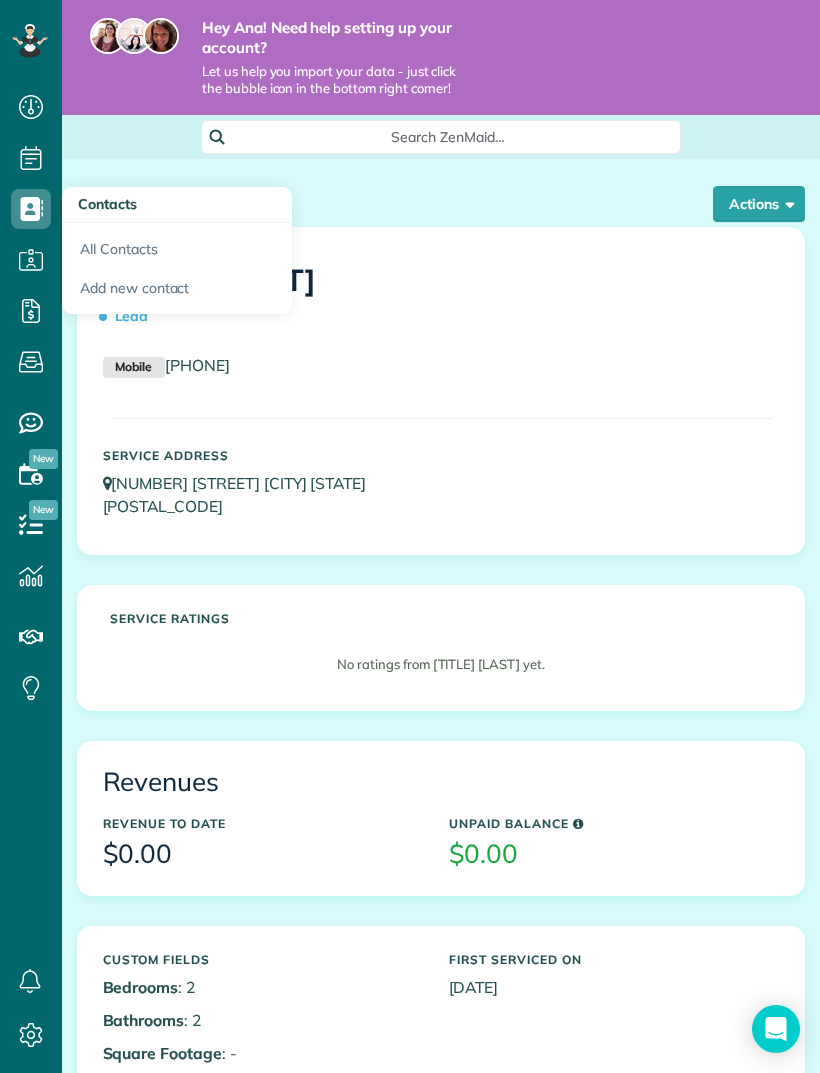 click on "Add new contact" at bounding box center [177, 292] 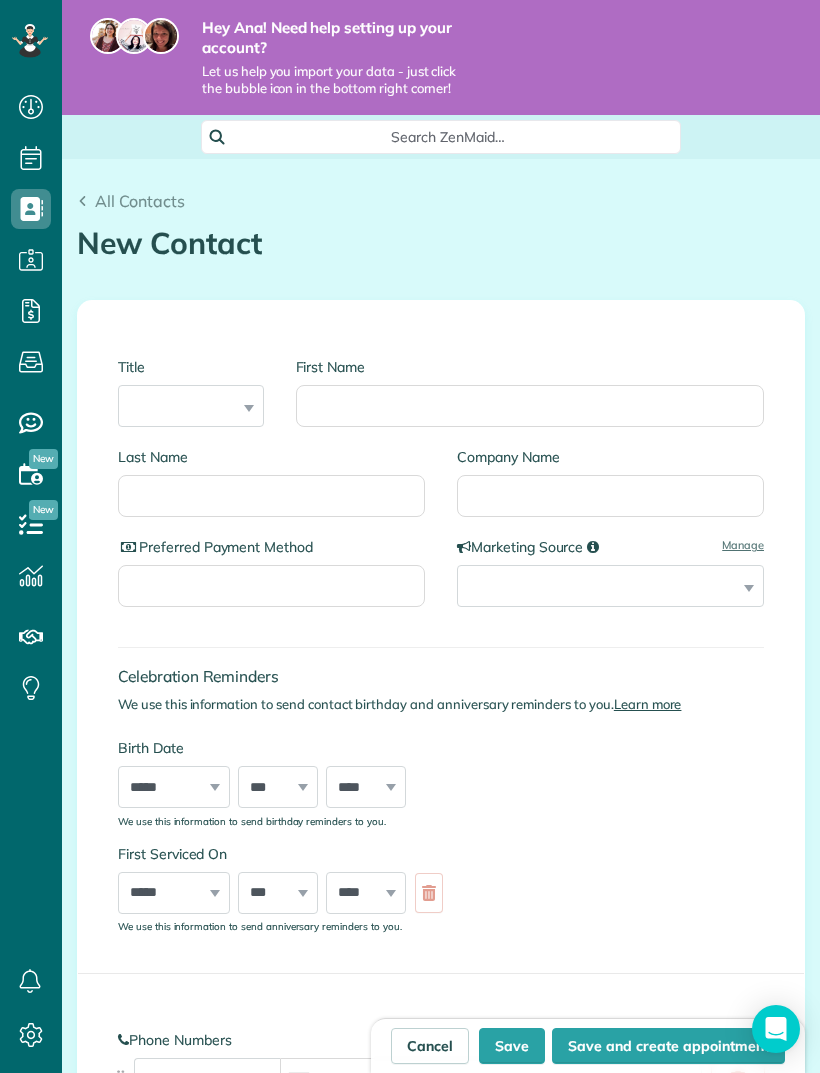 scroll, scrollTop: 0, scrollLeft: 0, axis: both 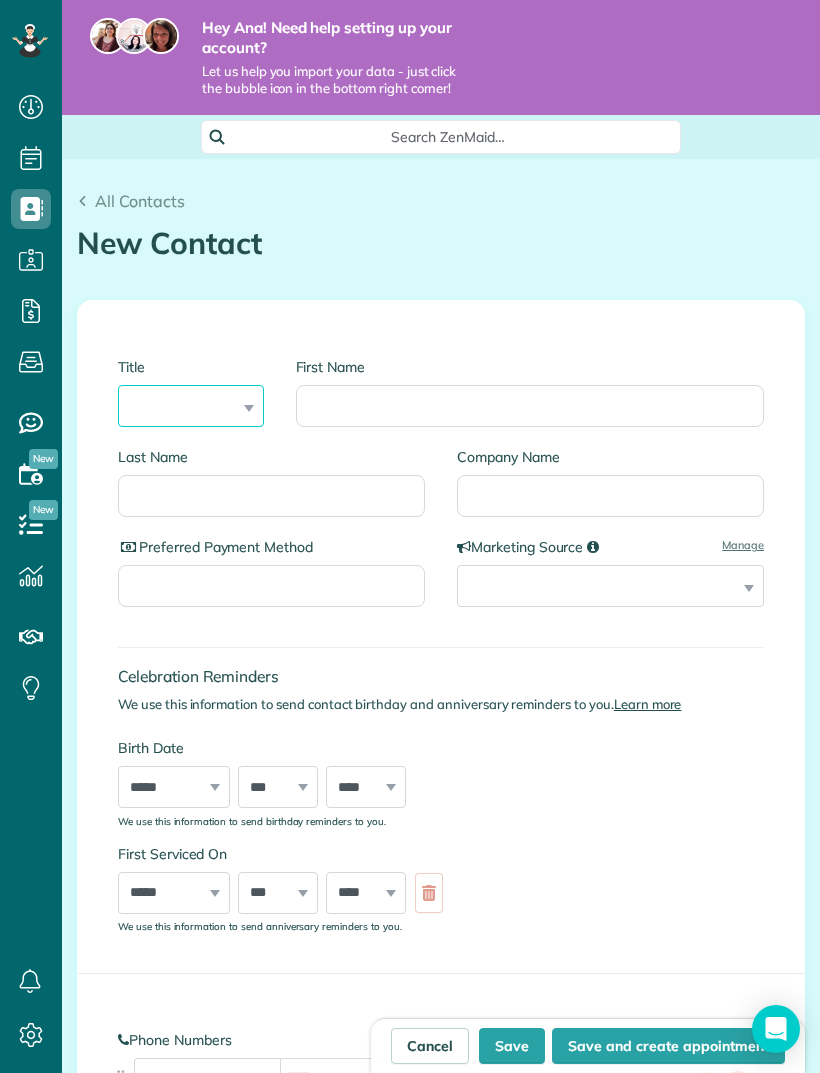 click on "***
****
***
***" at bounding box center (191, 406) 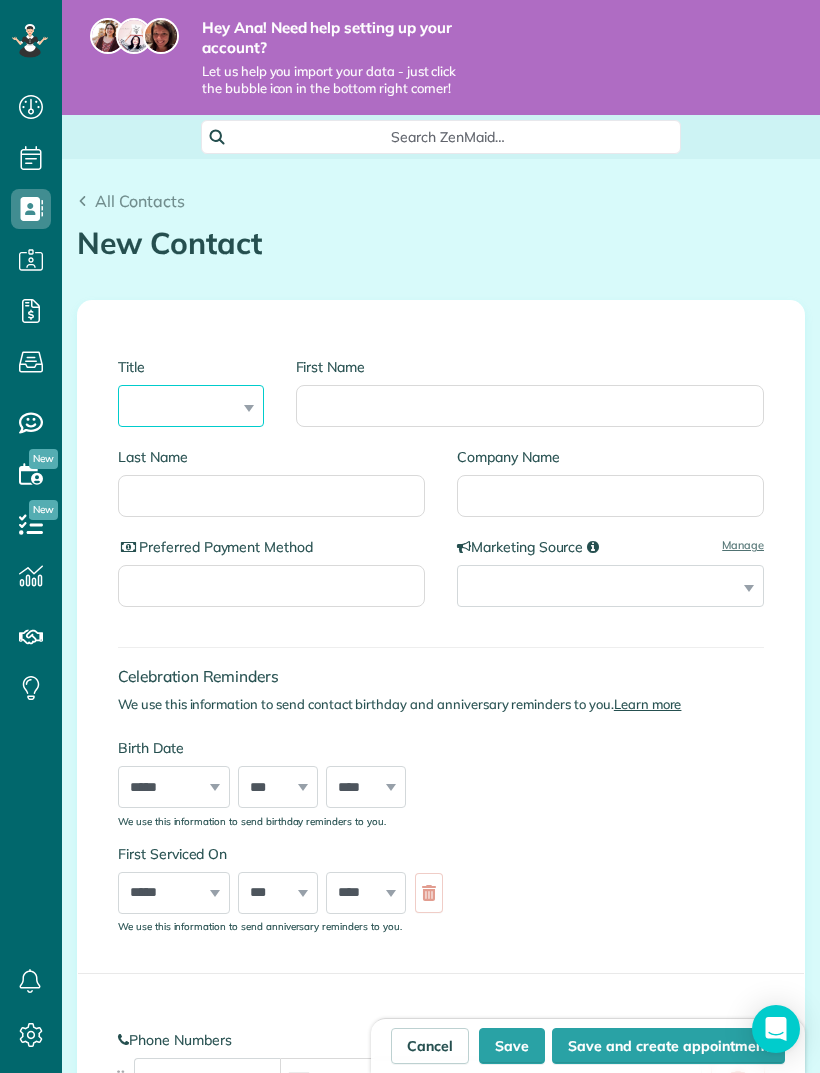 select on "****" 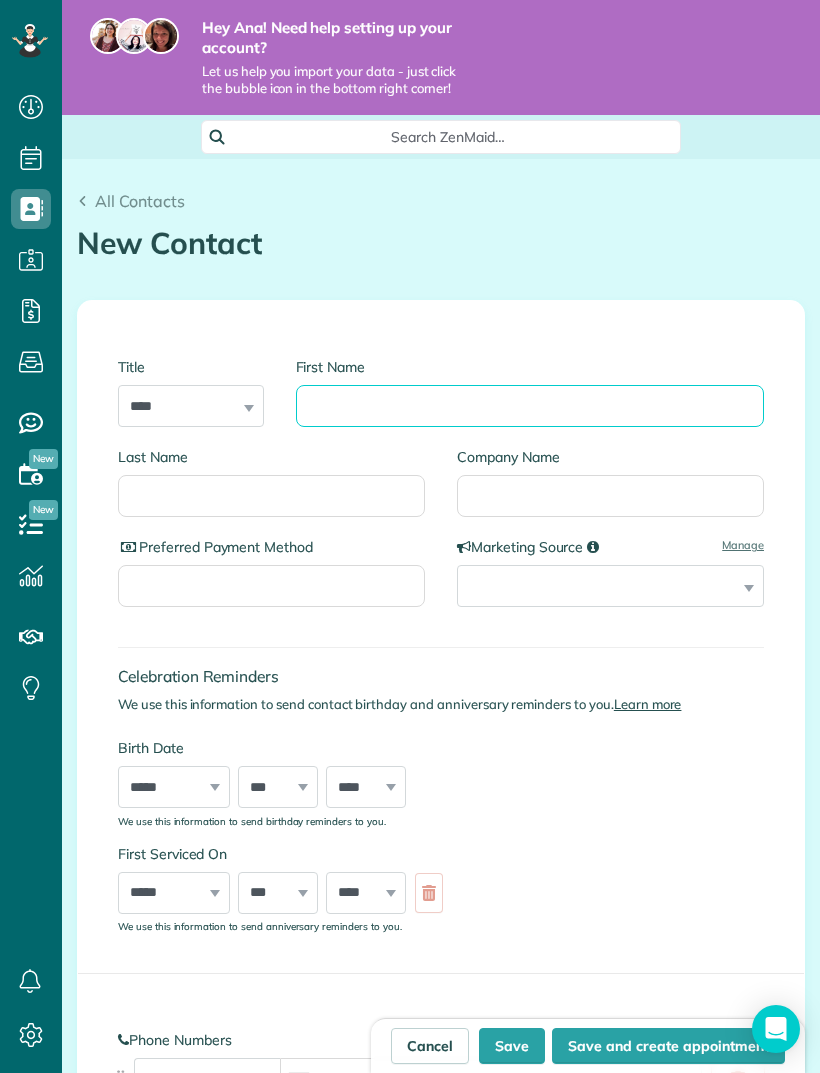 click on "First Name" at bounding box center (530, 406) 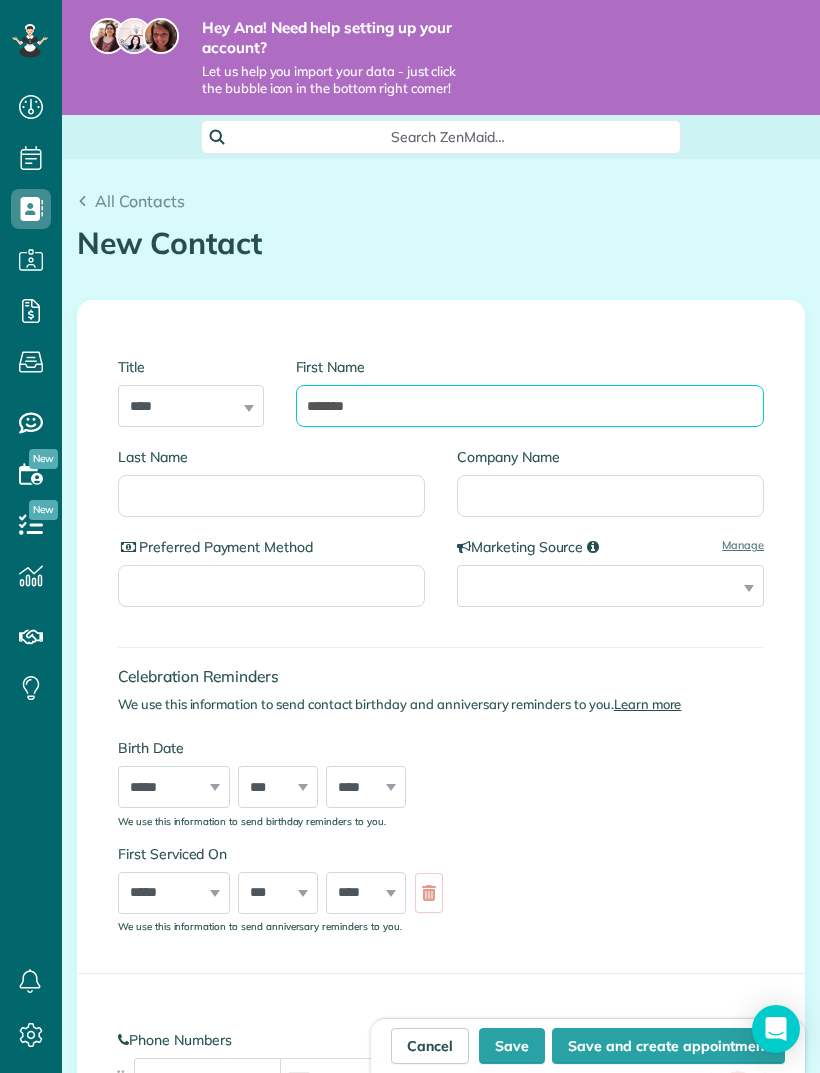 type on "*******" 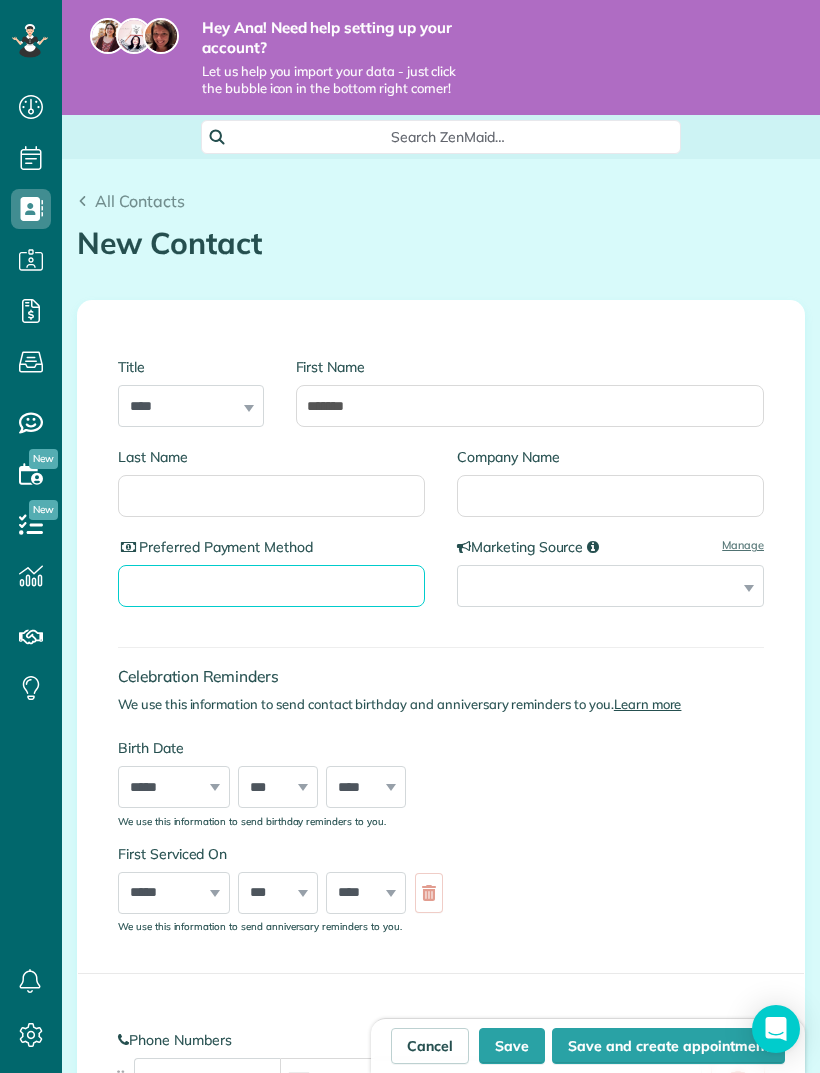 click on "Preferred Payment Method" at bounding box center (271, 586) 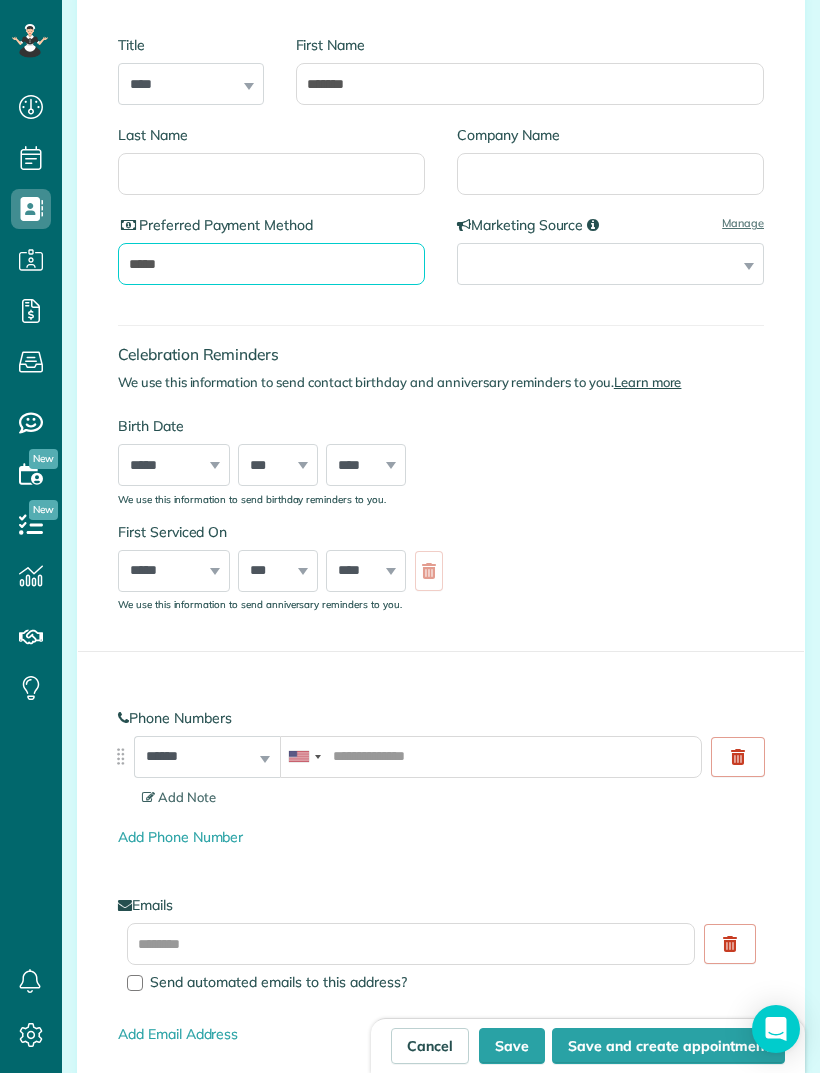 scroll, scrollTop: 330, scrollLeft: 0, axis: vertical 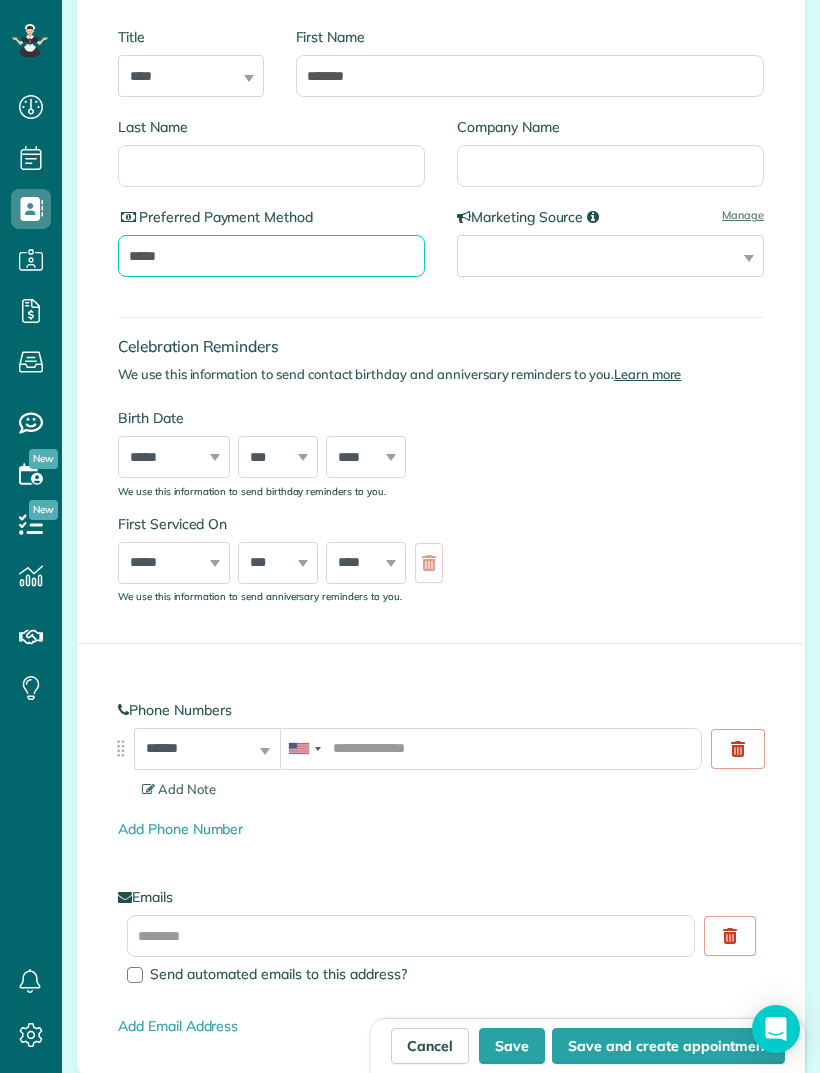 type on "*****" 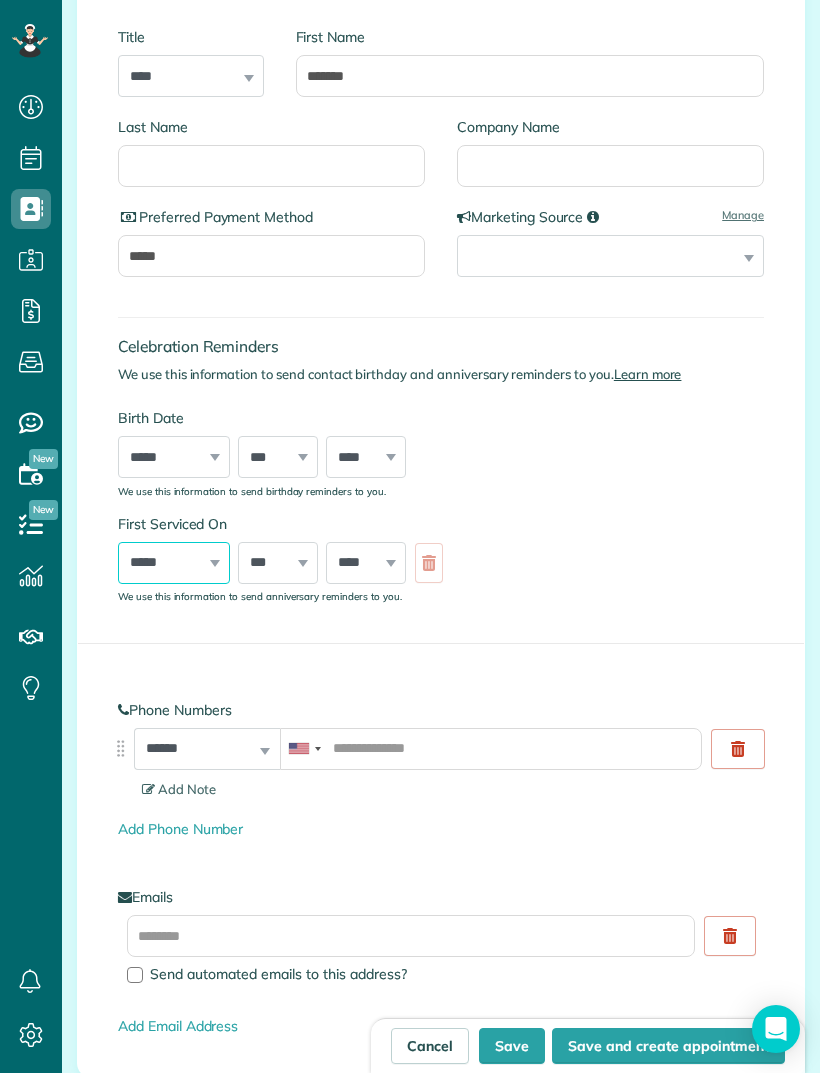 click on "*****
*******
********
*****
*****
***
****
****
******
*********
*******
********
********" at bounding box center (174, 563) 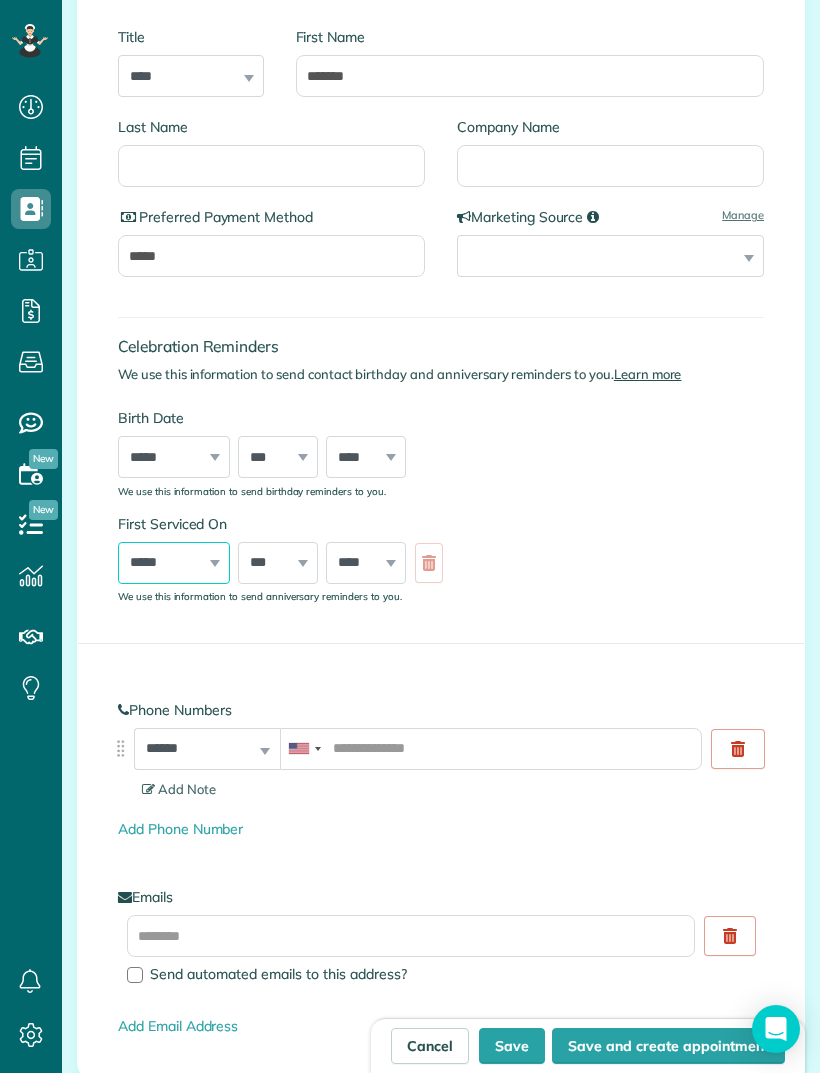 select on "*" 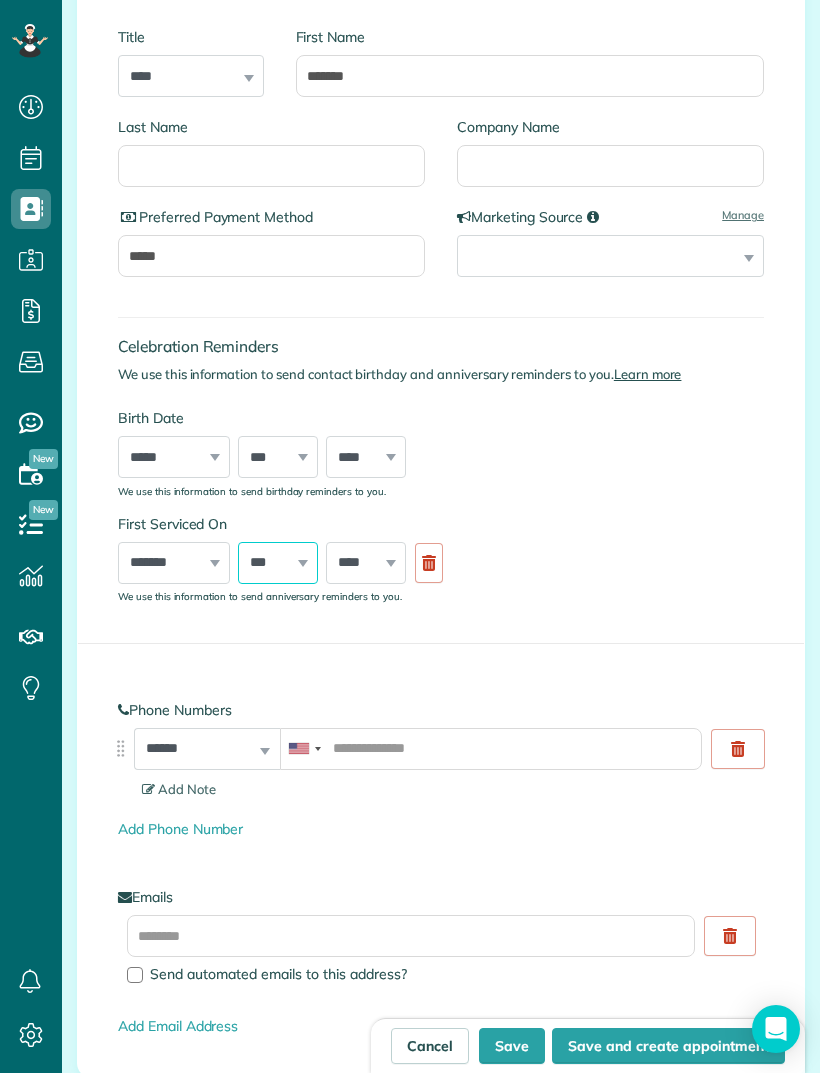 click on "***
*
*
*
*
*
*
*
*
*
**
**
**
**
**
**
**
**
**
**
**
**
**
**
**
**
**
**
**
**
**
**" at bounding box center [278, 563] 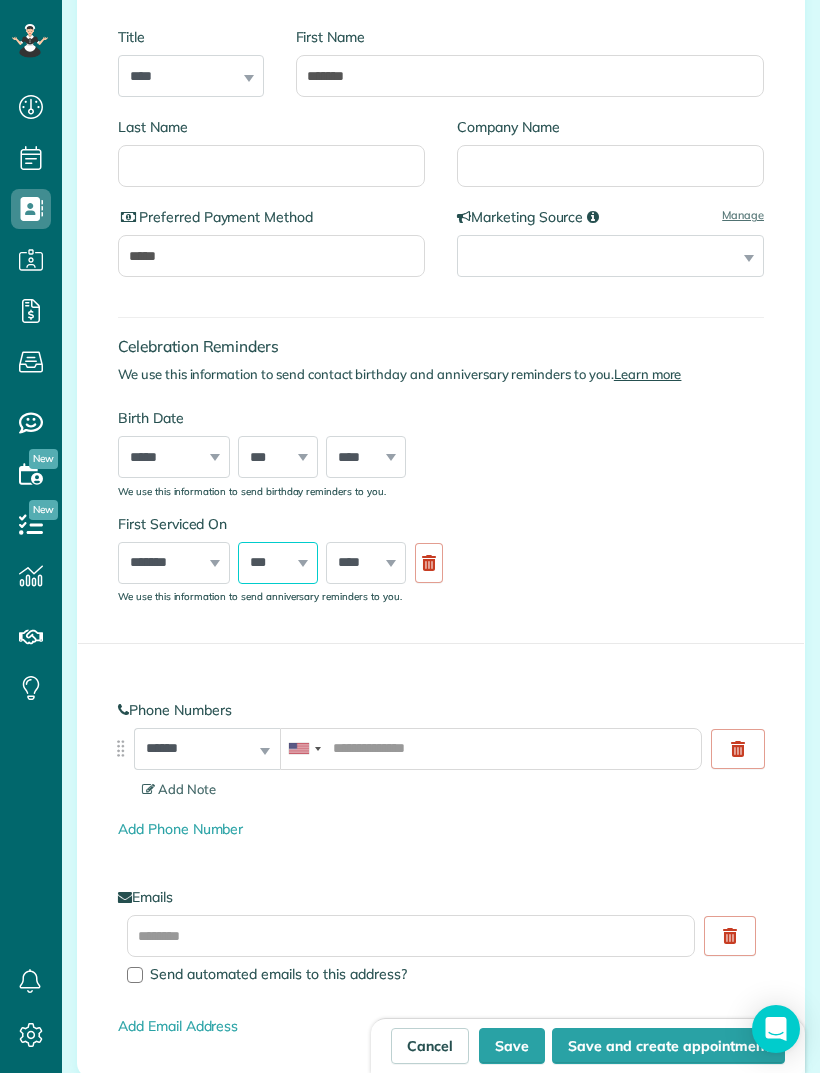 select on "*" 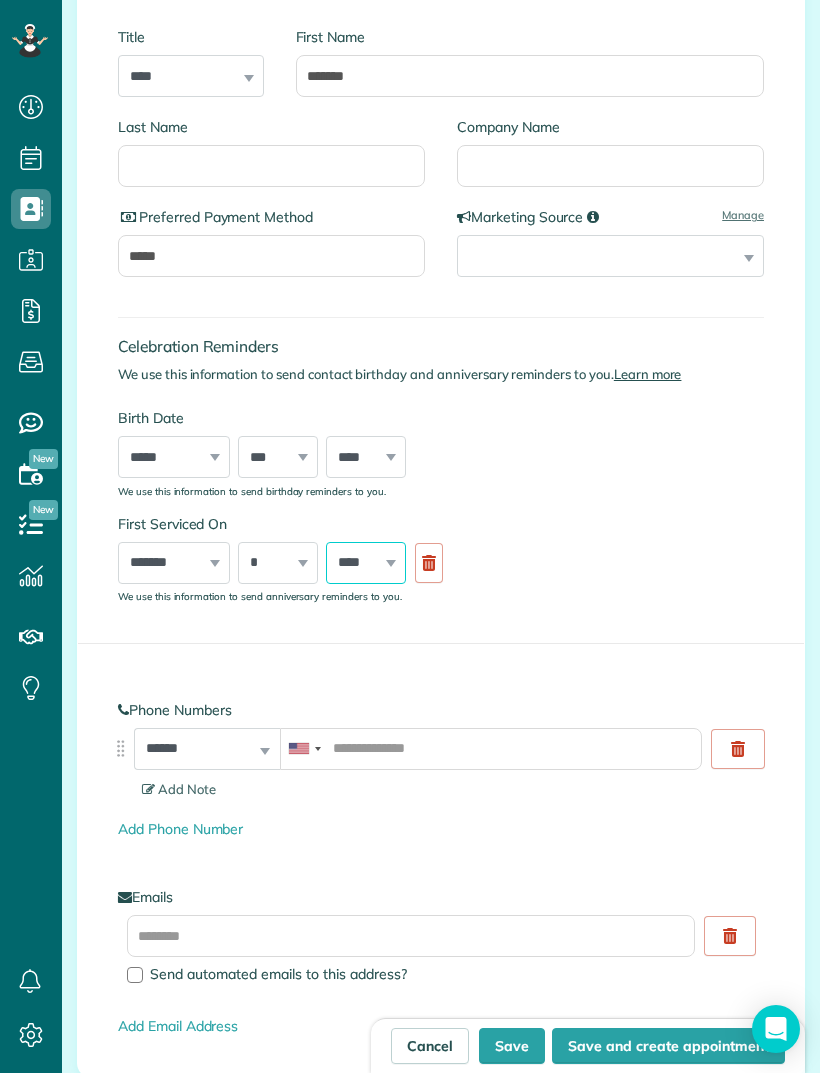 click on "****
****
****
****
****
****
****
****
****
****
****
****
****
****
****
****
****
****
****
****
****
****
****
****
****
****
****
****
****
****
****
****
****
****
****
****
****
****
****
****
****
****
****
****
****
****
****
****
****
****
****
****" at bounding box center (366, 563) 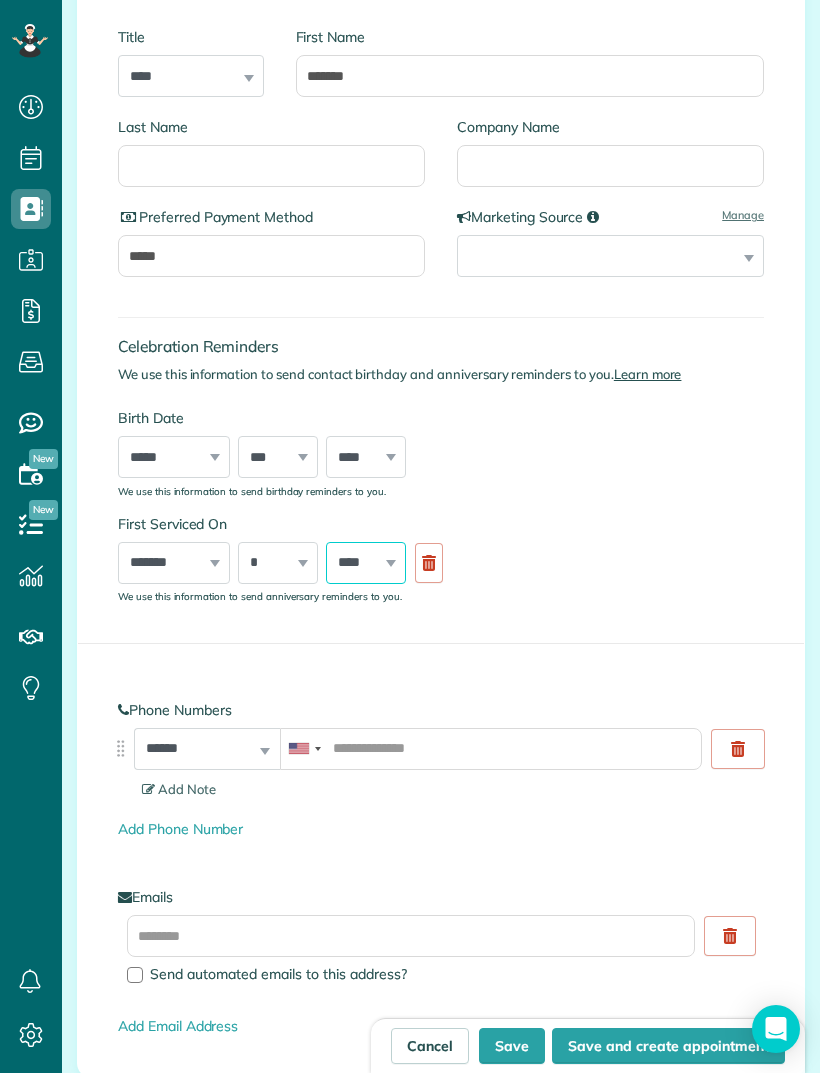 select on "****" 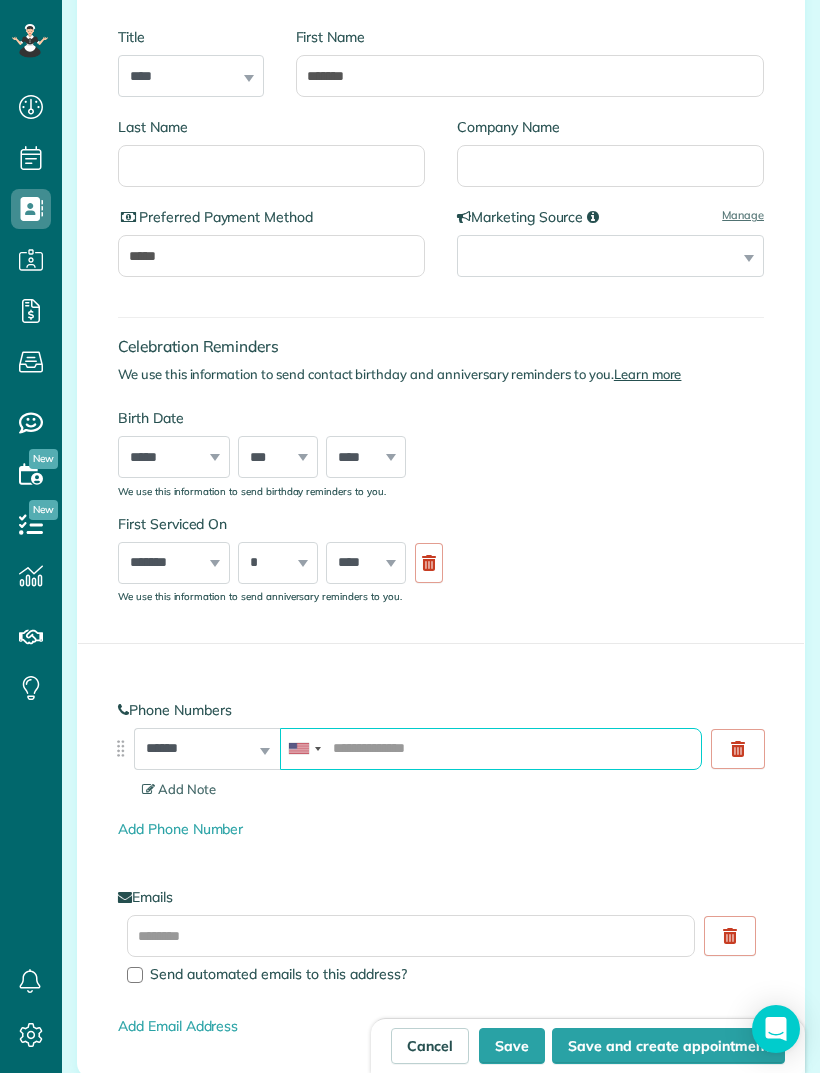 click at bounding box center [491, 749] 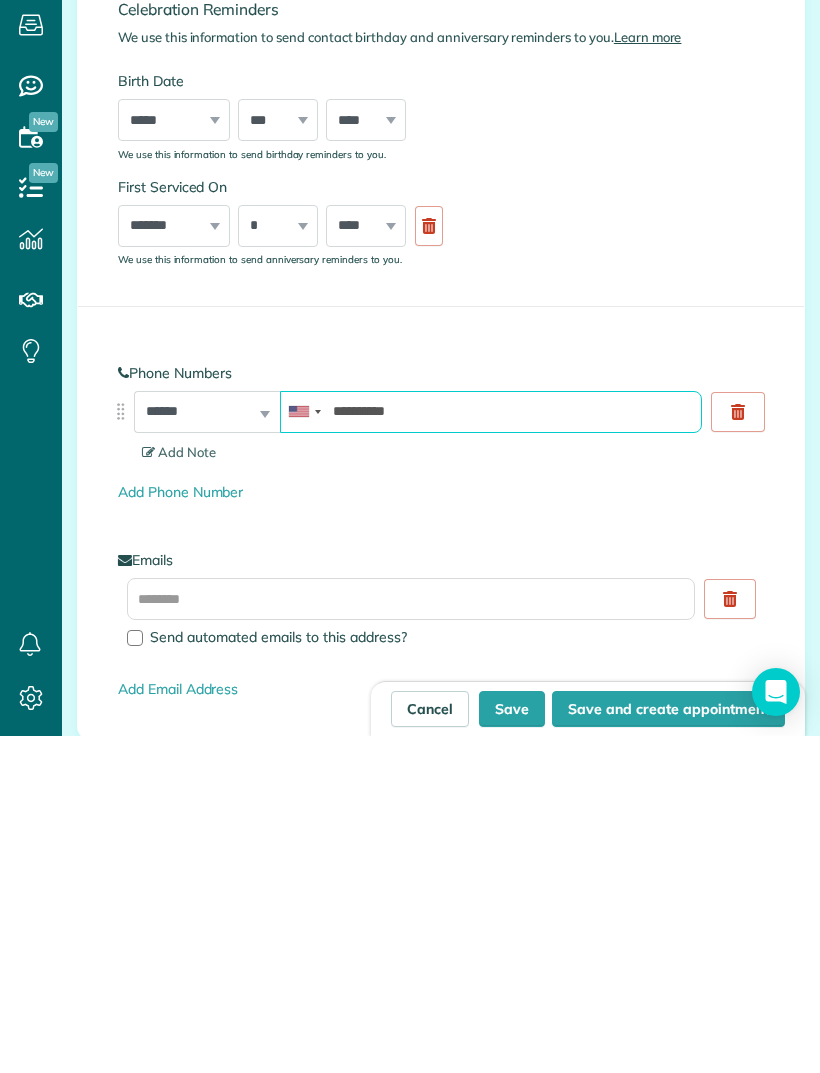 type on "**********" 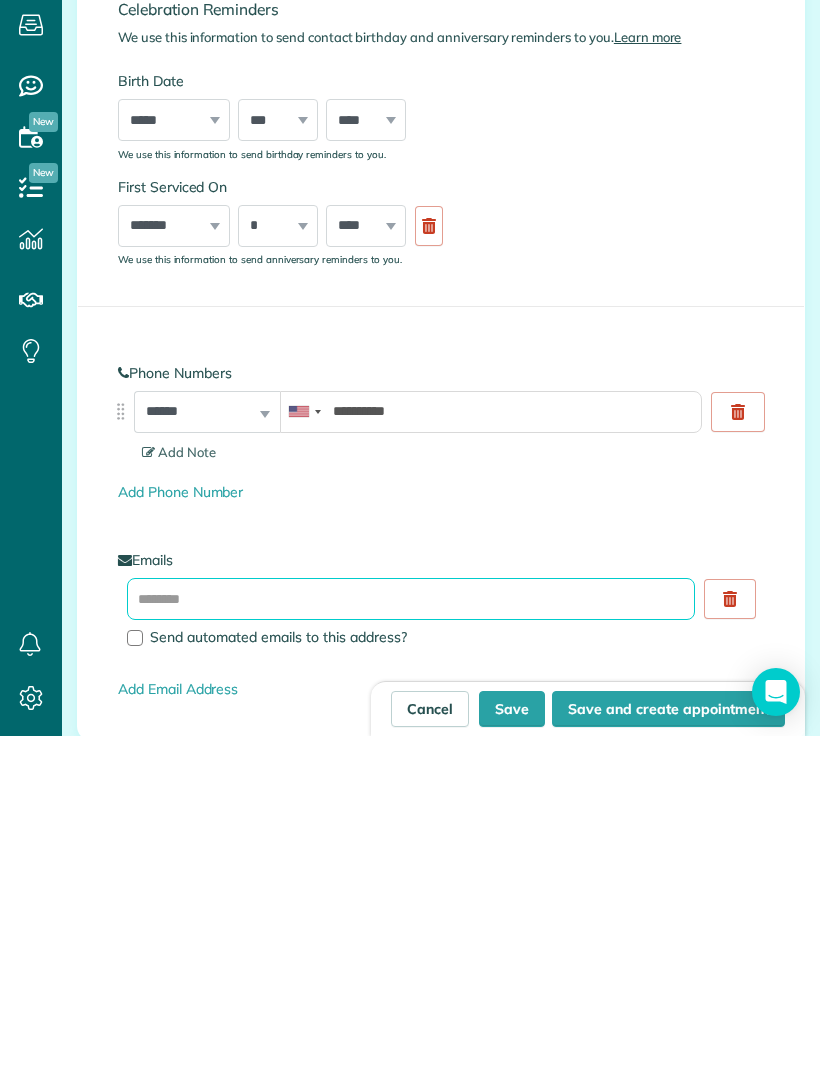 click at bounding box center [411, 936] 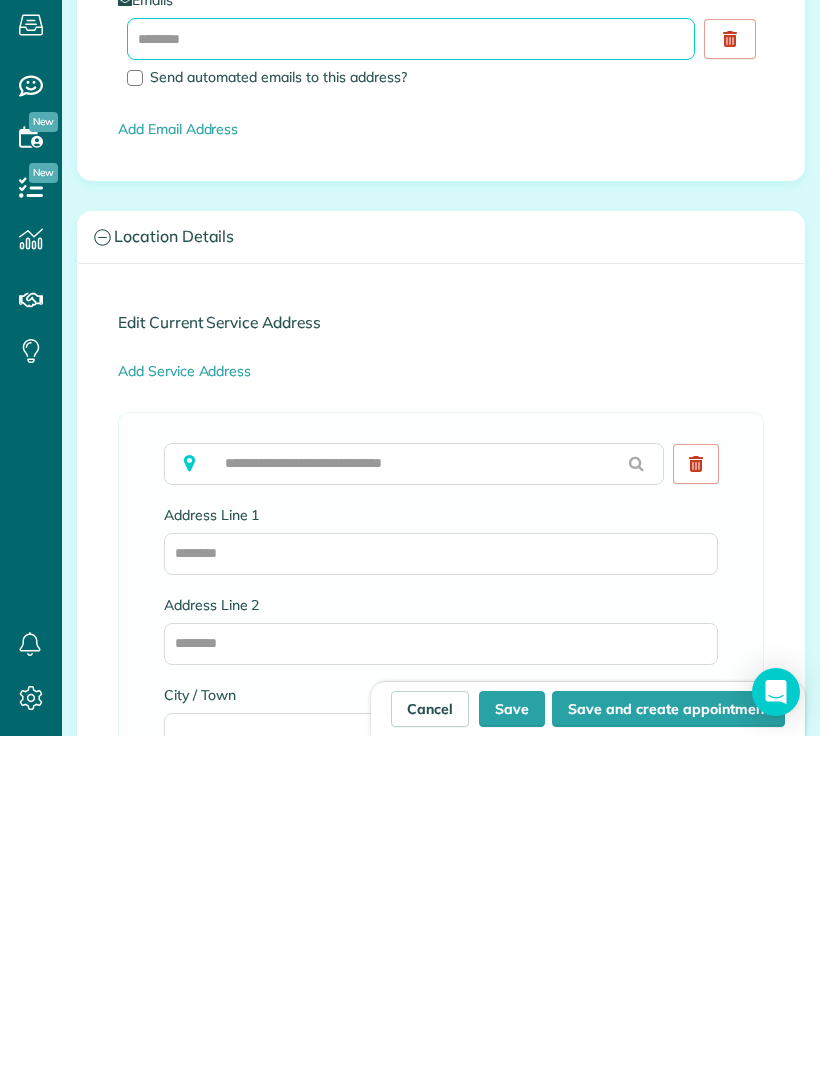 scroll, scrollTop: 891, scrollLeft: 0, axis: vertical 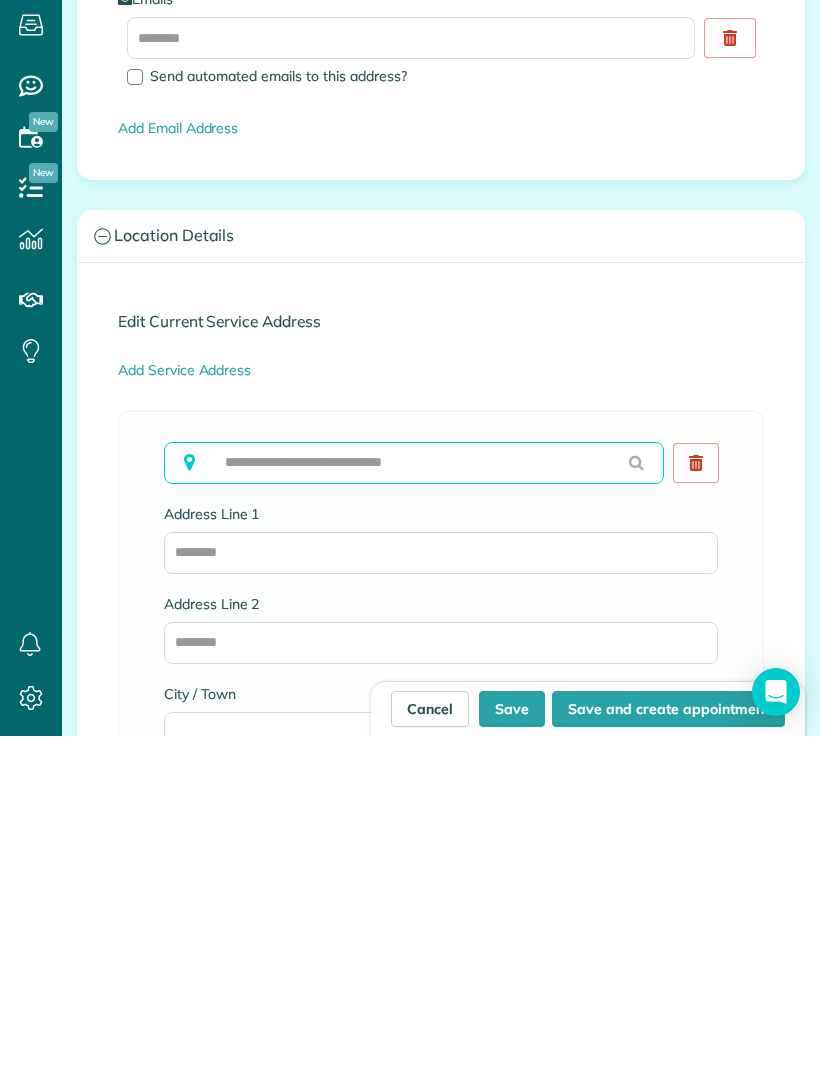 click at bounding box center (414, 800) 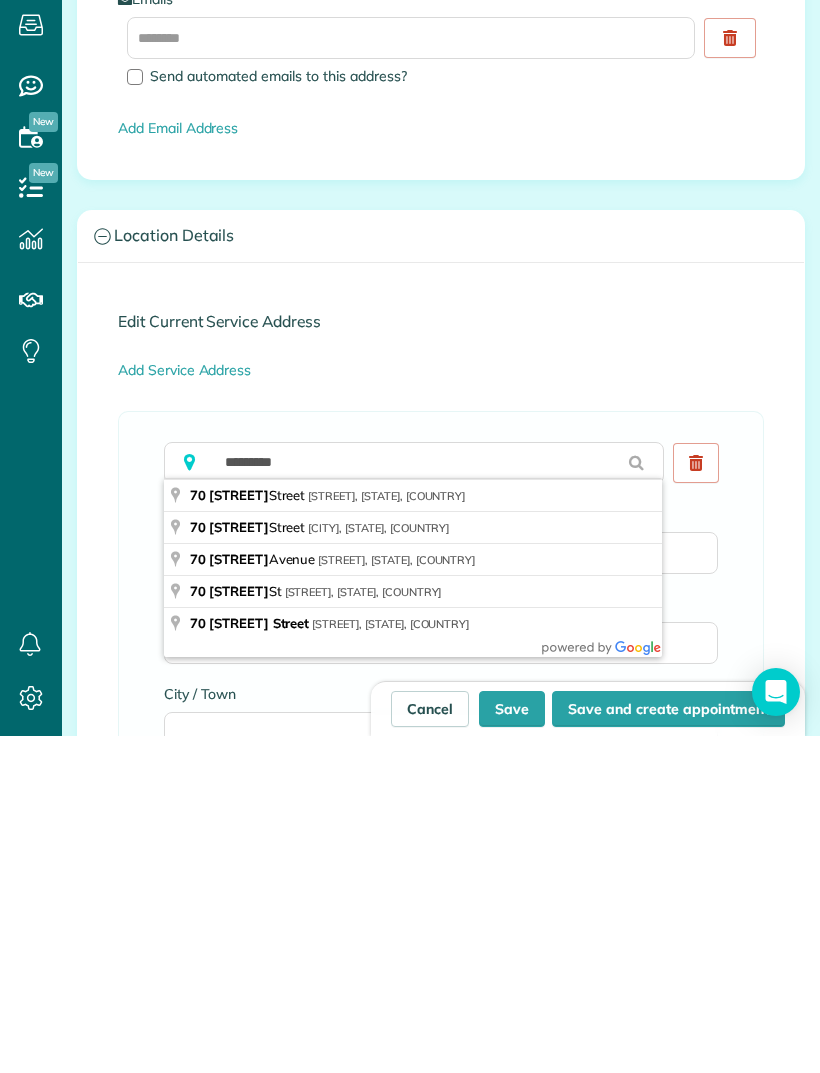 type on "**********" 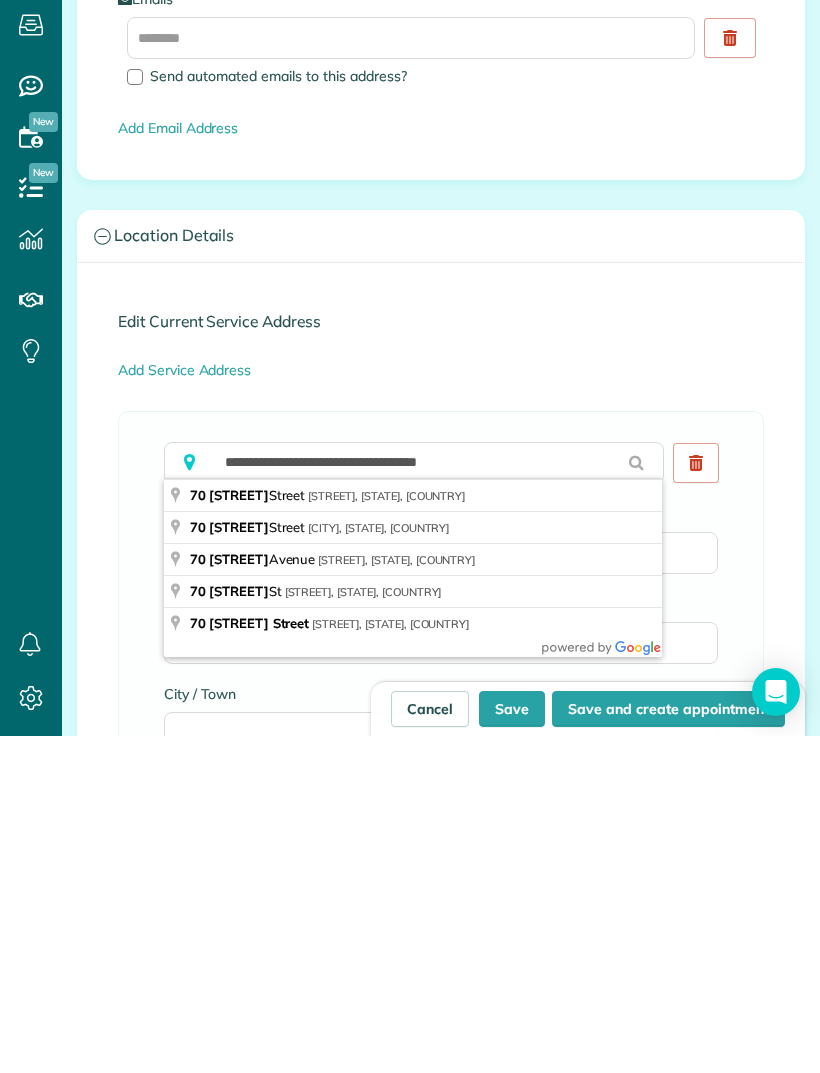 type on "**********" 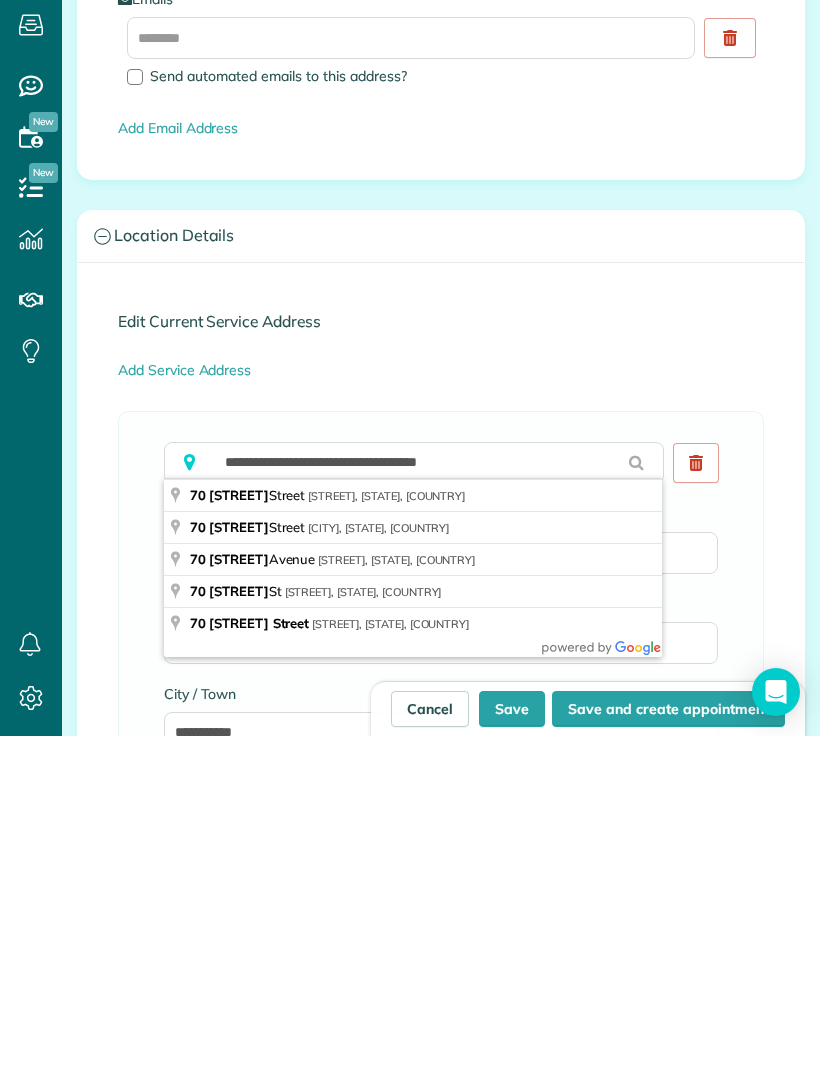 scroll, scrollTop: 64, scrollLeft: 0, axis: vertical 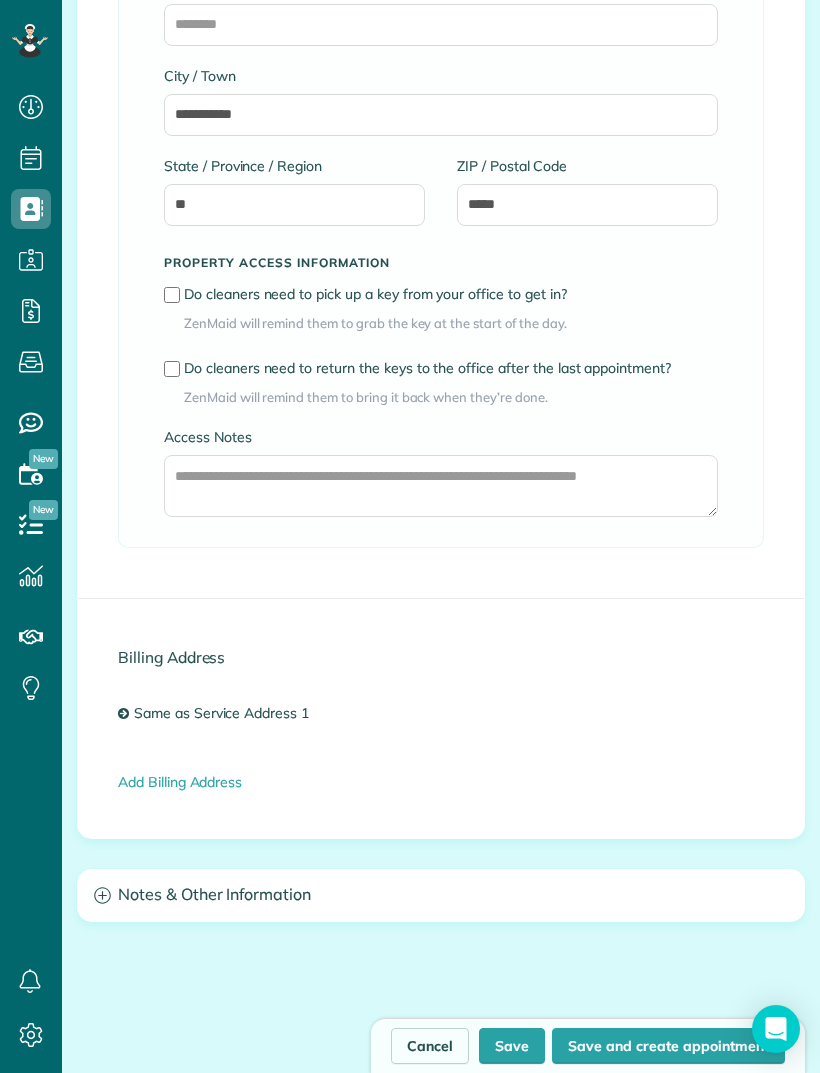 click 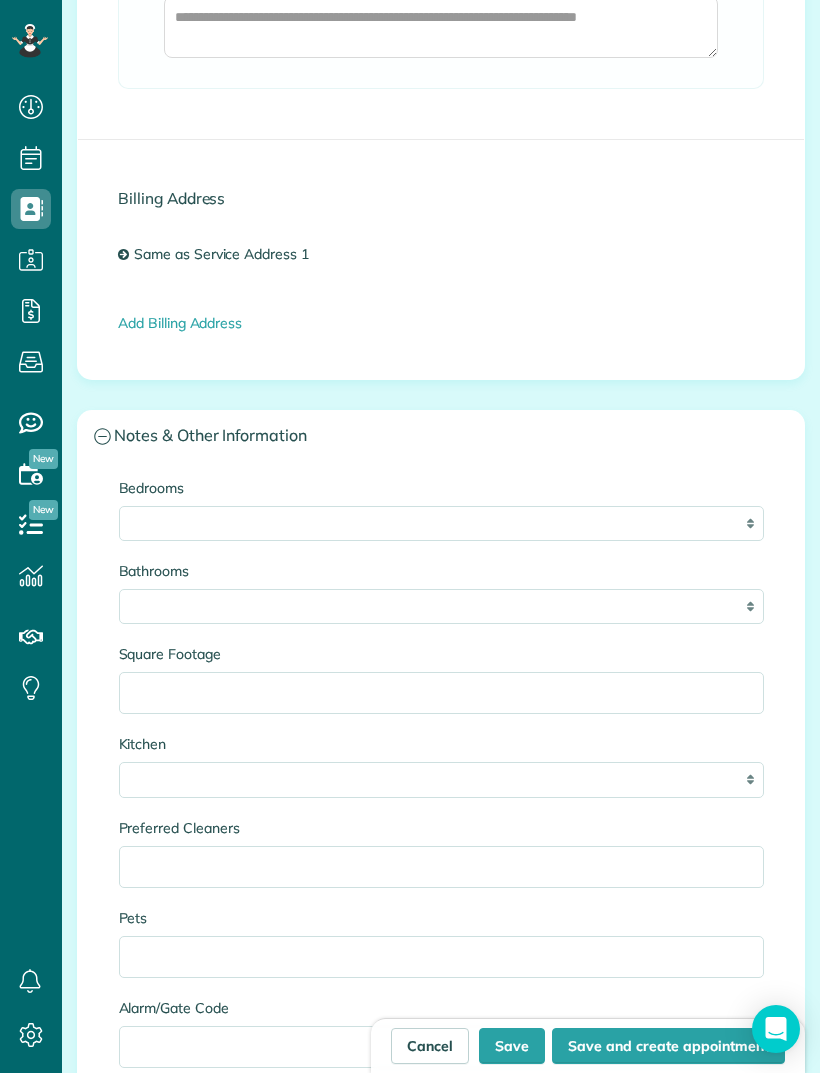 scroll, scrollTop: 2305, scrollLeft: 0, axis: vertical 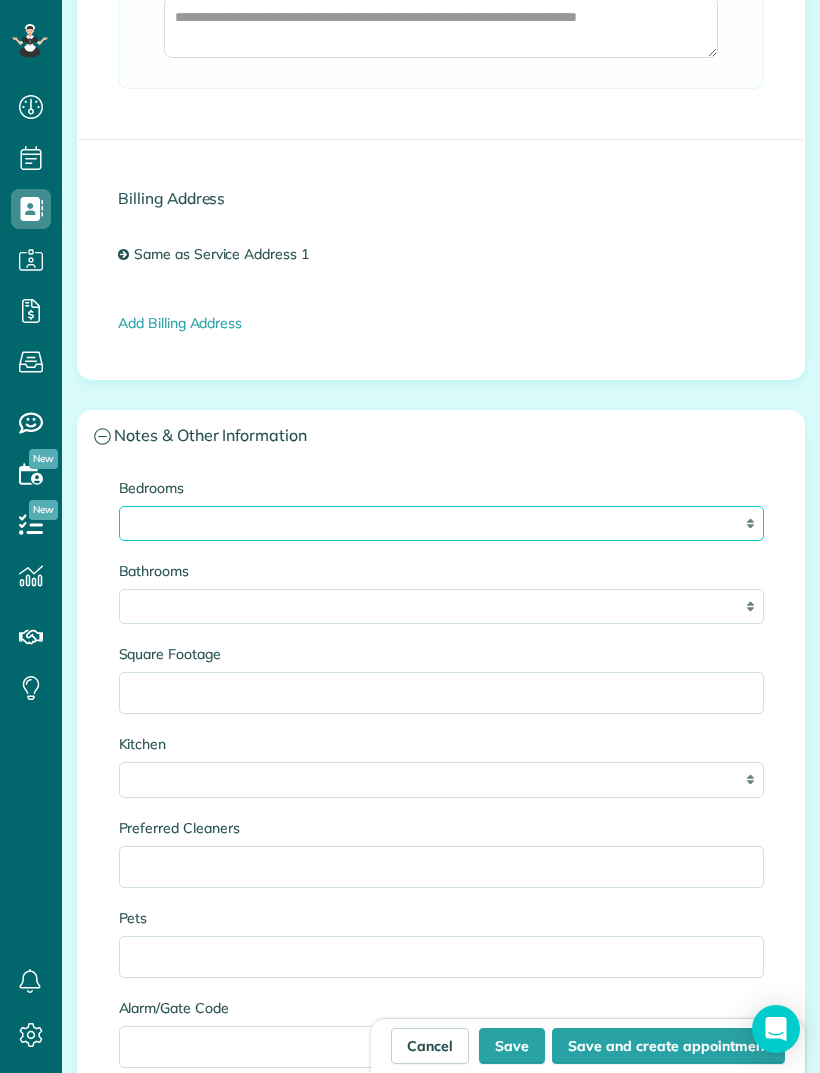 click on "*
*
*
*
**" at bounding box center (441, 523) 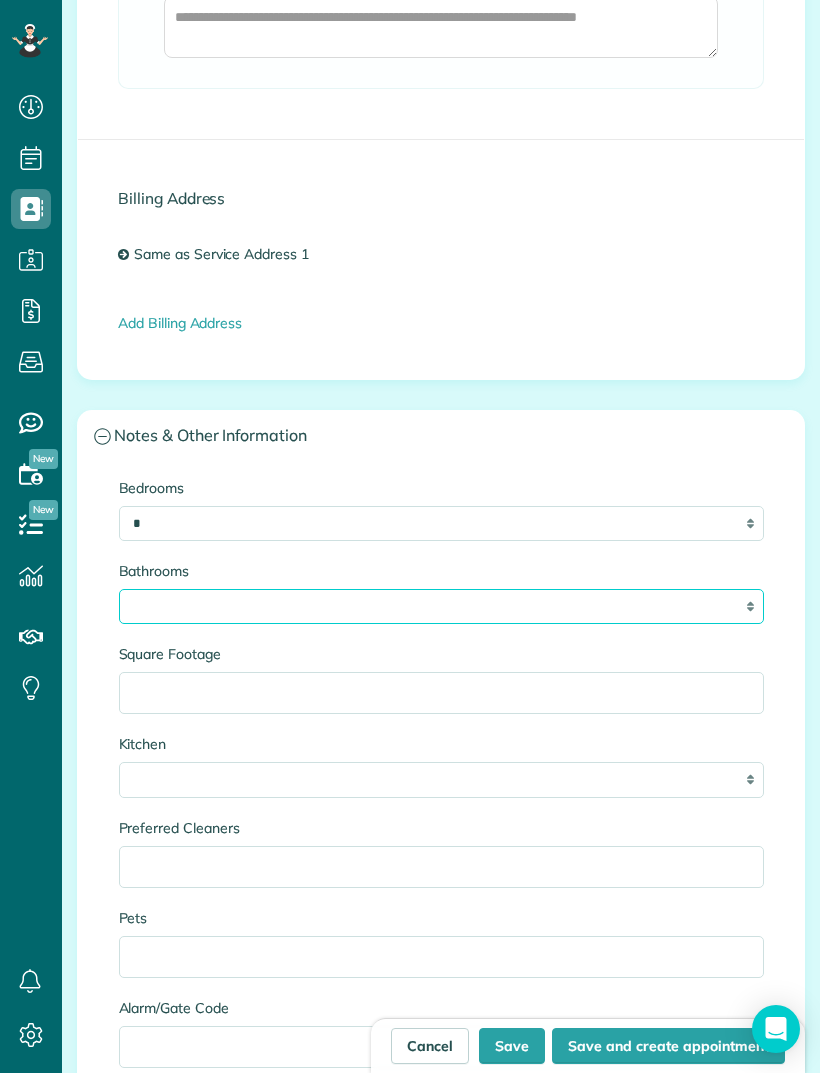 click on "*
***
*
***
*
***
*
***
**" at bounding box center (441, 606) 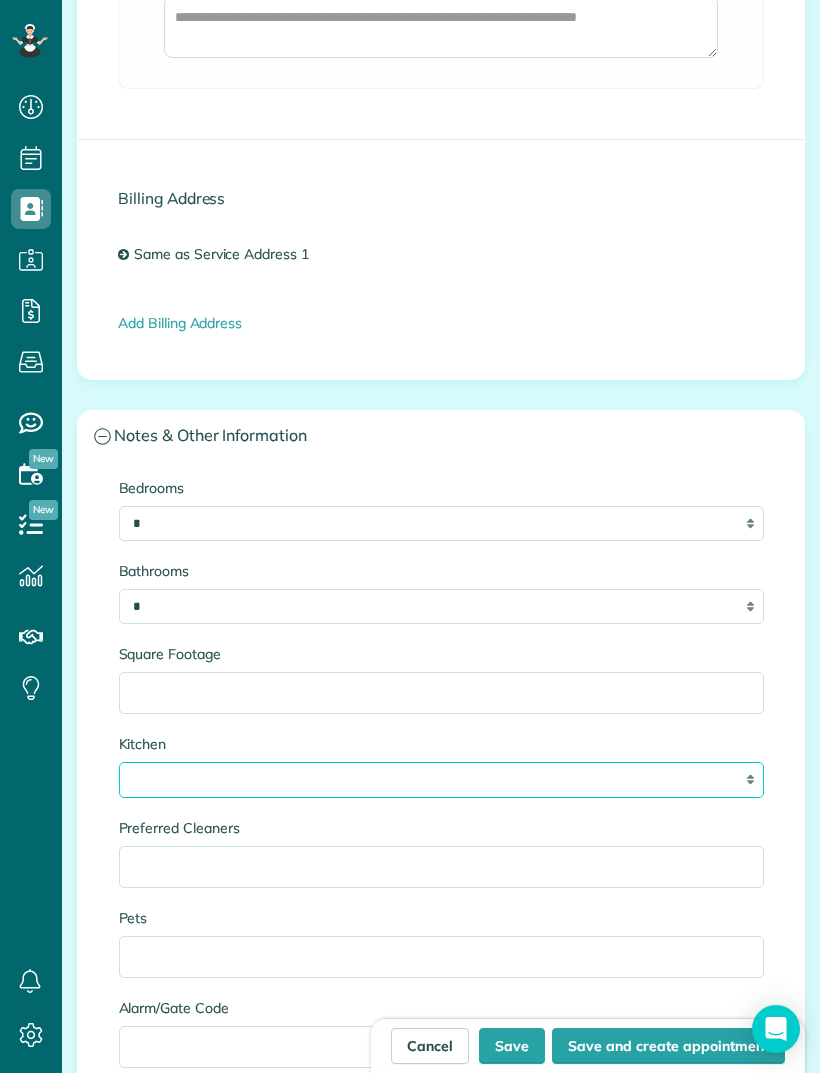 click on "*
*
*
*" at bounding box center (441, 779) 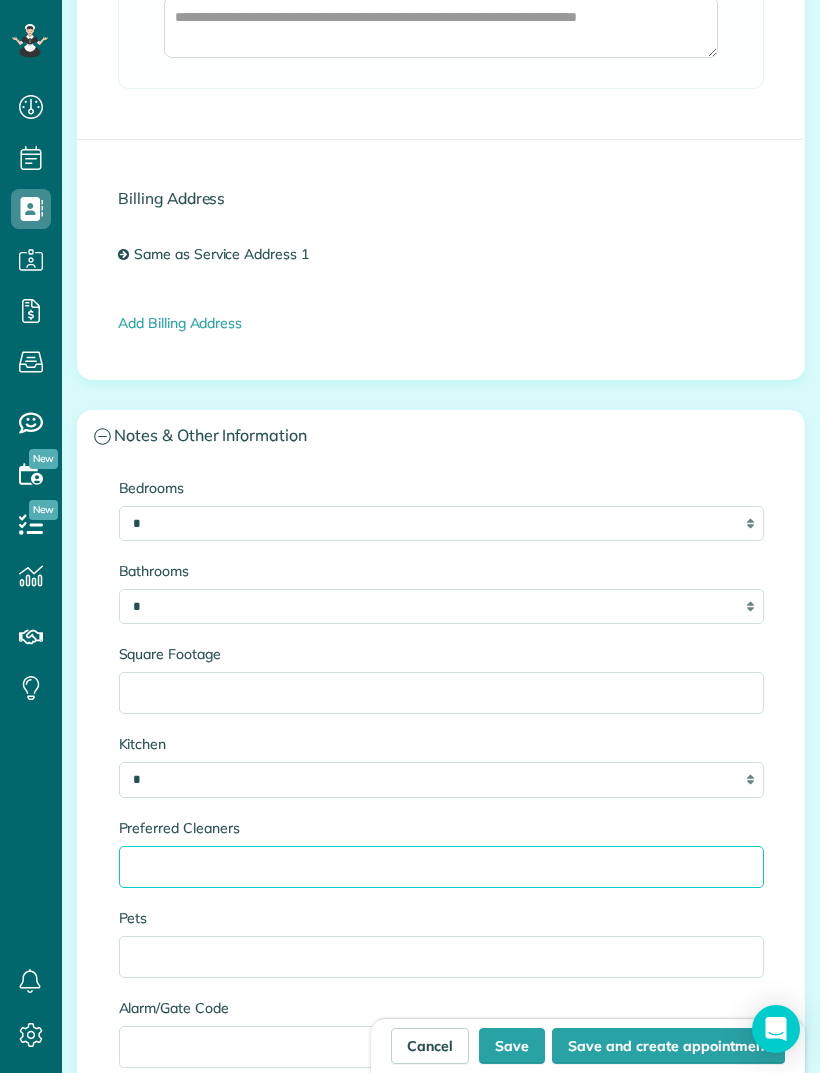 click on "Preferred Cleaners" at bounding box center [441, 867] 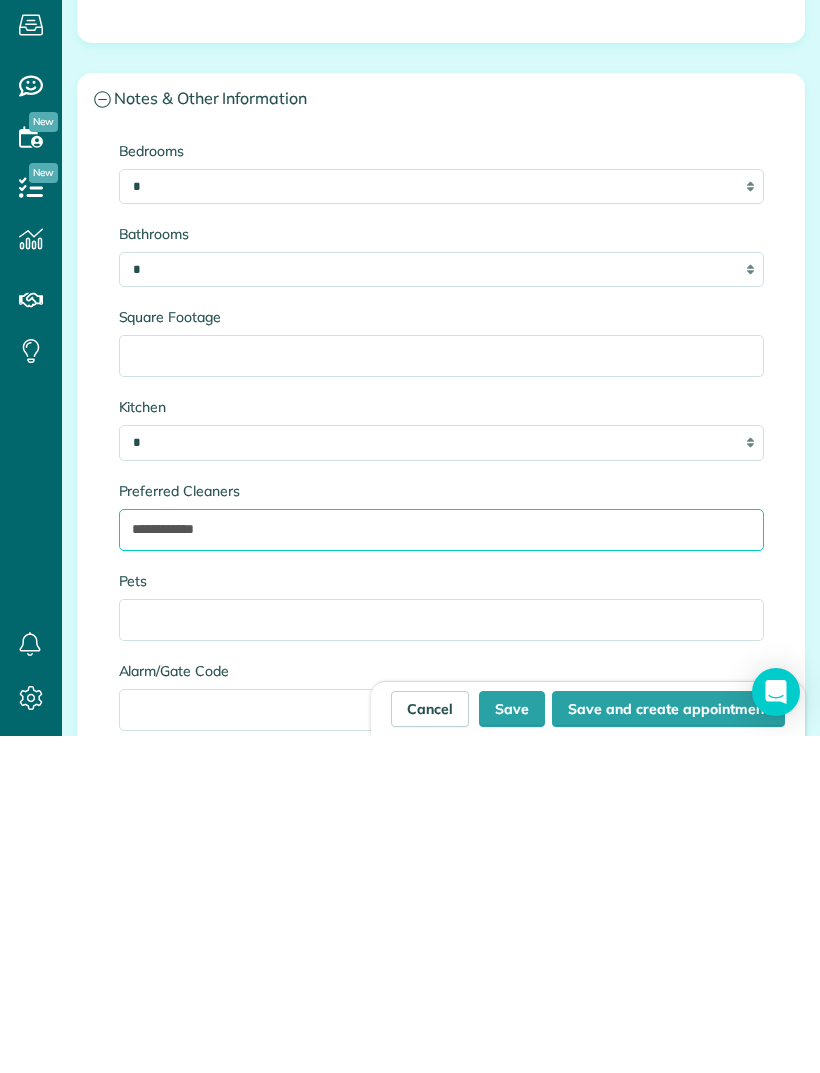 type on "**********" 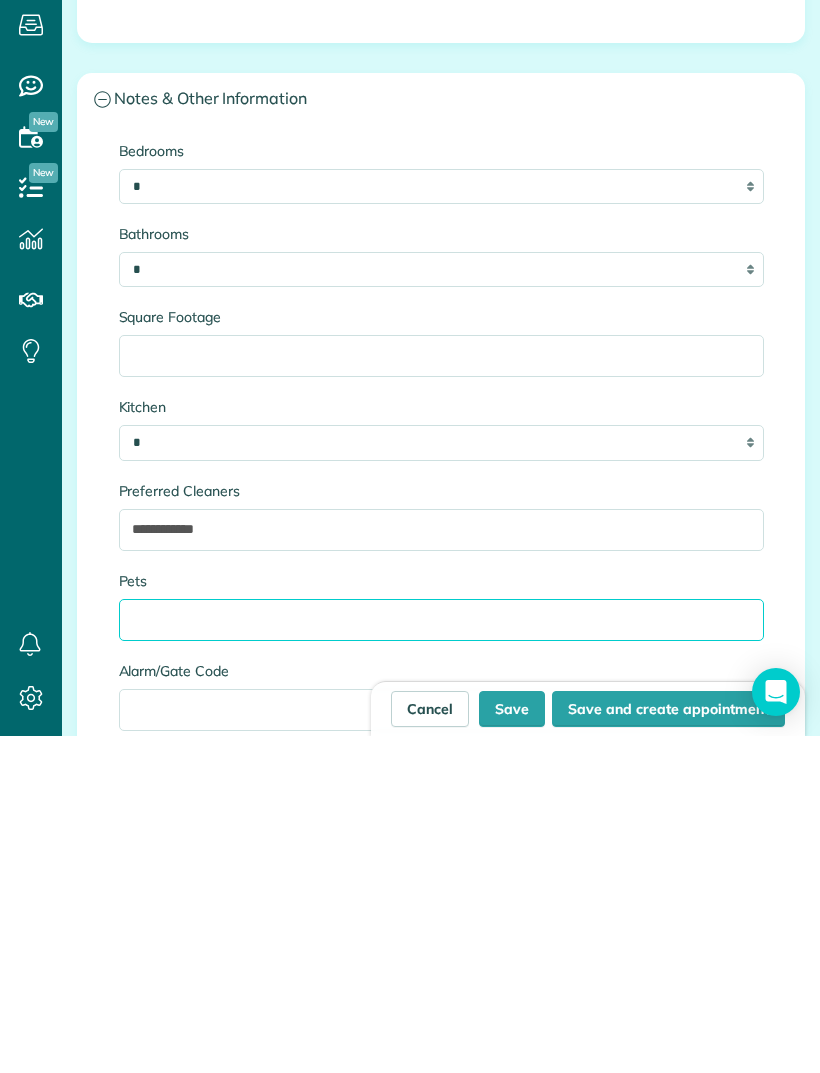 click on "Pets" at bounding box center (441, 957) 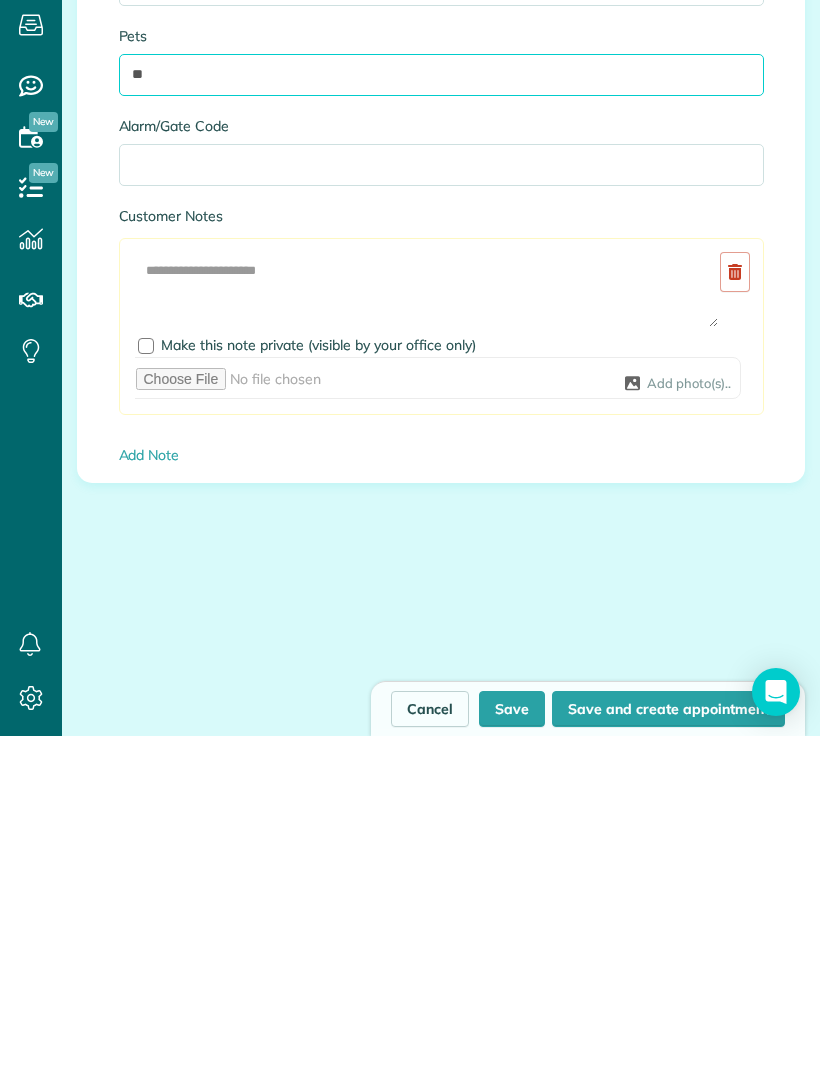 scroll, scrollTop: 2861, scrollLeft: 0, axis: vertical 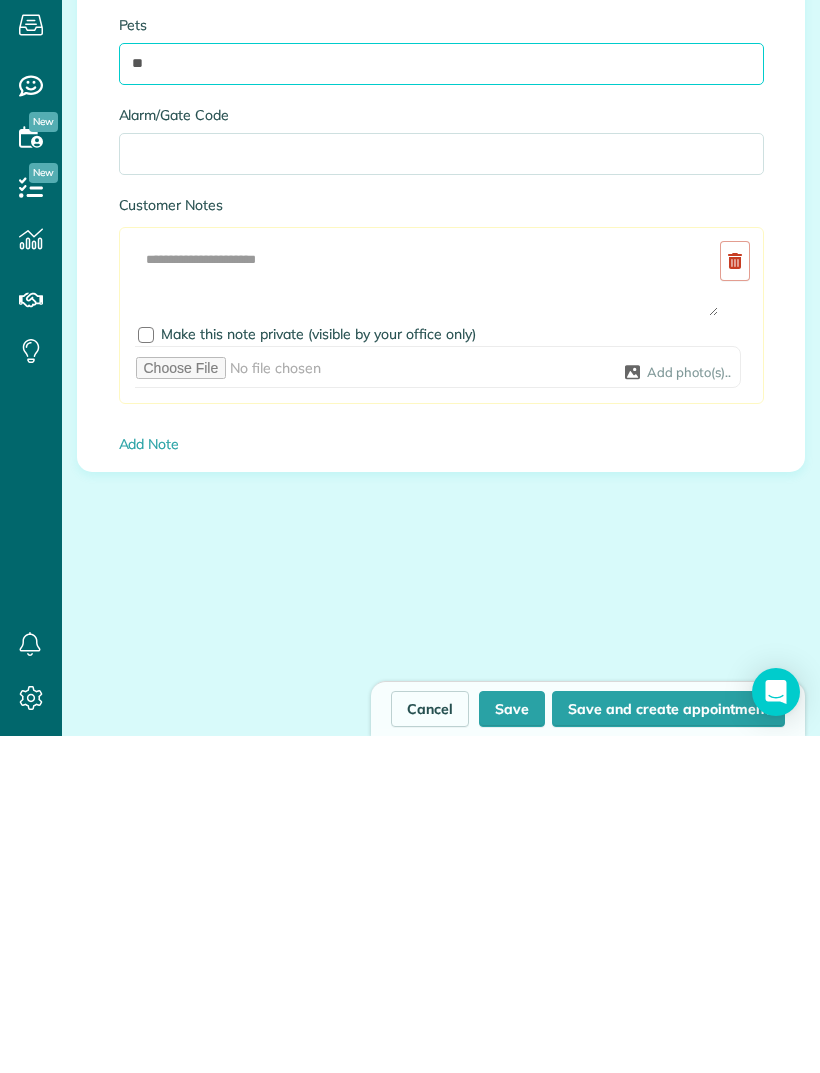 type on "**" 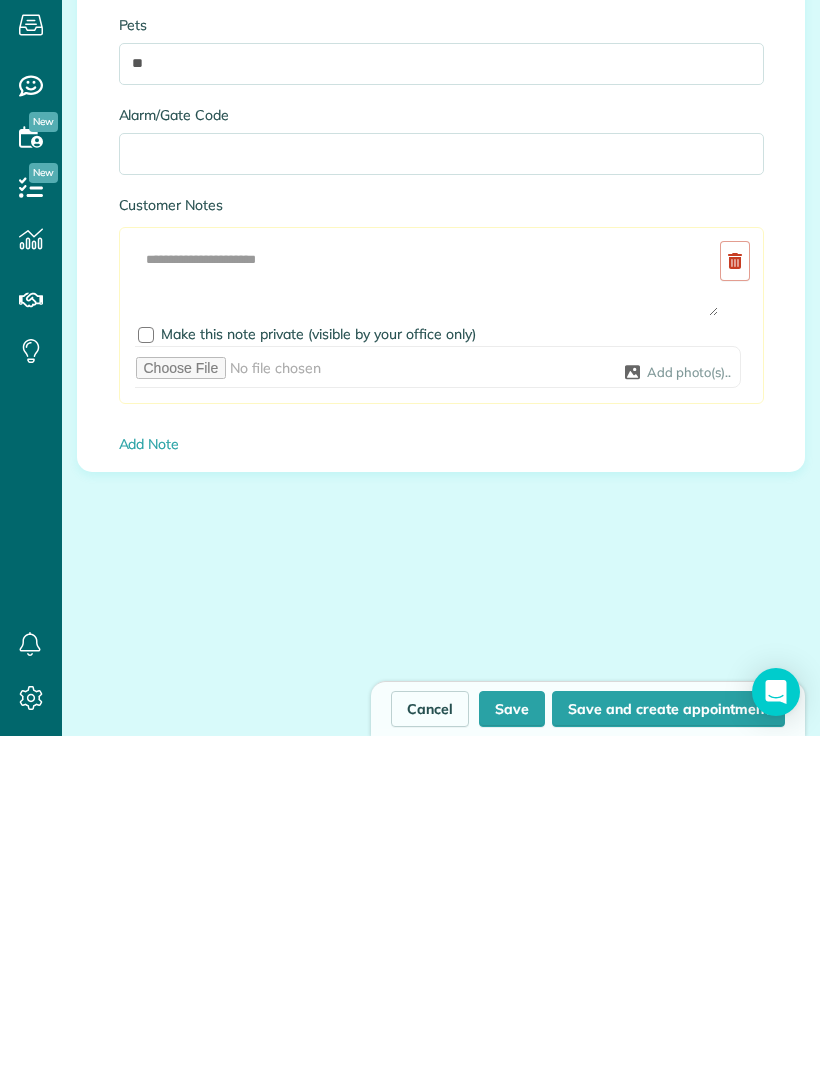 click on "Save" at bounding box center (512, 1046) 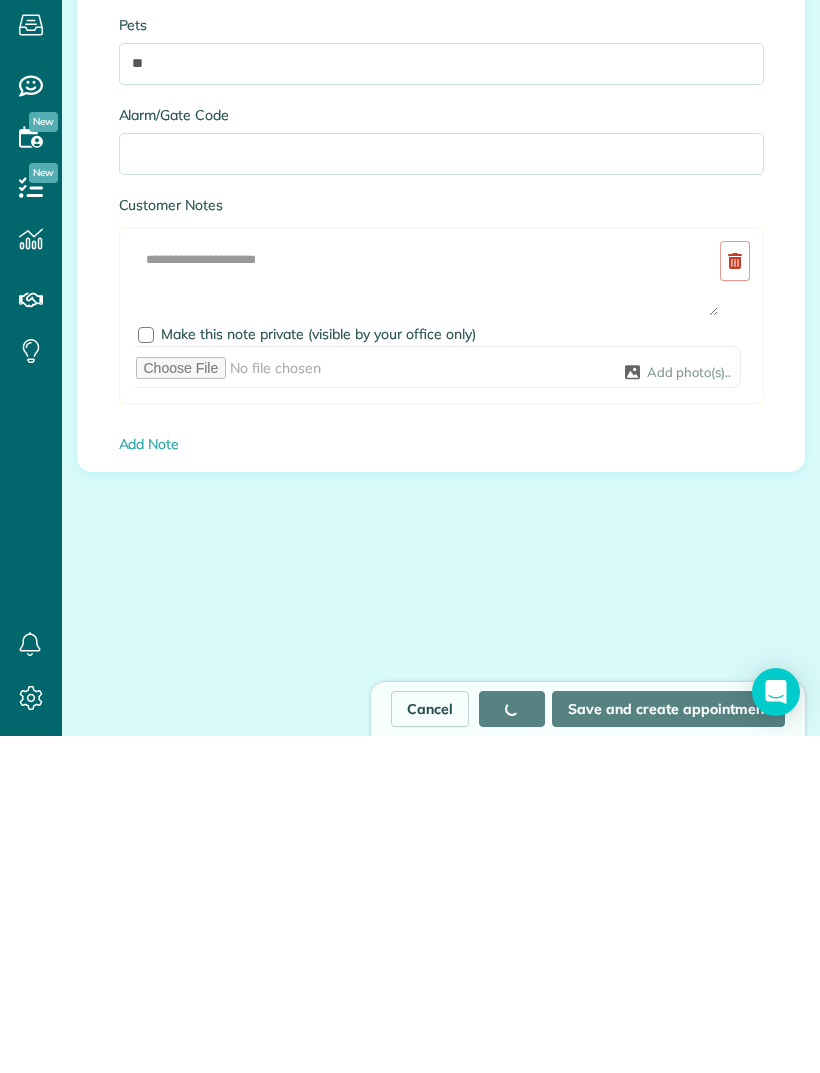 type on "**********" 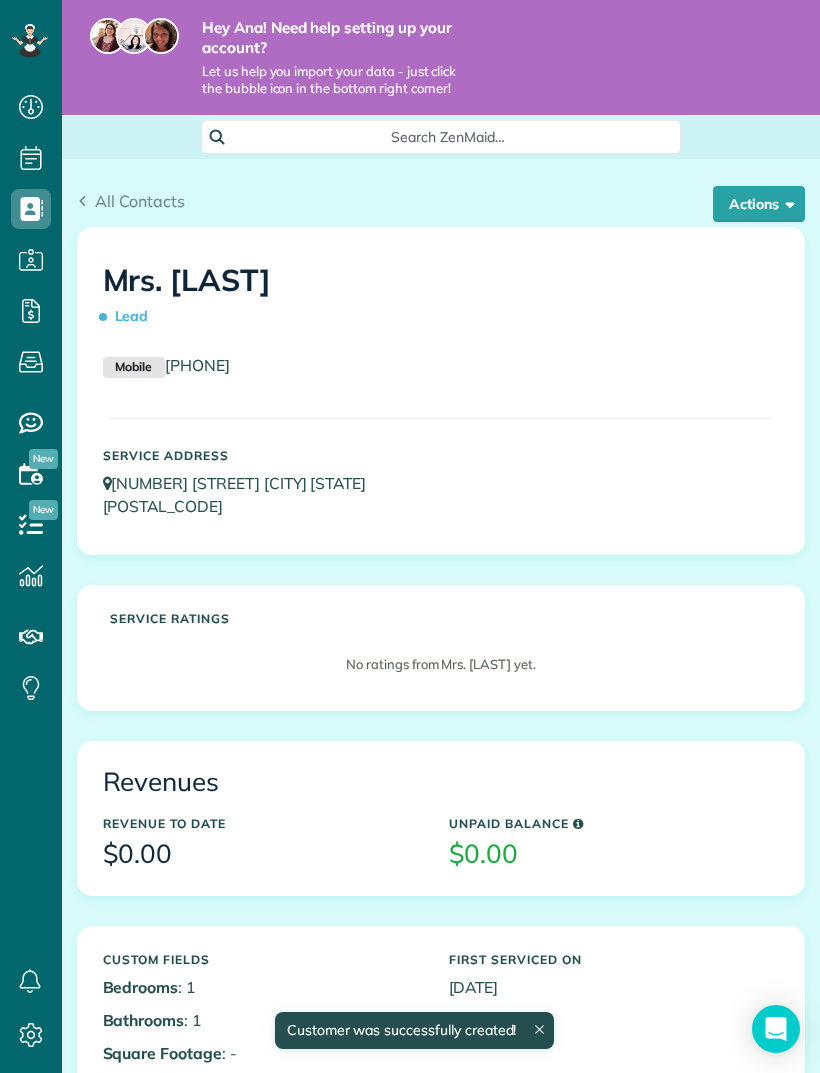 scroll, scrollTop: 0, scrollLeft: 0, axis: both 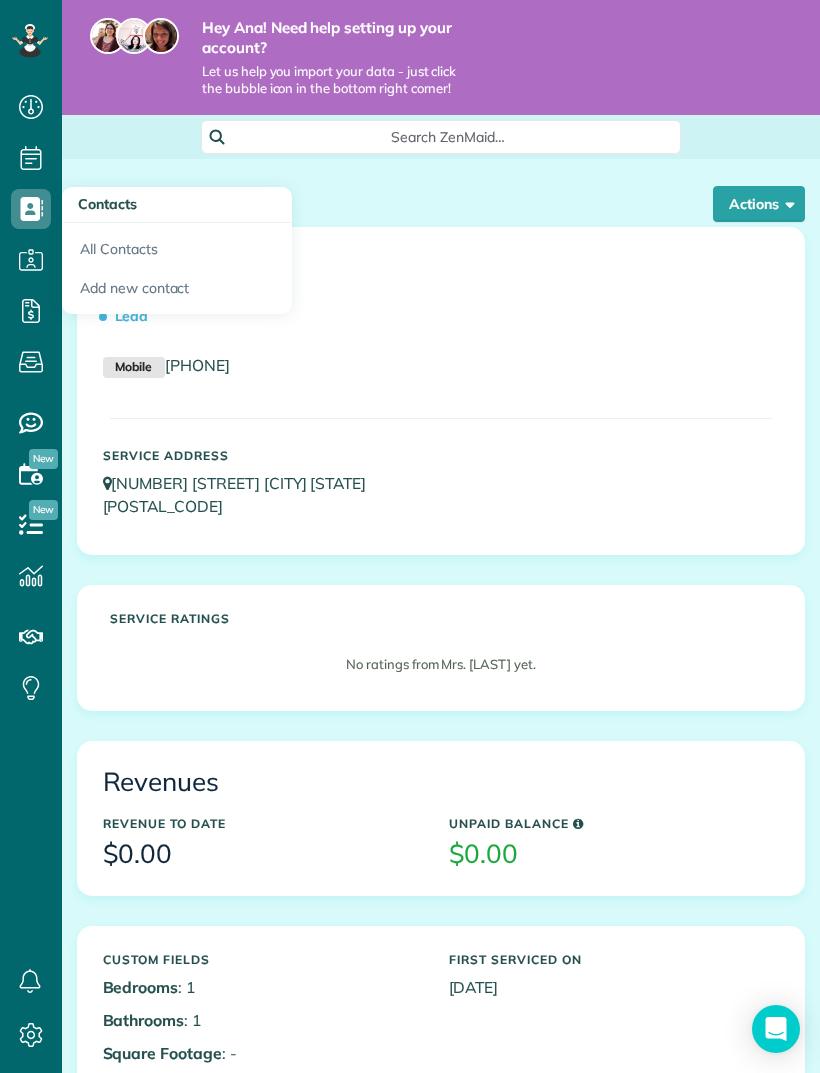 click on "Add new contact" at bounding box center (177, 292) 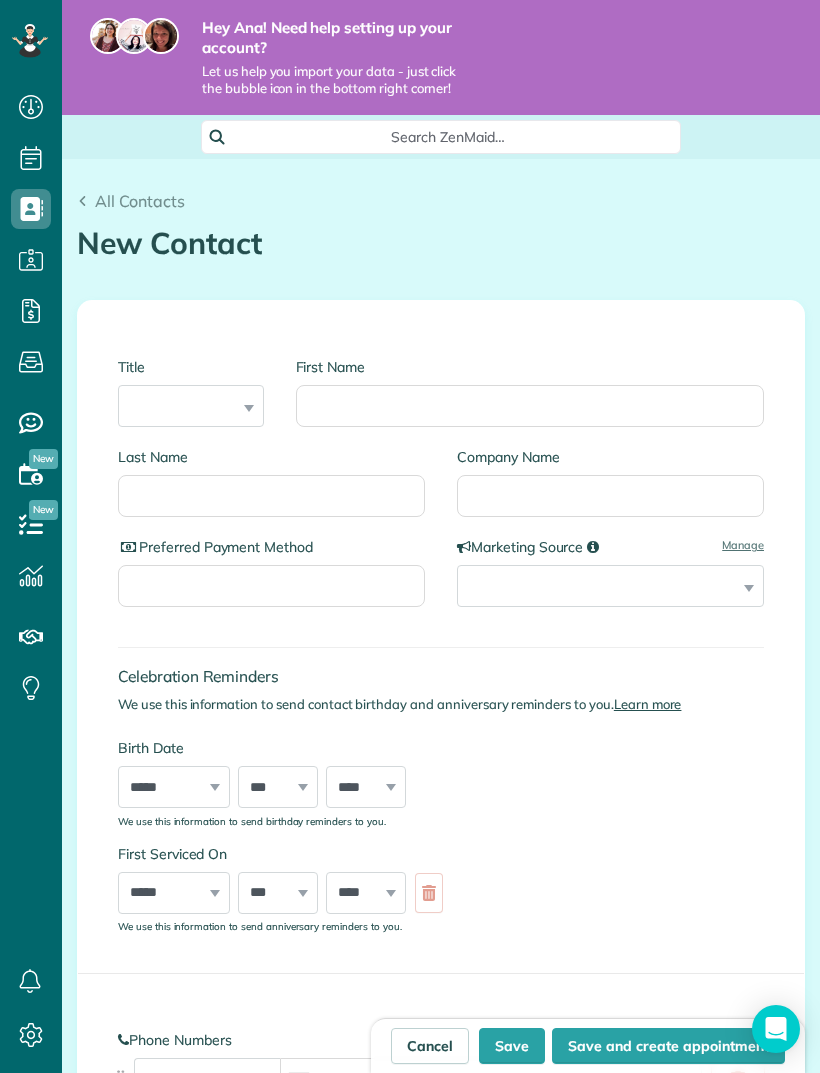 scroll, scrollTop: 0, scrollLeft: 0, axis: both 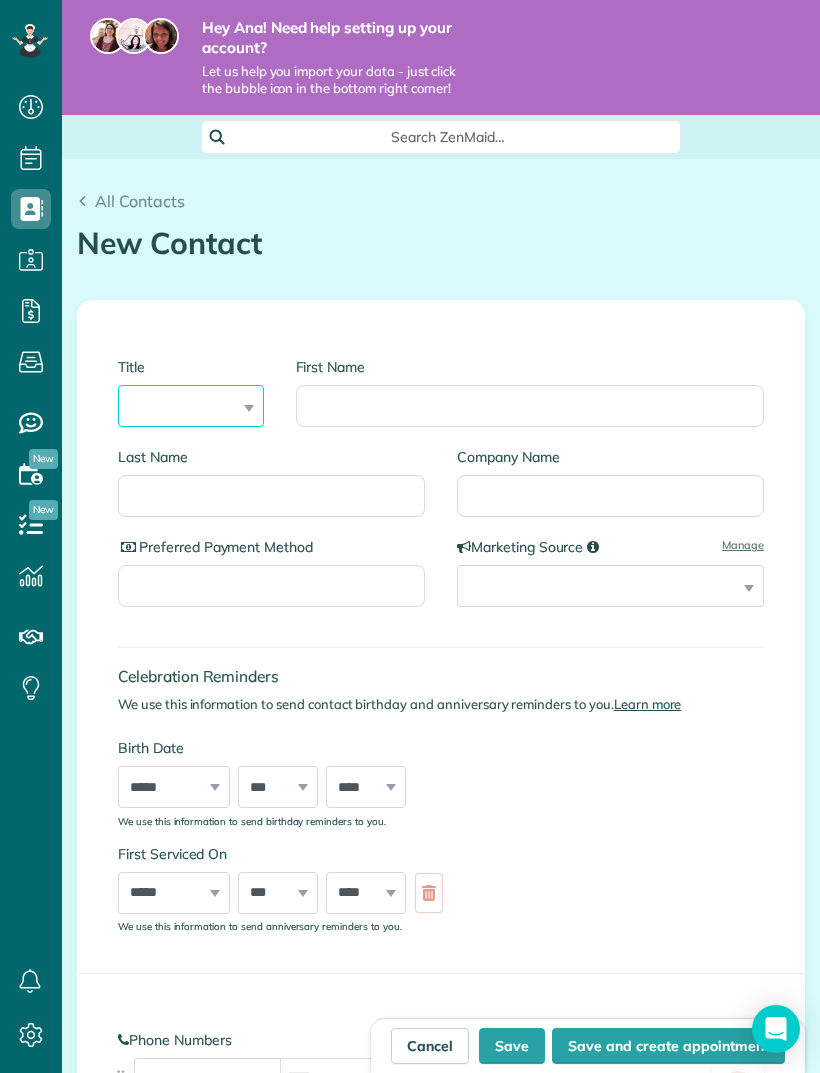 click on "***
****
***
***" at bounding box center [191, 406] 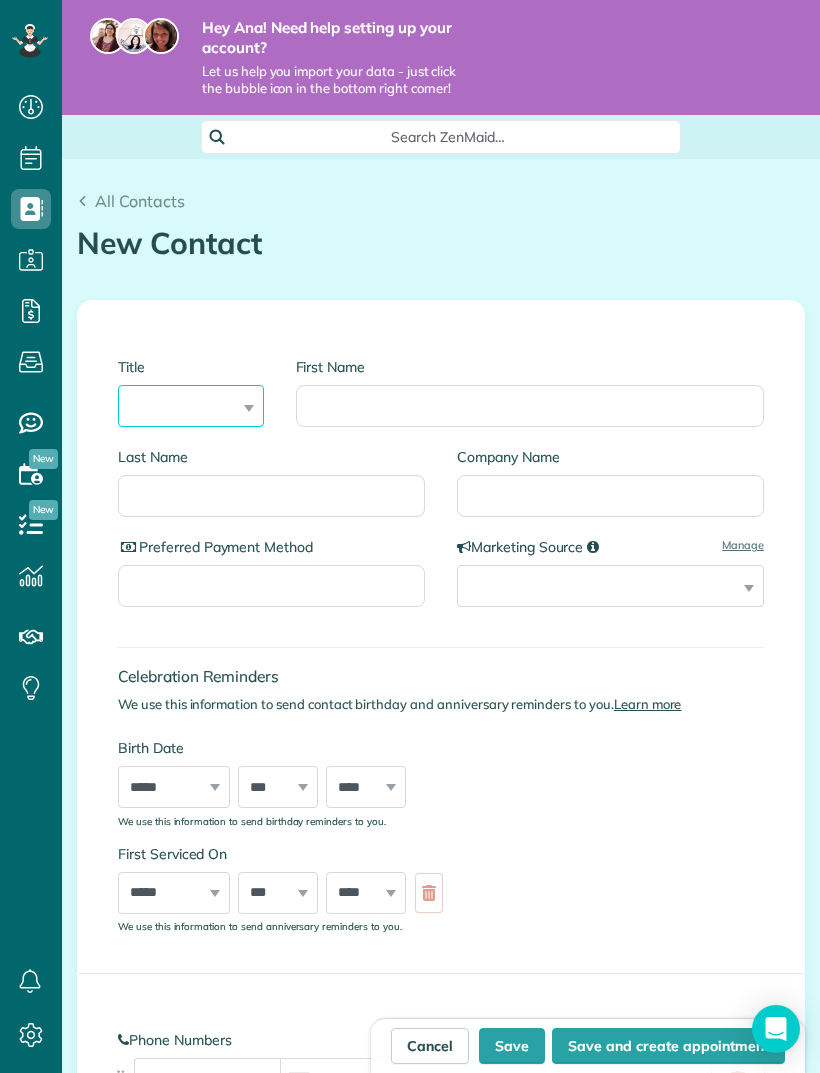 select on "***" 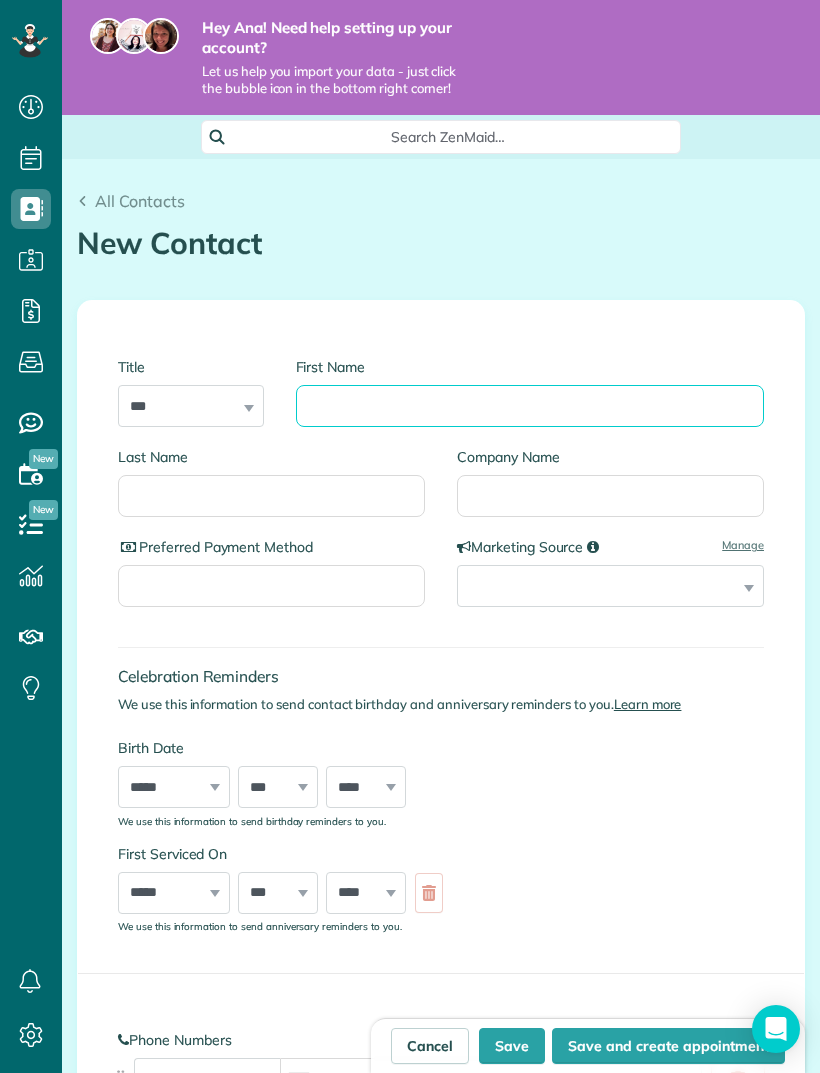 click on "First Name" at bounding box center (530, 406) 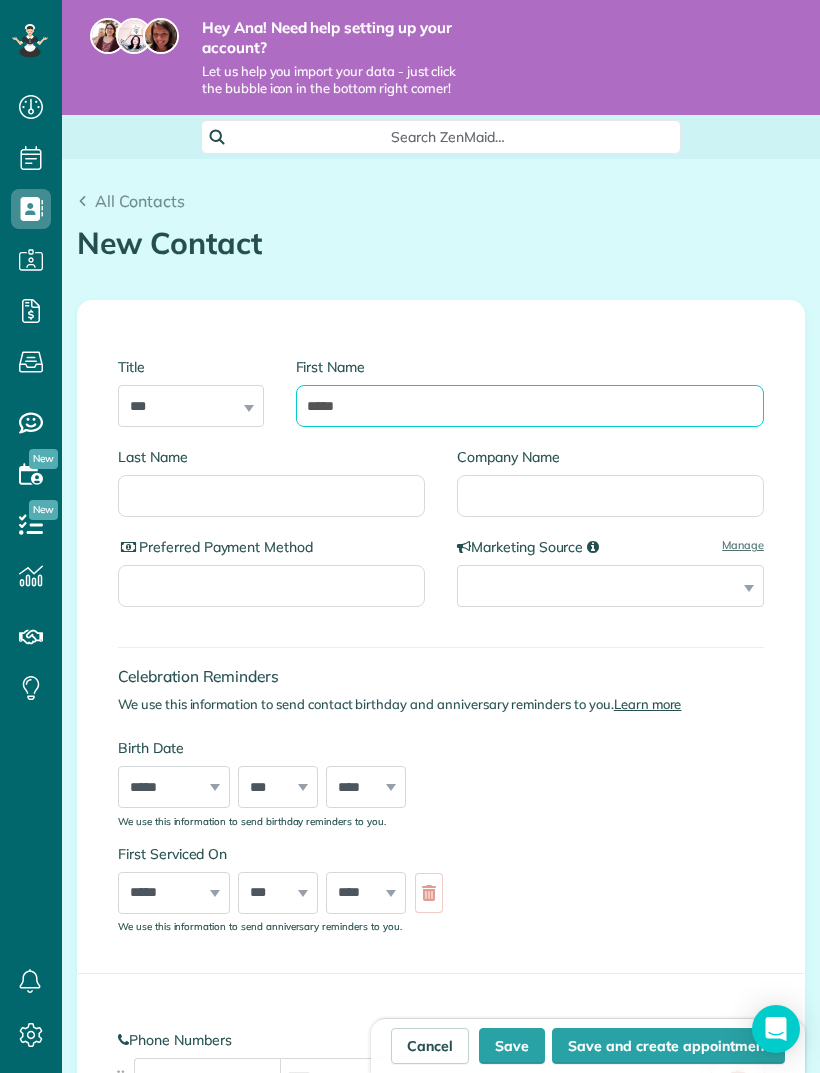type on "*****" 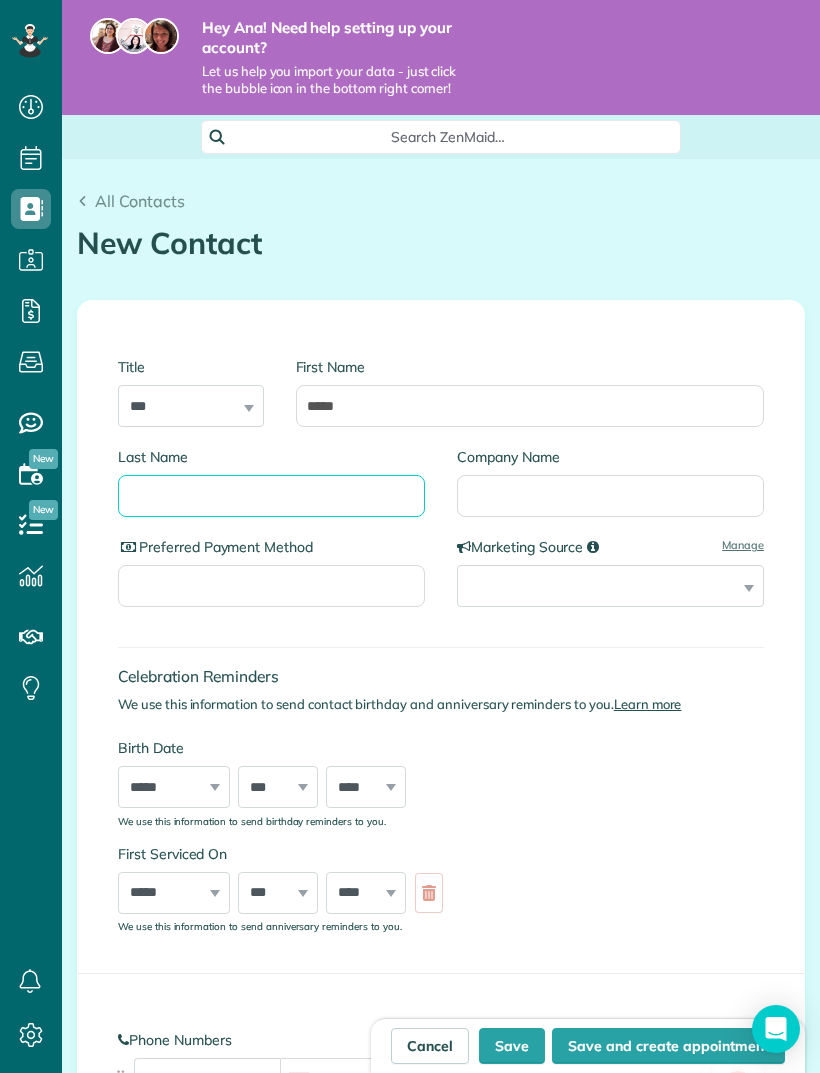 click on "Last Name" at bounding box center [271, 496] 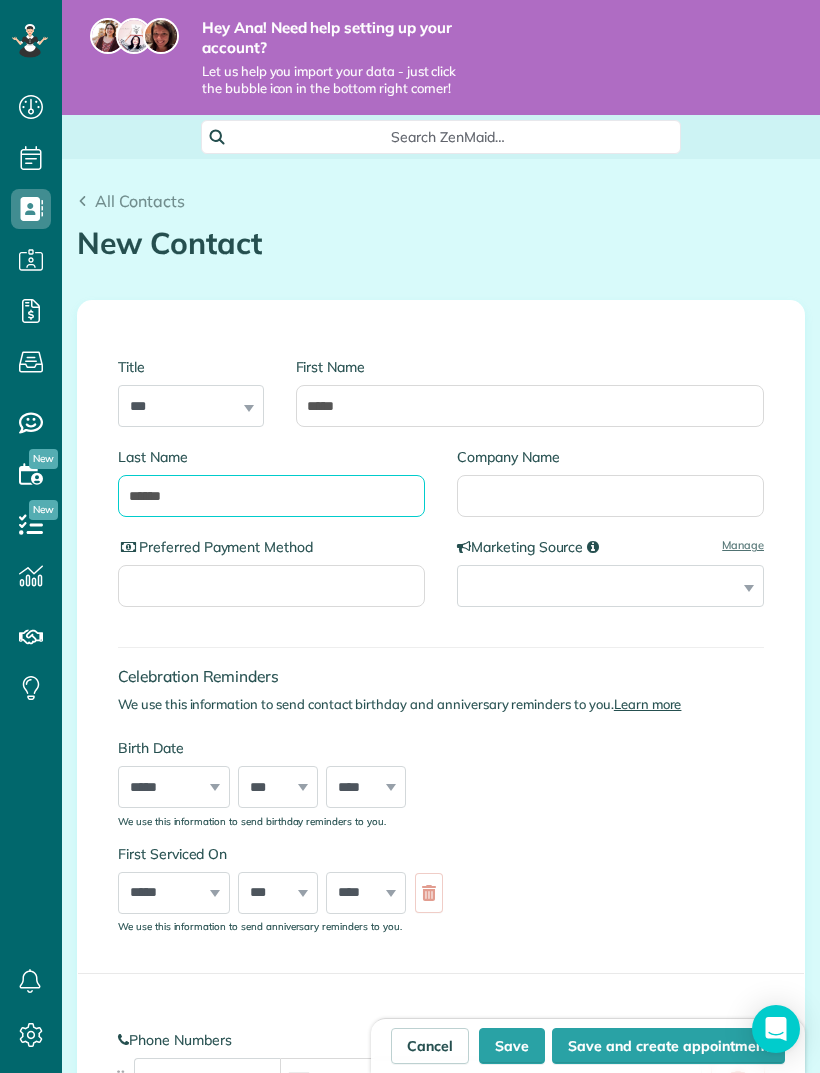 type on "******" 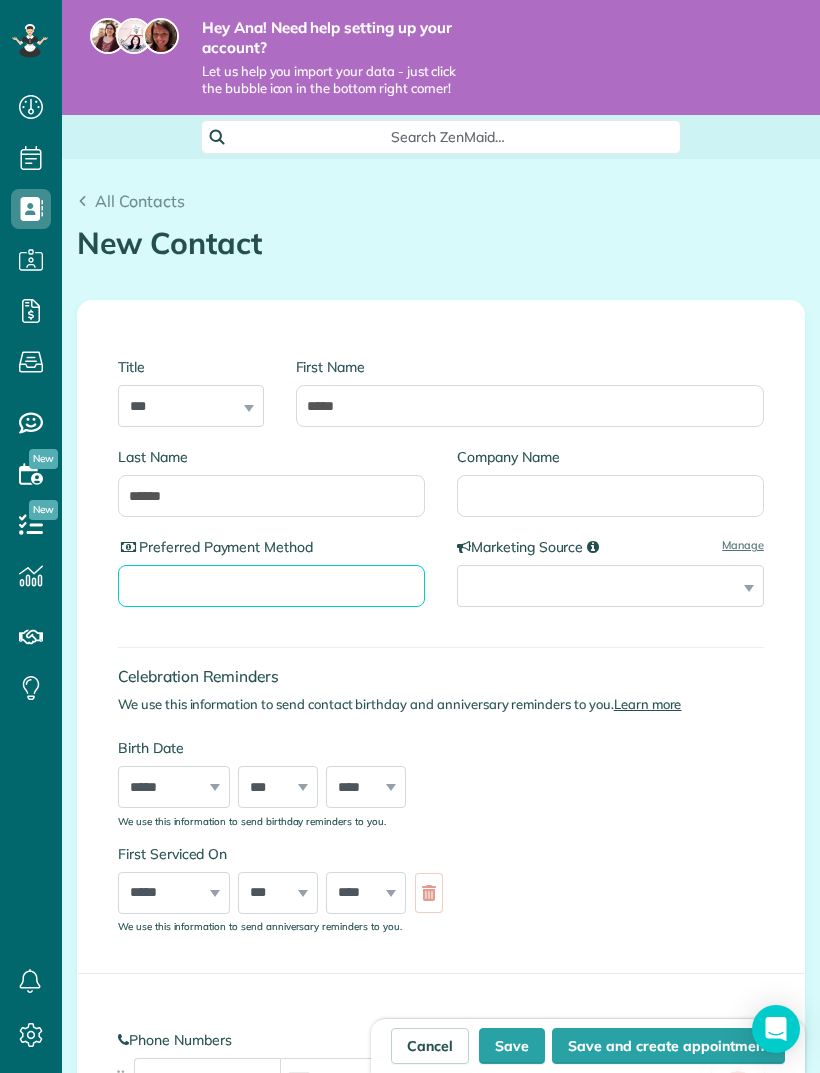 click on "Preferred Payment Method" at bounding box center [271, 586] 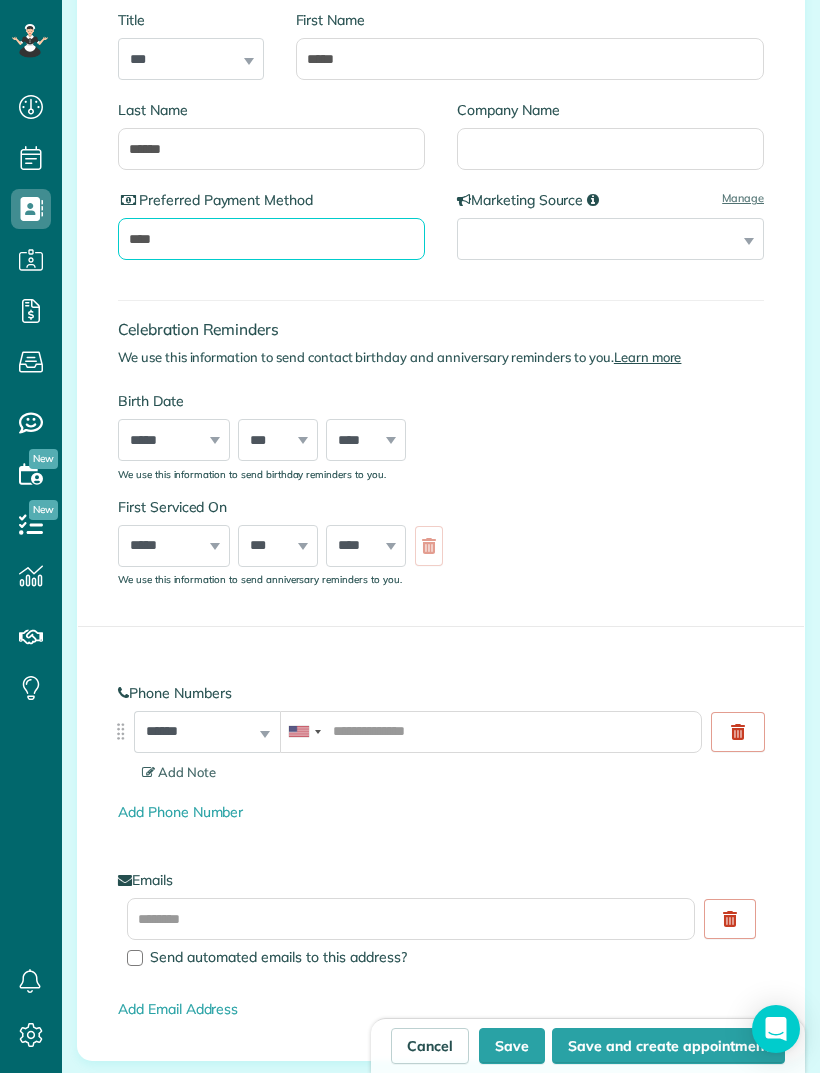 scroll, scrollTop: 389, scrollLeft: 0, axis: vertical 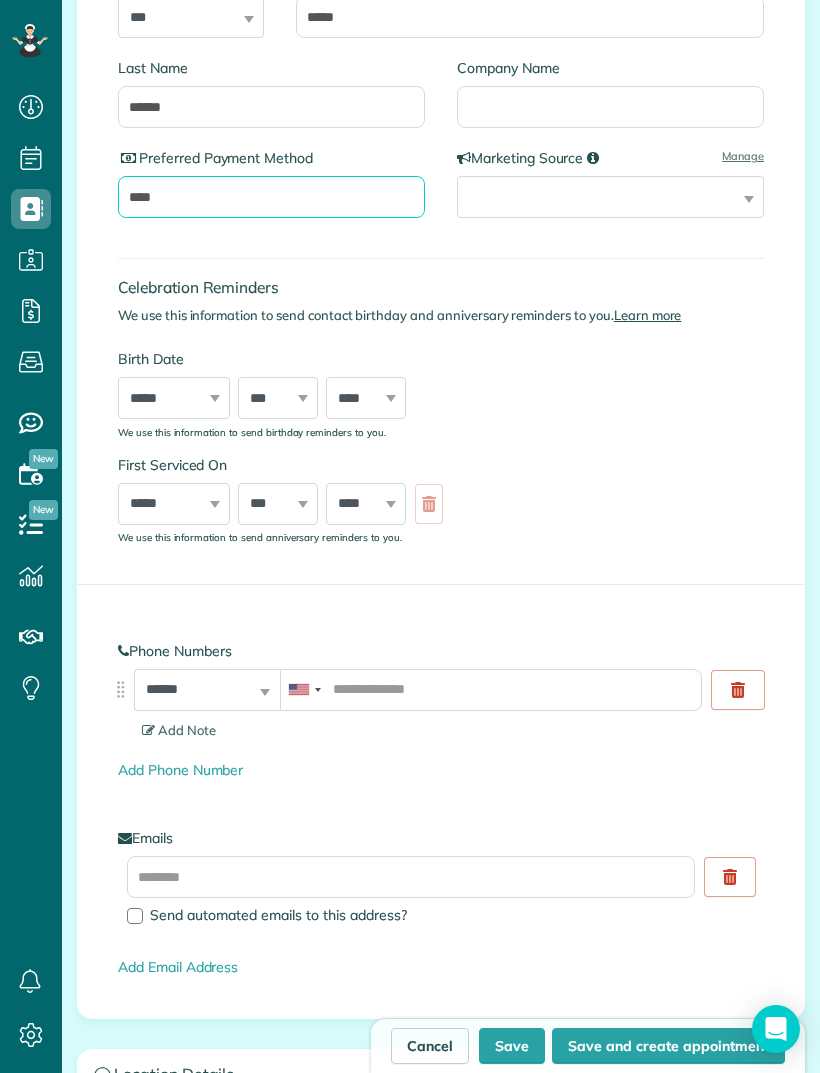 type on "****" 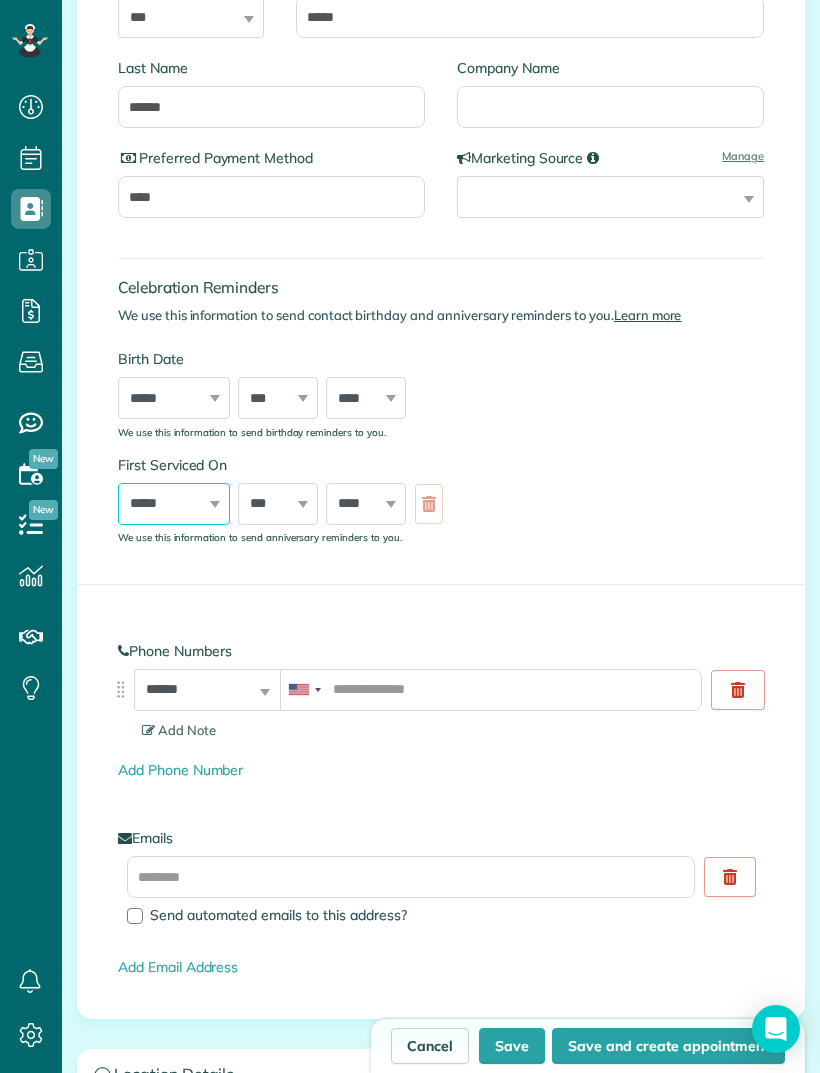 click on "*****
*******
********
*****
*****
***
****
****
******
*********
*******
********
********" at bounding box center (174, 504) 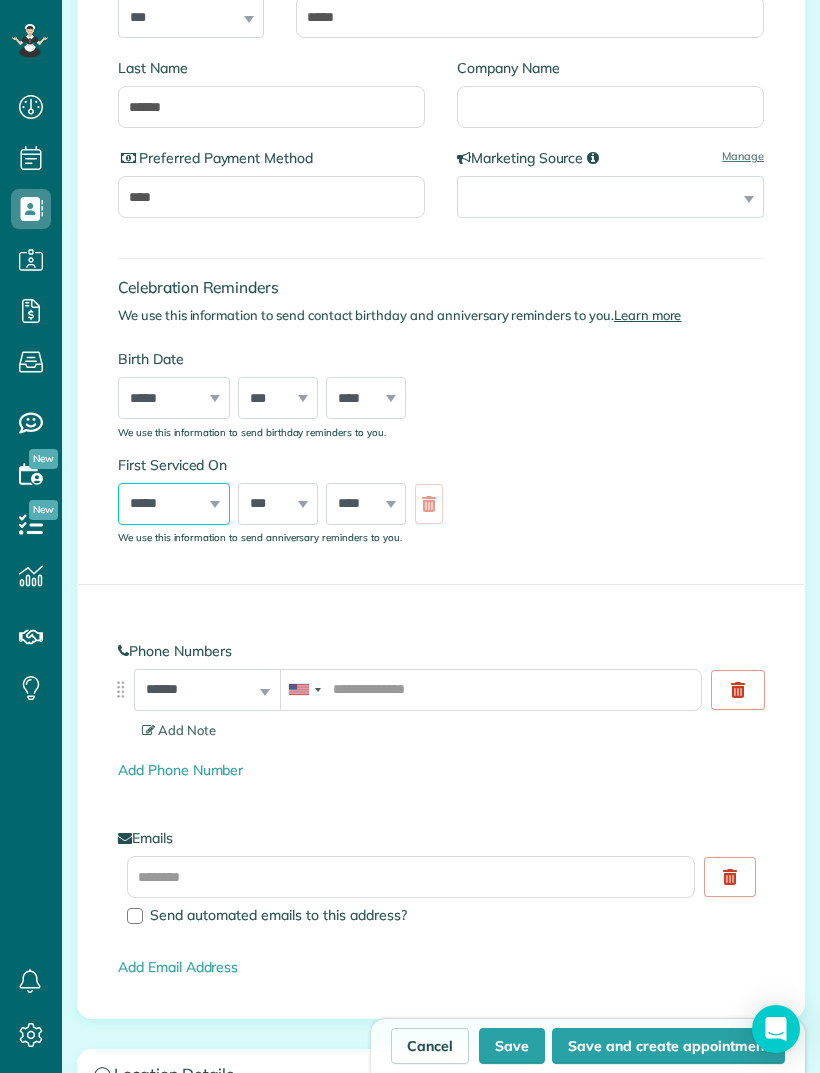 select on "*" 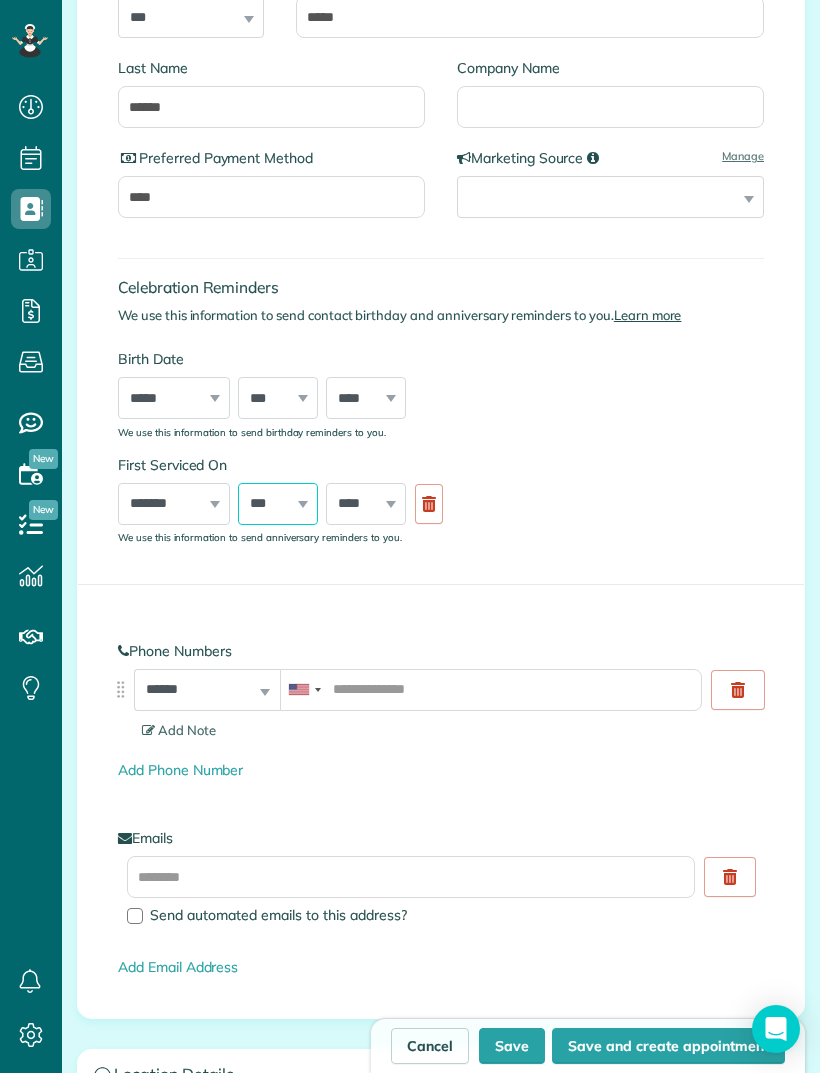 click on "***
*
*
*
*
*
*
*
*
*
**
**
**
**
**
**
**
**
**
**
**
**
**
**
**
**
**
**
**
**
**
**" at bounding box center (278, 504) 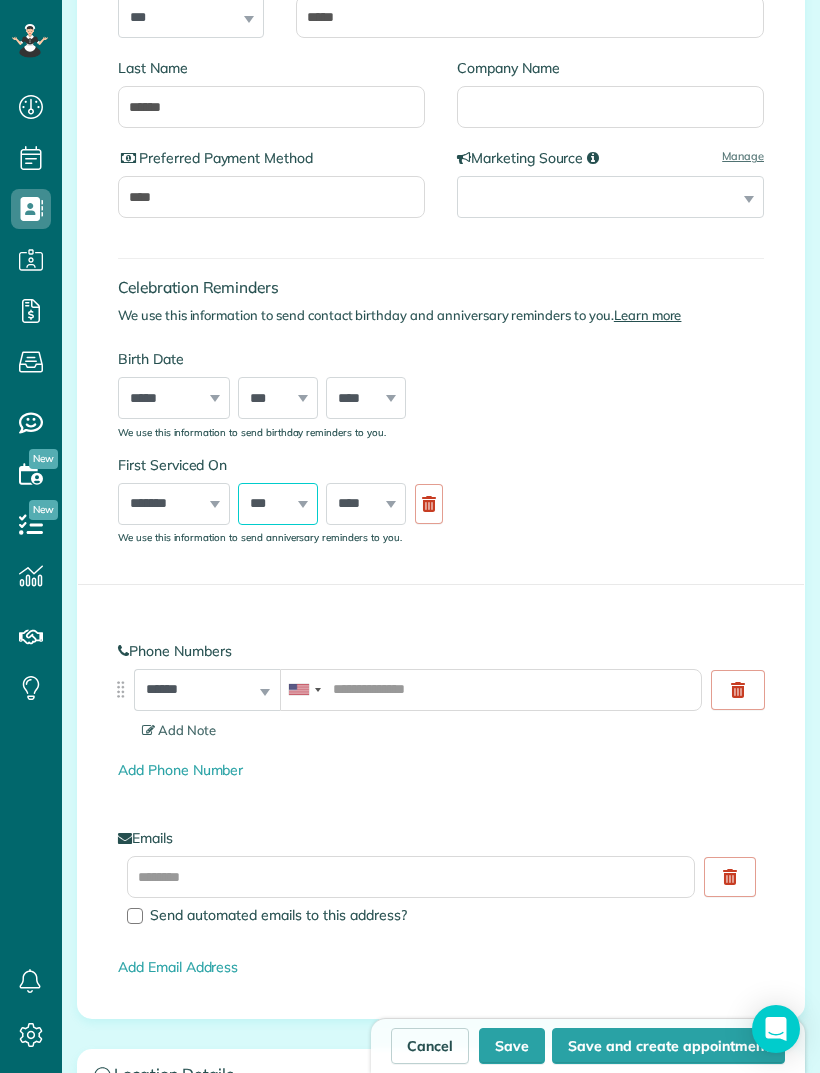 select on "*" 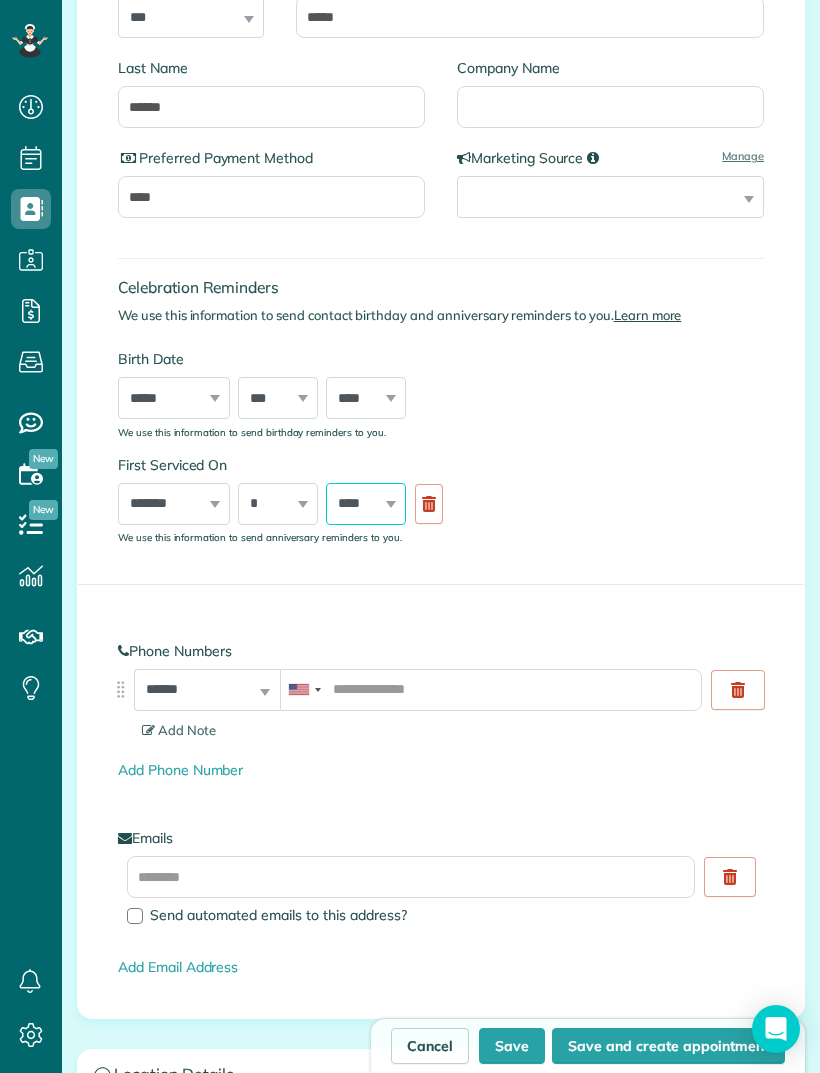 select on "****" 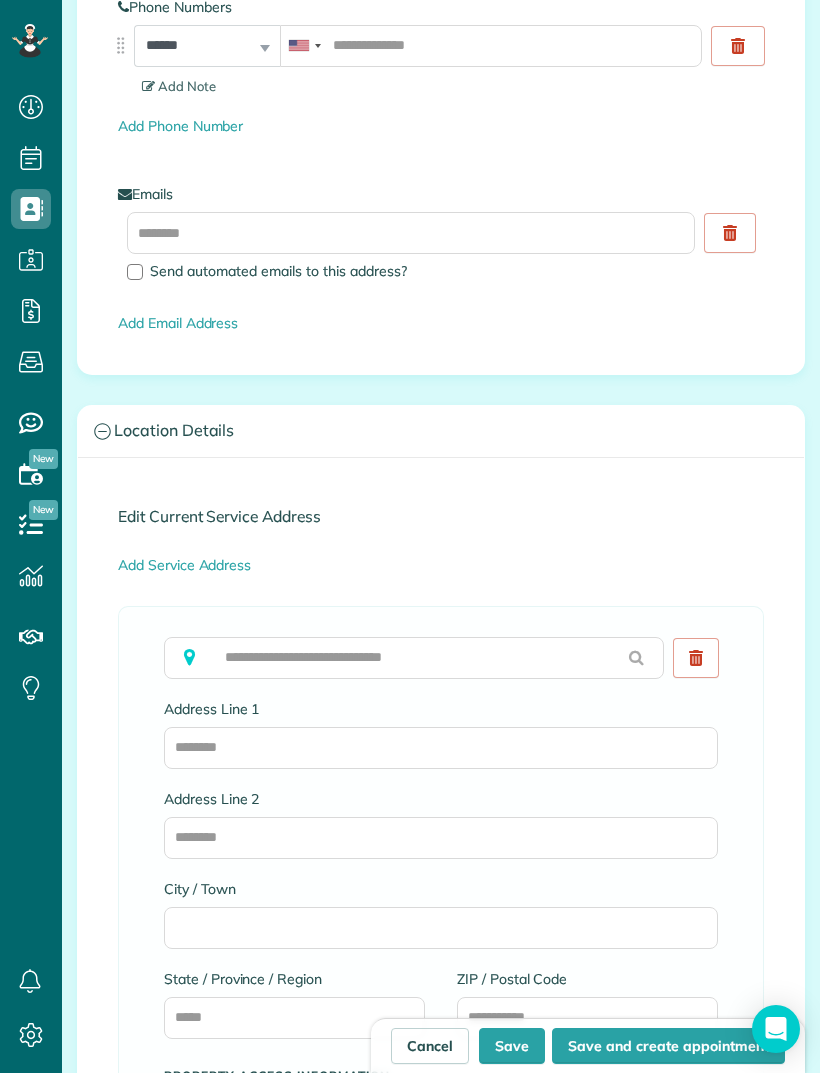 scroll, scrollTop: 1035, scrollLeft: 0, axis: vertical 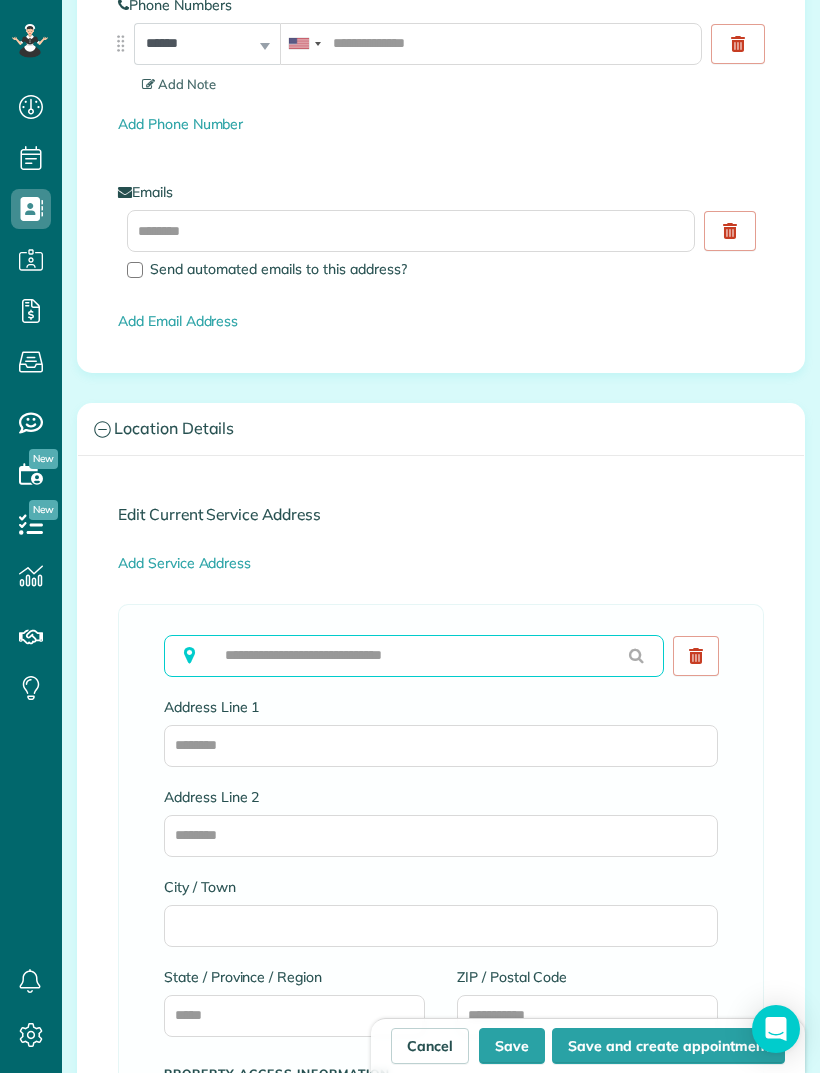 click at bounding box center [414, 656] 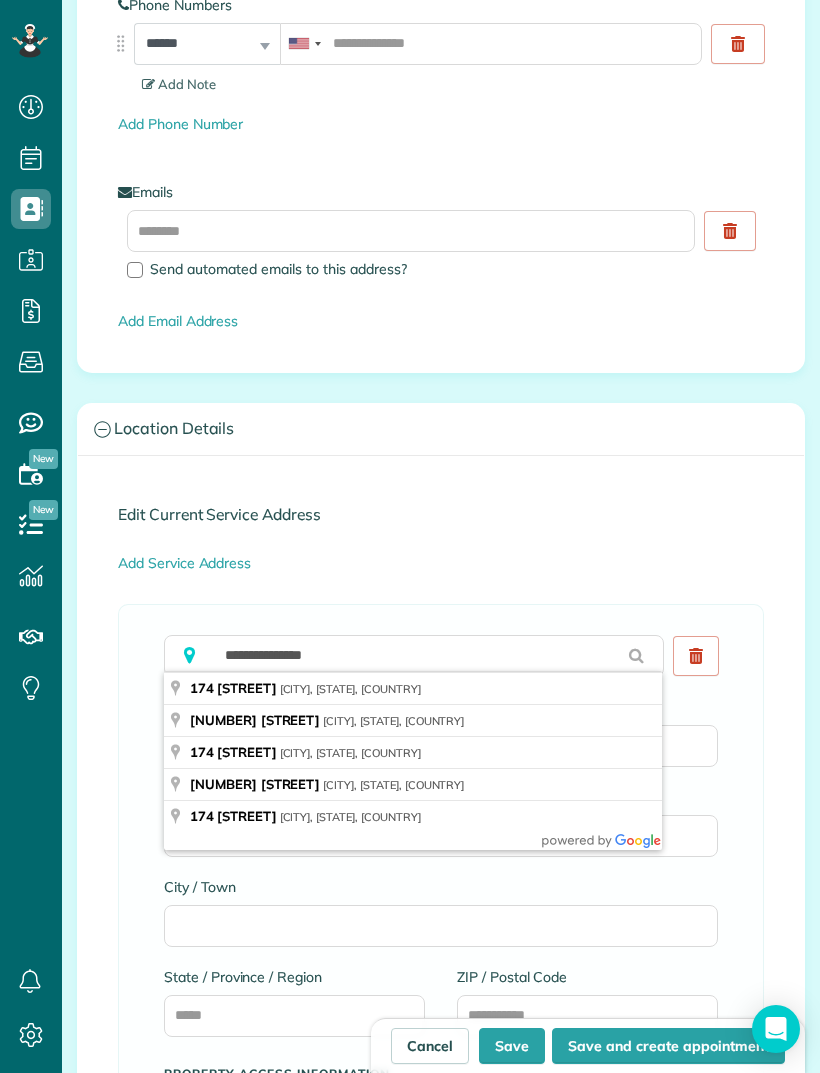 type on "**********" 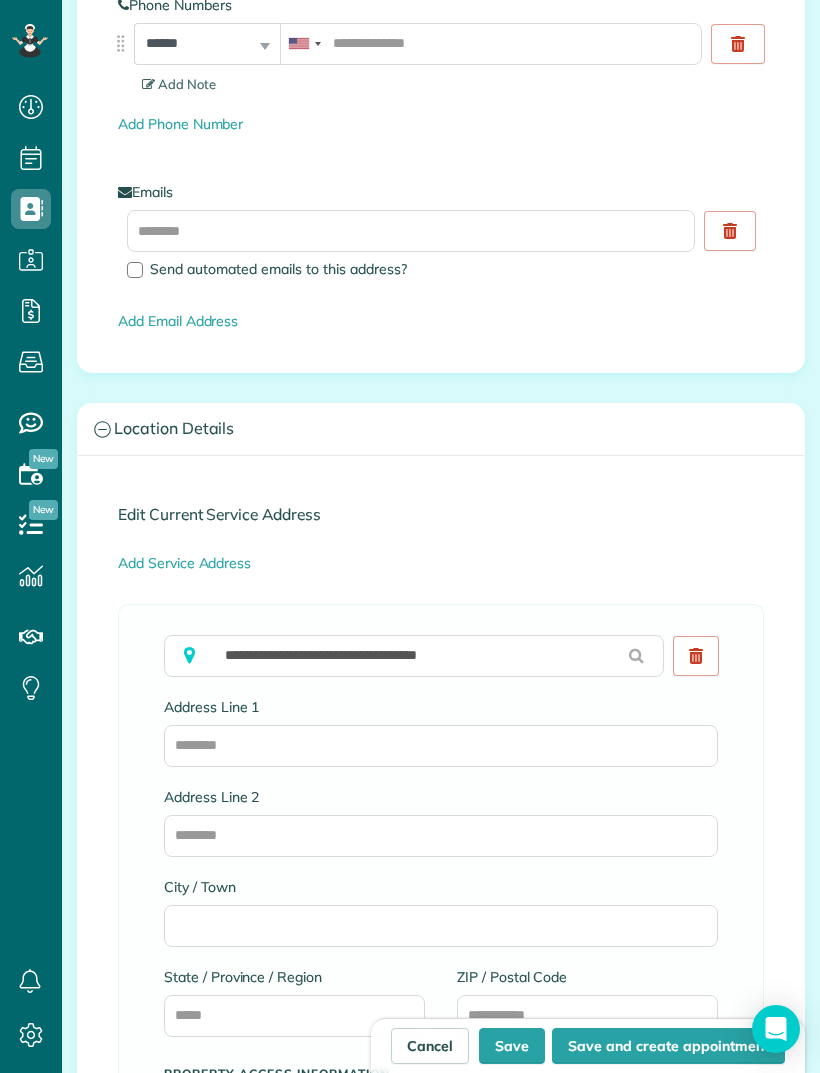 type on "**********" 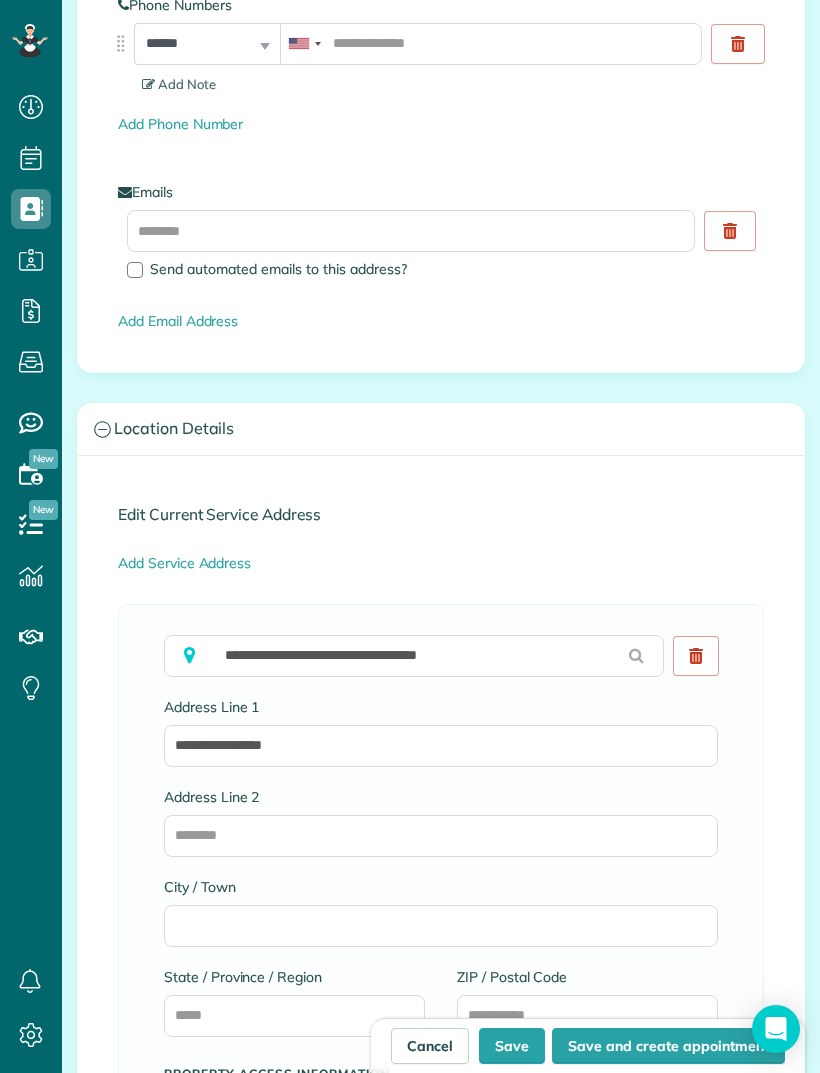 type on "**********" 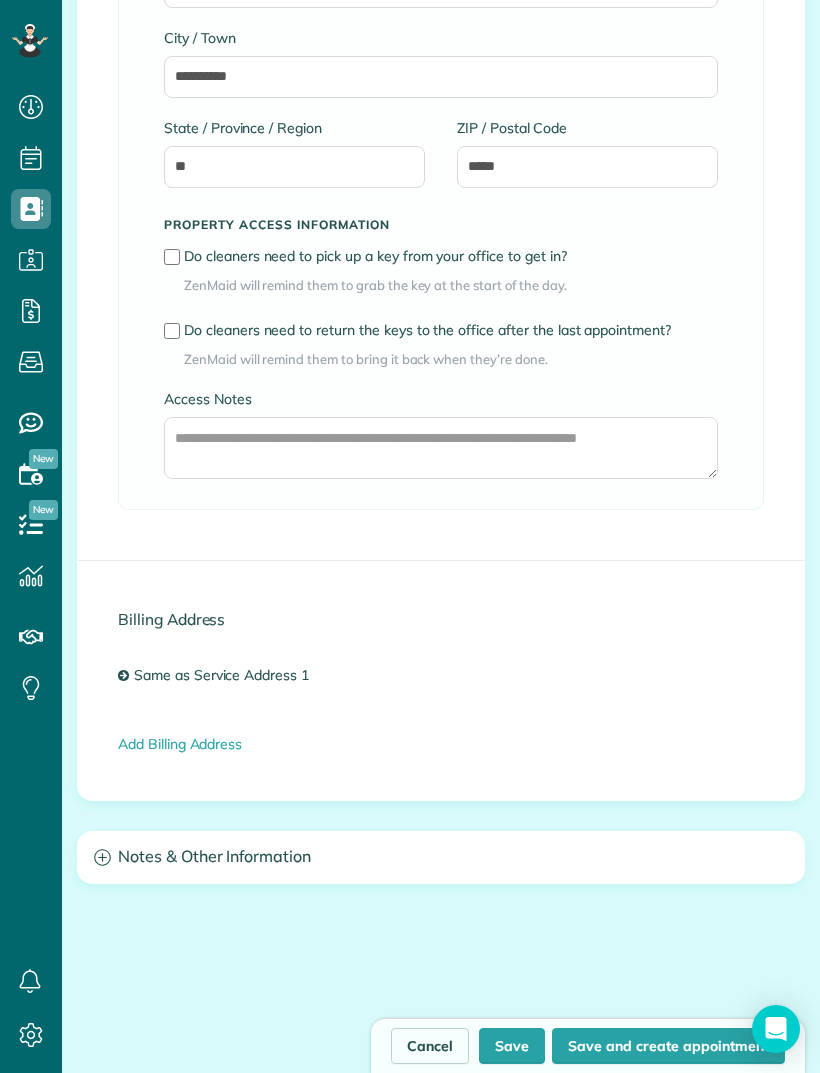 scroll, scrollTop: 1885, scrollLeft: 0, axis: vertical 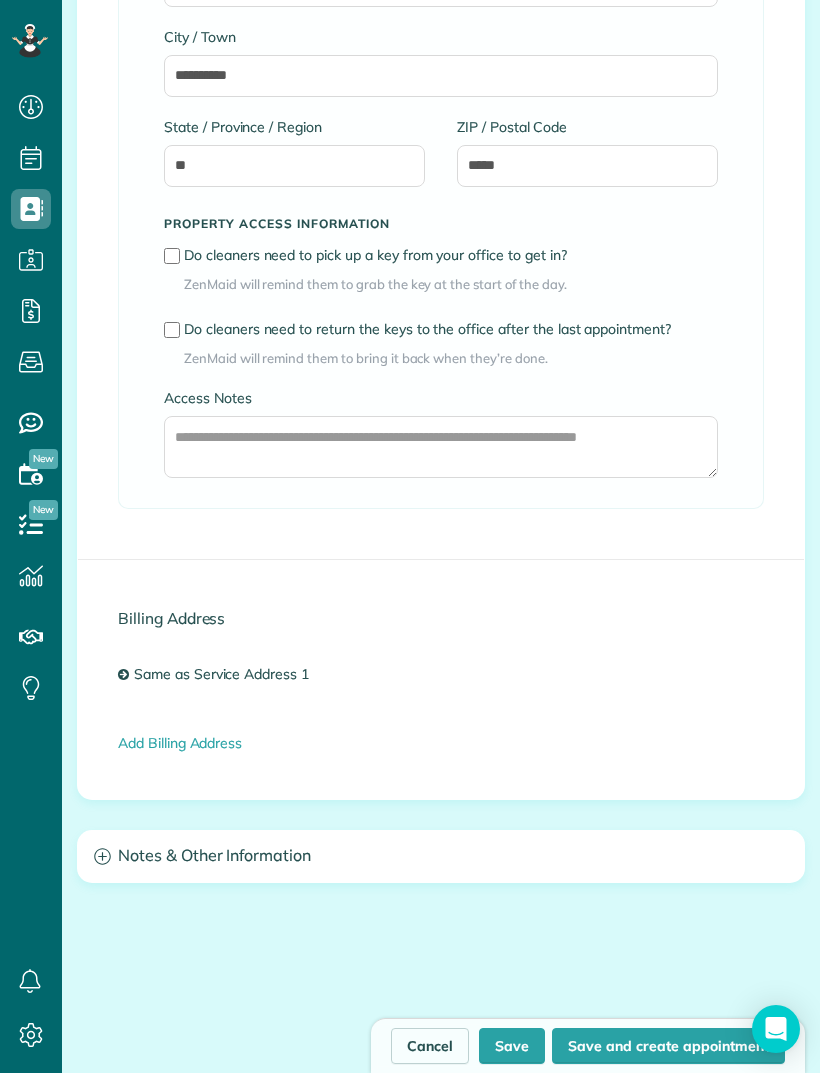 click 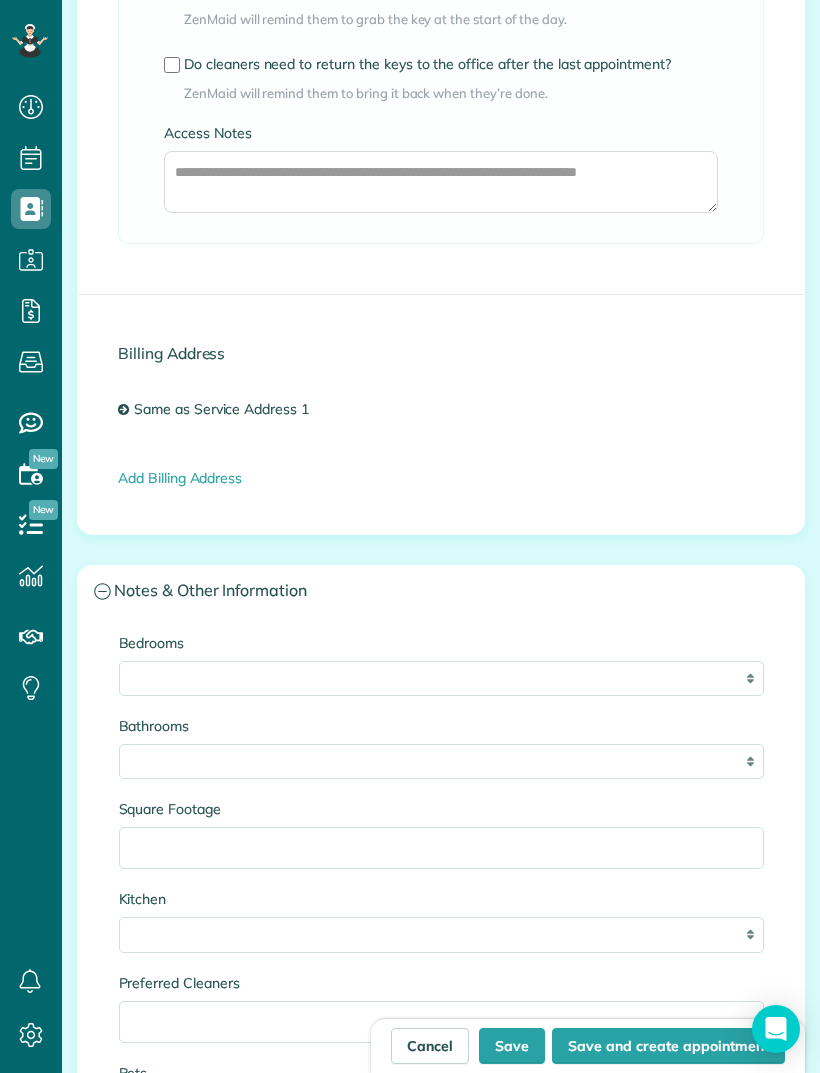 scroll, scrollTop: 2161, scrollLeft: 0, axis: vertical 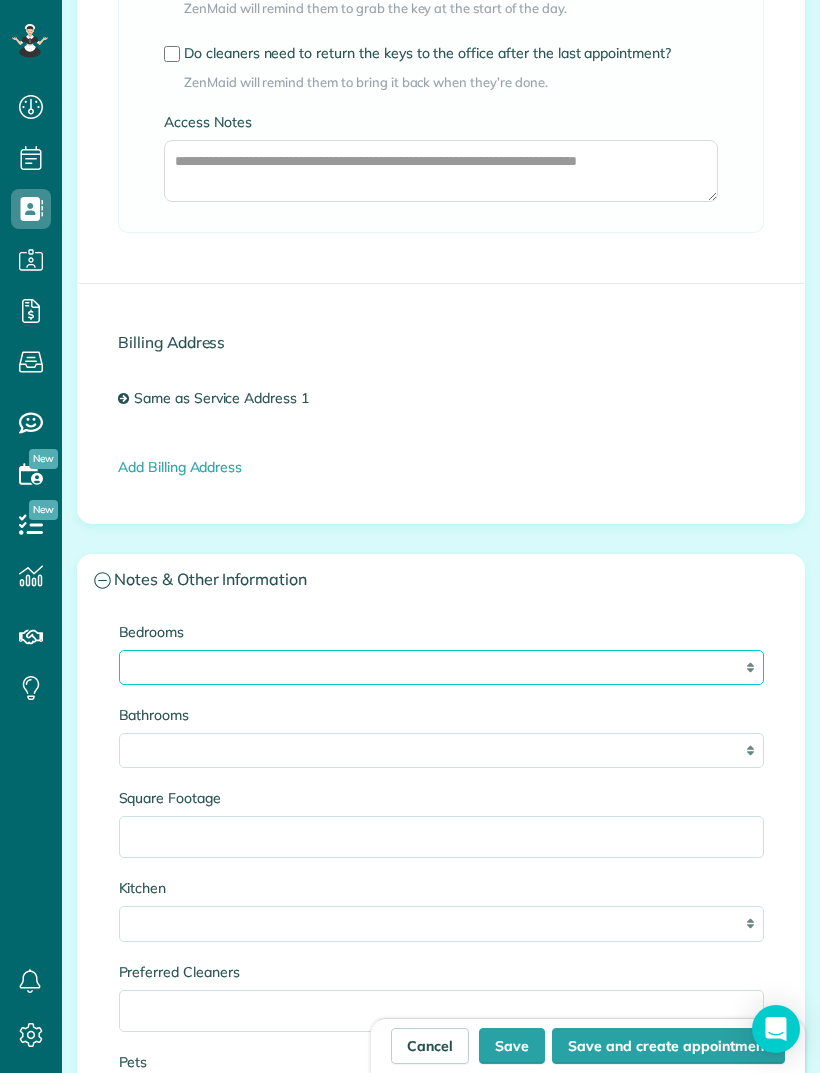 click on "*
*
*
*
**" at bounding box center [441, 667] 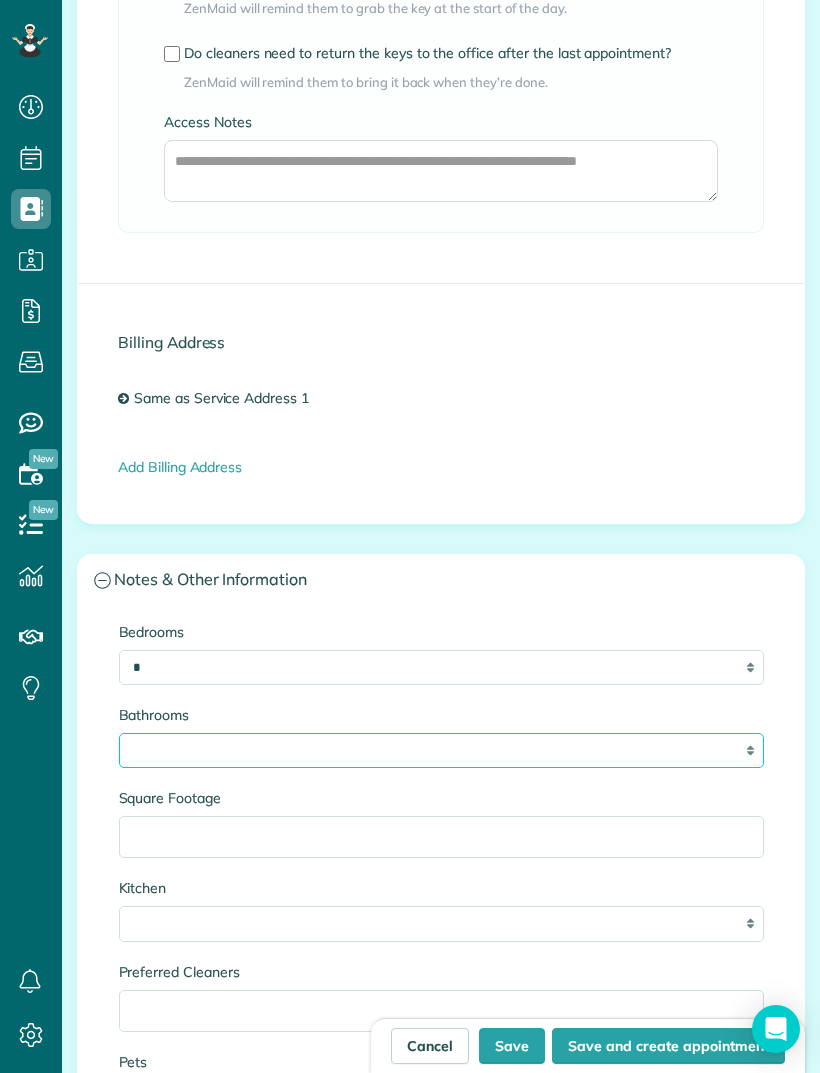 click on "*
***
*
***
*
***
*
***
**" at bounding box center (441, 750) 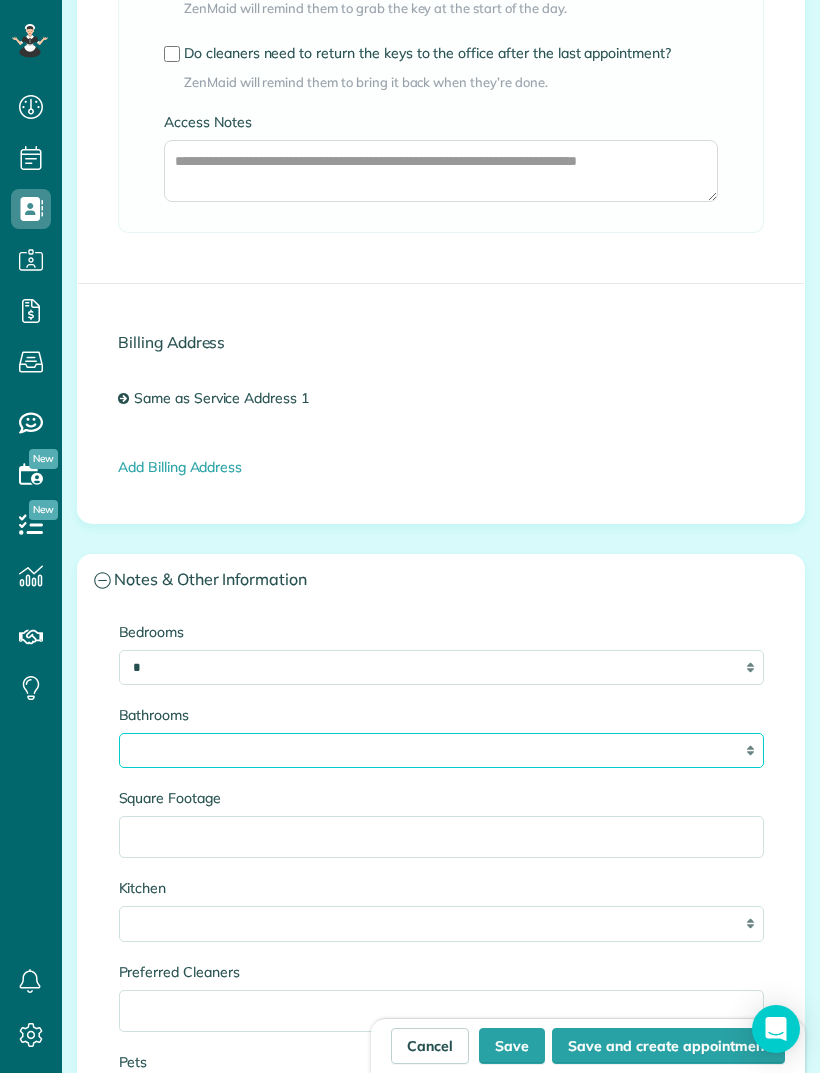 select on "*" 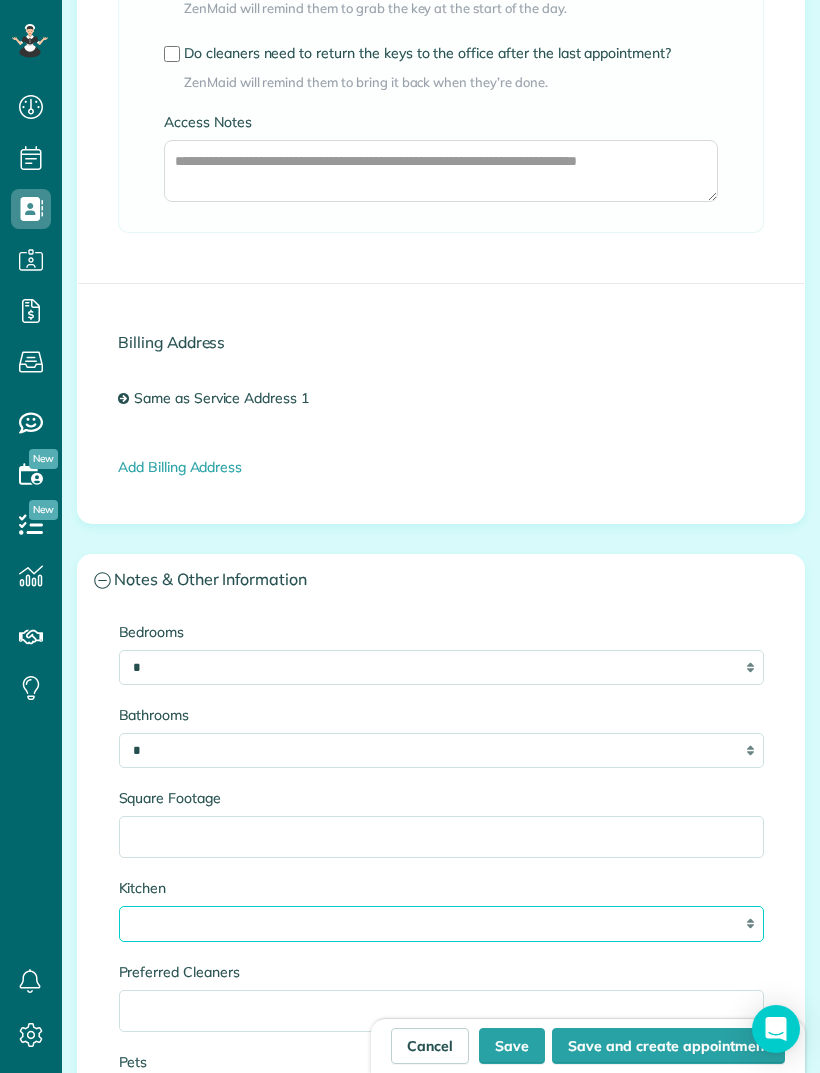click on "*
*
*
*" at bounding box center [441, 923] 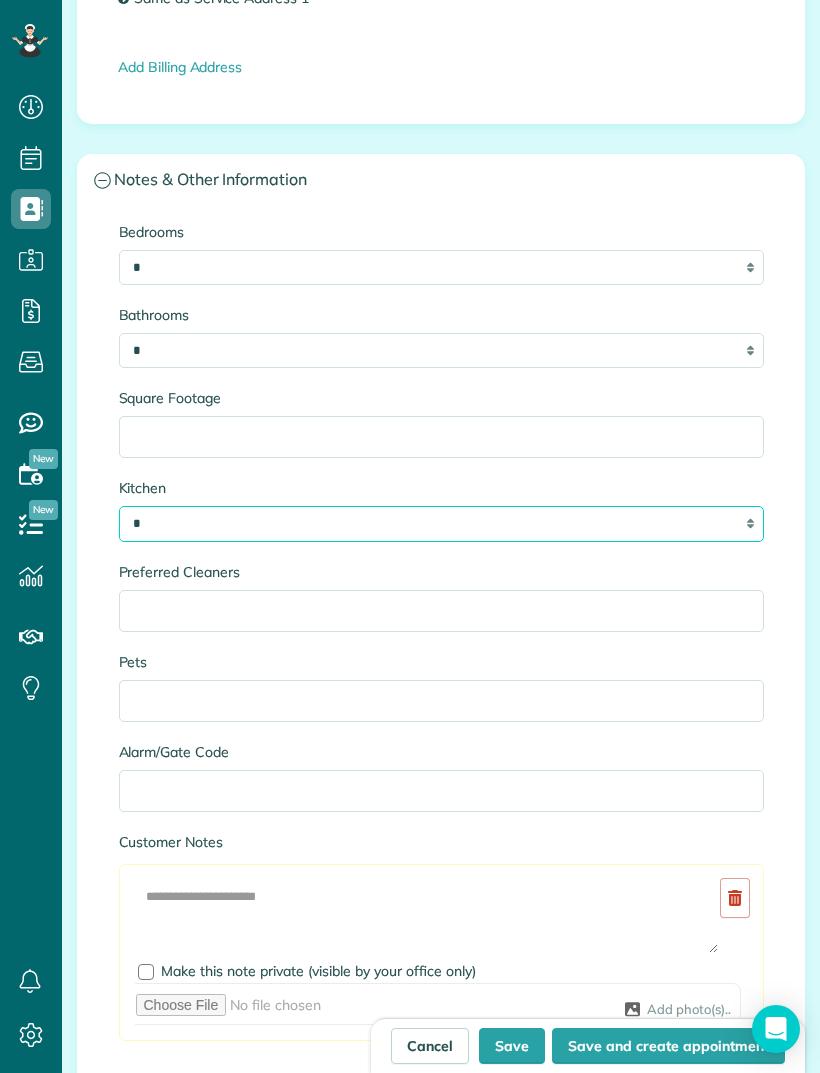 scroll, scrollTop: 2564, scrollLeft: 0, axis: vertical 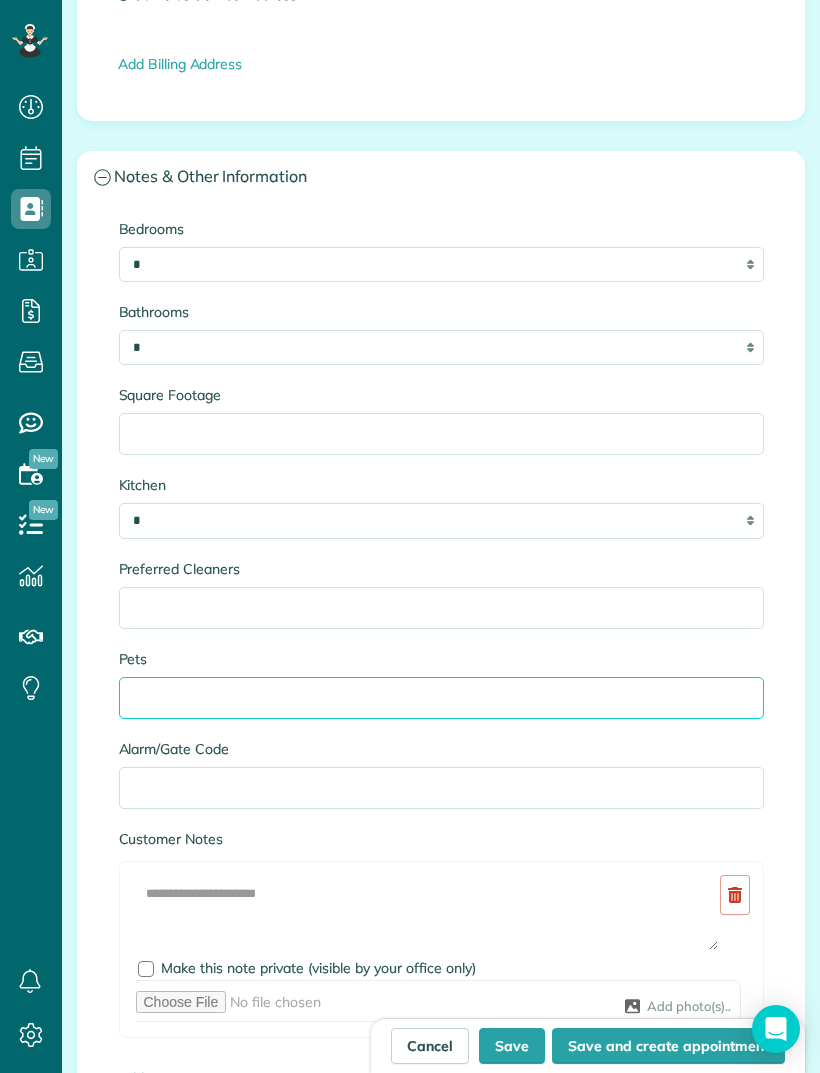 click on "Pets" at bounding box center (441, 698) 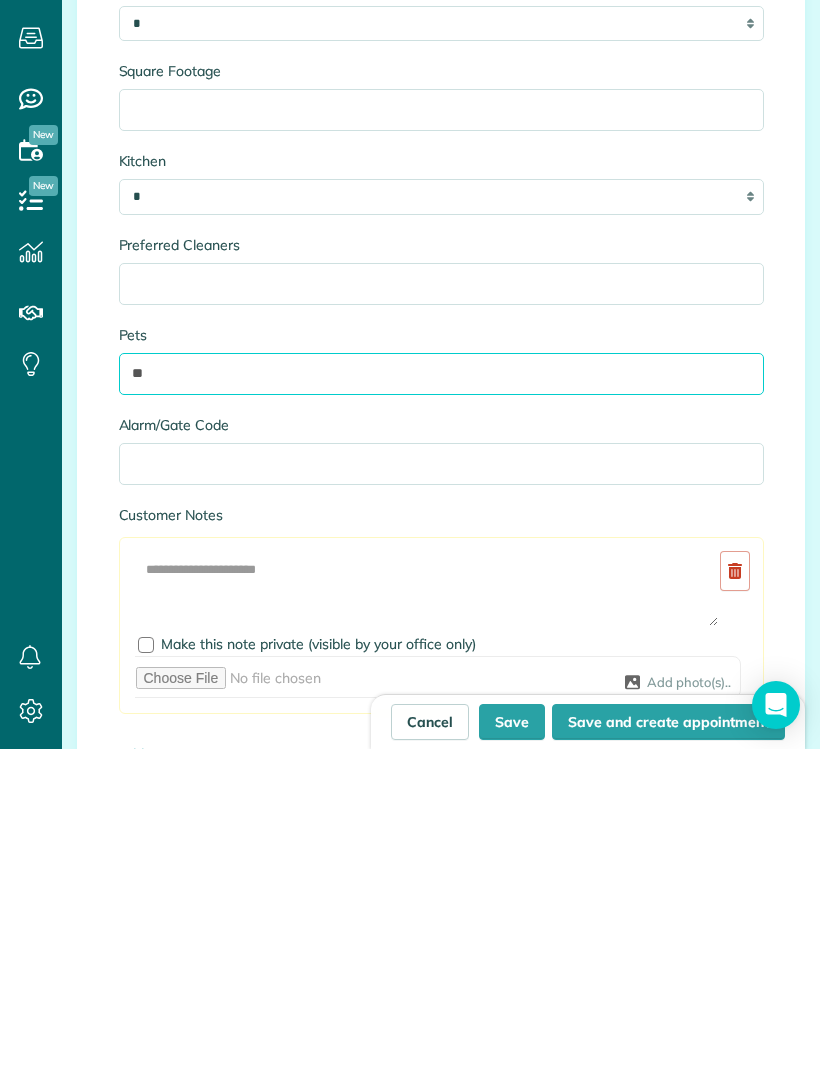 type on "**" 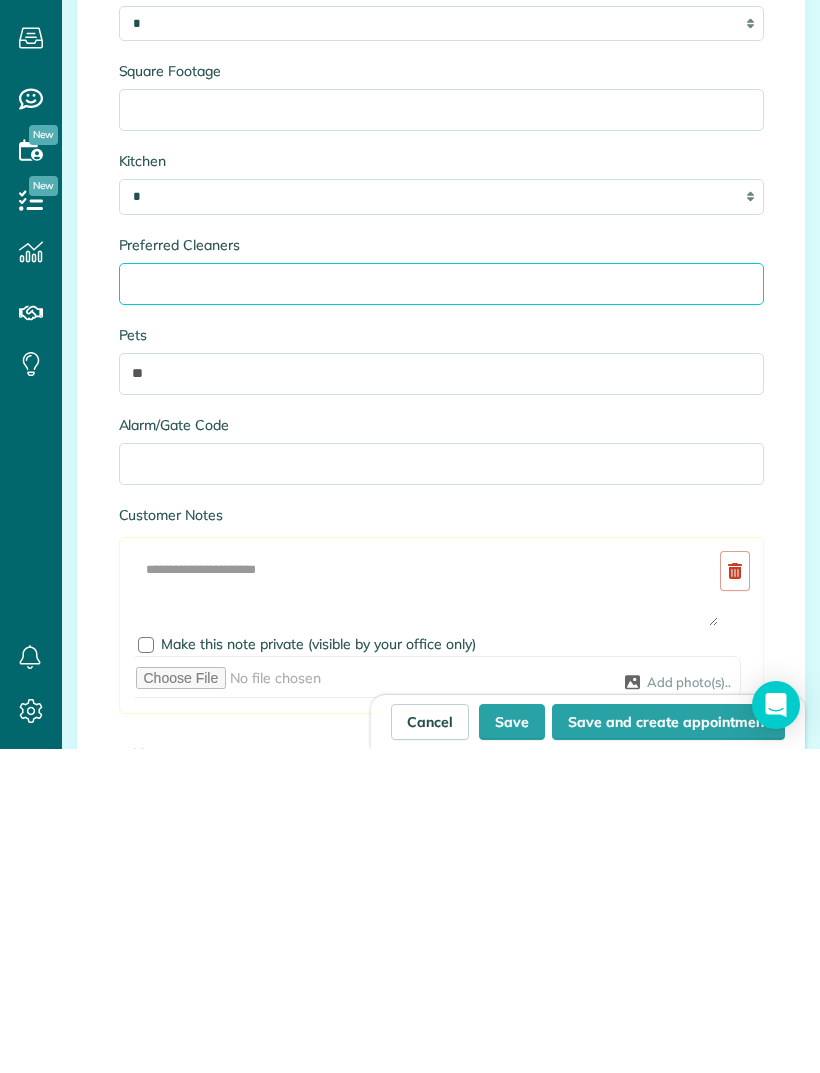 click on "Preferred Cleaners" at bounding box center (441, 608) 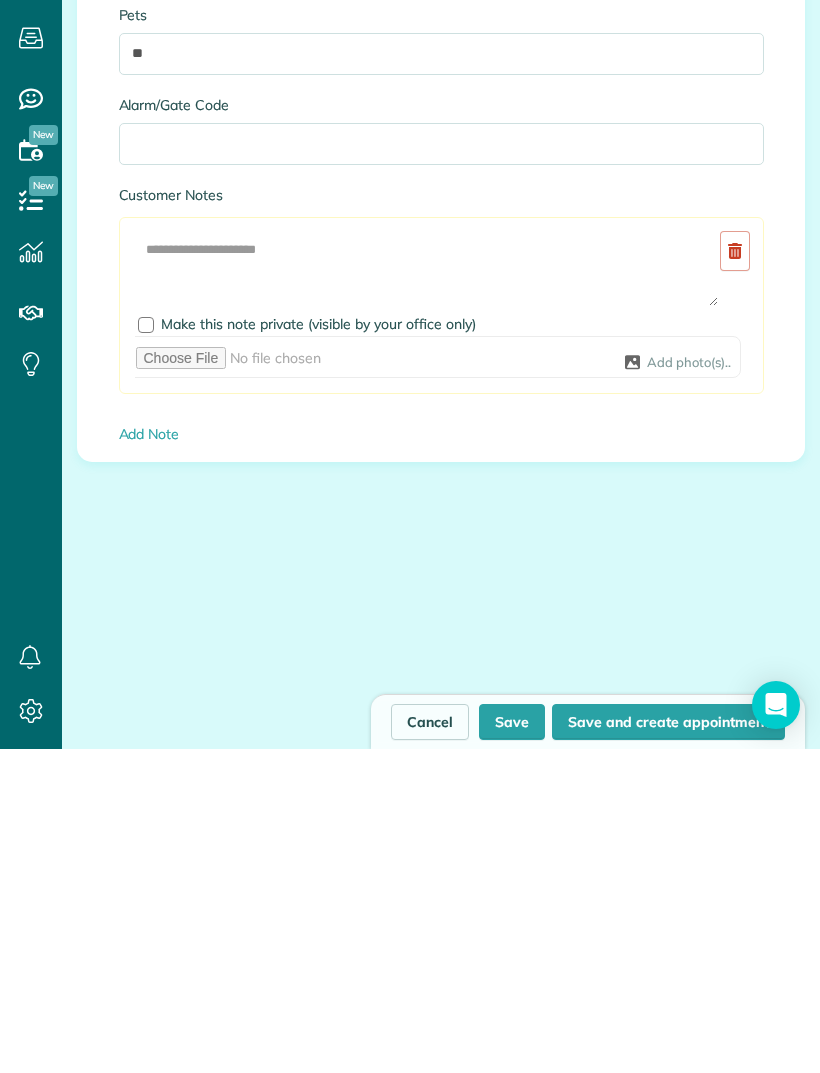 scroll, scrollTop: 2890, scrollLeft: 0, axis: vertical 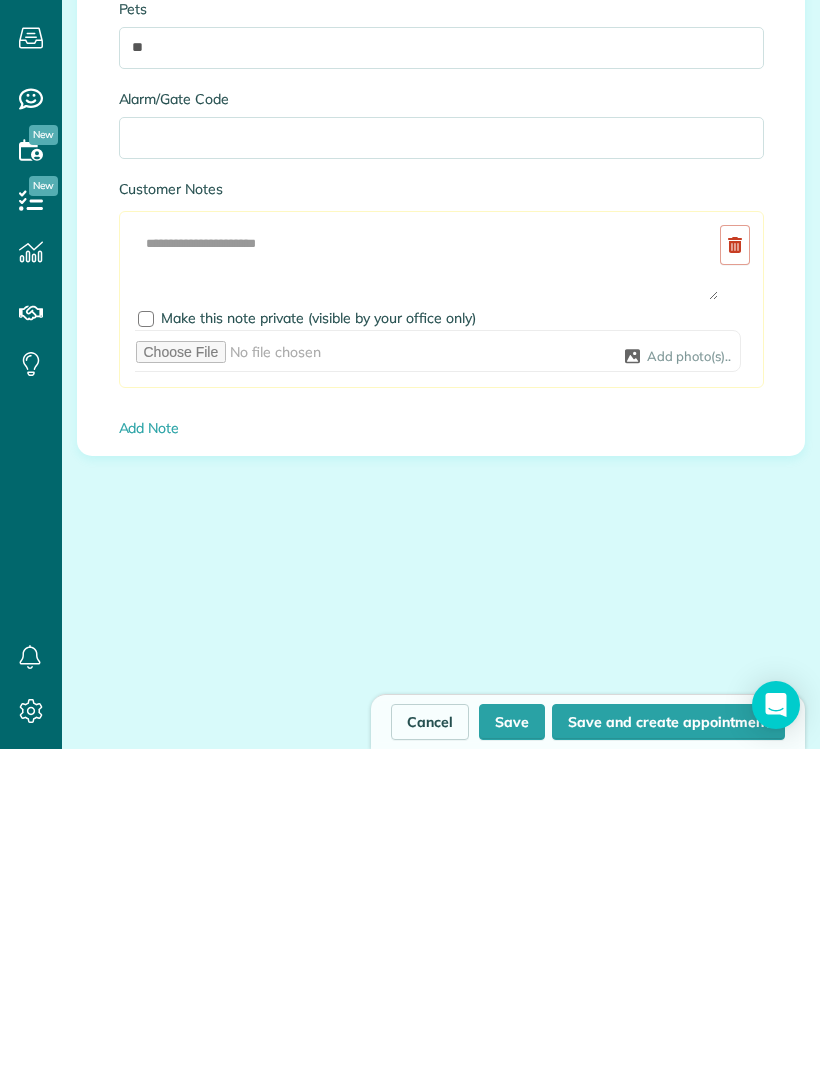 type on "*****" 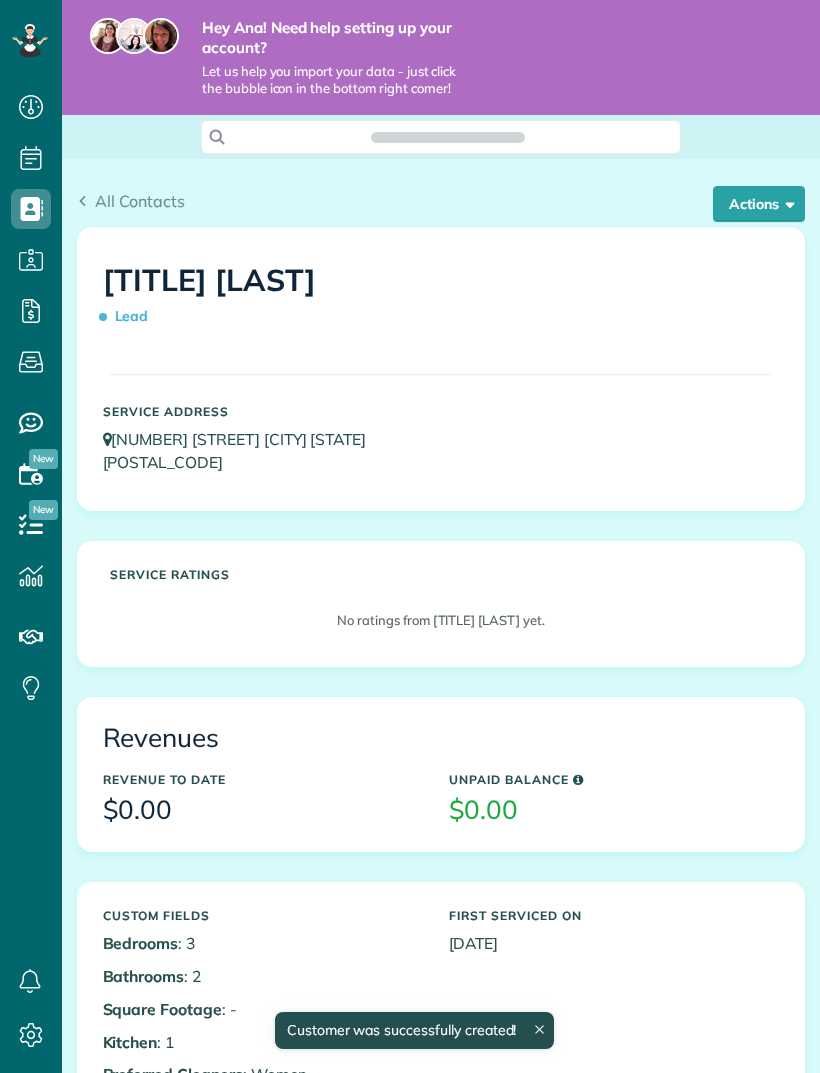scroll, scrollTop: 0, scrollLeft: 0, axis: both 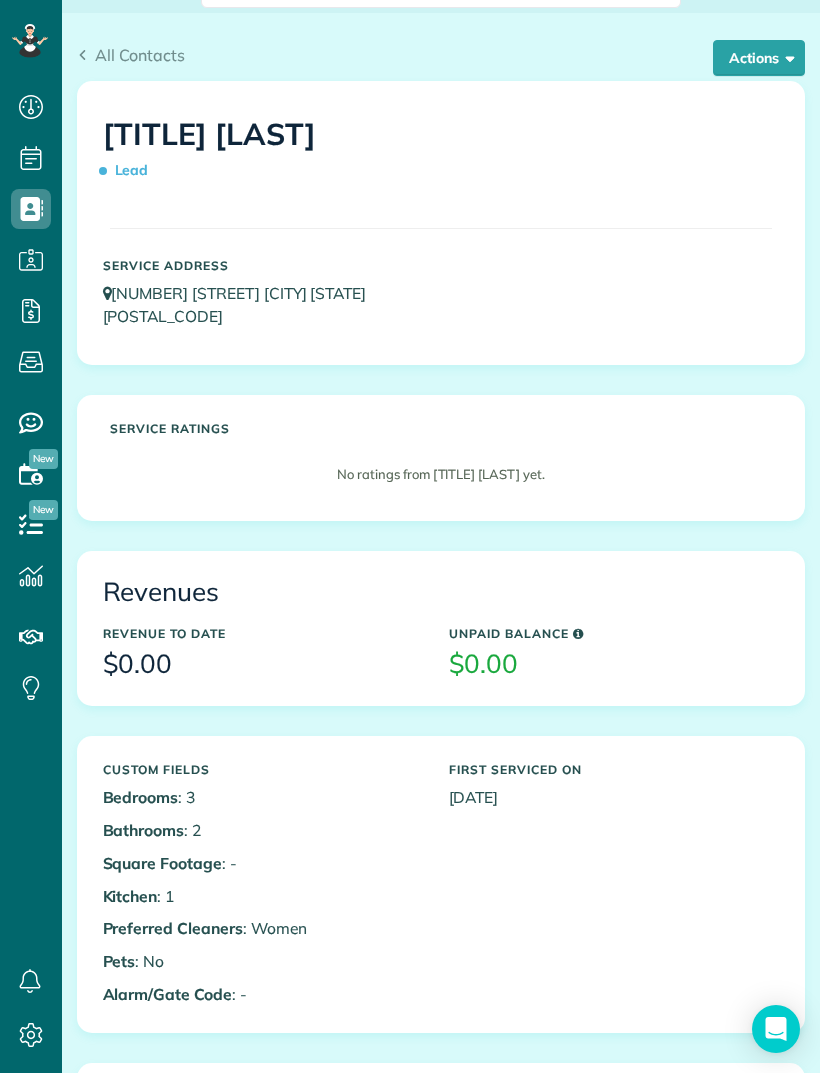 click on "Lead" at bounding box center (130, 170) 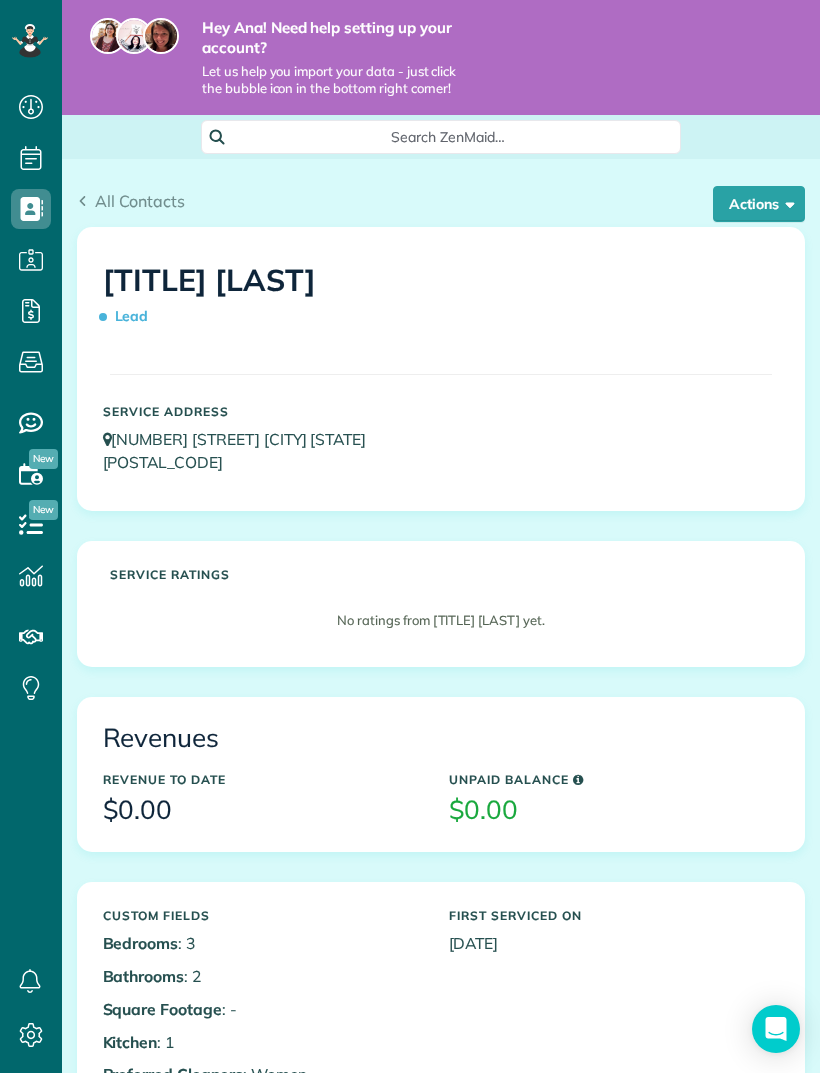 scroll, scrollTop: 0, scrollLeft: 0, axis: both 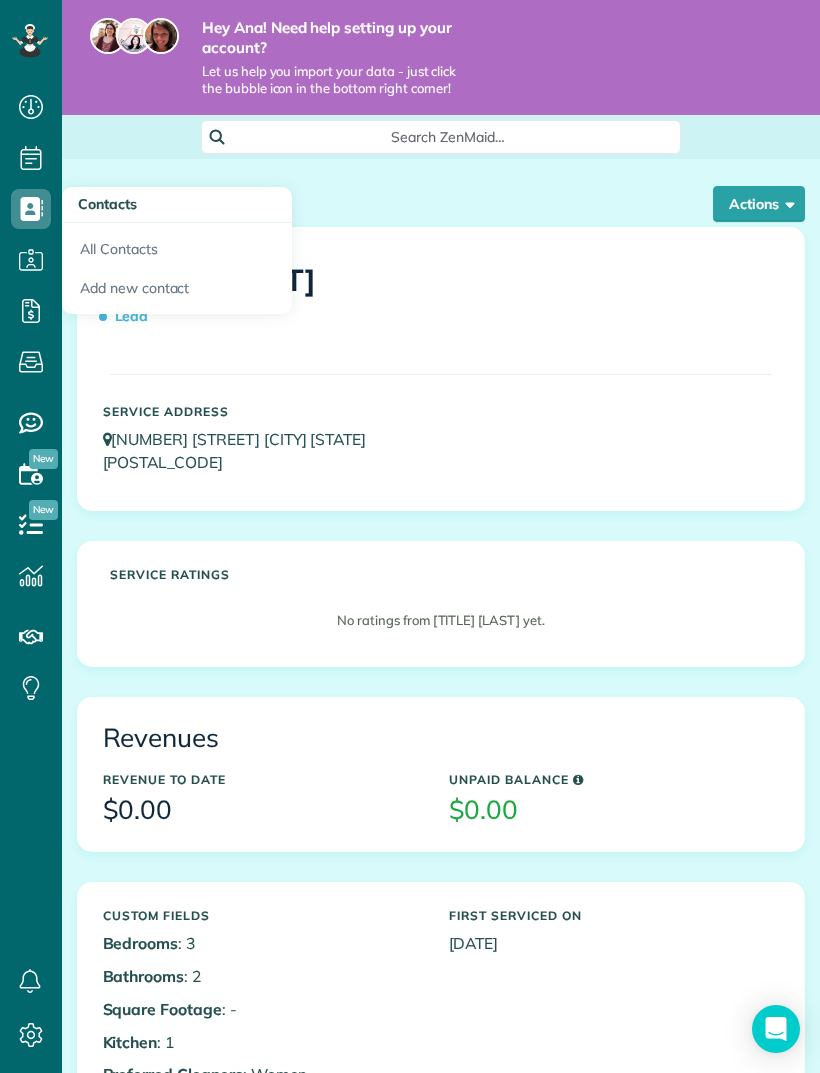 click on "Add new contact" at bounding box center (177, 292) 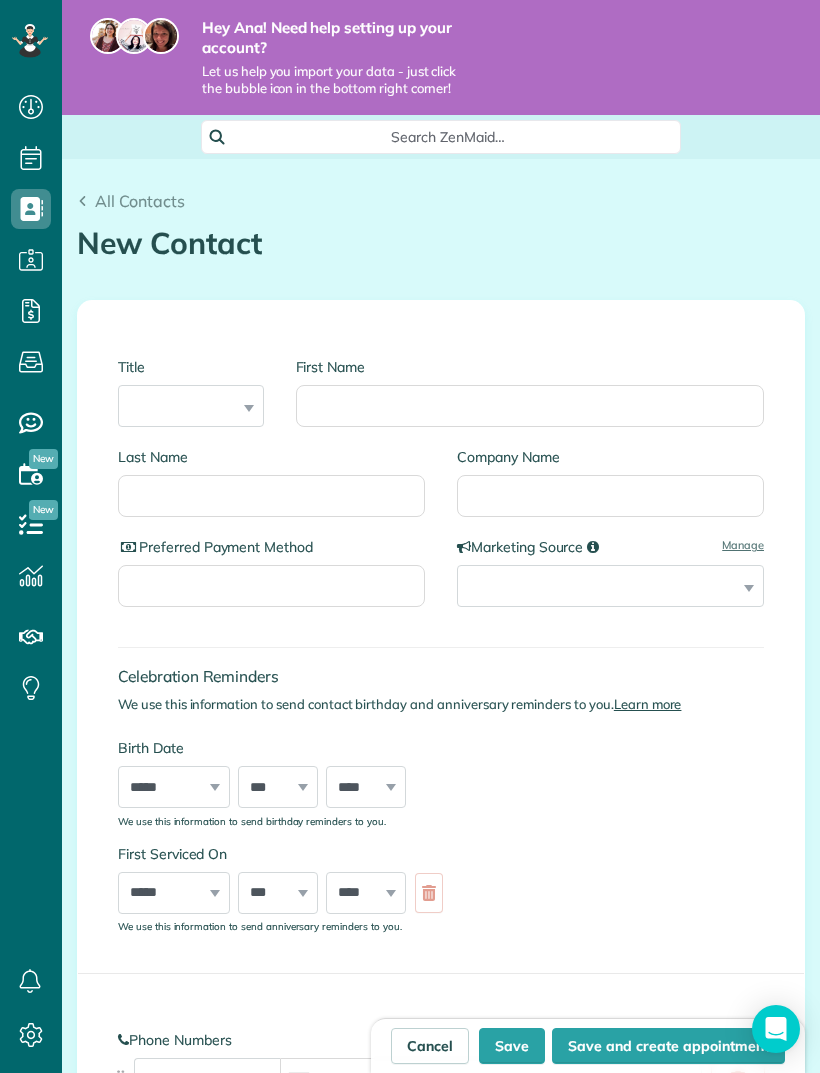 scroll, scrollTop: 0, scrollLeft: 0, axis: both 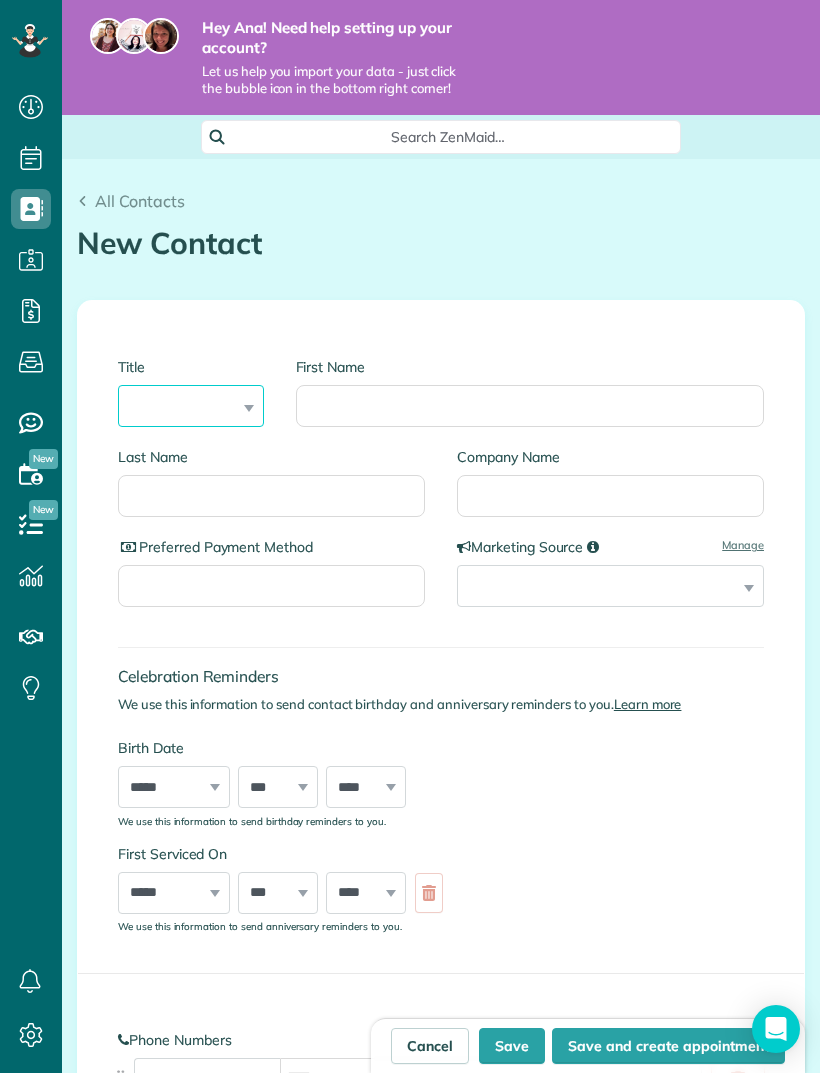 click on "***
****
***
***" at bounding box center [191, 406] 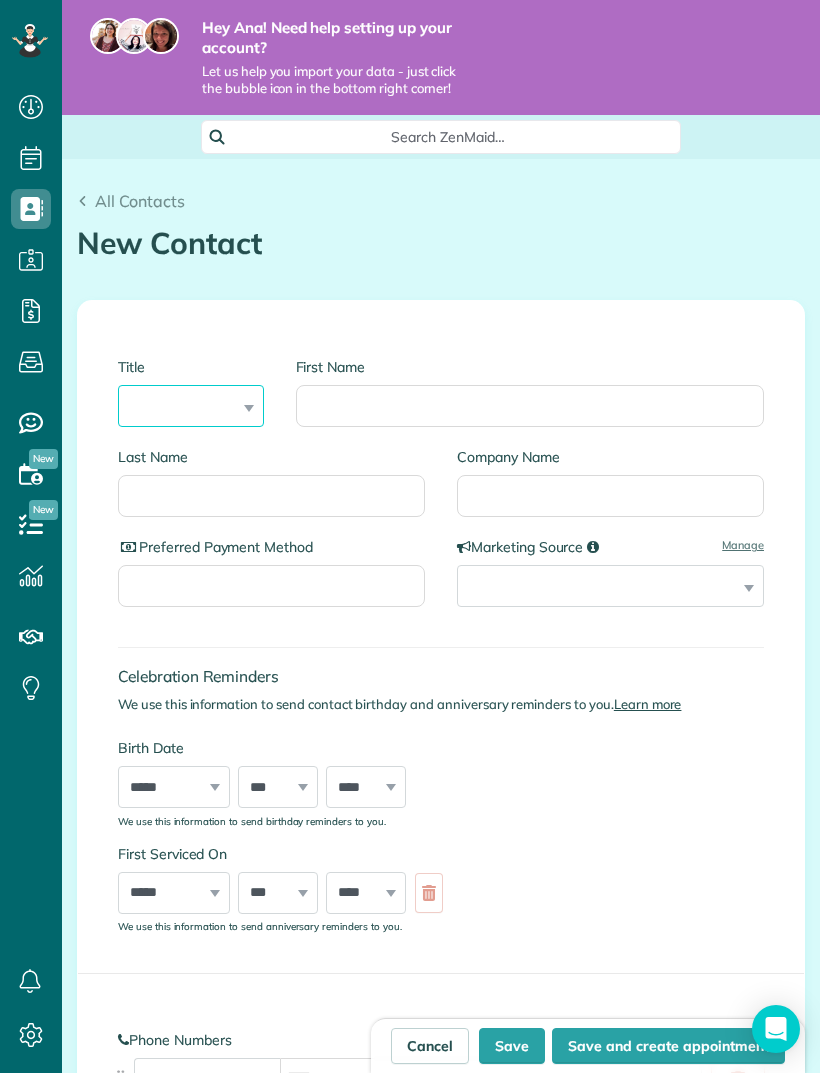 select on "***" 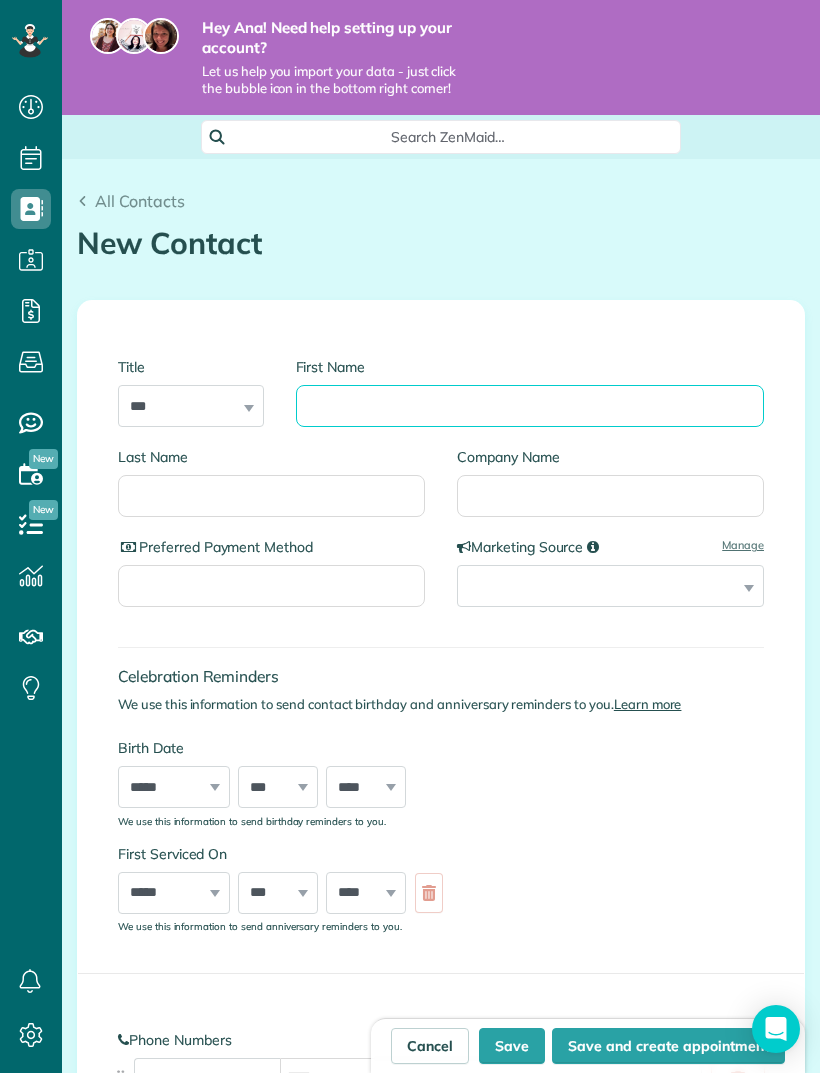 click on "First Name" at bounding box center (530, 406) 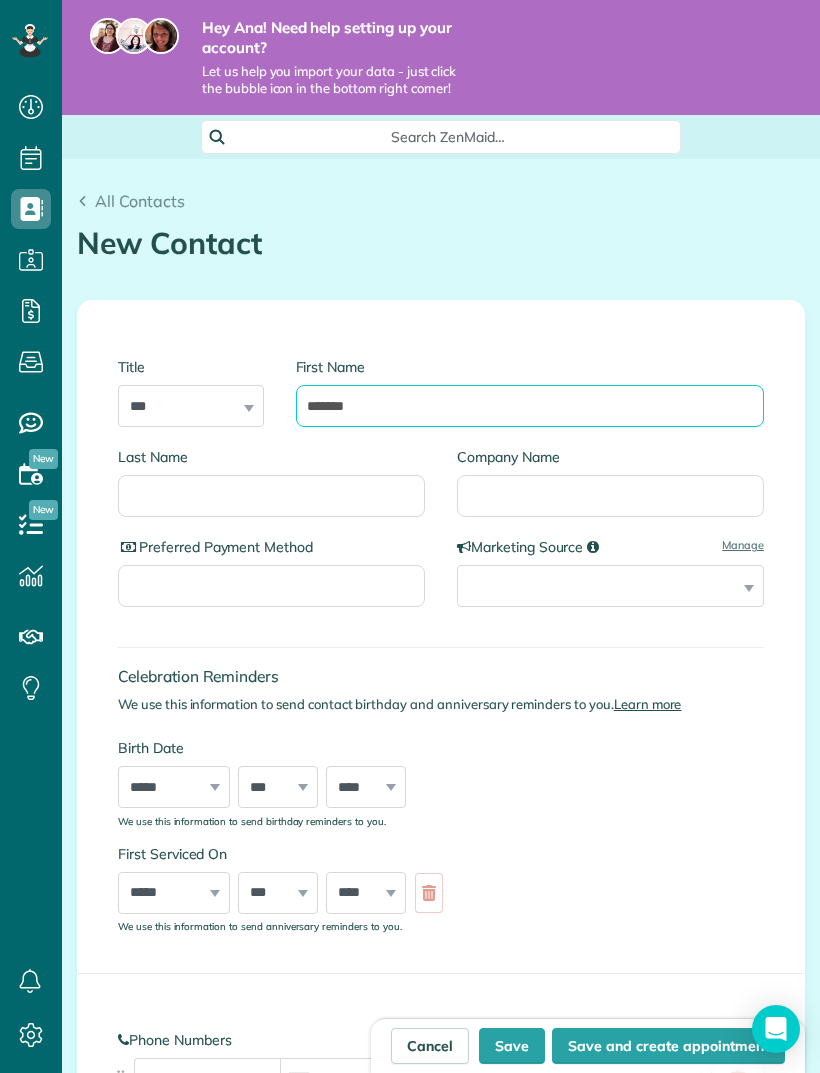 type on "*******" 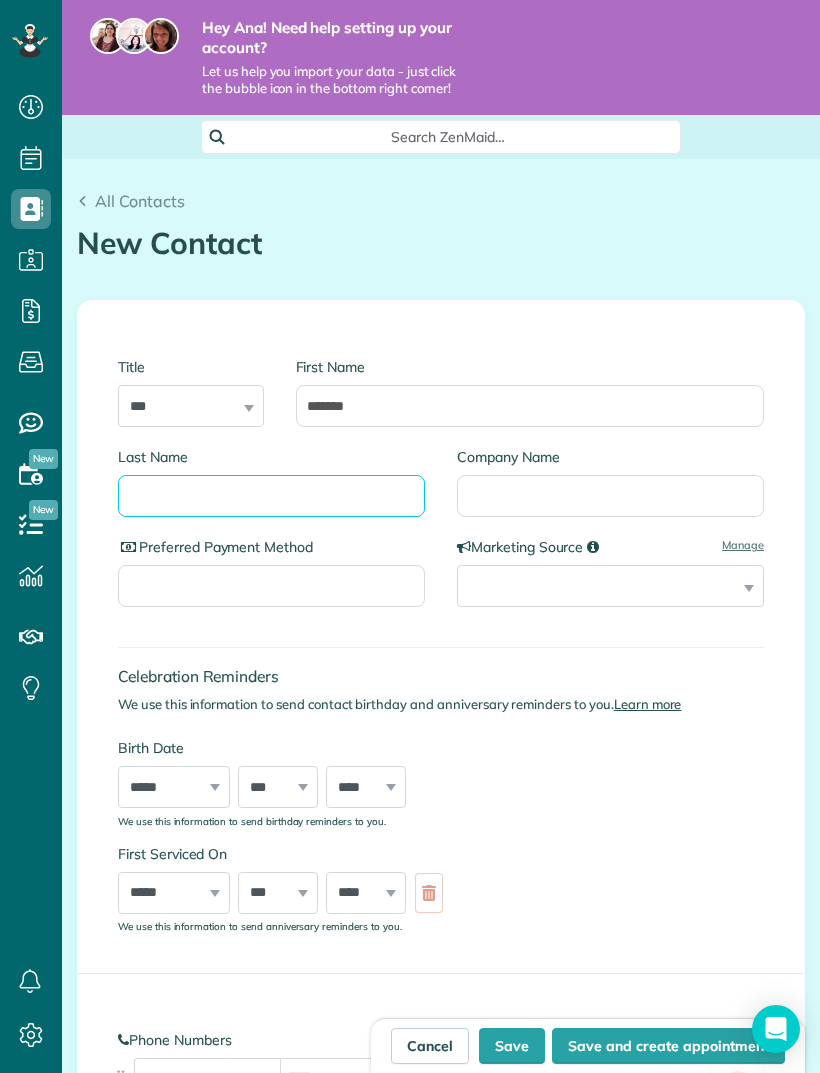 click on "Last Name" at bounding box center (271, 496) 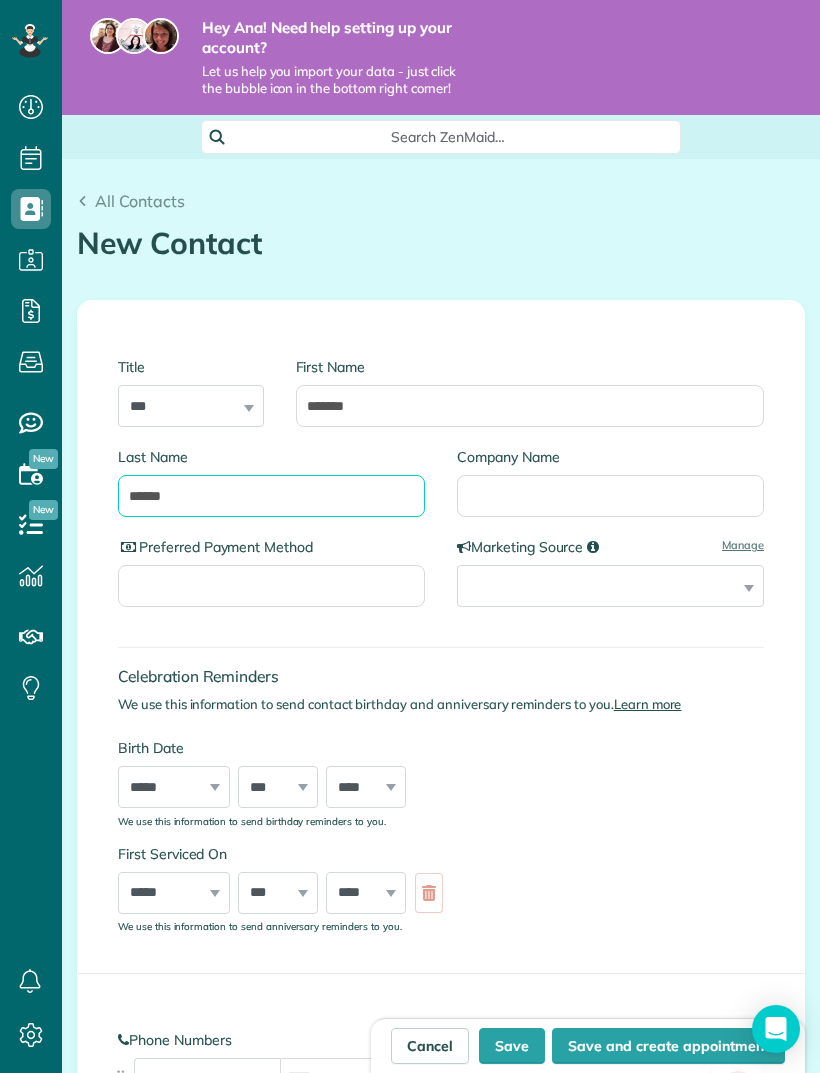 type on "*****" 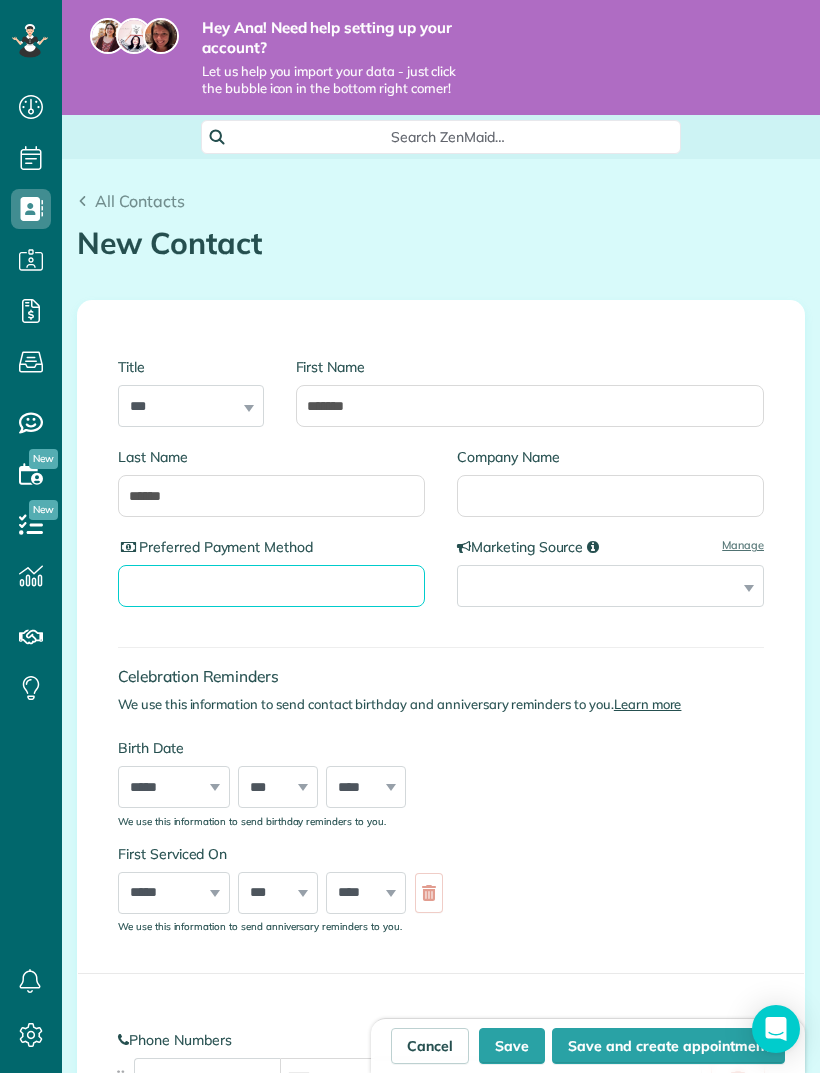 click on "Preferred Payment Method" at bounding box center [271, 586] 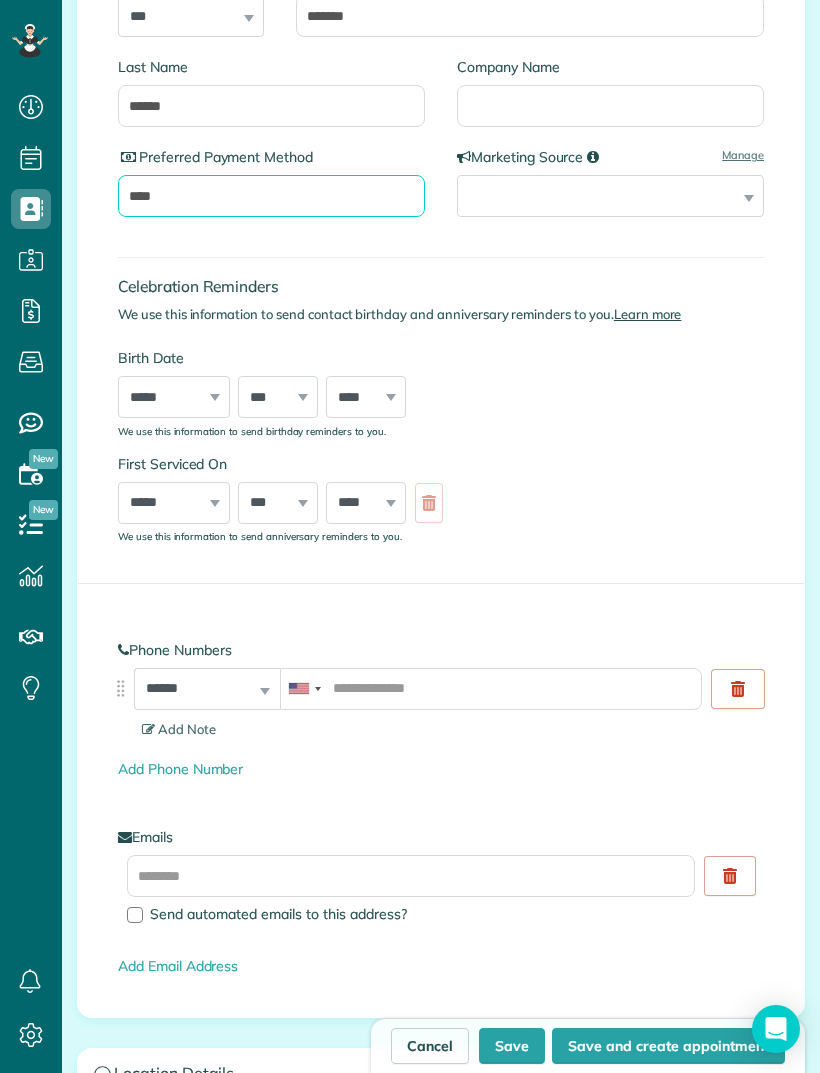 scroll, scrollTop: 395, scrollLeft: 0, axis: vertical 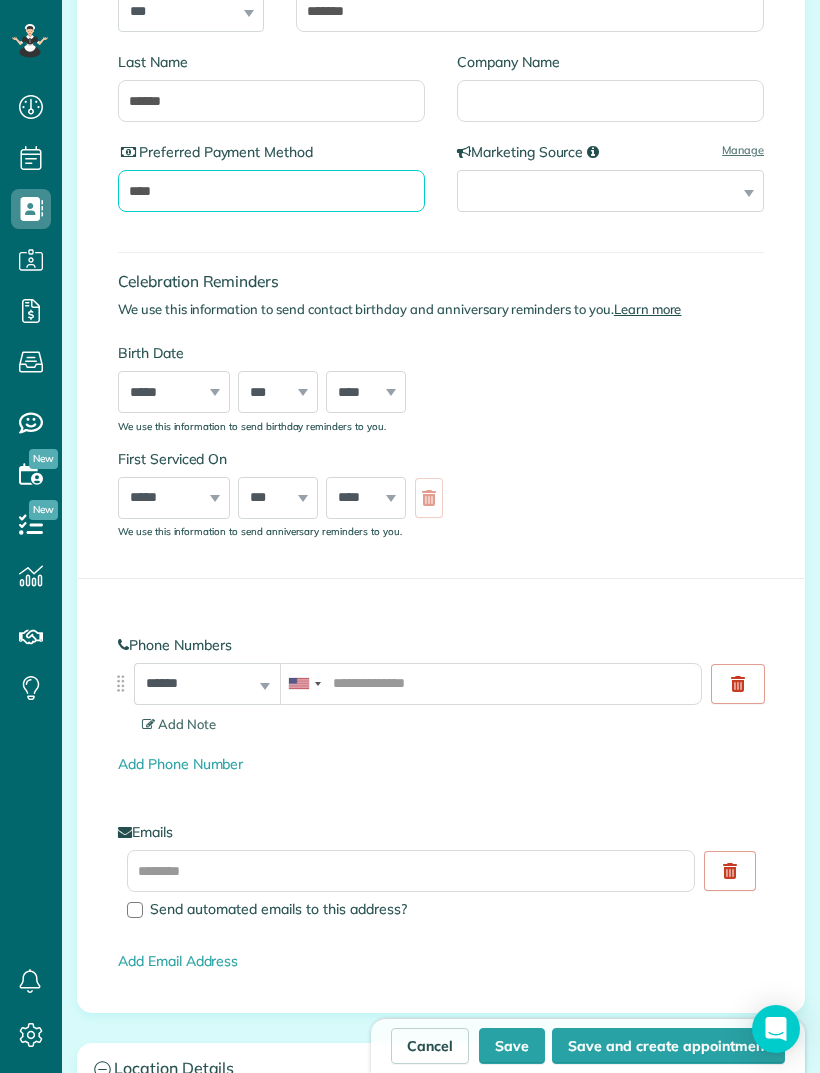 type on "****" 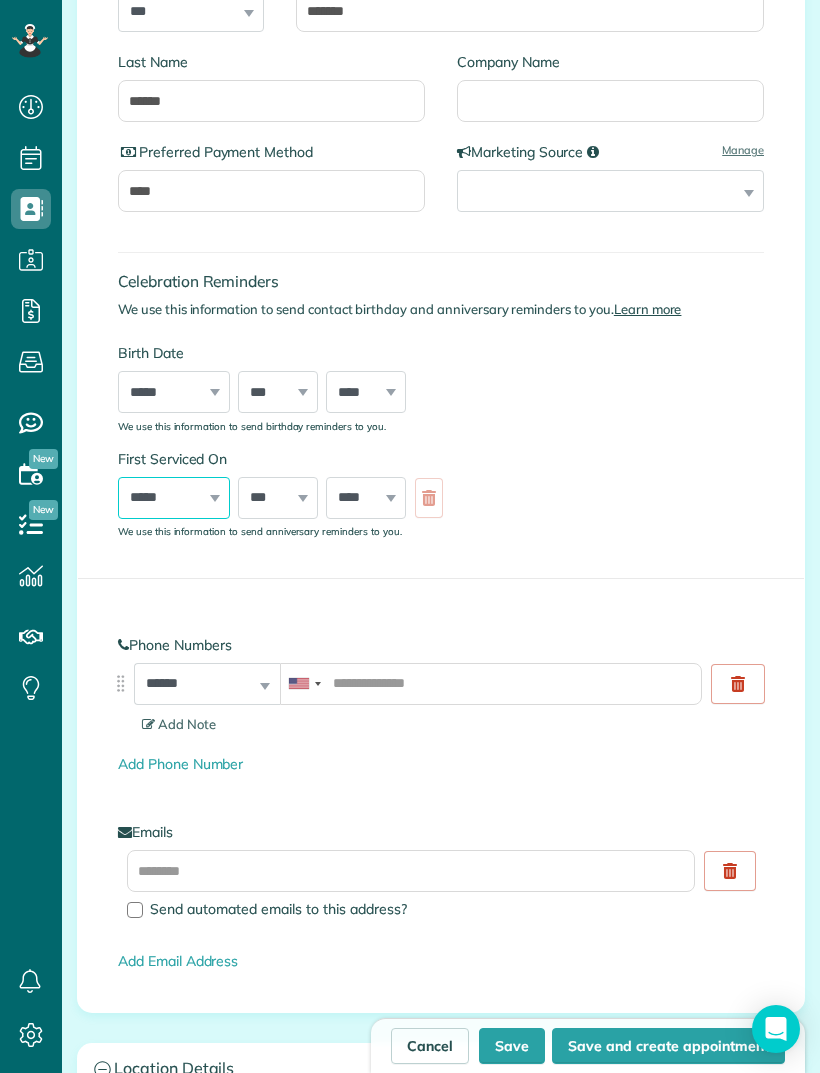 click on "*****
*******
********
*****
*****
***
****
****
******
*********
*******
********
********" at bounding box center [174, 498] 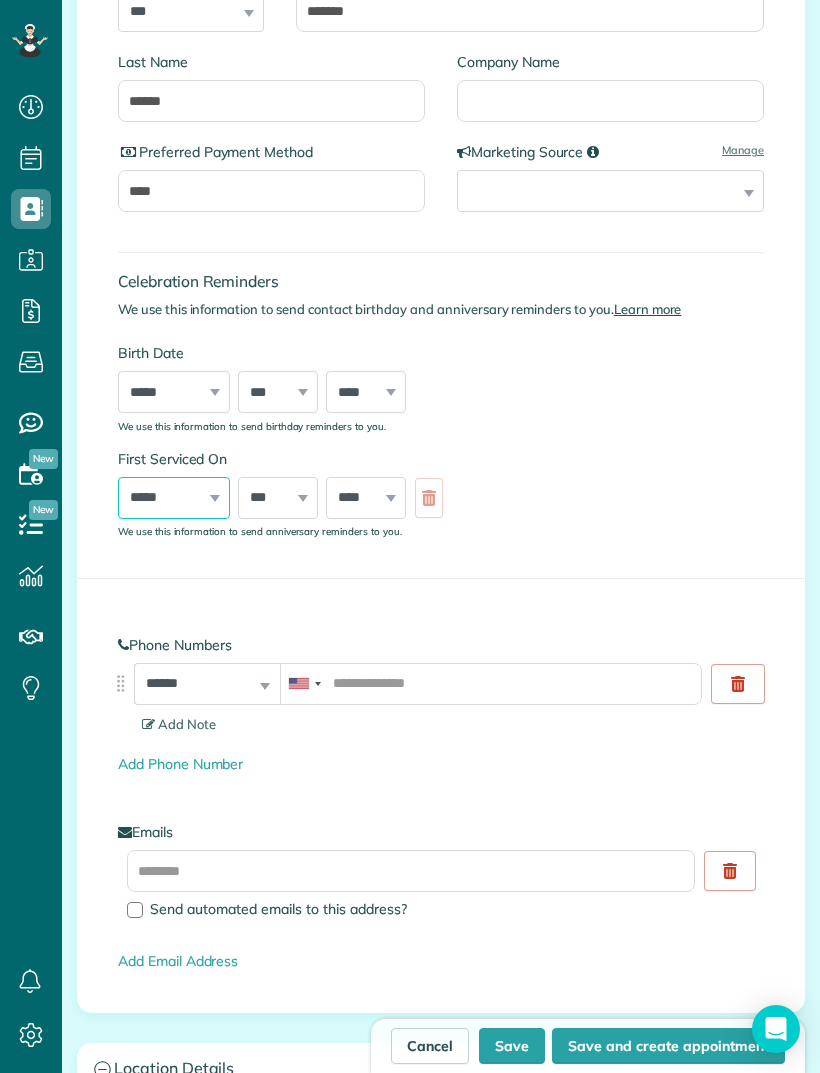 select on "*" 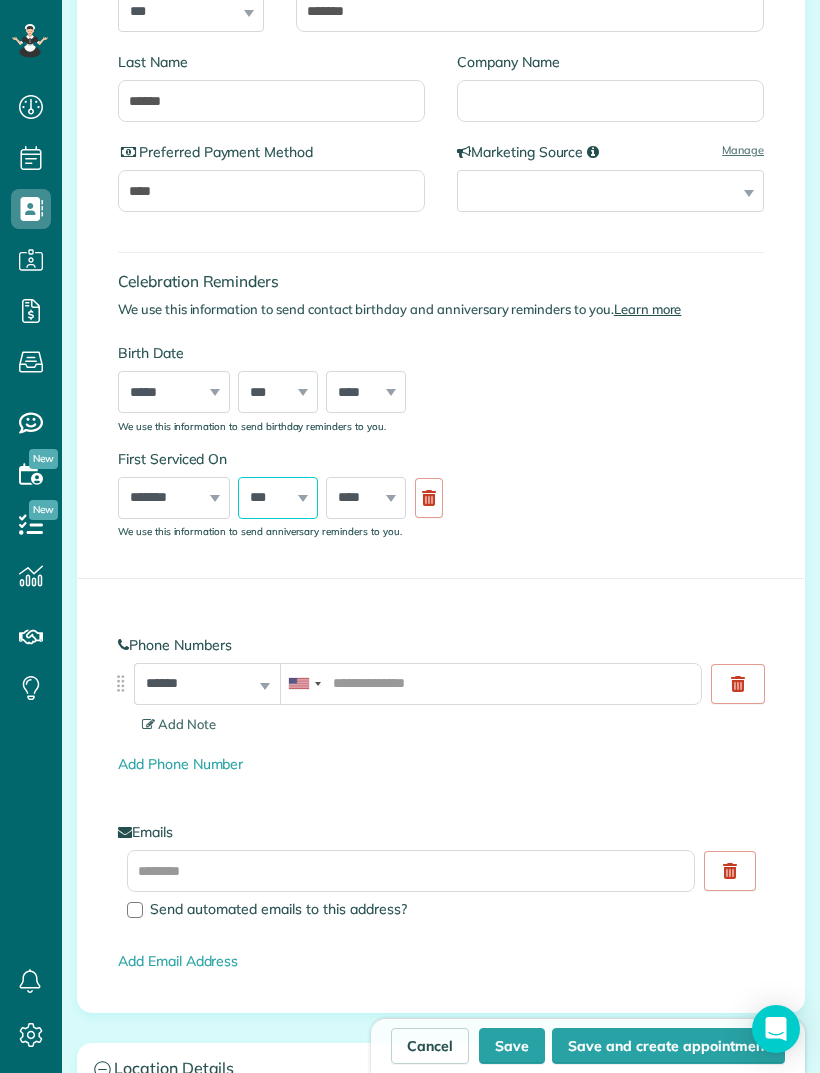 click on "***
*
*
*
*
*
*
*
*
*
**
**
**
**
**
**
**
**
**
**
**
**
**
**
**
**
**
**
**
**
**
**" at bounding box center [278, 498] 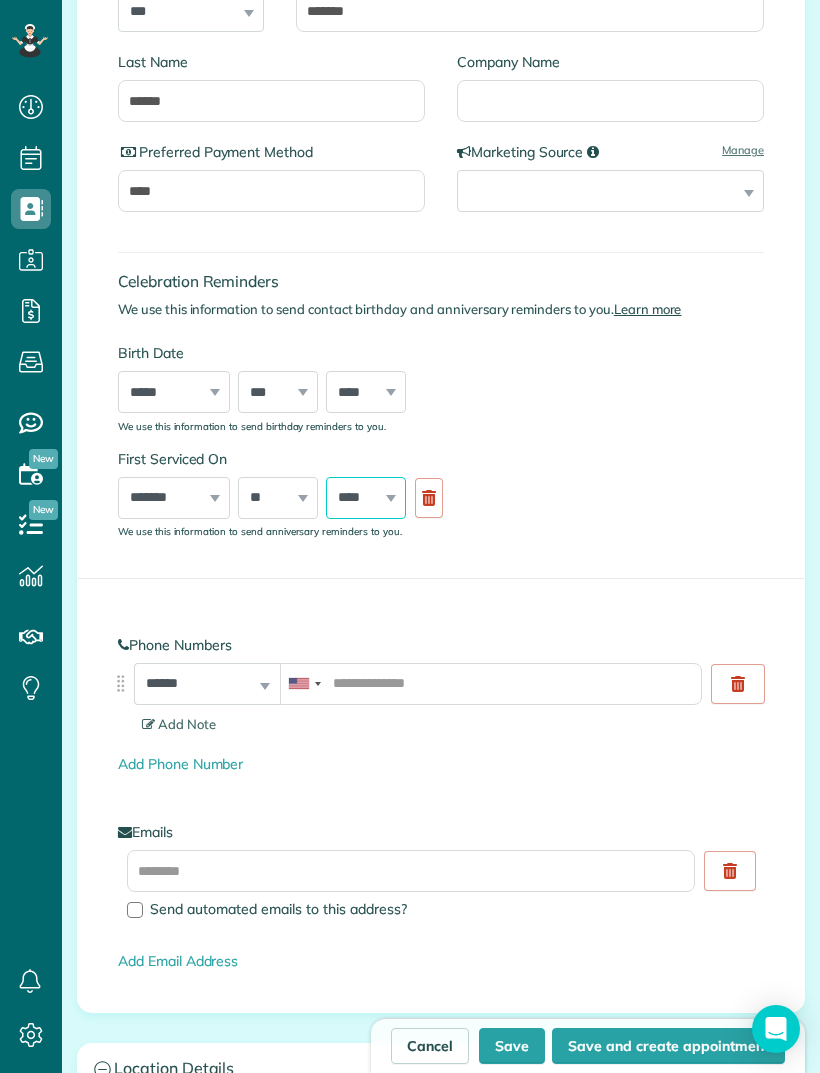 click on "****
****
****
****
****
****
****
****
****
****
****
****
****
****
****
****
****
****
****
****
****
****
****
****
****
****
****
****
****
****
****
****
****
****
****
****
****
****
****
****
****
****
****
****
****
****
****
****
****
****
****
****" at bounding box center [366, 498] 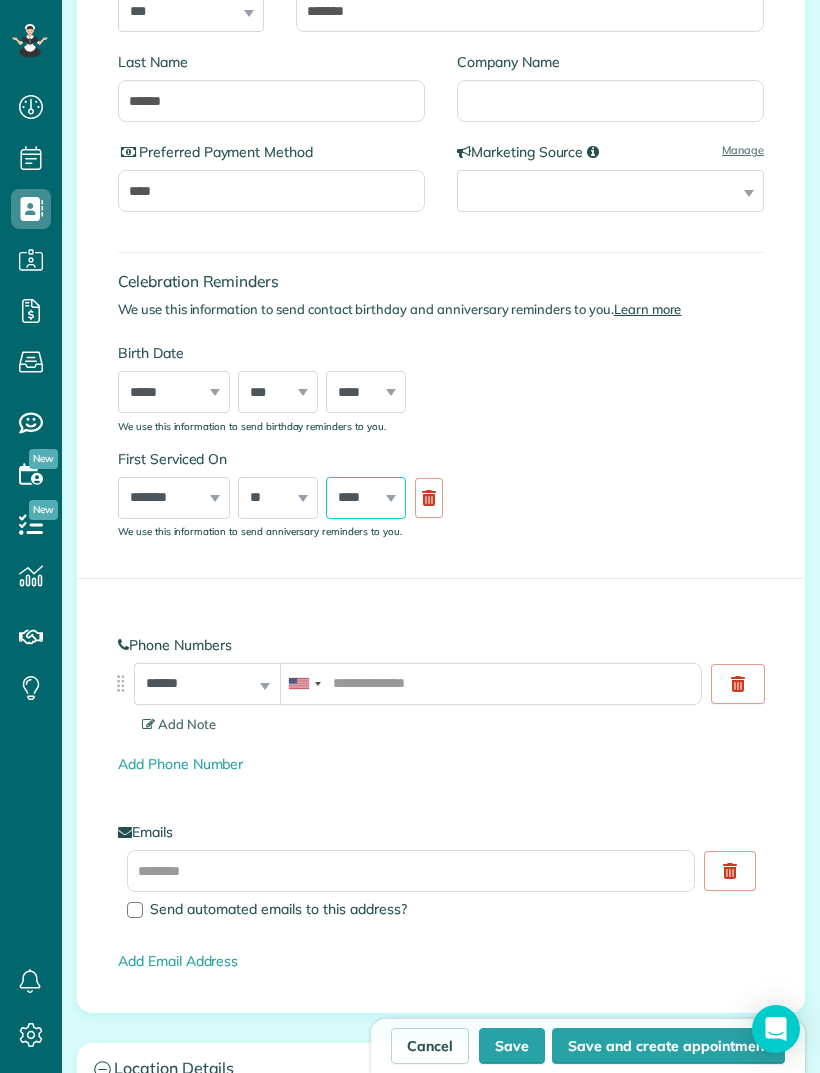 select on "****" 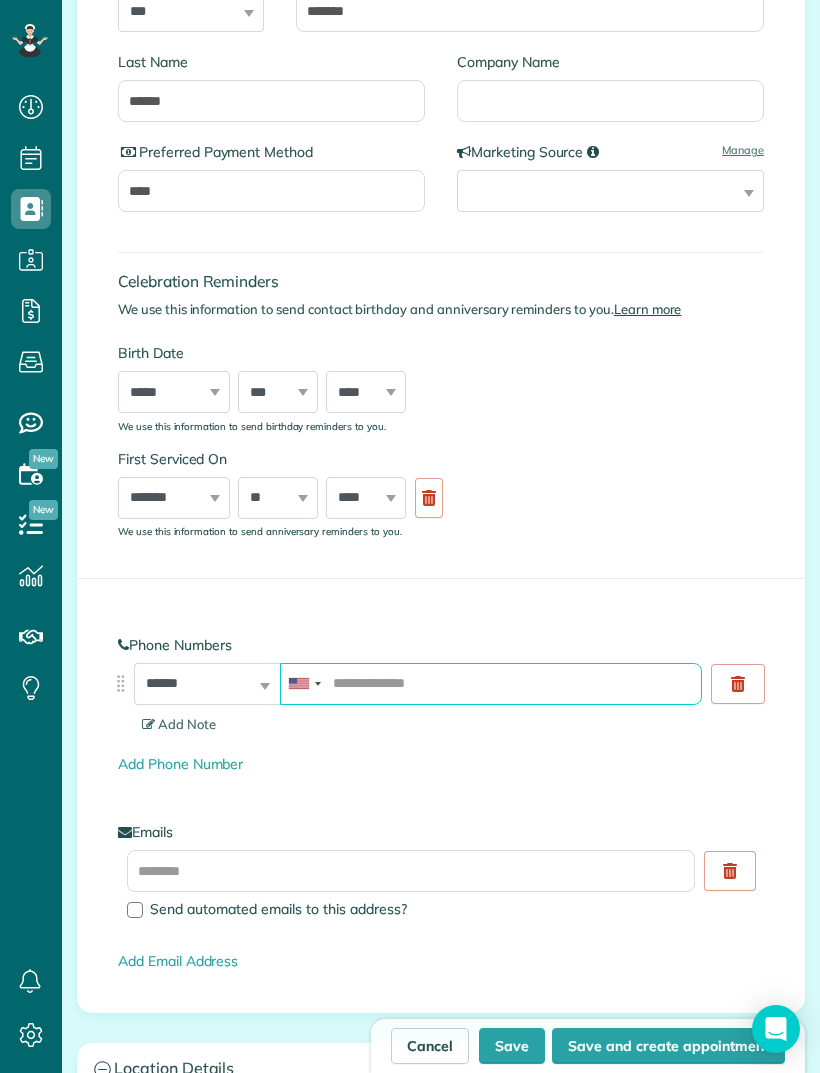 click at bounding box center (491, 684) 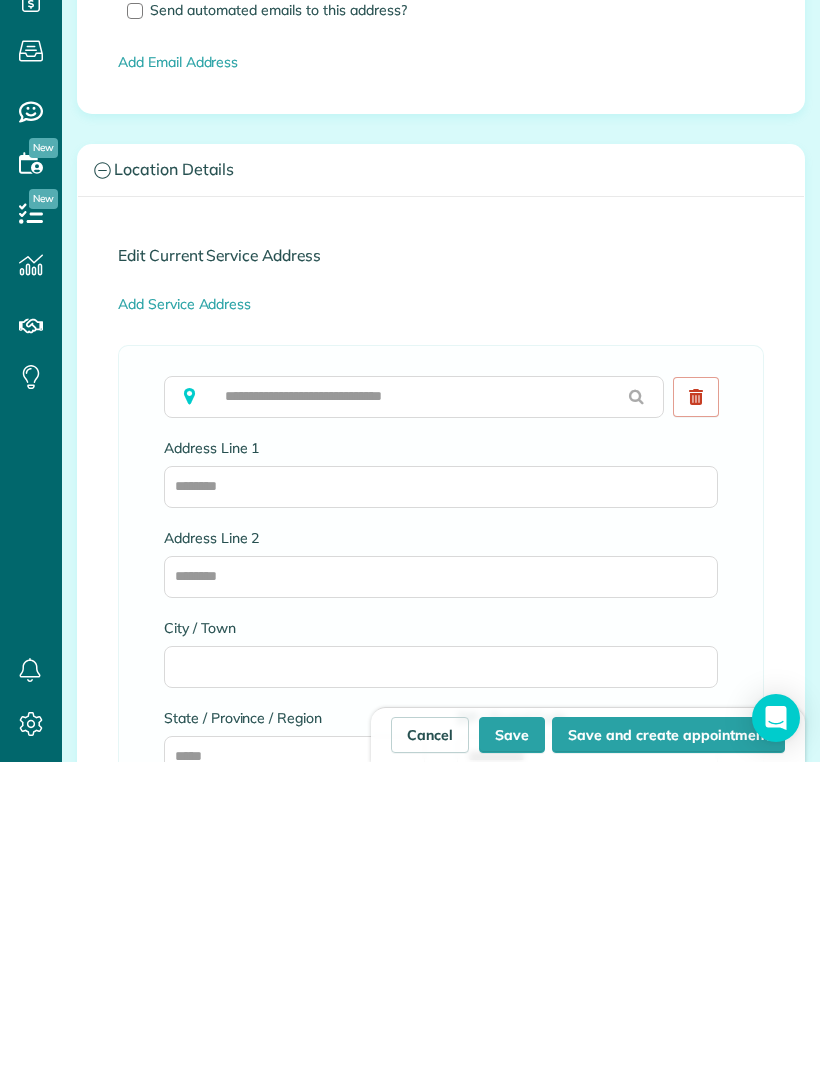 scroll, scrollTop: 996, scrollLeft: 0, axis: vertical 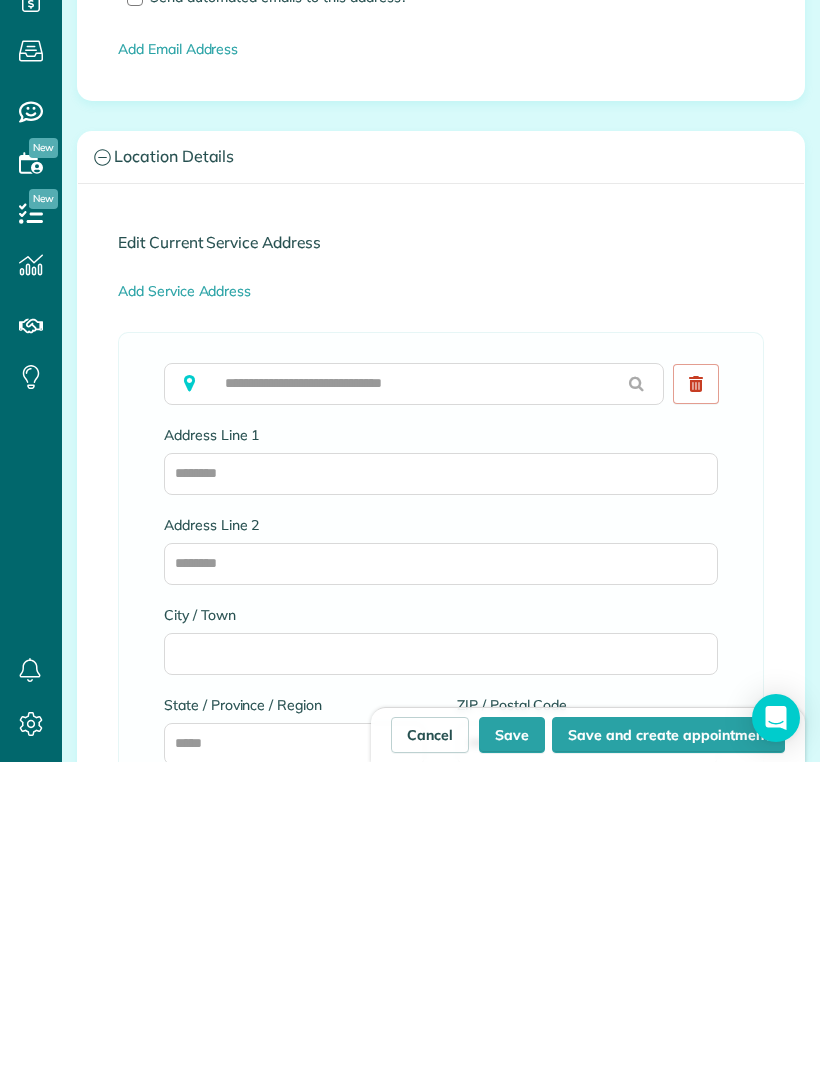type on "**********" 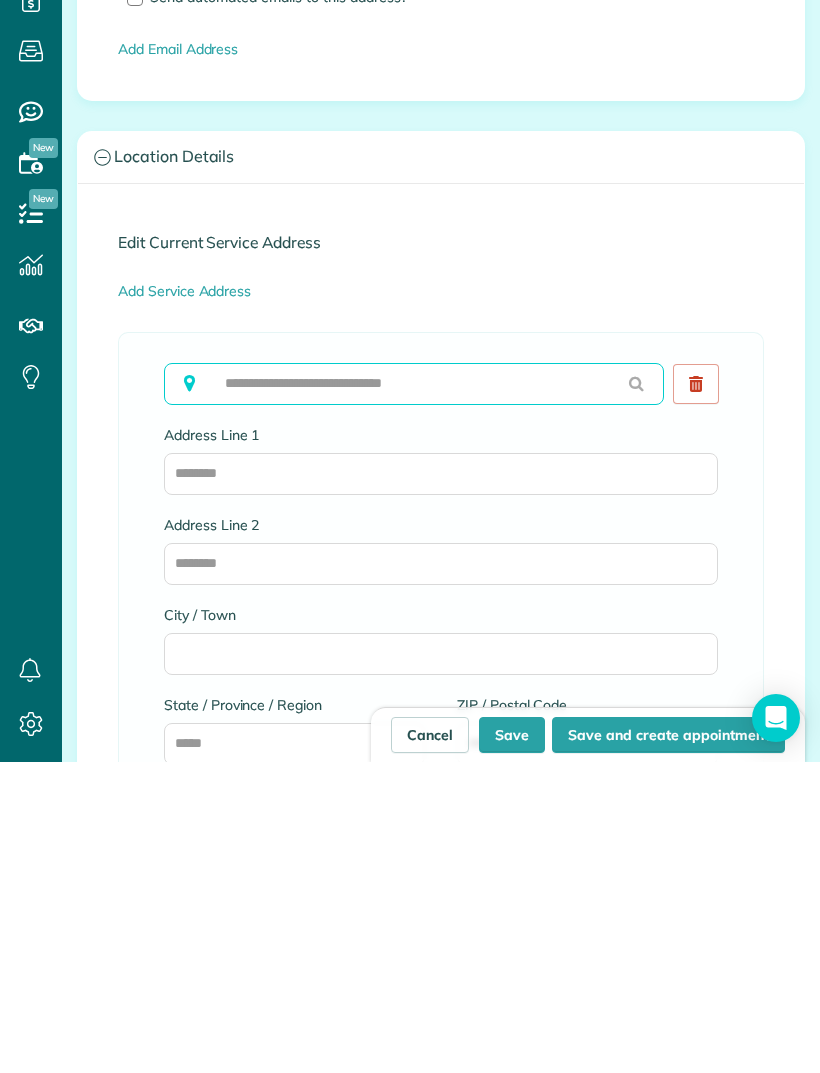 click at bounding box center (414, 695) 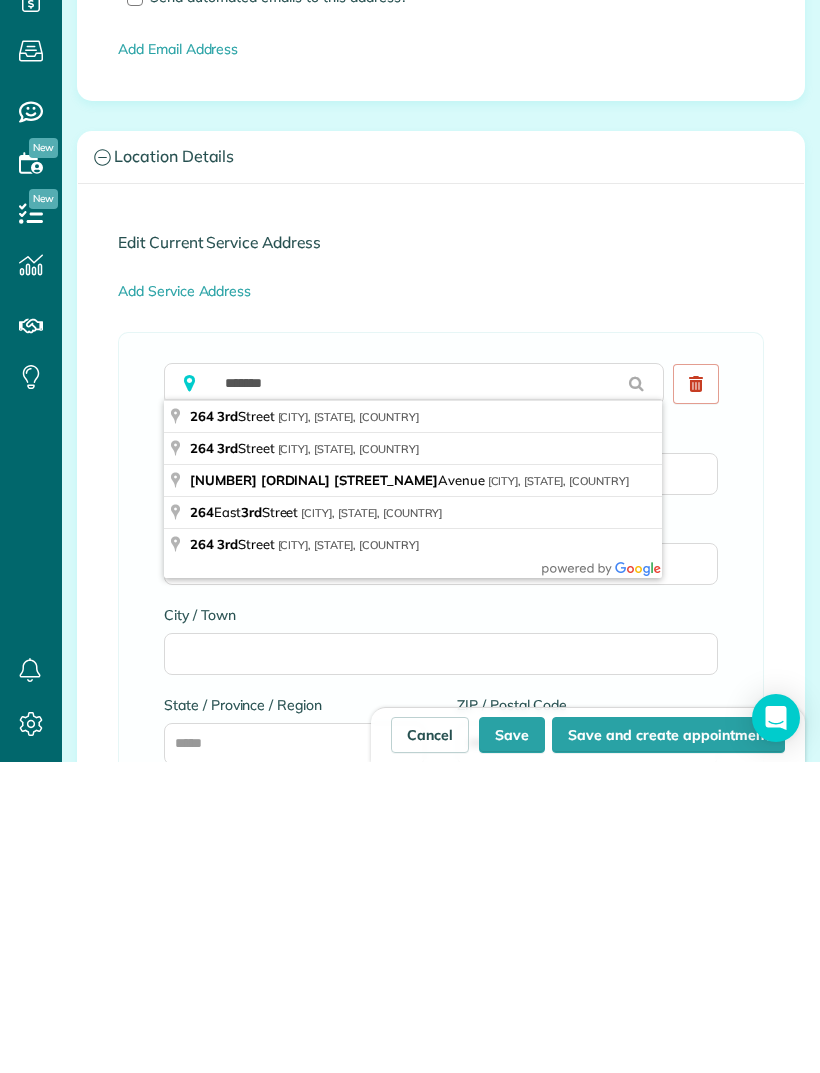 type on "**********" 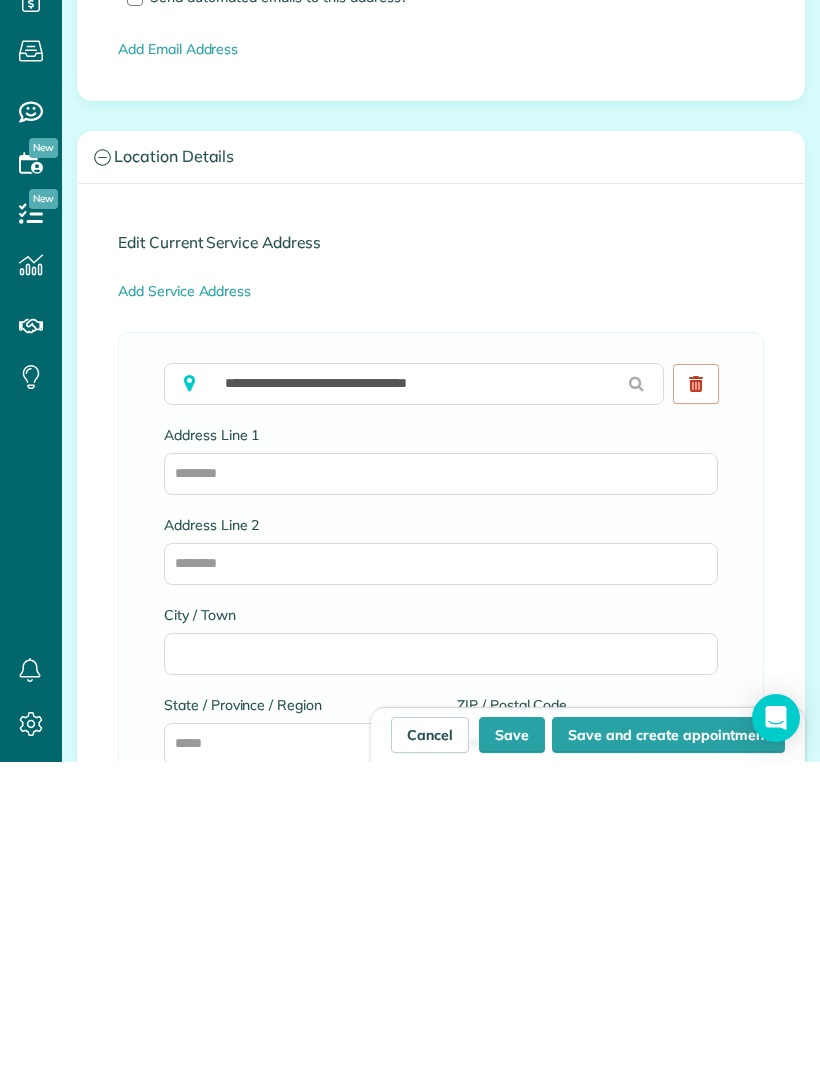 scroll, scrollTop: 64, scrollLeft: 0, axis: vertical 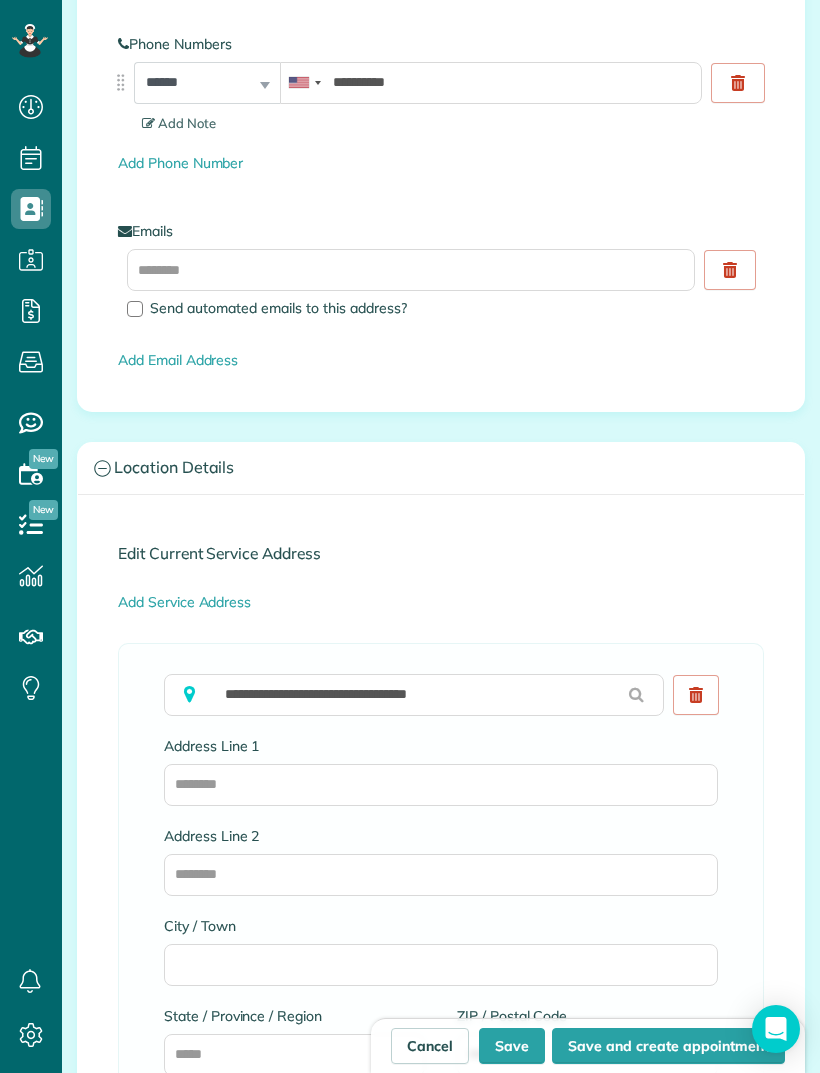 type on "**********" 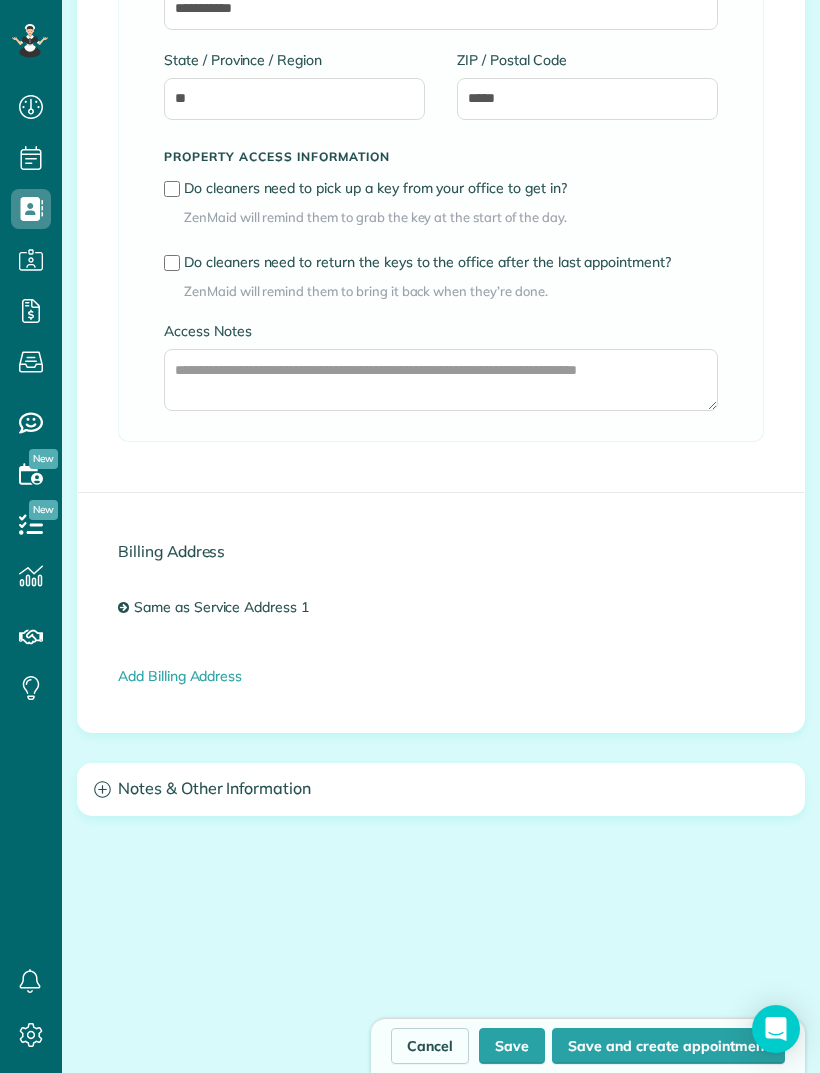 scroll, scrollTop: 1950, scrollLeft: 0, axis: vertical 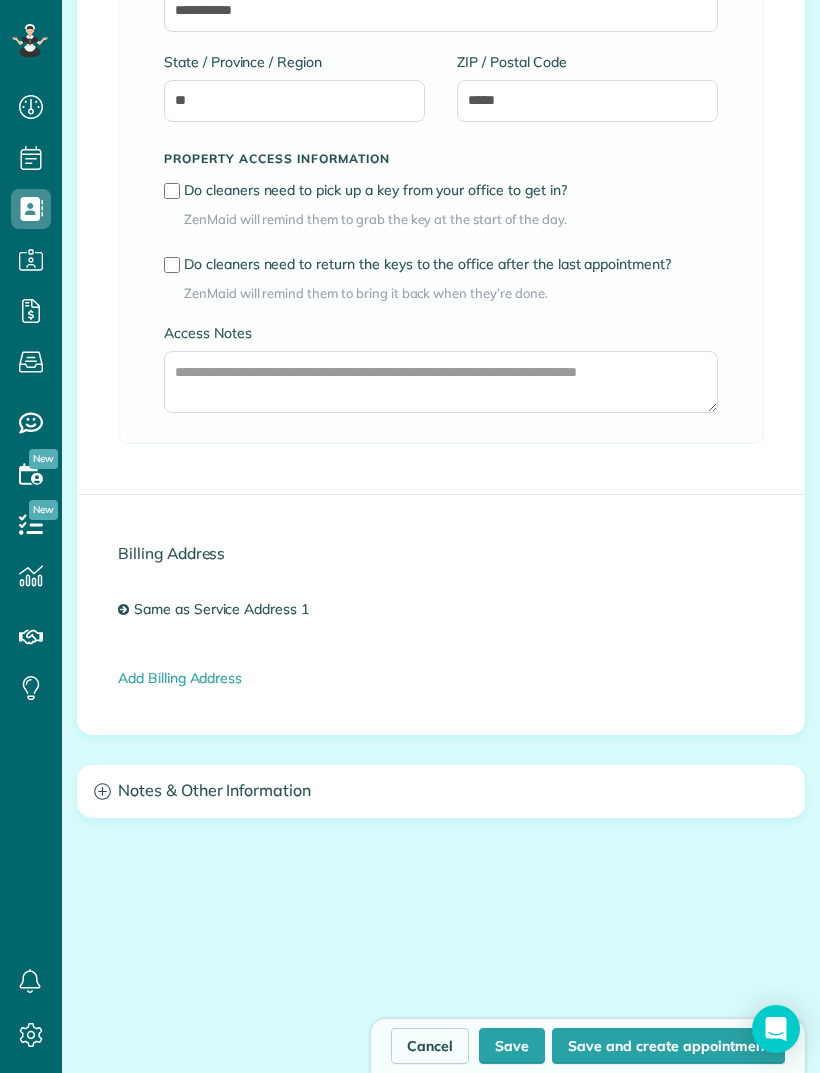 click on "Notes & Other Information" at bounding box center (441, 791) 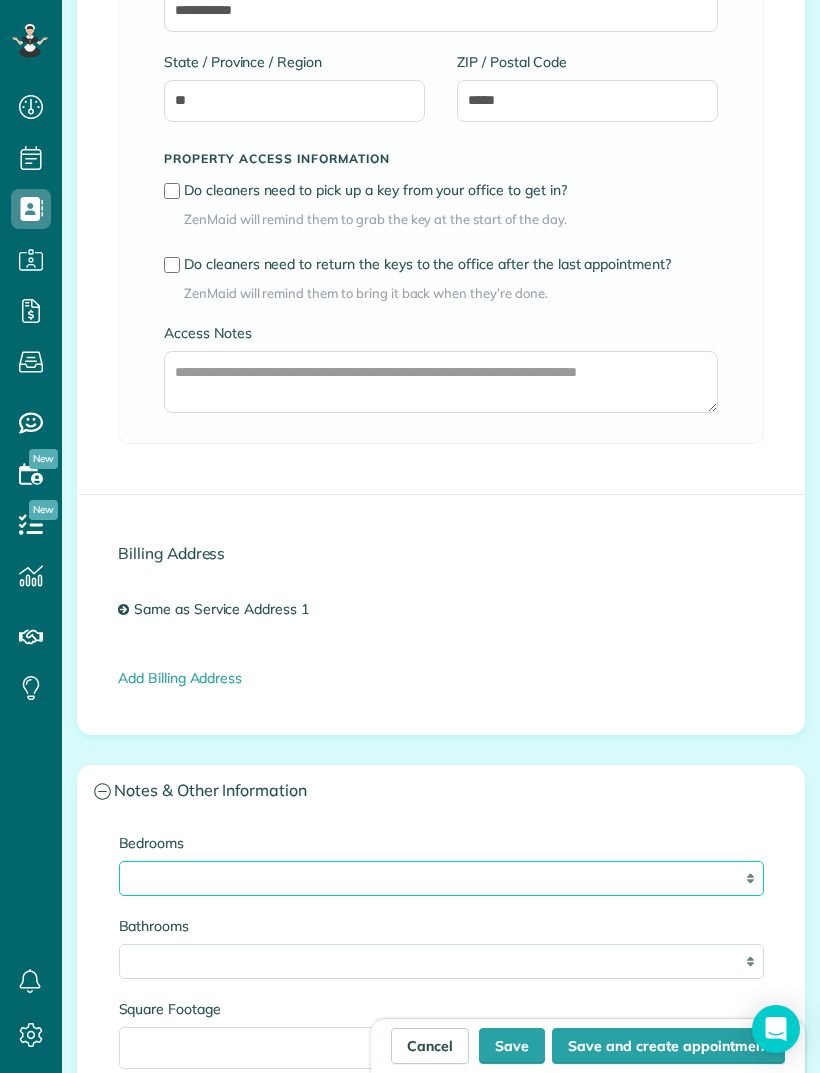 click on "*
*
*
*
**" at bounding box center (441, 878) 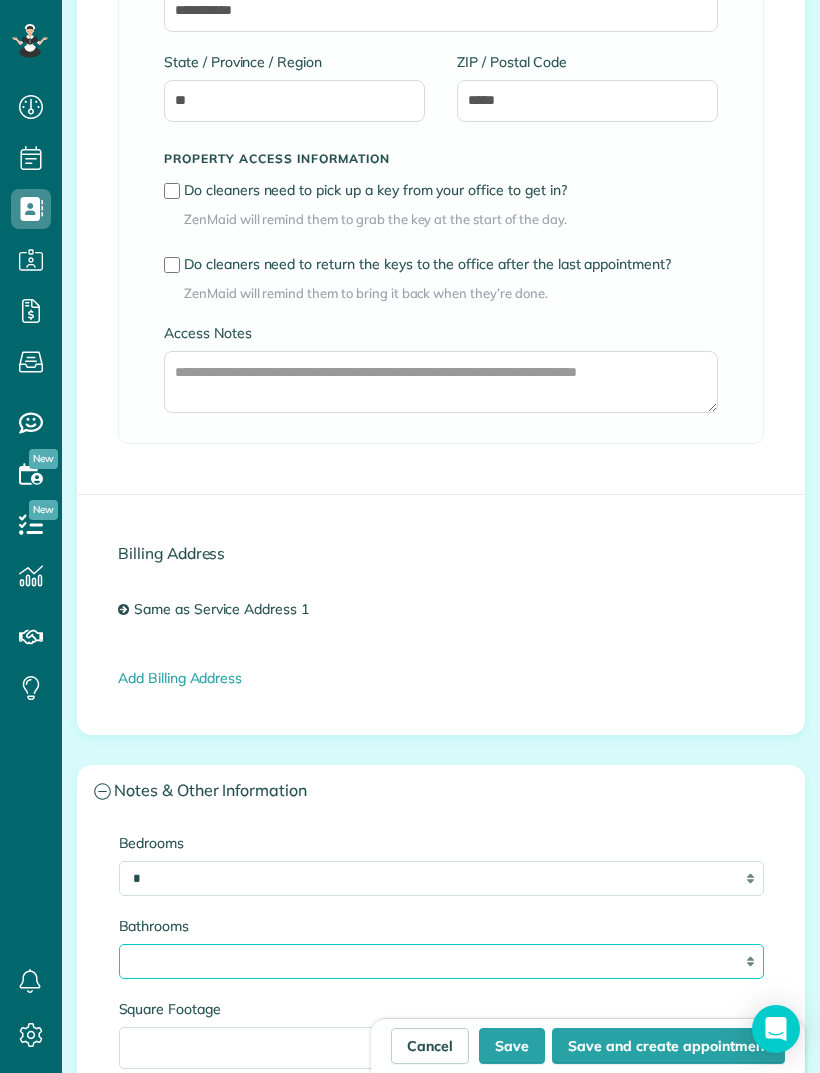 click on "*
***
*
***
*
***
*
***
**" at bounding box center (441, 961) 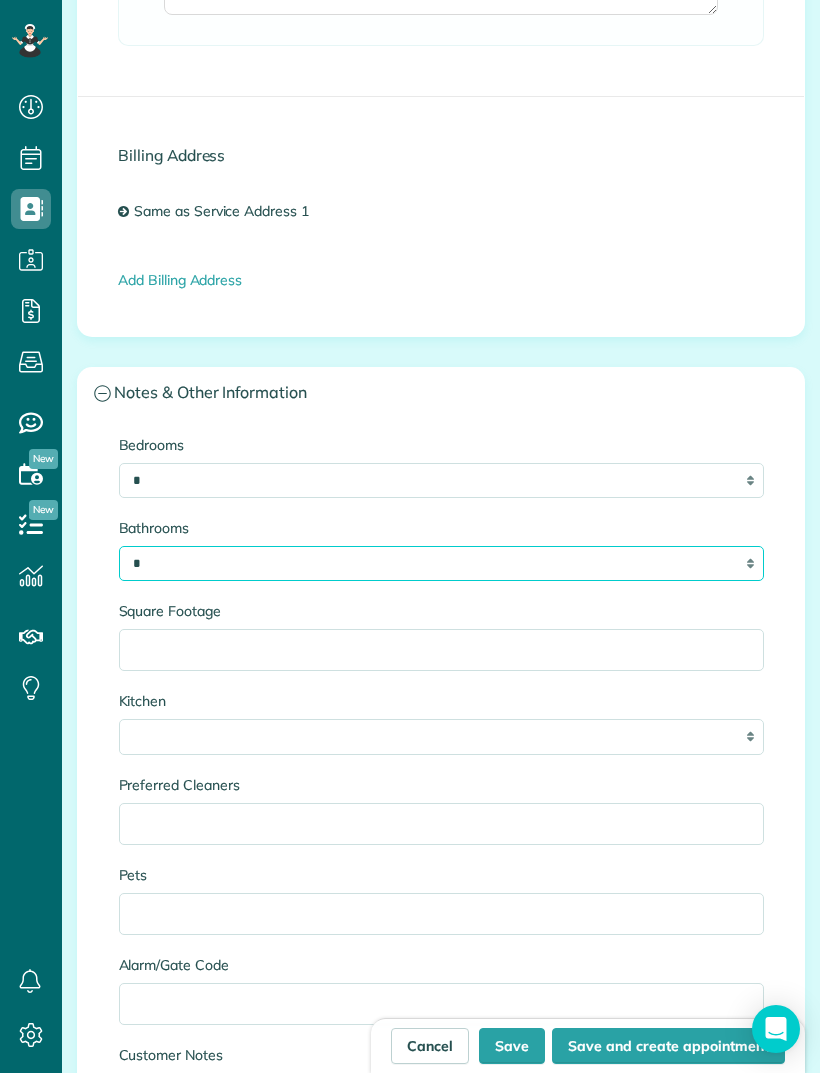 scroll, scrollTop: 2356, scrollLeft: 0, axis: vertical 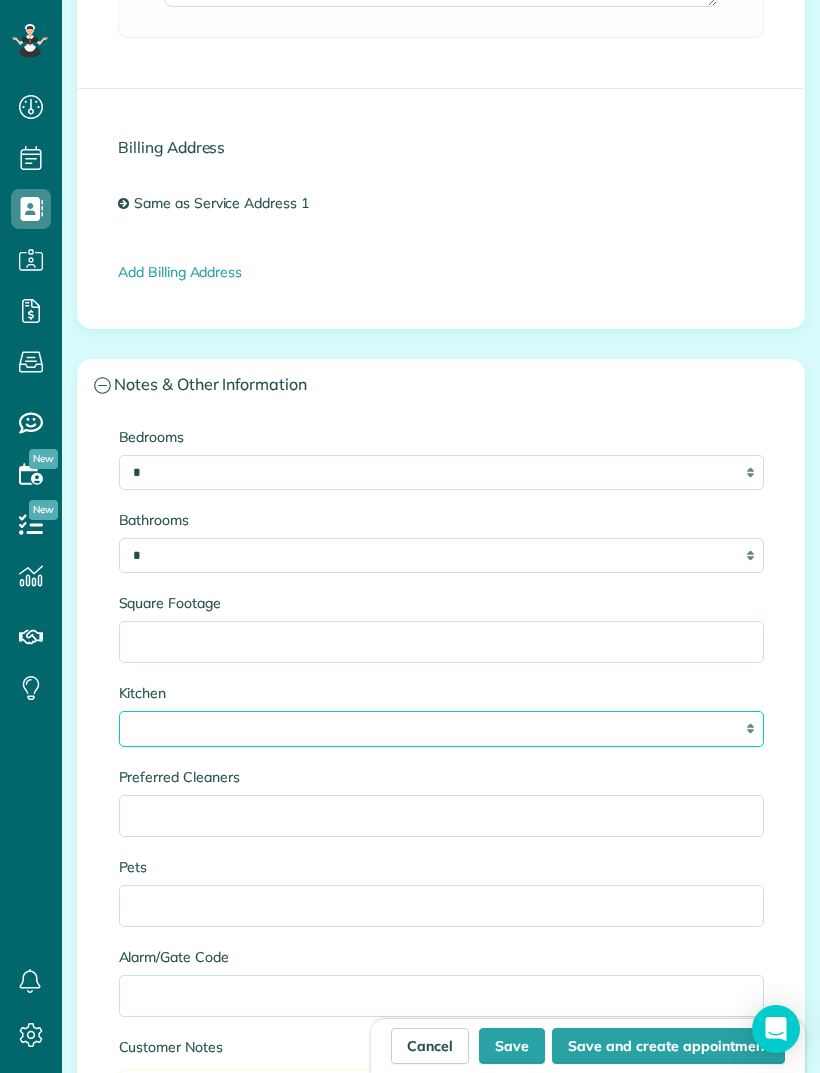 click on "*
*
*
*" at bounding box center [441, 728] 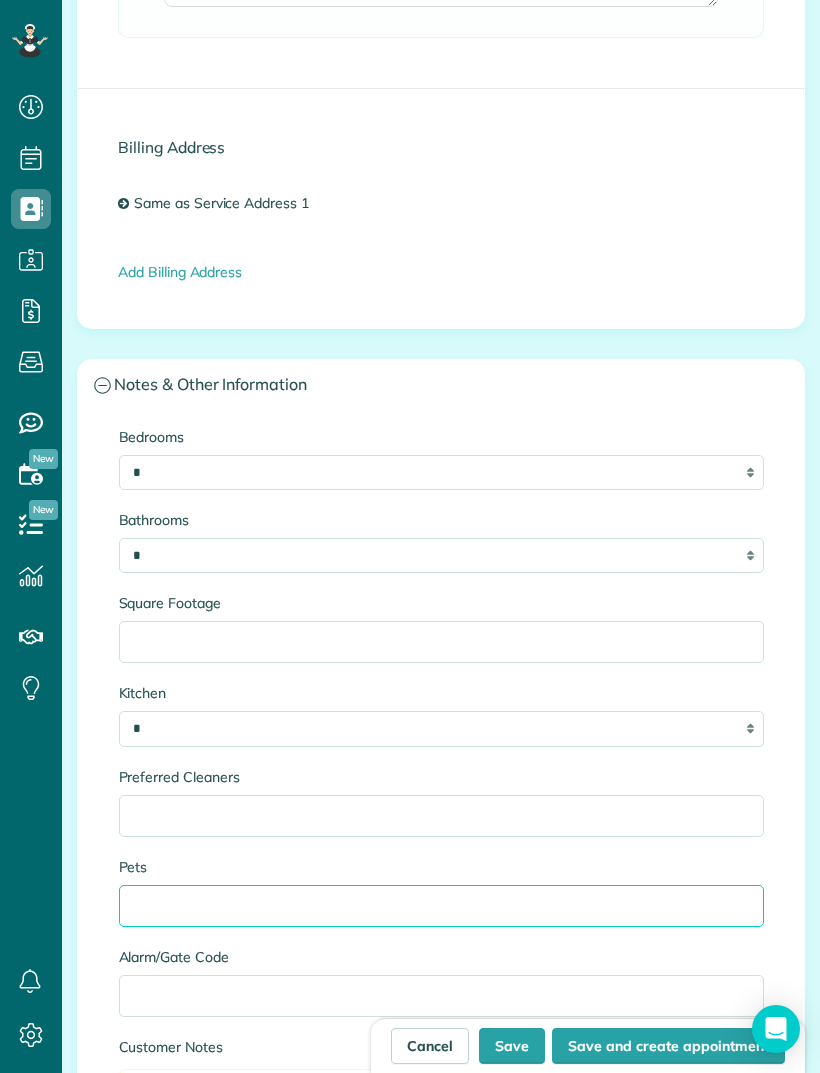 click on "Pets" at bounding box center (441, 906) 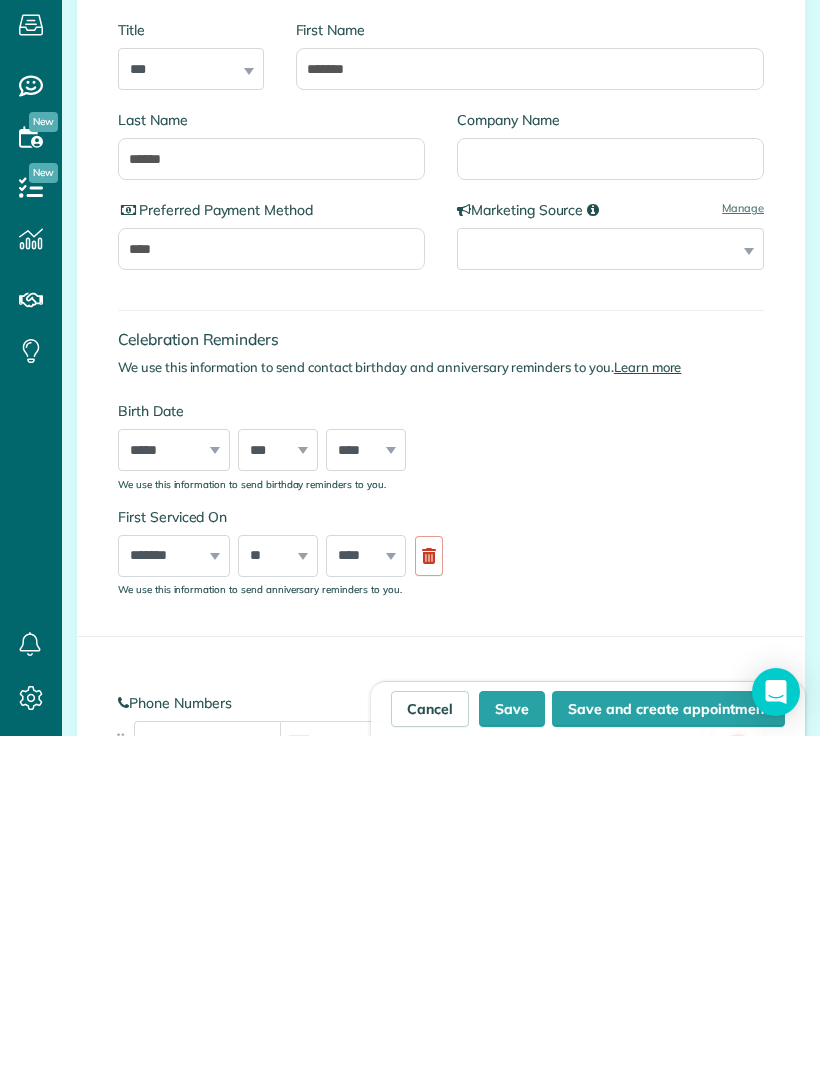 scroll, scrollTop: 0, scrollLeft: 0, axis: both 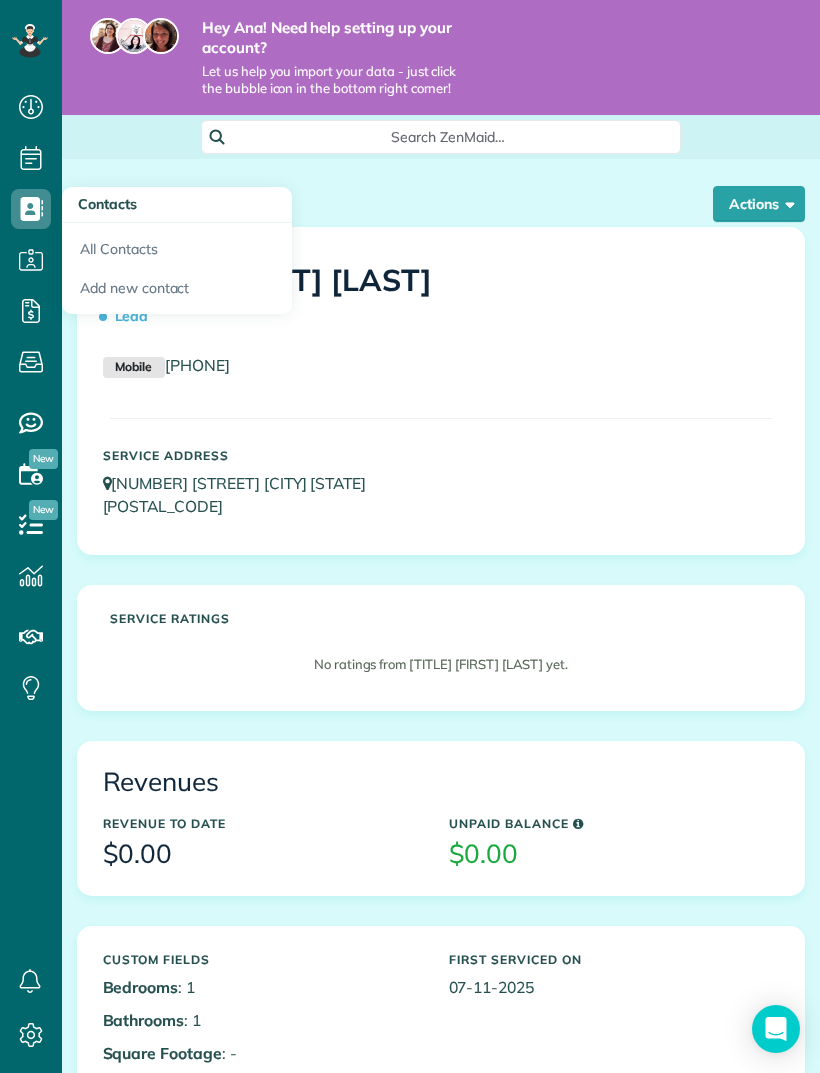 click on "All Contacts" at bounding box center (177, 246) 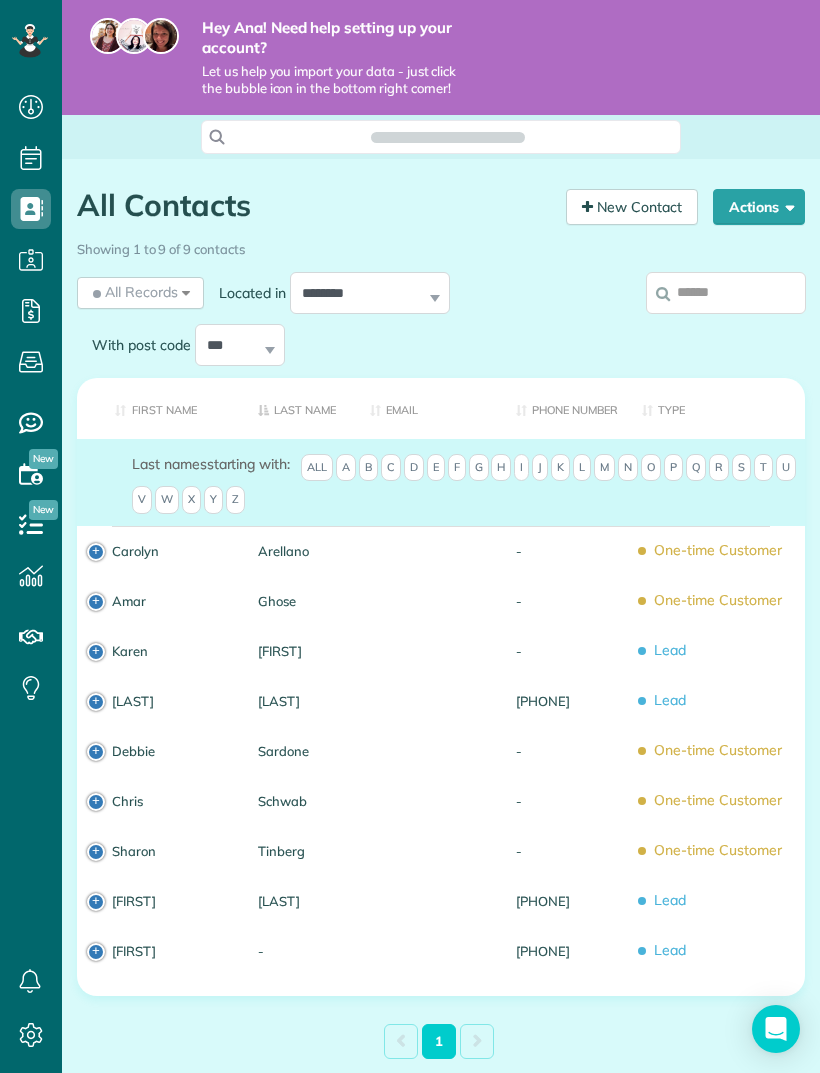 scroll, scrollTop: 0, scrollLeft: 0, axis: both 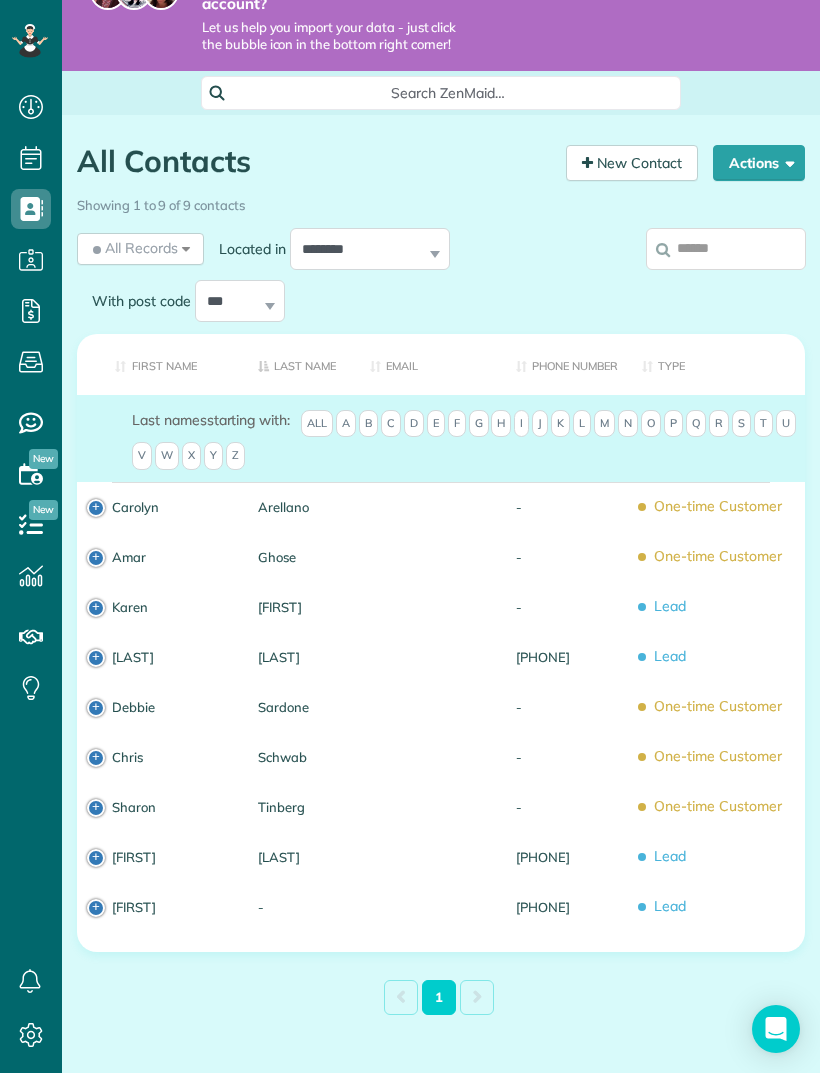 click on "Jessie" at bounding box center (299, 607) 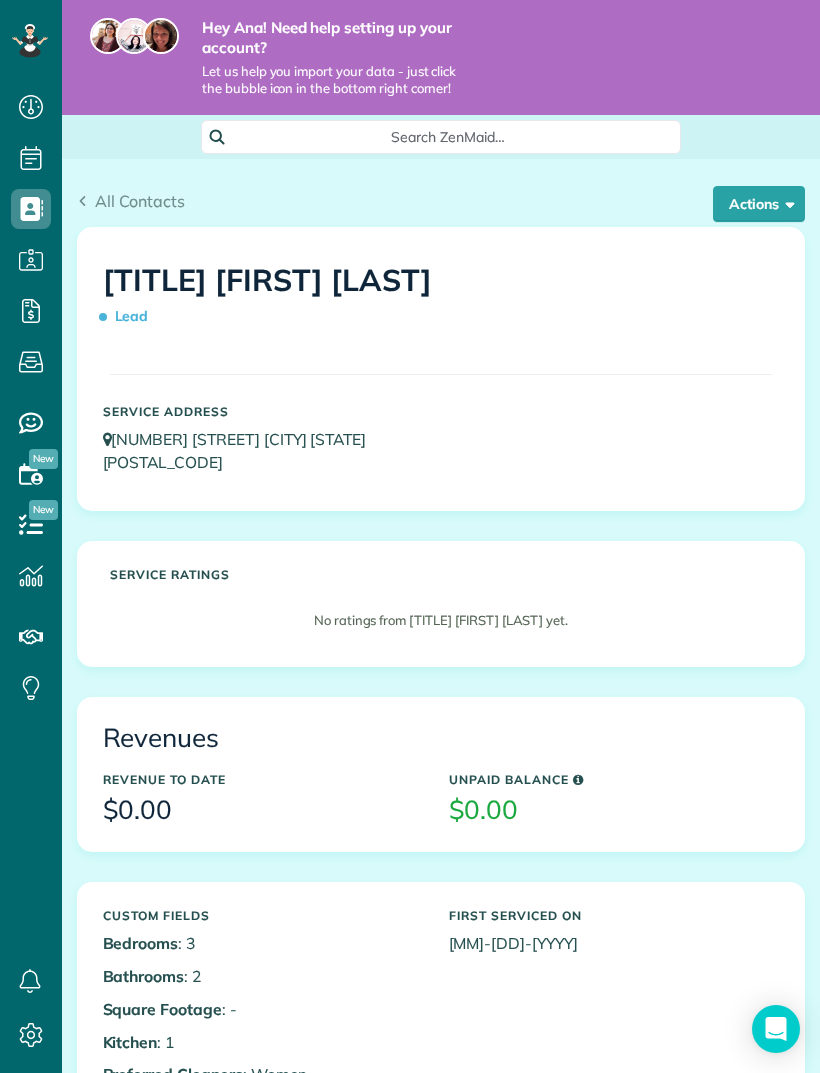 scroll, scrollTop: 0, scrollLeft: 0, axis: both 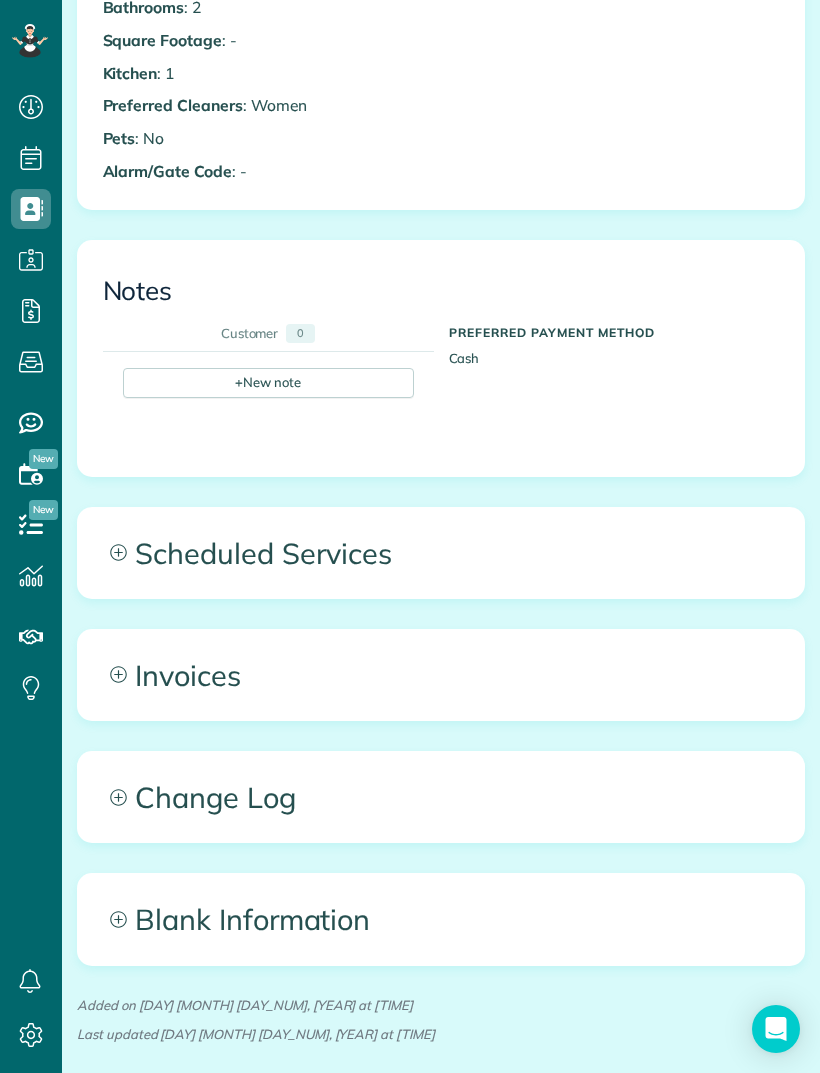 click 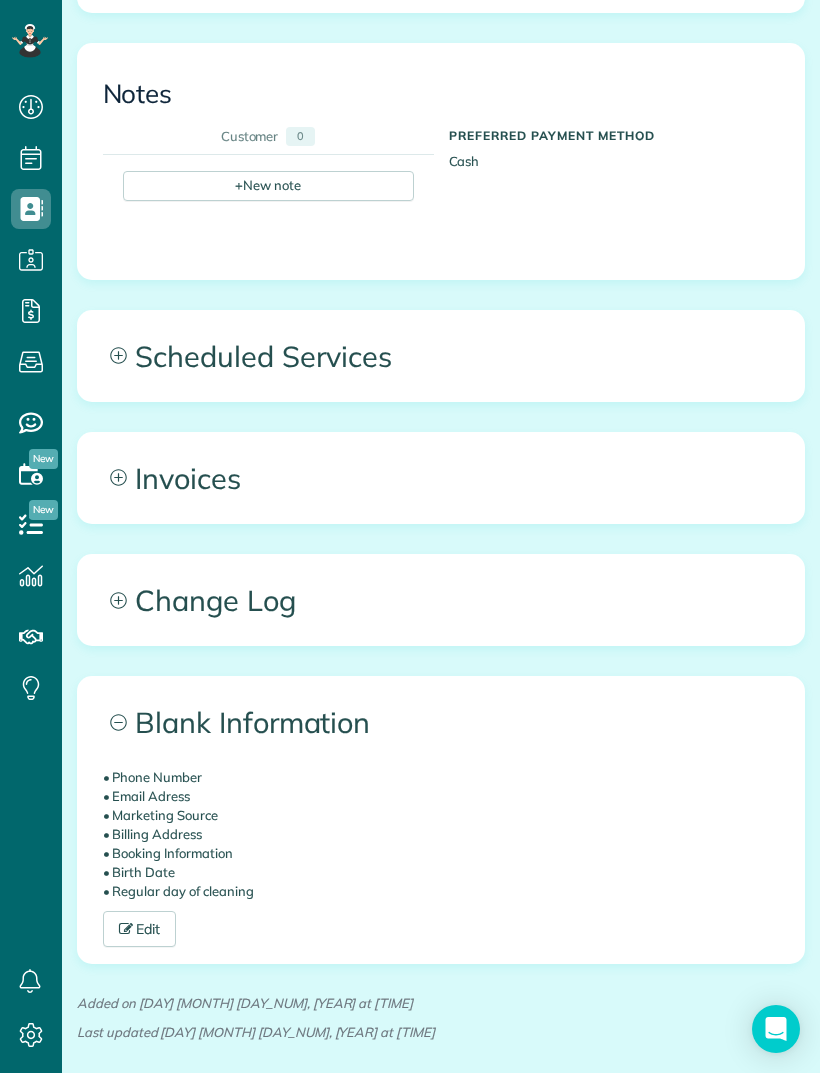 scroll, scrollTop: 1164, scrollLeft: 0, axis: vertical 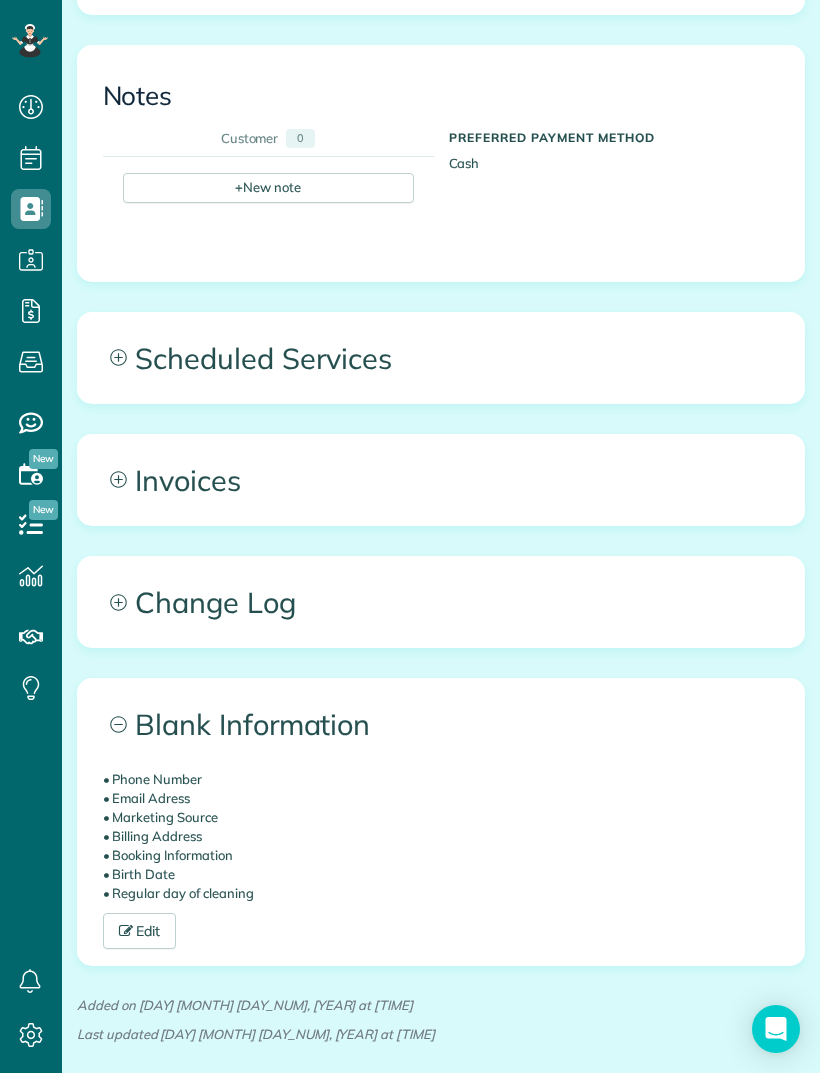 click on "Edit" at bounding box center [140, 931] 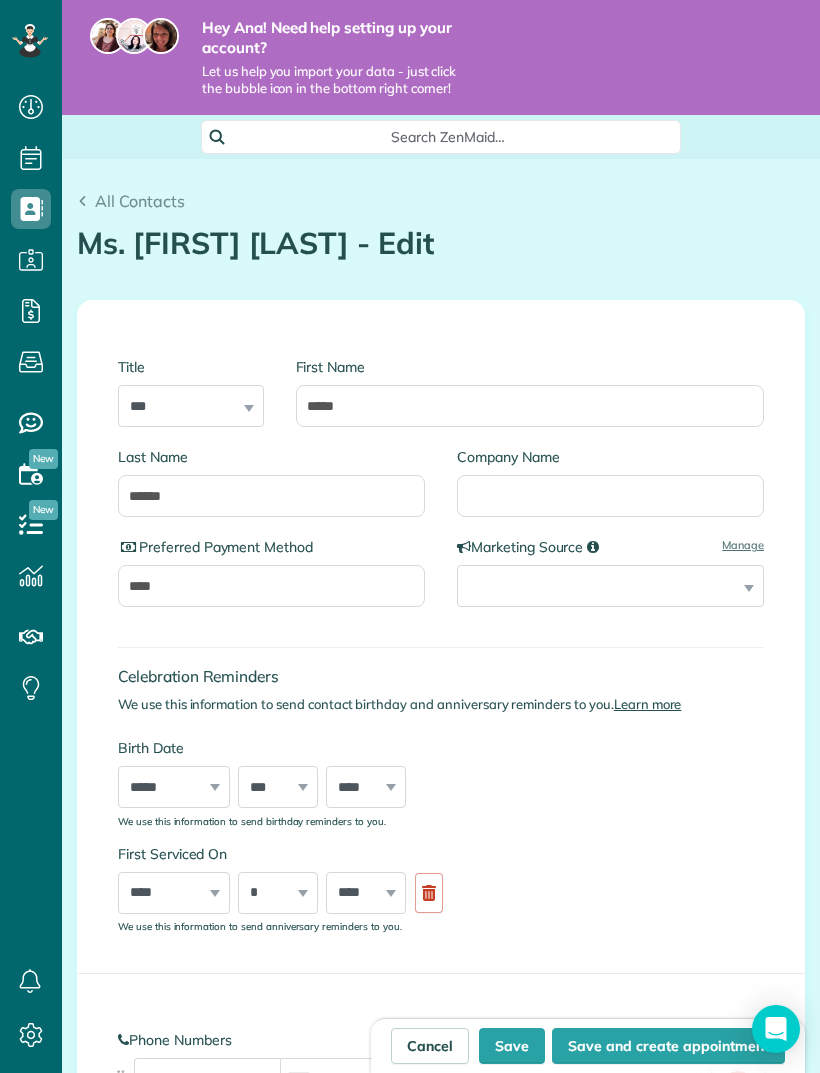 scroll, scrollTop: 0, scrollLeft: 0, axis: both 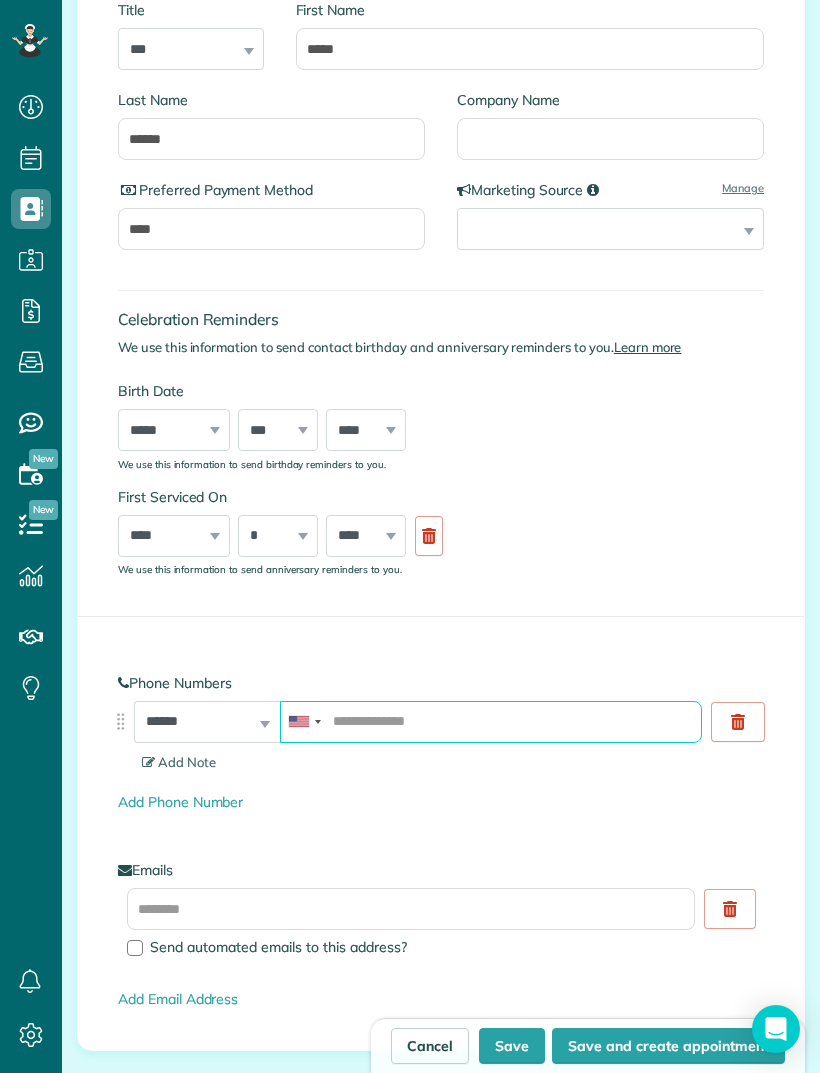 click at bounding box center [491, 722] 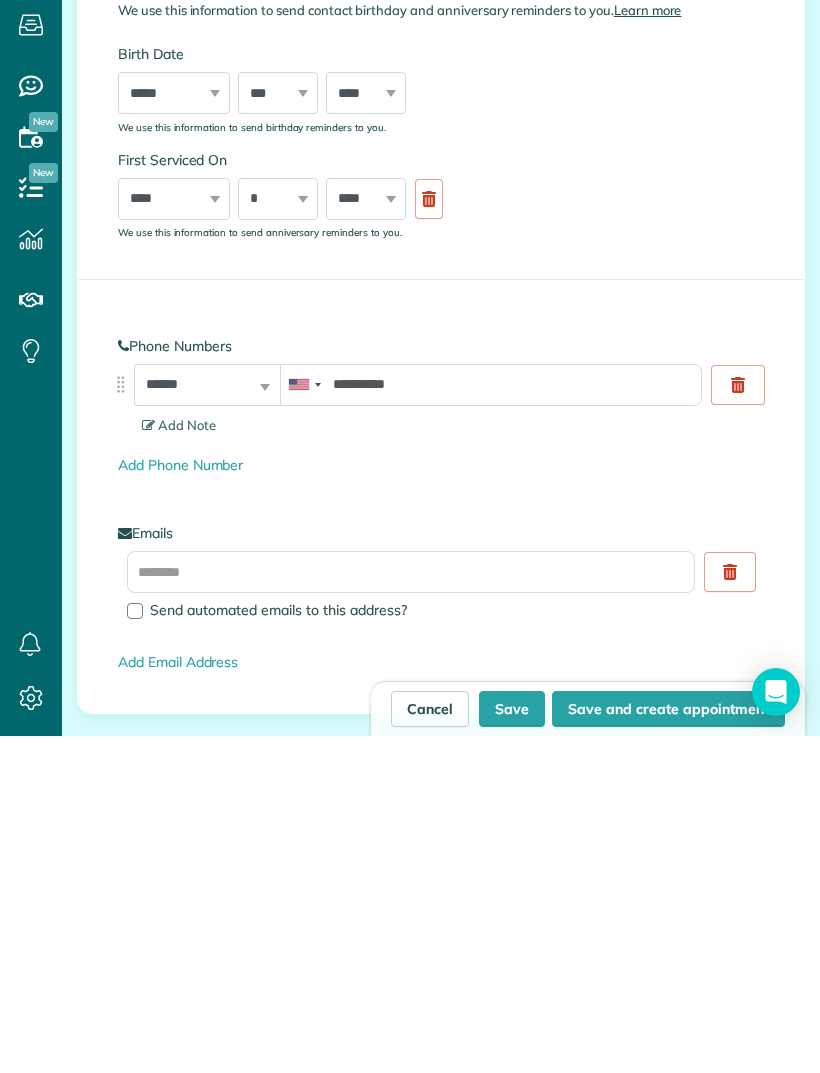 click on "Save" at bounding box center [512, 1046] 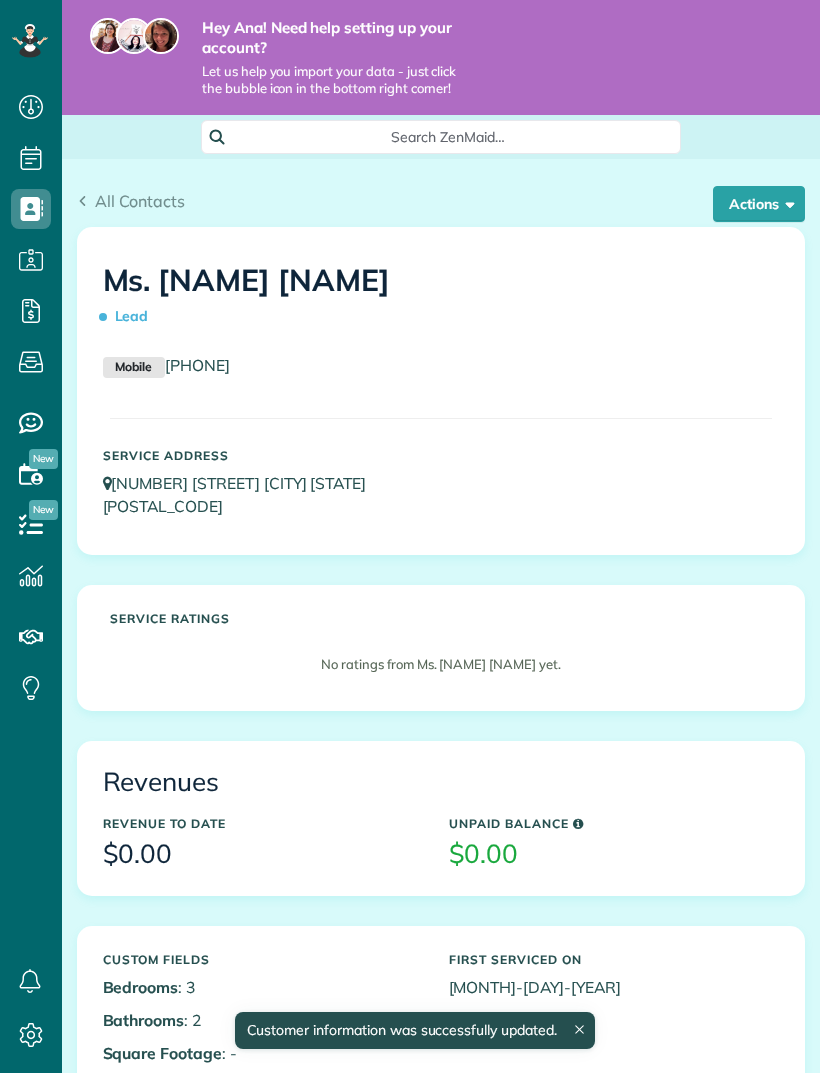 scroll, scrollTop: 0, scrollLeft: 0, axis: both 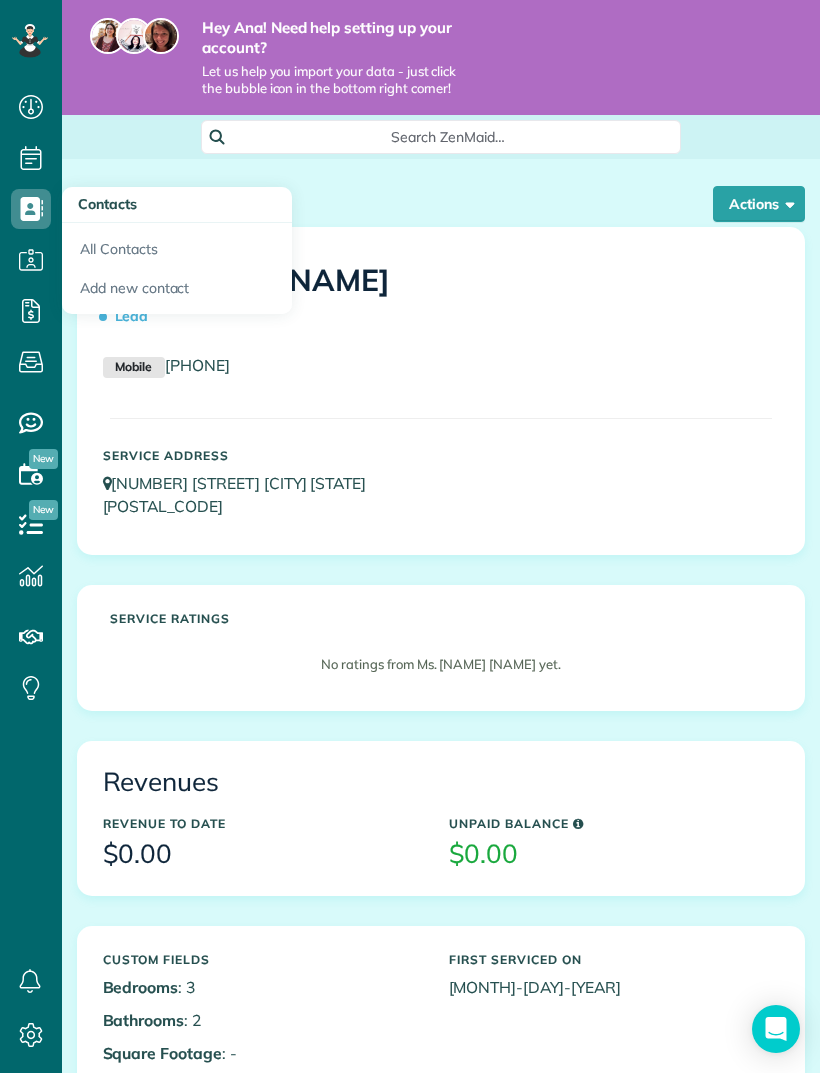 click on "All Contacts" at bounding box center [177, 246] 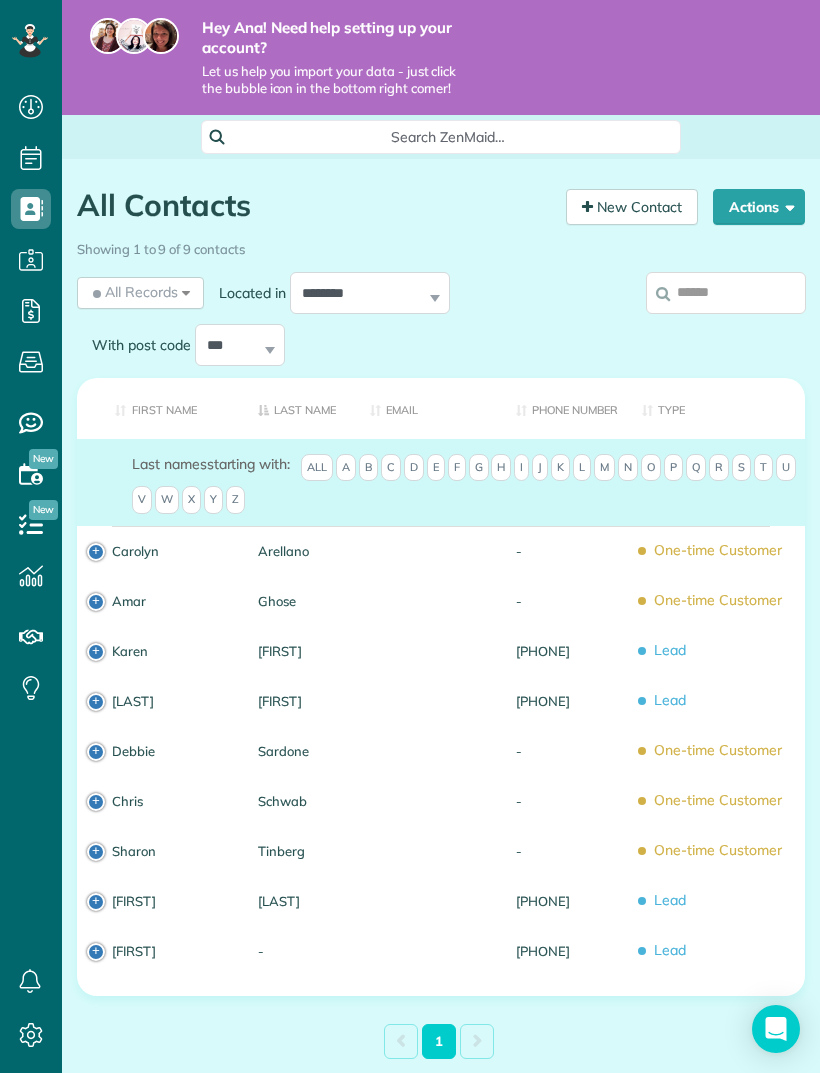 scroll, scrollTop: 0, scrollLeft: 0, axis: both 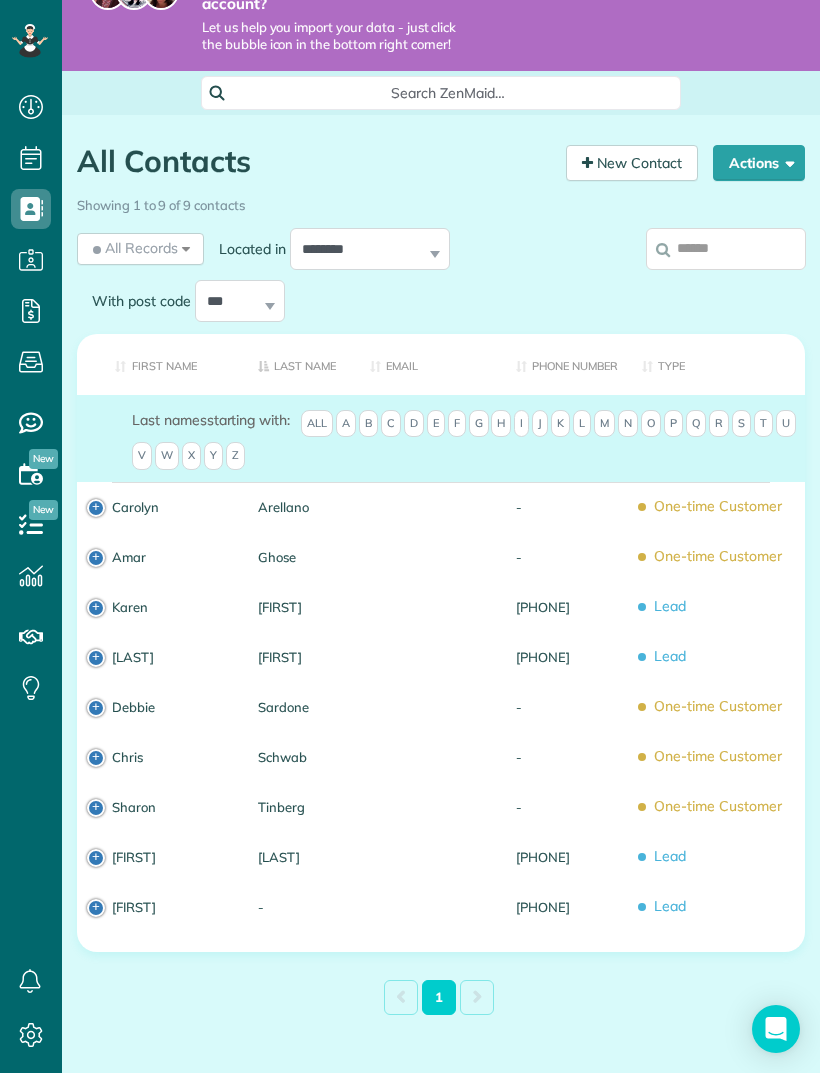 click on "Debbie" at bounding box center [160, 707] 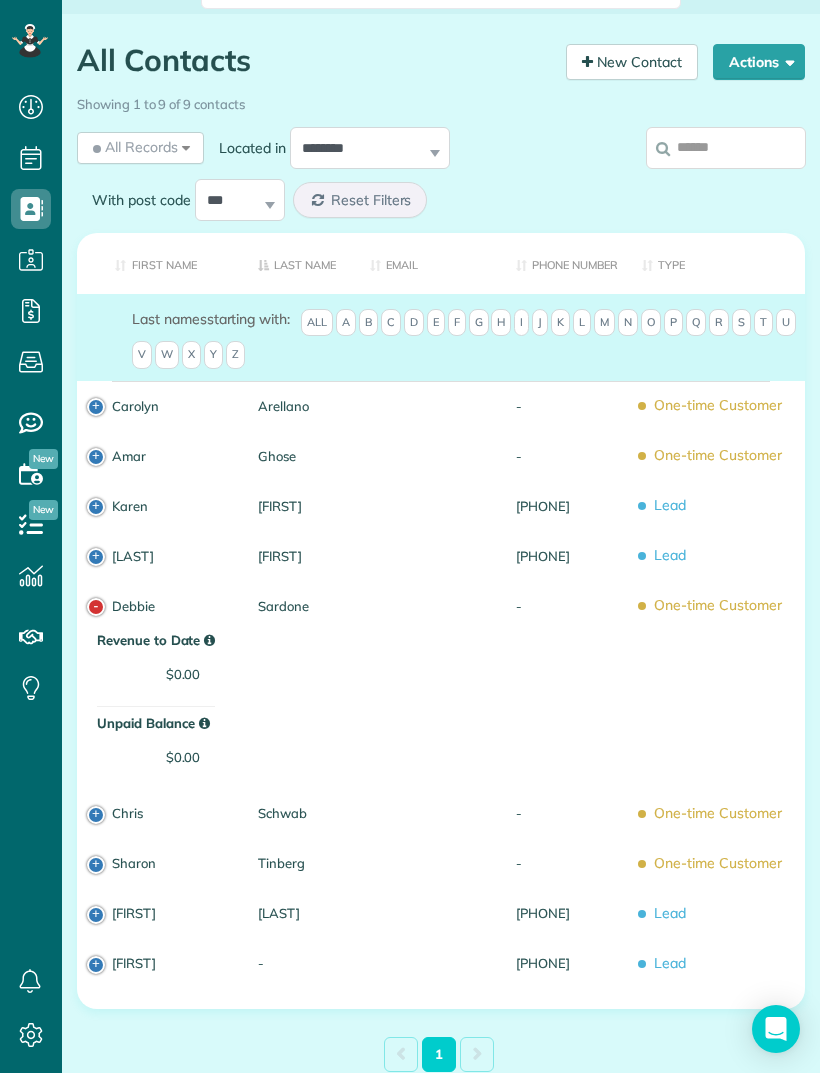 scroll, scrollTop: 91, scrollLeft: 0, axis: vertical 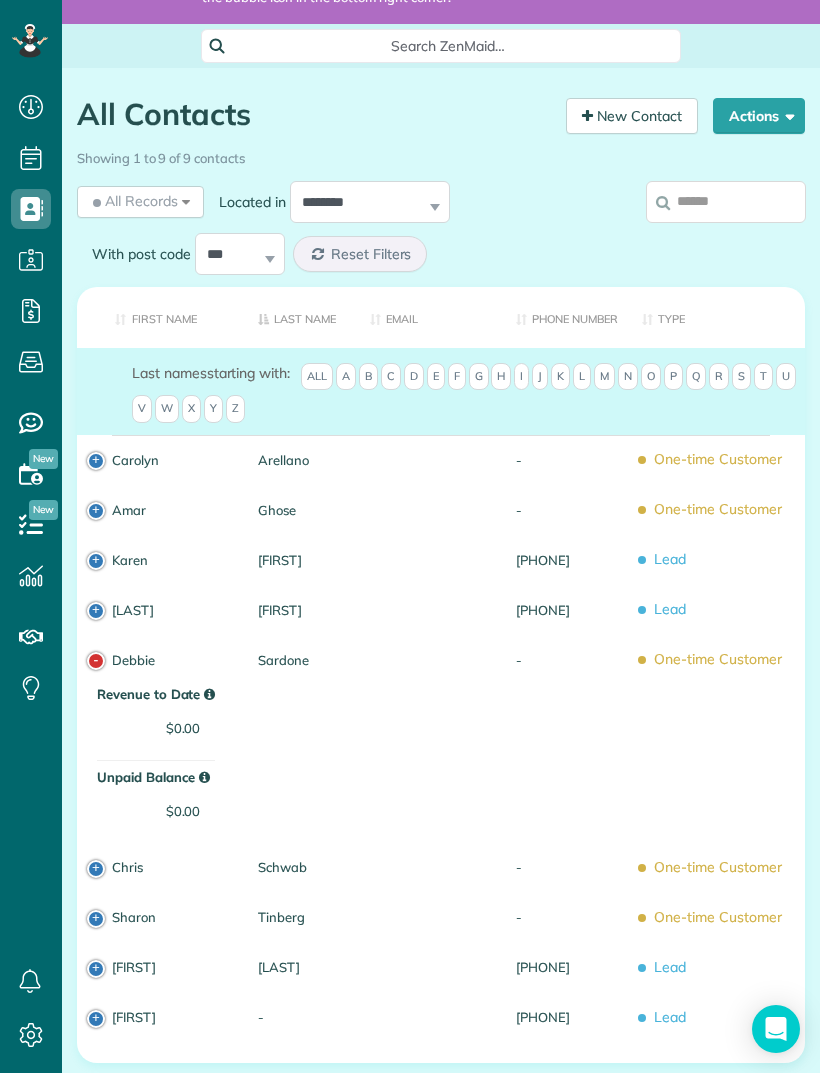 click on "Debbie" at bounding box center (160, 660) 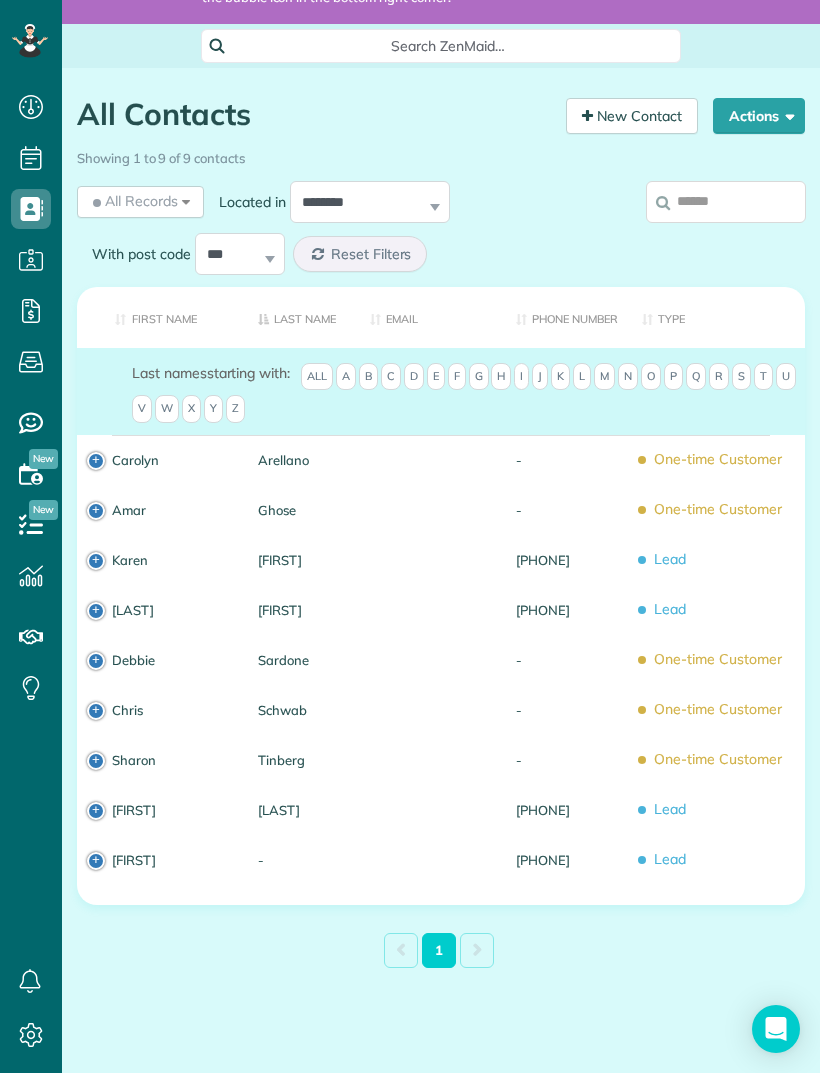scroll, scrollTop: 44, scrollLeft: 0, axis: vertical 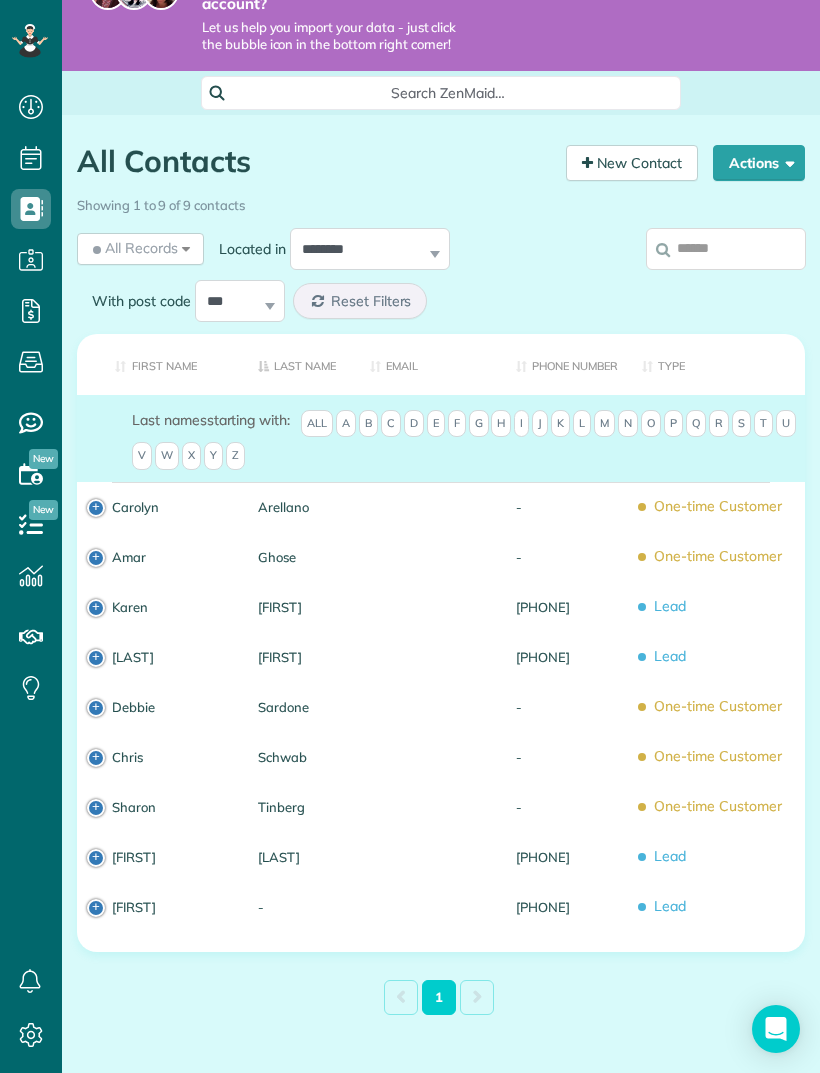click on "Debbie" at bounding box center [170, 707] 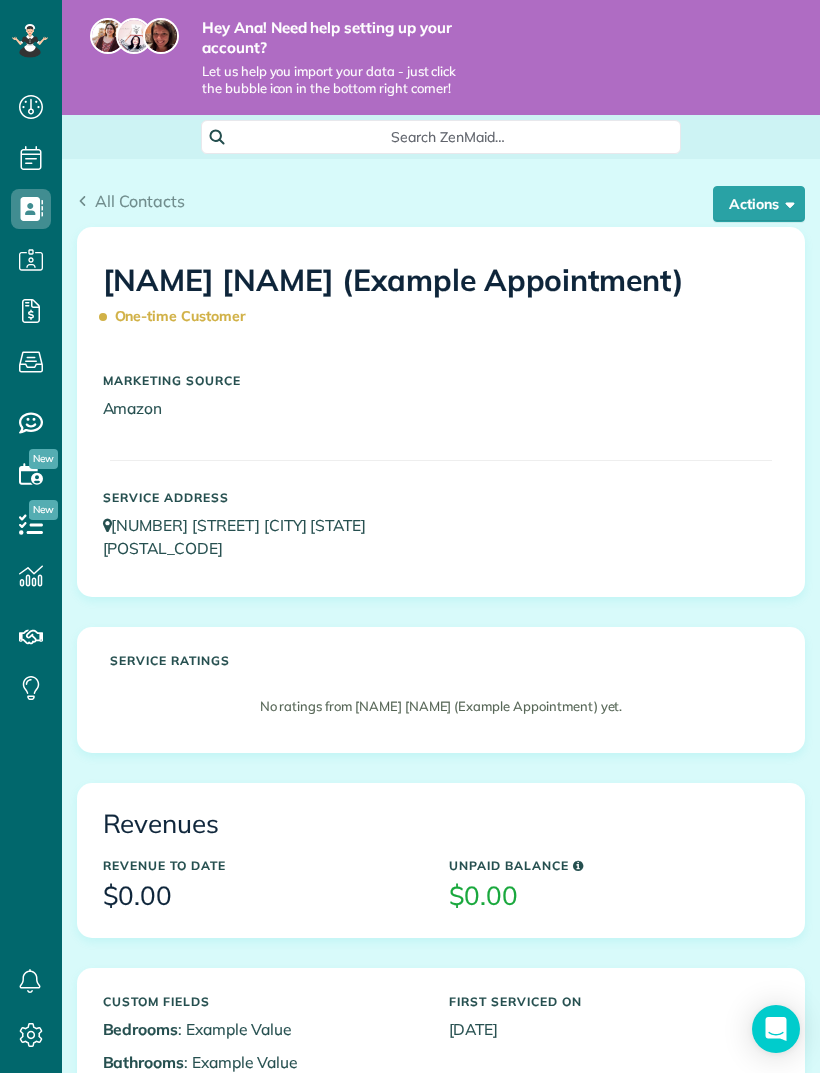 scroll, scrollTop: 0, scrollLeft: 0, axis: both 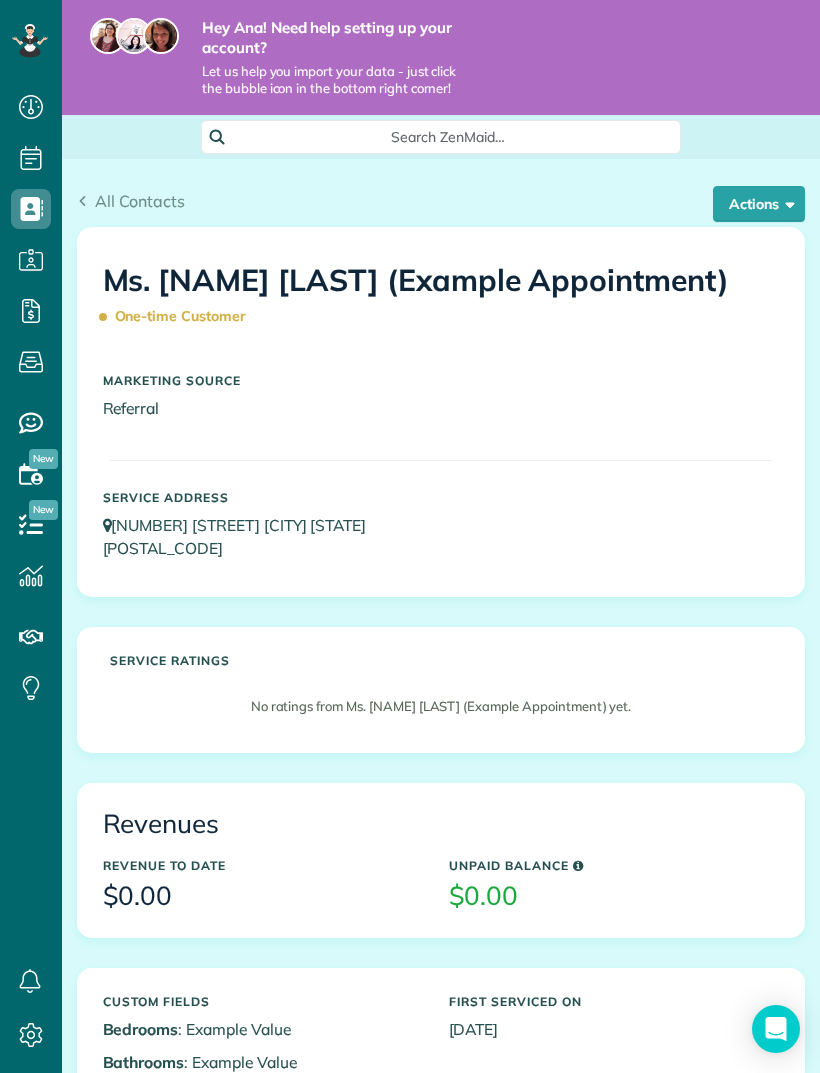 click at bounding box center (786, 202) 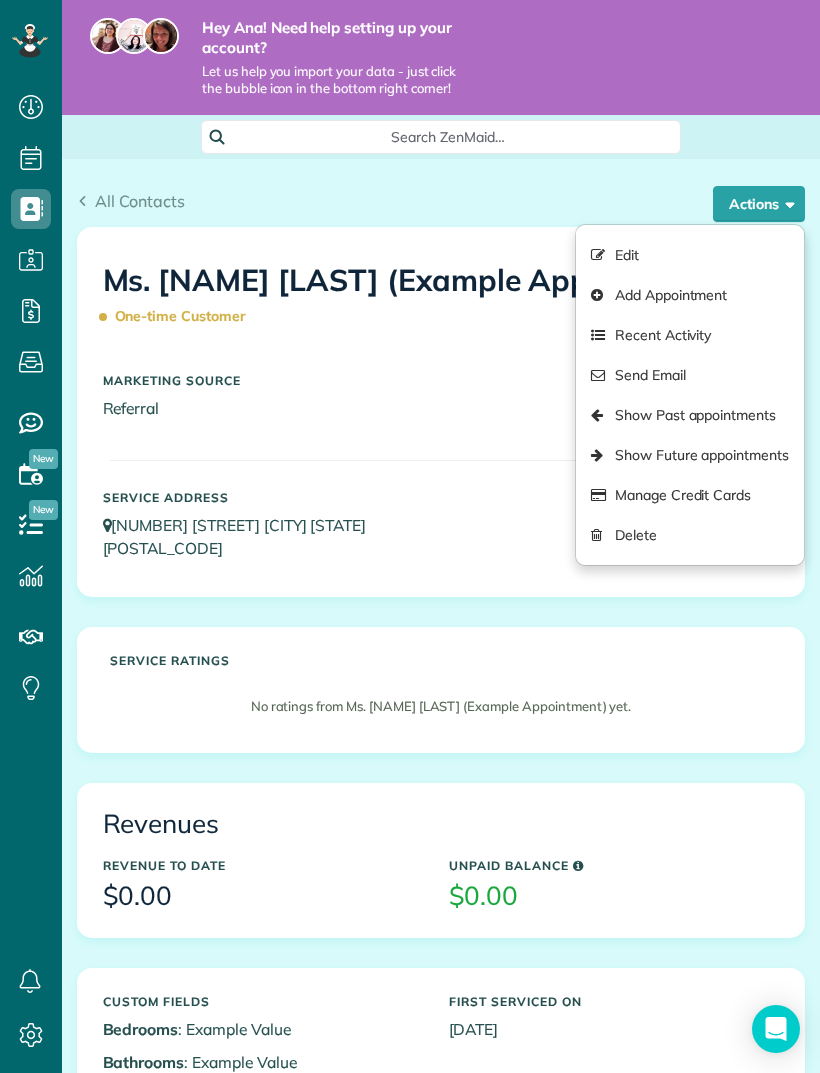 click on "Delete" at bounding box center [690, 535] 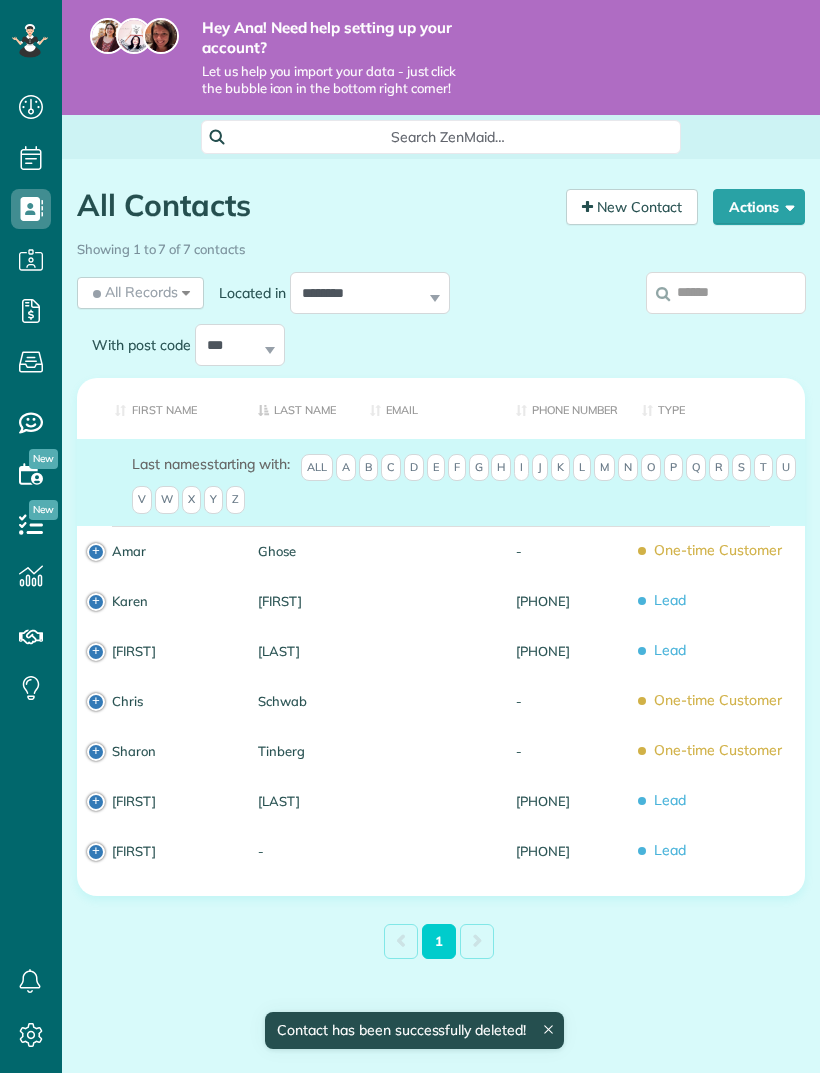 scroll, scrollTop: 0, scrollLeft: 0, axis: both 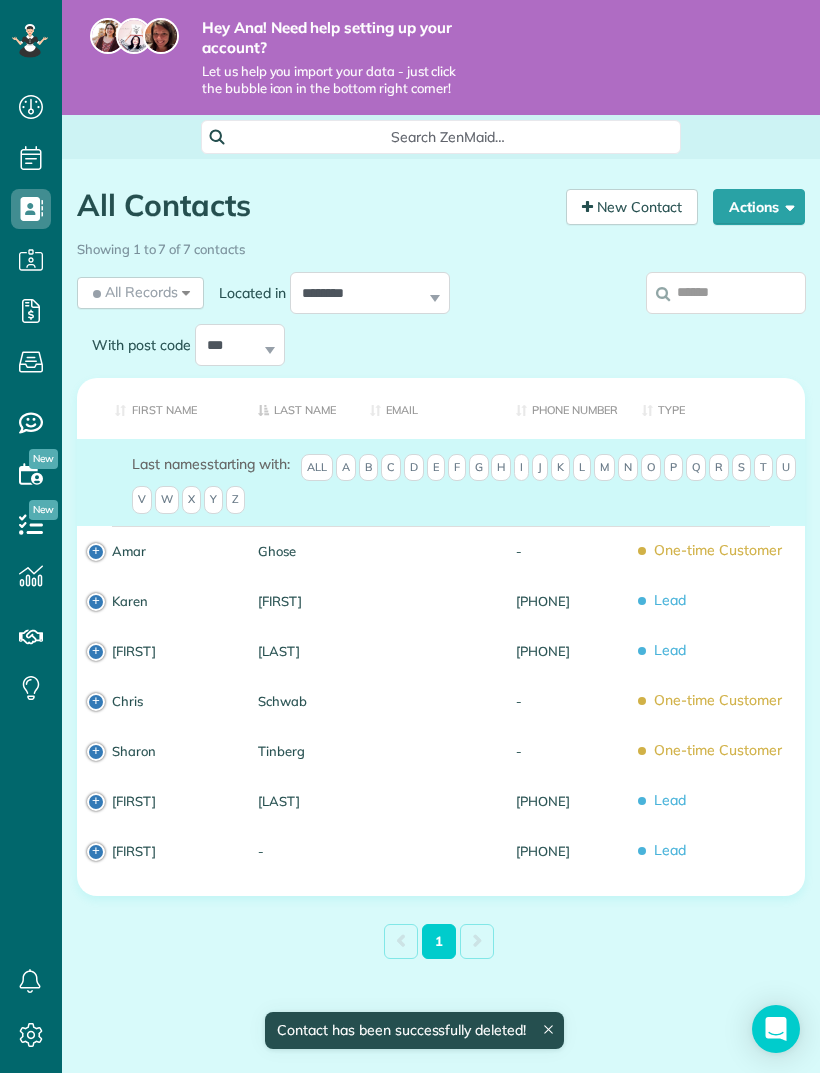 click on "Ghose" at bounding box center (299, 551) 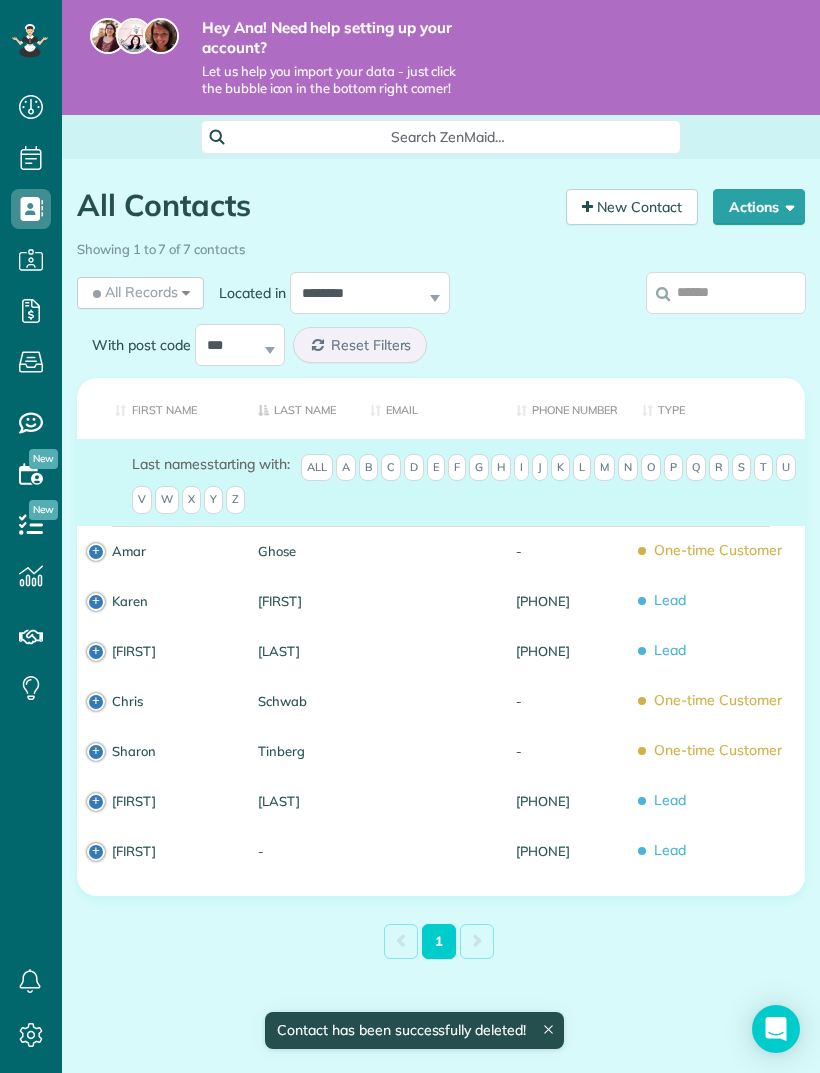 click on "Ghose" at bounding box center (299, 551) 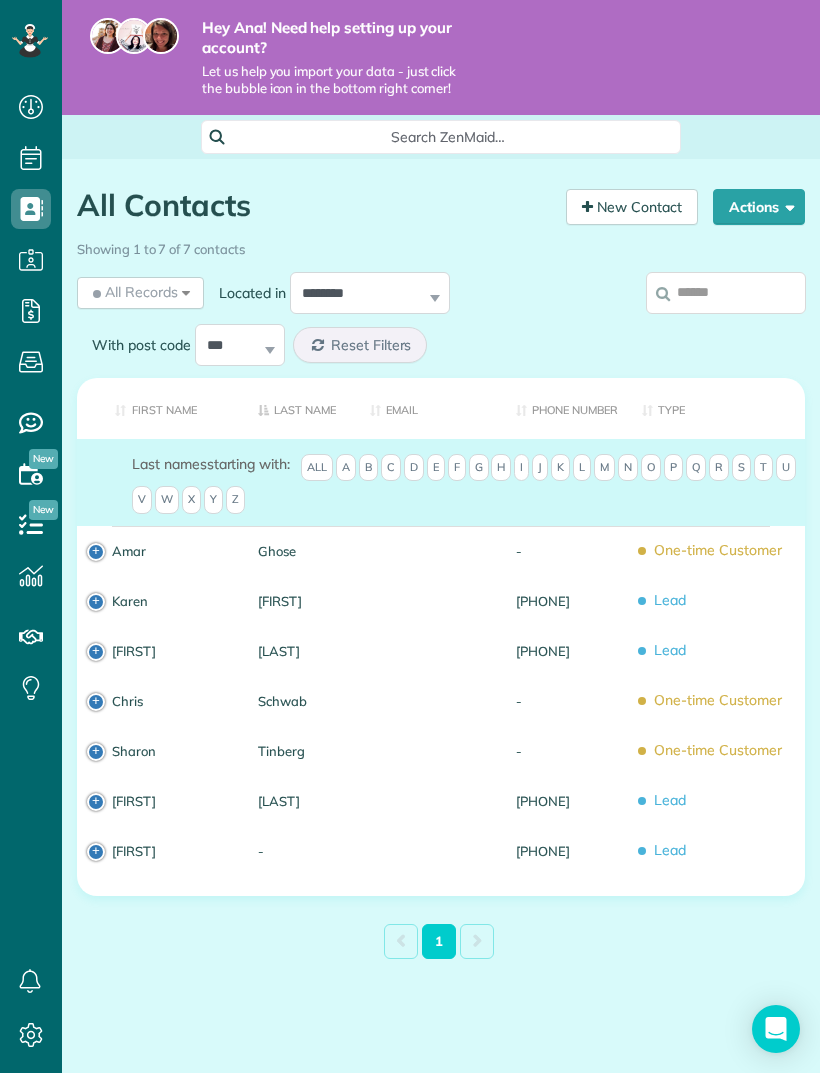click on "Ghose" at bounding box center (299, 551) 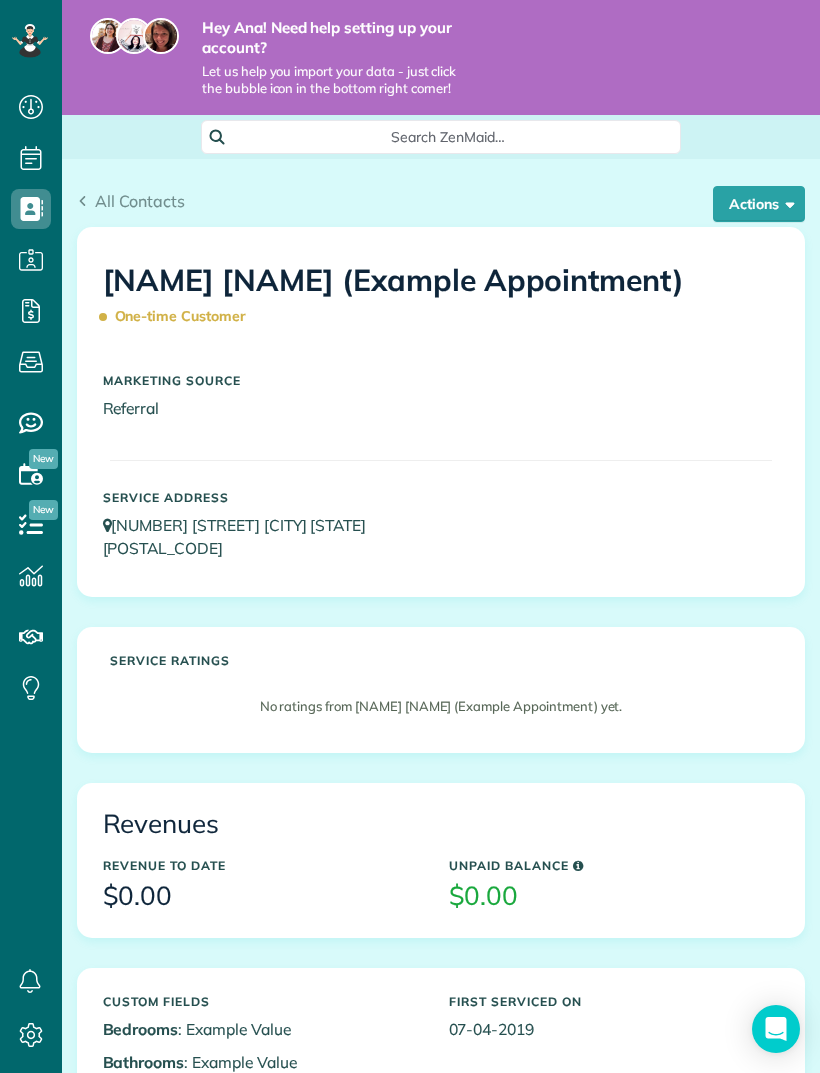 scroll, scrollTop: 0, scrollLeft: 0, axis: both 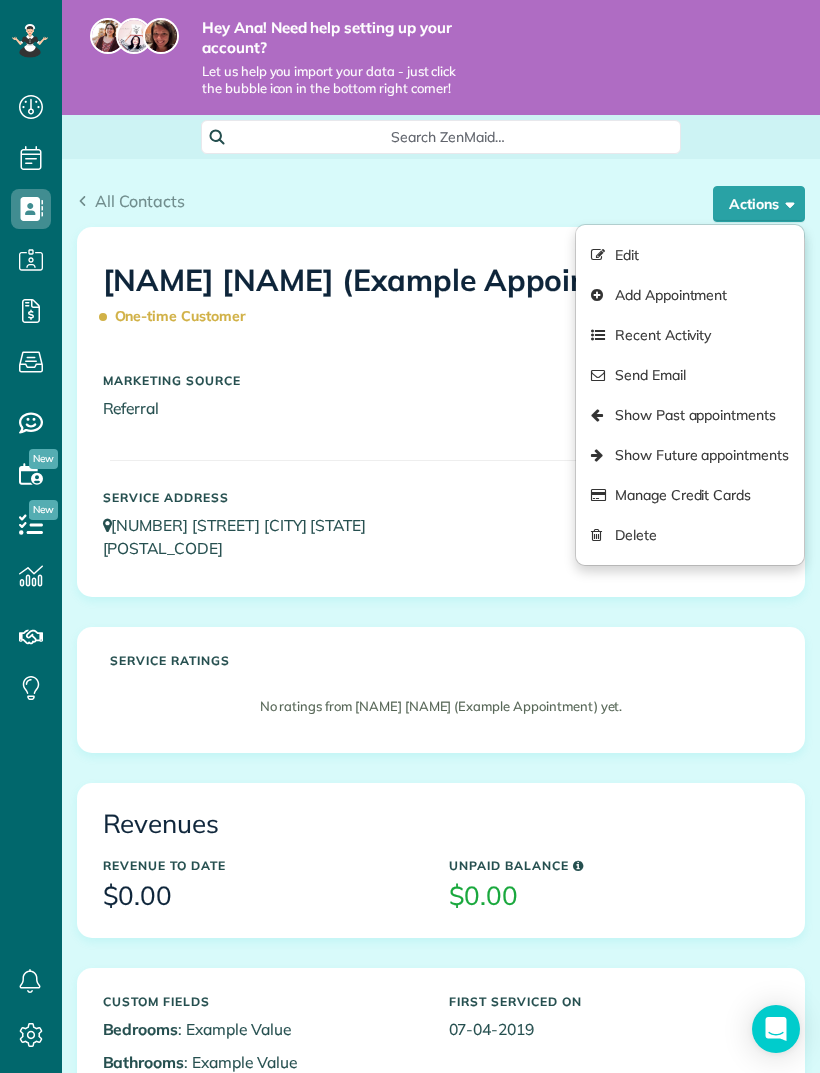 click on "Delete" at bounding box center (690, 535) 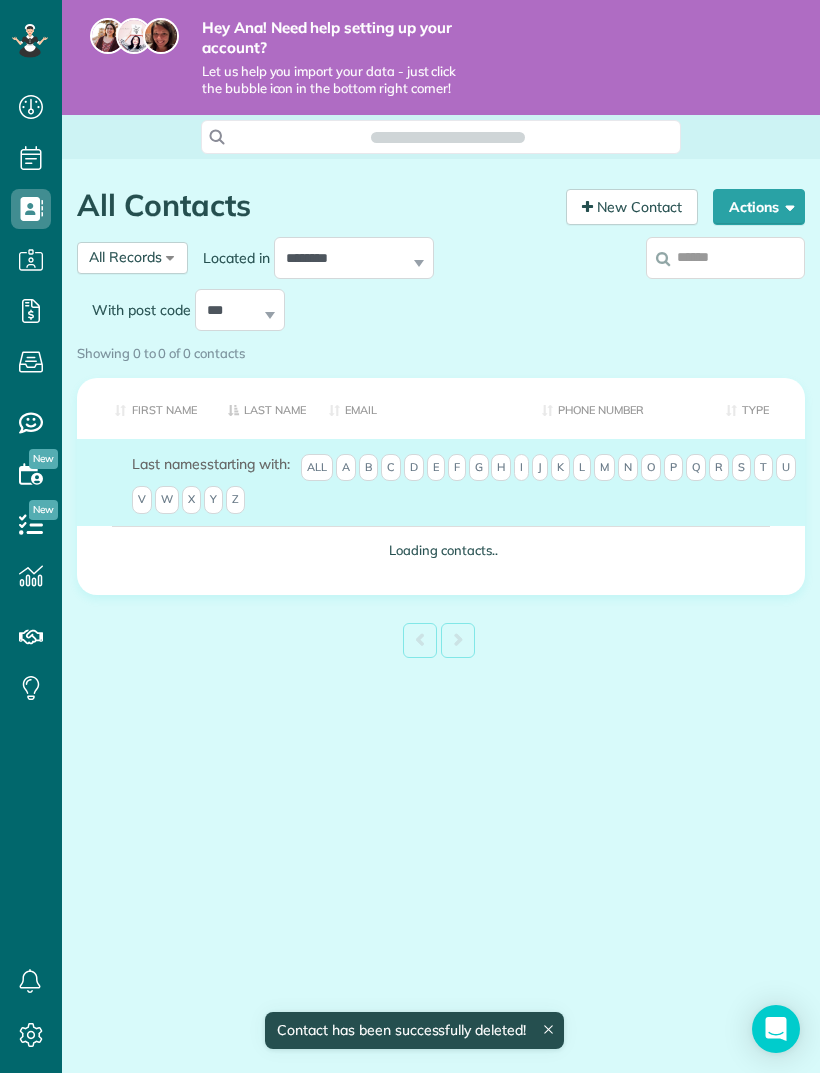 scroll, scrollTop: 0, scrollLeft: 0, axis: both 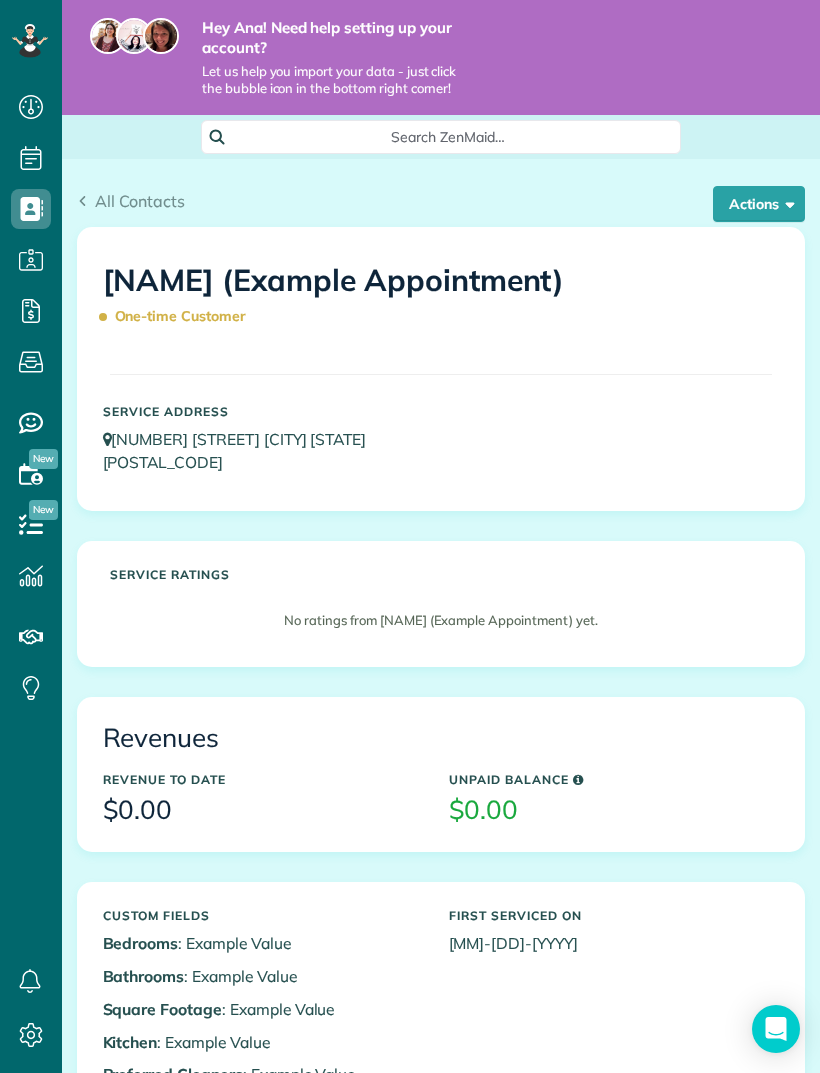 click on "Actions" at bounding box center [759, 204] 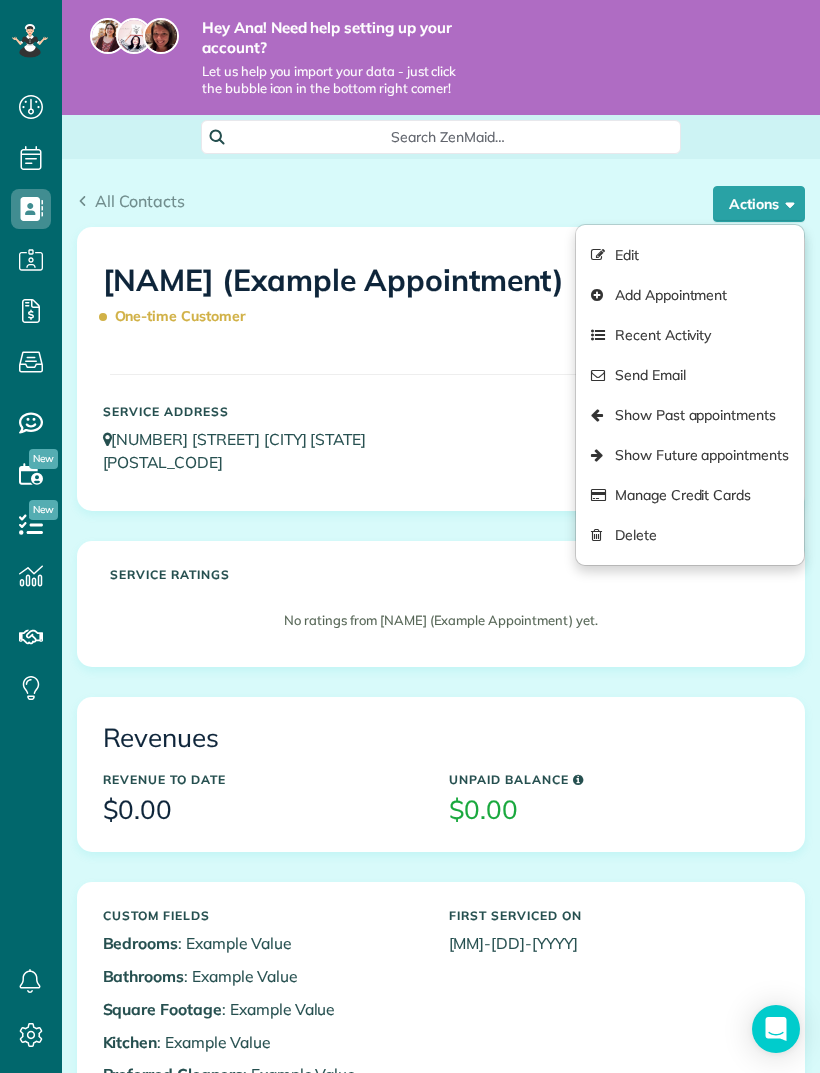 click on "Delete" at bounding box center (690, 535) 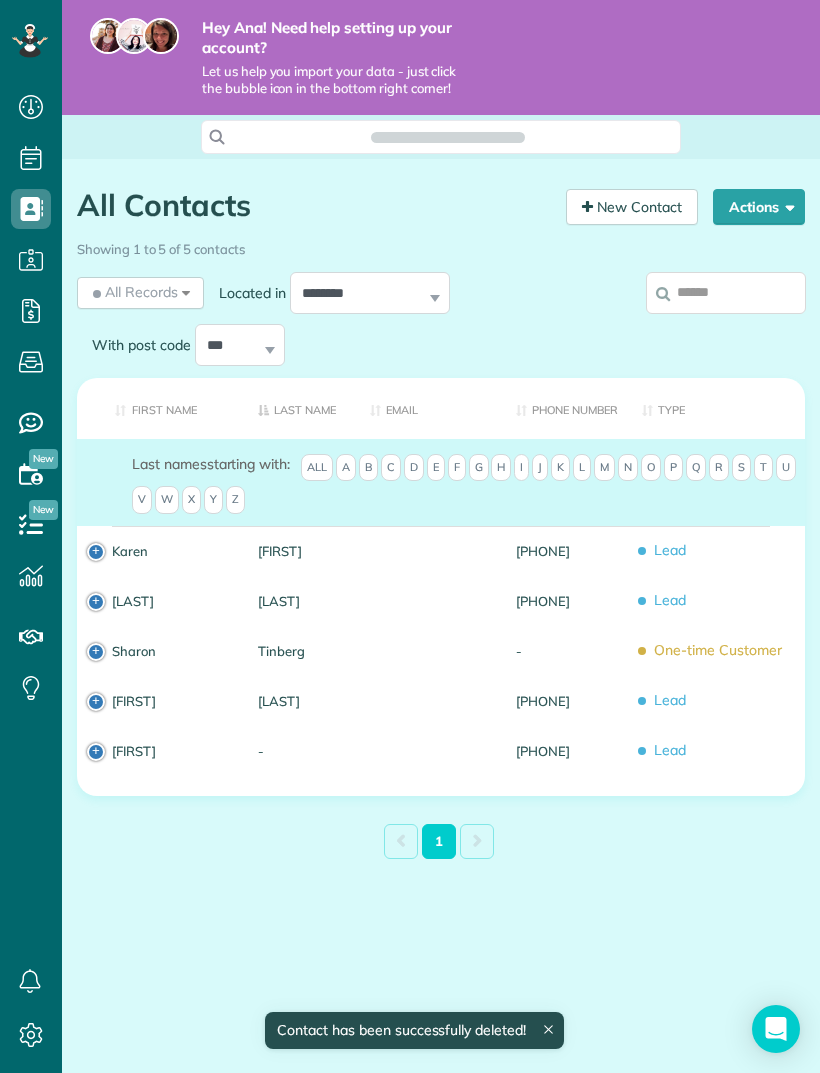 scroll, scrollTop: 0, scrollLeft: 0, axis: both 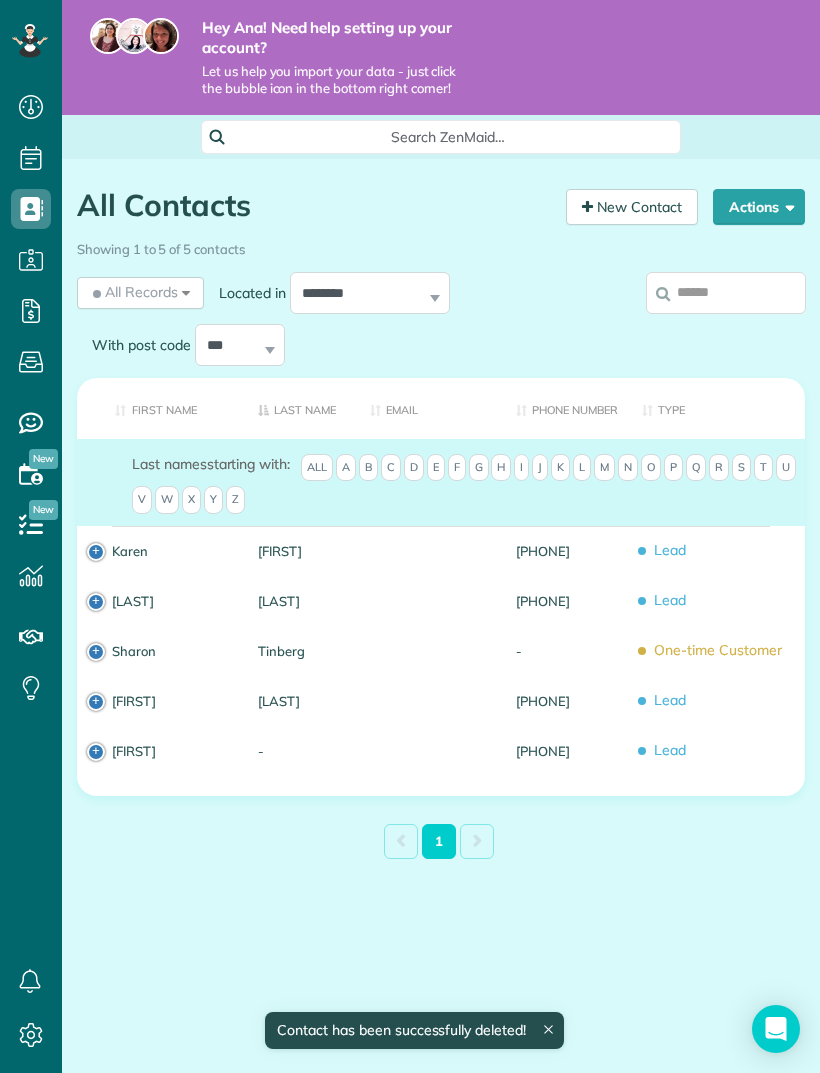 click on "Tinberg" at bounding box center [299, 651] 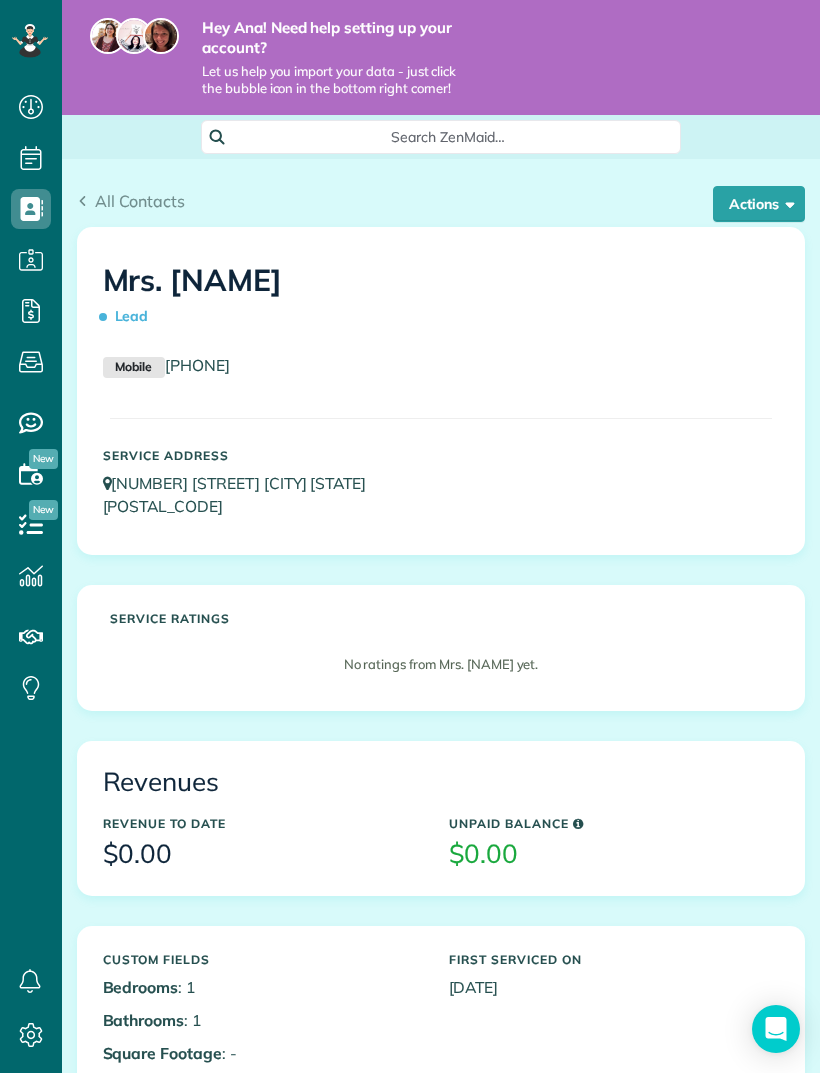 scroll, scrollTop: 0, scrollLeft: 0, axis: both 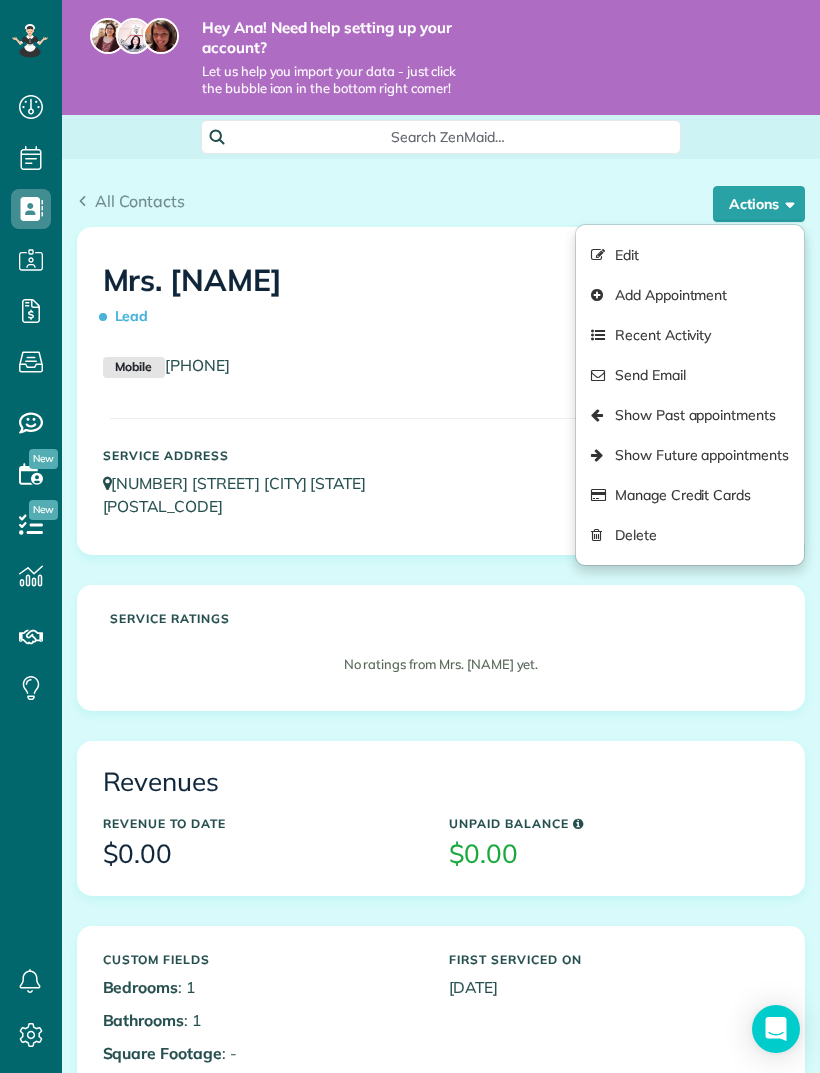 click on "Lead" at bounding box center [130, 316] 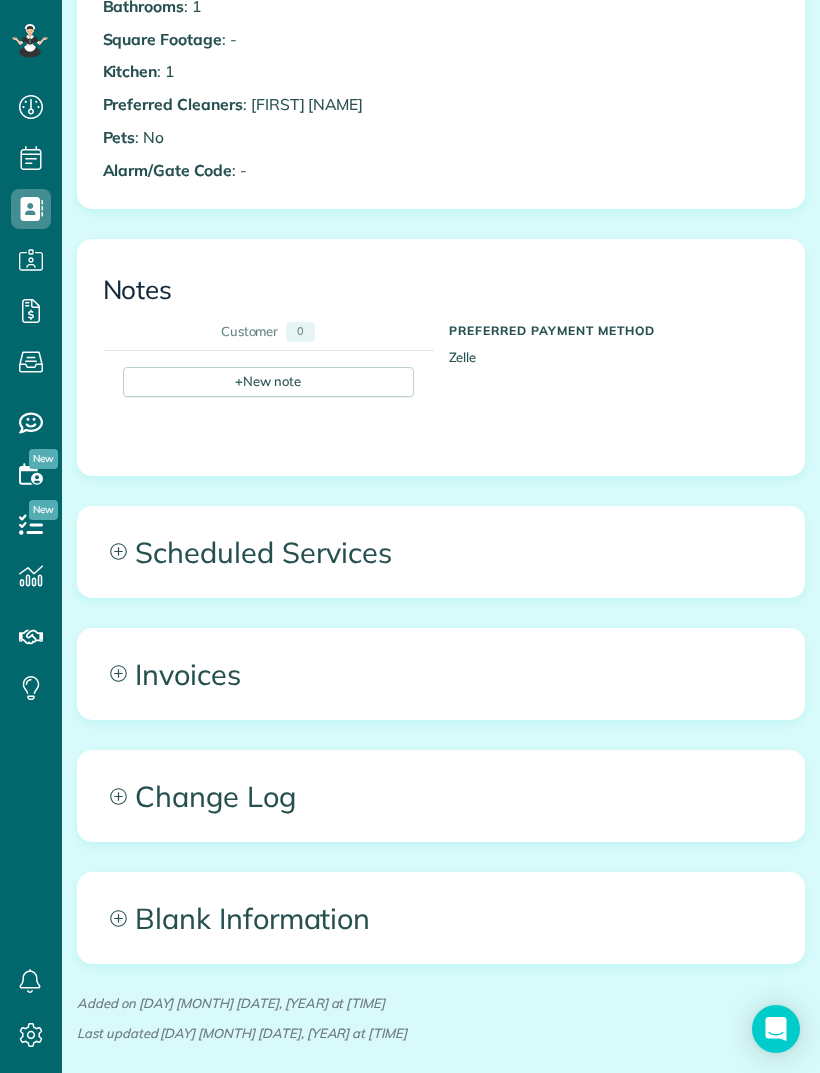 scroll, scrollTop: 1013, scrollLeft: 0, axis: vertical 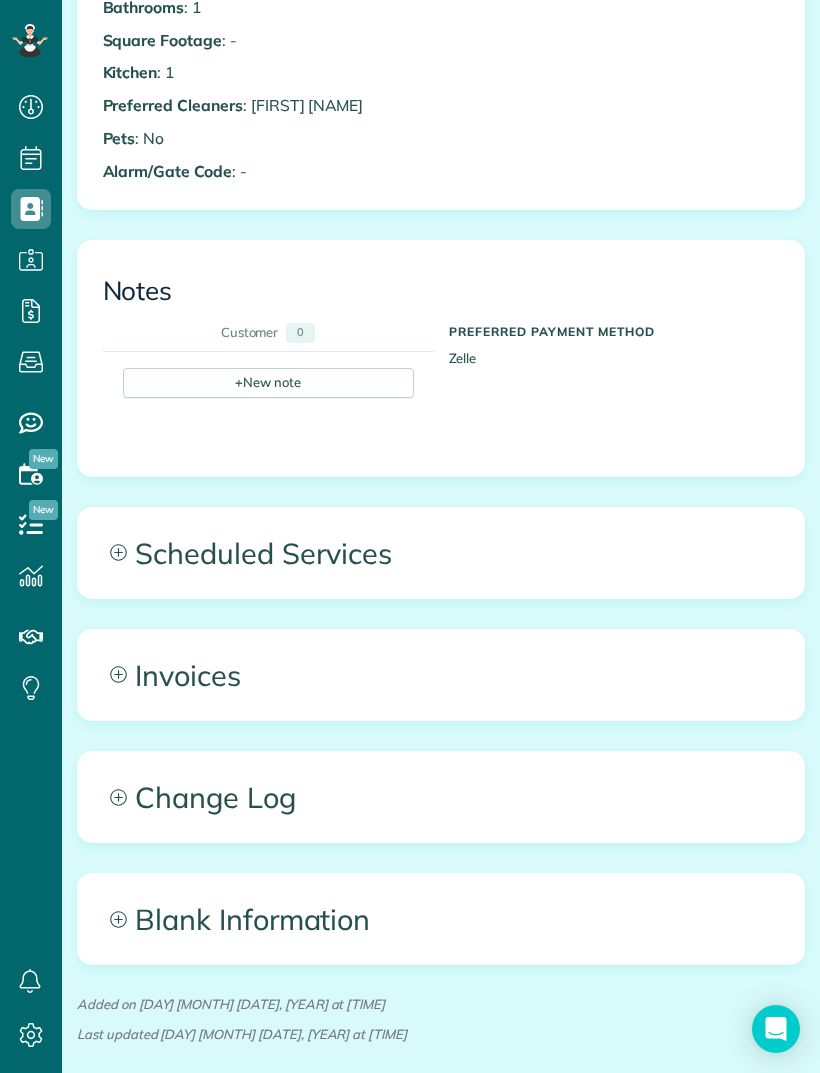 click 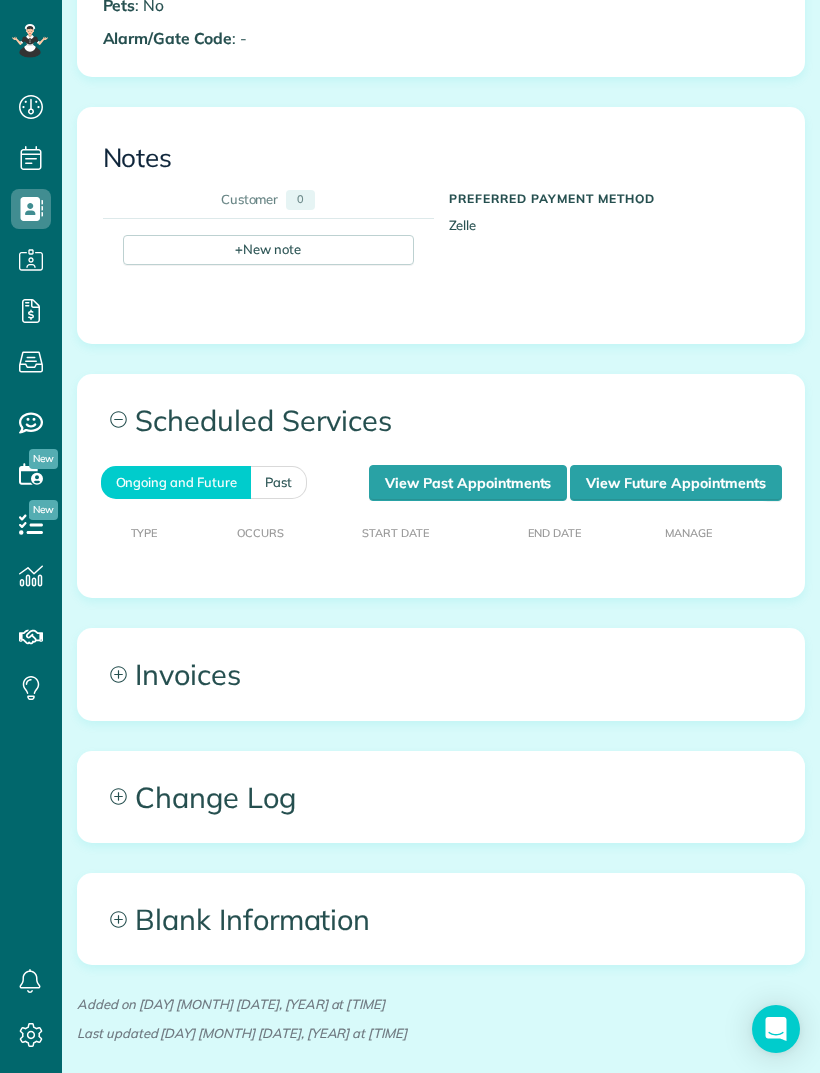 scroll, scrollTop: 1145, scrollLeft: 0, axis: vertical 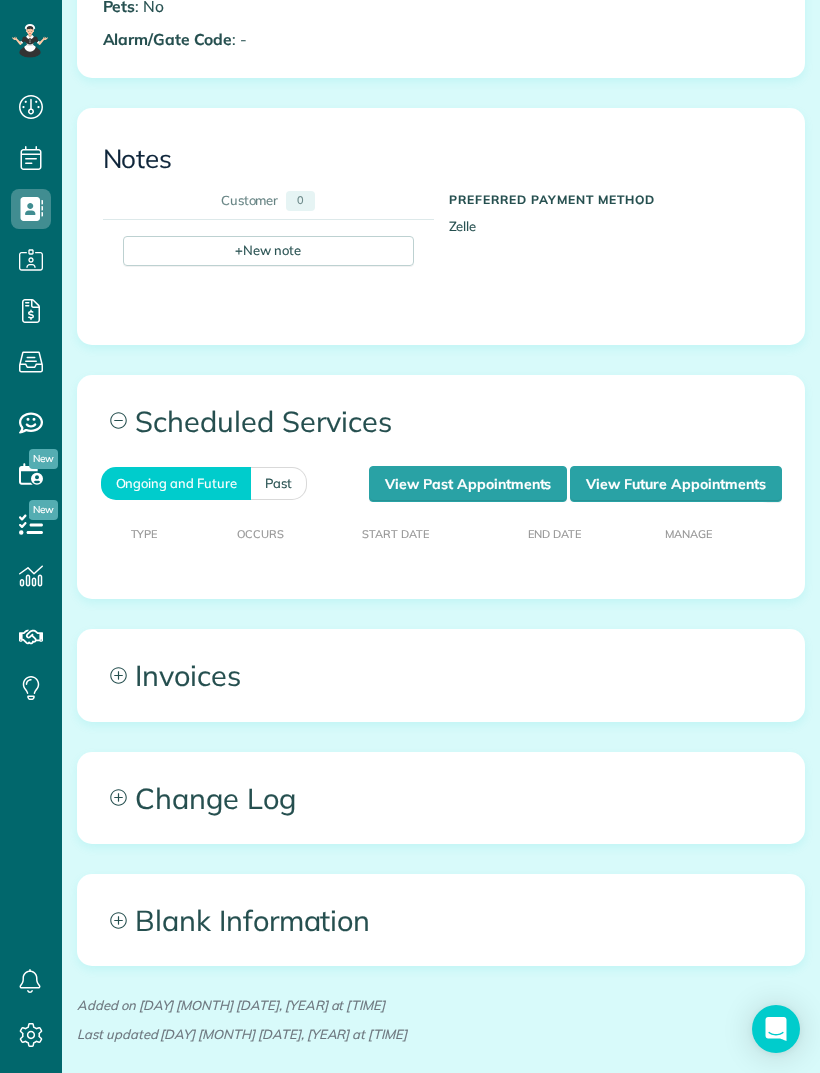 click 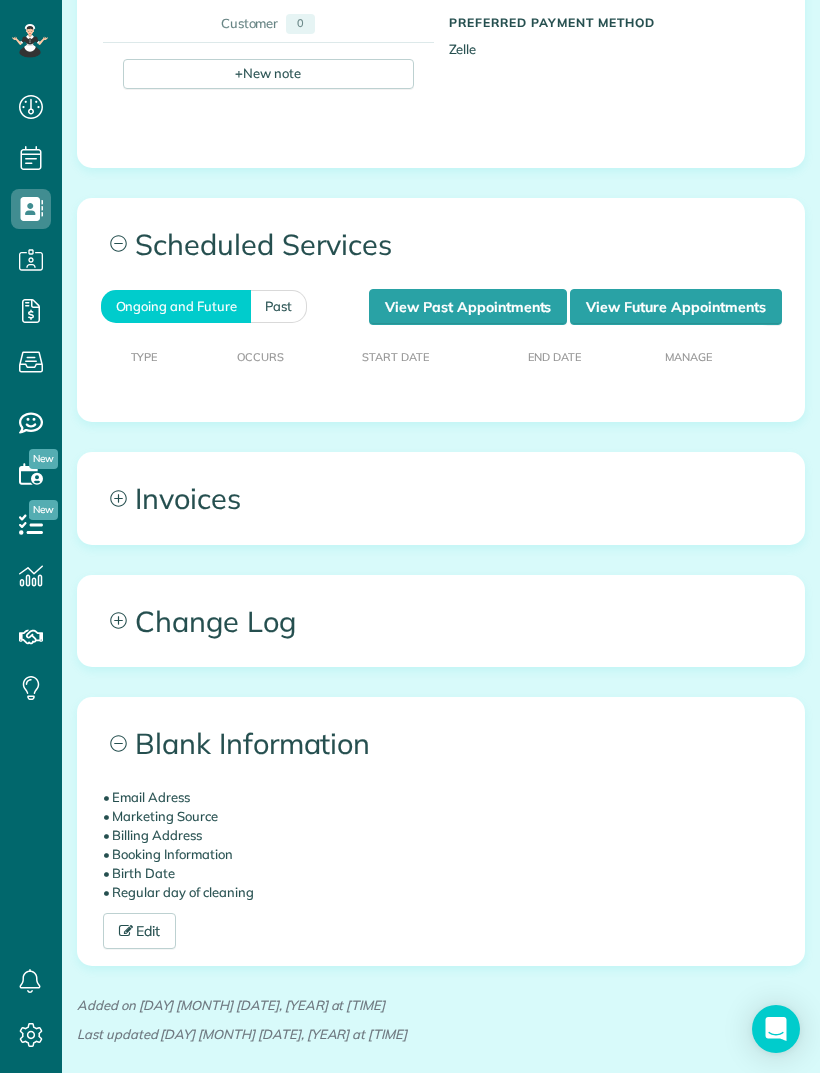 scroll, scrollTop: 1321, scrollLeft: 0, axis: vertical 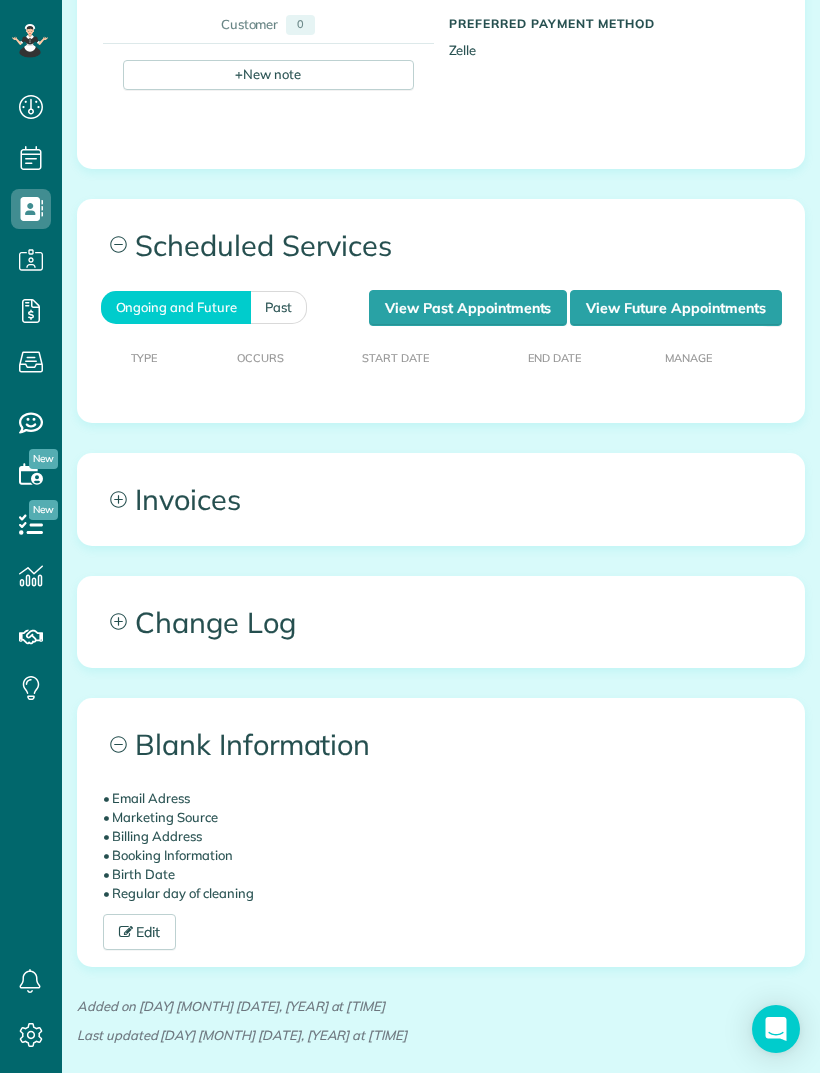 click on "Edit" at bounding box center [140, 932] 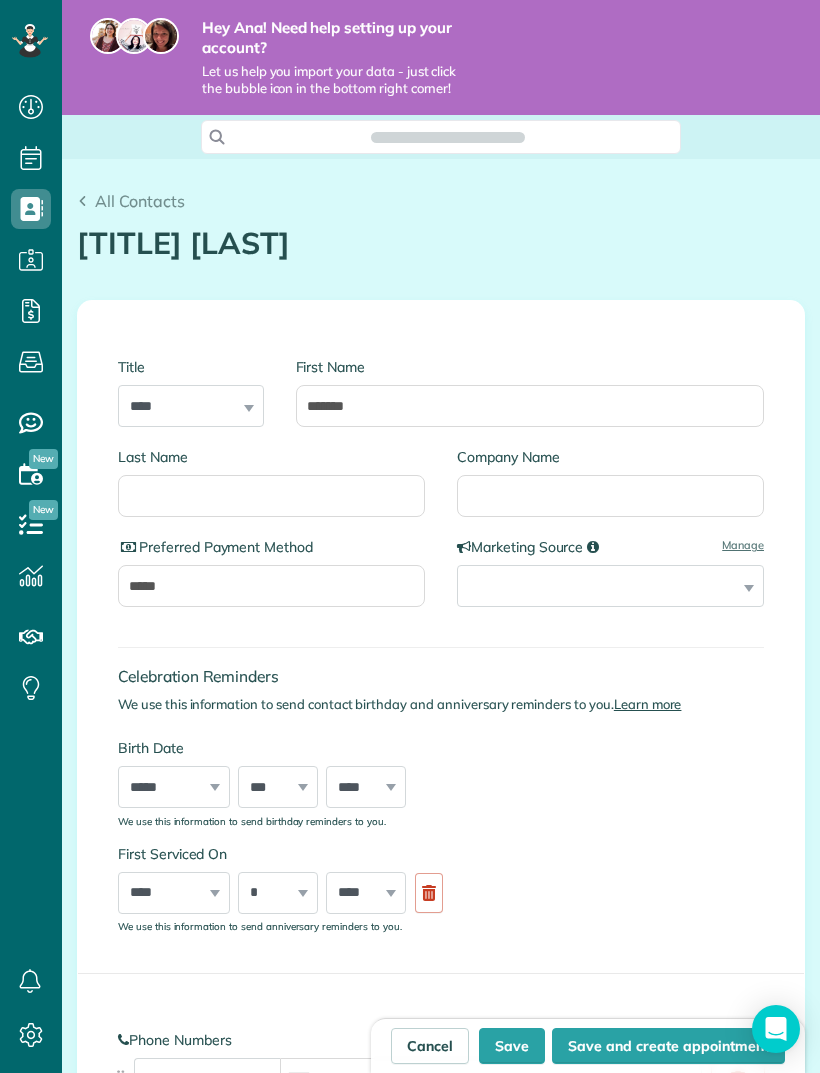 scroll, scrollTop: 0, scrollLeft: 0, axis: both 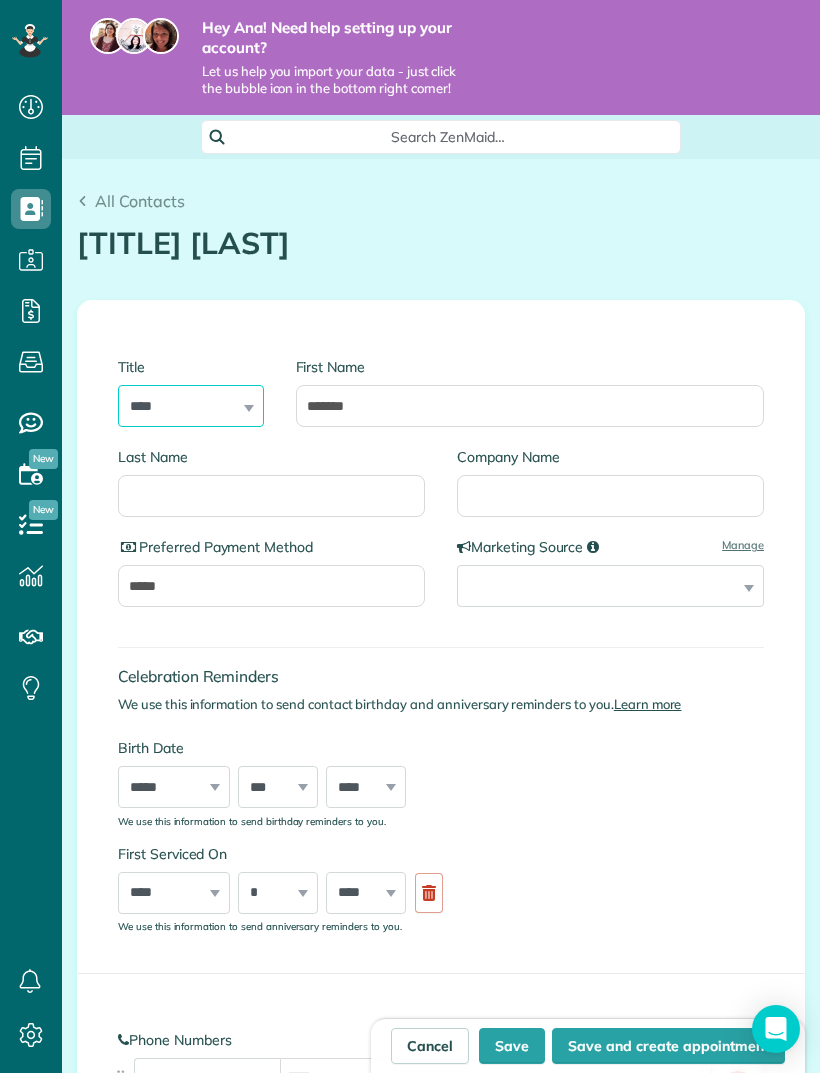 click on "***
****
***
***" at bounding box center (191, 406) 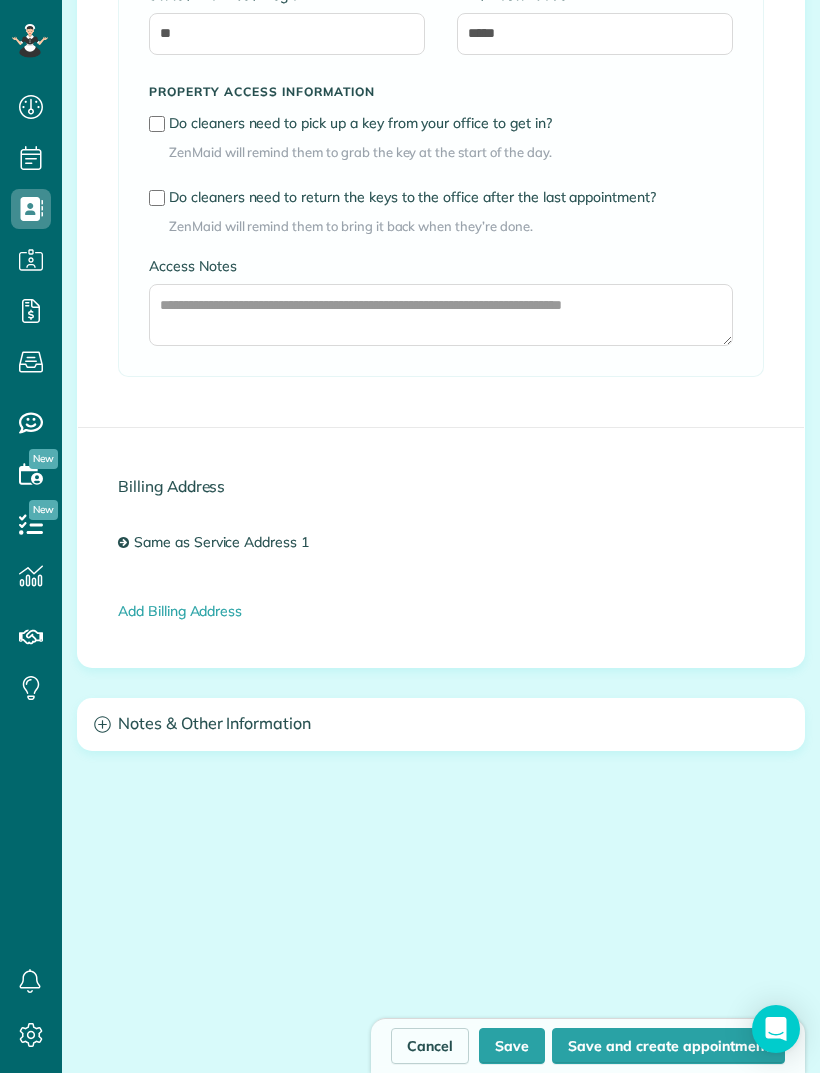 scroll, scrollTop: 2016, scrollLeft: 0, axis: vertical 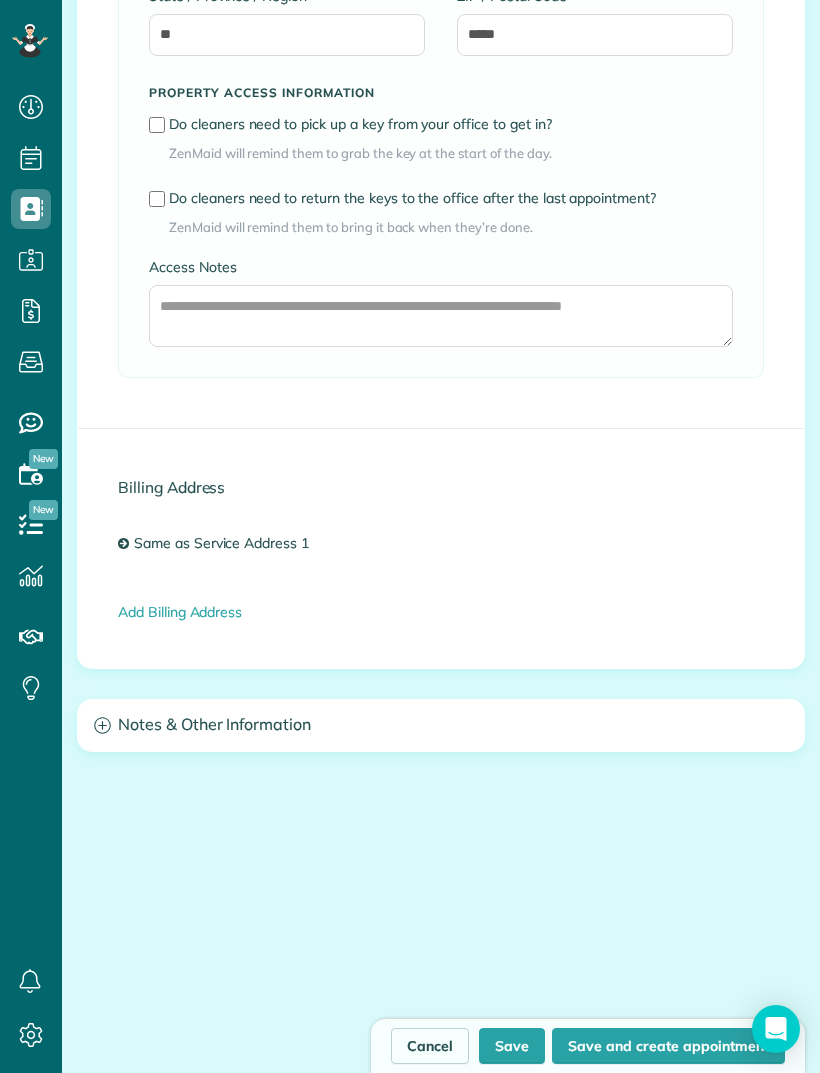 click 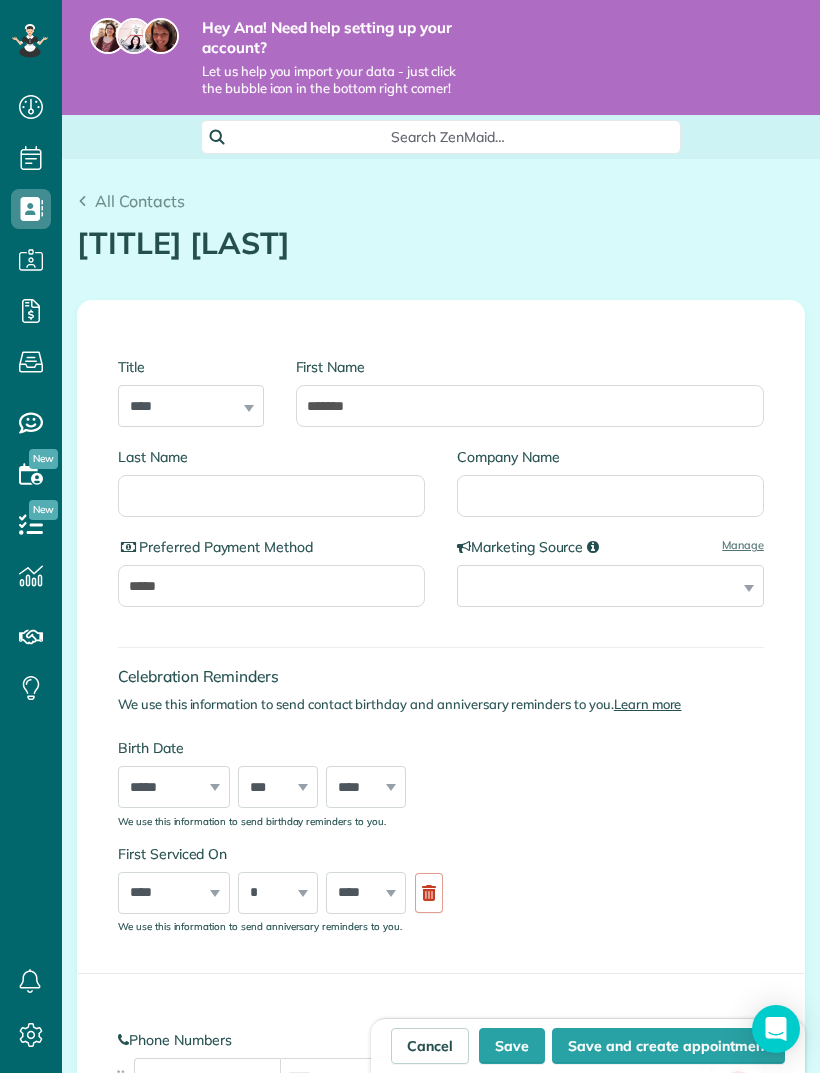 scroll, scrollTop: 0, scrollLeft: 0, axis: both 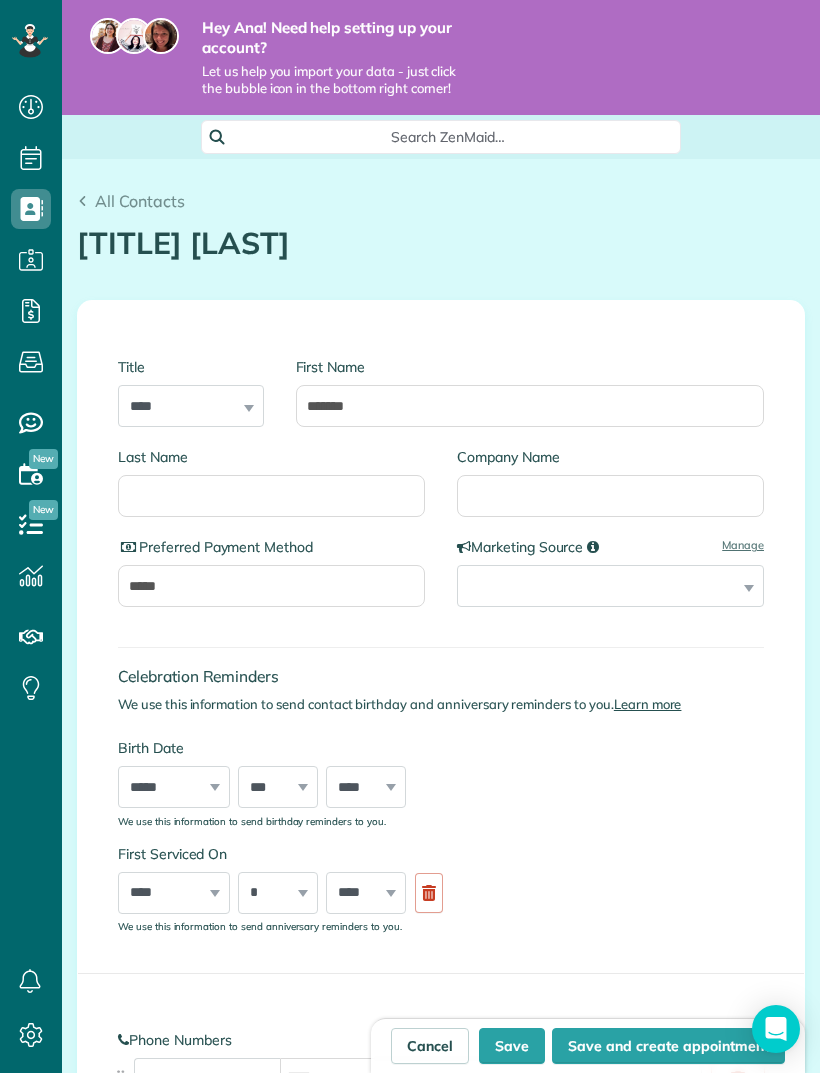 click on "Save and create appointment" at bounding box center [668, 1046] 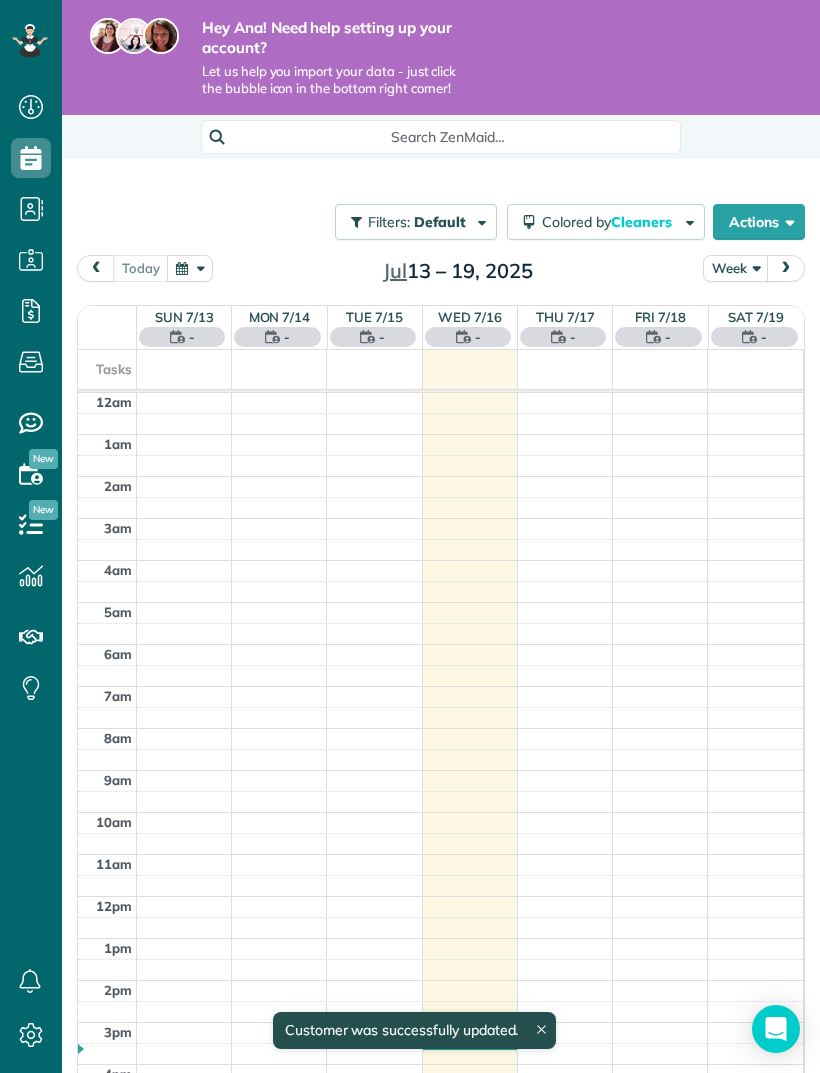 scroll, scrollTop: 0, scrollLeft: 0, axis: both 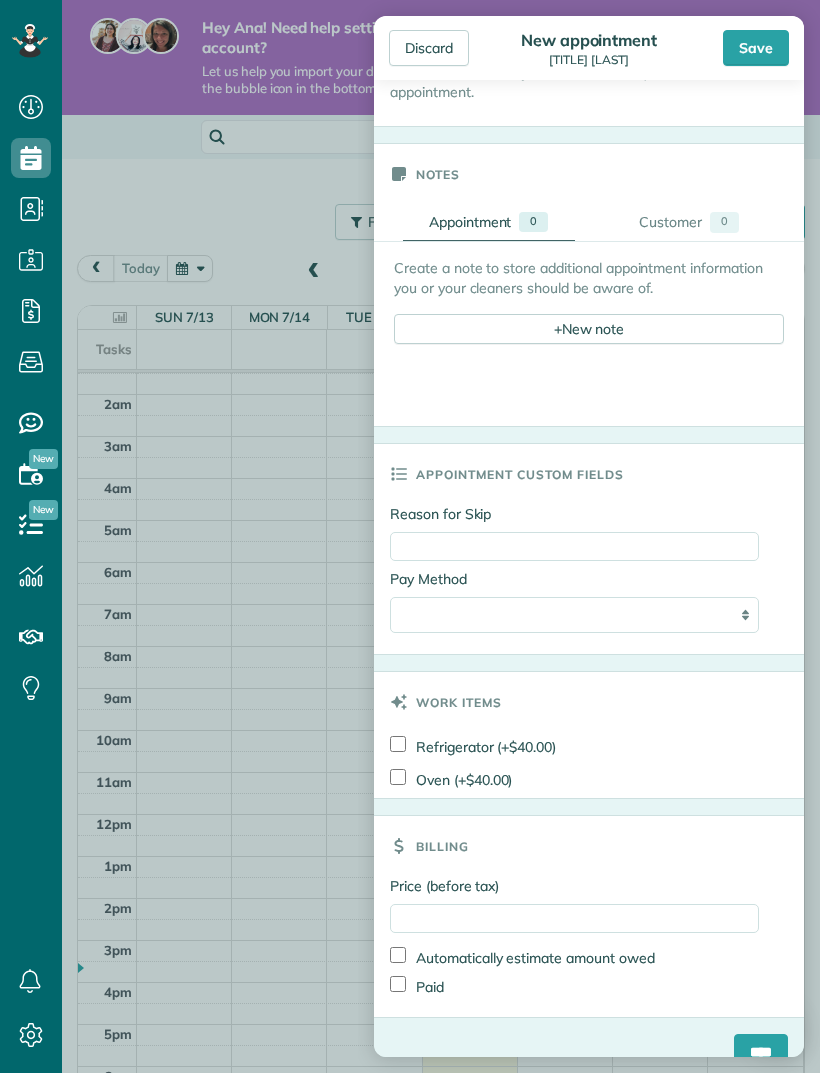 click on "Discard" at bounding box center (429, 48) 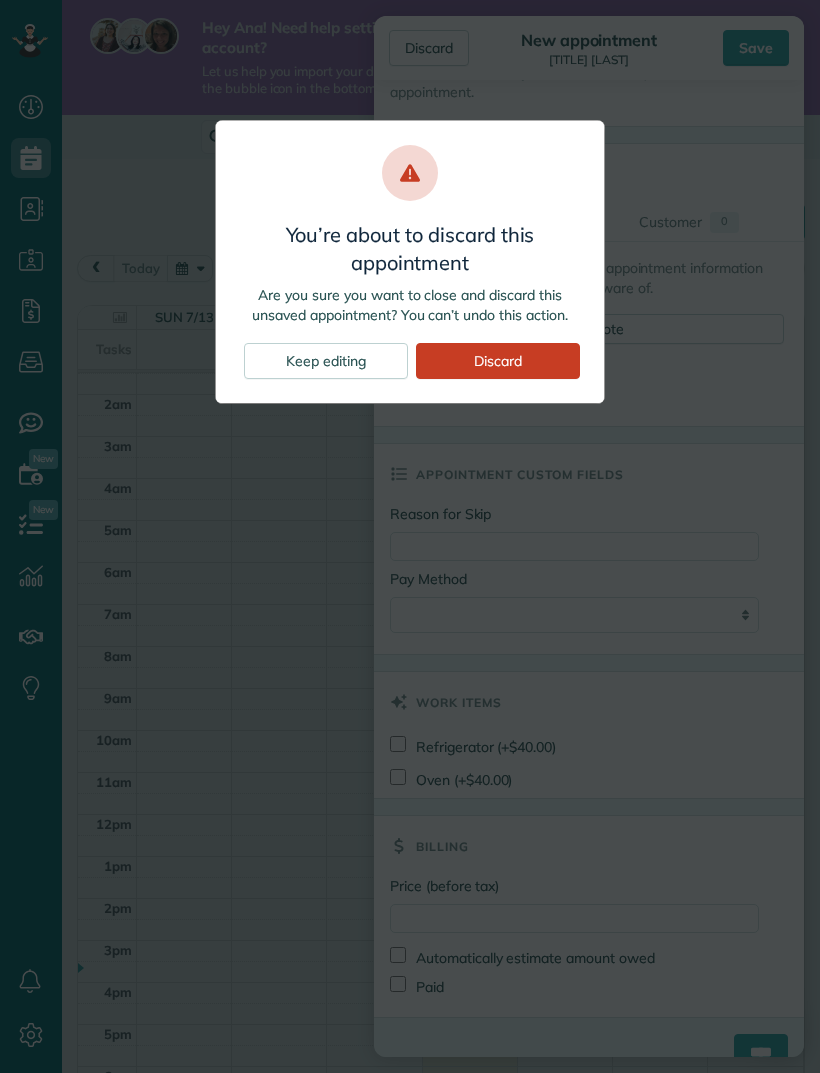 click on "Discard" at bounding box center [498, 361] 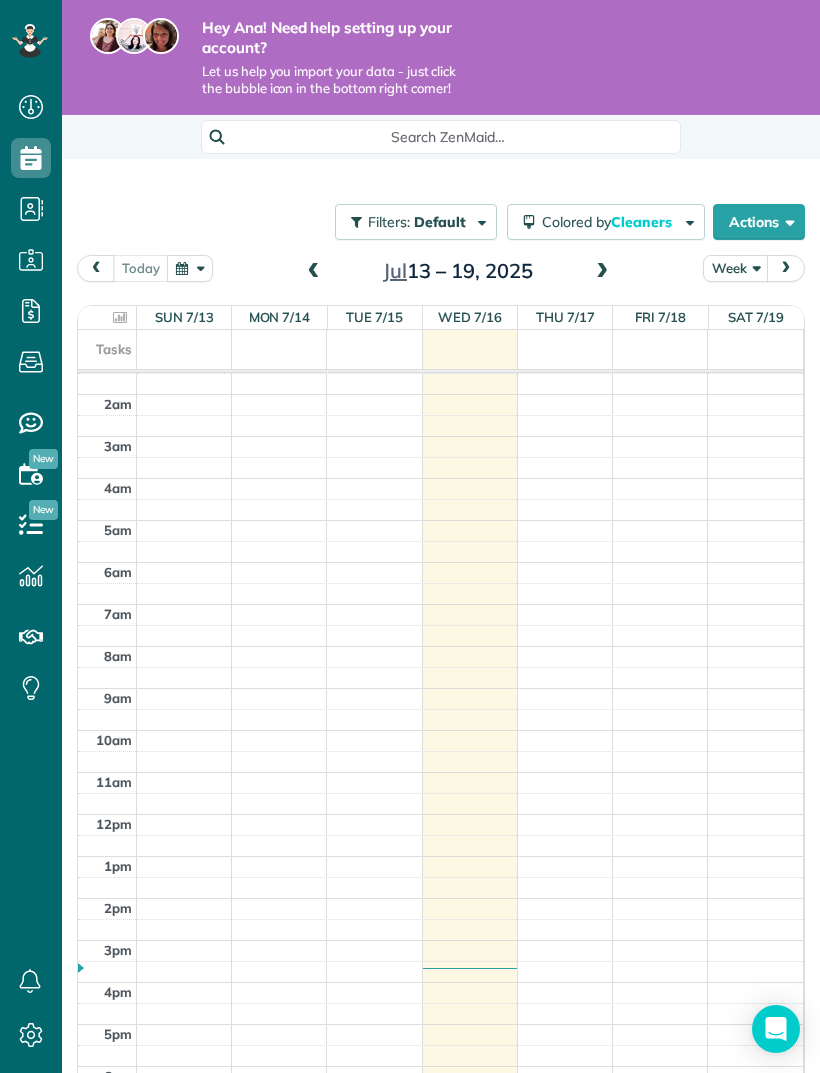 click at bounding box center (478, 220) 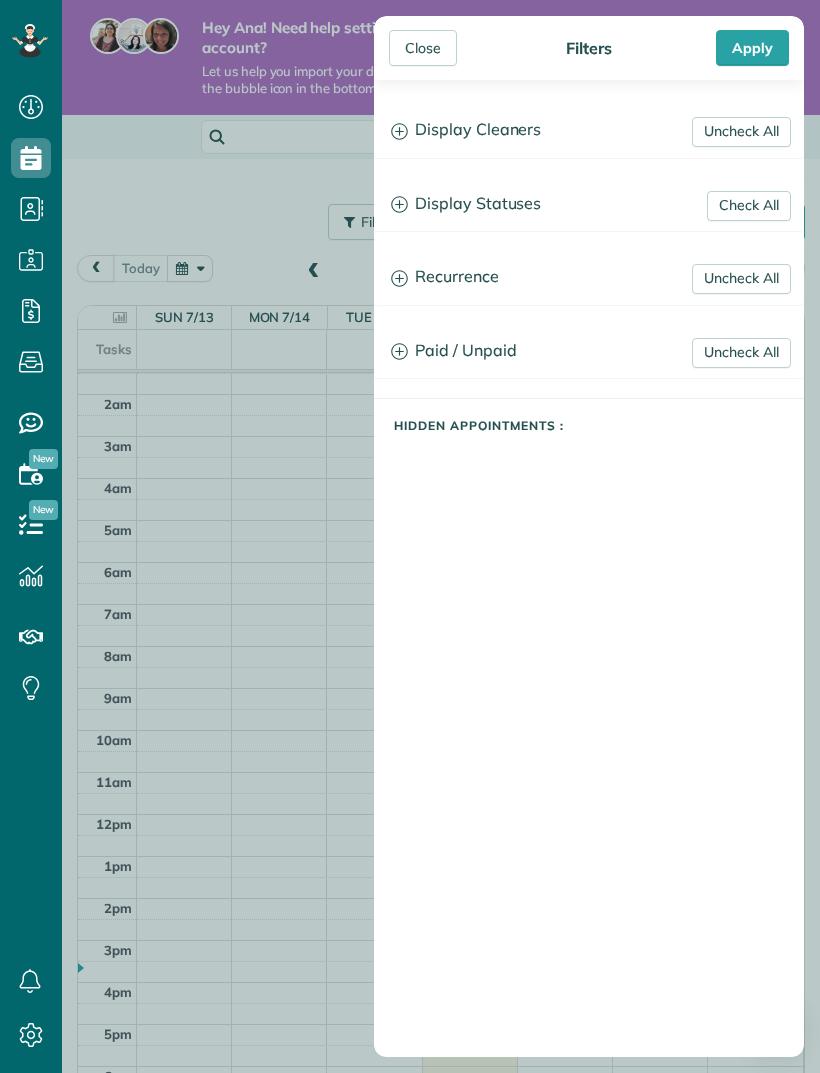 click on "Close" at bounding box center (423, 48) 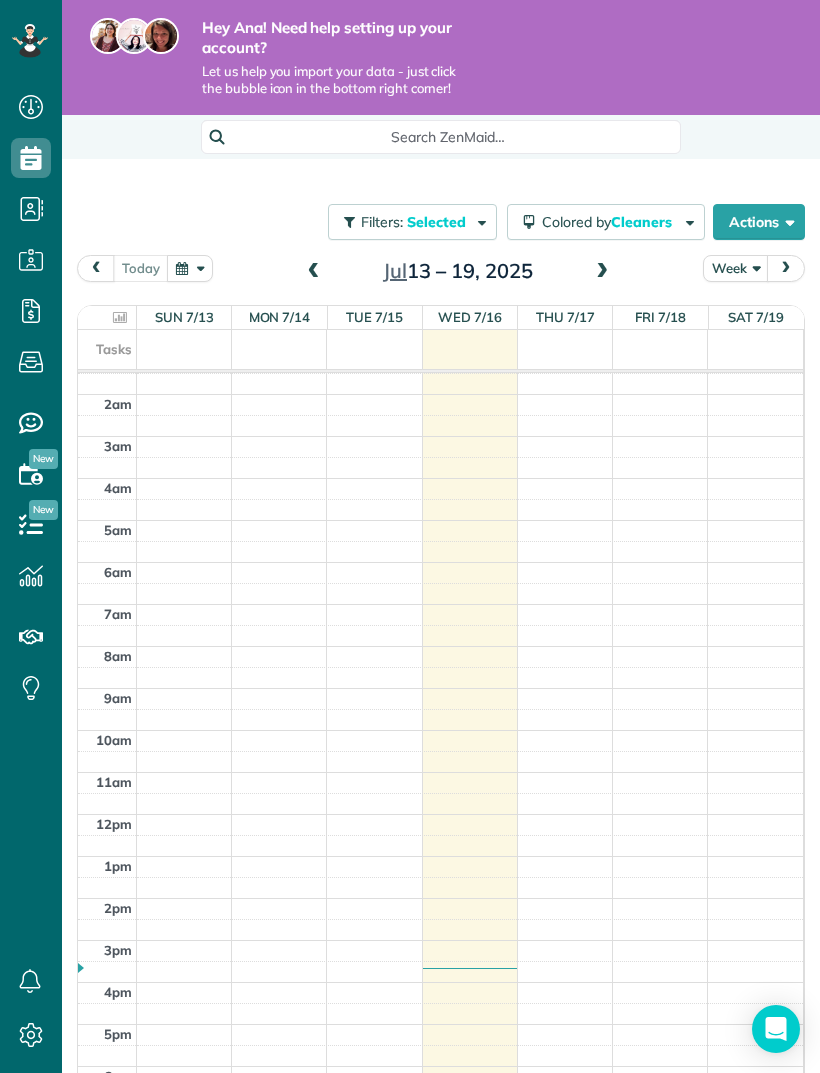 click on "Colored by  Cleaners" at bounding box center [606, 222] 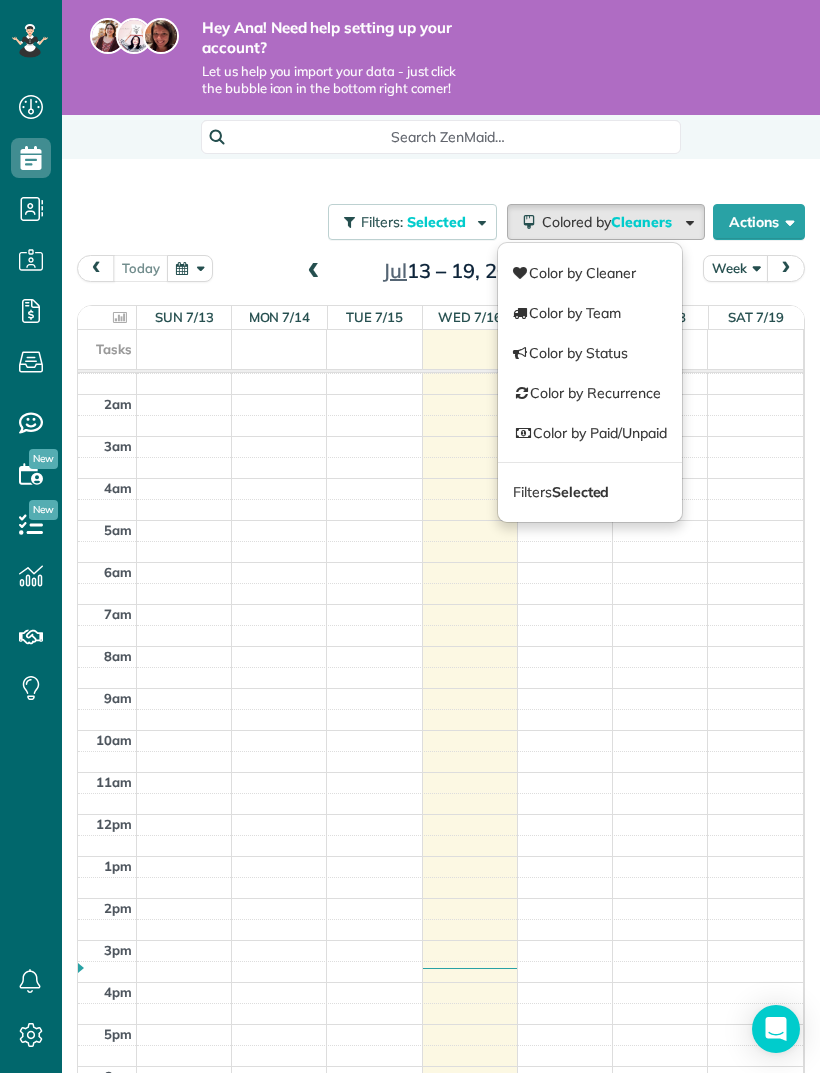 click on "Actions" at bounding box center [759, 222] 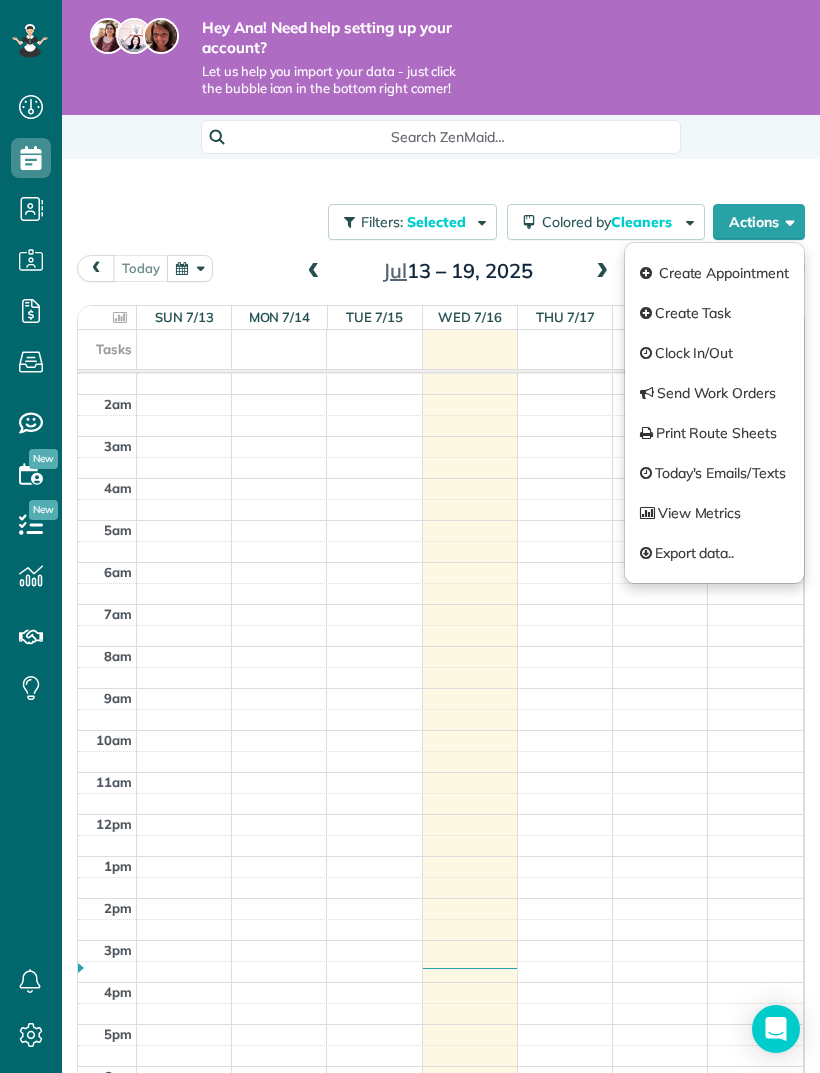 click on "Filters:   Selected
Colored by  Cleaners
Color by Cleaner
Color by Team
Color by Status
Color by Recurrence
Color by Paid/Unpaid
Filters  Selected
Schedule Changes
Actions
Create Appointment
Create Task
Clock In/Out
Send Work Orders
Print Route Sheets
Today's Emails/Texts
View Metrics" at bounding box center (441, 222) 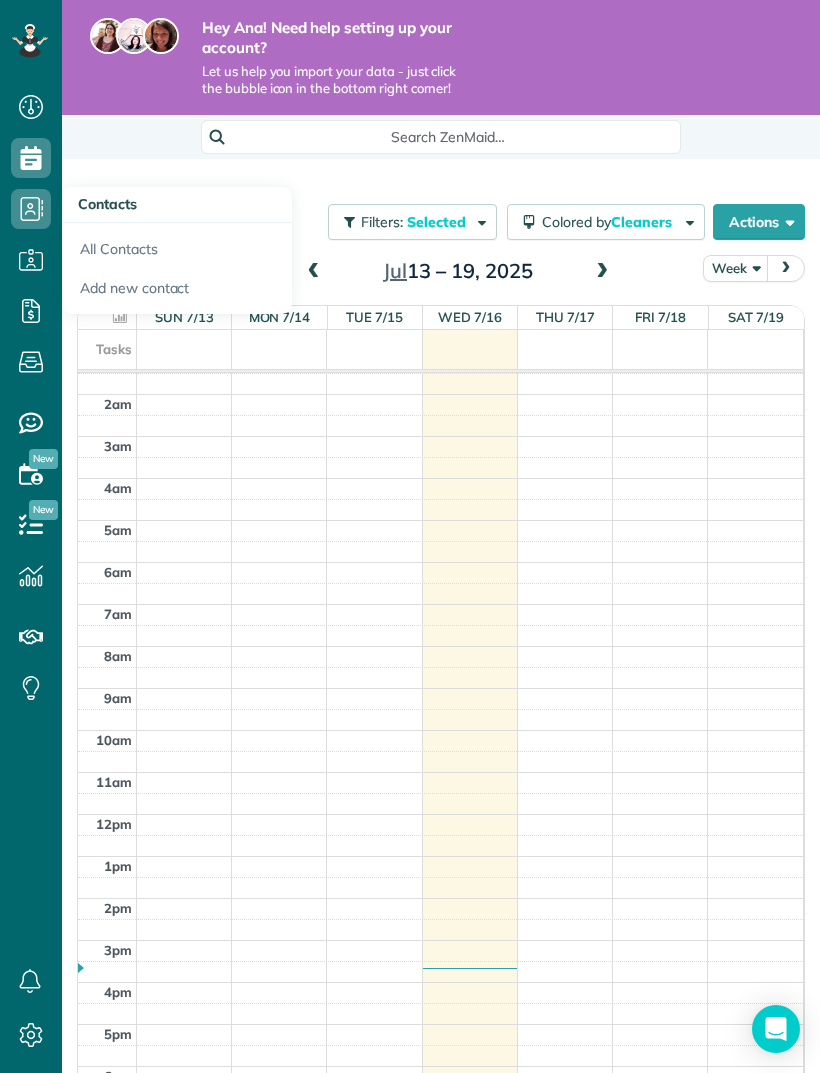 click 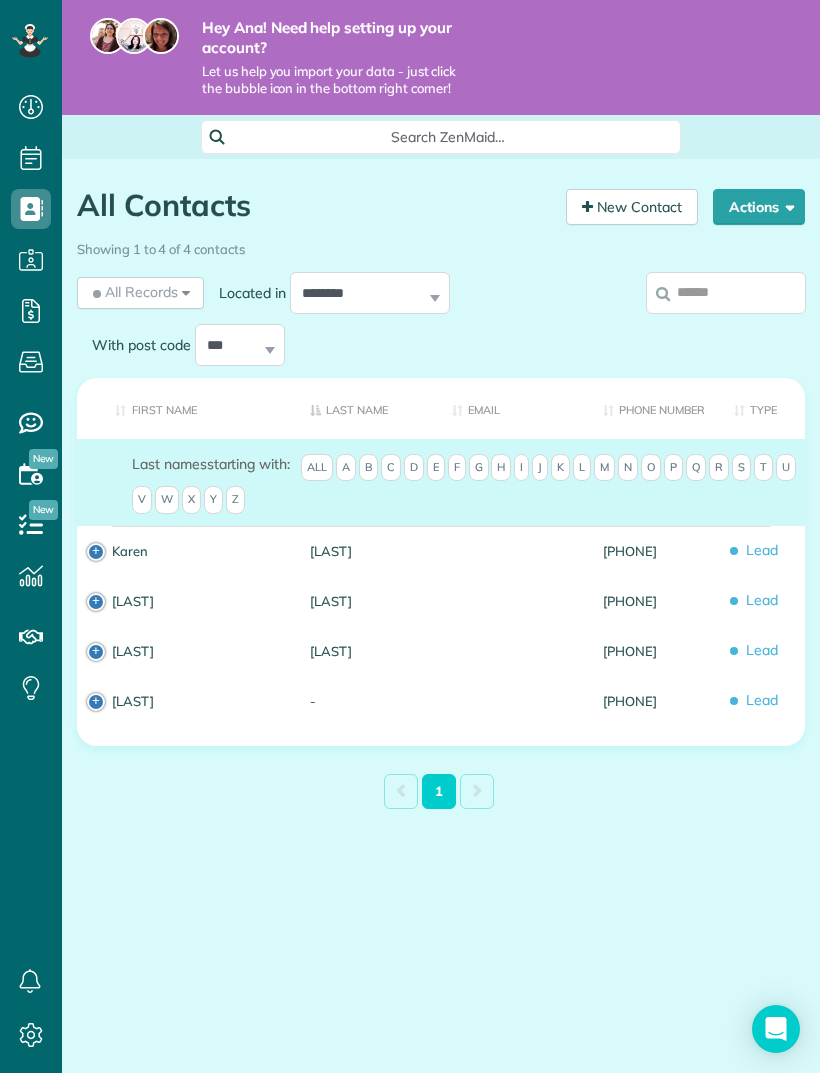 scroll, scrollTop: 0, scrollLeft: 0, axis: both 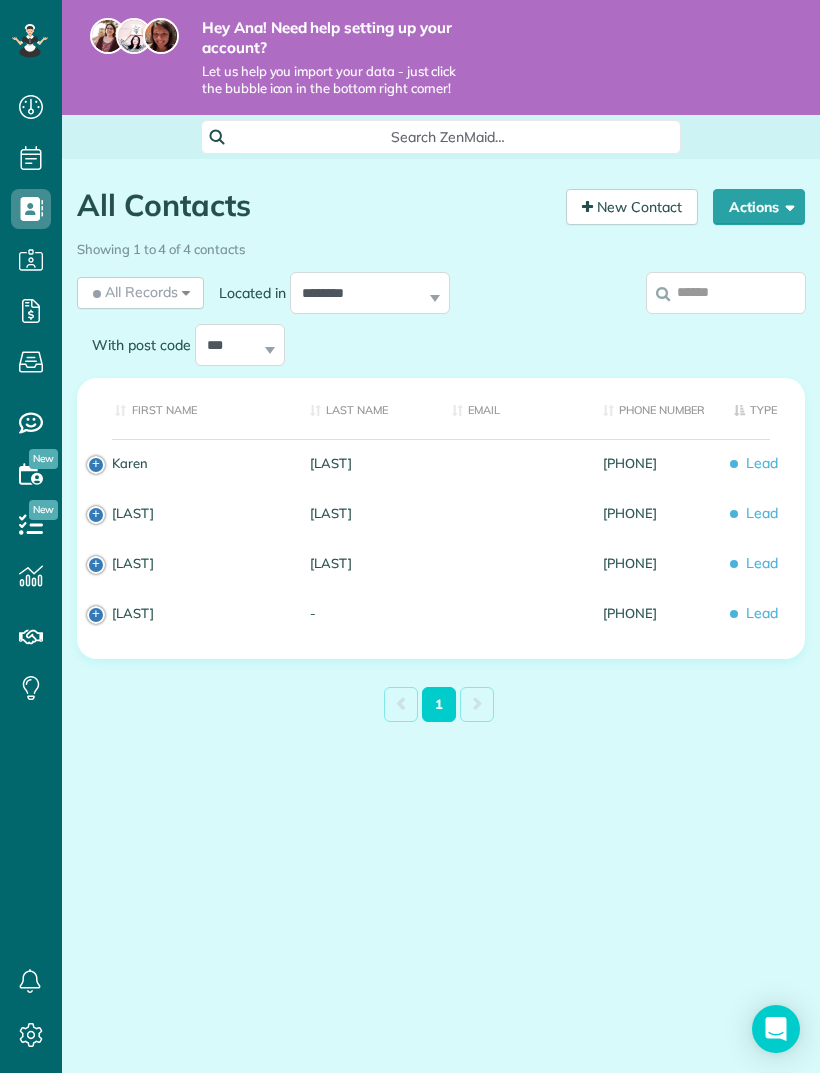 click on "Lead" at bounding box center [762, 463] 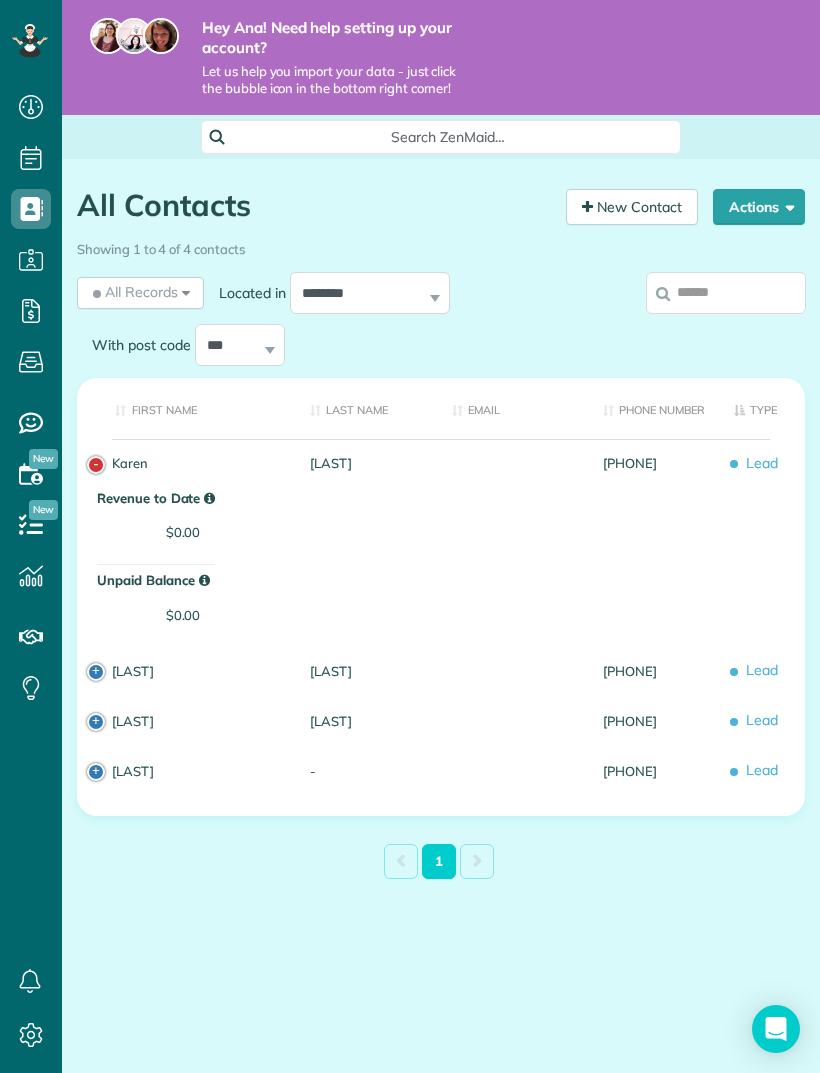 click on "Lead" at bounding box center [762, 463] 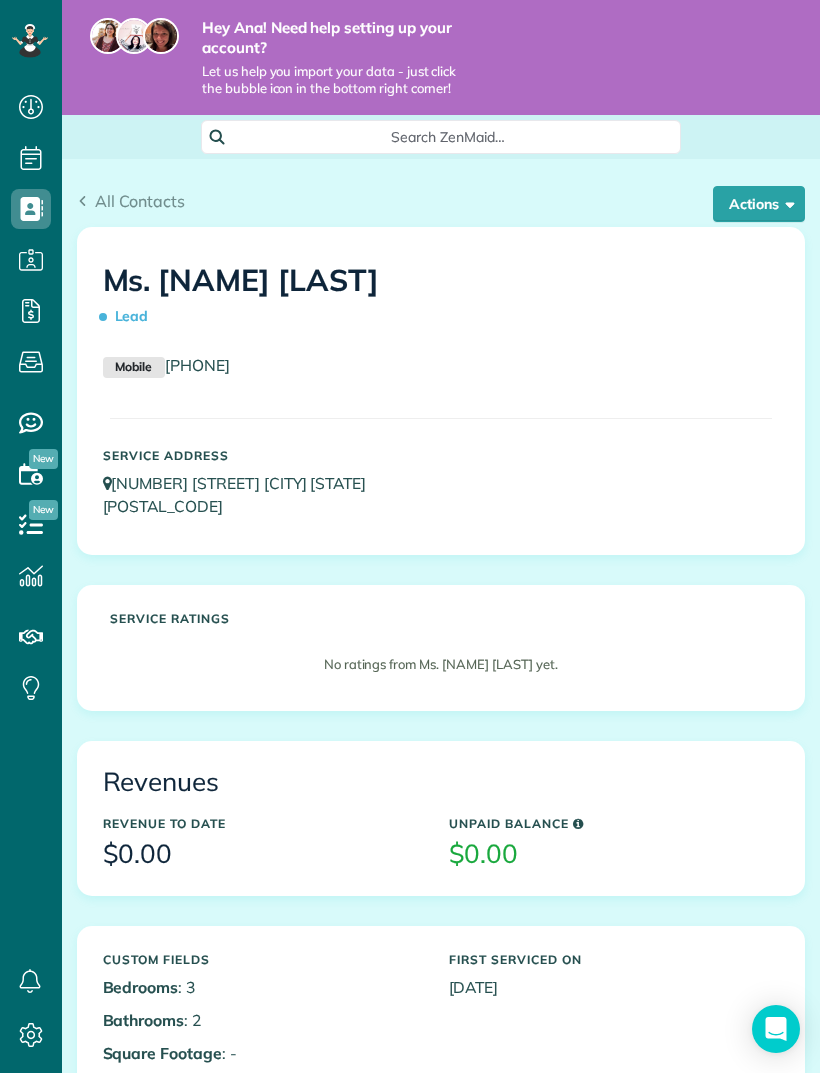 scroll, scrollTop: 0, scrollLeft: 0, axis: both 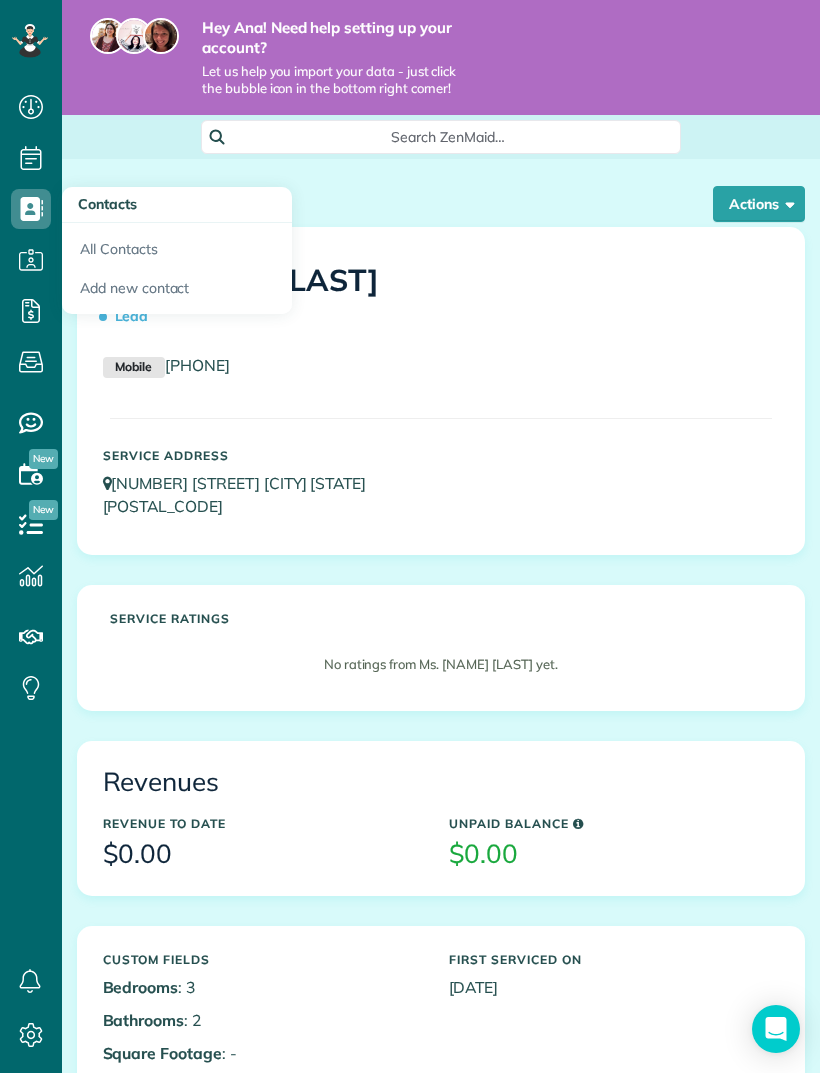 click 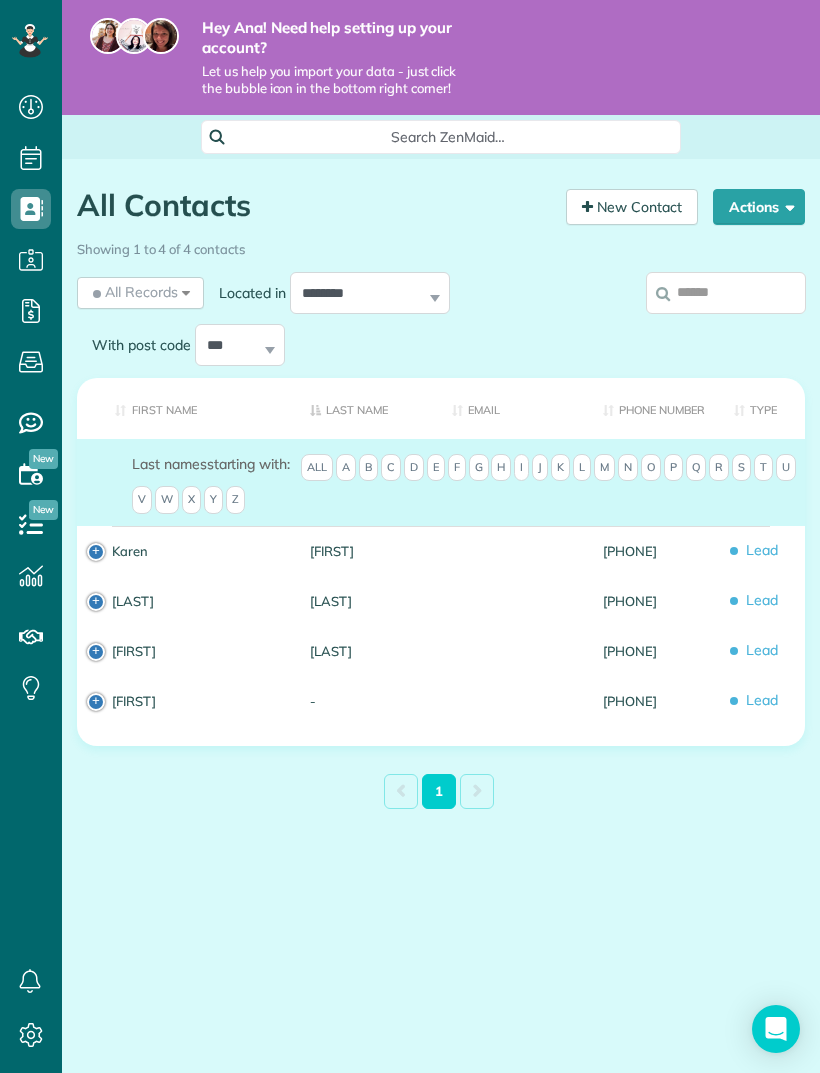 scroll, scrollTop: 0, scrollLeft: 0, axis: both 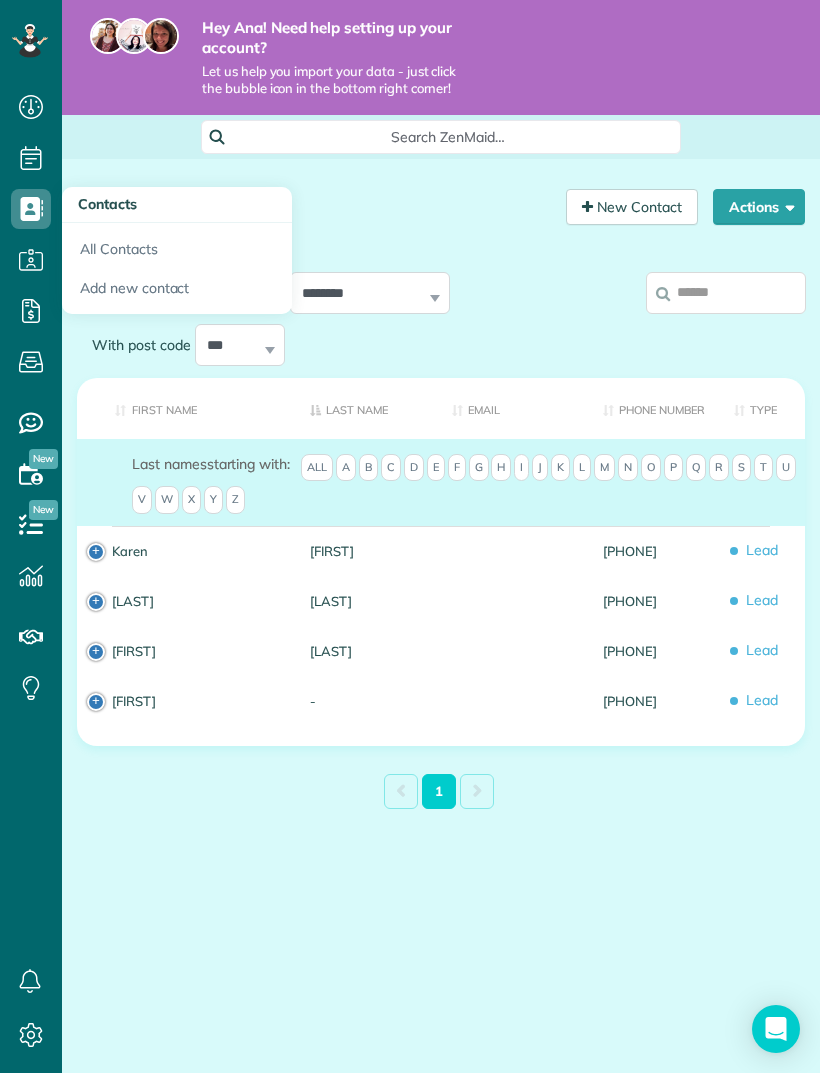 click on "Add new contact" at bounding box center (177, 292) 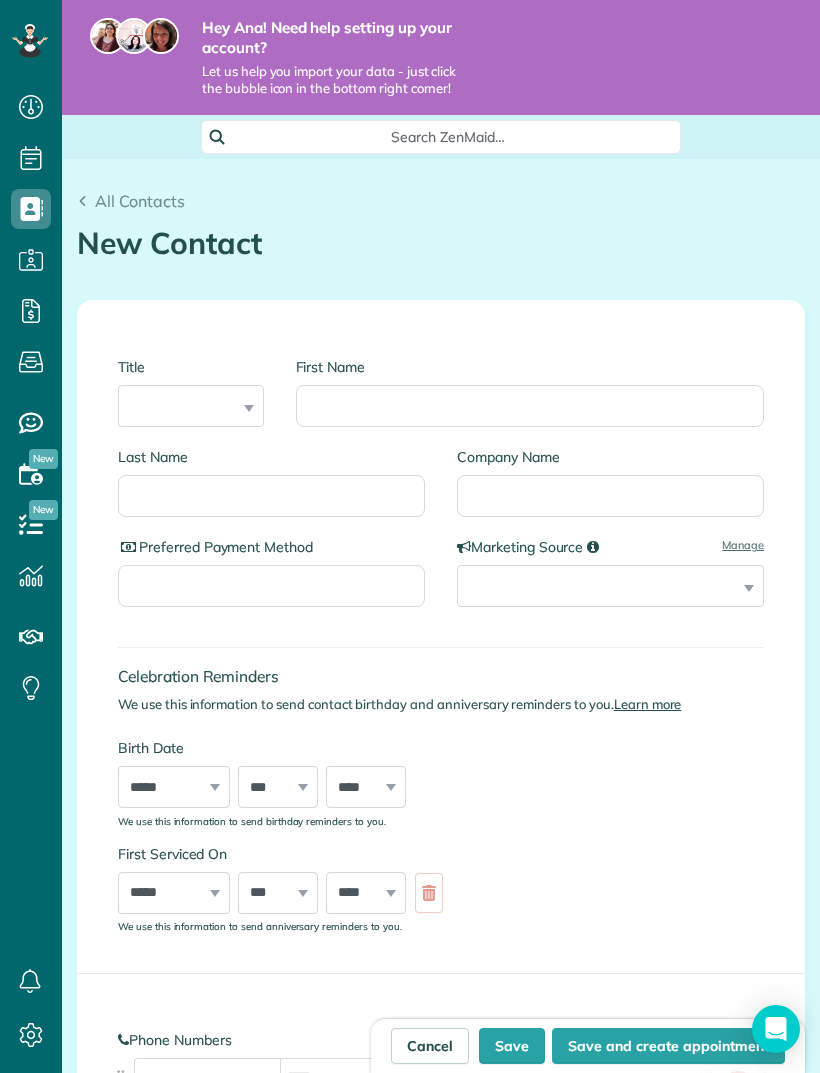 scroll, scrollTop: 0, scrollLeft: 0, axis: both 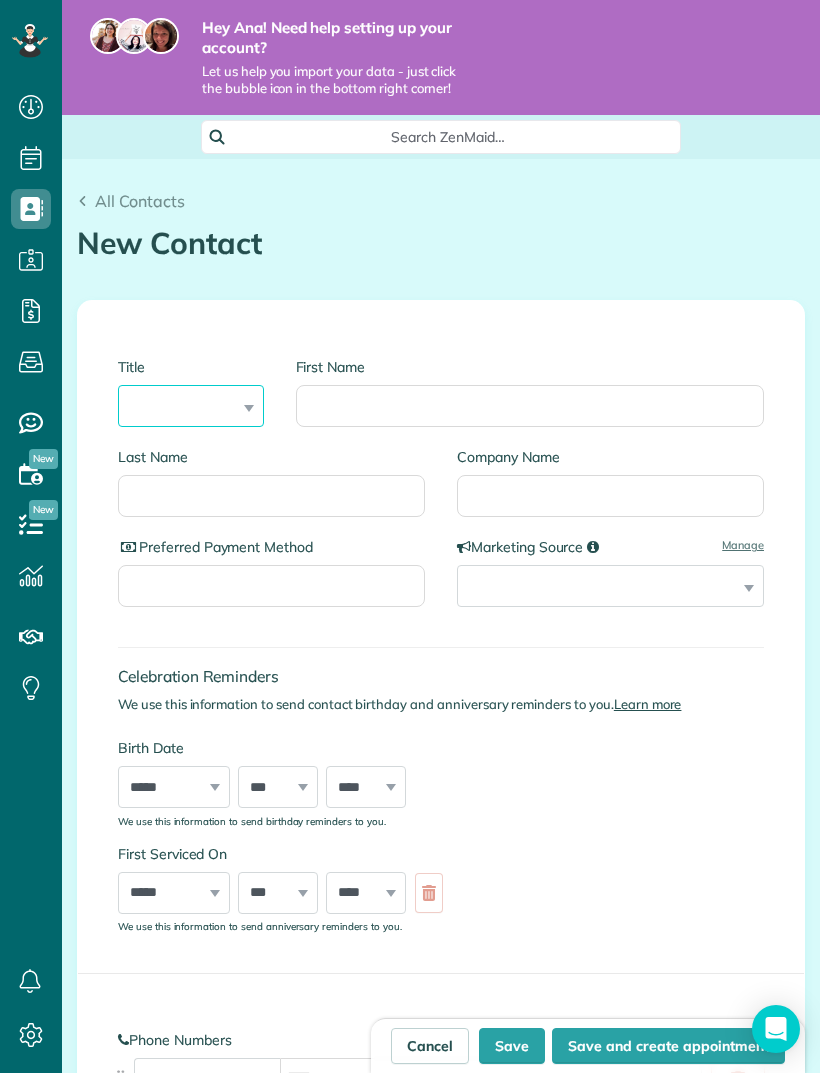 click on "***
****
***
***" at bounding box center [191, 406] 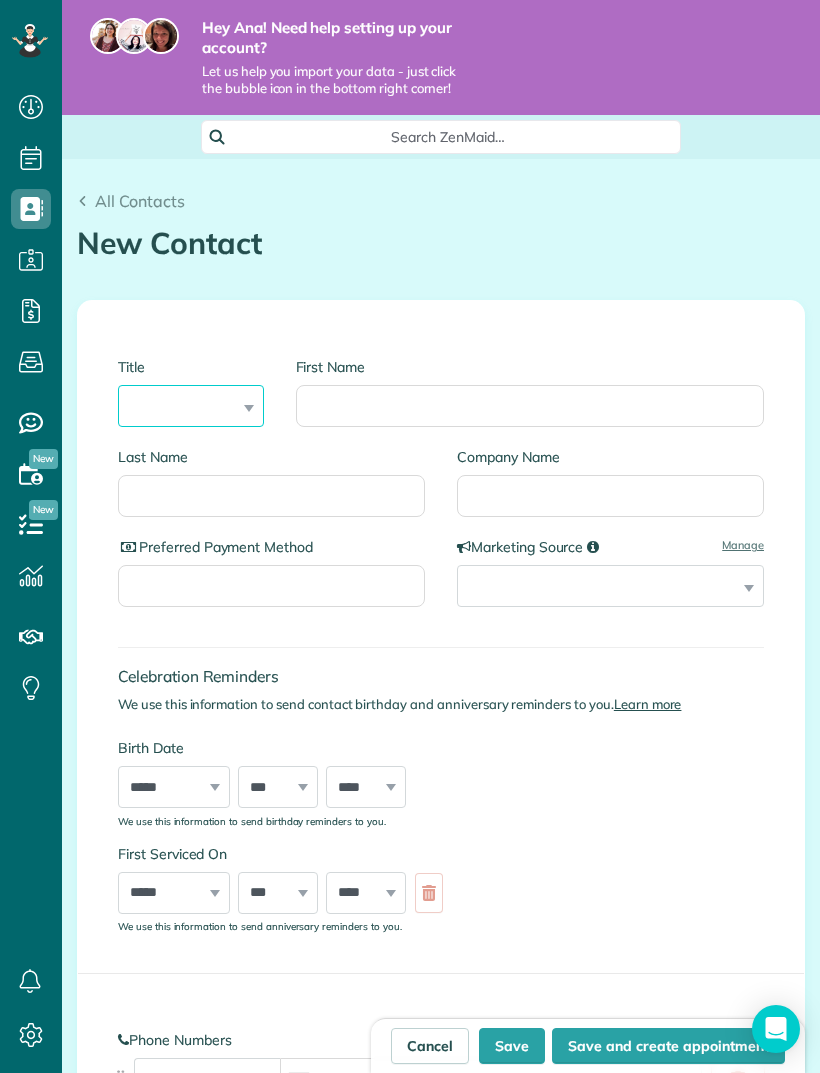 select on "***" 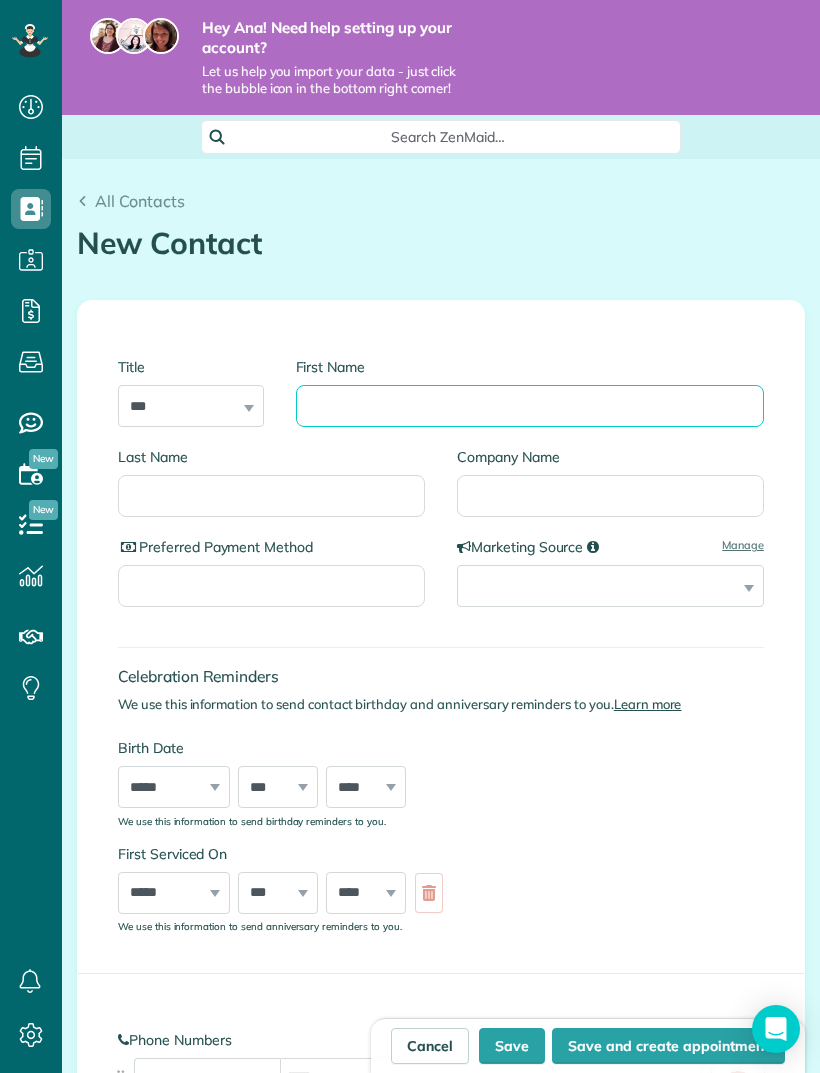click on "First Name" at bounding box center (530, 406) 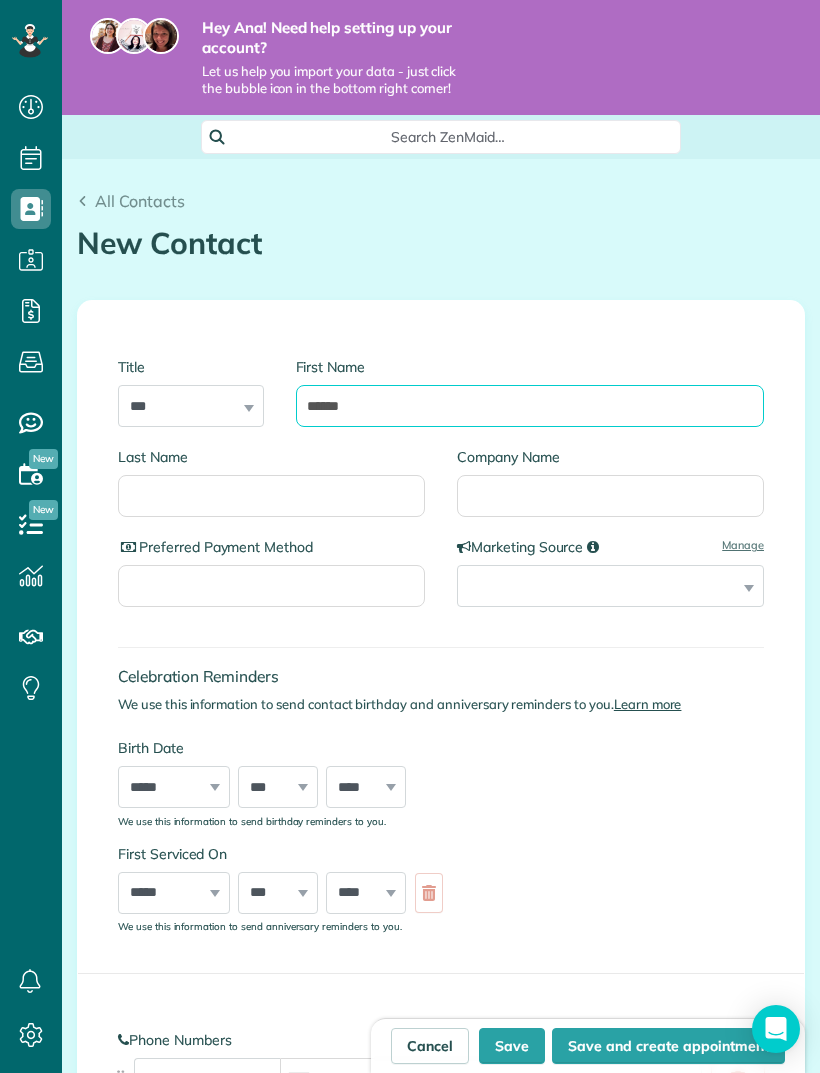 type on "******" 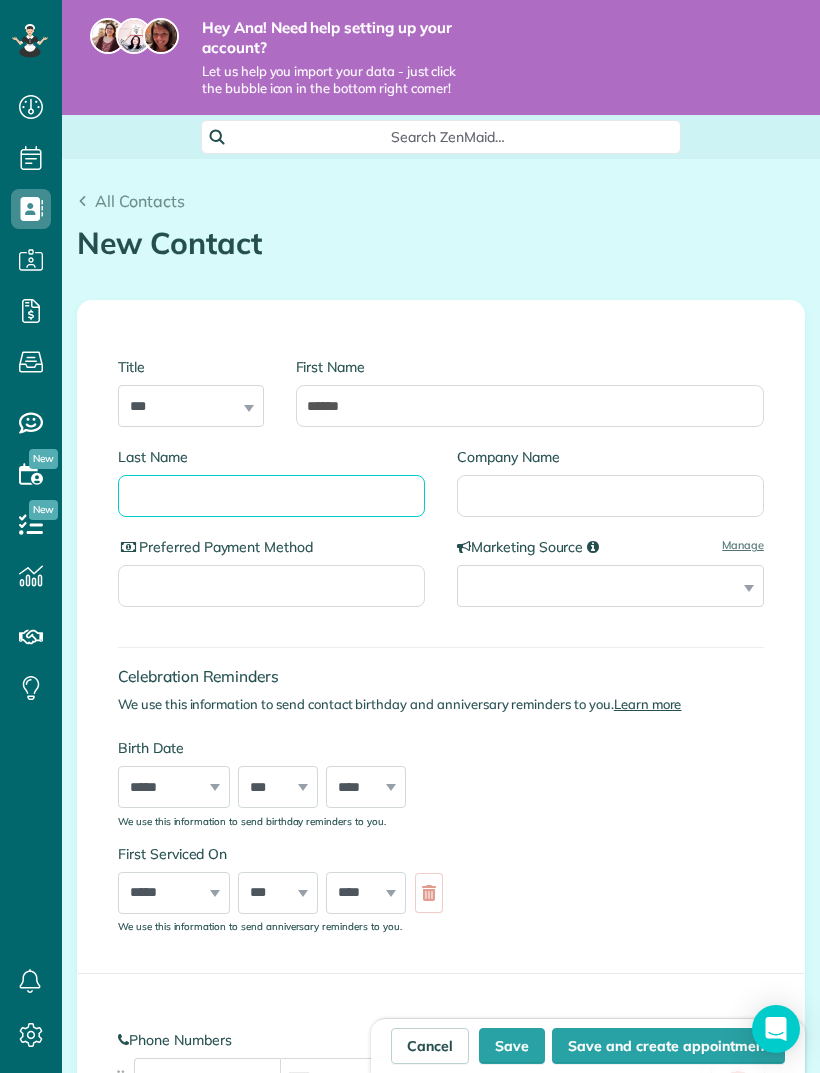 click on "Last Name" at bounding box center (271, 496) 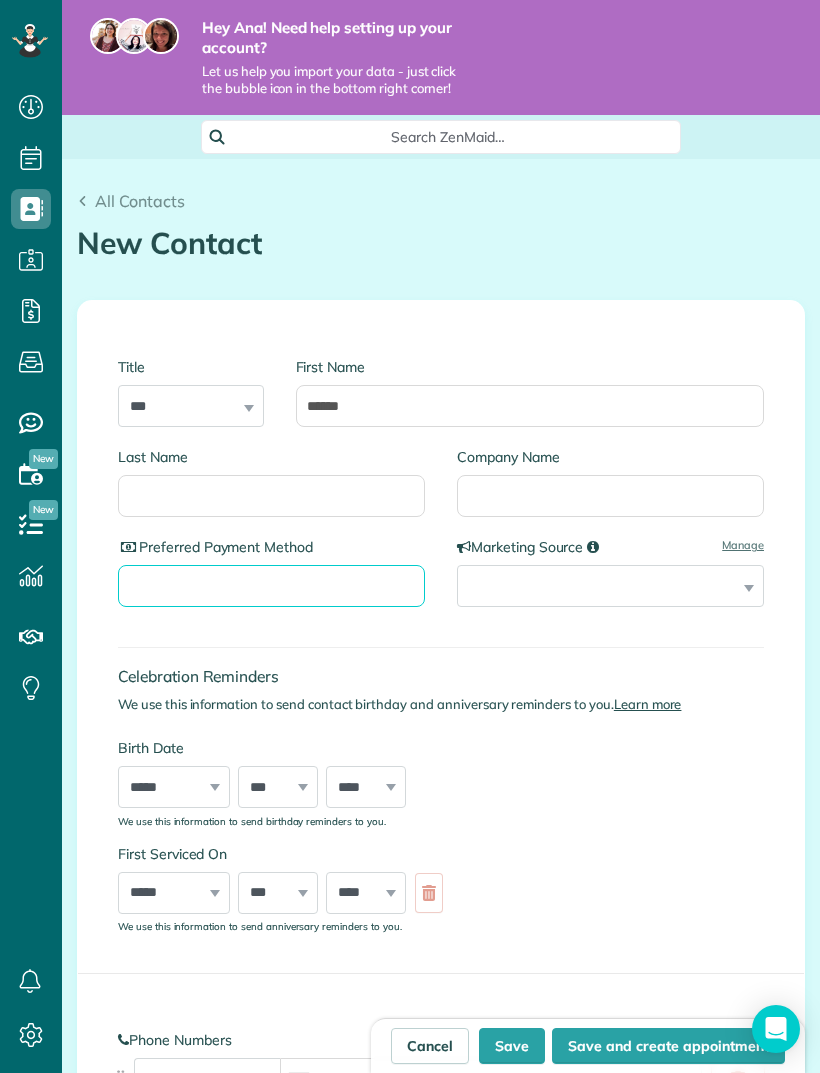 click on "Preferred Payment Method" at bounding box center [271, 586] 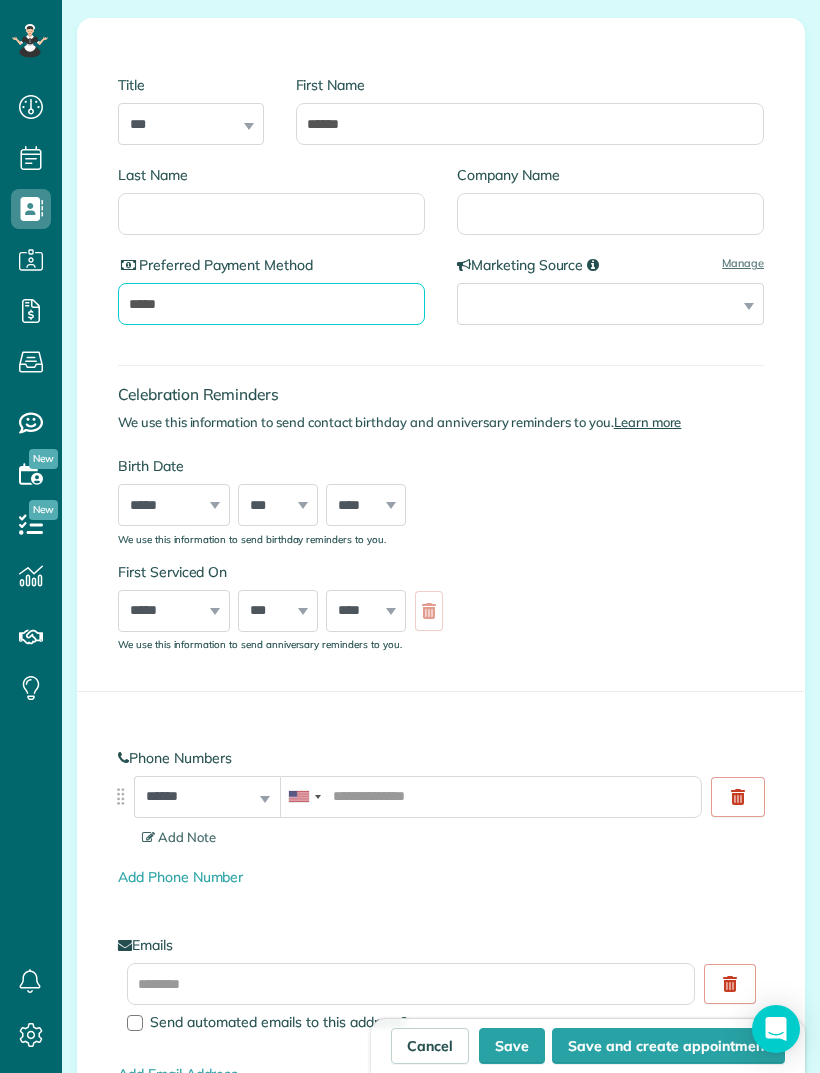 scroll, scrollTop: 285, scrollLeft: 0, axis: vertical 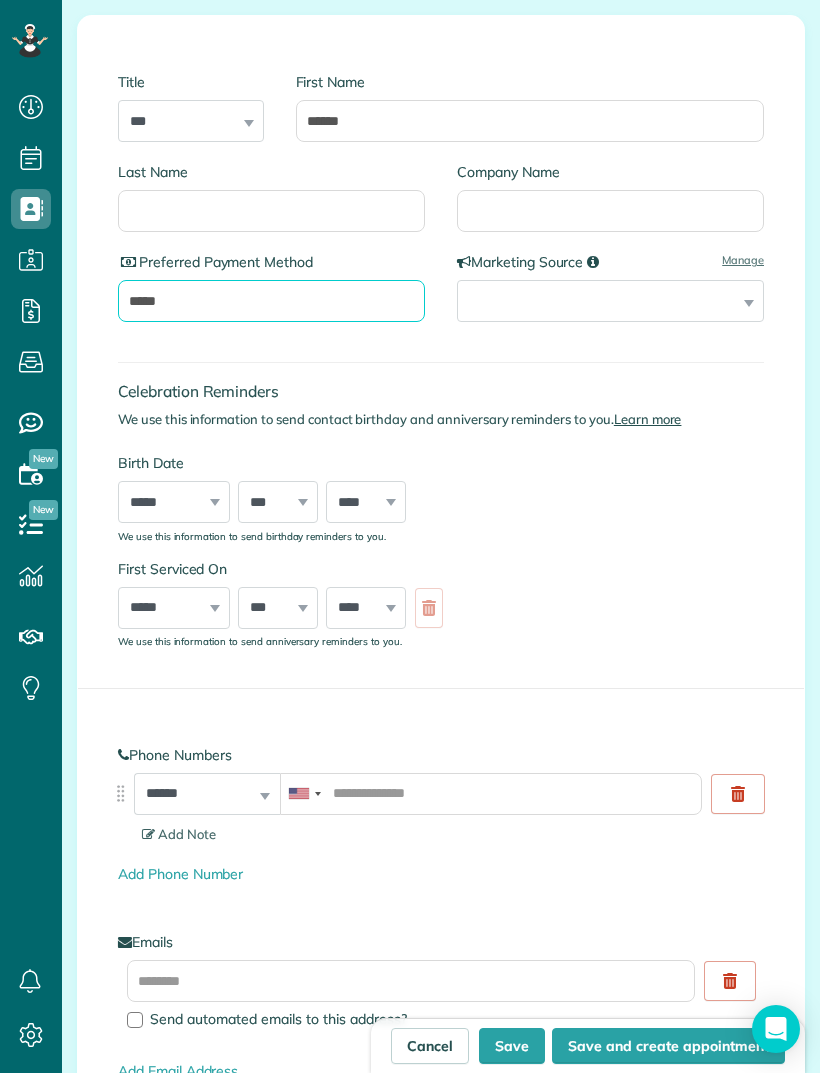 type on "*****" 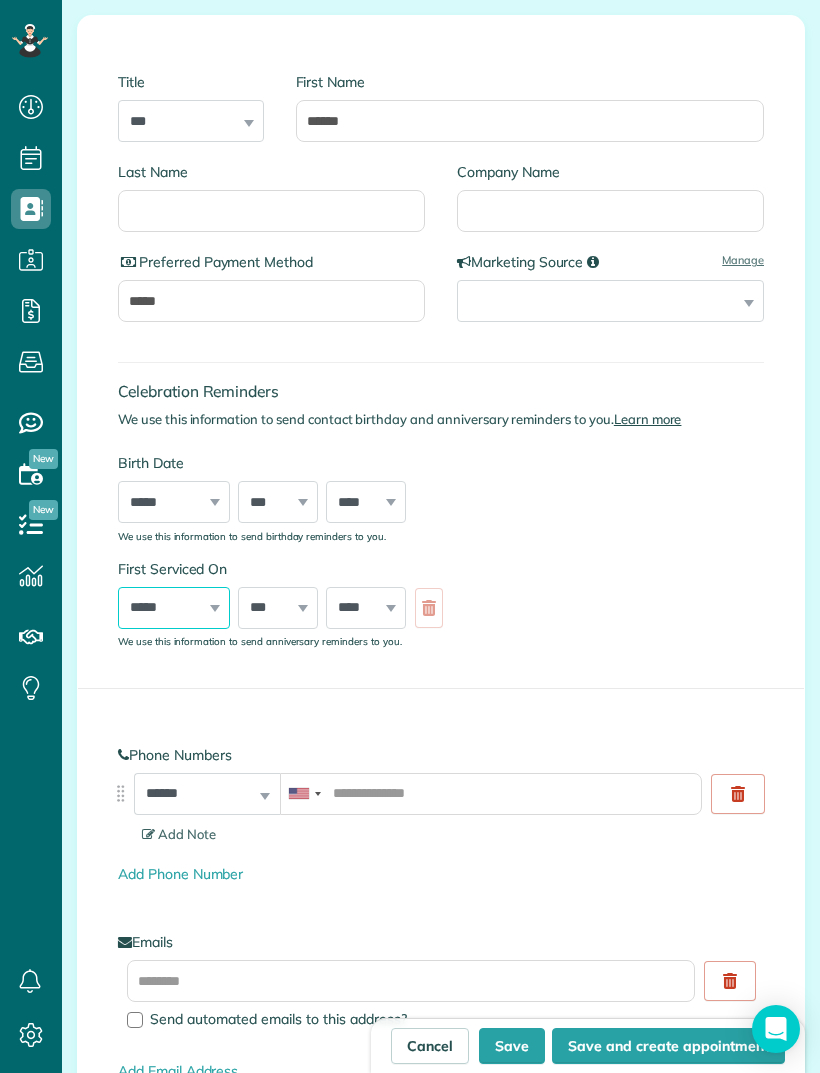 click on "*****
*******
********
*****
*****
***
****
****
******
*********
*******
********
********" at bounding box center (174, 608) 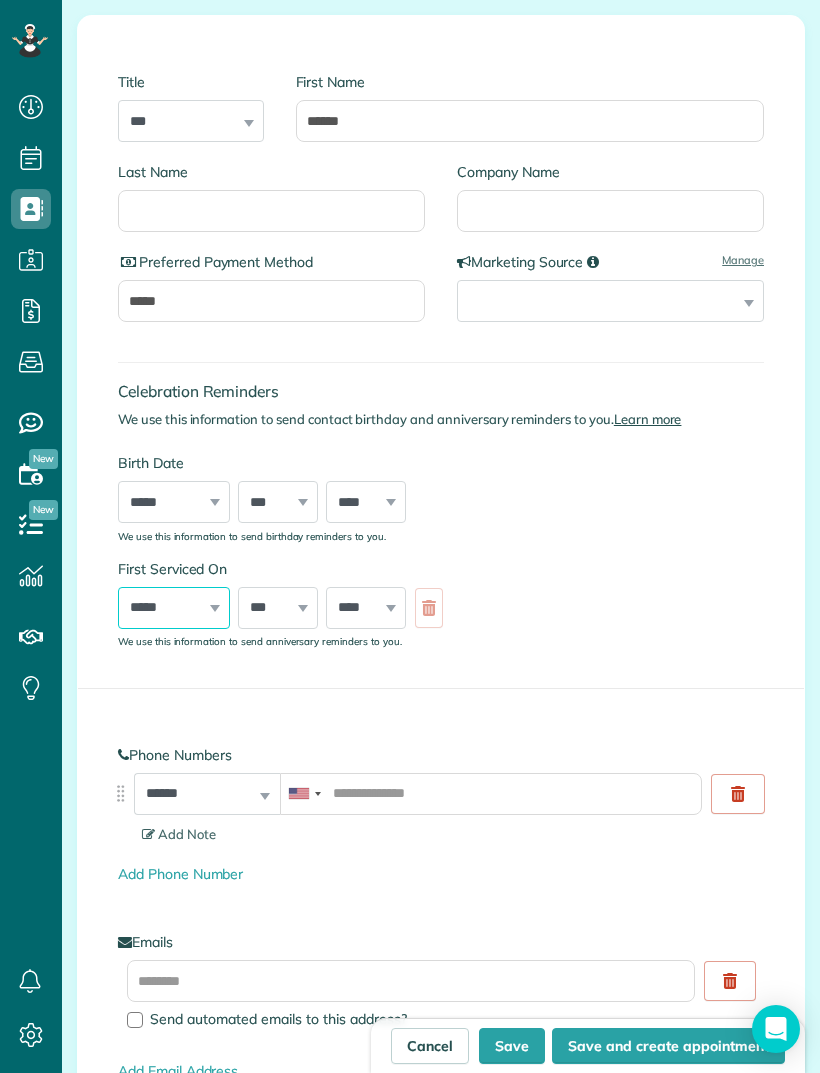 select on "*" 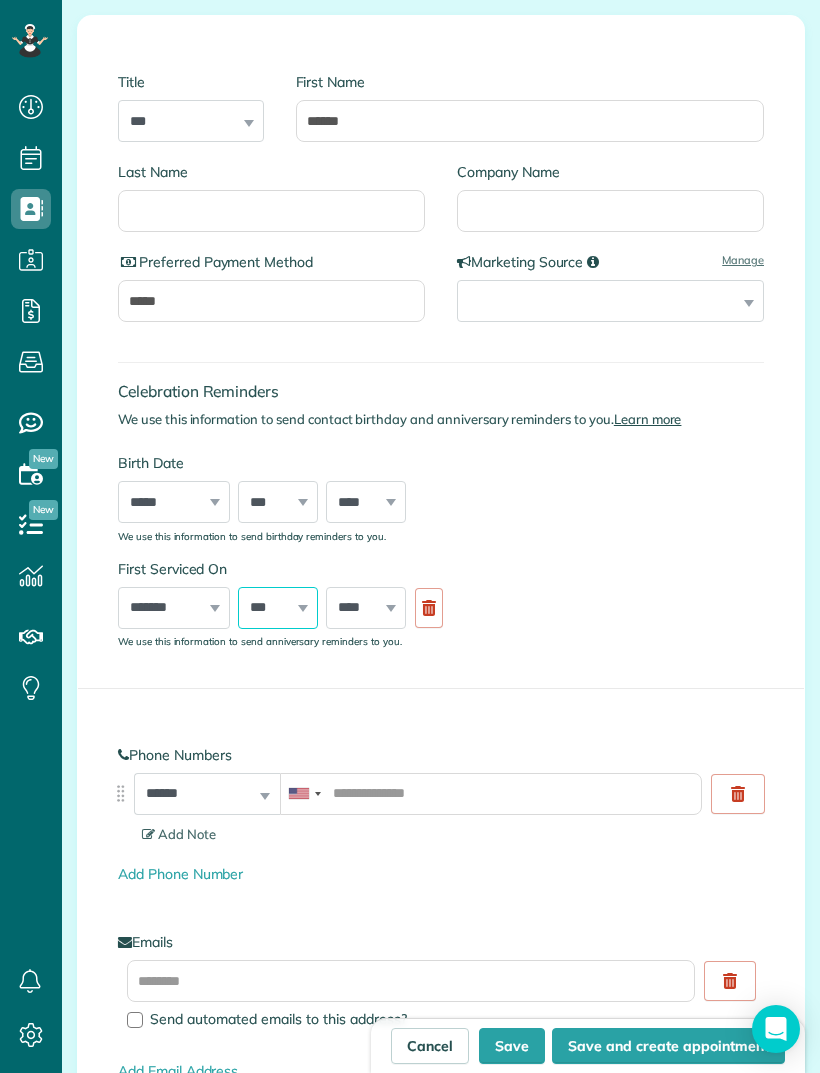 click on "***
*
*
*
*
*
*
*
*
*
**
**
**
**
**
**
**
**
**
**
**
**
**
**
**
**
**
**
**
**
**
**" at bounding box center (278, 608) 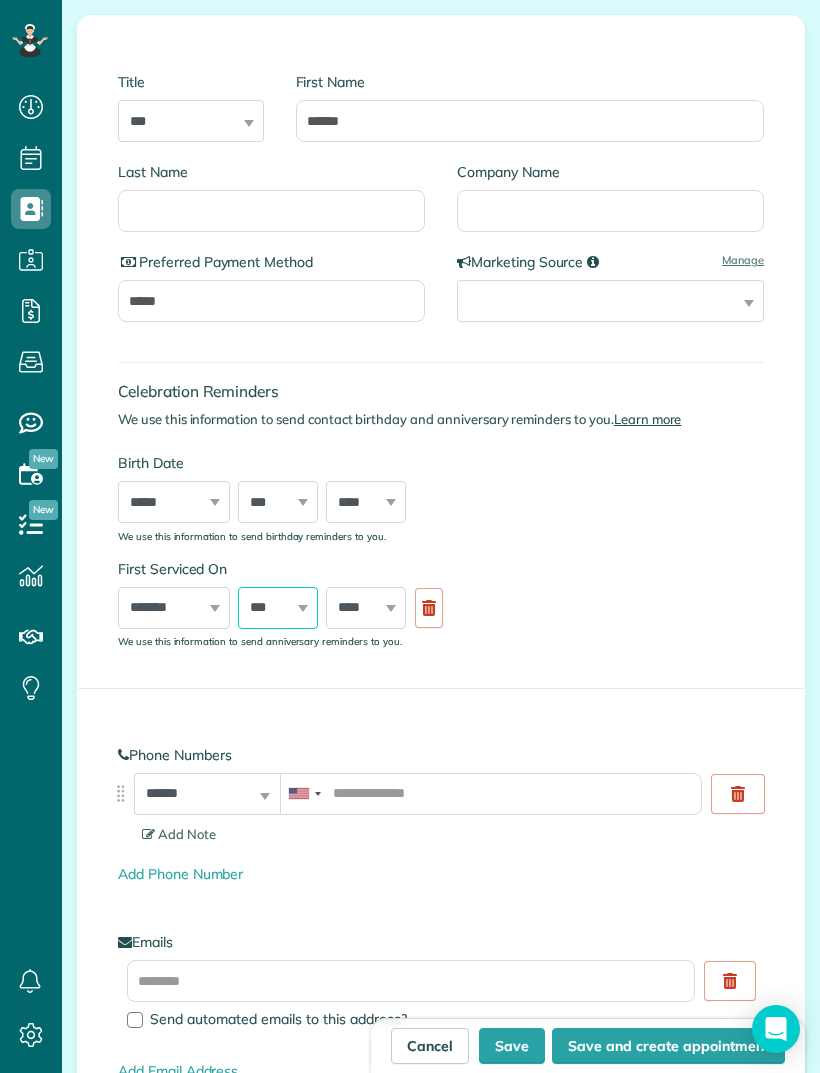 select on "**" 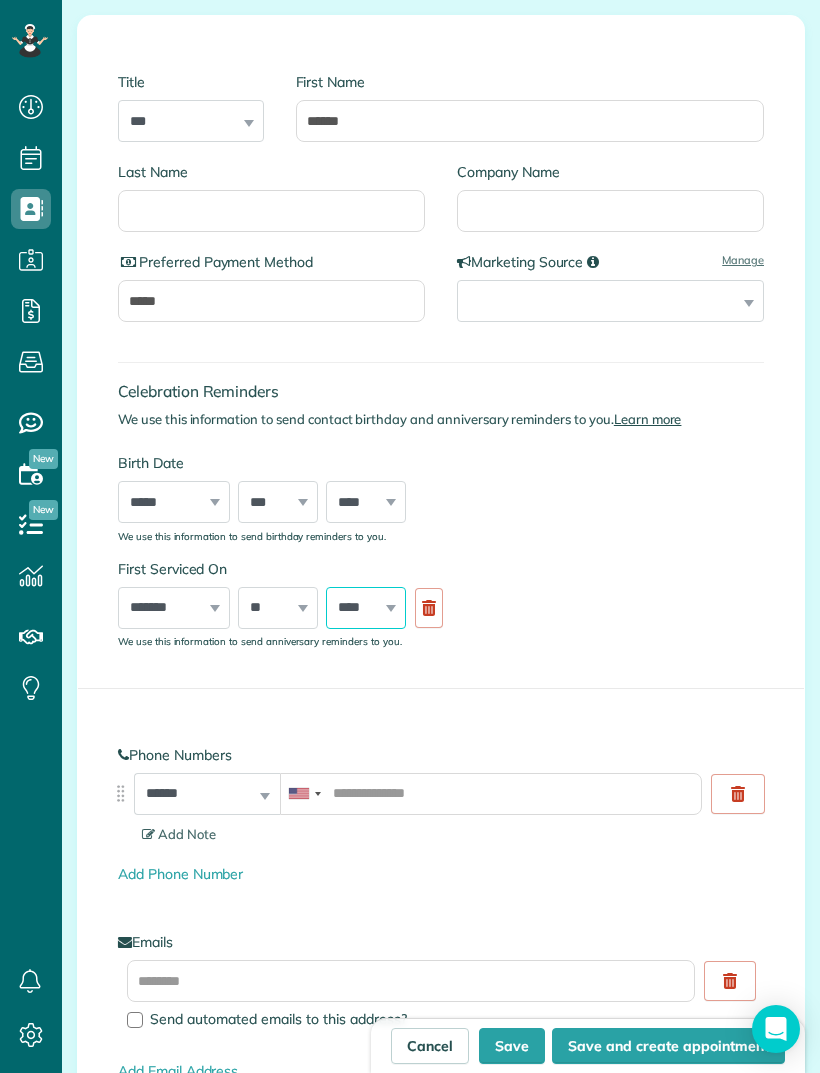 click on "****
****
****
****
****
****
****
****
****
****
****
****
****
****
****
****
****
****
****
****
****
****
****
****
****
****
****
****
****
****
****
****
****
****
****
****
****
****
****
****
****
****
****
****
****
****
****
****
****
****
****
****" at bounding box center (366, 608) 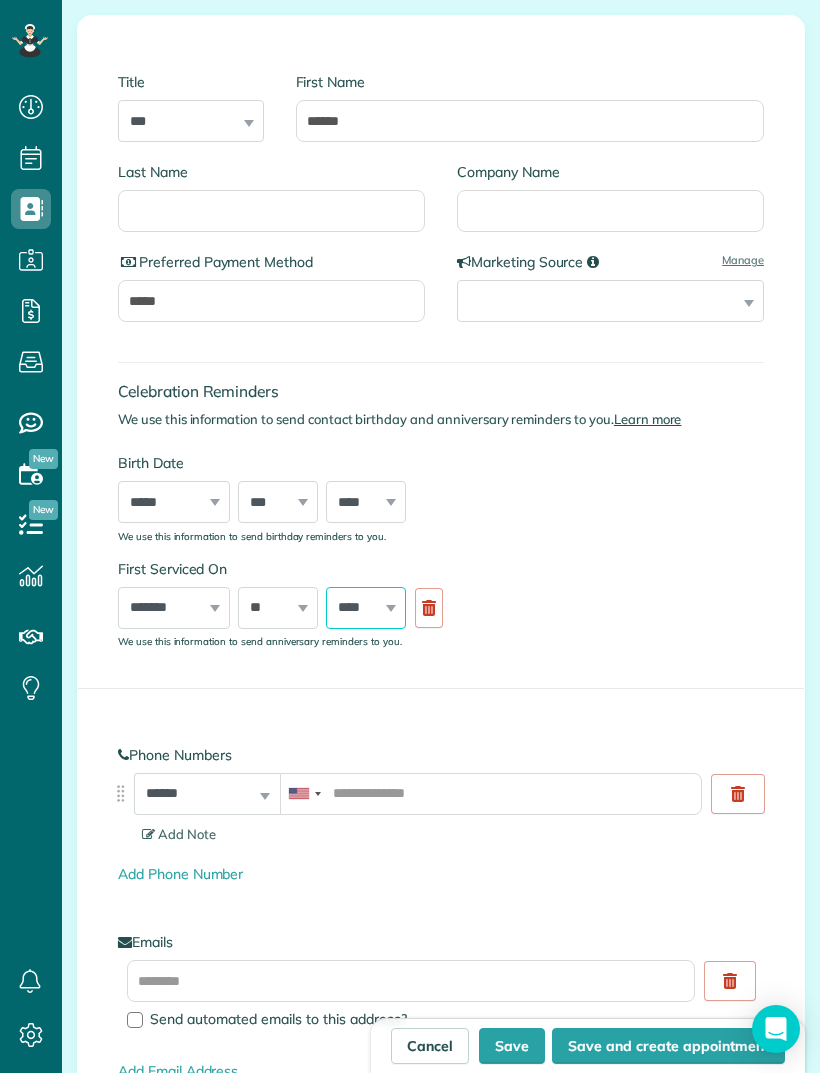 select on "****" 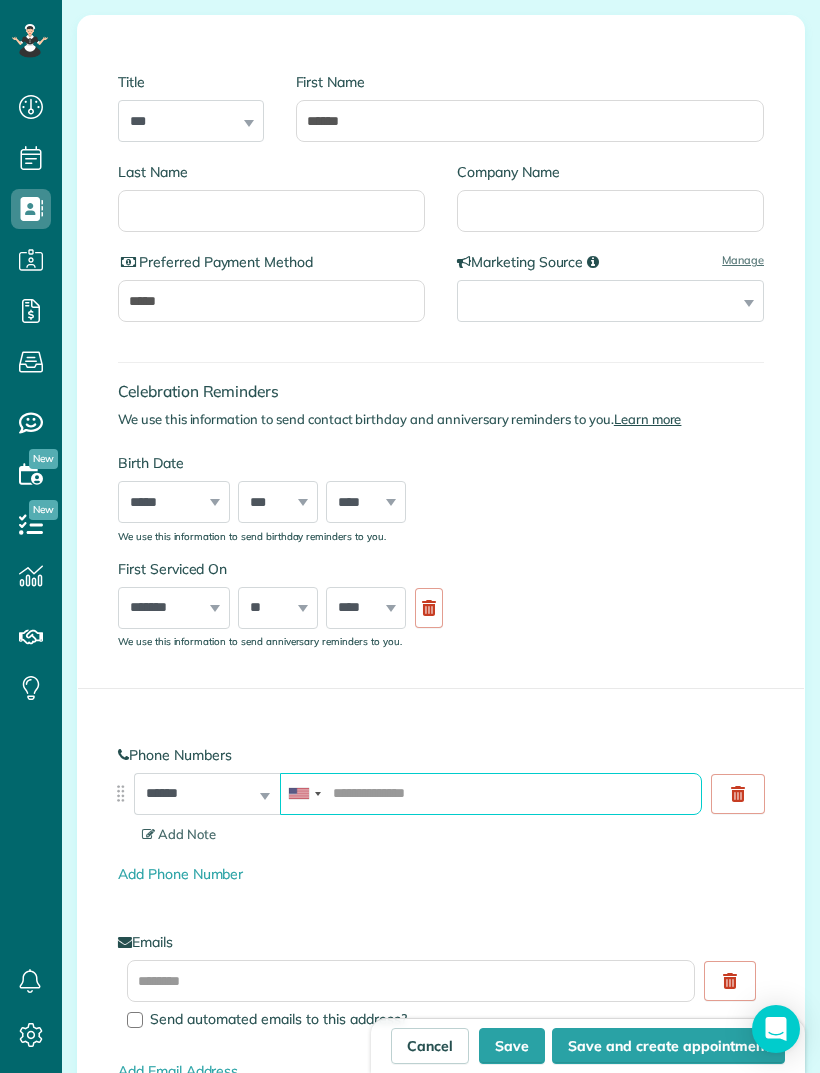 click at bounding box center [491, 794] 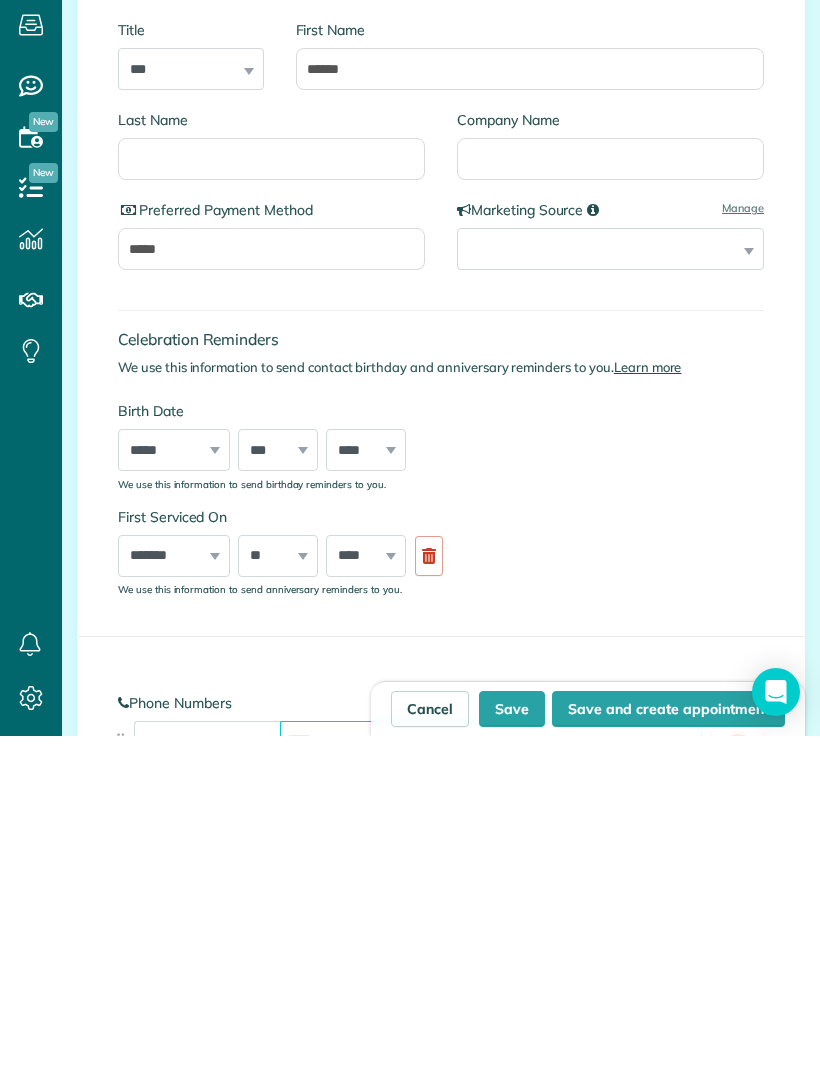 scroll, scrollTop: 0, scrollLeft: 0, axis: both 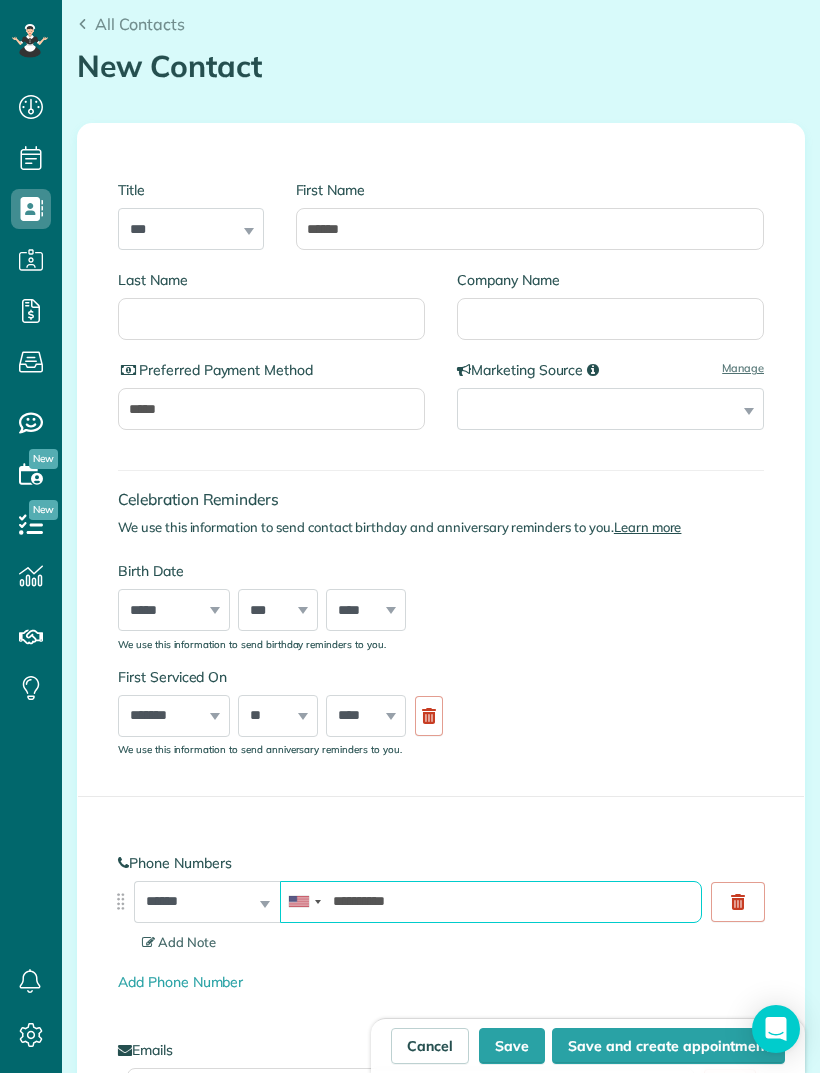 type on "**********" 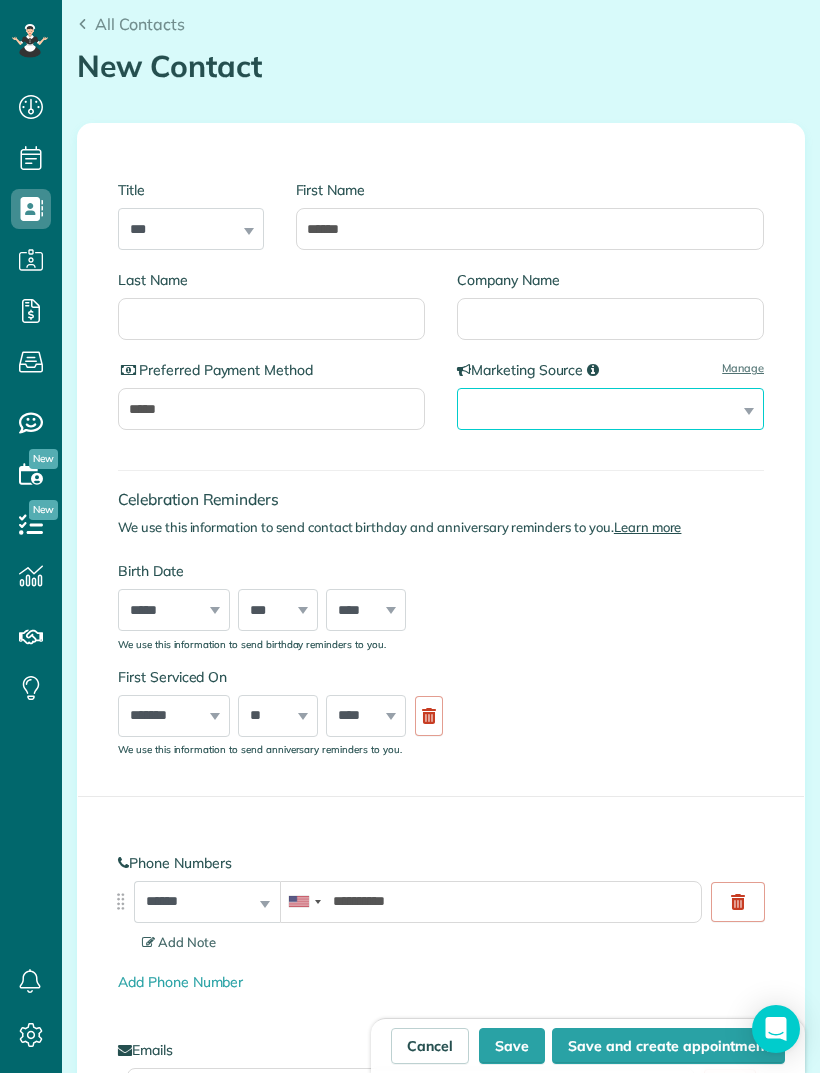 click on "**********" at bounding box center [610, 409] 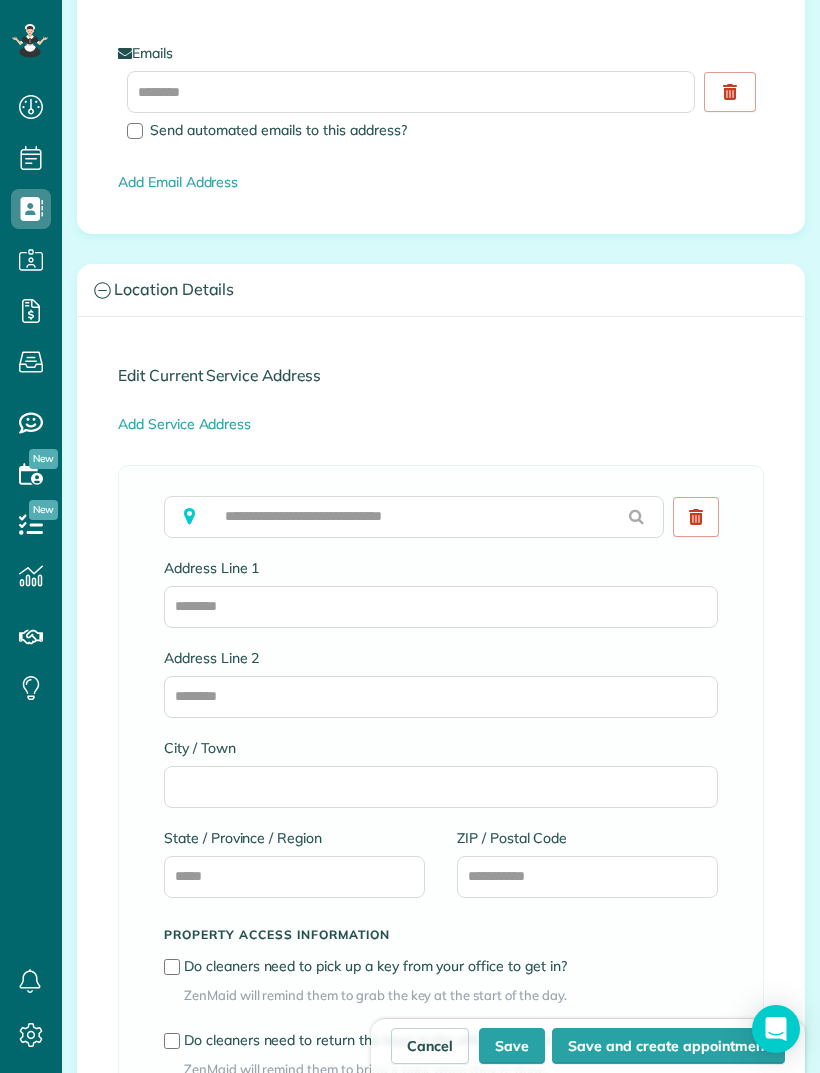 scroll, scrollTop: 1176, scrollLeft: 0, axis: vertical 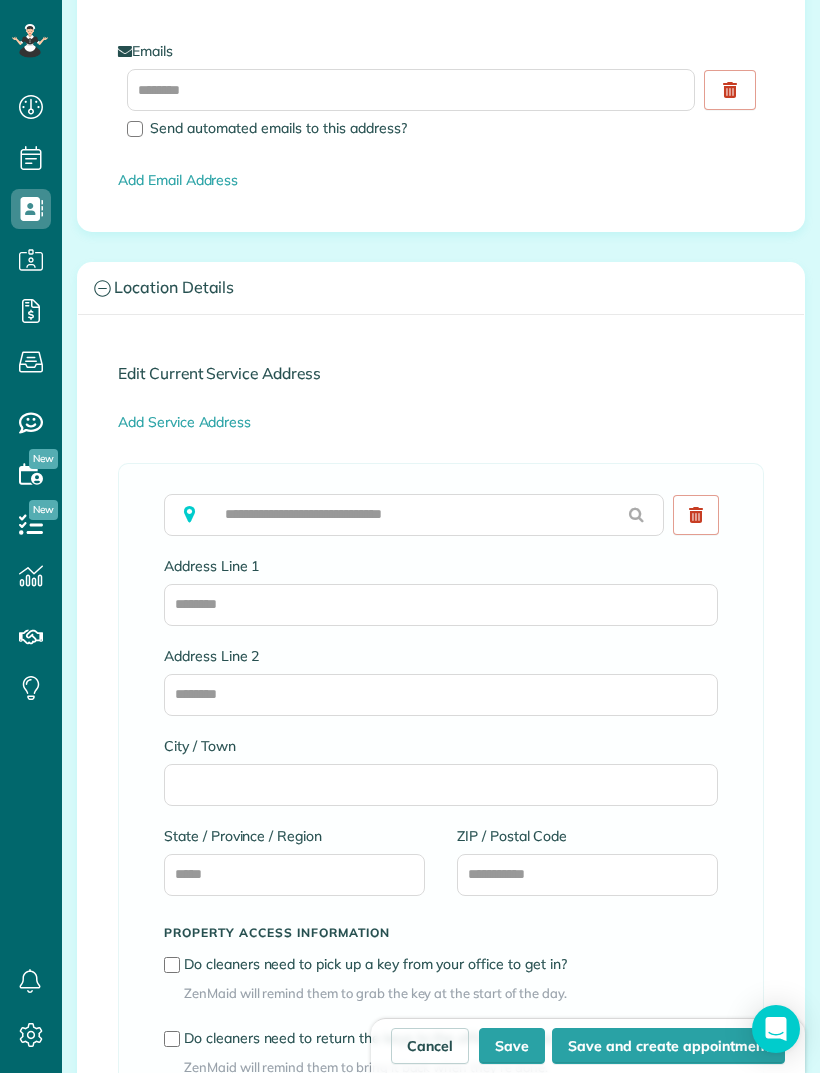 click on "Add Service Address" at bounding box center (184, 422) 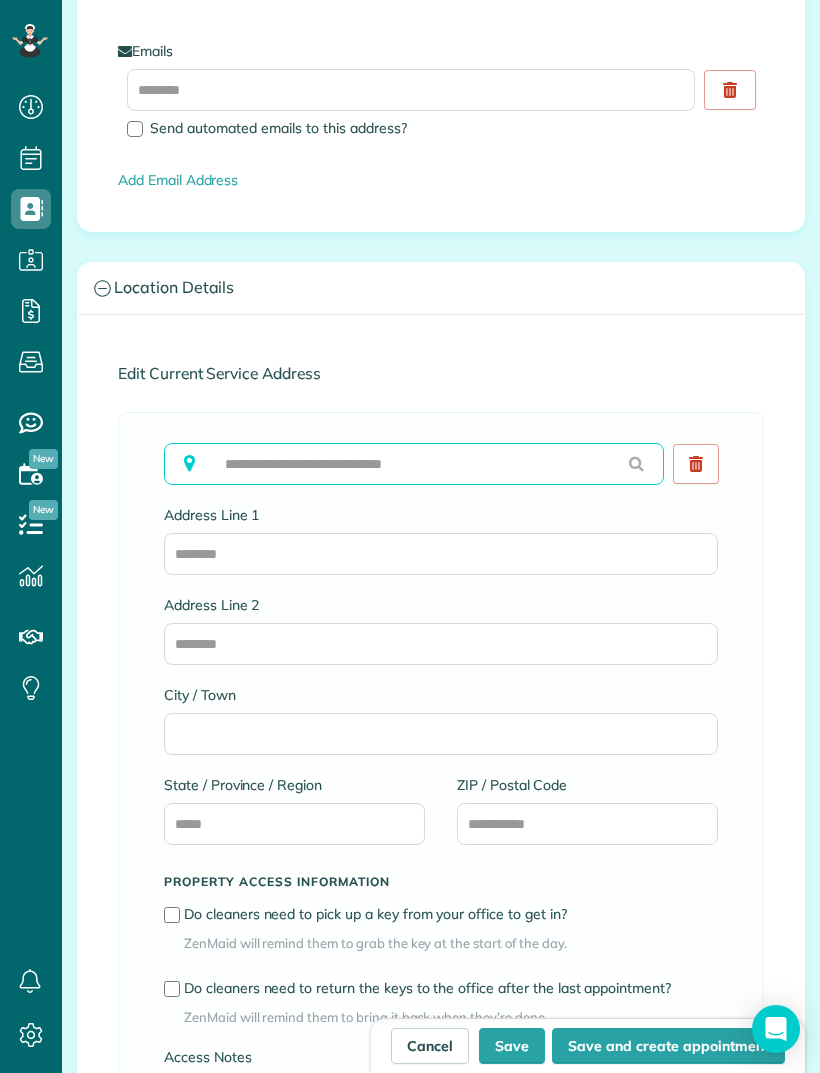 click at bounding box center [414, 464] 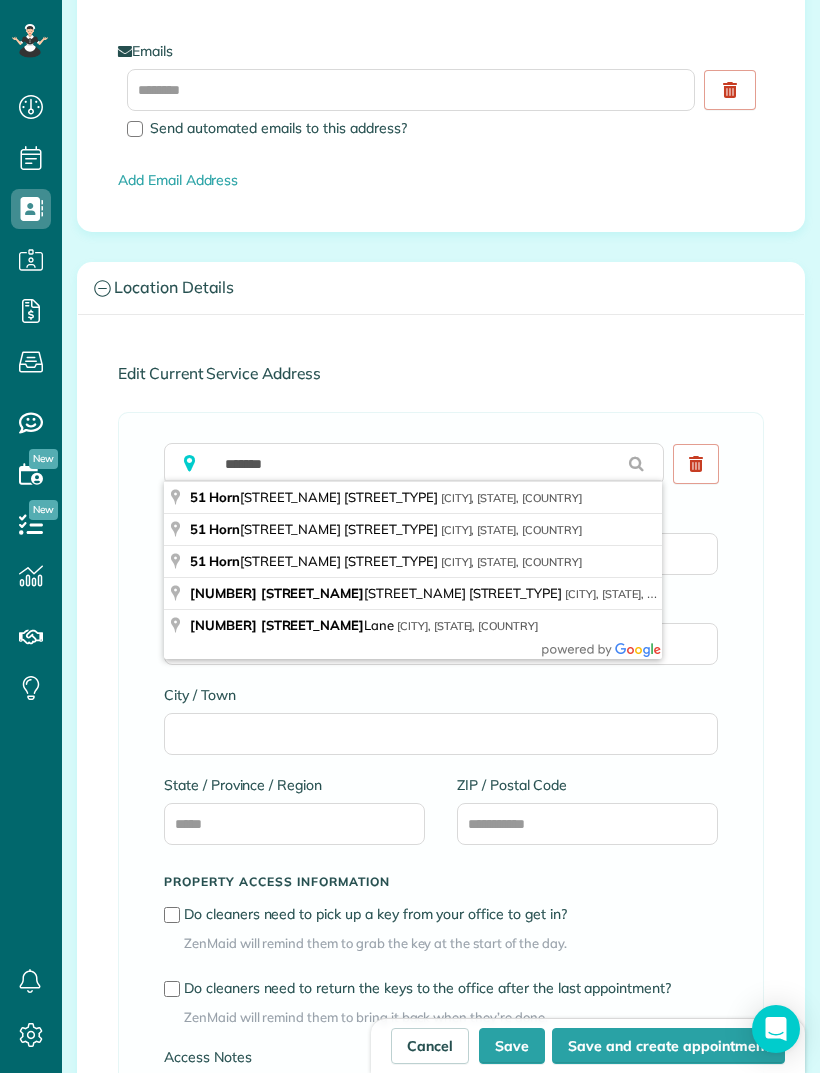 type on "**********" 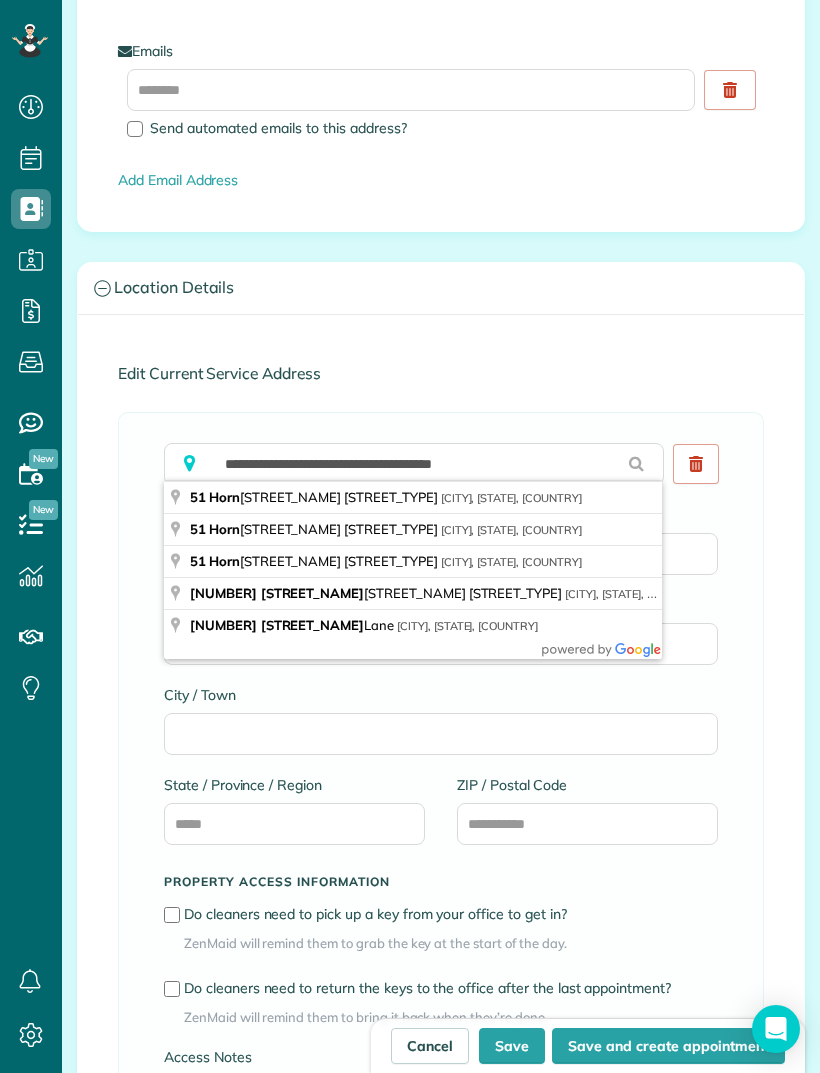 type on "**********" 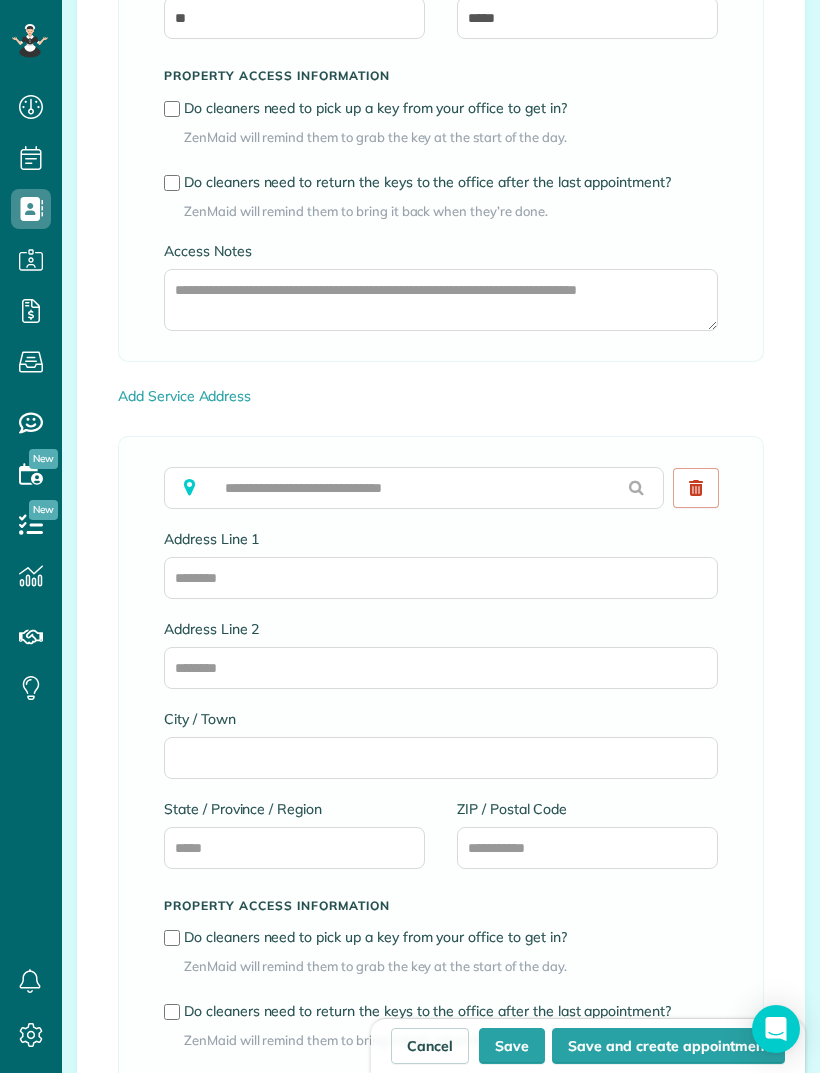 scroll, scrollTop: 2020, scrollLeft: 0, axis: vertical 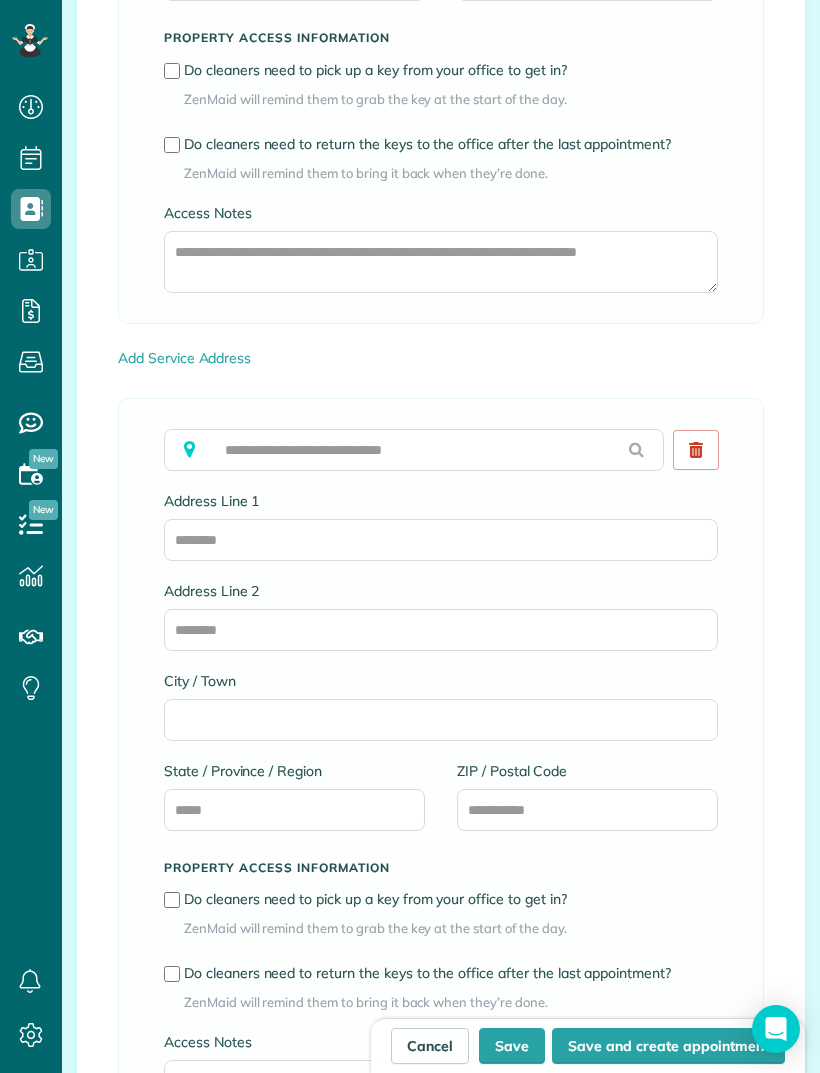 click 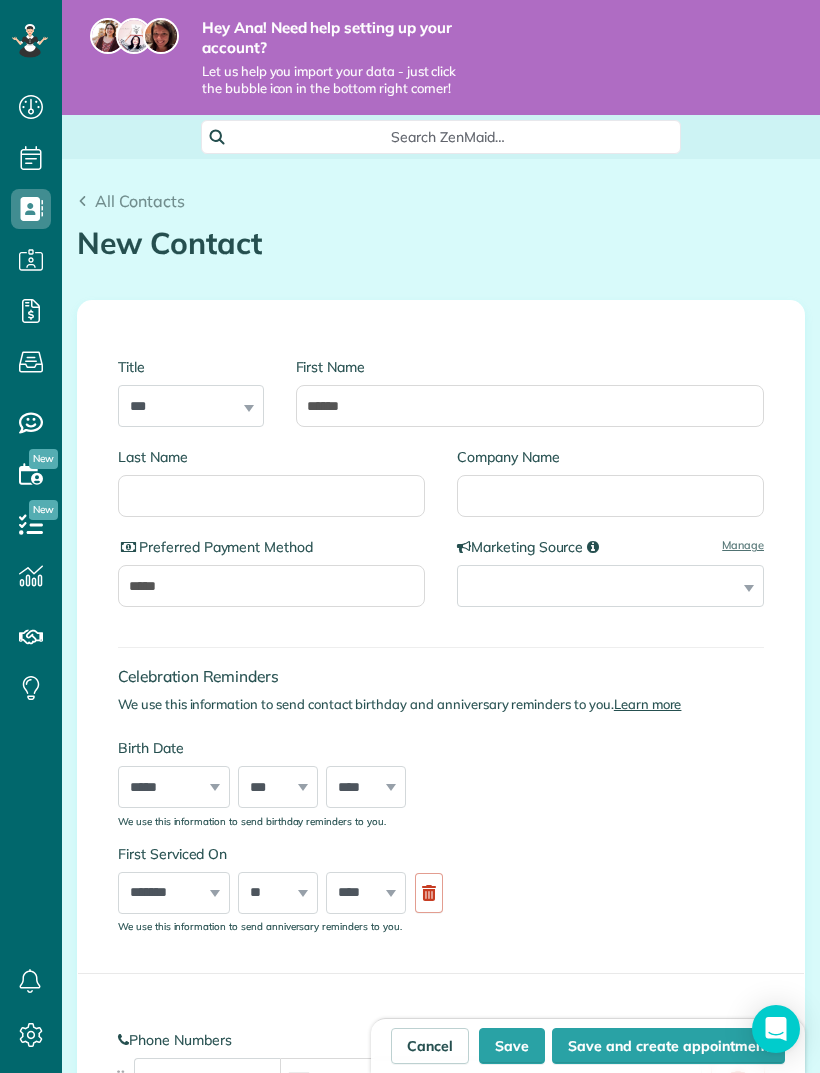 scroll, scrollTop: 0, scrollLeft: 0, axis: both 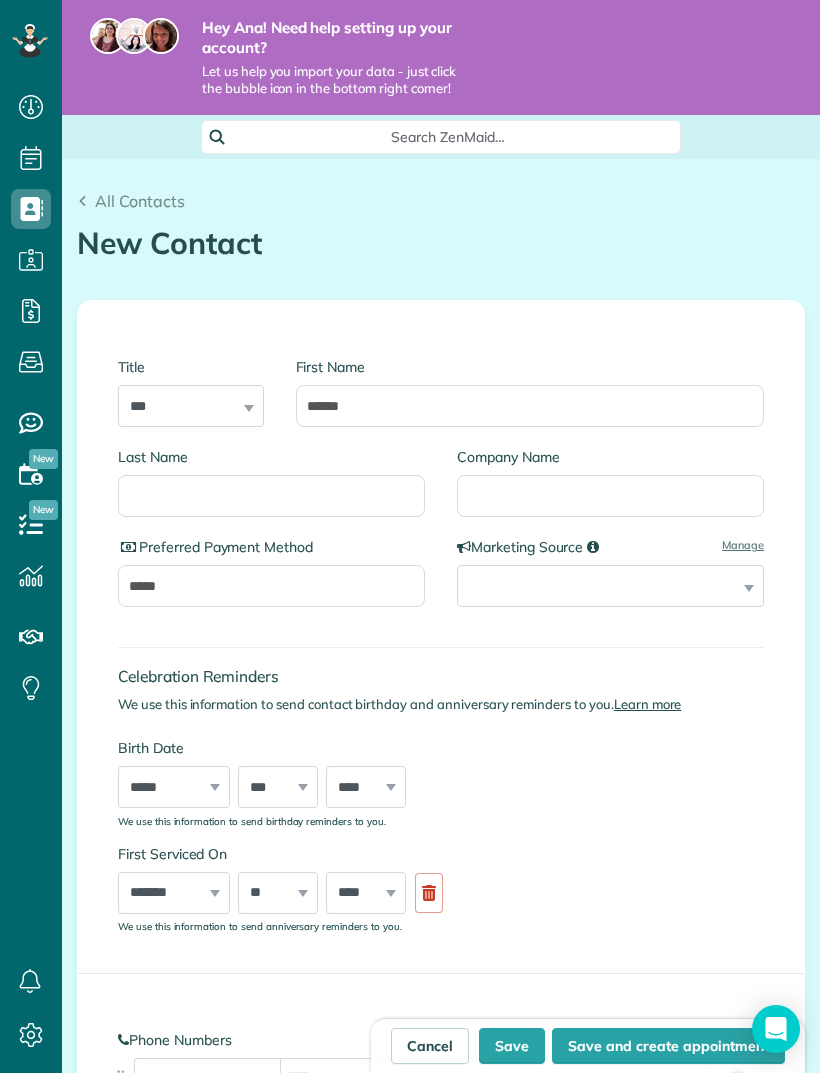 click on "New Contact" at bounding box center (441, 243) 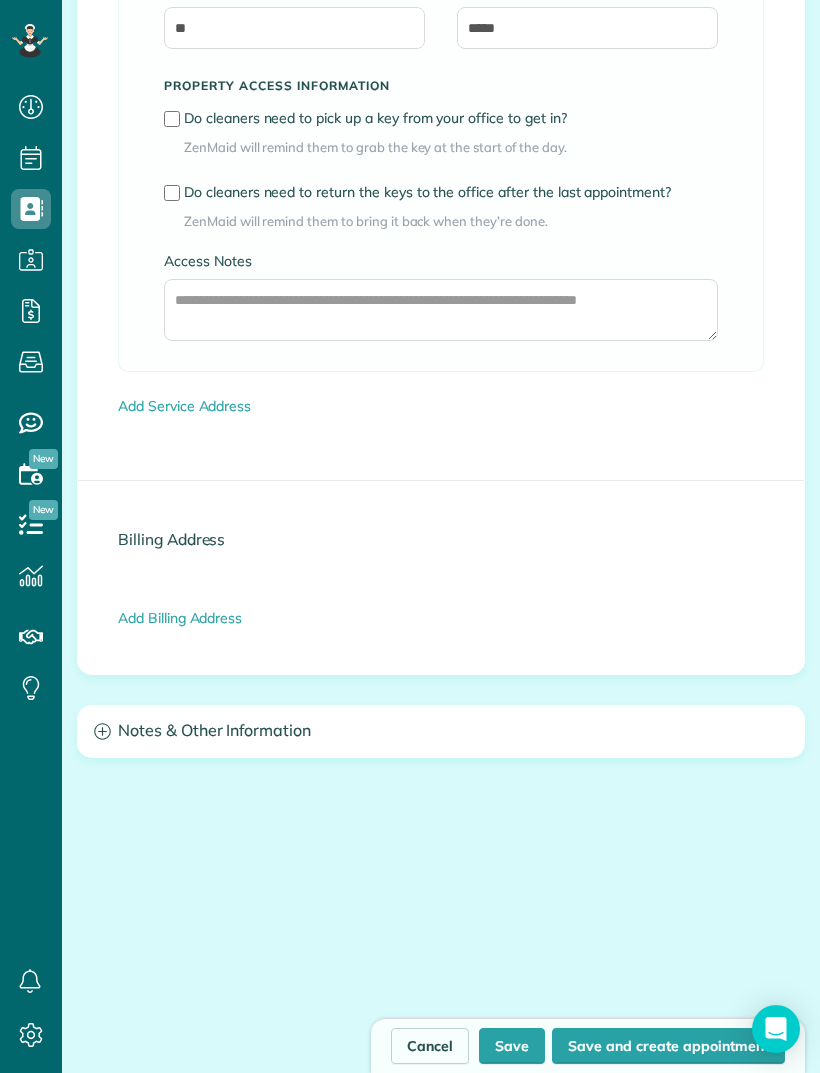 scroll, scrollTop: 1976, scrollLeft: 0, axis: vertical 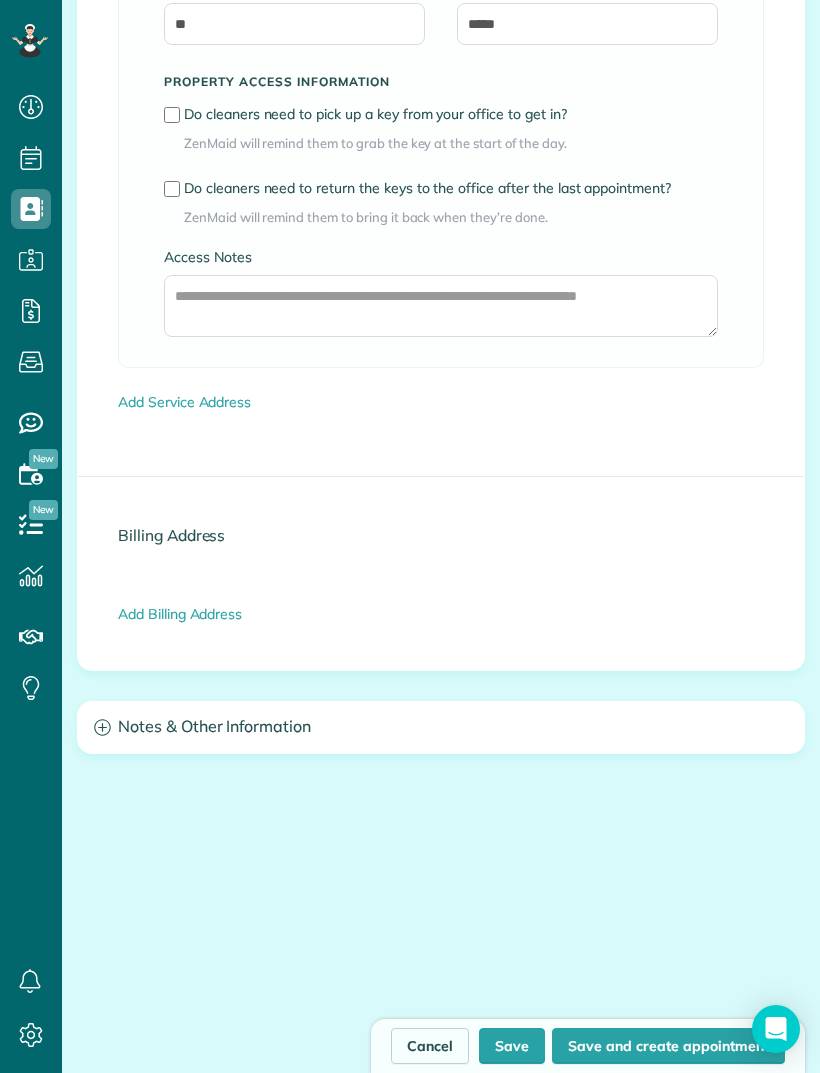 click 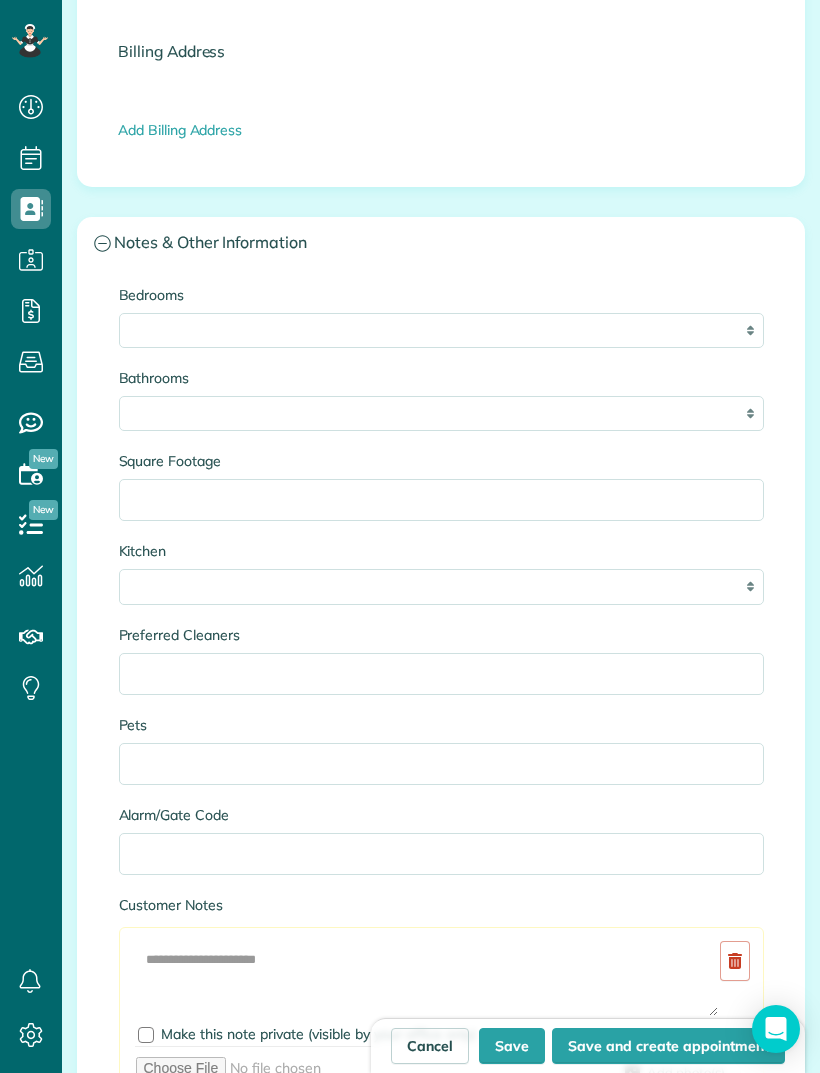 scroll, scrollTop: 2486, scrollLeft: 0, axis: vertical 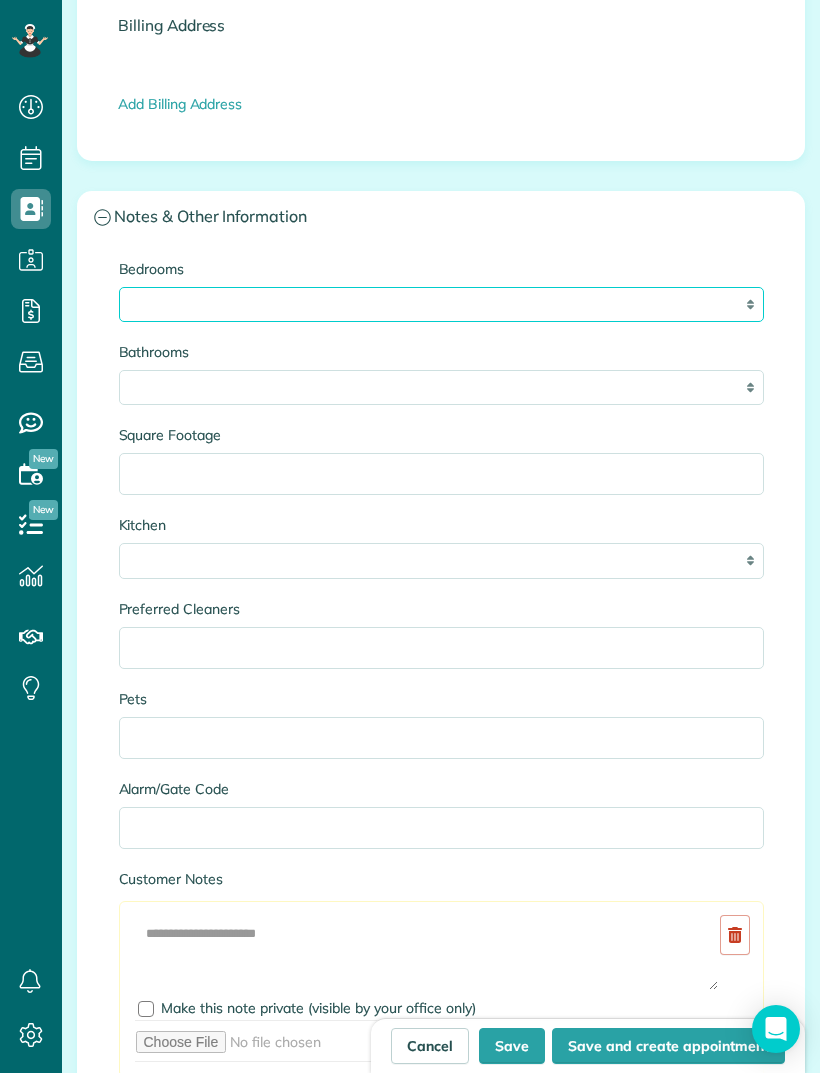 click on "*
*
*
*
**" at bounding box center [441, 304] 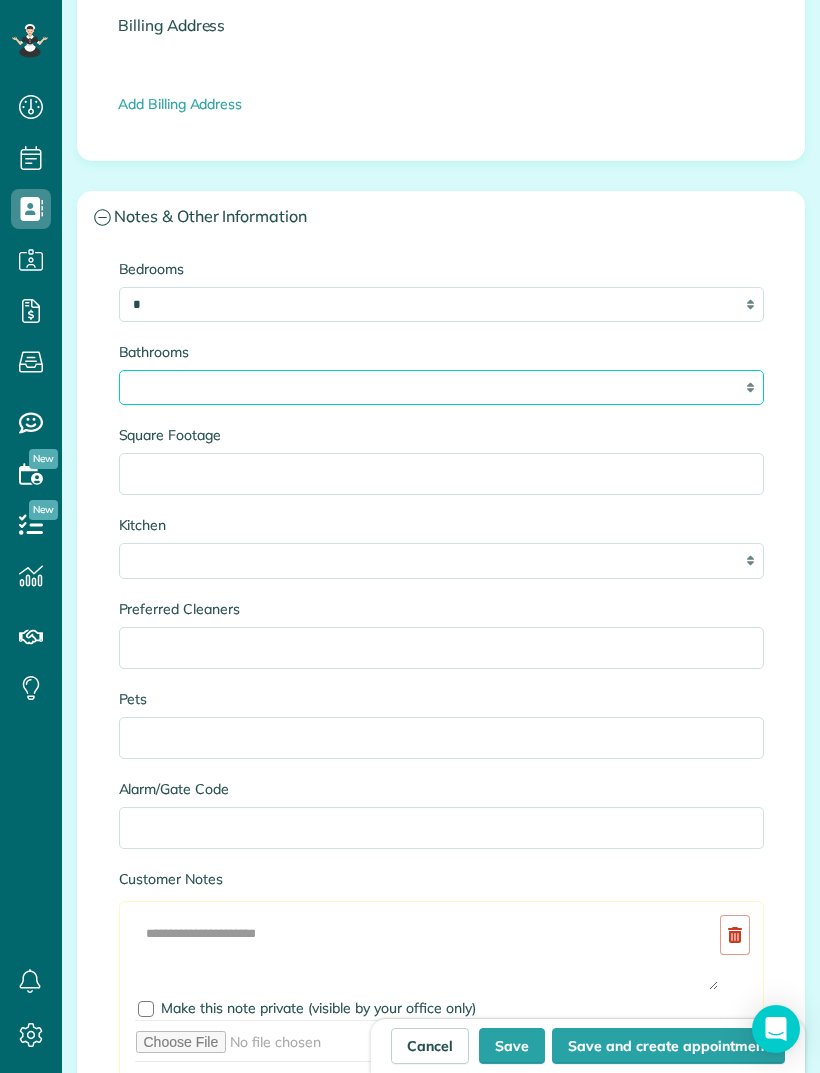 click on "*
***
*
***
*
***
*
***
**" at bounding box center (441, 387) 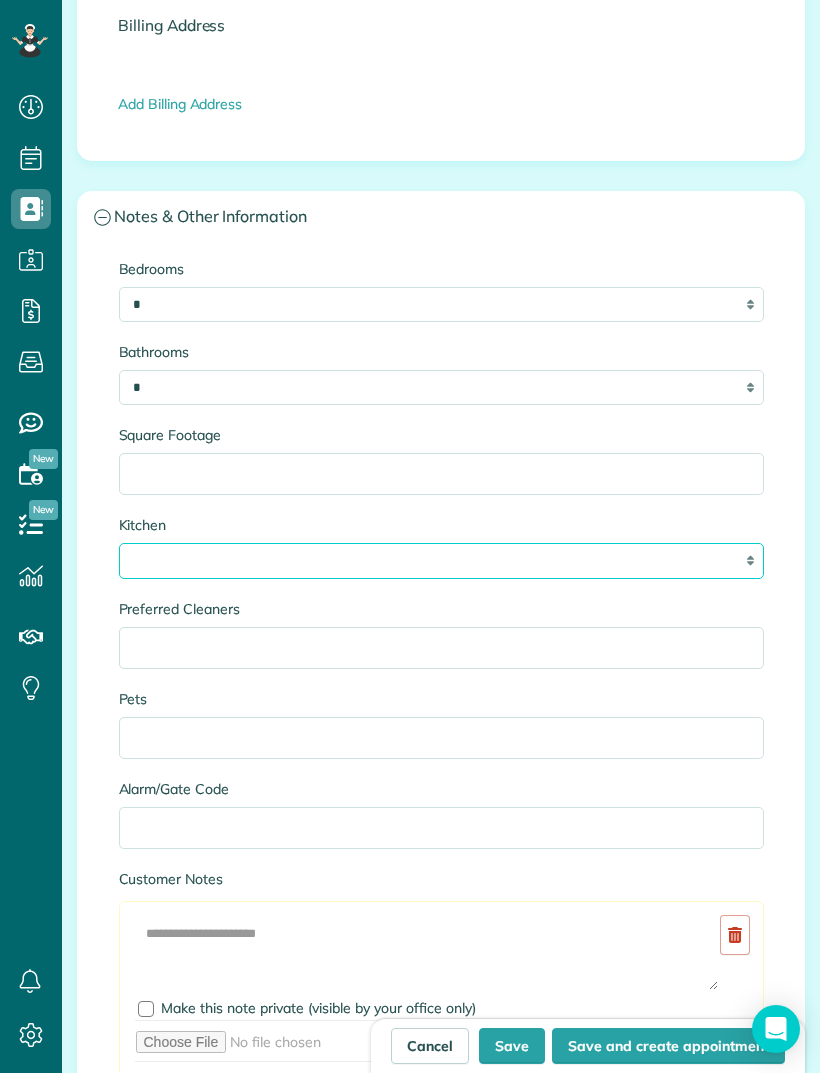 click on "*
*
*
*" at bounding box center [441, 560] 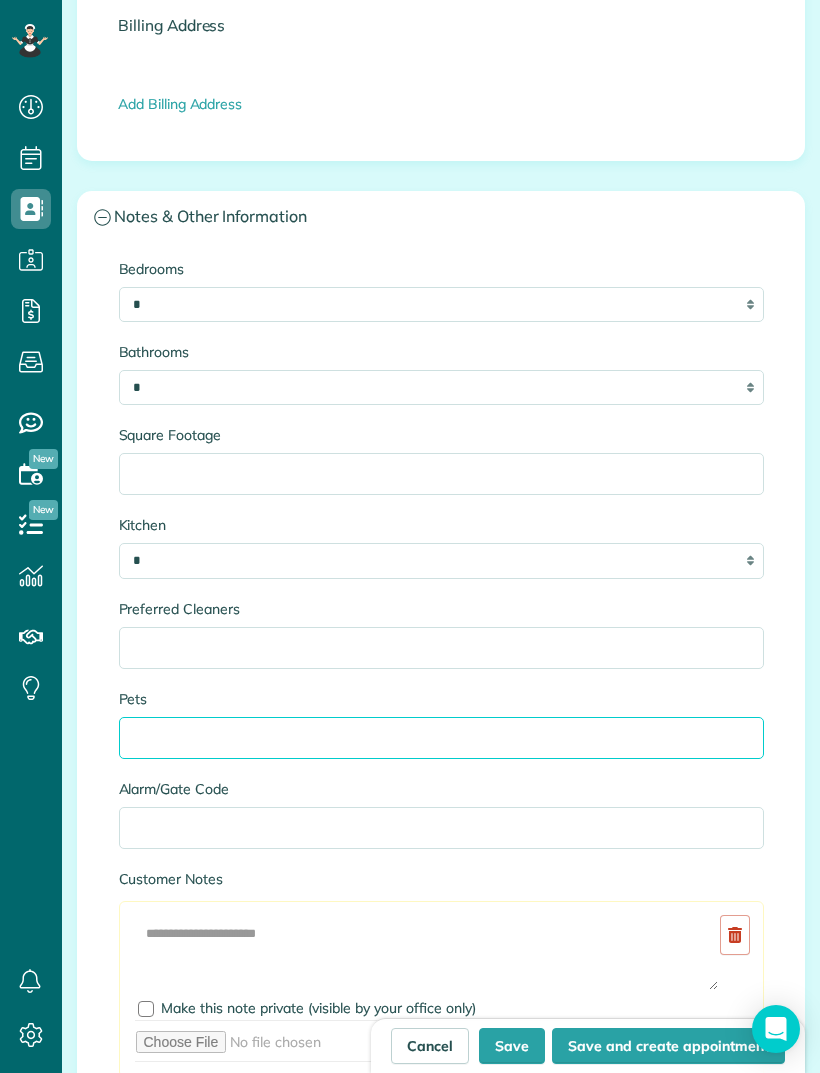 click on "Pets" at bounding box center [441, 738] 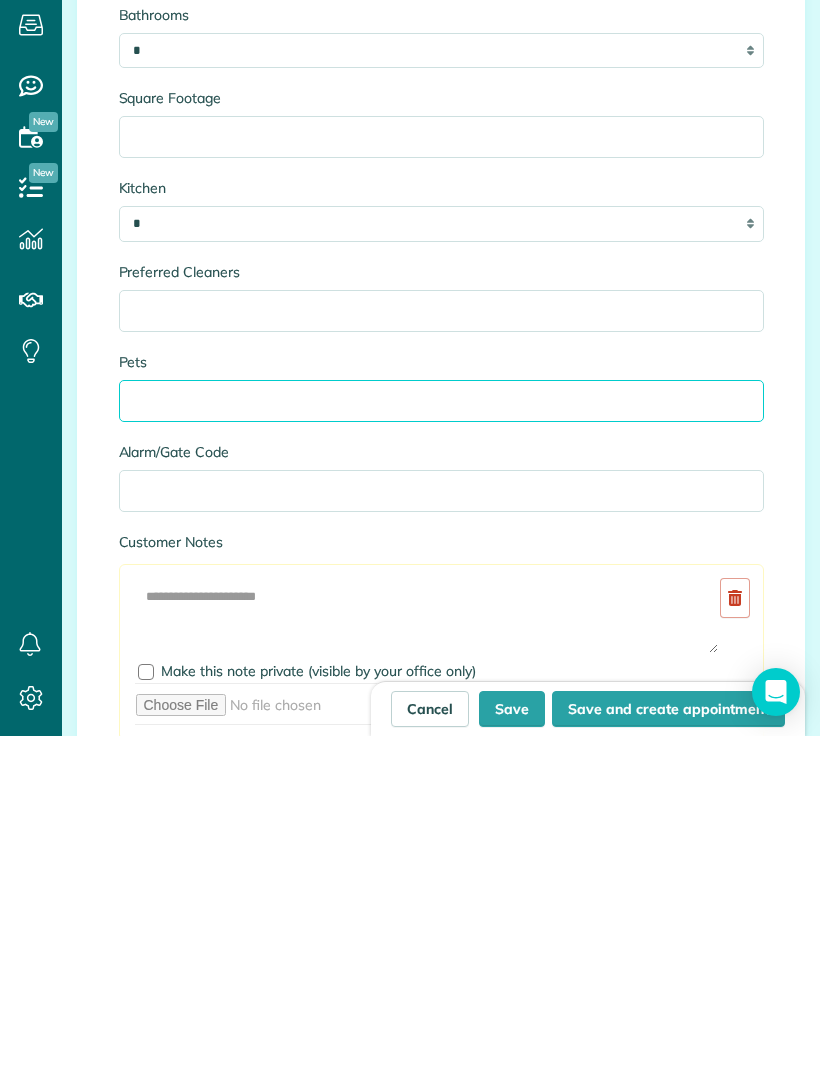 type on "*" 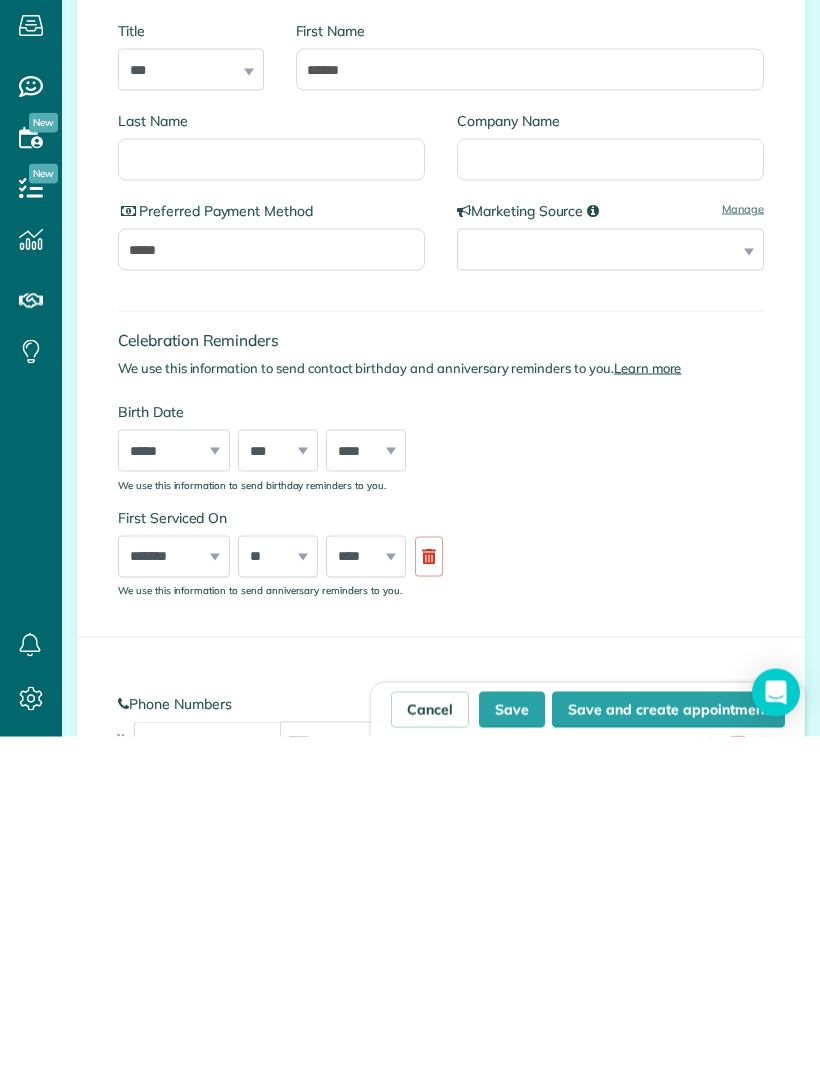 scroll, scrollTop: 0, scrollLeft: 0, axis: both 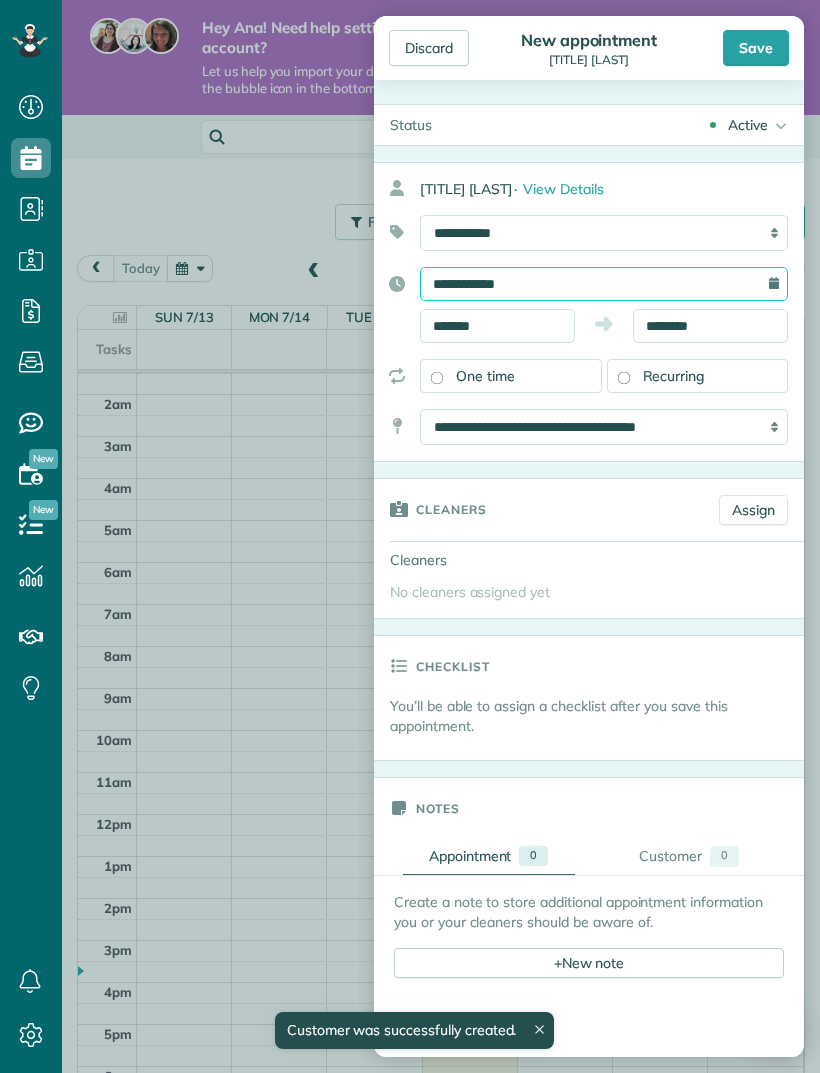 click on "**********" at bounding box center (604, 284) 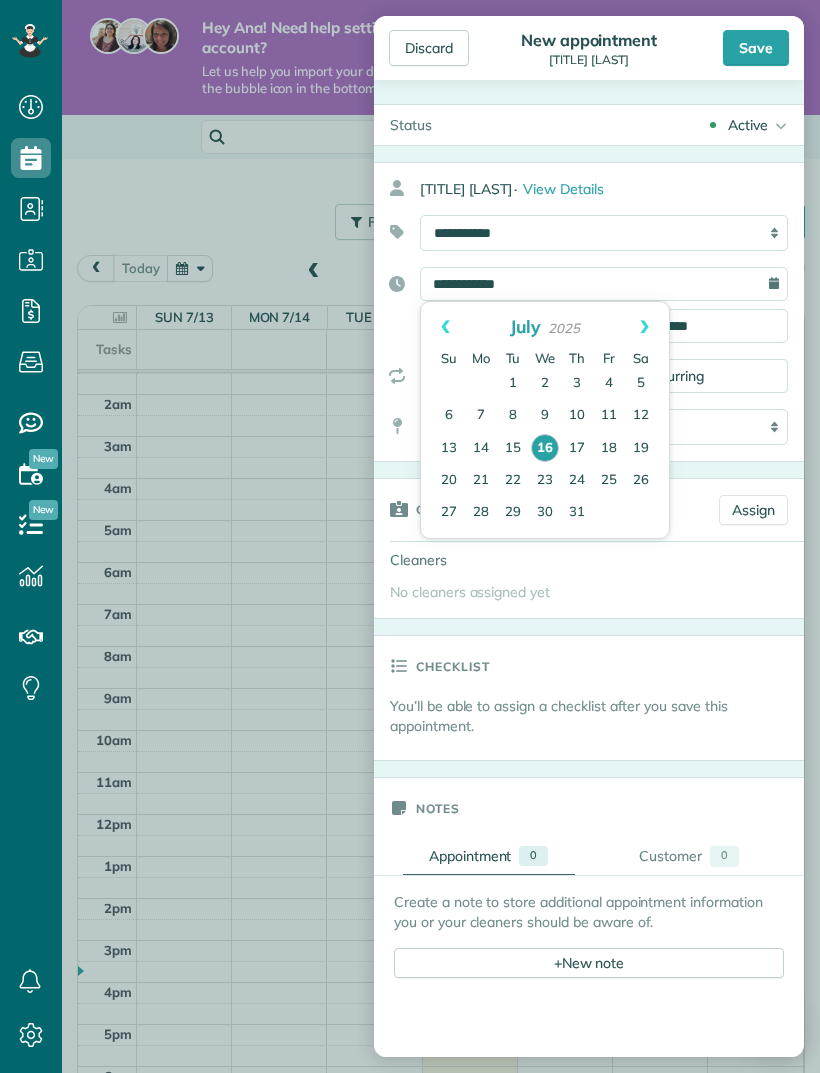 click on "26" at bounding box center (641, 481) 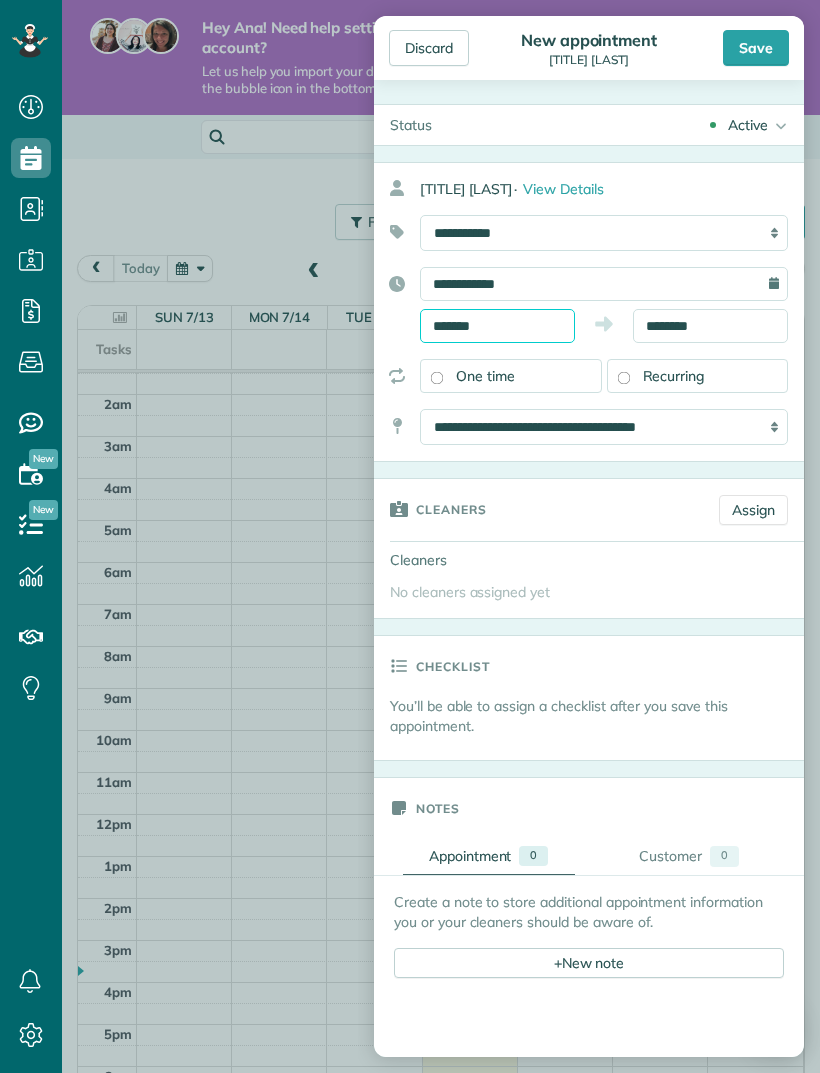 click on "*******" at bounding box center (497, 326) 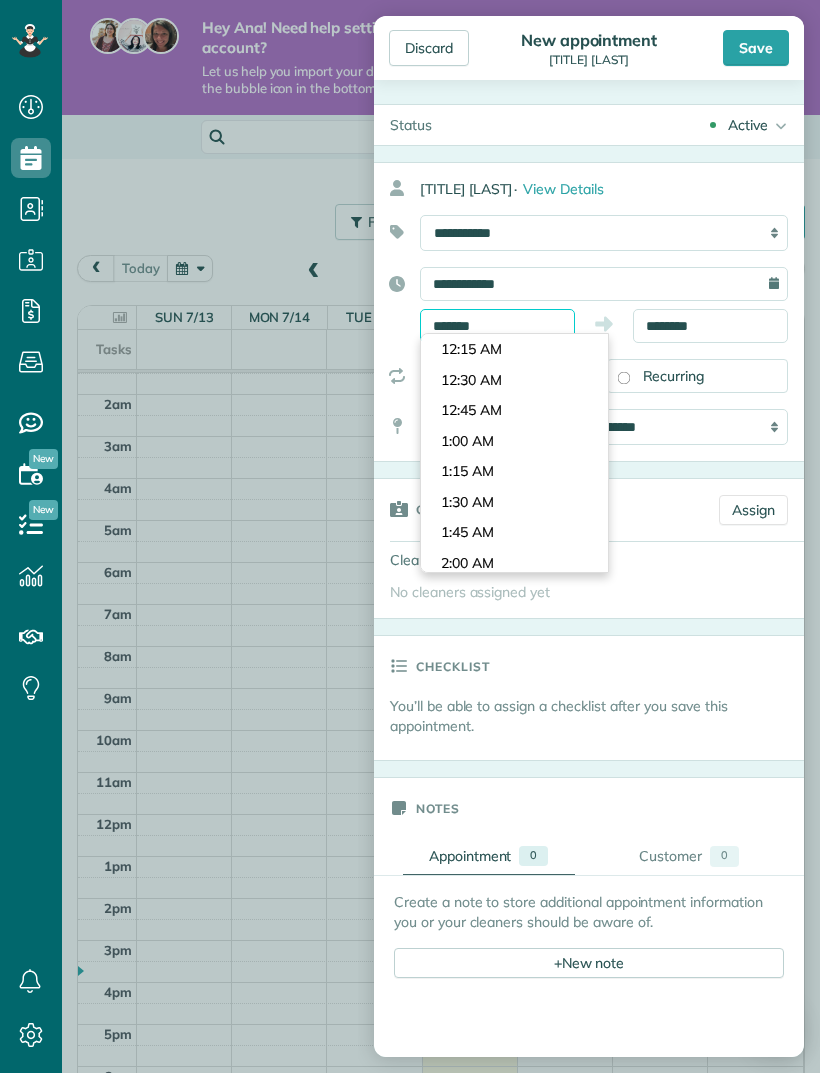 scroll, scrollTop: 1020, scrollLeft: 0, axis: vertical 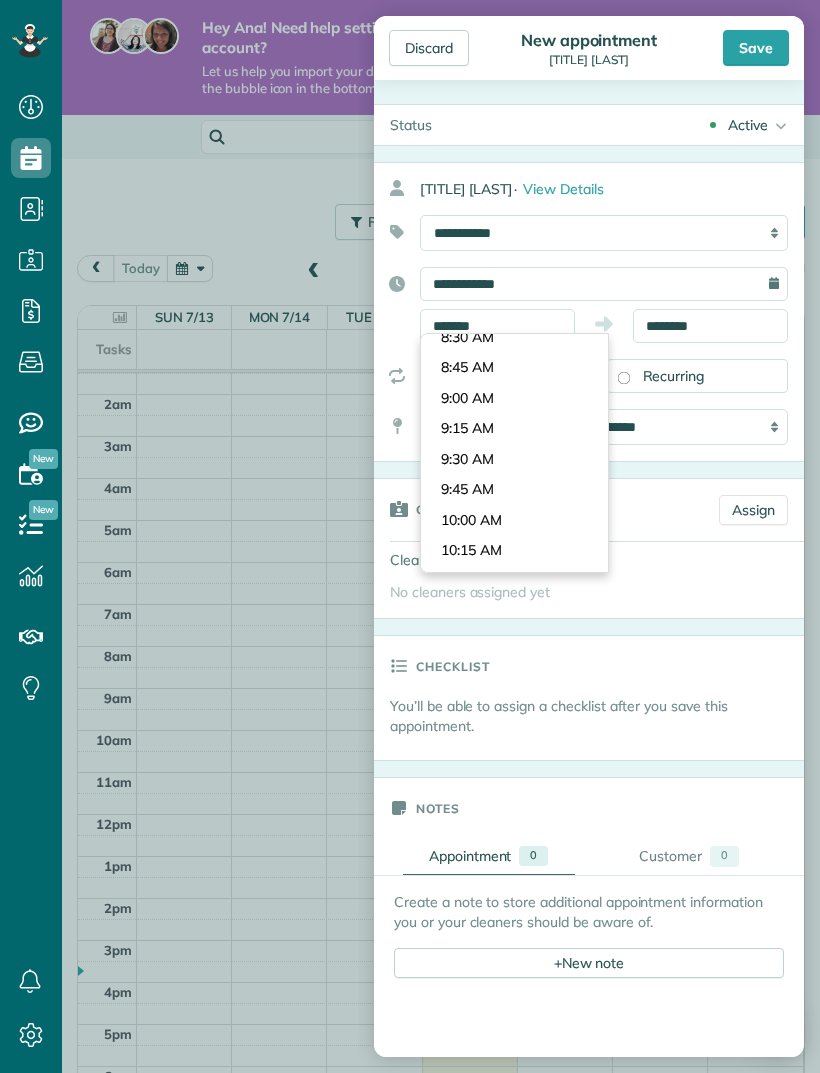 click on "Dashboard
Scheduling
Calendar View
List View
Dispatch View - Weekly scheduling (Beta)" at bounding box center [410, 536] 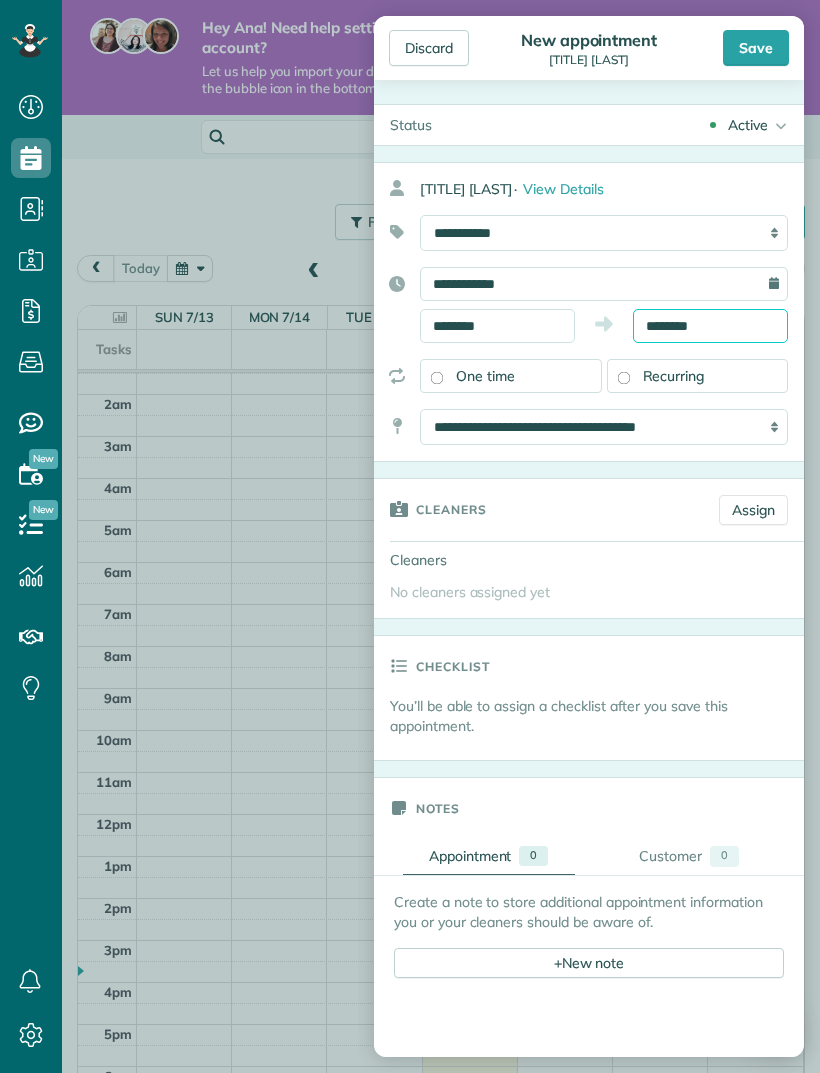 click on "********" at bounding box center (710, 326) 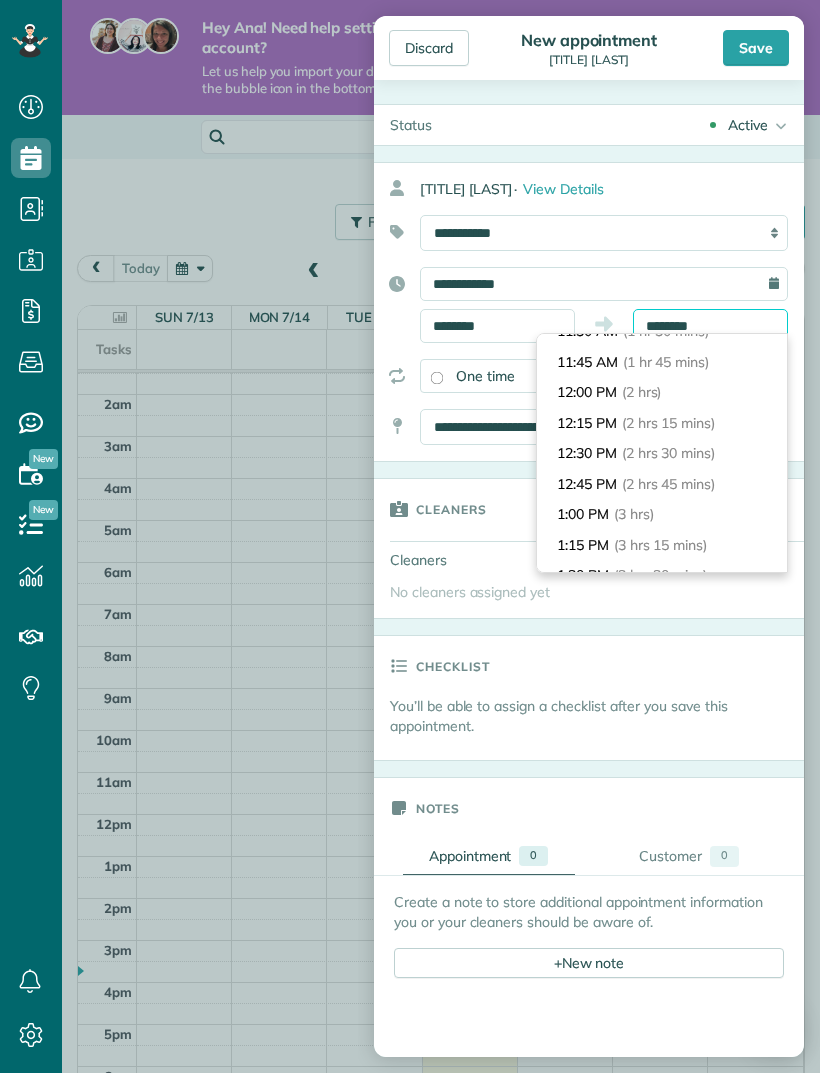 scroll, scrollTop: 219, scrollLeft: 0, axis: vertical 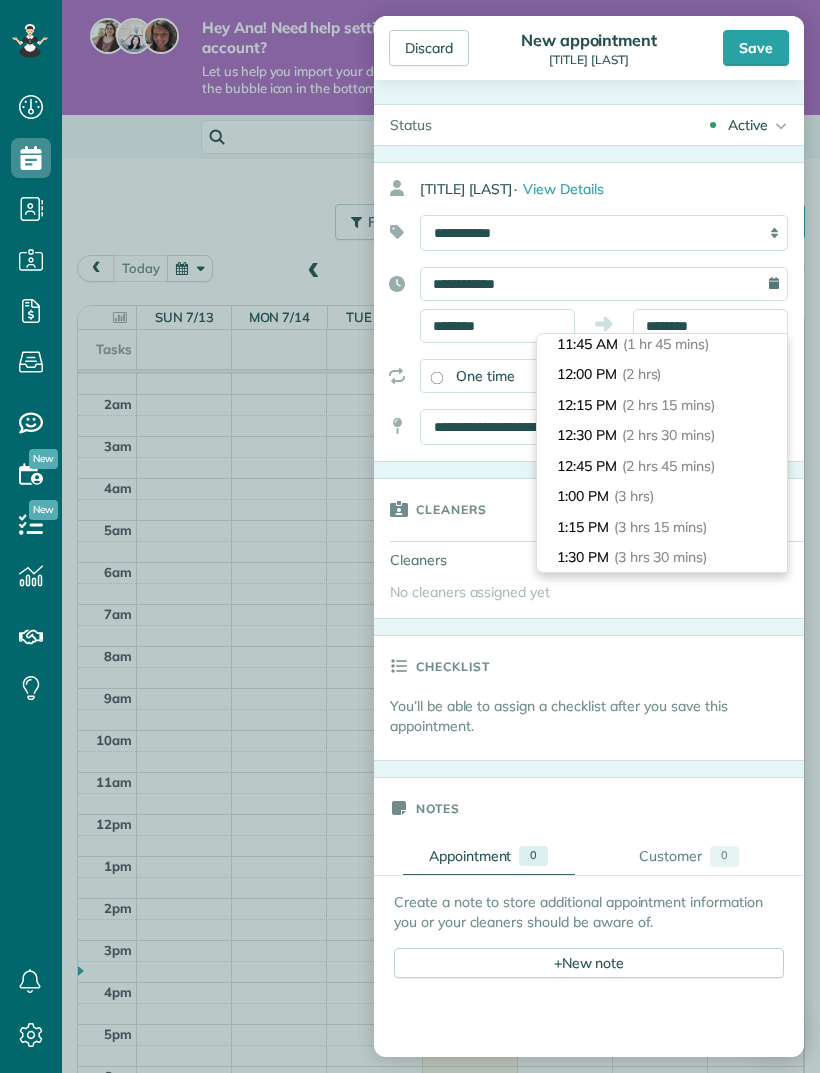 click on "(3 hrs)" at bounding box center (634, 496) 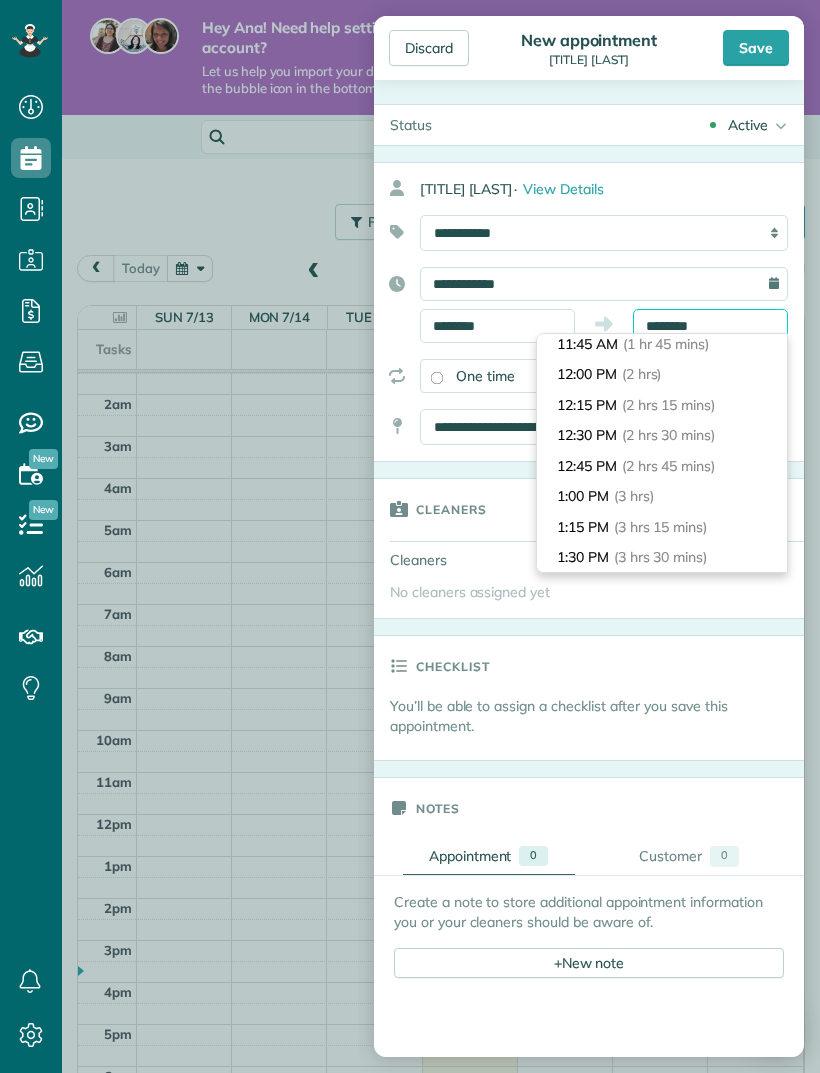 type on "*******" 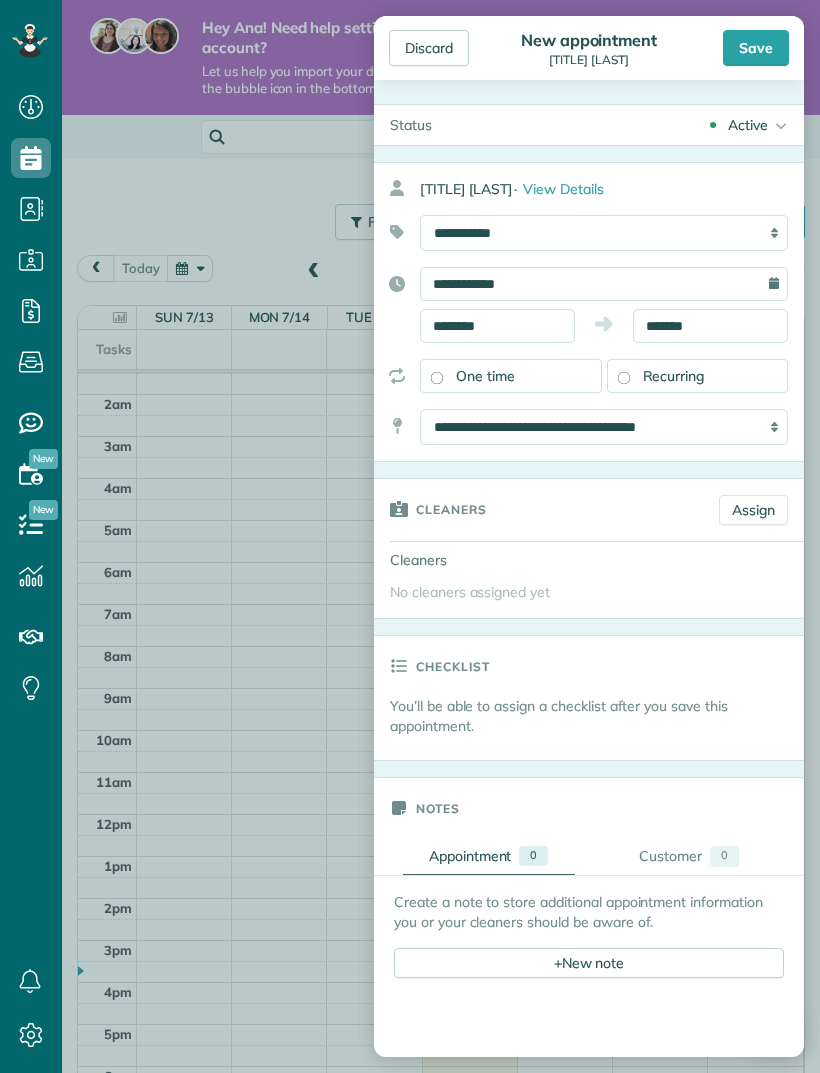 click on "Recurring" at bounding box center [674, 376] 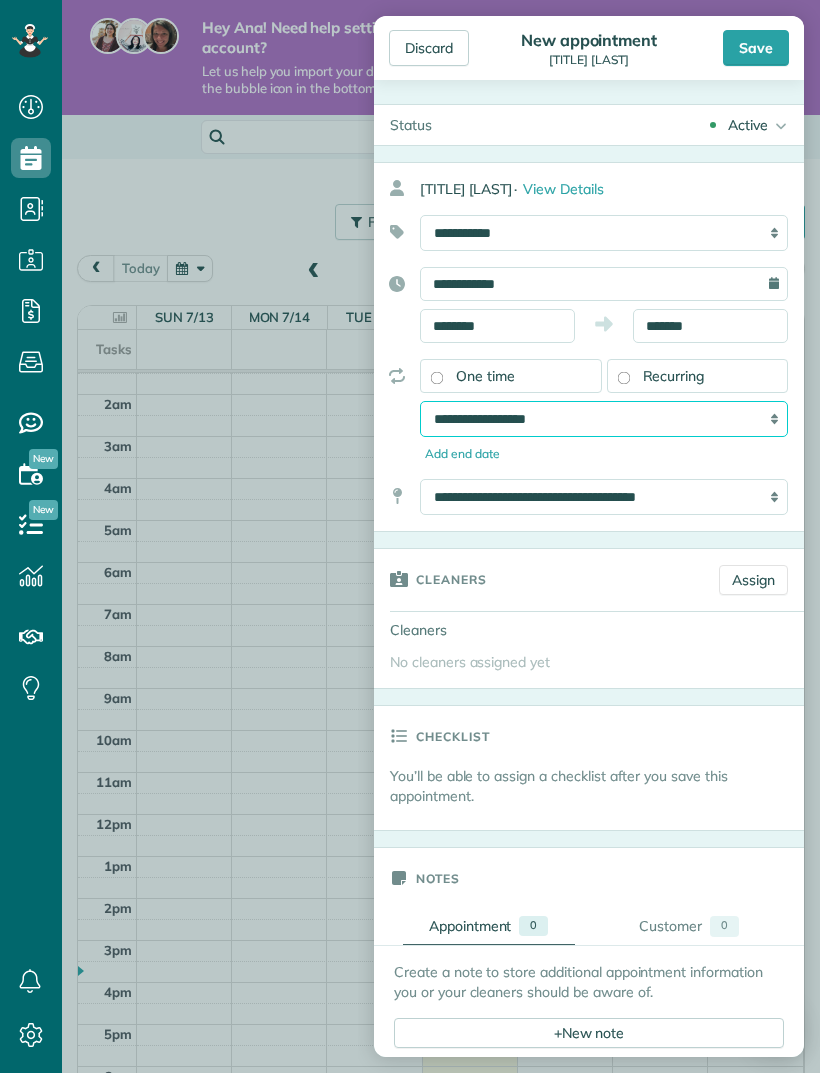 click on "**********" at bounding box center [604, 419] 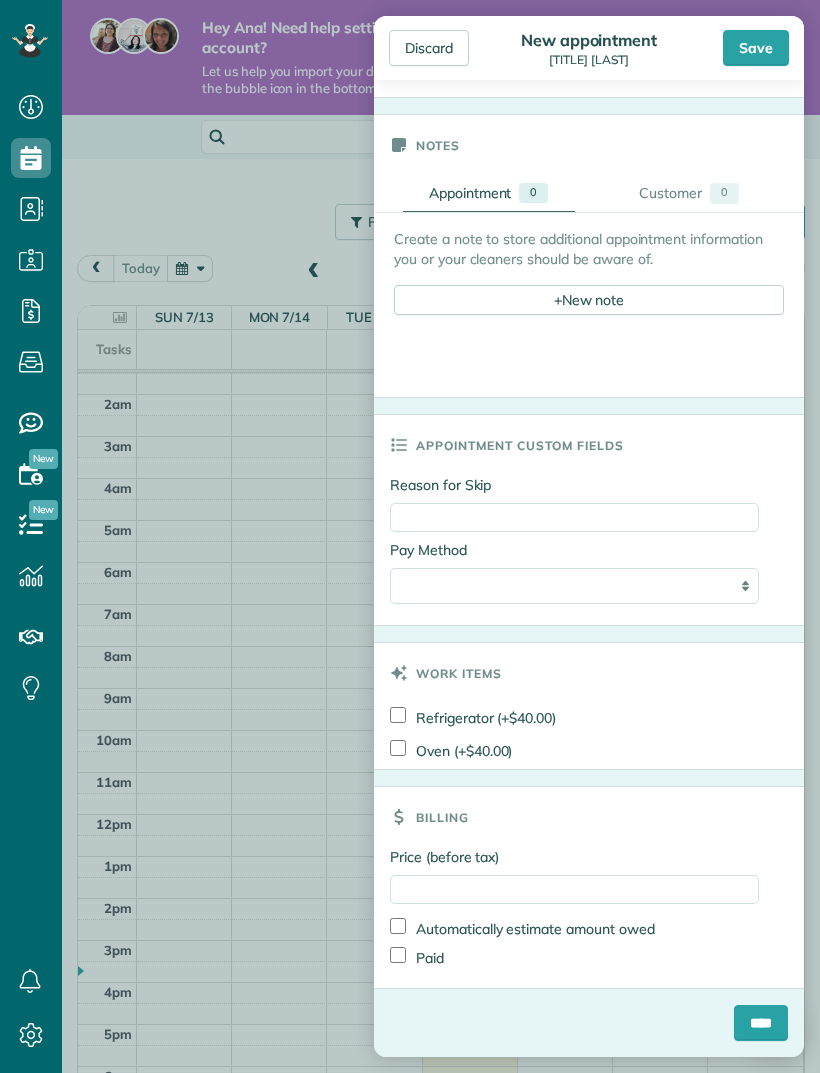 scroll, scrollTop: 737, scrollLeft: 0, axis: vertical 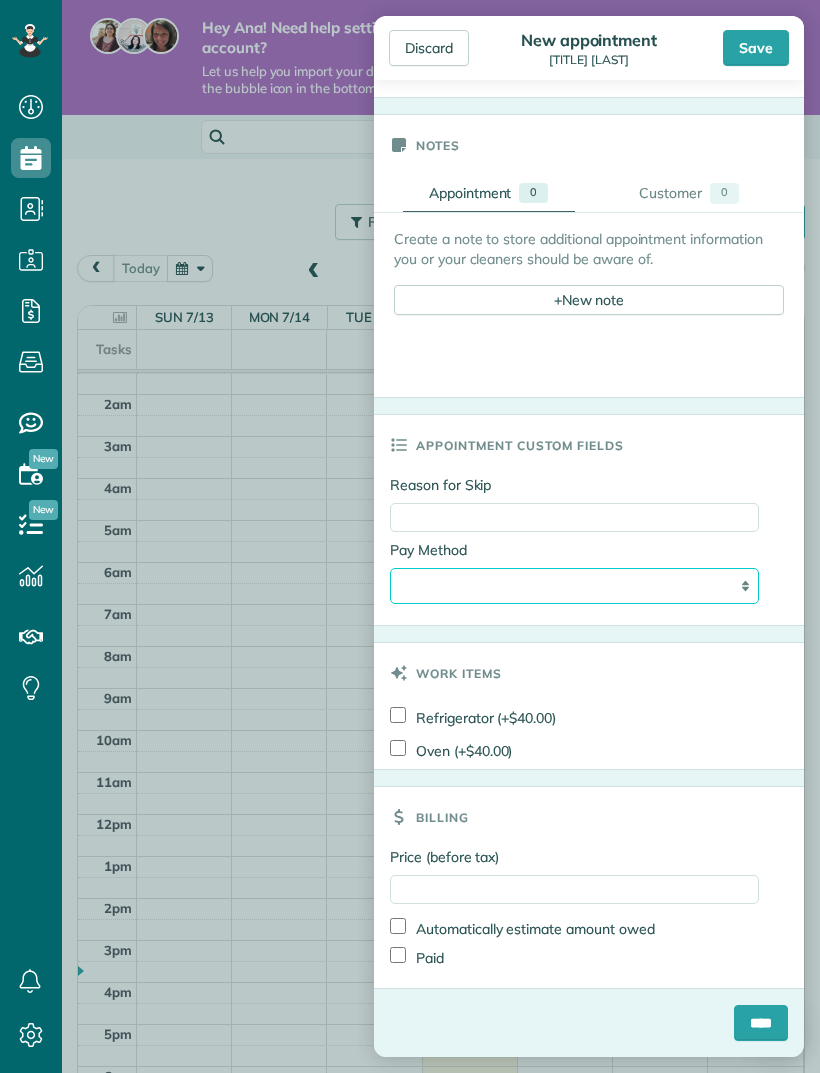click on "**********" at bounding box center [574, 586] 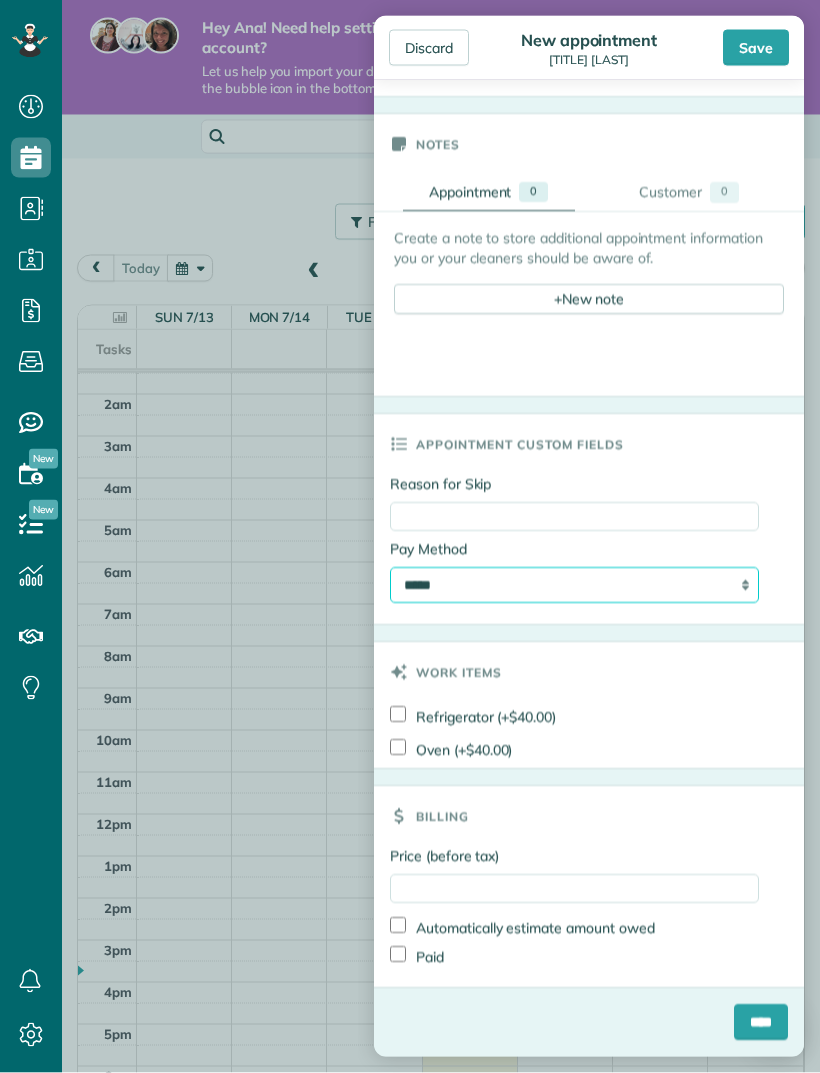 scroll, scrollTop: 64, scrollLeft: 0, axis: vertical 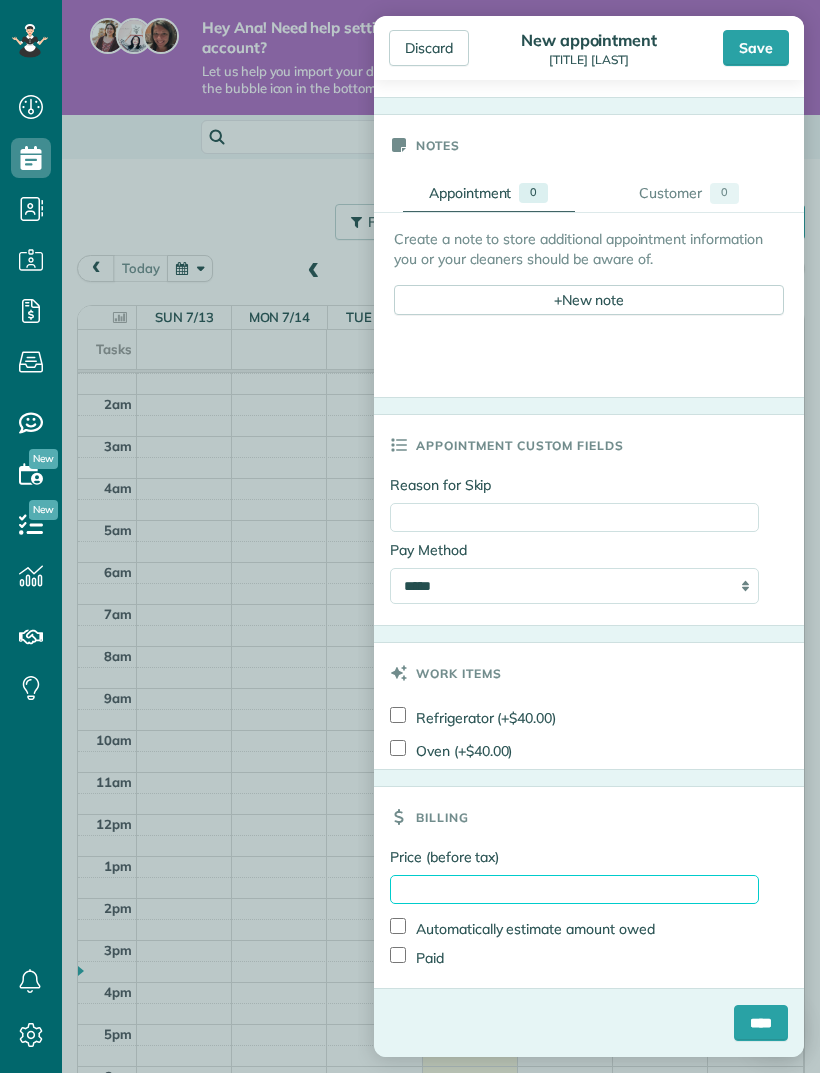 click on "Price (before tax)" at bounding box center (574, 889) 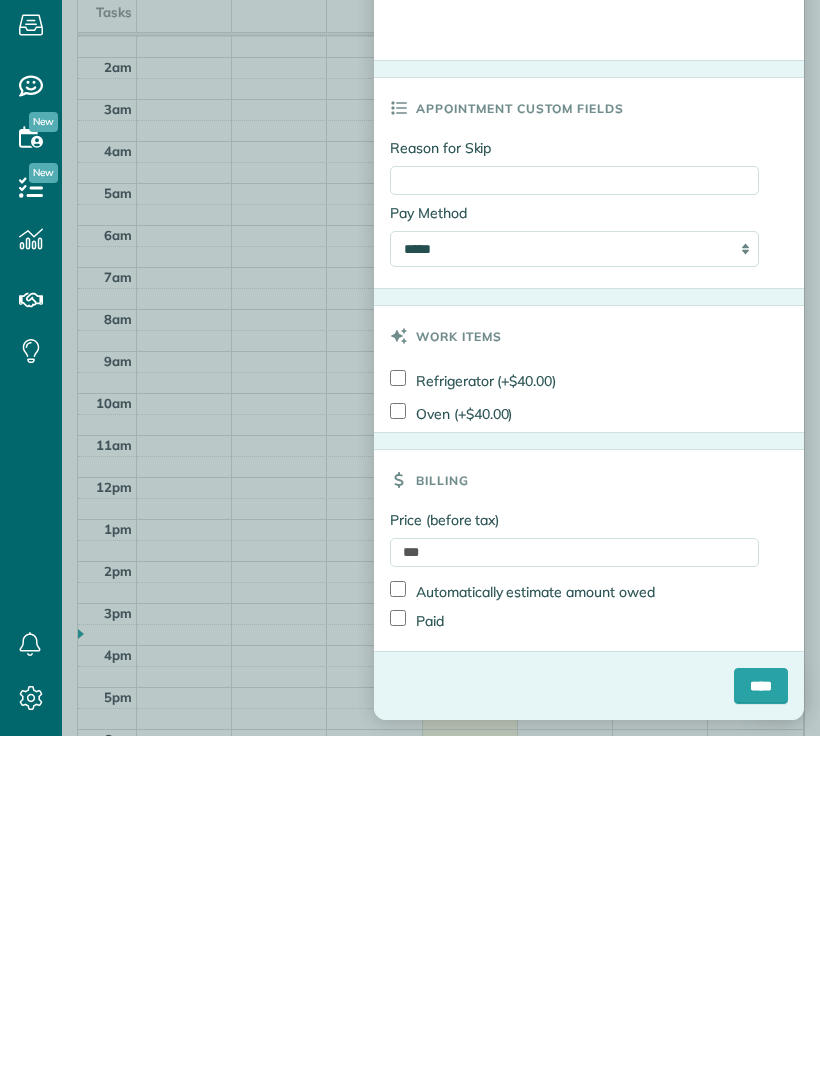 click on "Automatically estimate amount owed" at bounding box center [522, 928] 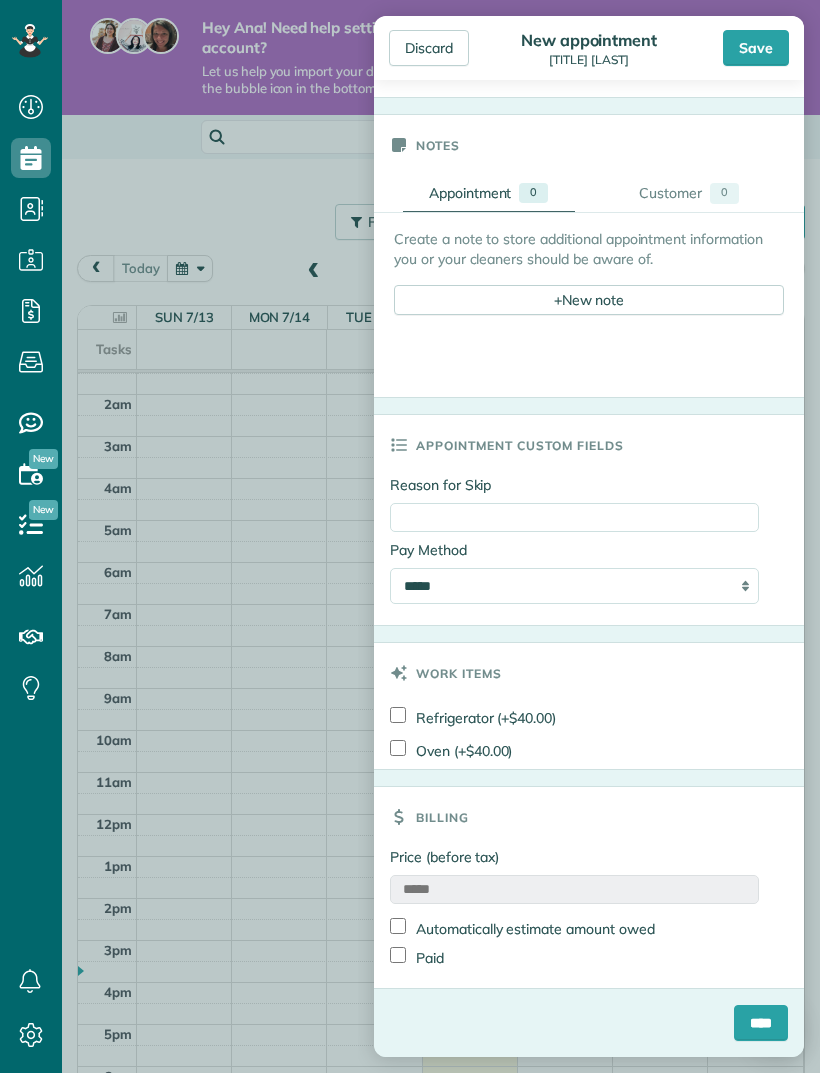 click on "*****" at bounding box center [574, 889] 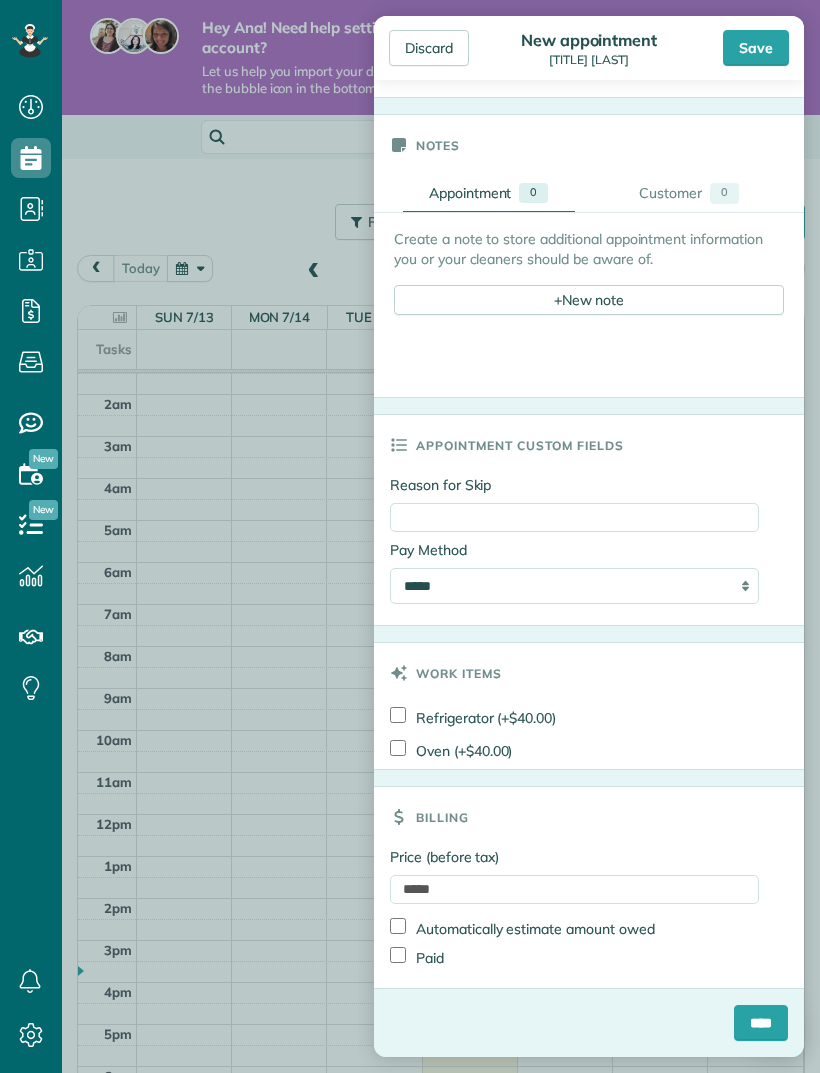 click on "Price (before tax)" at bounding box center [574, 857] 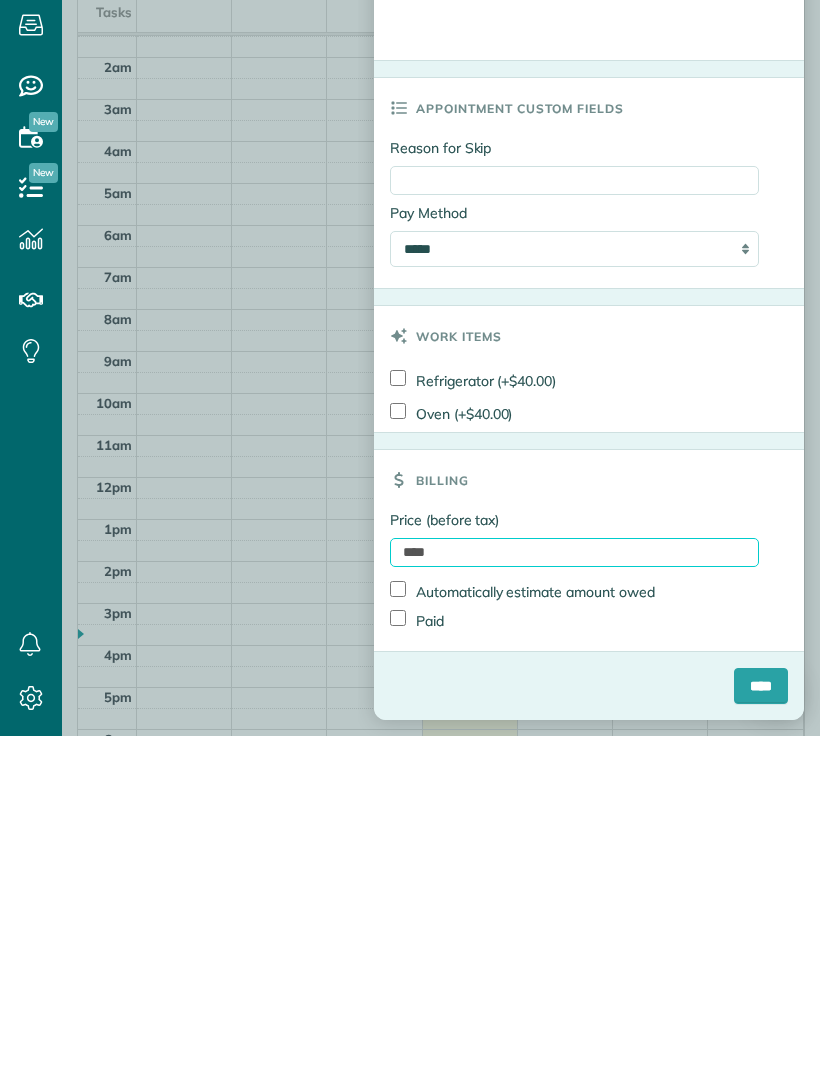 type on "****" 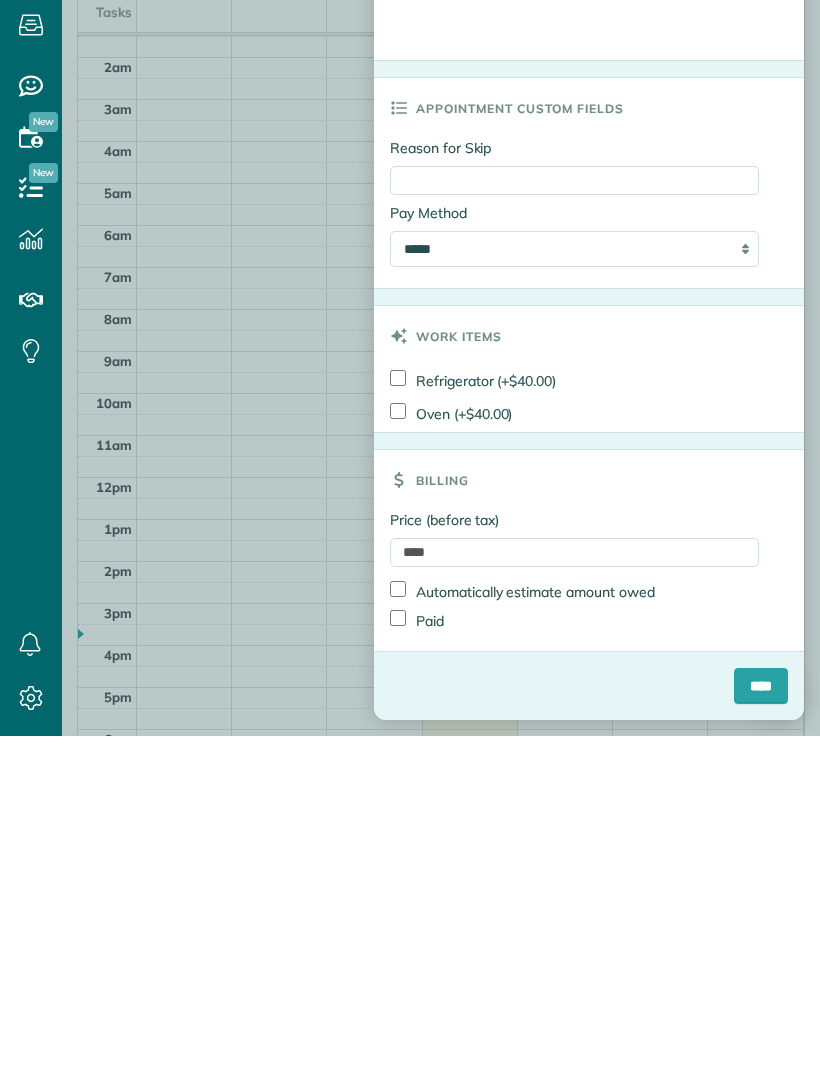 click on "****" at bounding box center (761, 1023) 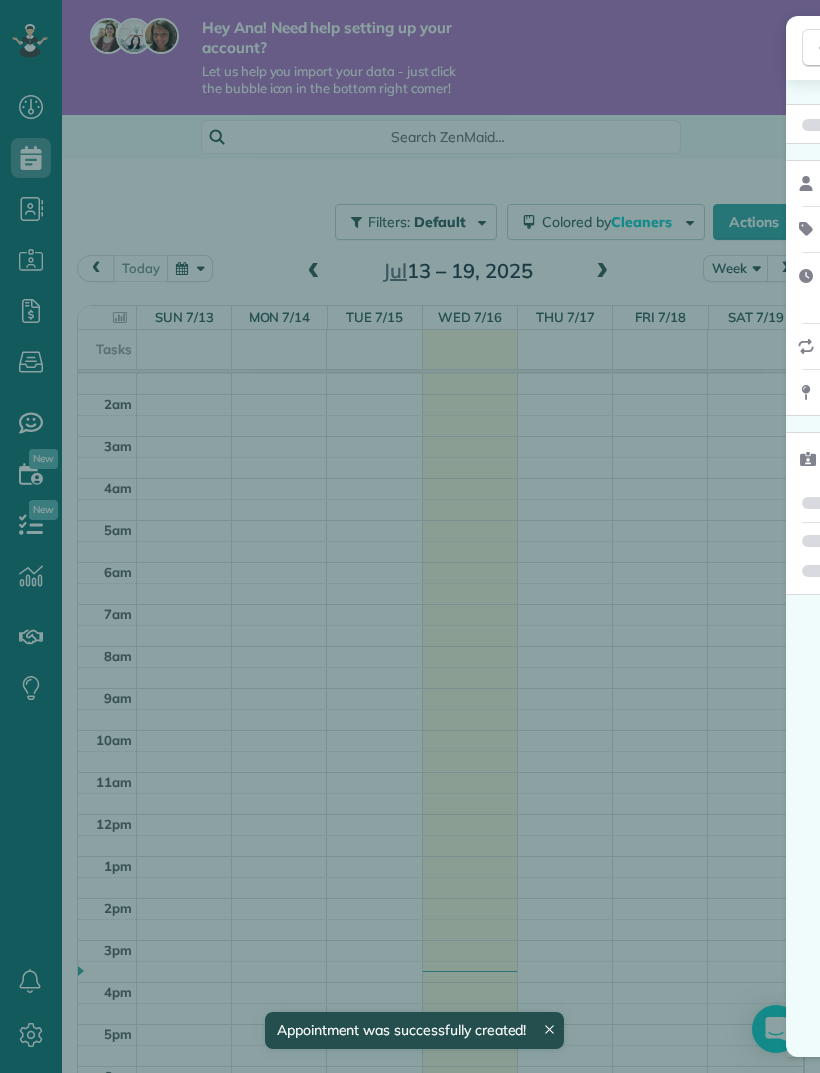 scroll, scrollTop: 44, scrollLeft: 0, axis: vertical 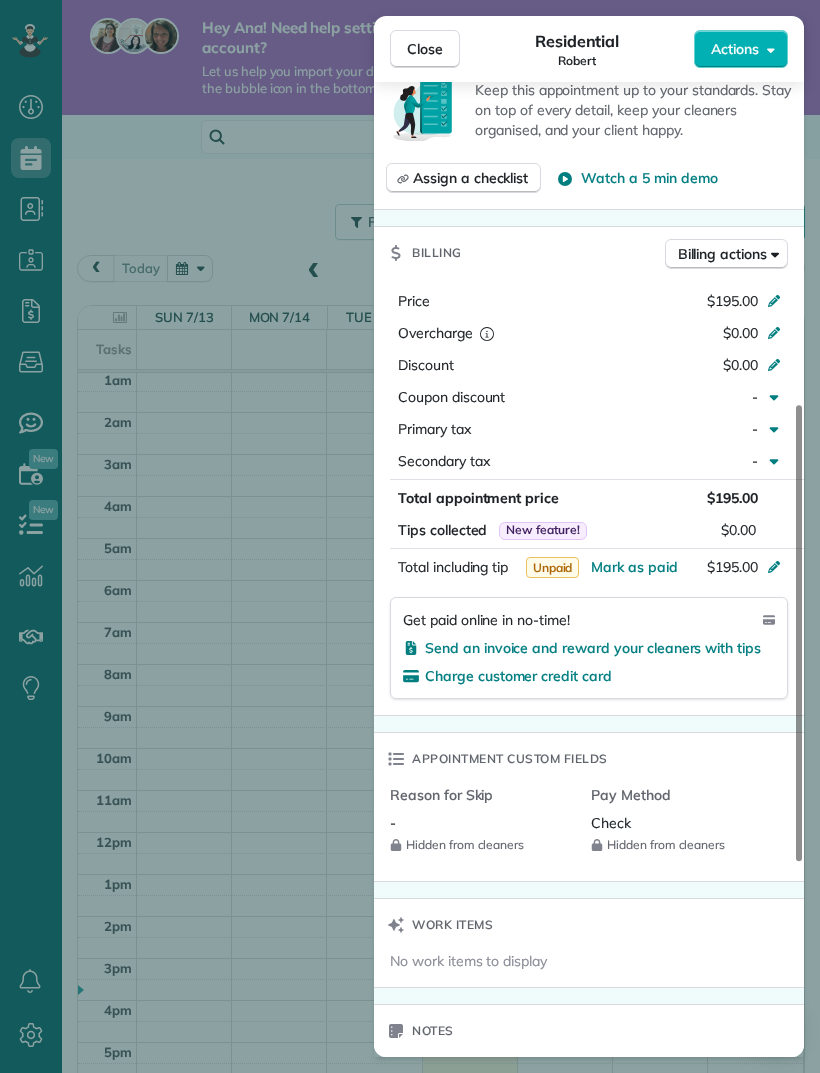 click on "Coupon discount -" at bounding box center [589, 397] 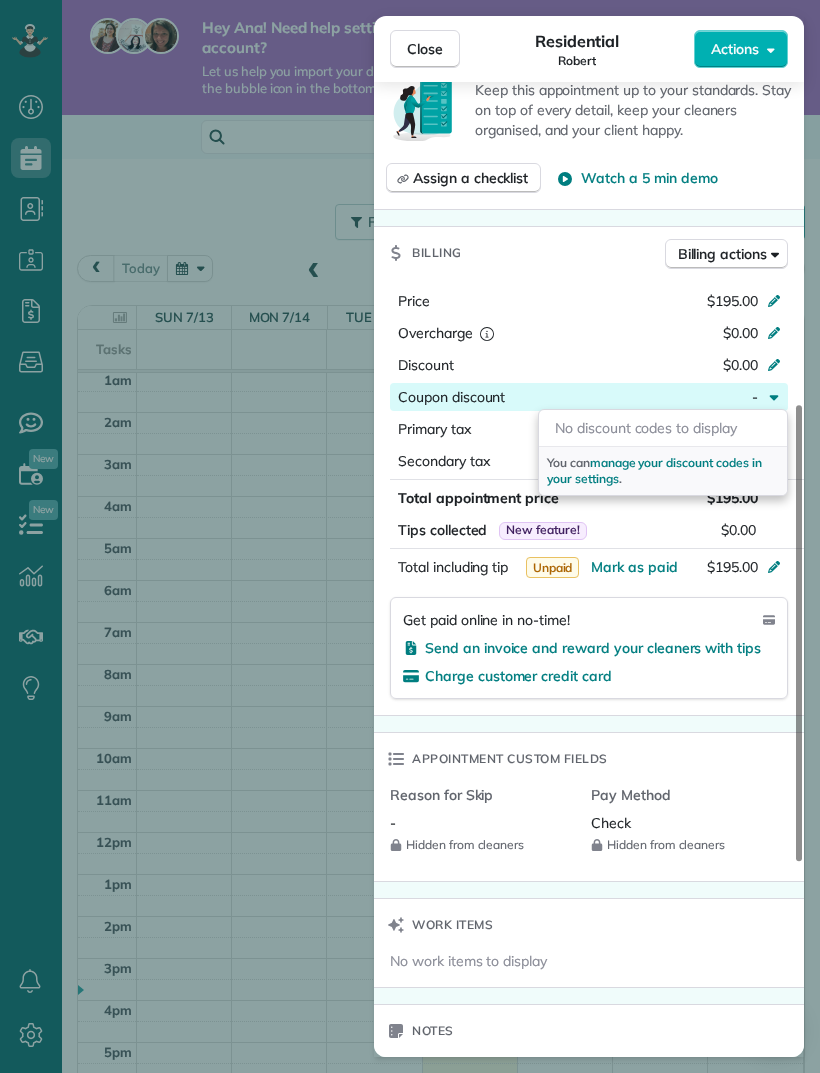 click on "Keep this appointment up to your standards. Stay on top of every detail, keep your cleaners organised, and your client happy. Assign a checklist Watch a 5 min demo" at bounding box center (589, 141) 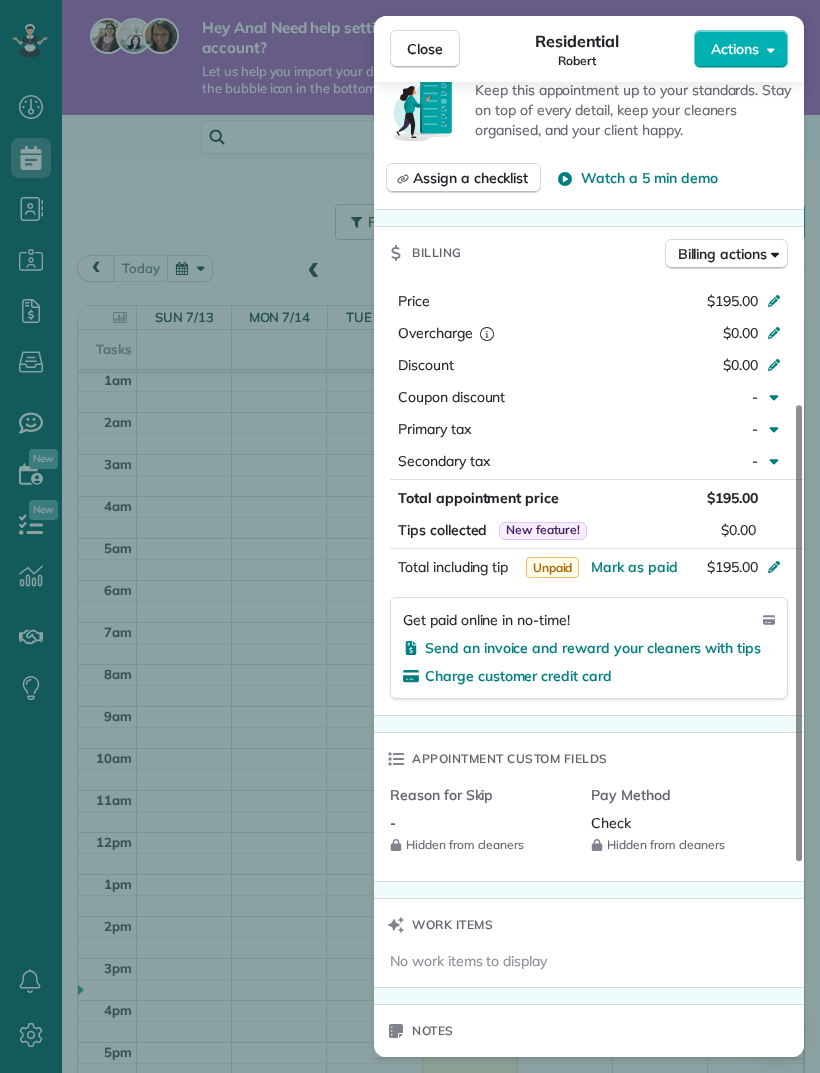 click 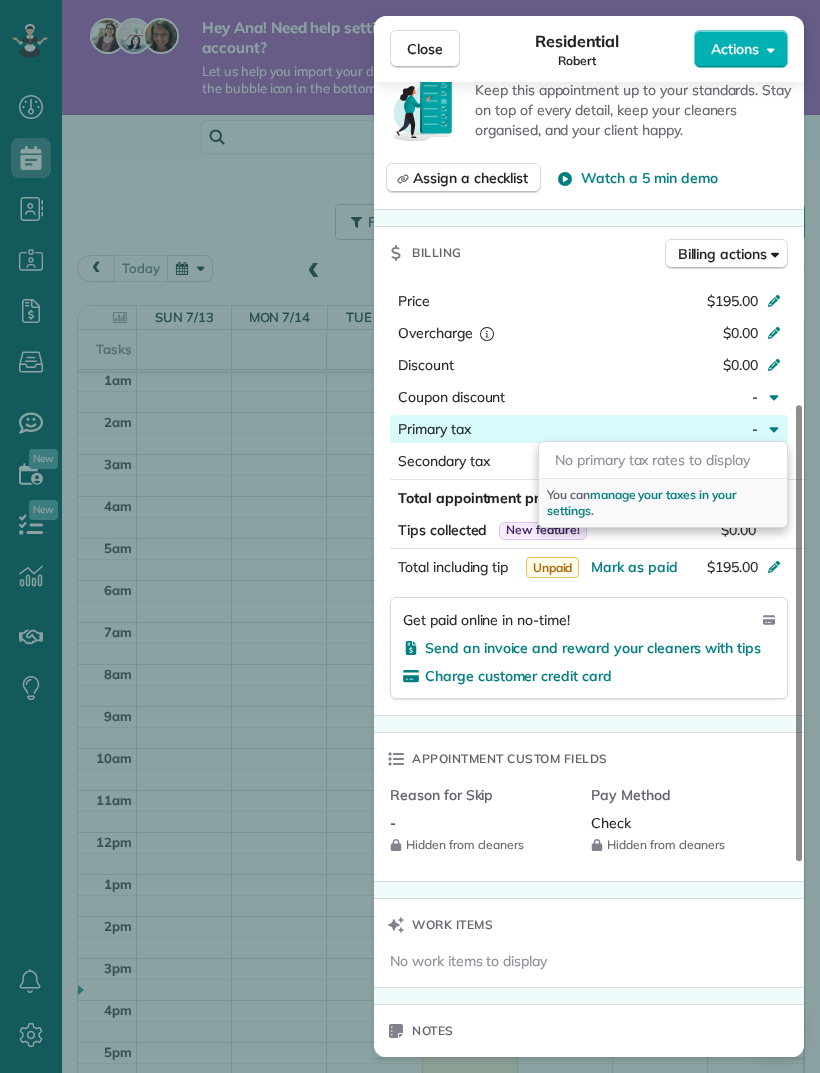click on "manage your taxes in your settings" at bounding box center (642, 502) 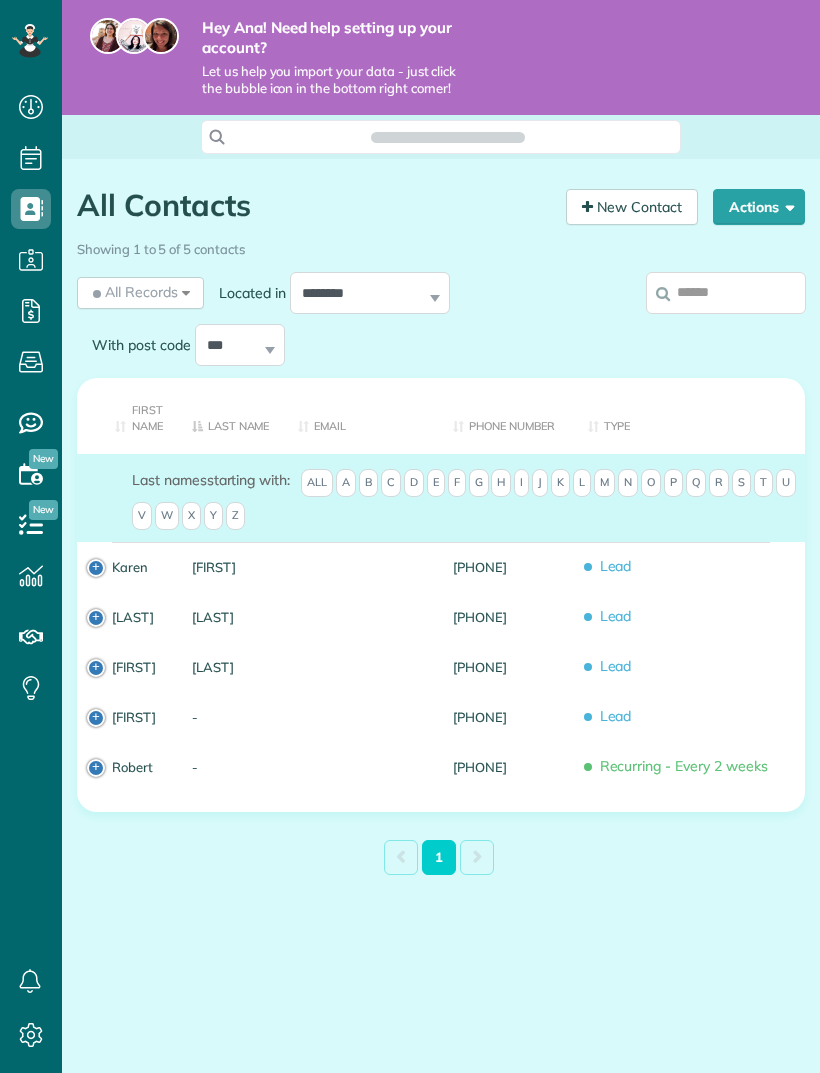 scroll, scrollTop: 0, scrollLeft: 0, axis: both 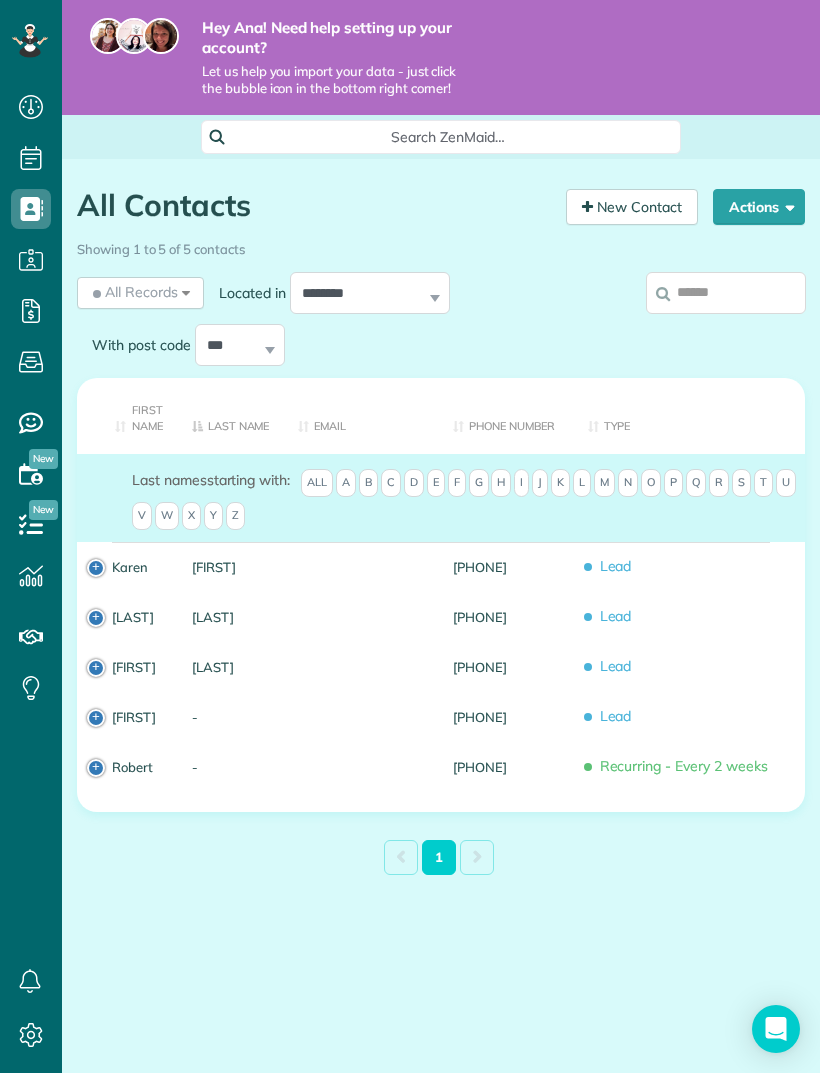 click on "Khadija" at bounding box center (137, 717) 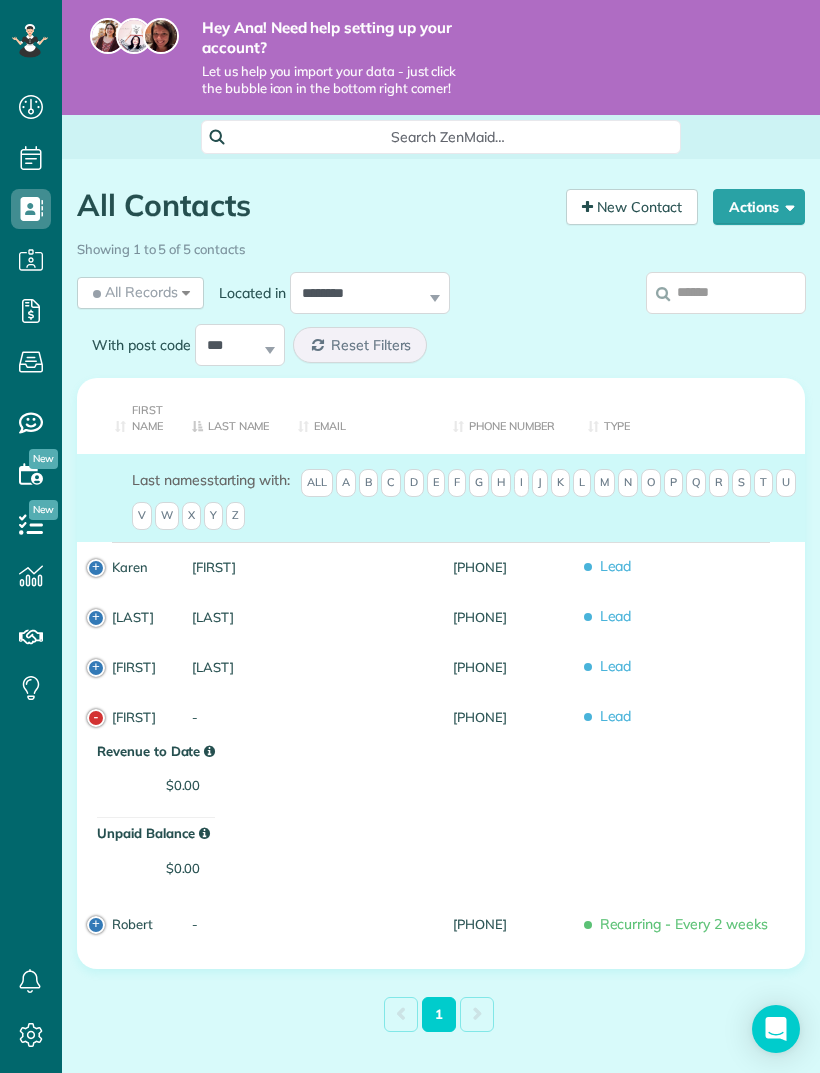 click on "-" at bounding box center [230, 717] 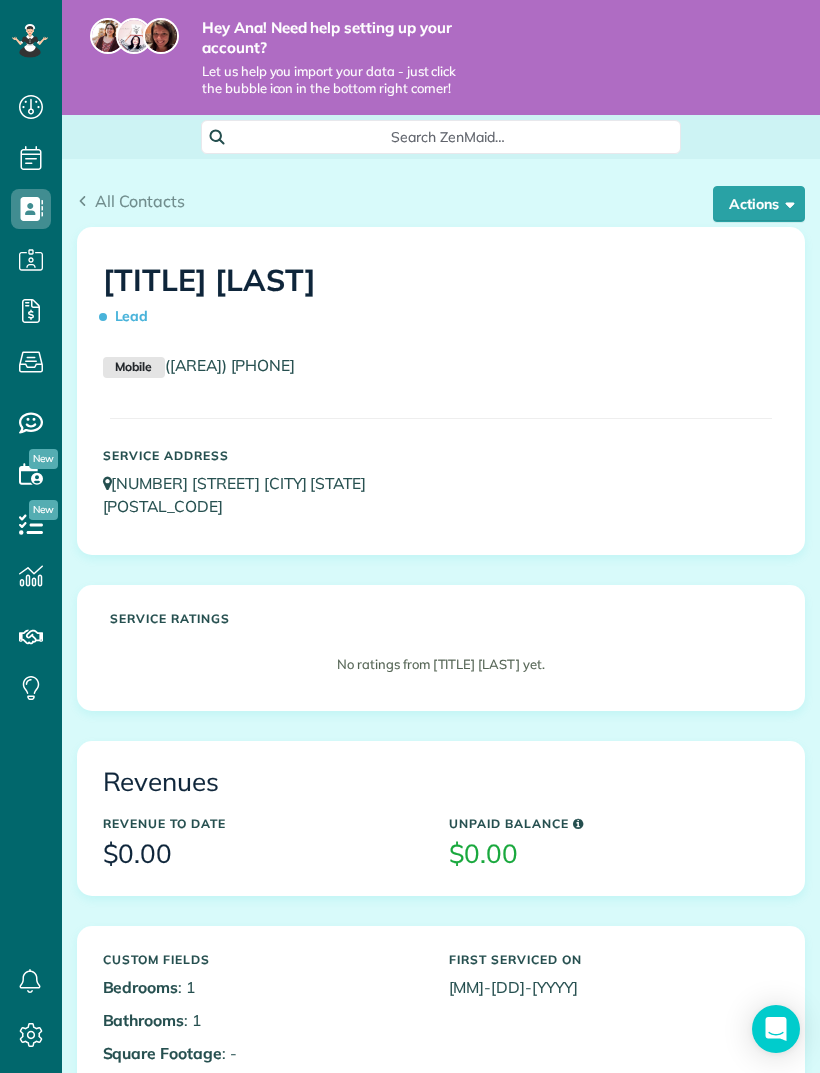scroll, scrollTop: 0, scrollLeft: 0, axis: both 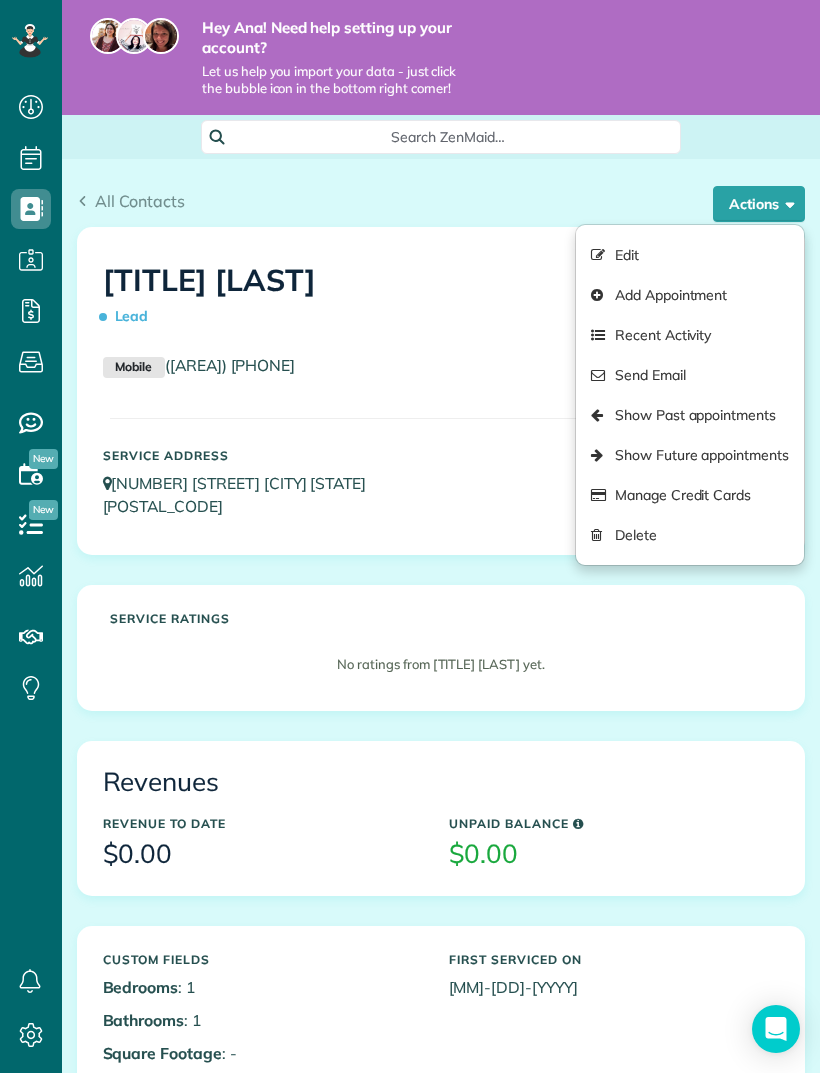 click on "Add Appointment" at bounding box center [690, 295] 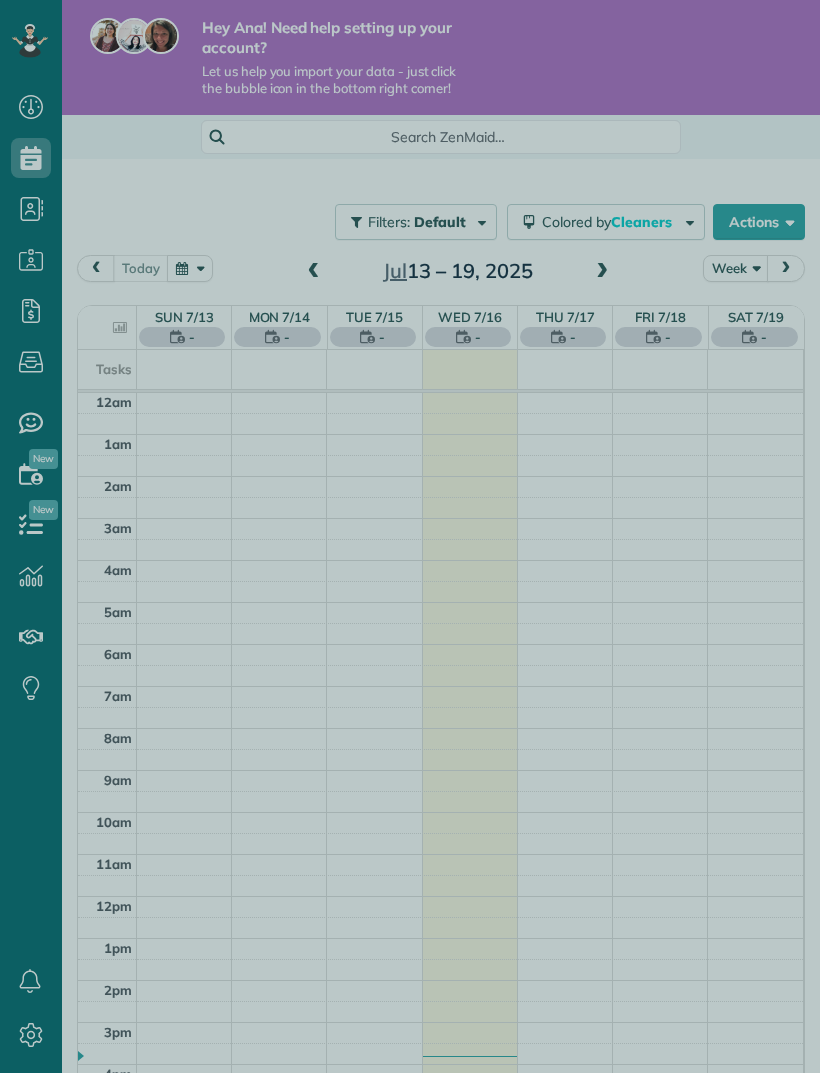 scroll, scrollTop: 0, scrollLeft: 0, axis: both 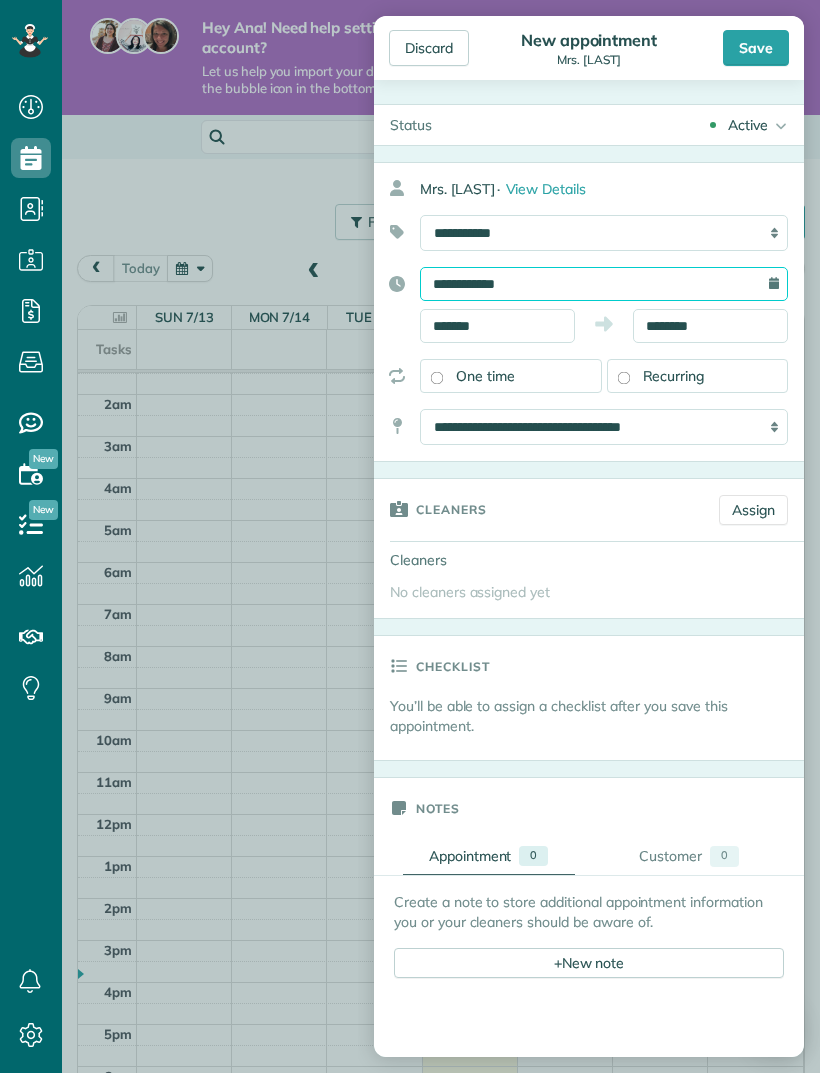 click on "**********" at bounding box center (604, 284) 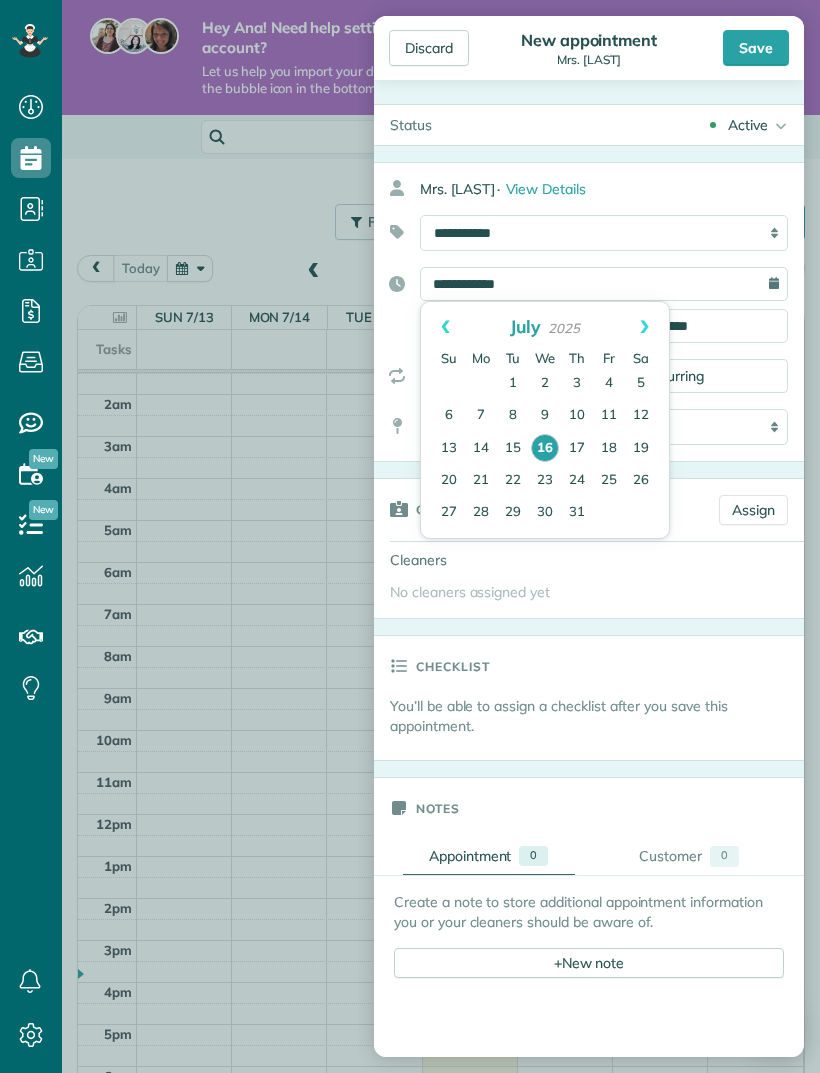click on "8" at bounding box center [513, 416] 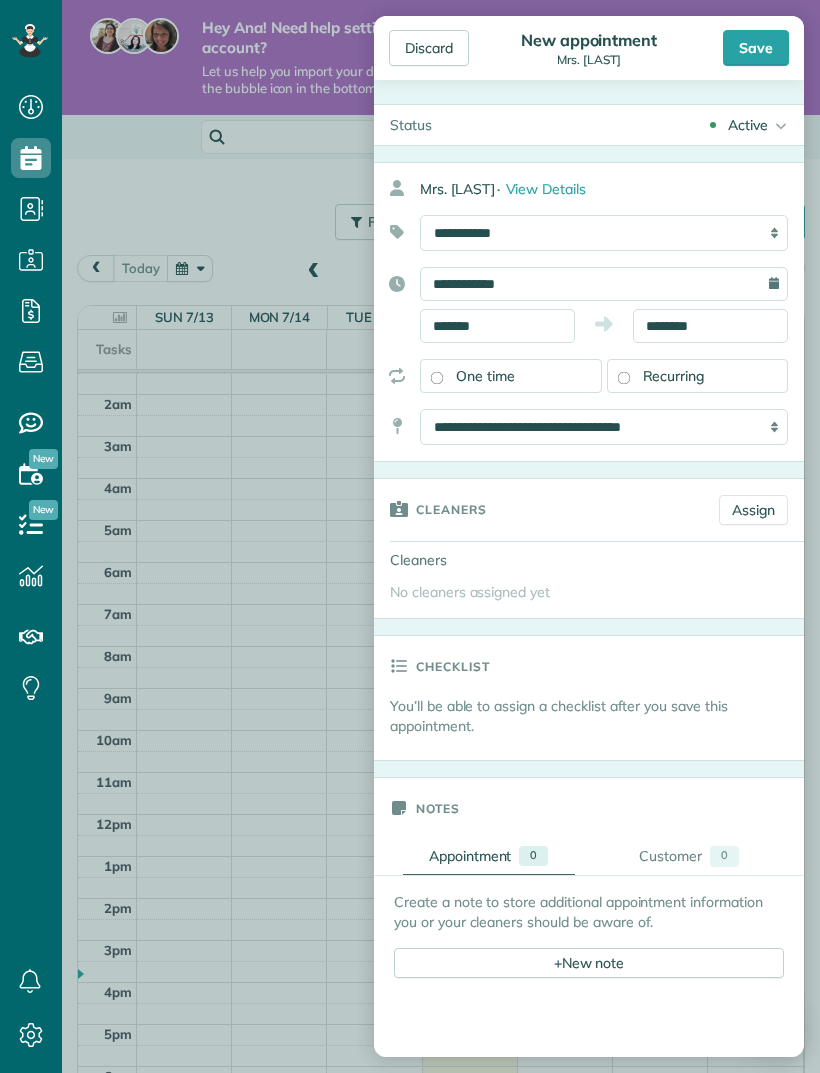 click on "Discard
New appointment
Mrs. Khadija
Save" at bounding box center (589, 48) 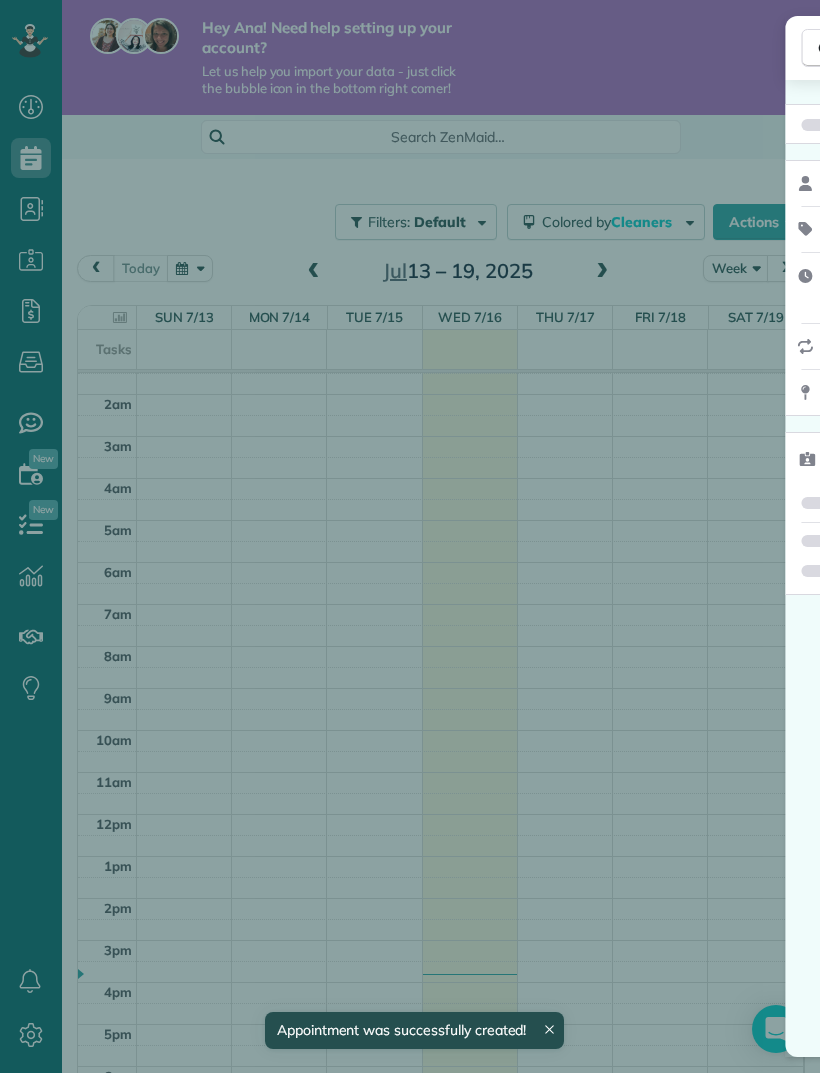 scroll, scrollTop: 44, scrollLeft: 0, axis: vertical 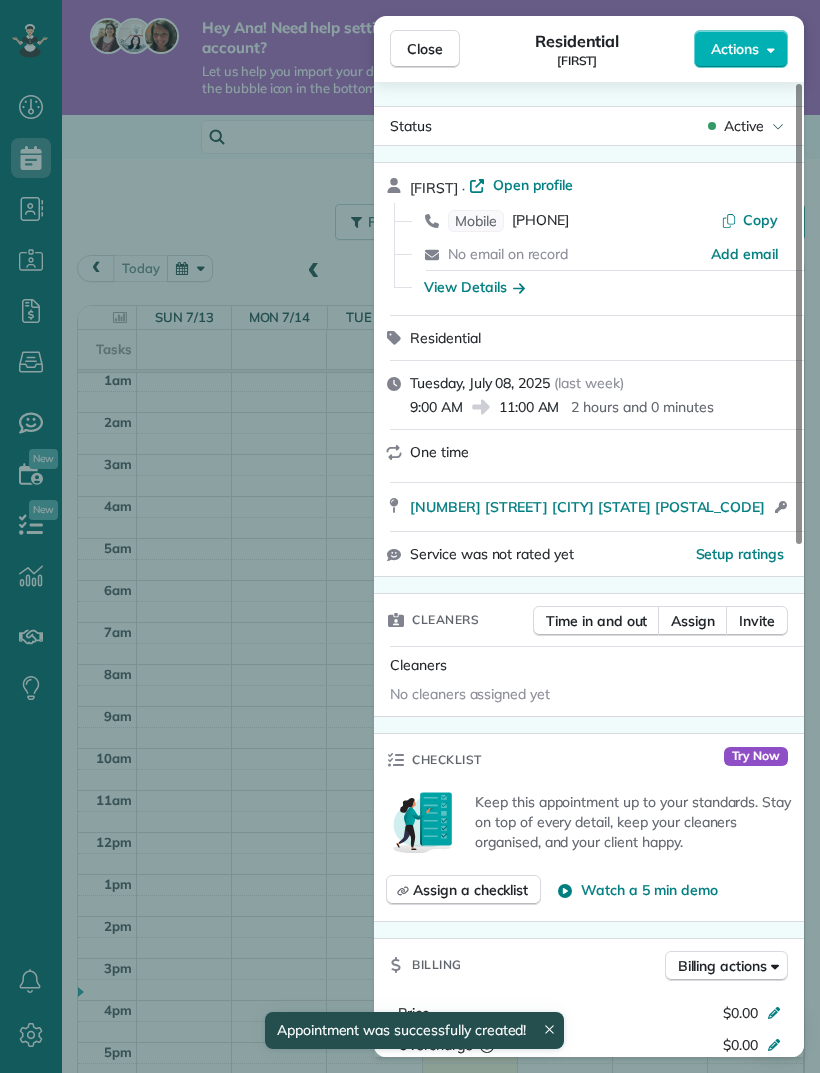 click on "Close" at bounding box center (425, 49) 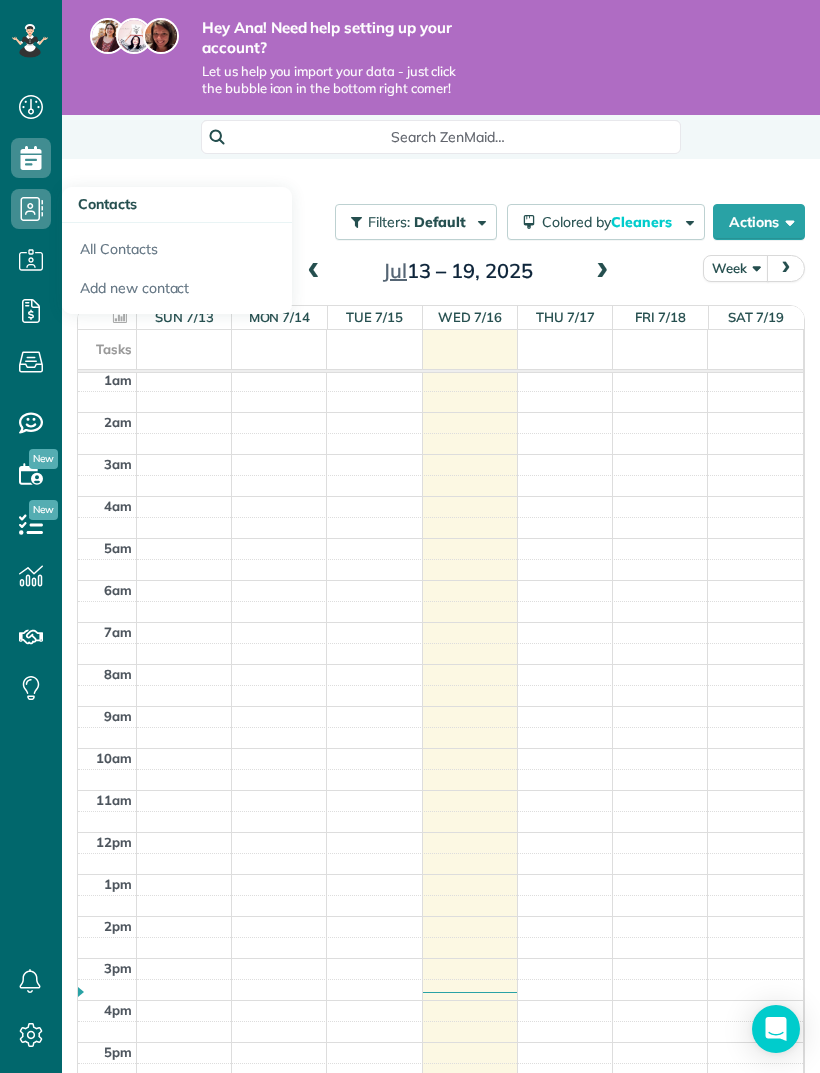 click on "Add new contact" at bounding box center (177, 292) 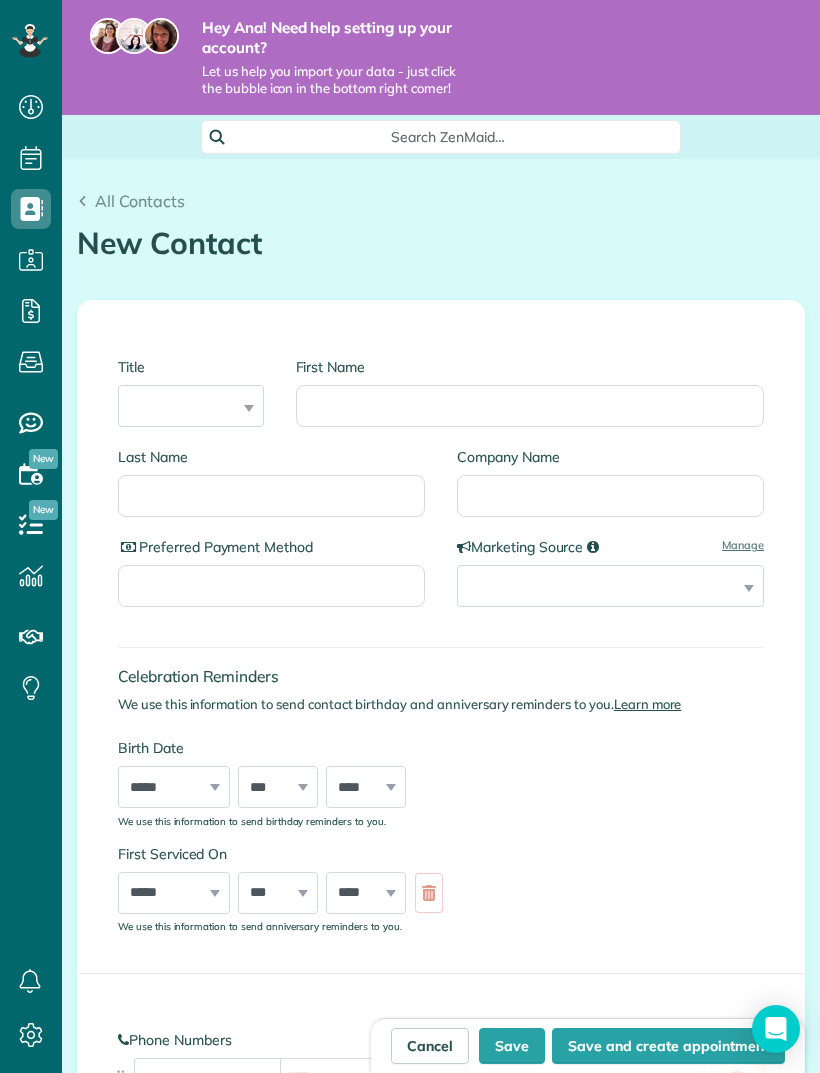 scroll, scrollTop: 0, scrollLeft: 0, axis: both 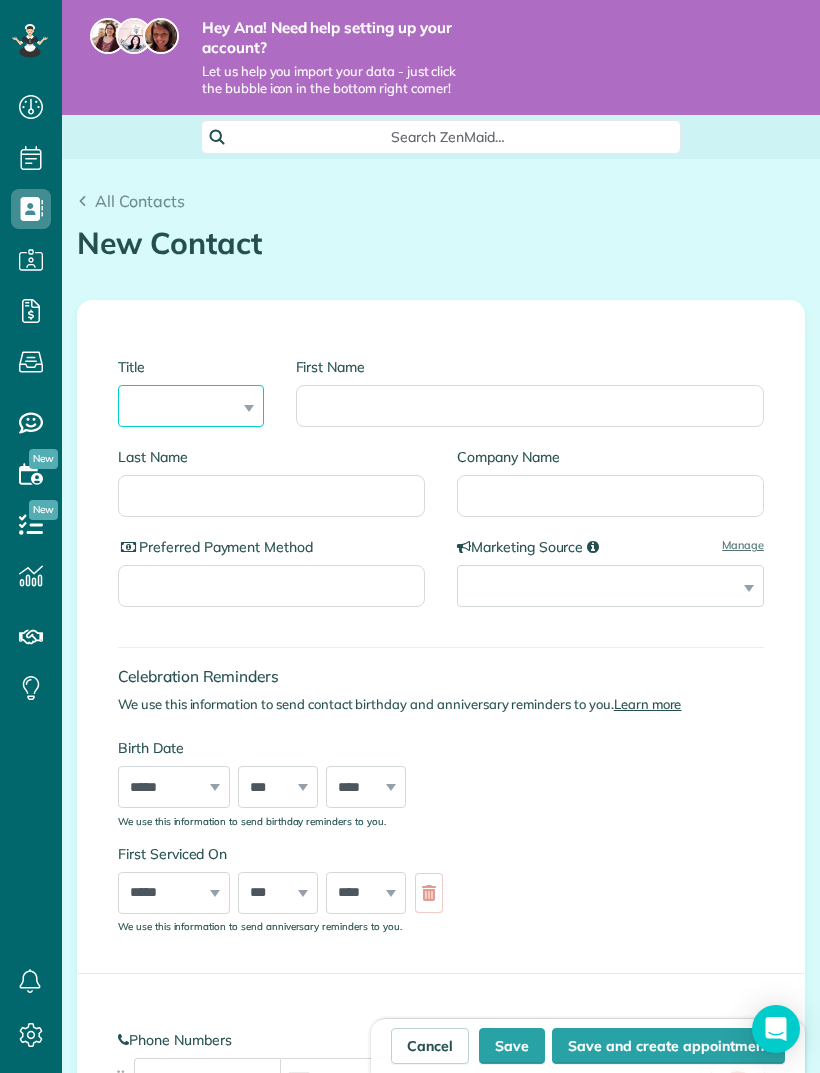 click on "***
****
***
***" at bounding box center [191, 406] 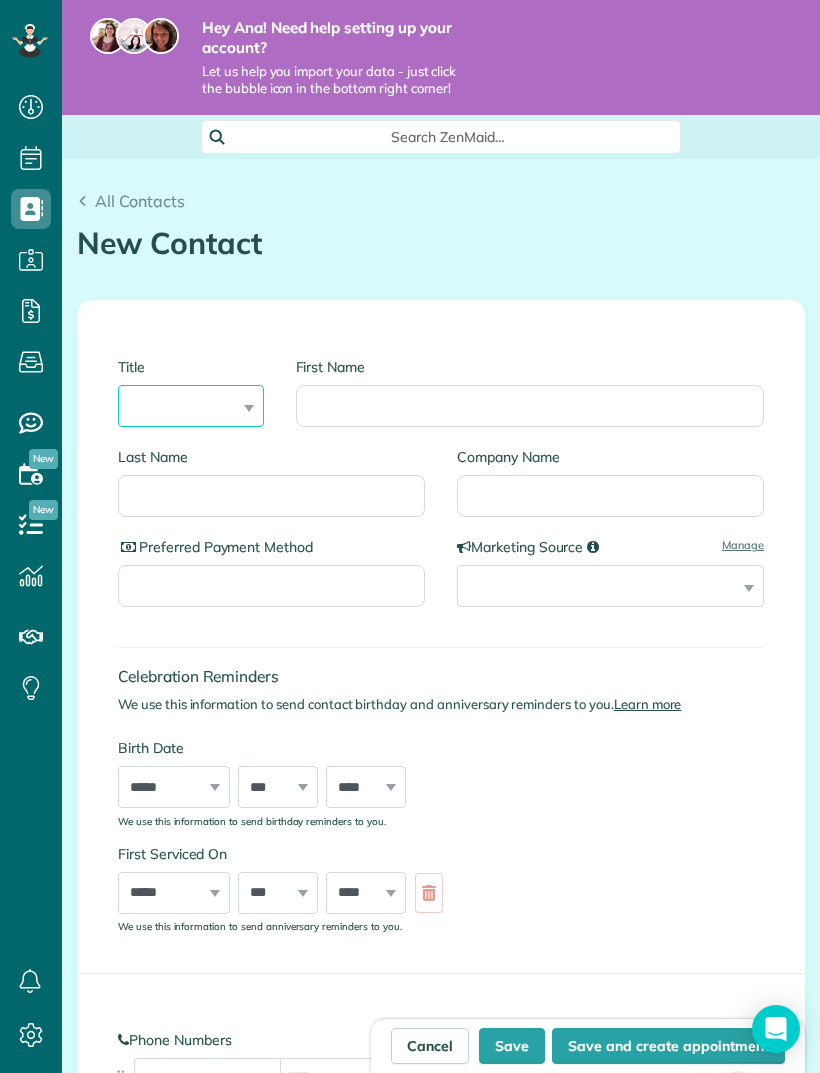 select on "***" 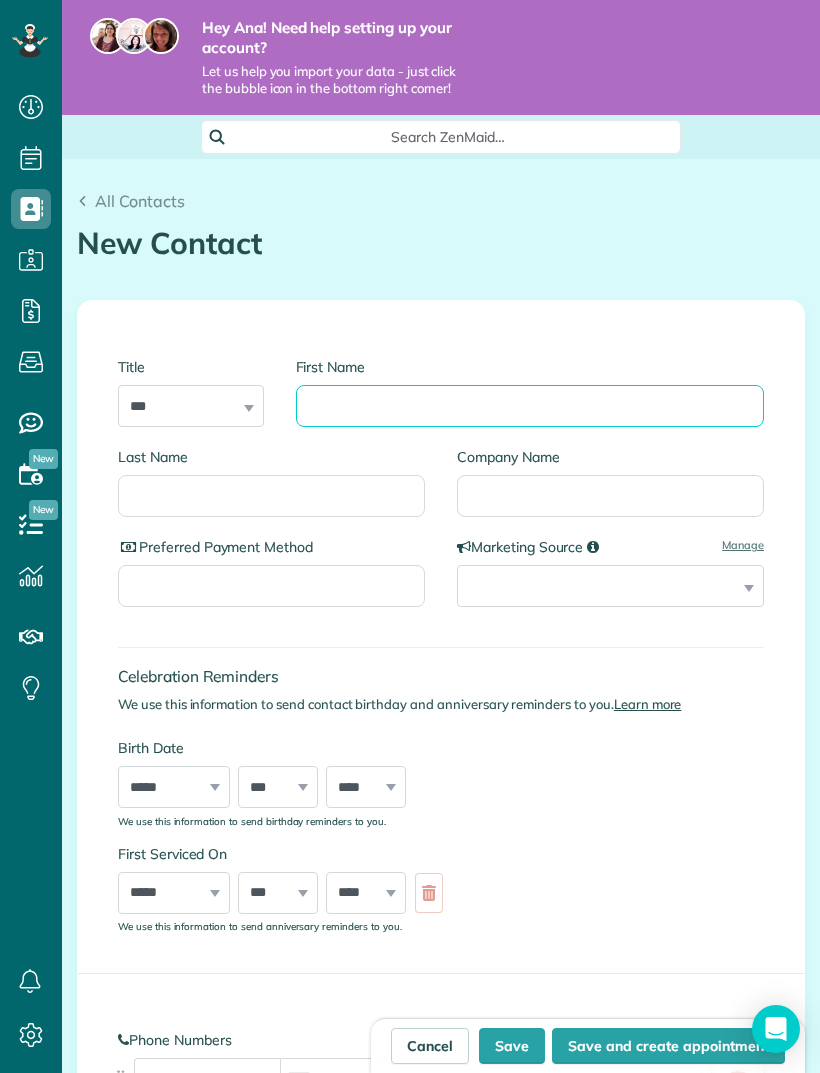 click on "First Name" at bounding box center [530, 406] 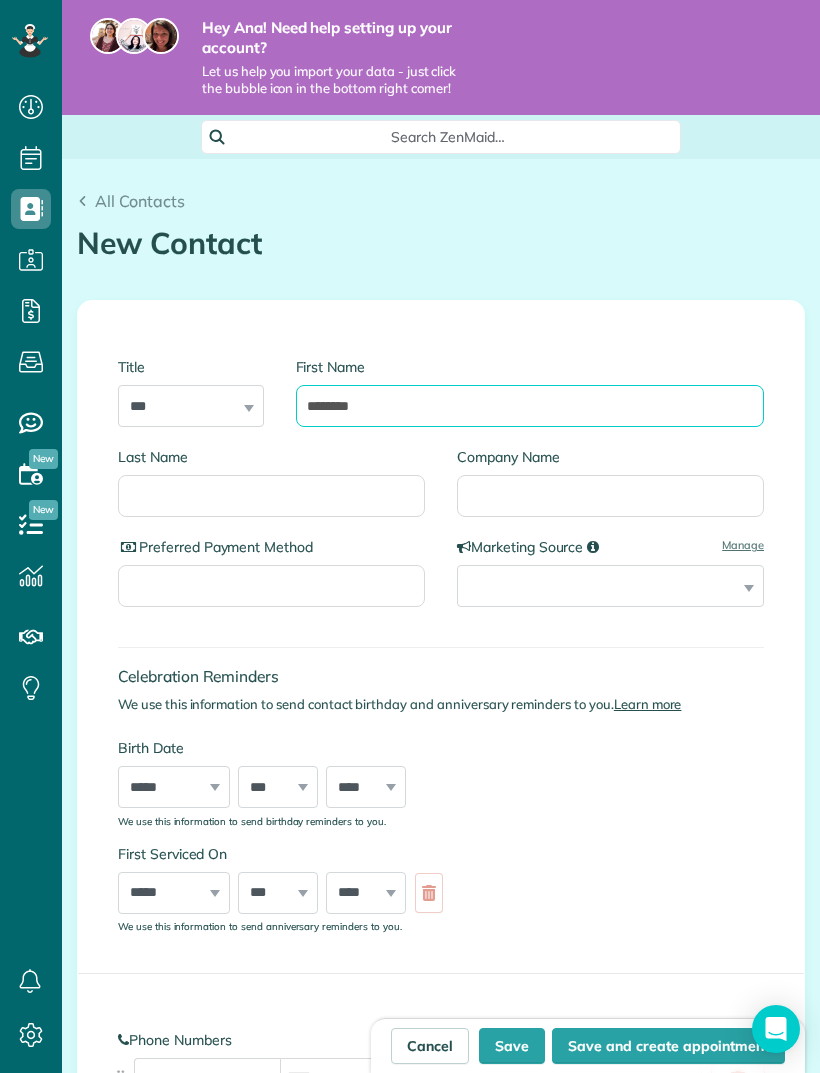 type on "********" 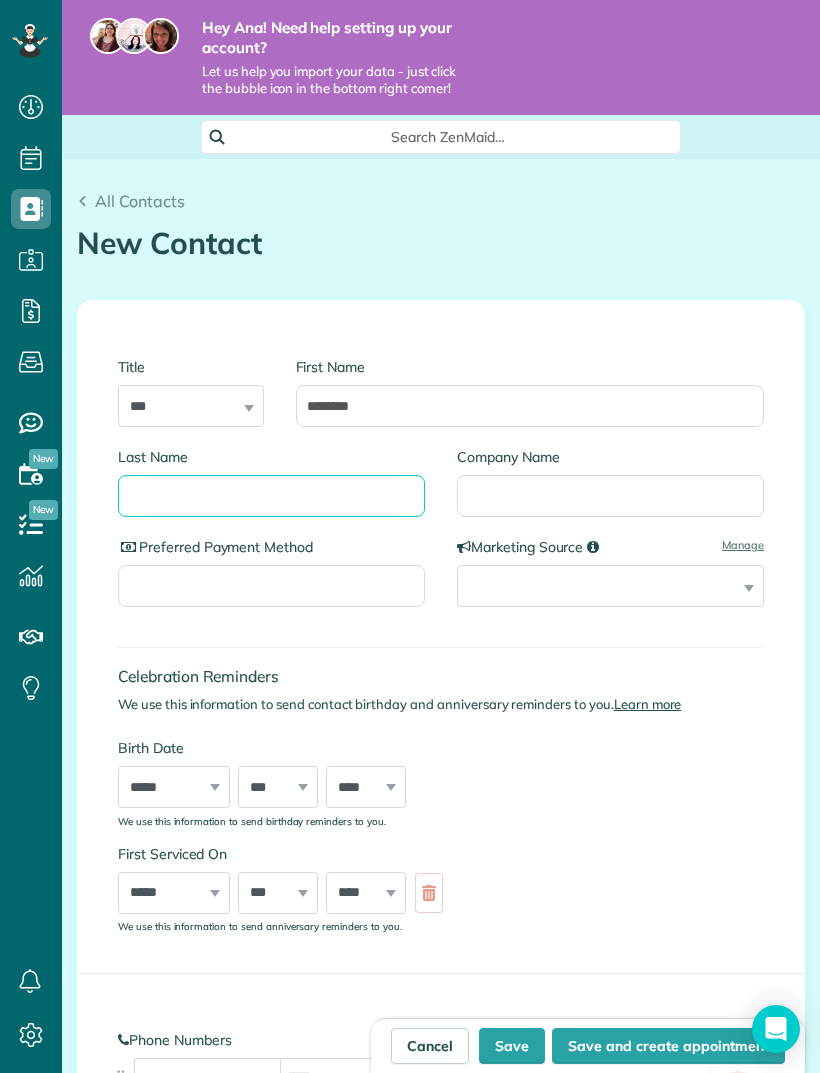 click on "Last Name" at bounding box center [271, 496] 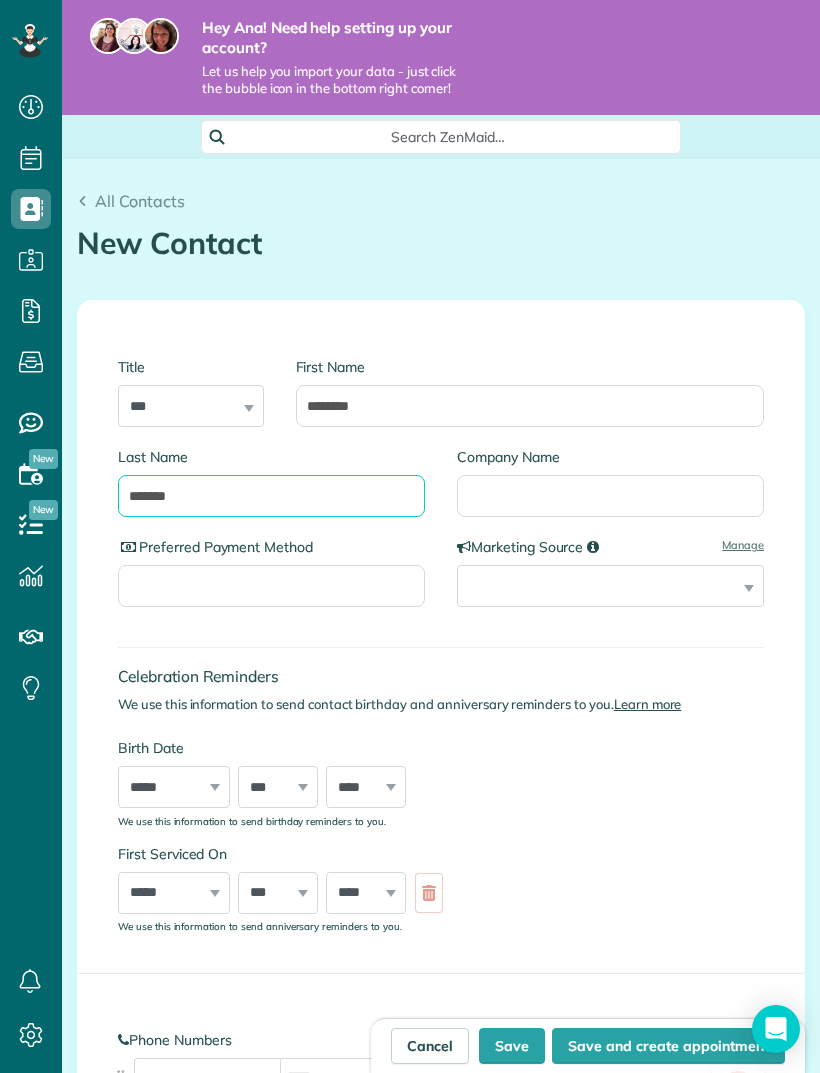 type on "******" 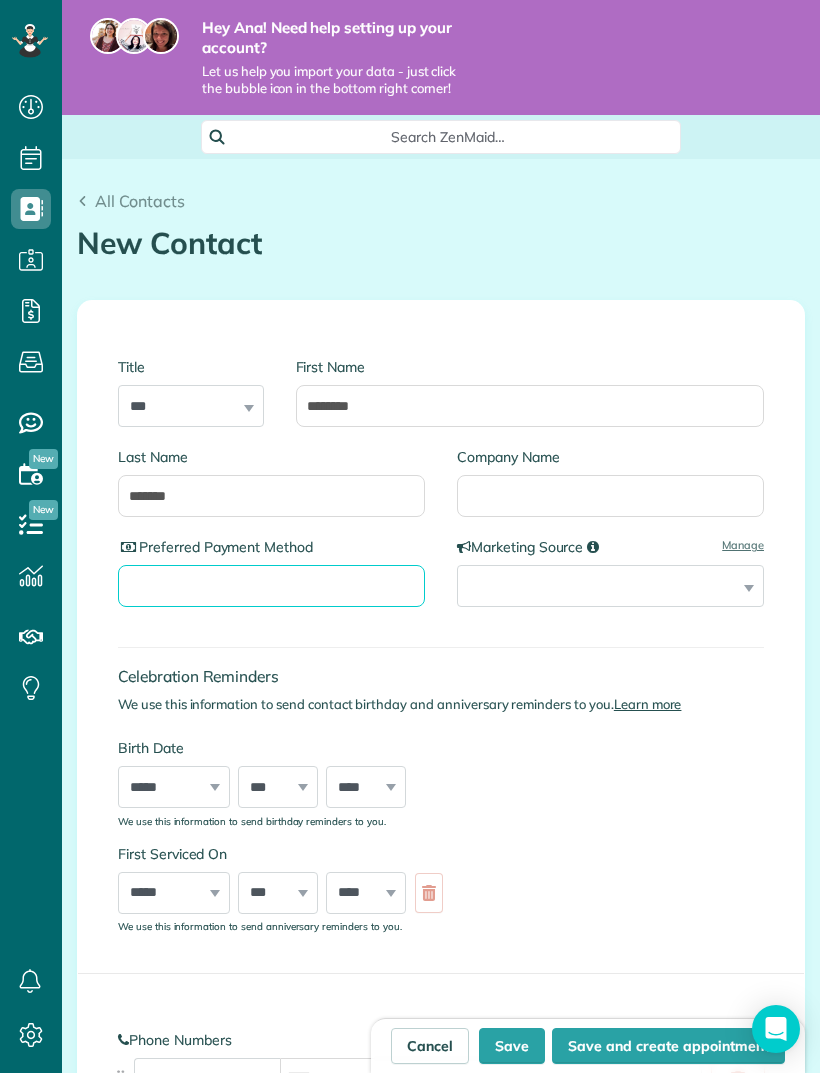 click on "Preferred Payment Method" at bounding box center (271, 586) 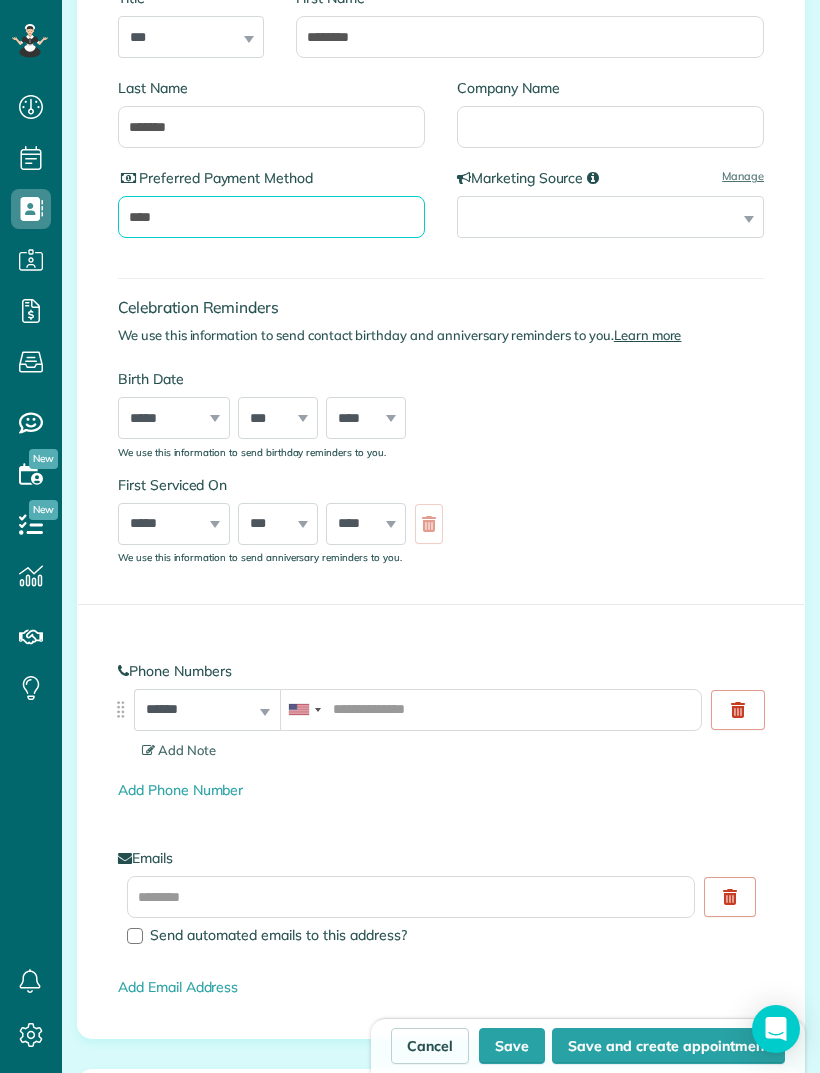 scroll, scrollTop: 370, scrollLeft: 0, axis: vertical 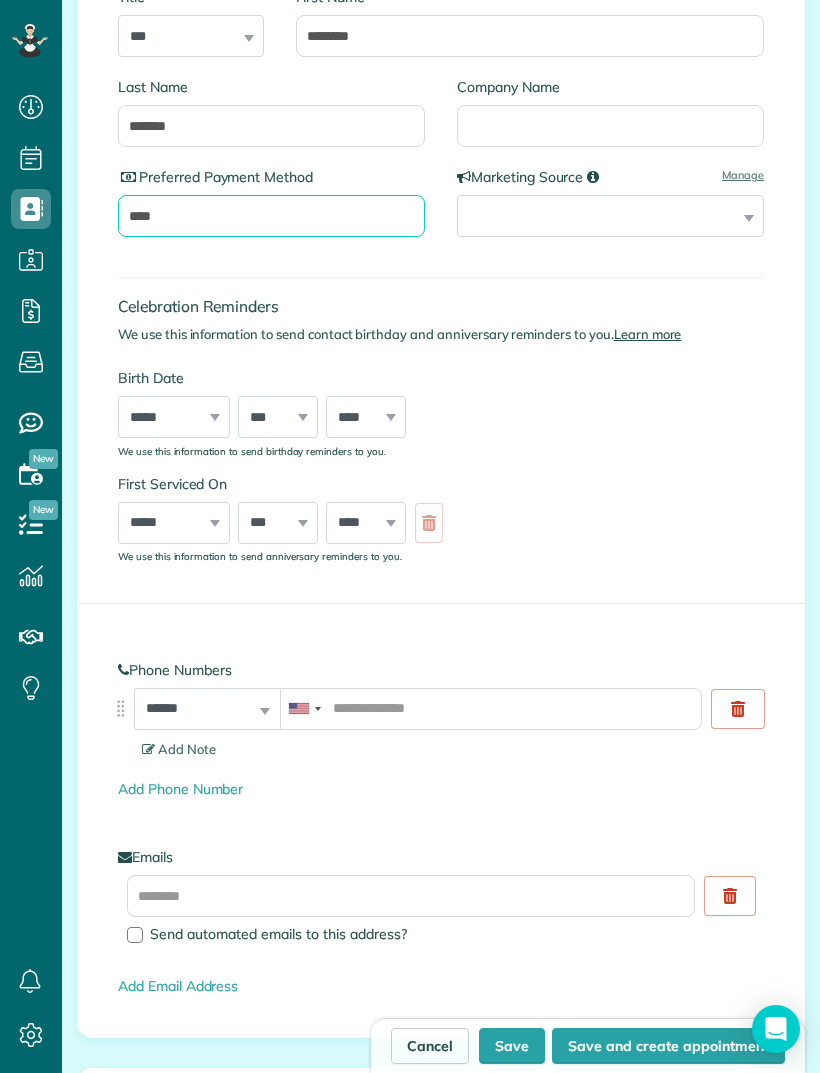type on "****" 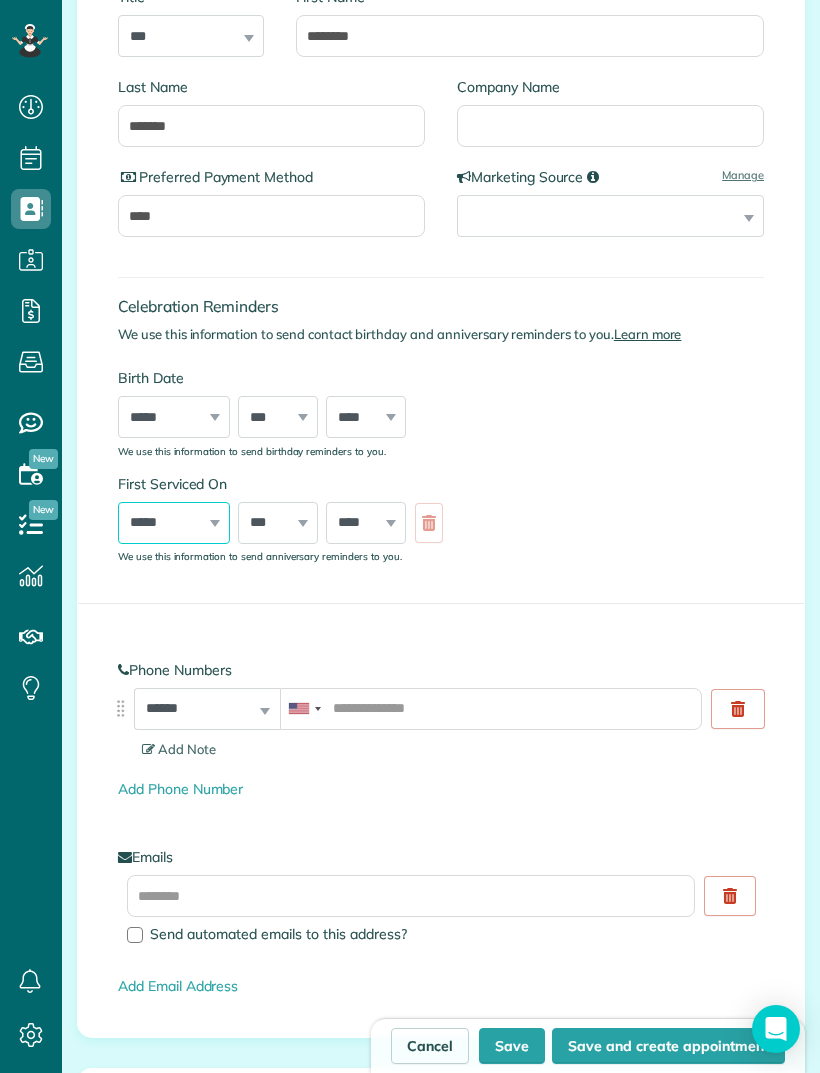 click on "*****
*******
********
*****
*****
***
****
****
******
*********
*******
********
********" at bounding box center [174, 523] 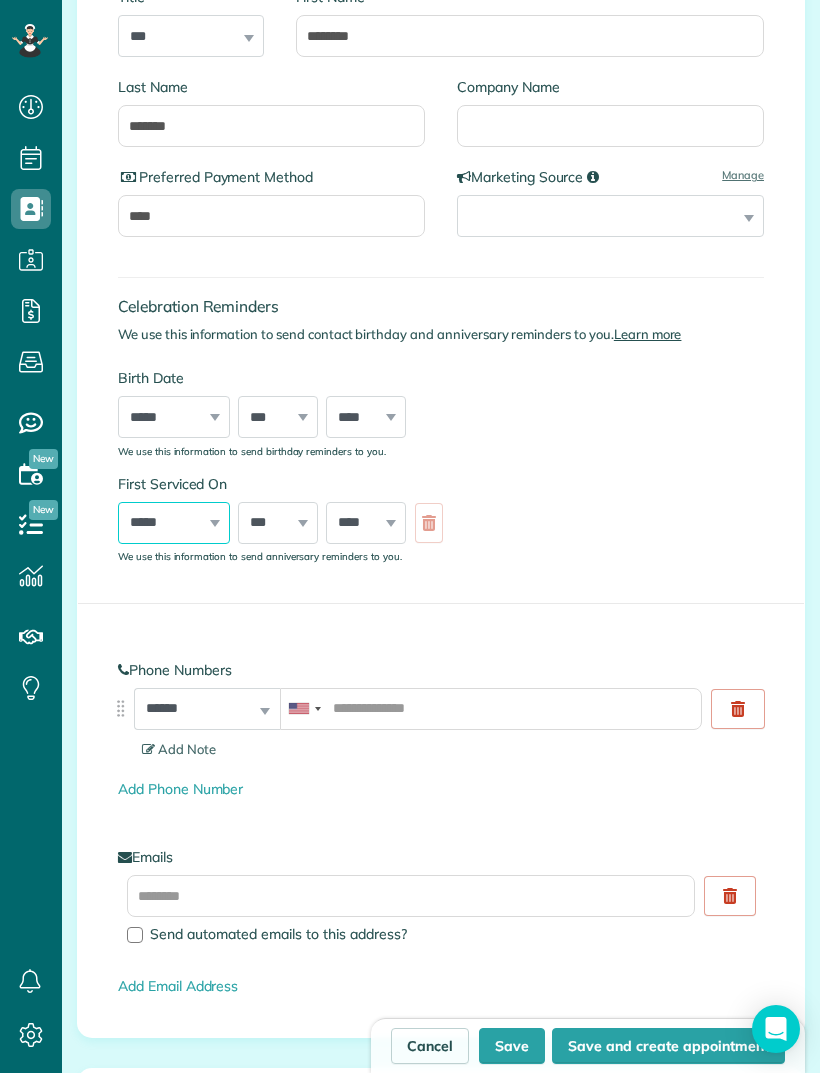 select on "*" 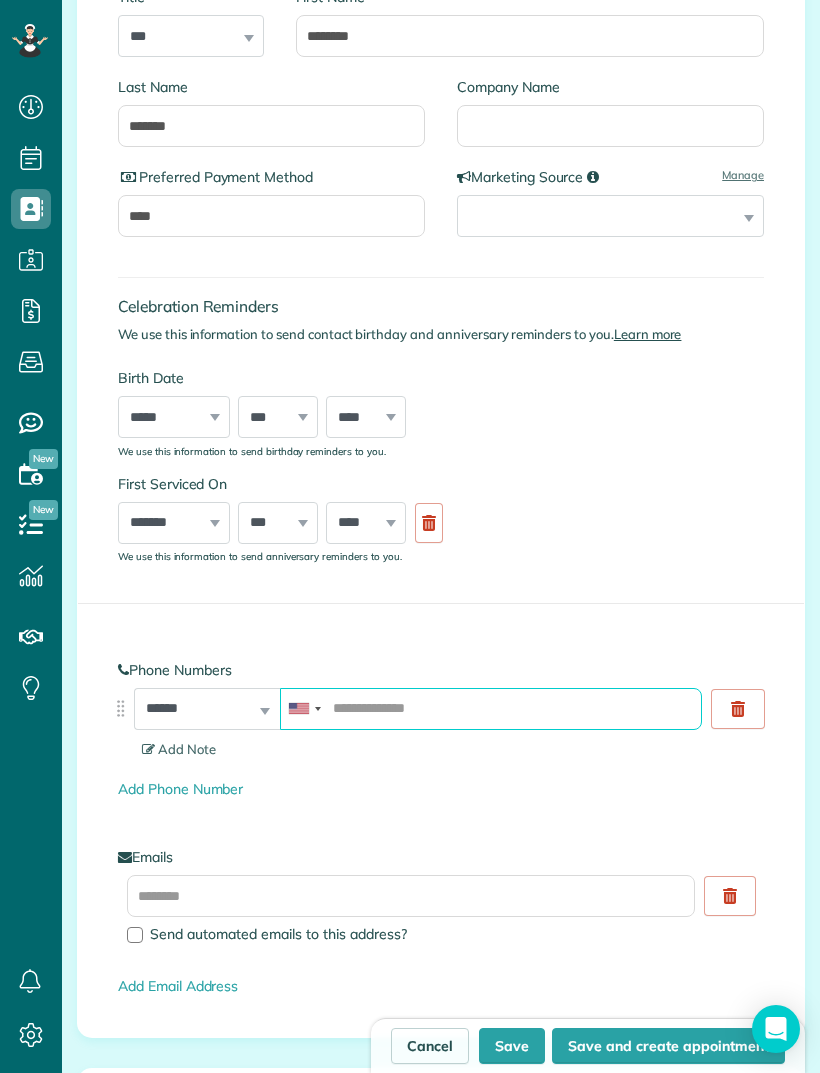 click at bounding box center (491, 709) 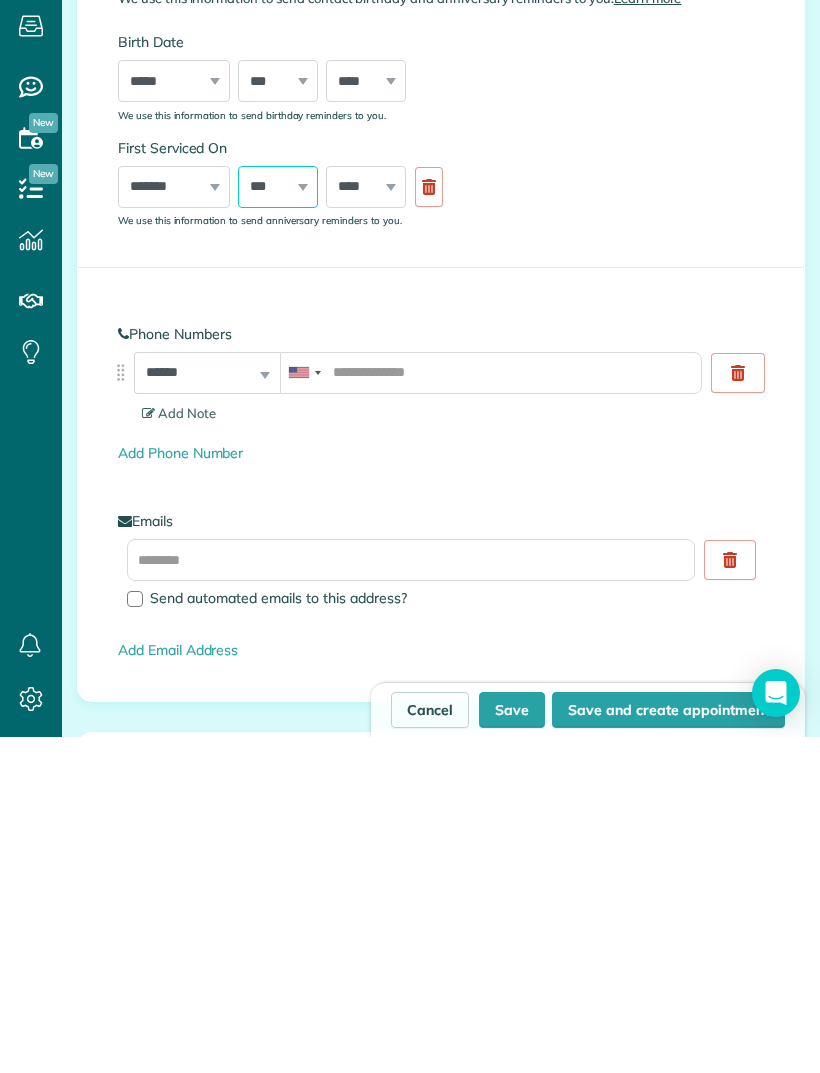 click on "***
*
*
*
*
*
*
*
*
*
**
**
**
**
**
**
**
**
**
**
**
**
**
**
**
**
**
**
**
**
**
**" at bounding box center [278, 523] 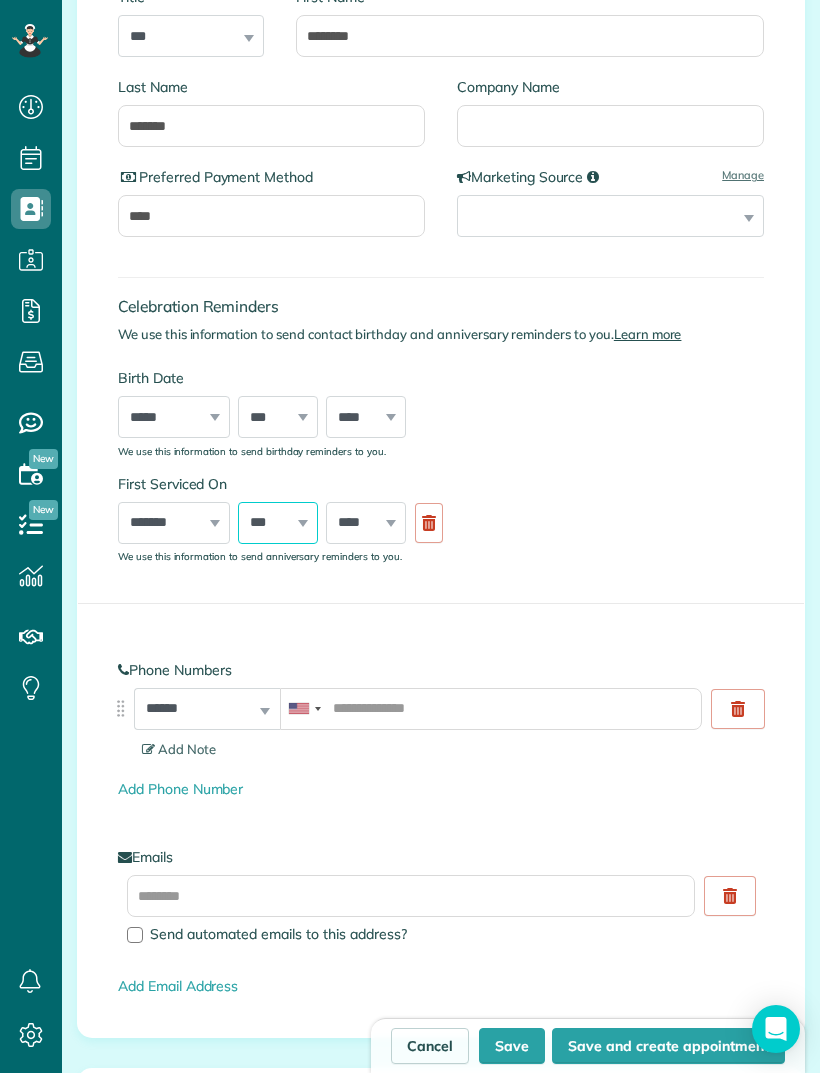 select on "**" 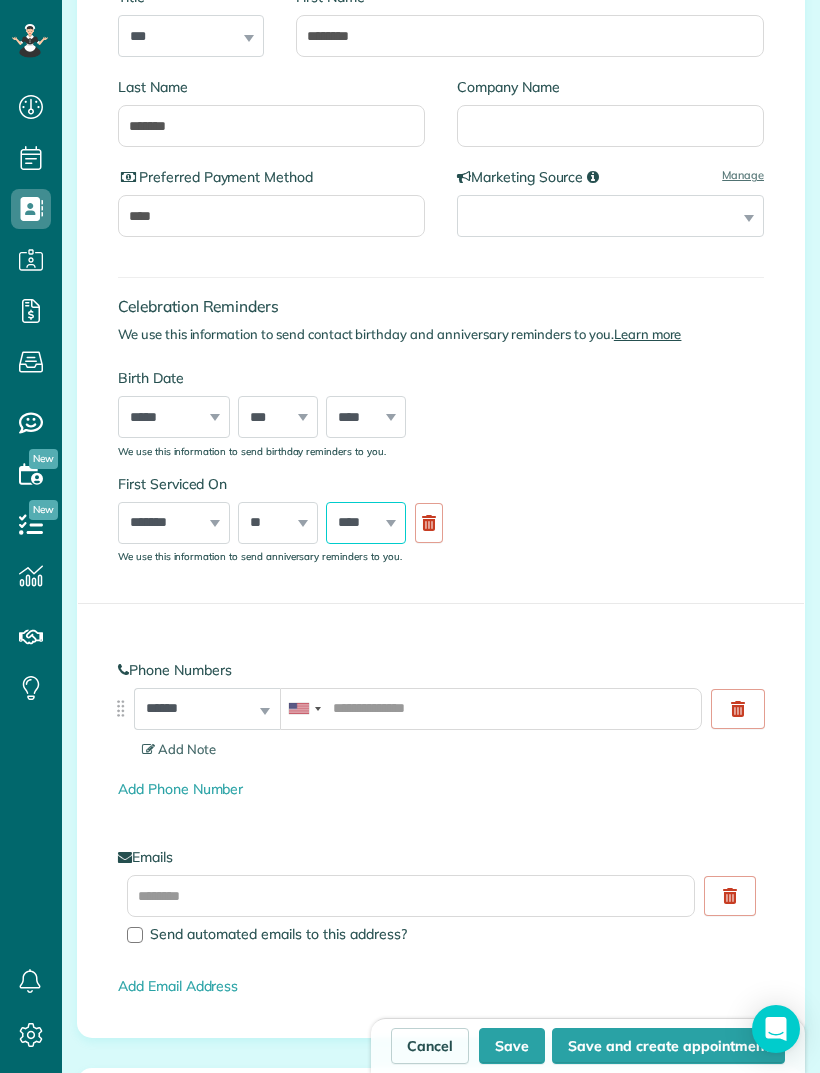 click on "****
****
****
****
****
****
****
****
****
****
****
****
****
****
****
****
****
****
****
****
****
****
****
****
****
****
****
****
****
****
****
****
****
****
****
****
****
****
****
****
****
****
****
****
****
****
****
****
****
****
****
****" at bounding box center [366, 523] 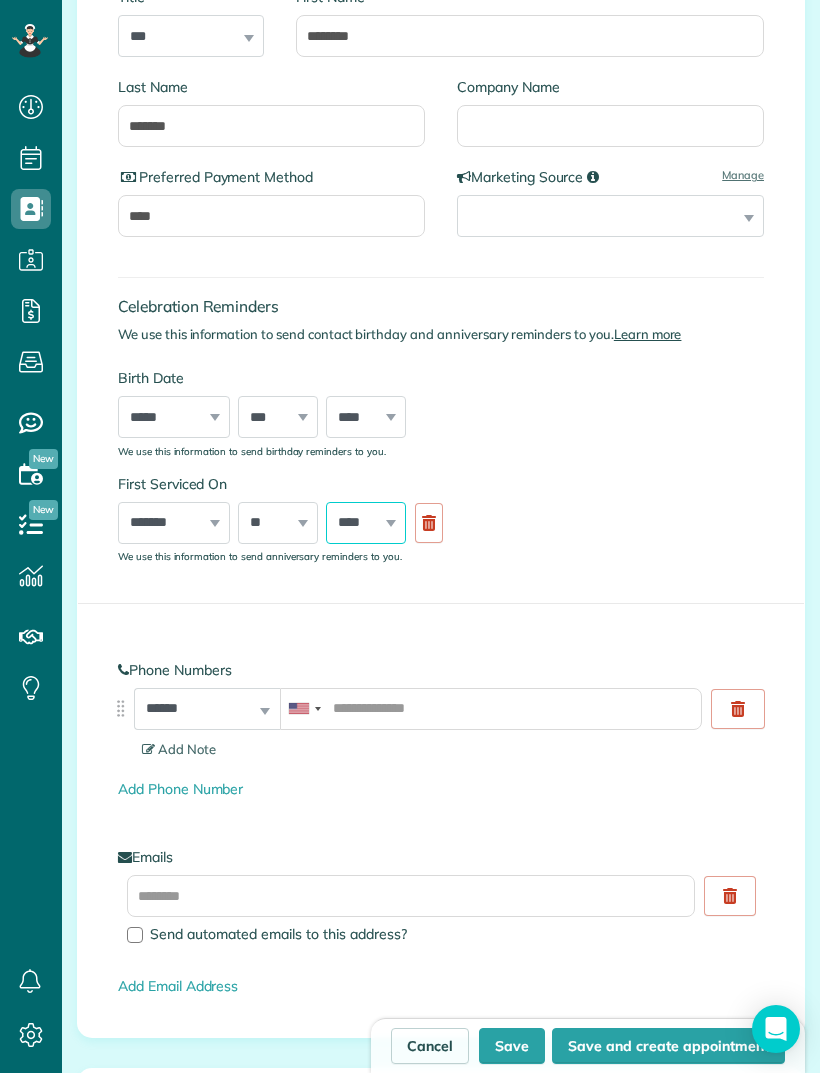 select on "****" 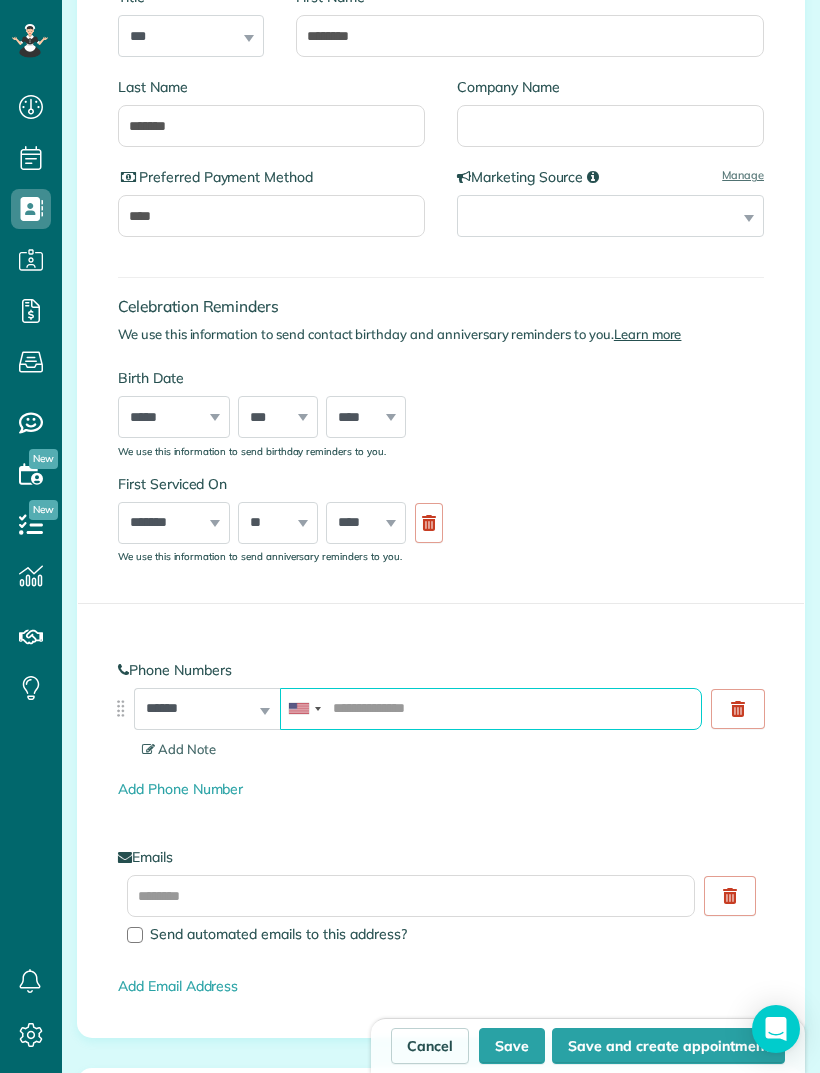 click at bounding box center [491, 709] 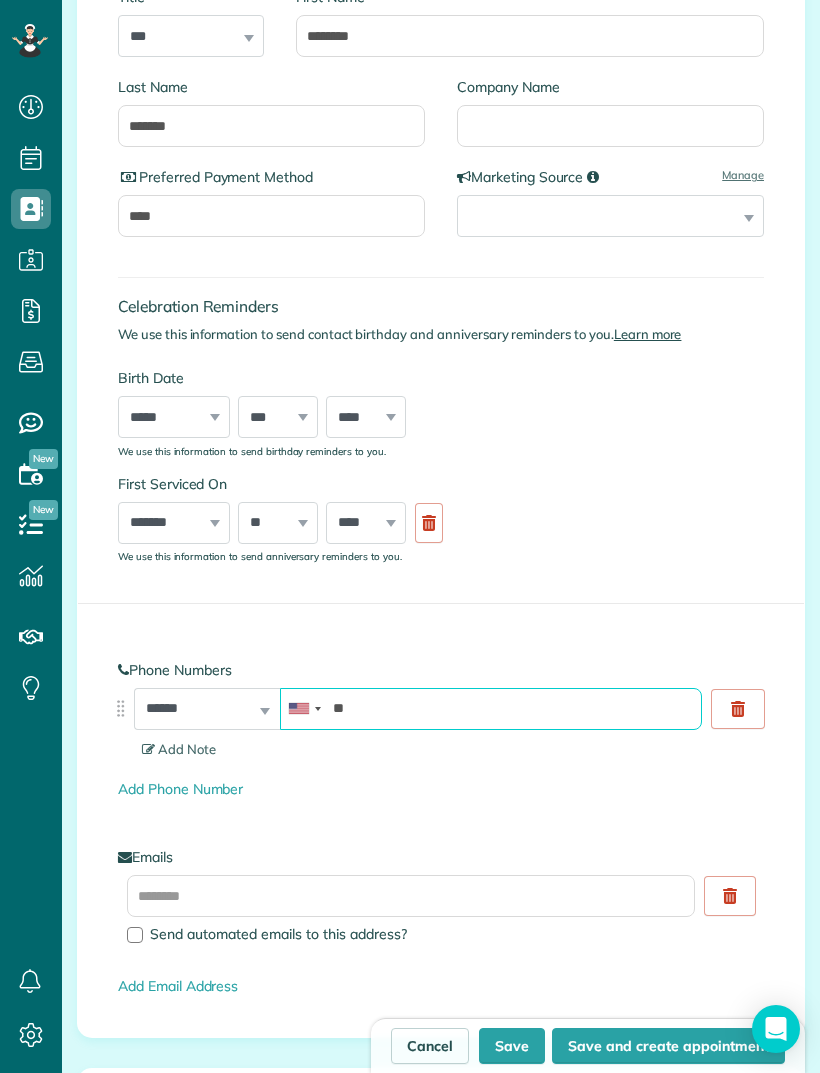 type on "*" 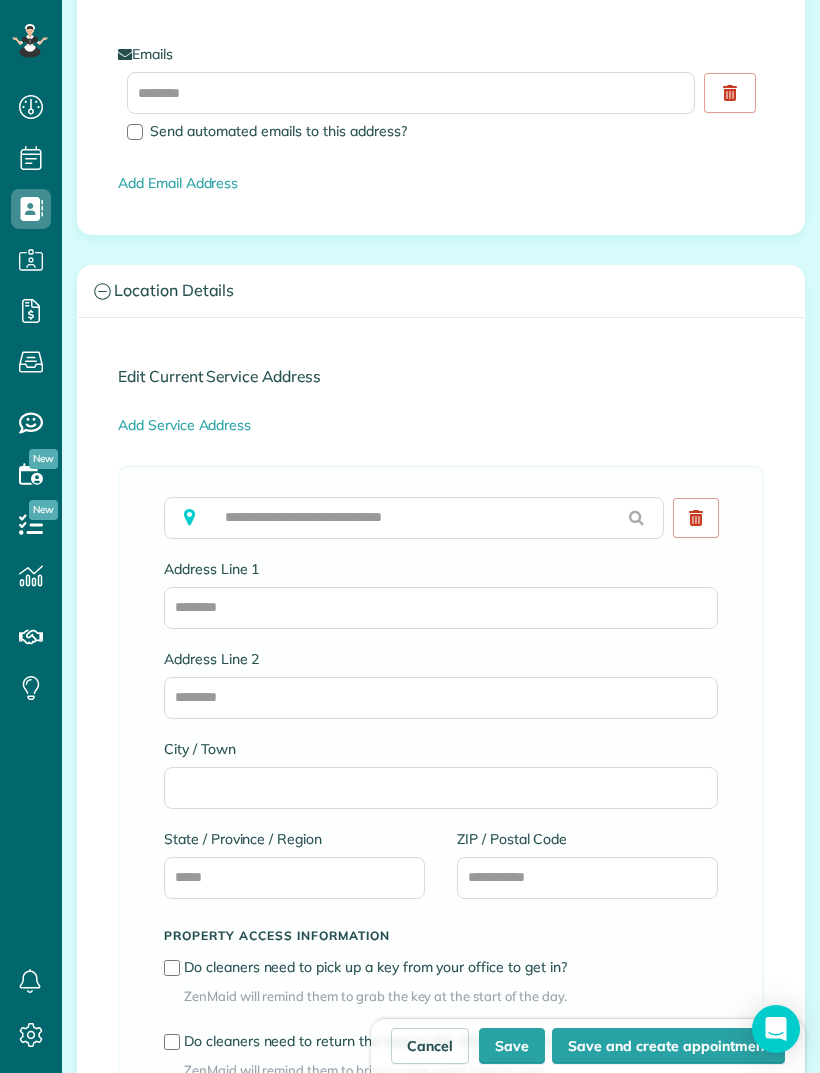 scroll, scrollTop: 1196, scrollLeft: 0, axis: vertical 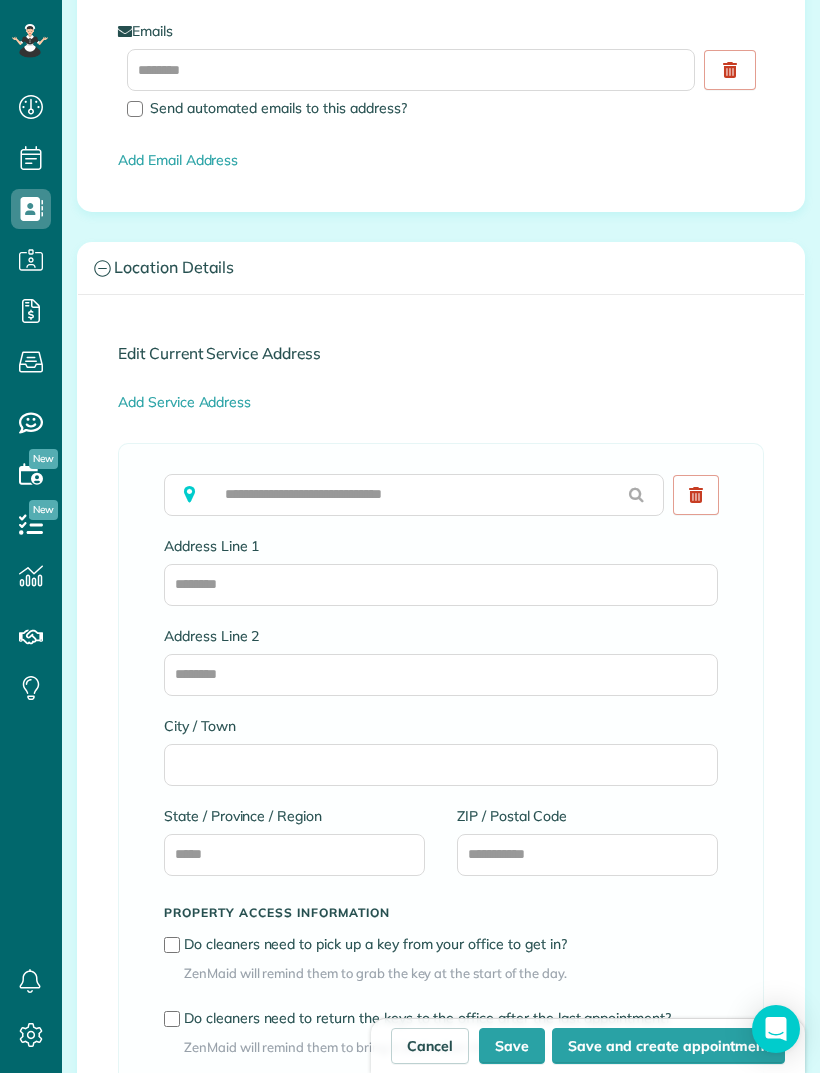 type on "**********" 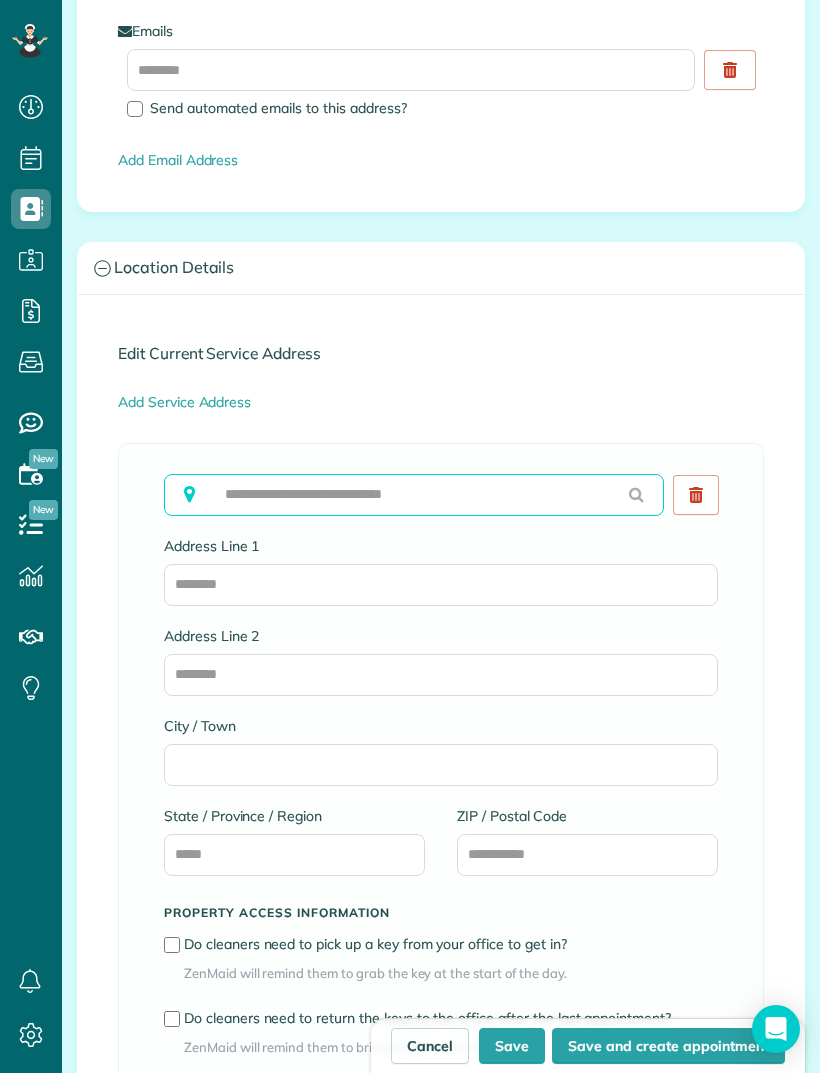 click at bounding box center [414, 495] 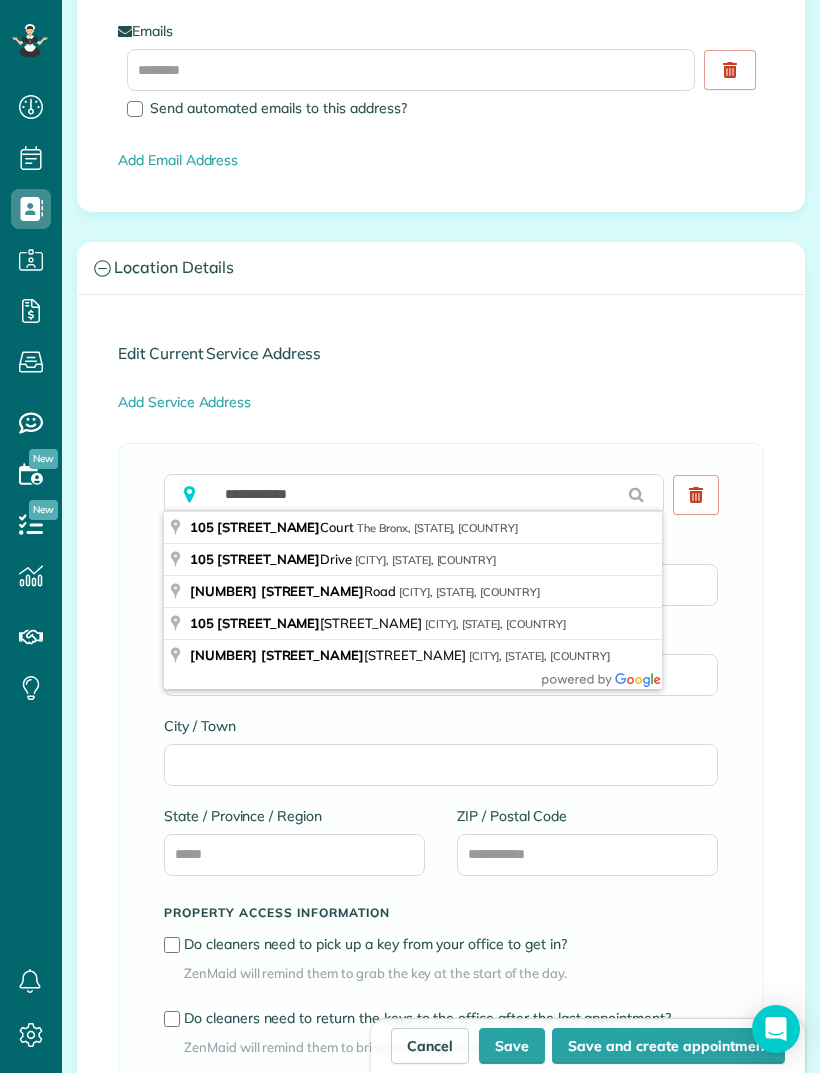 type on "**********" 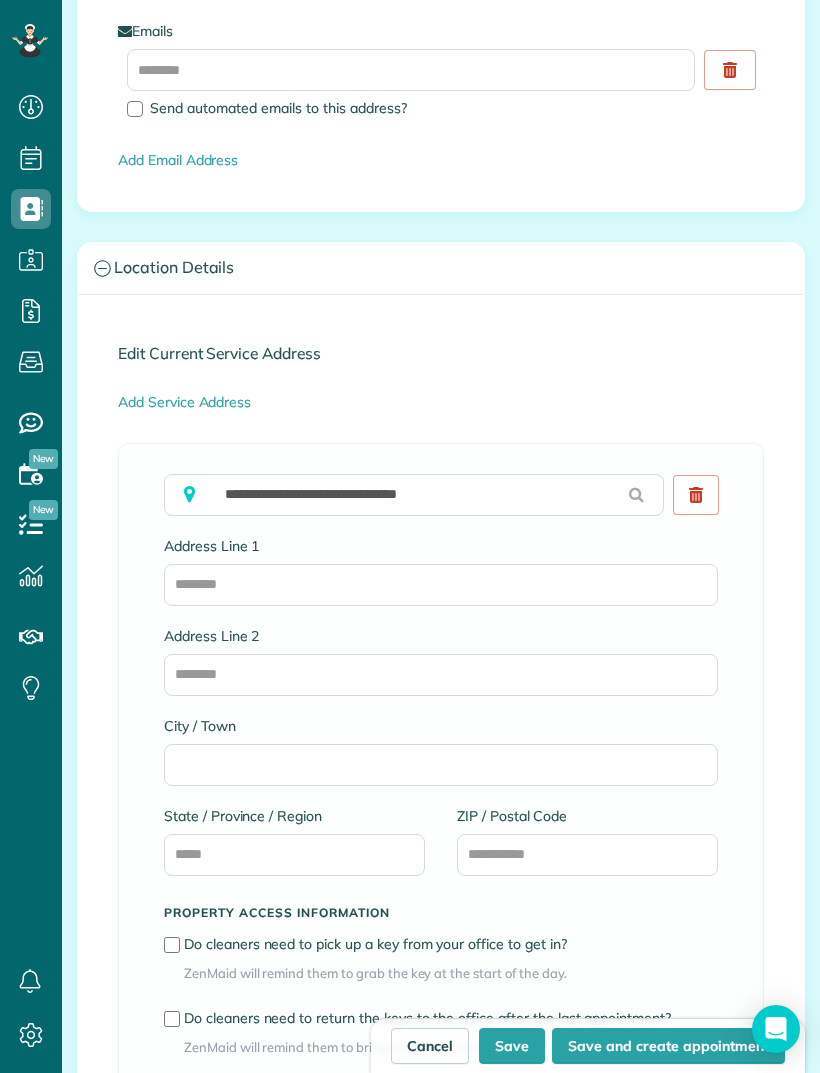 type on "**********" 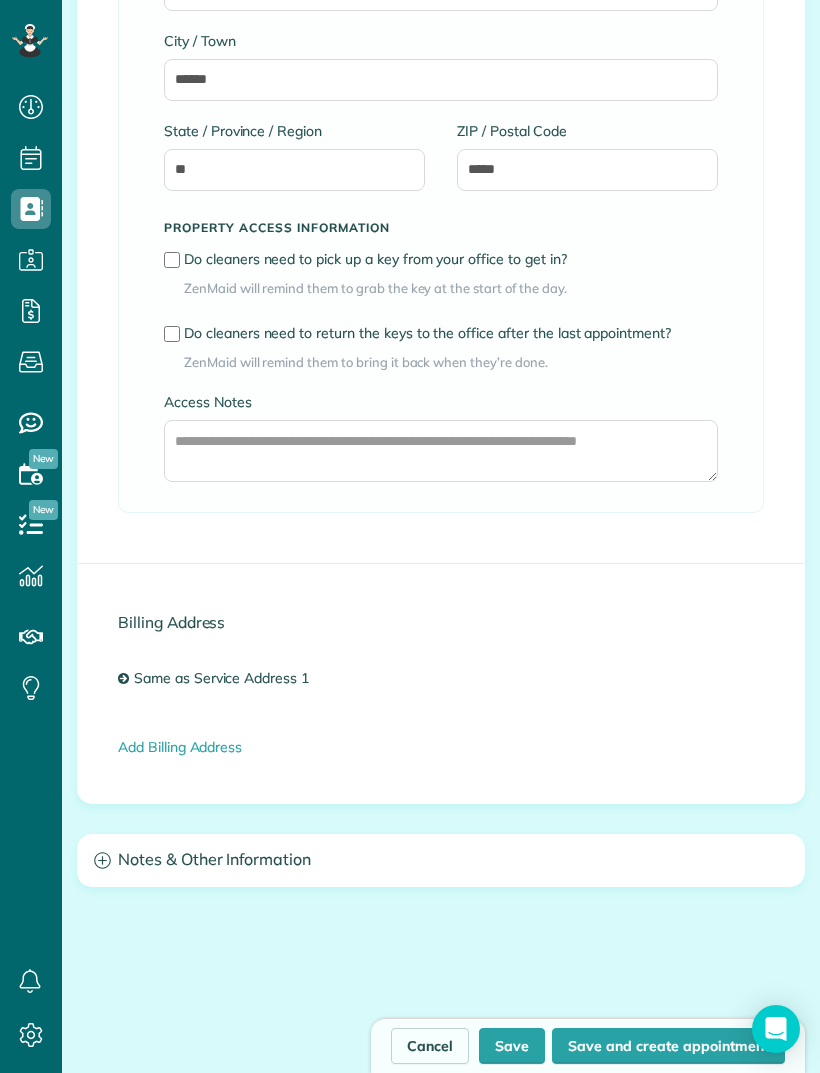 scroll, scrollTop: 1899, scrollLeft: 0, axis: vertical 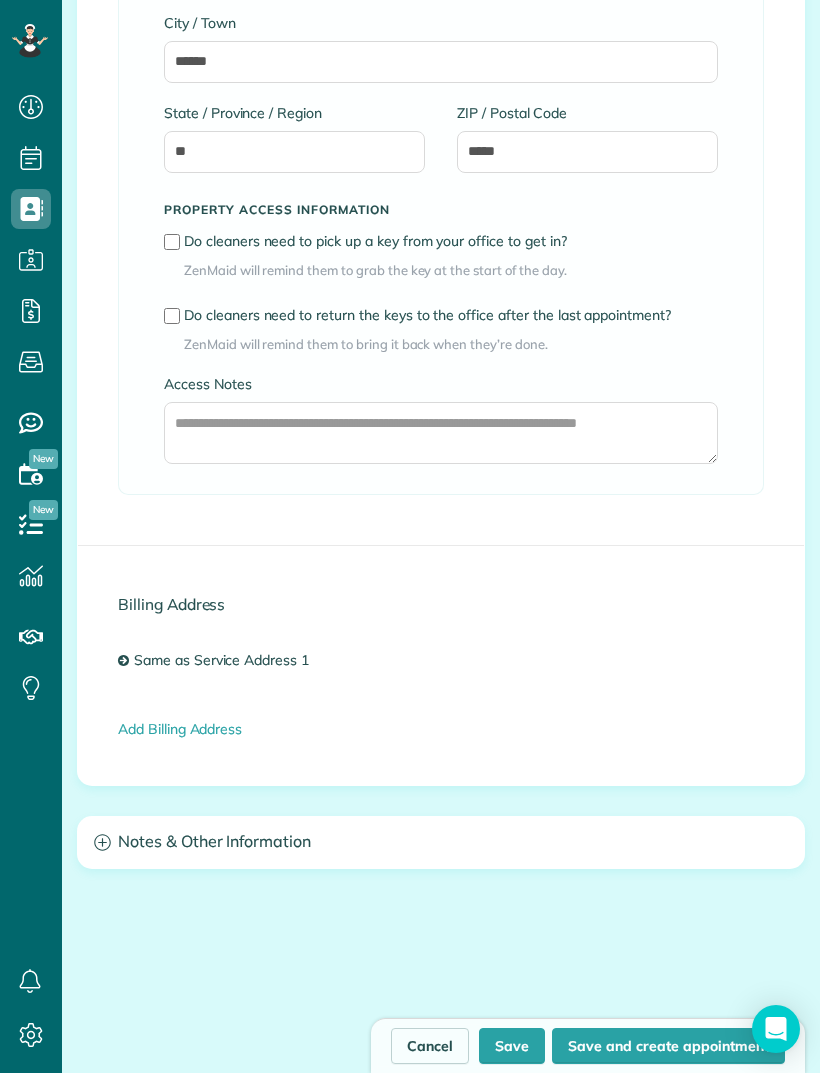 click on "Notes & Other Information" at bounding box center (441, 842) 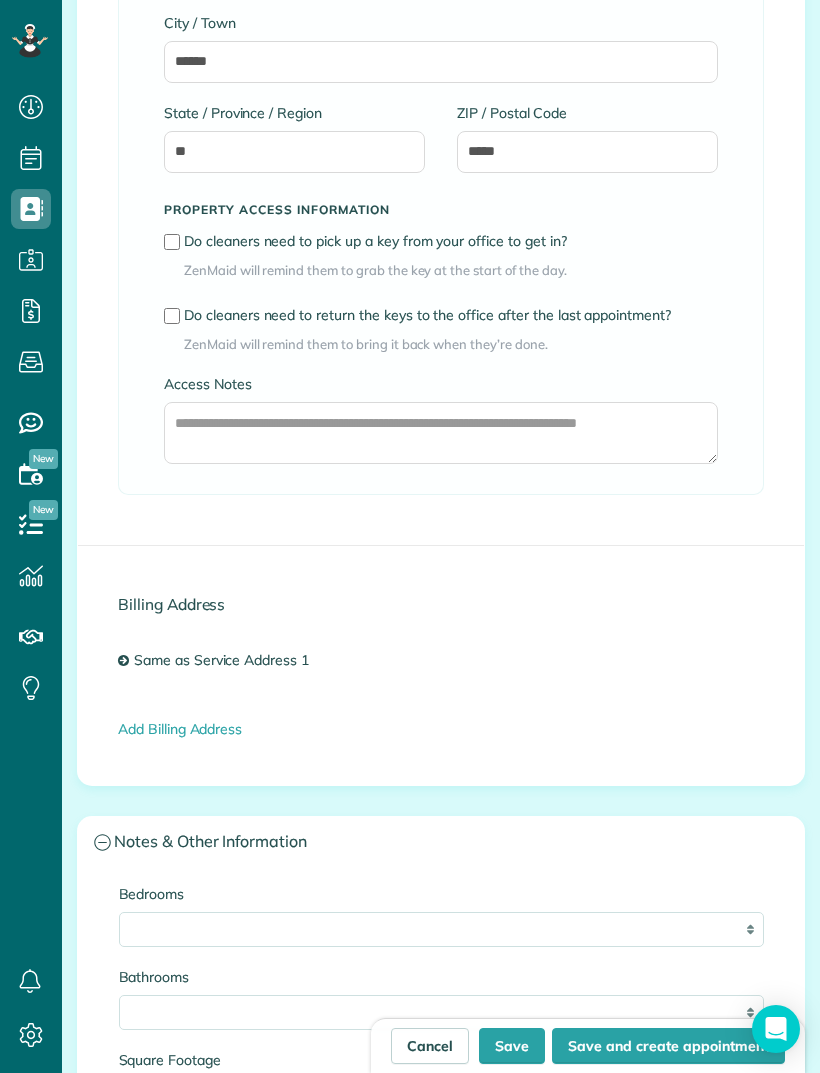 click on "*
*
*
*
**" at bounding box center (441, 929) 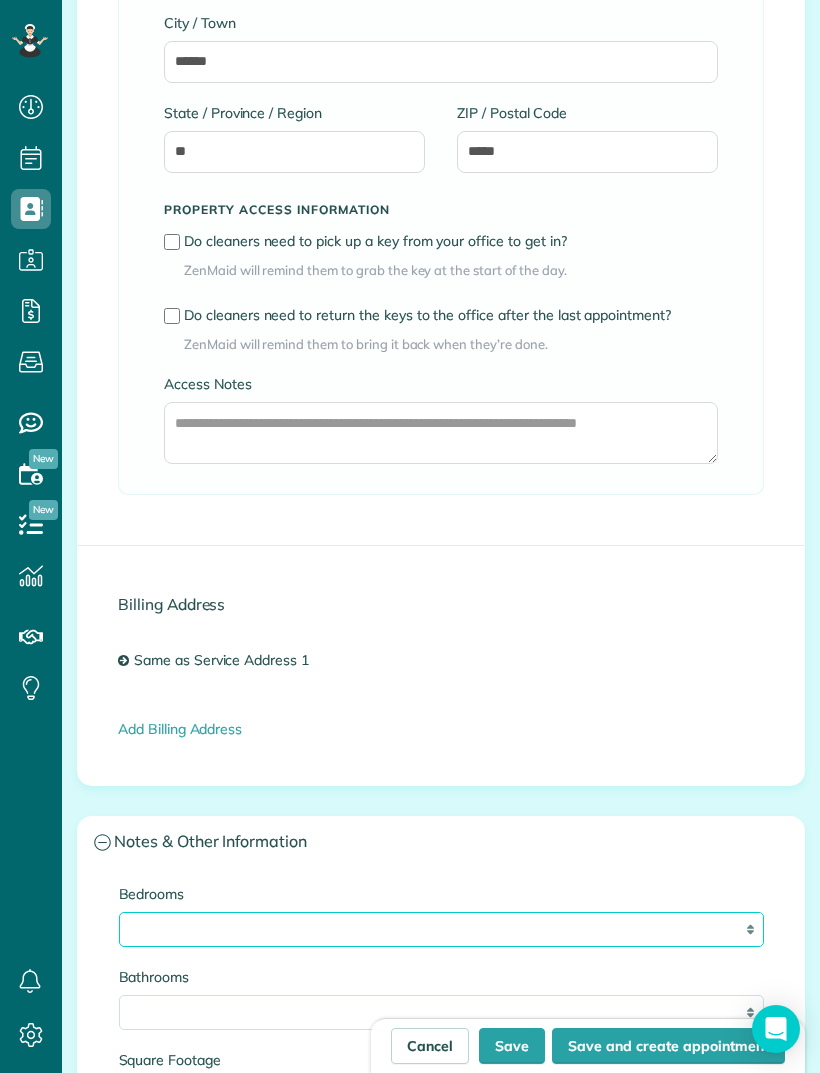 select on "*" 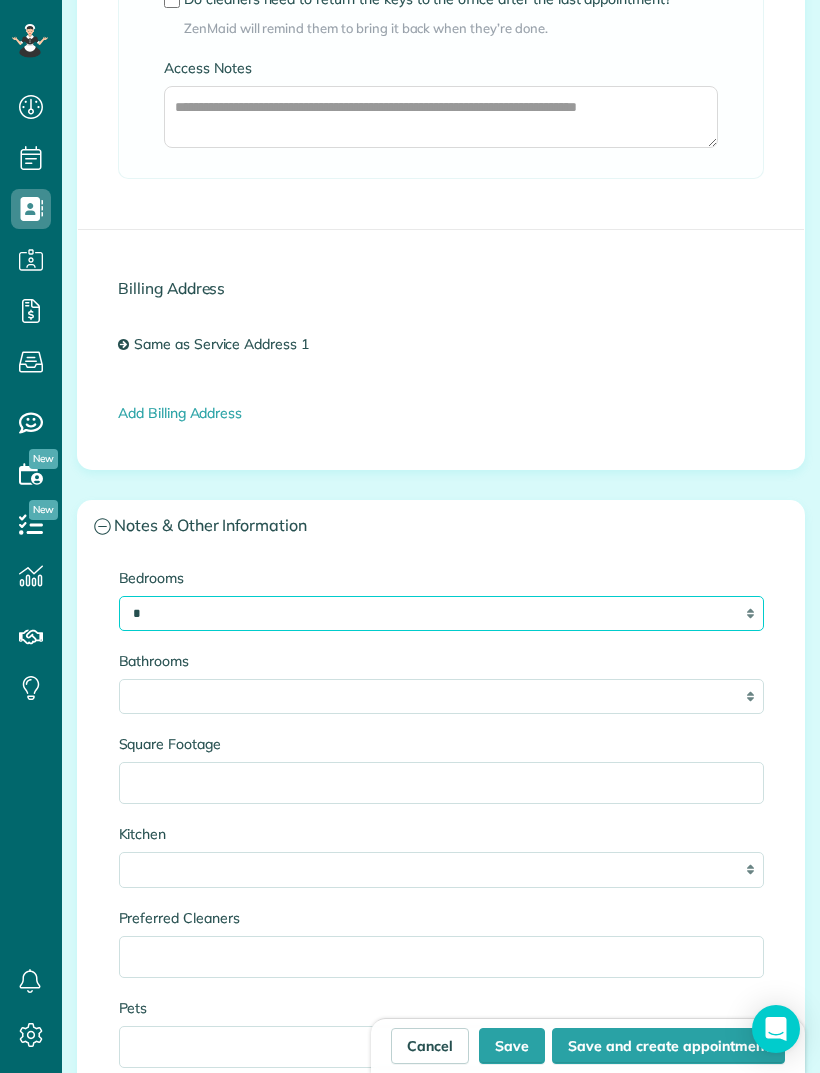 scroll, scrollTop: 2218, scrollLeft: 0, axis: vertical 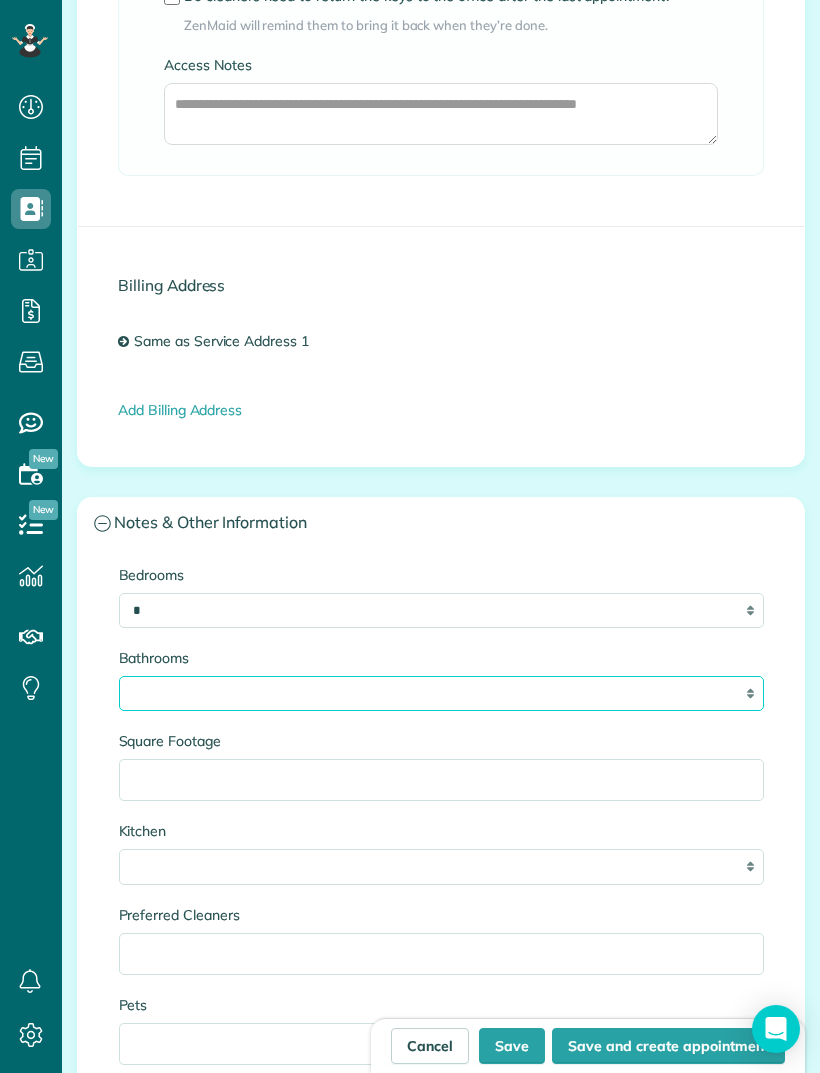 click on "*
***
*
***
*
***
*
***
**" at bounding box center [441, 693] 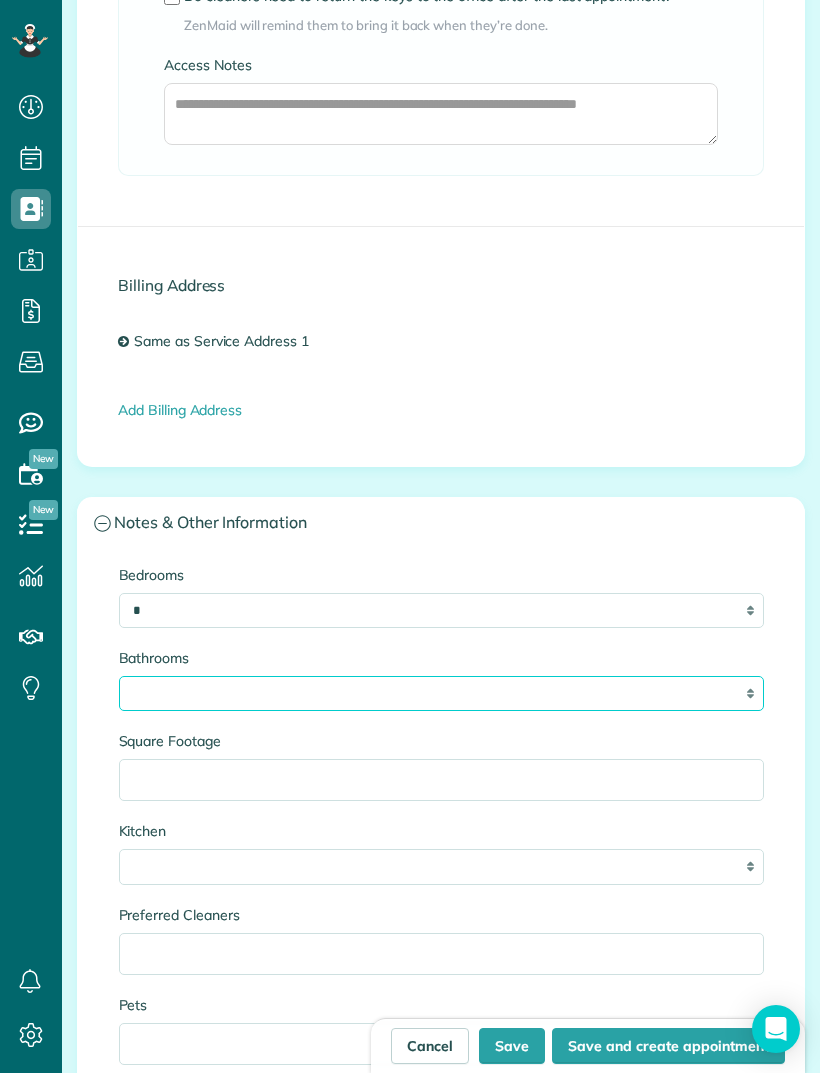 select on "*" 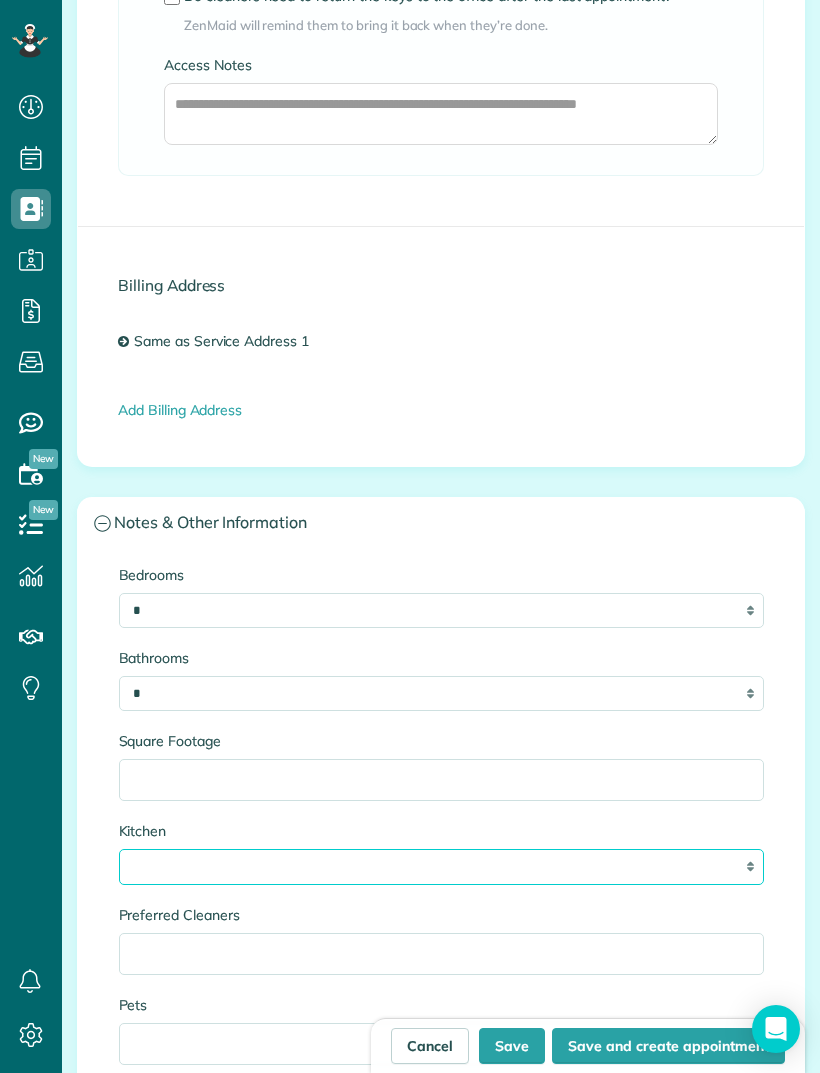 click on "*
*
*
*" at bounding box center [441, 866] 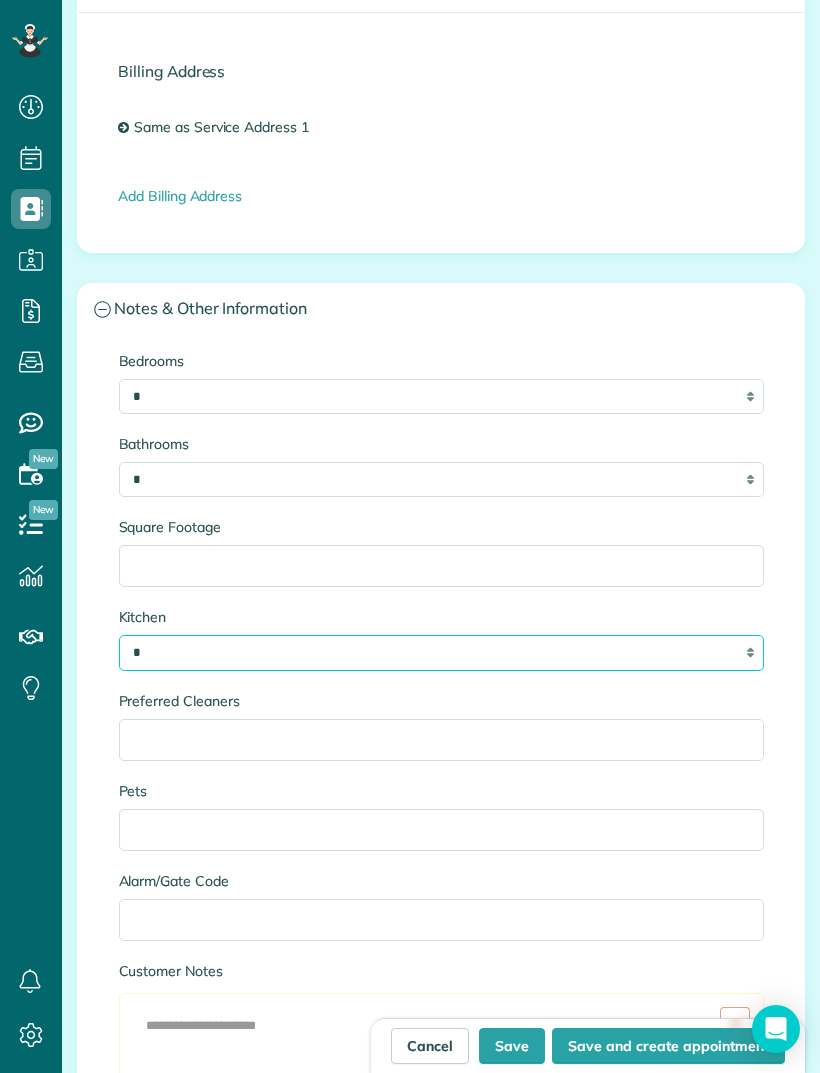 scroll, scrollTop: 2465, scrollLeft: 0, axis: vertical 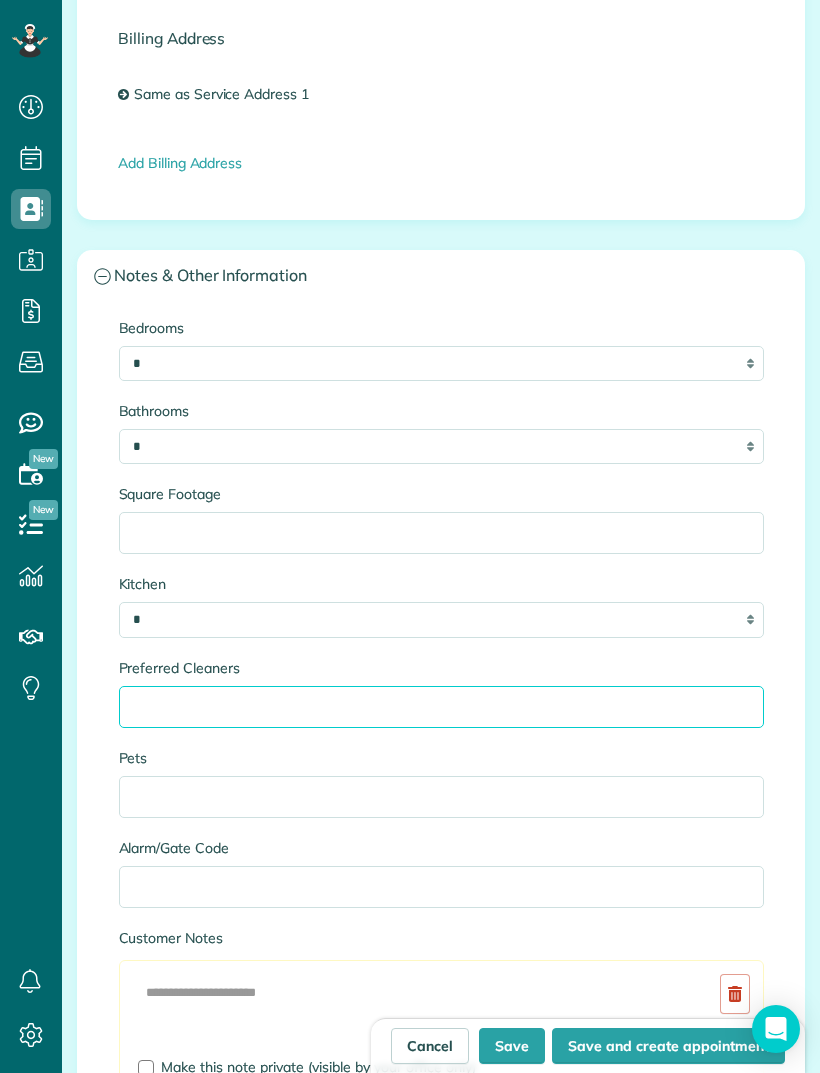 click on "Preferred Cleaners" at bounding box center [441, 707] 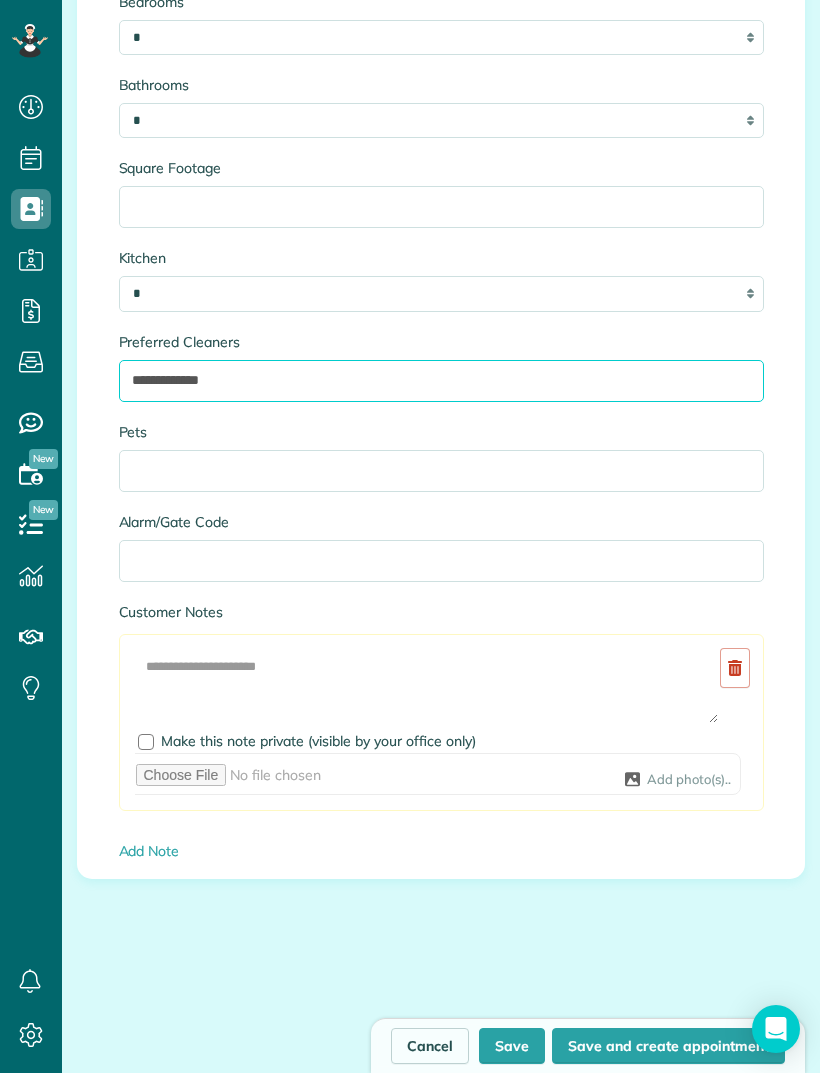 scroll, scrollTop: 2796, scrollLeft: 0, axis: vertical 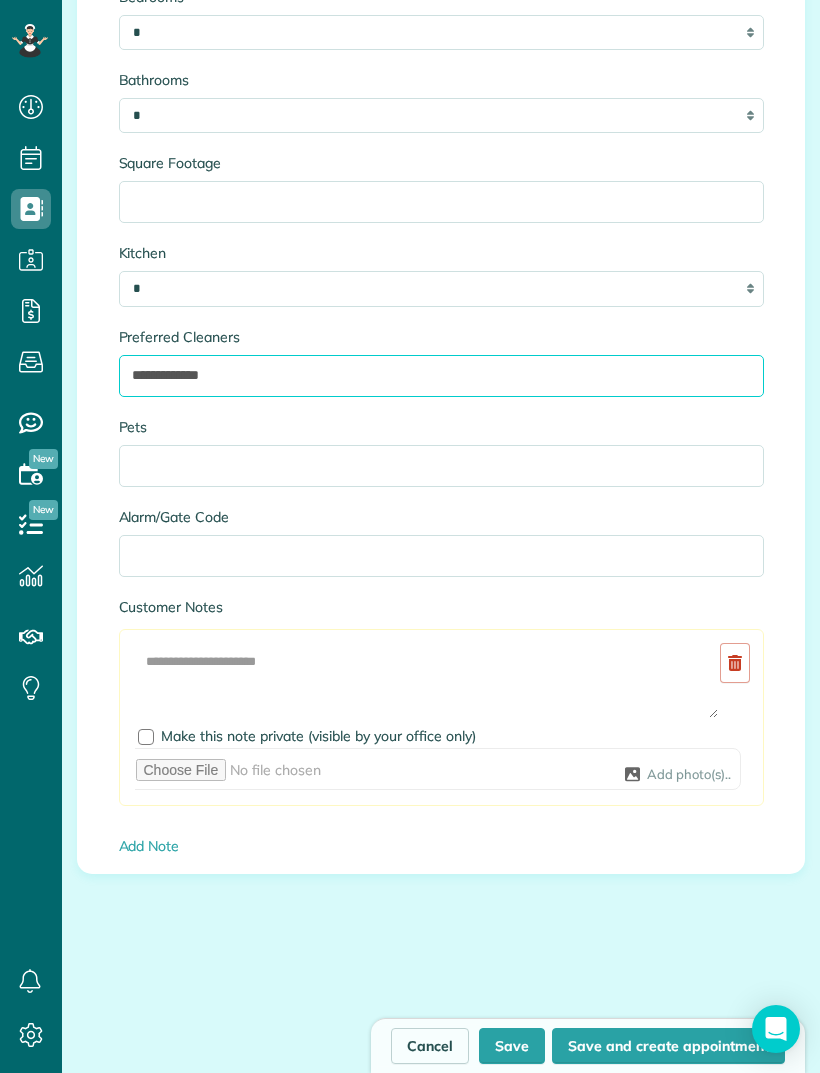 type on "**********" 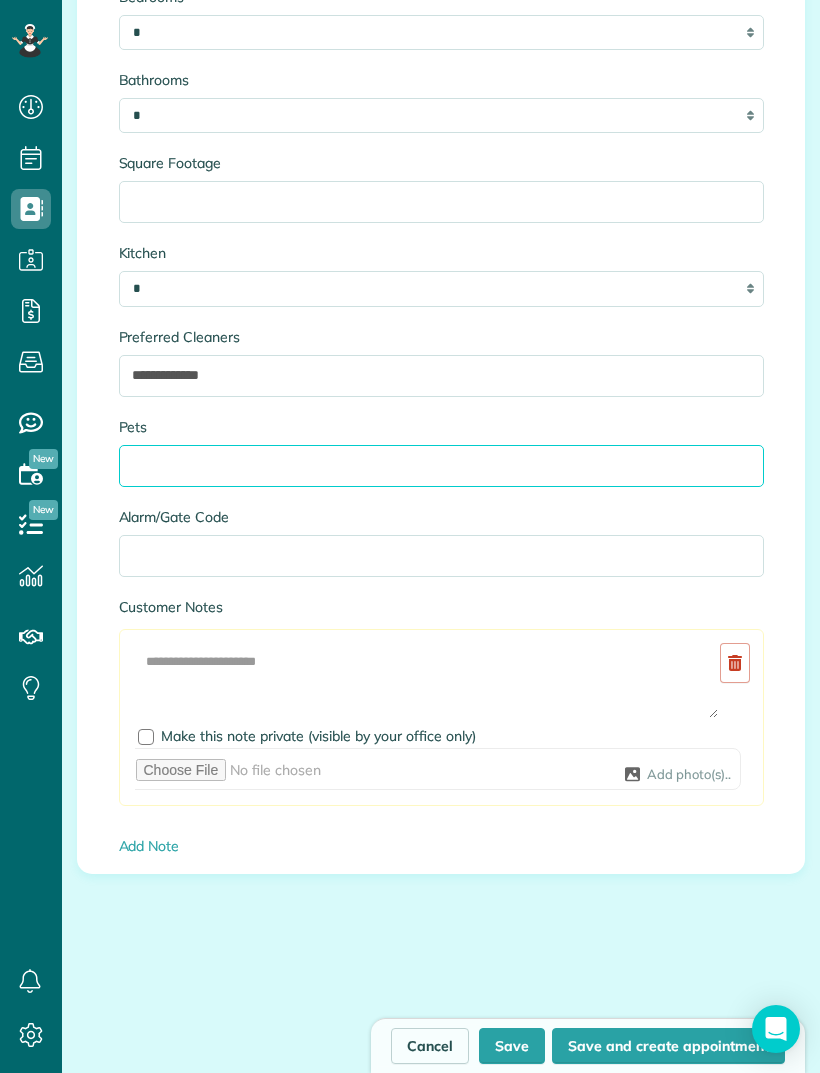 click on "Pets" at bounding box center (441, 466) 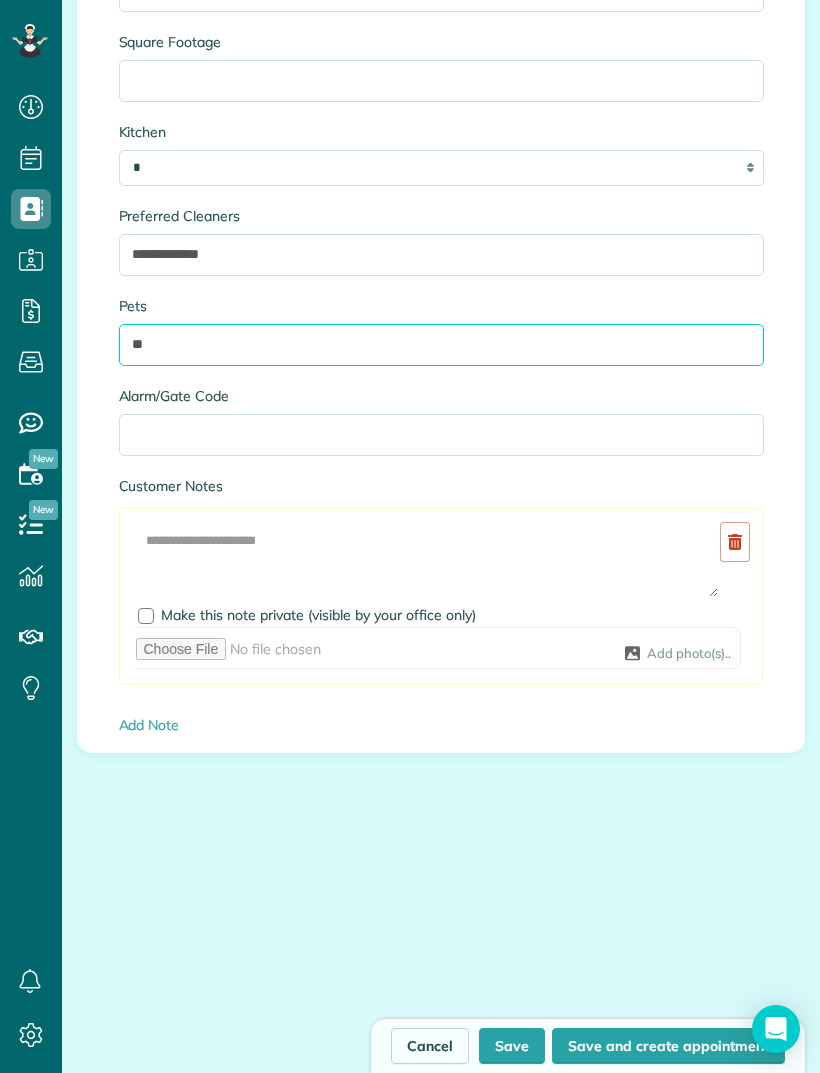 scroll, scrollTop: 2917, scrollLeft: 0, axis: vertical 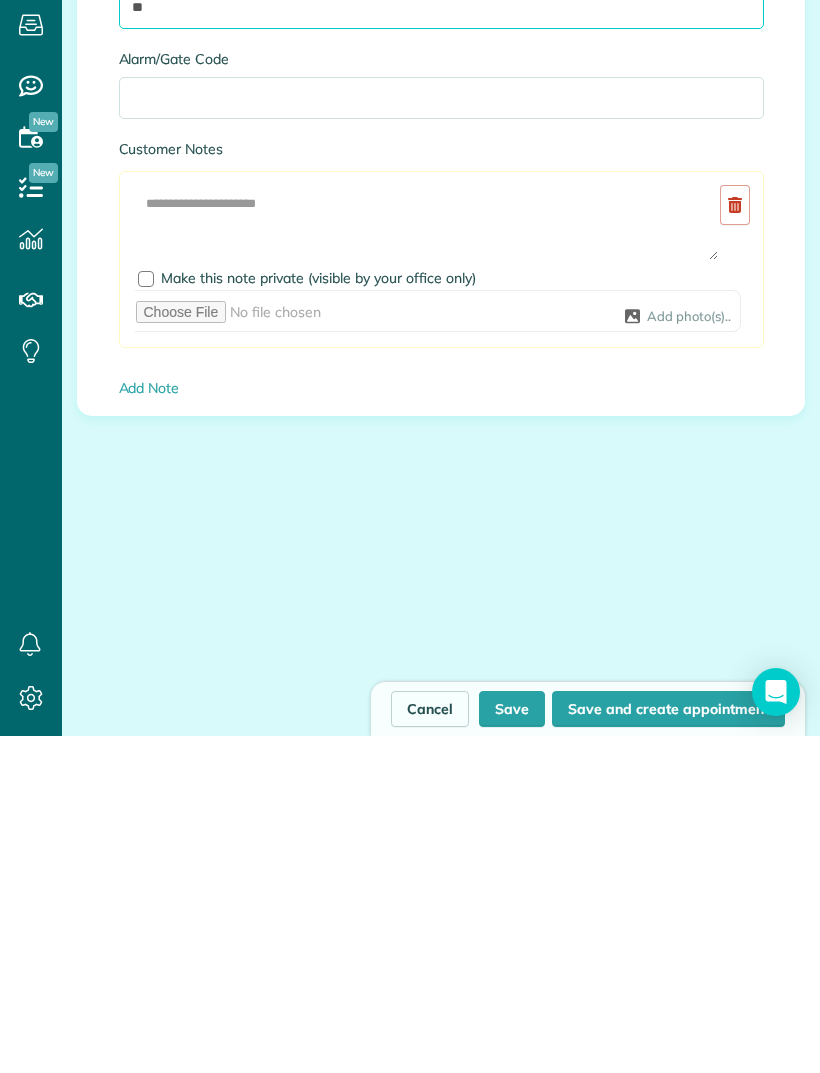 type on "**" 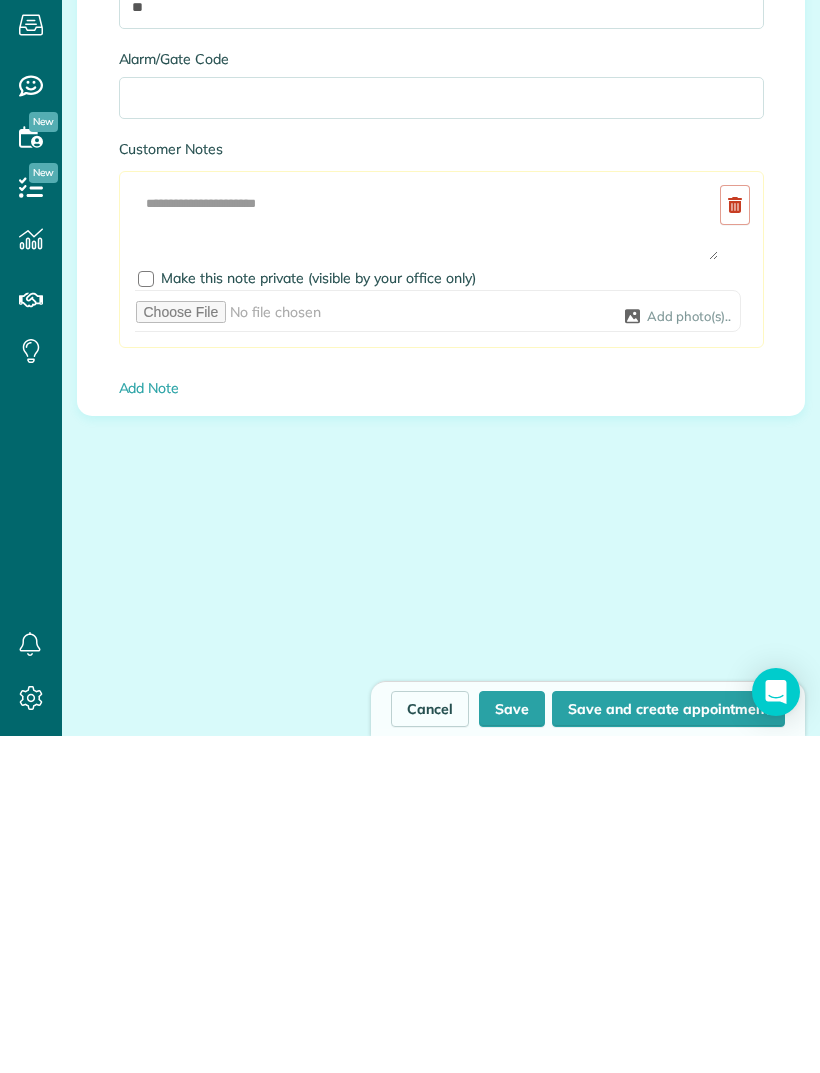 click on "Save and create appointment" at bounding box center (668, 1046) 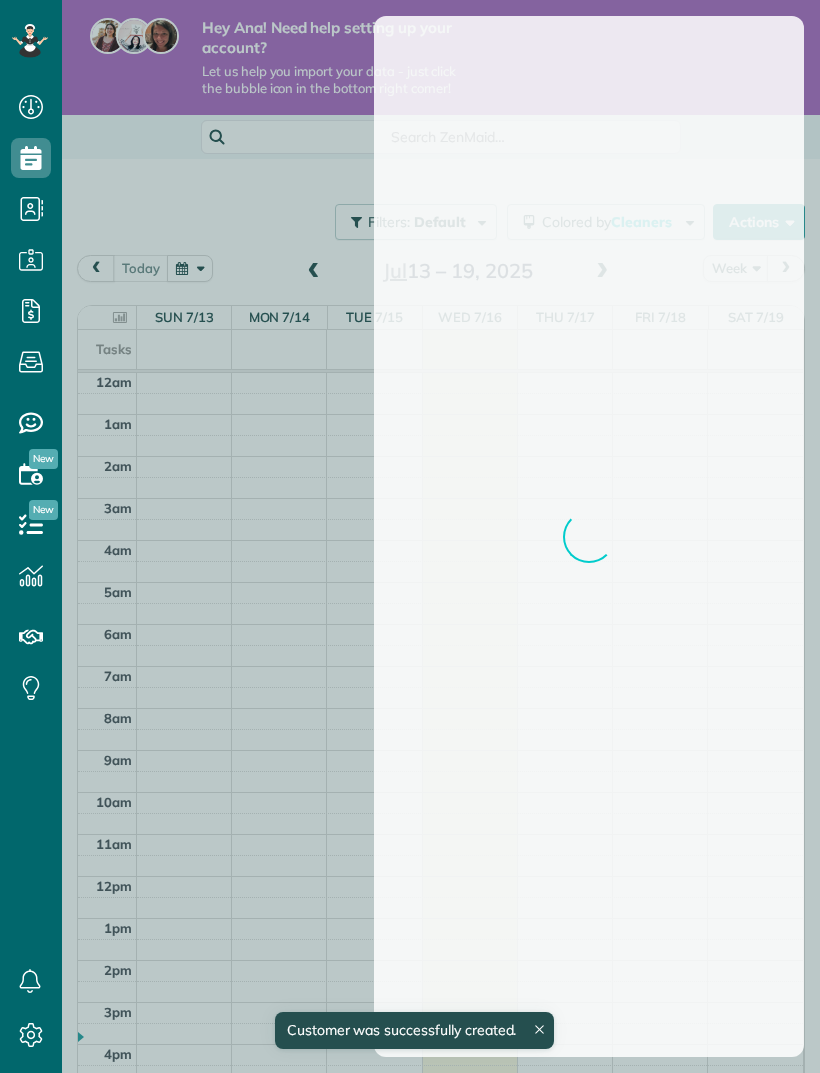 scroll, scrollTop: 0, scrollLeft: 0, axis: both 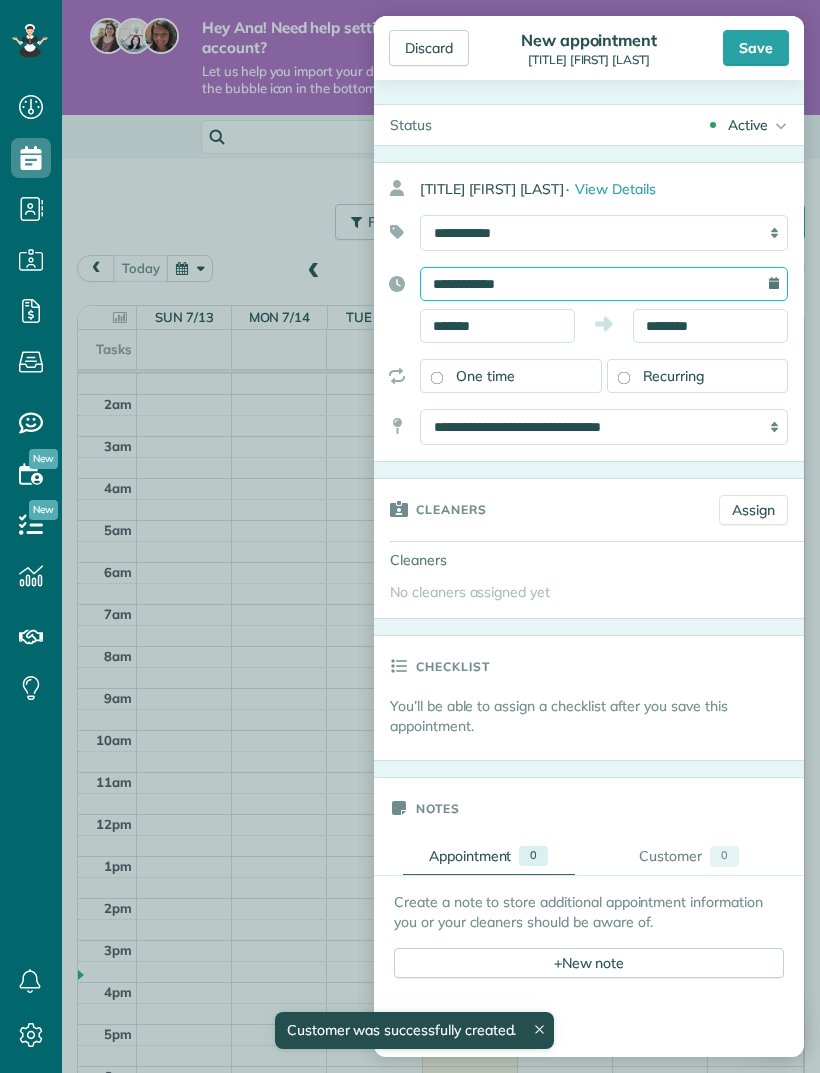 click on "**********" at bounding box center (604, 284) 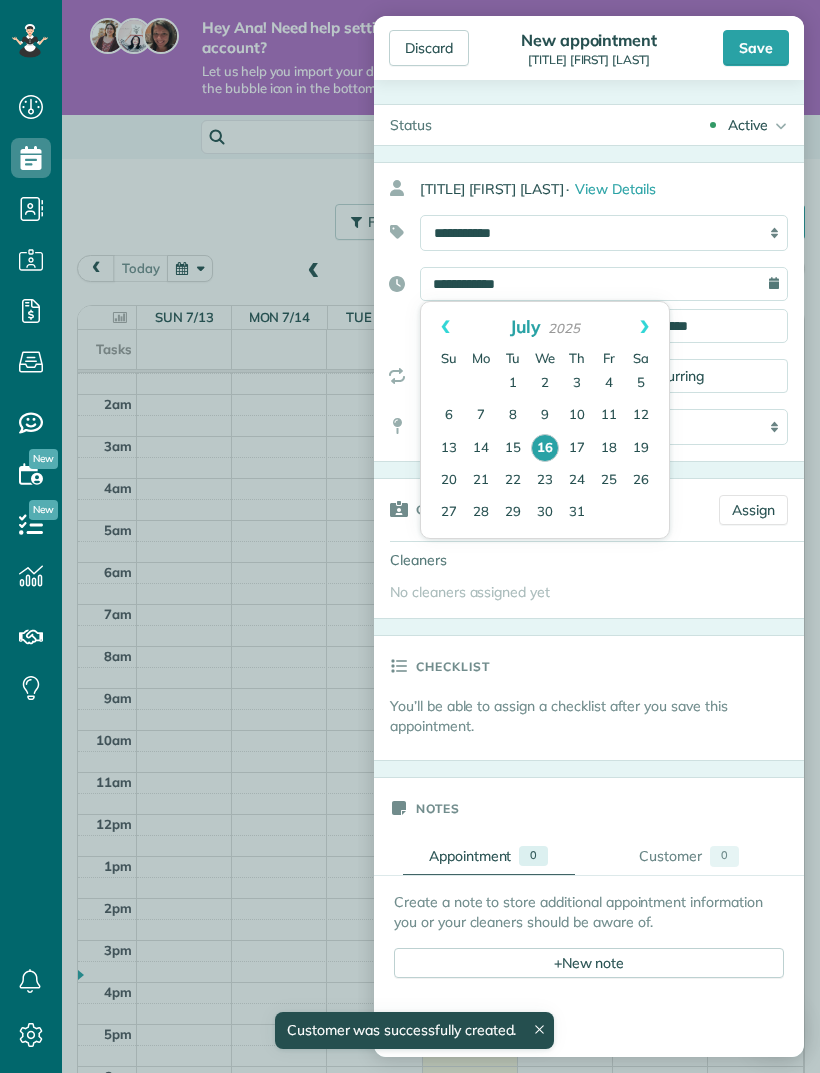 click on "Next" at bounding box center [644, 327] 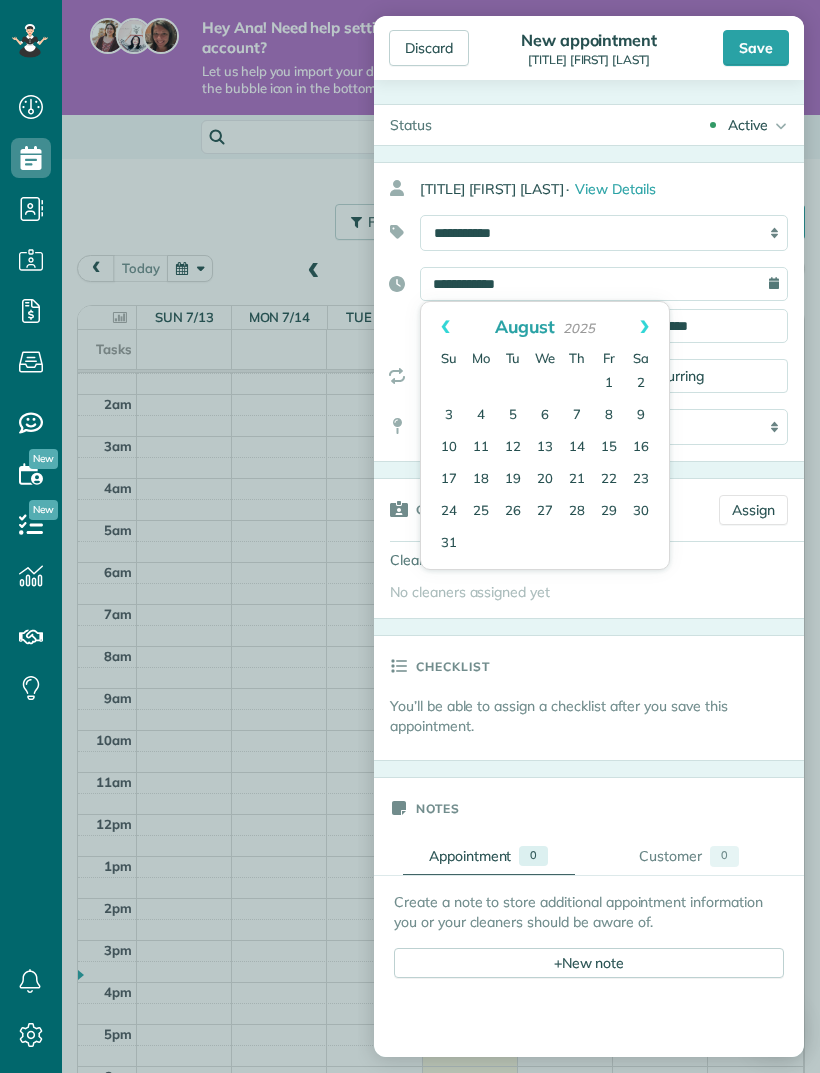 click on "5" at bounding box center [513, 416] 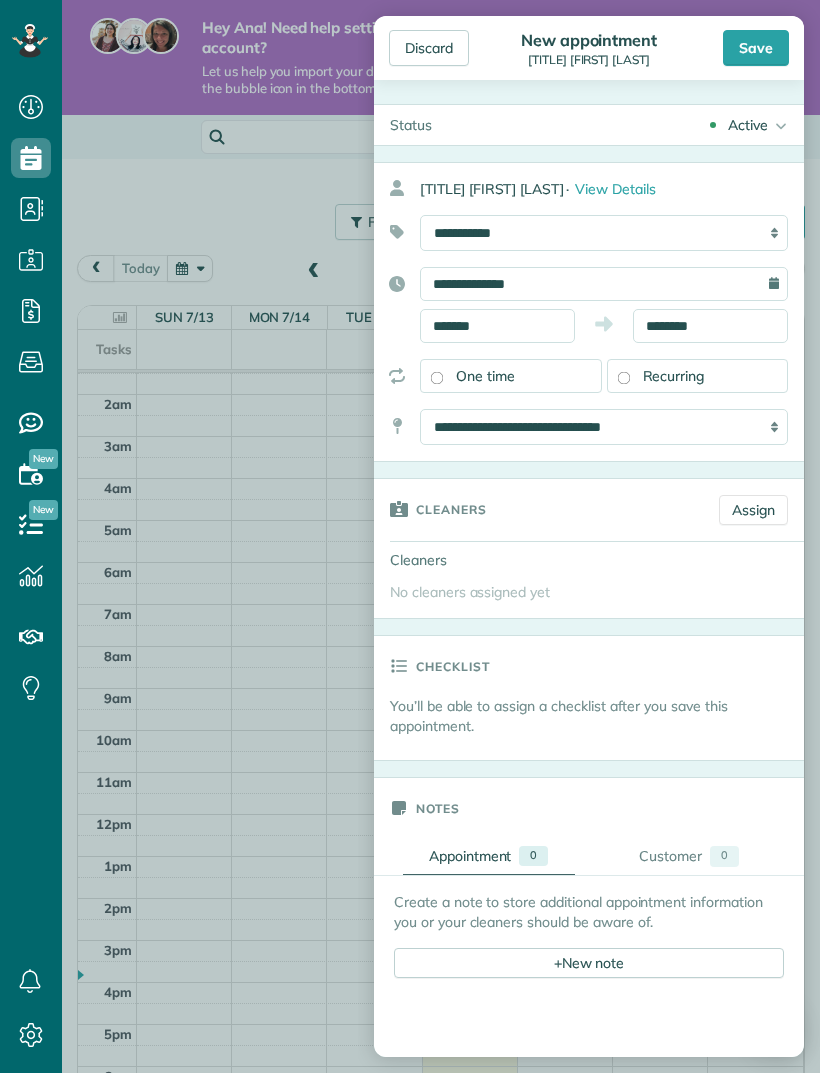 click on "Recurring" at bounding box center (674, 376) 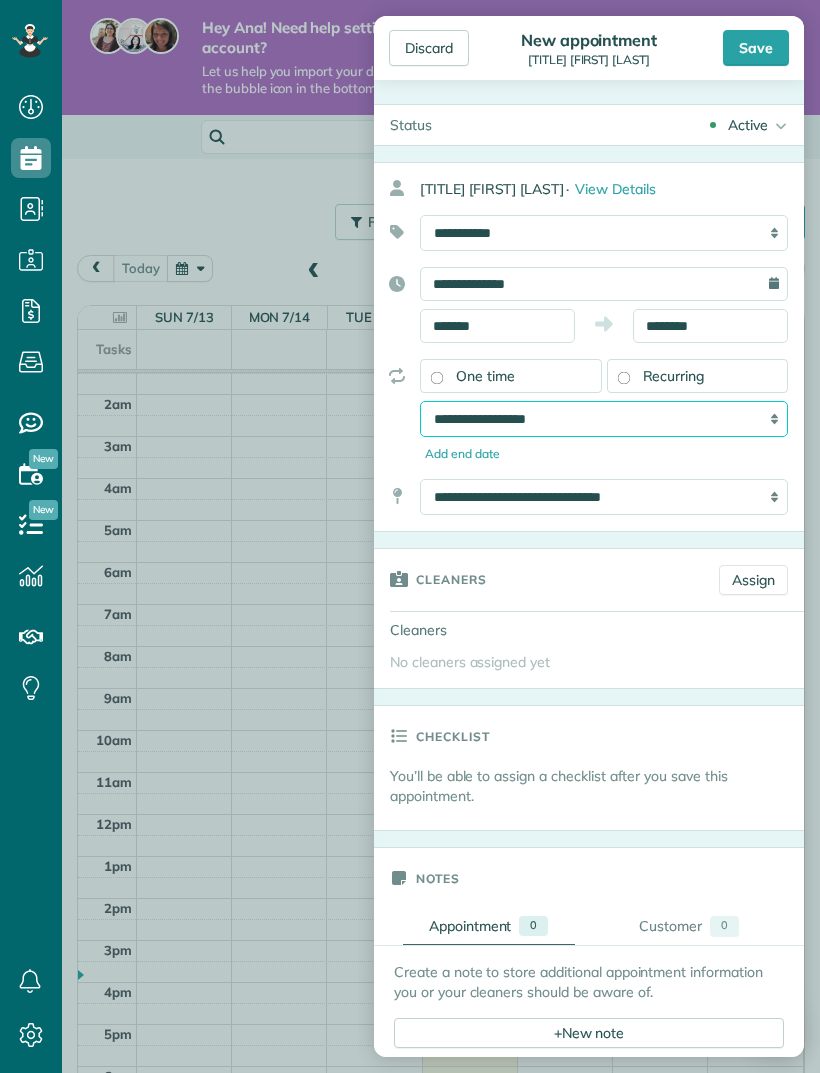 click on "**********" at bounding box center [604, 419] 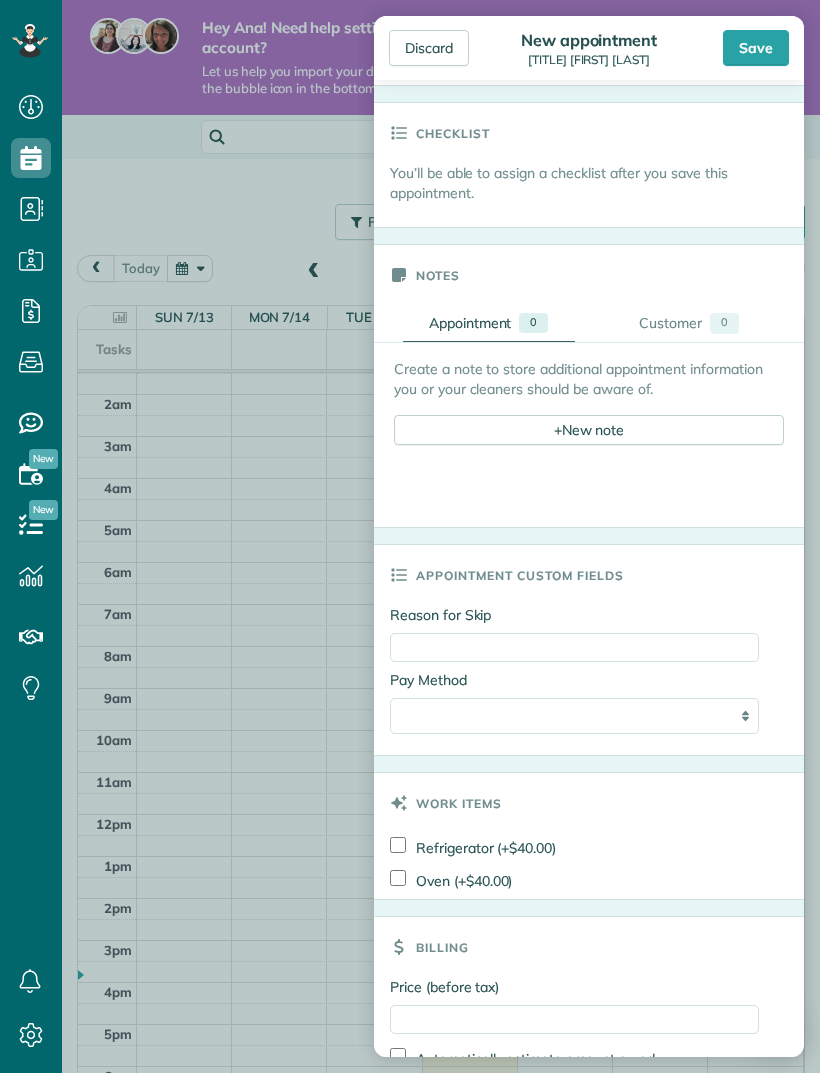 scroll, scrollTop: 649, scrollLeft: 0, axis: vertical 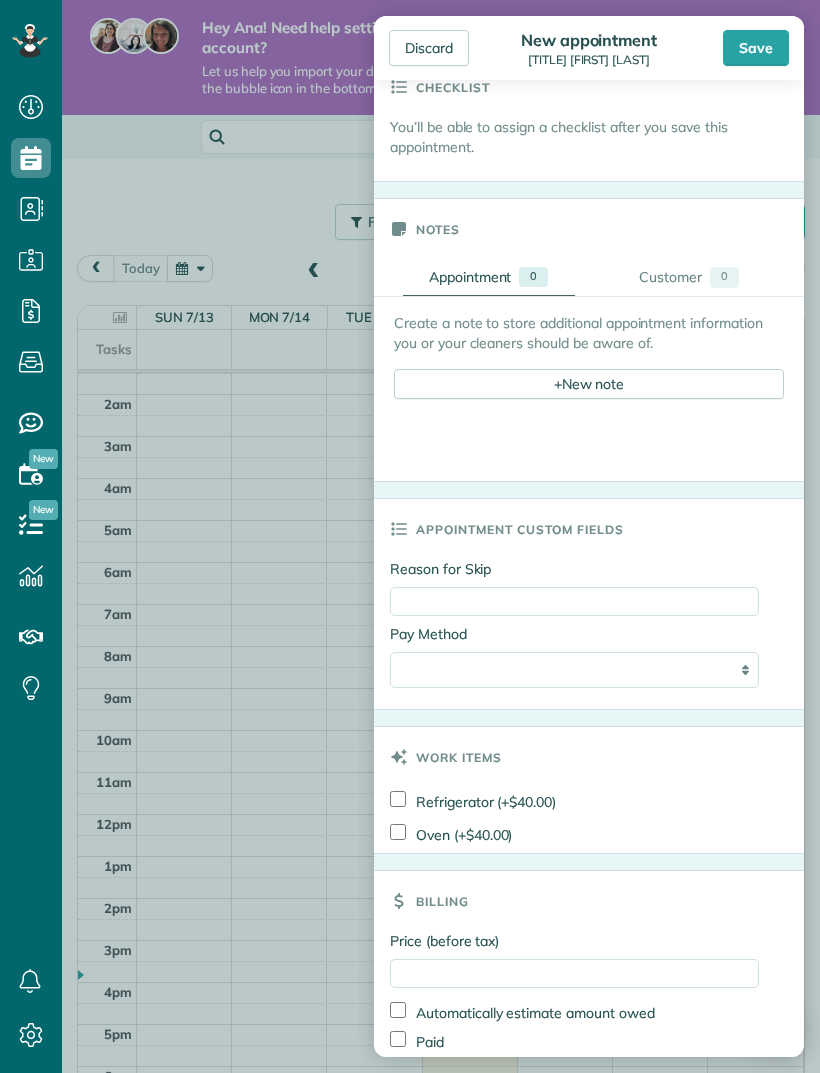 click on "**********" at bounding box center [574, 670] 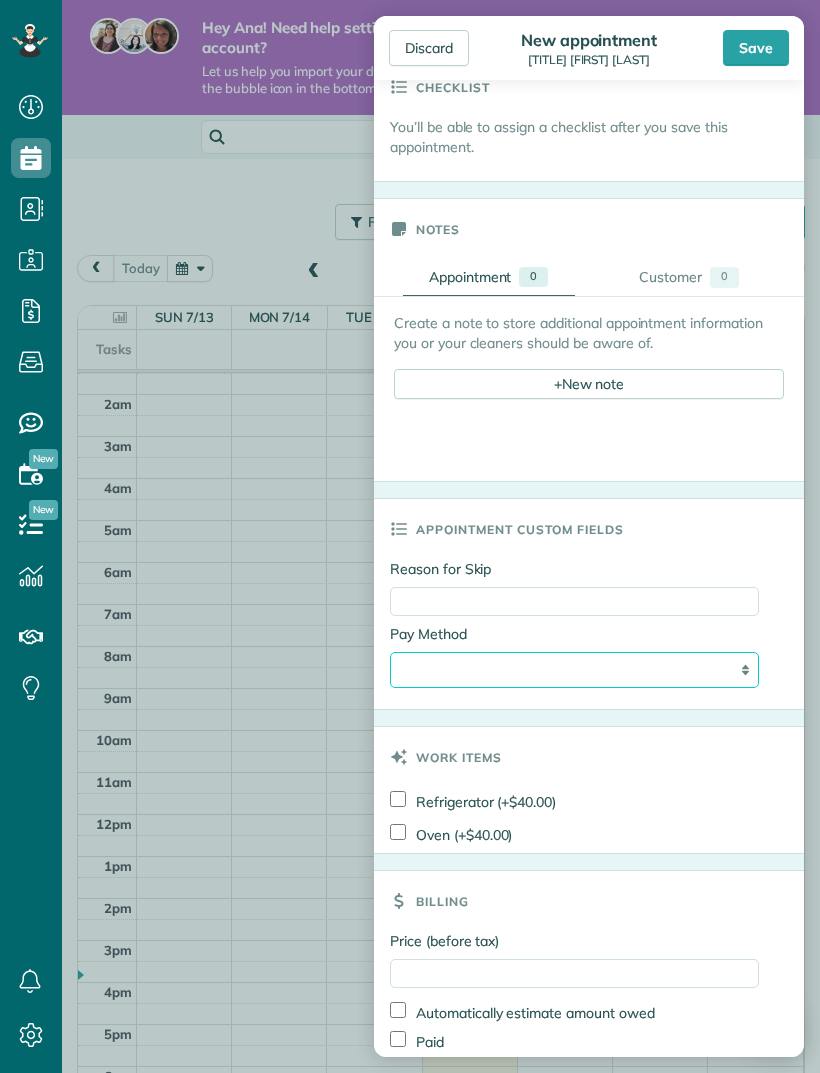select on "****" 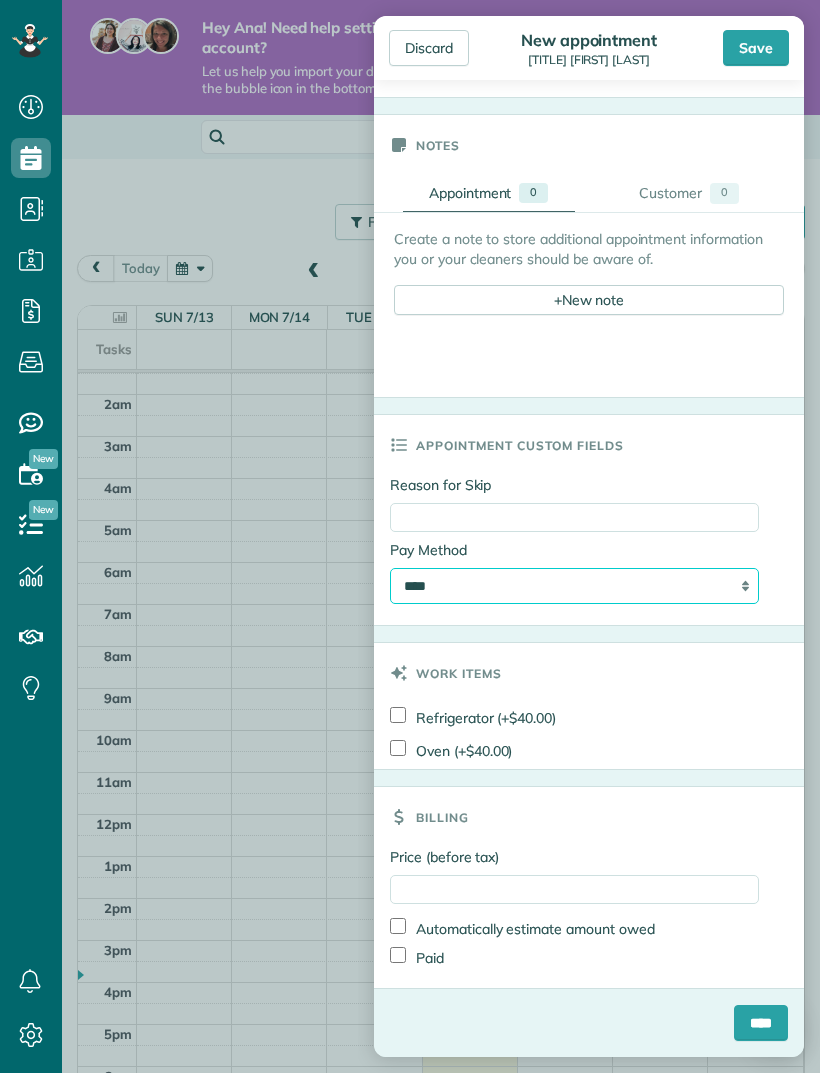 scroll, scrollTop: 737, scrollLeft: 0, axis: vertical 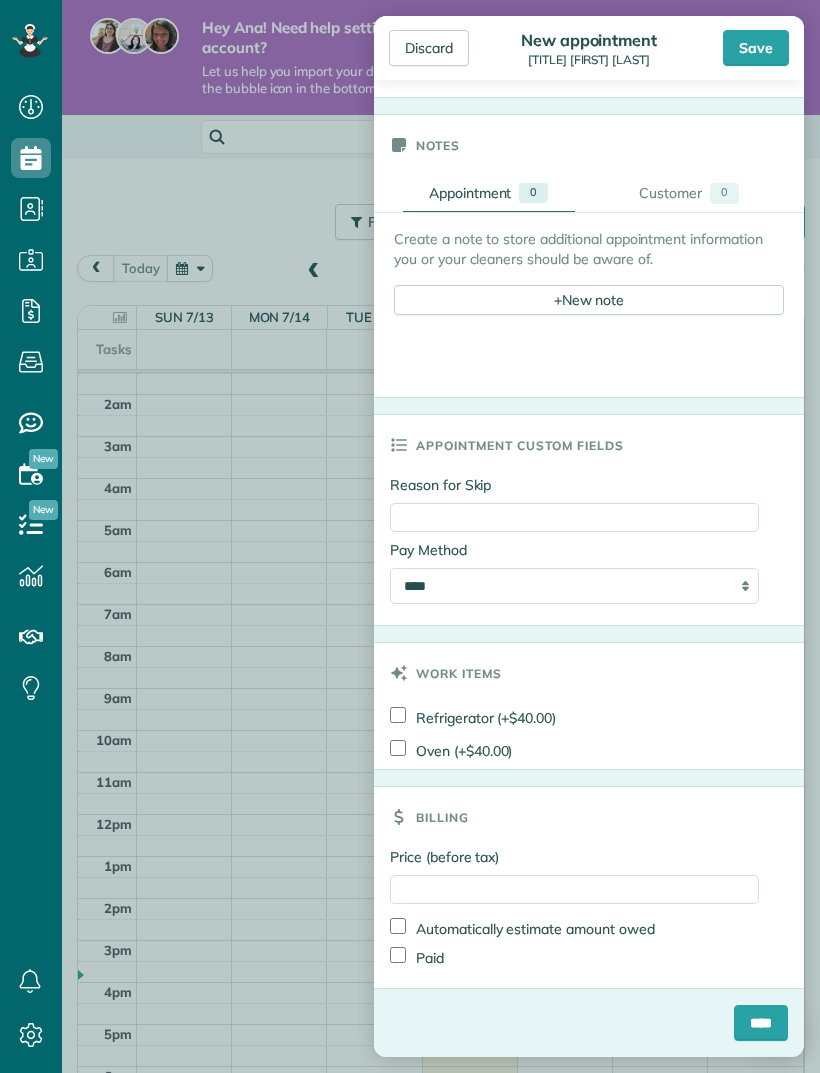 click on "****" at bounding box center (761, 1023) 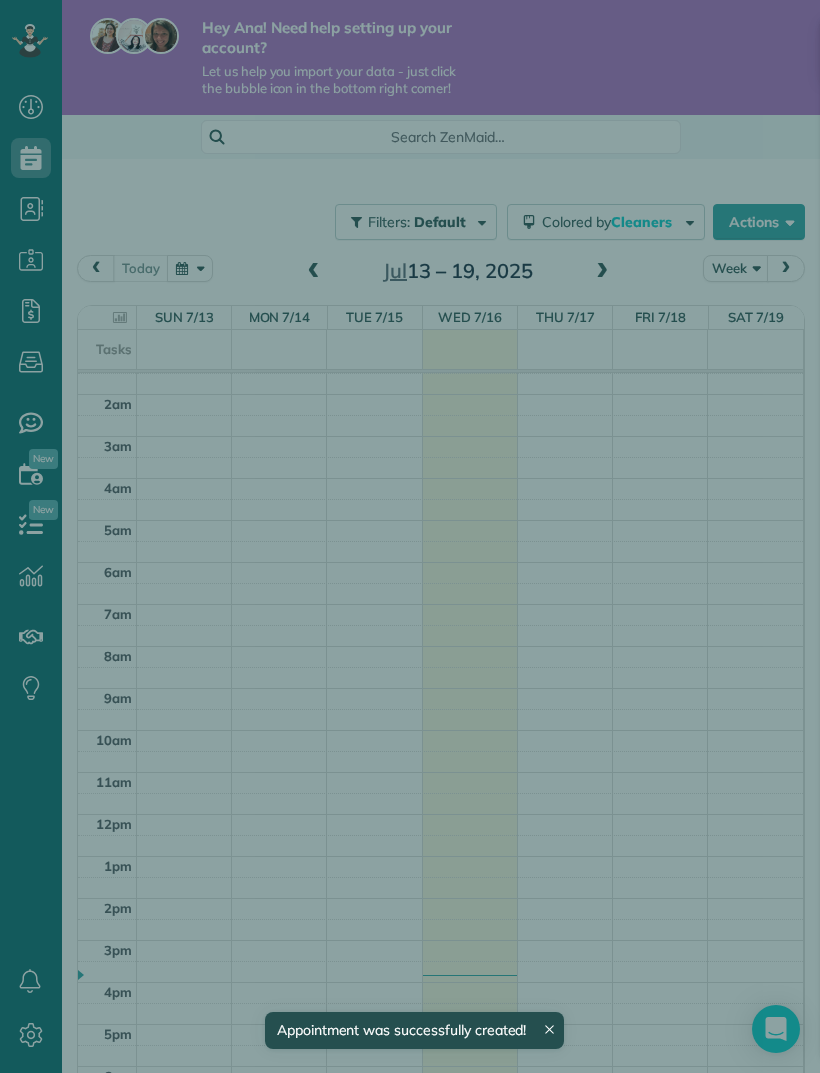 scroll, scrollTop: 44, scrollLeft: 0, axis: vertical 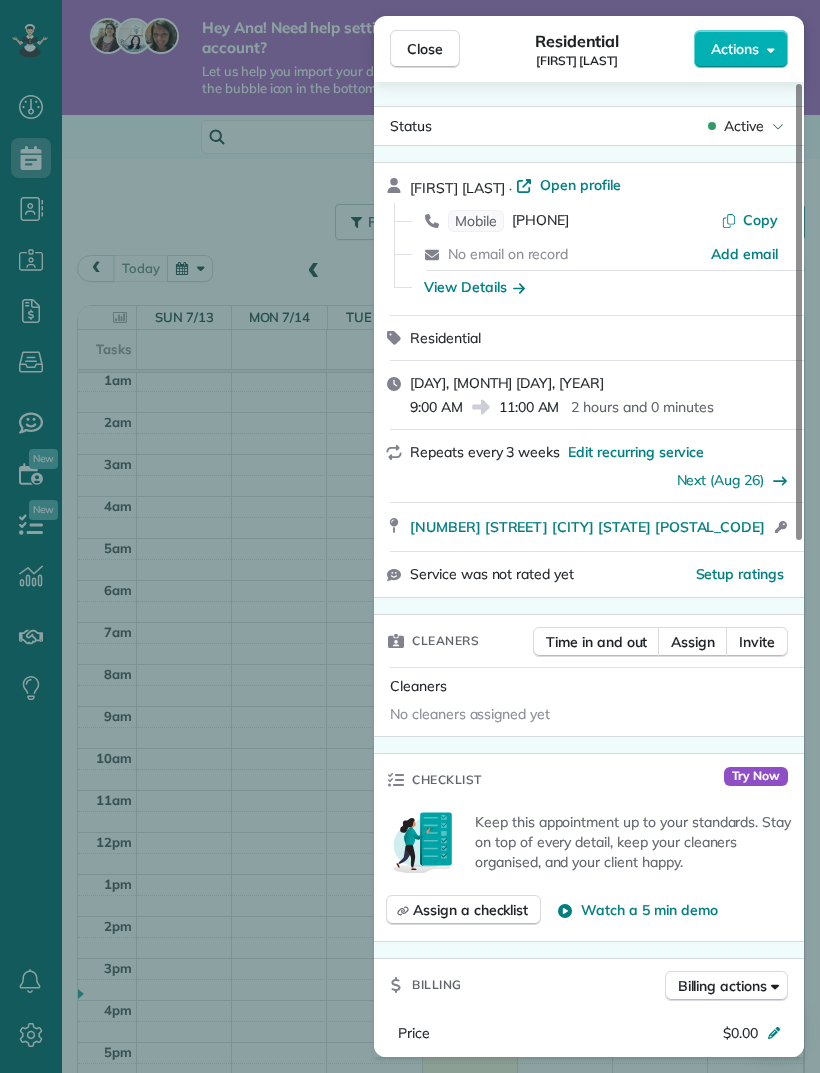 click on "Close" at bounding box center (425, 49) 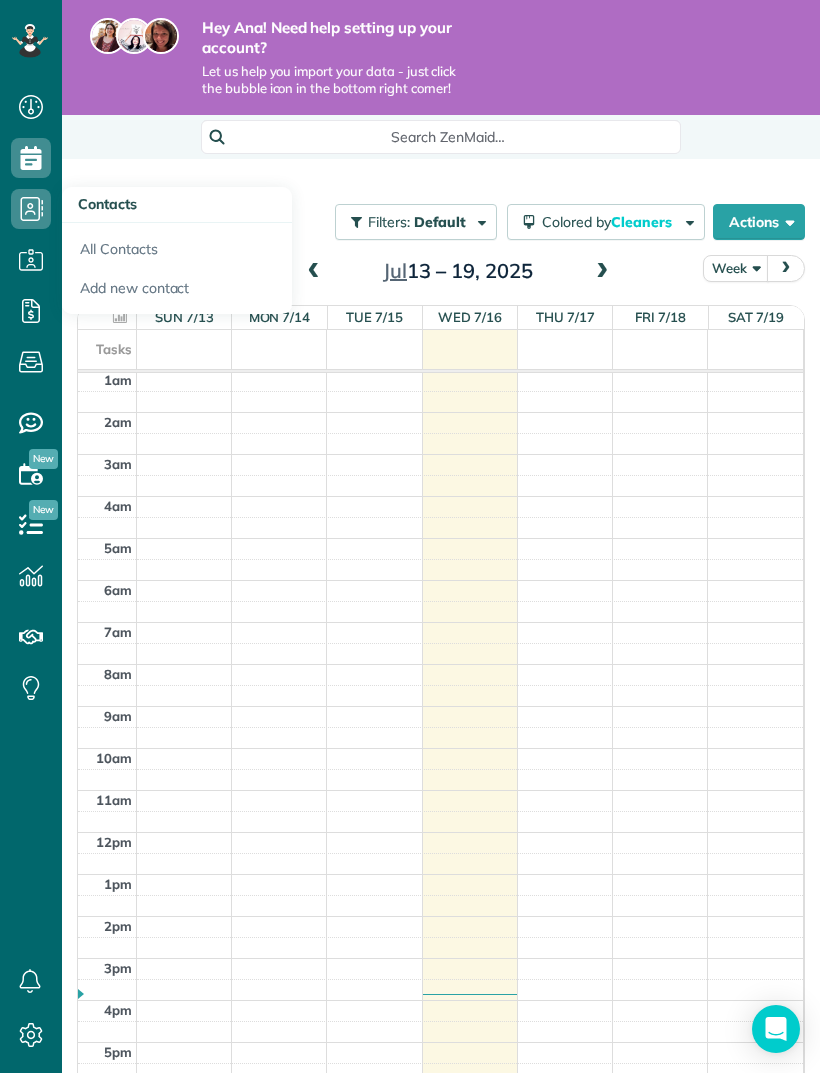click 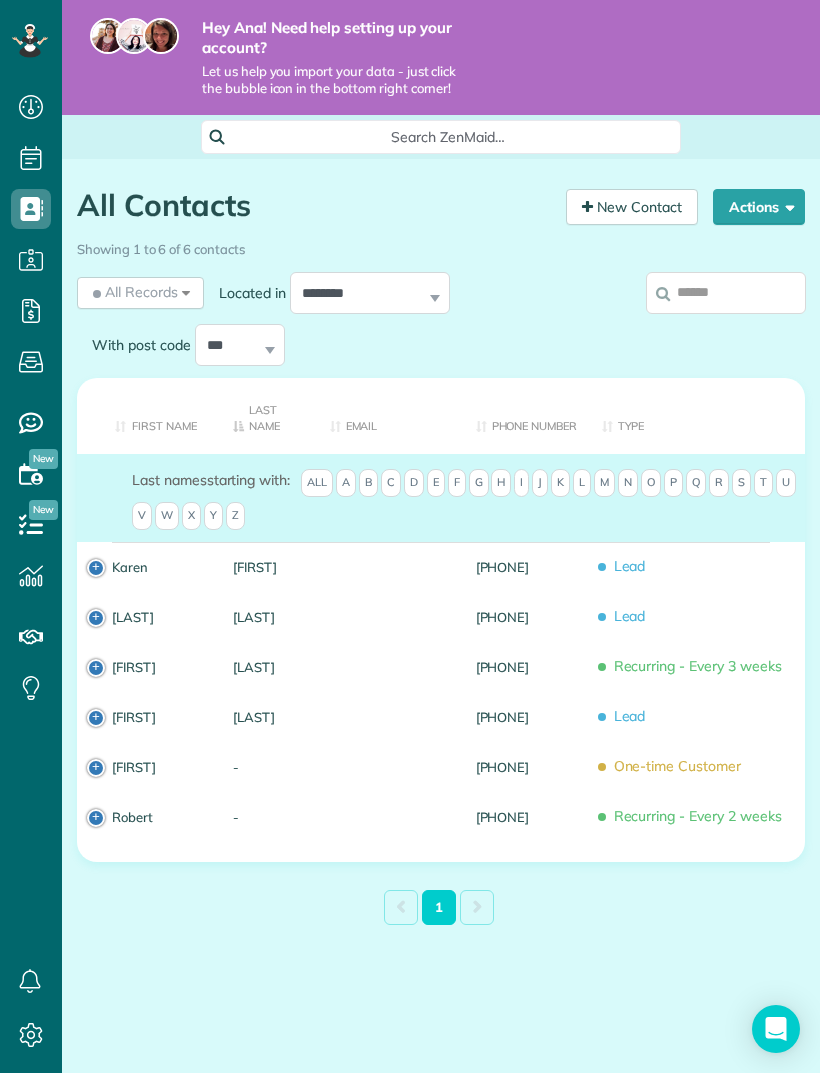 scroll, scrollTop: 0, scrollLeft: 0, axis: both 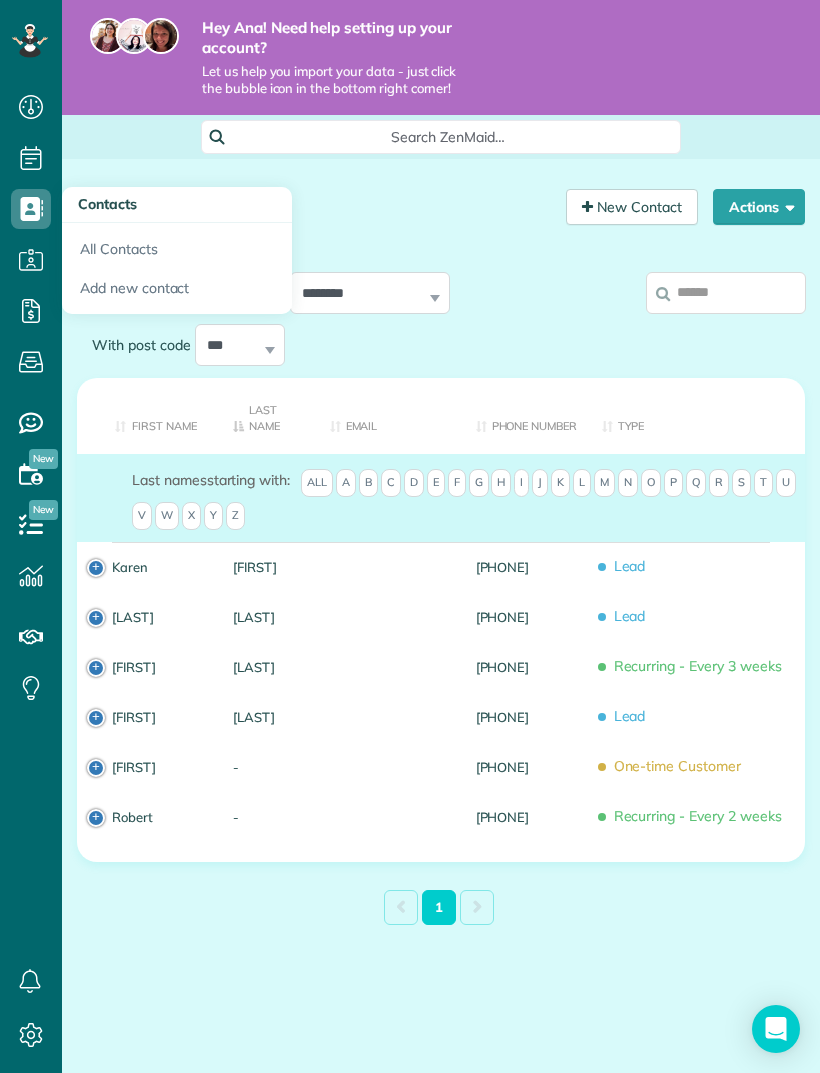 click on "Add new contact" at bounding box center [177, 292] 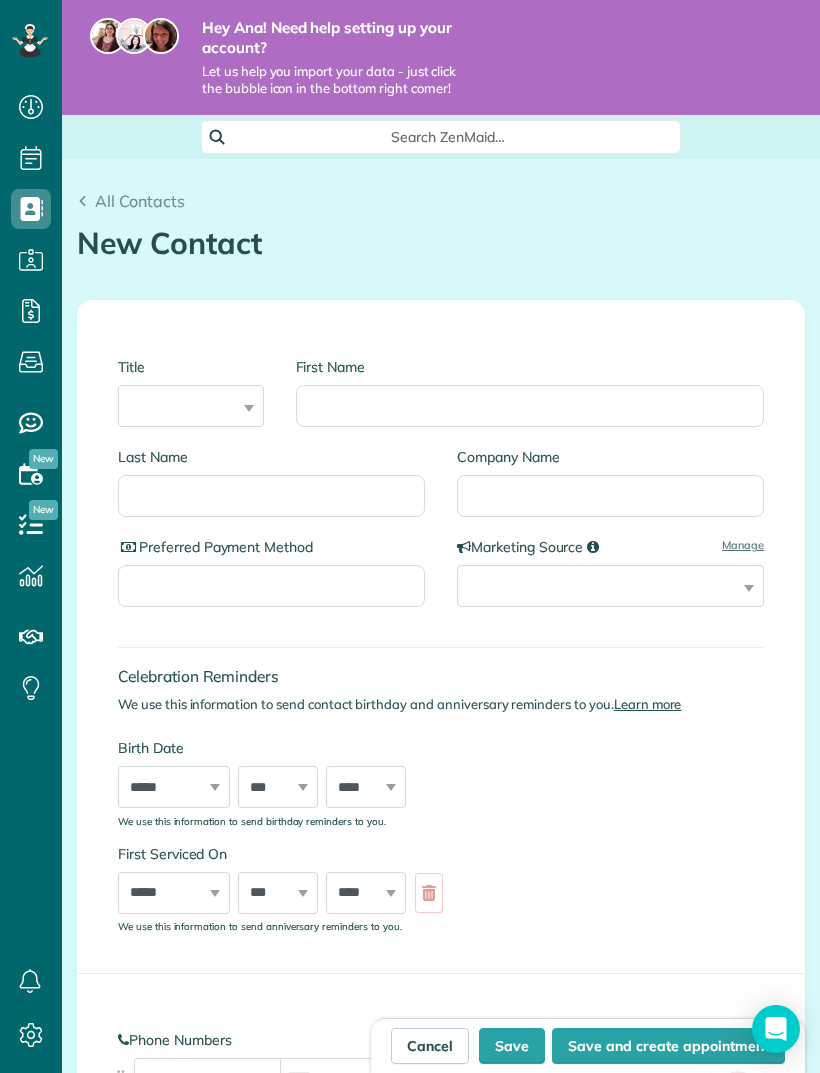 scroll, scrollTop: 0, scrollLeft: 0, axis: both 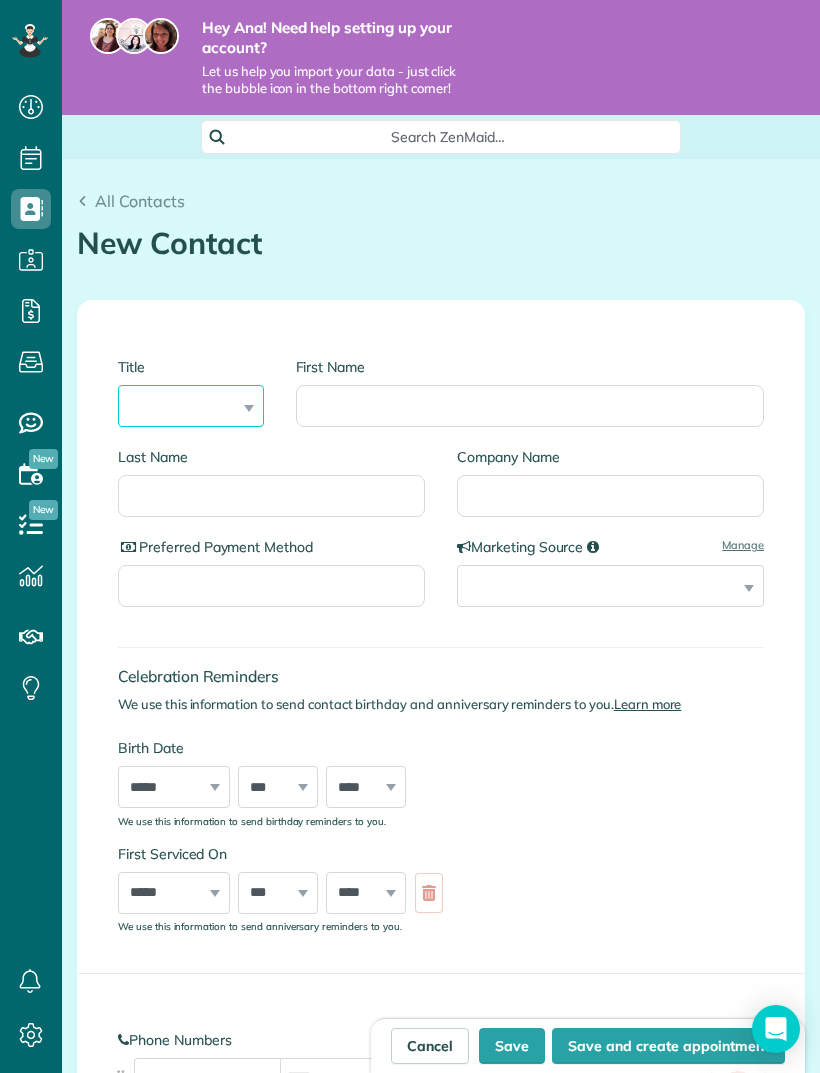 click on "***
****
***
***" at bounding box center [191, 406] 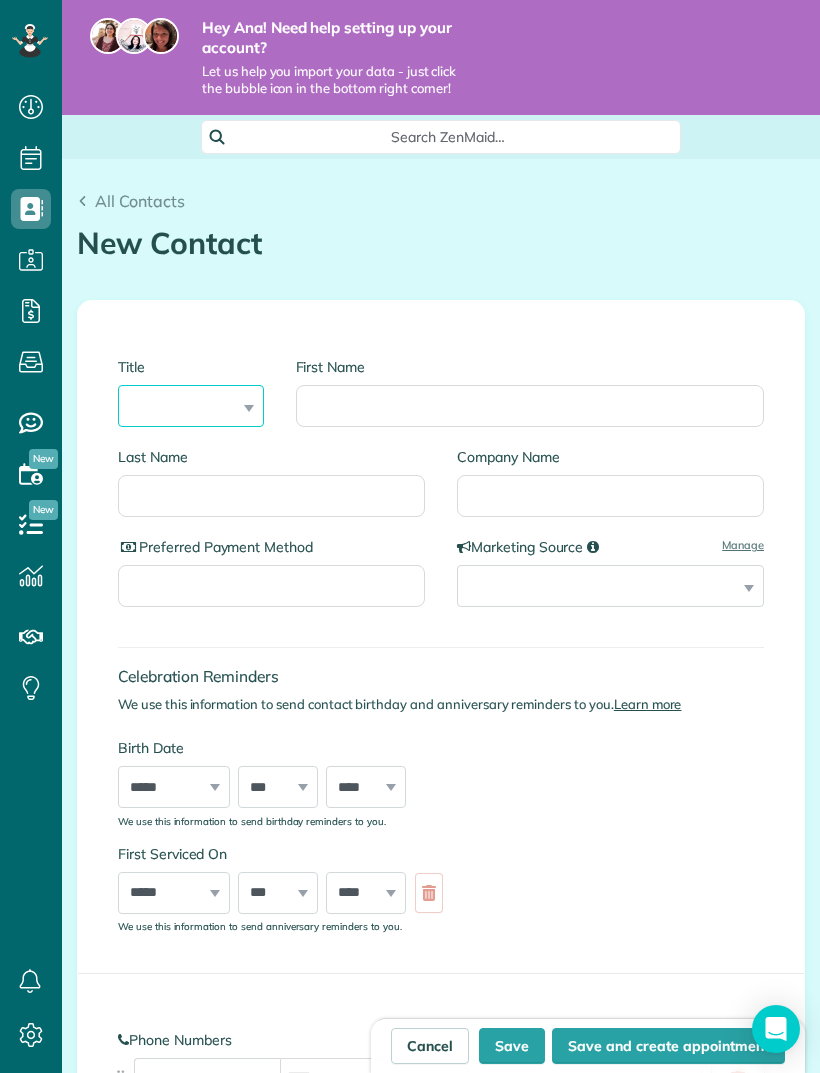 select on "***" 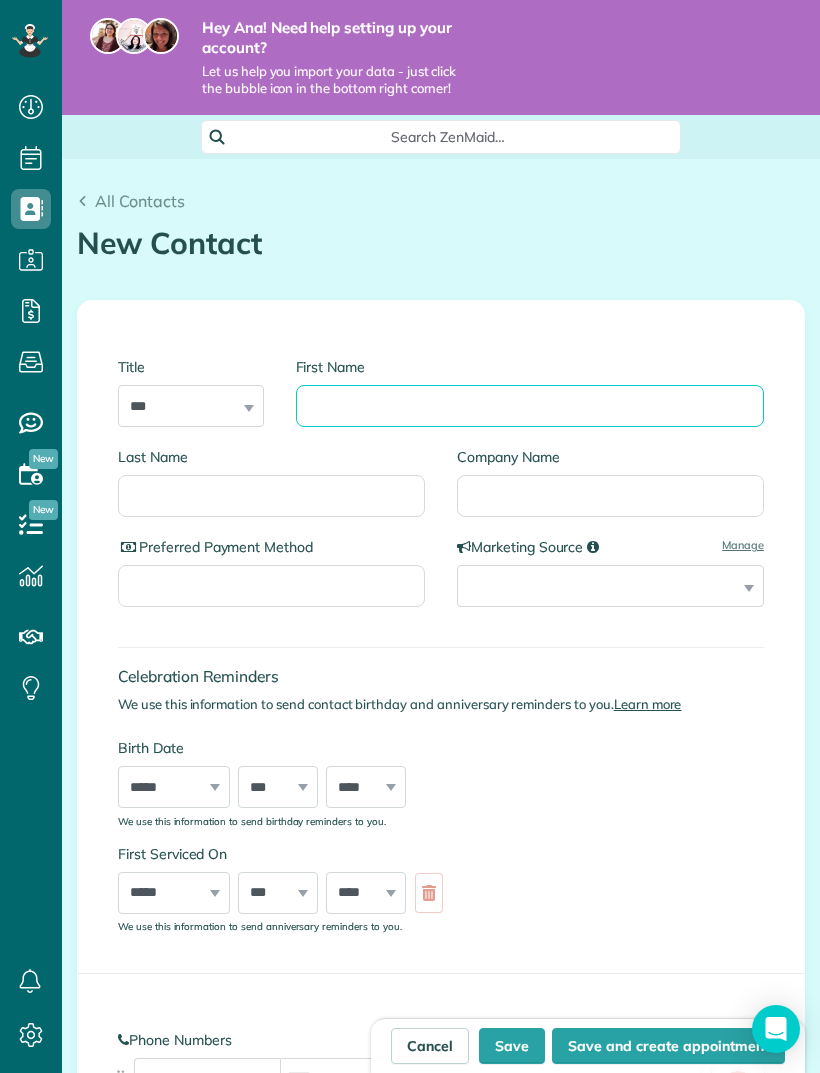click on "First Name" at bounding box center (530, 406) 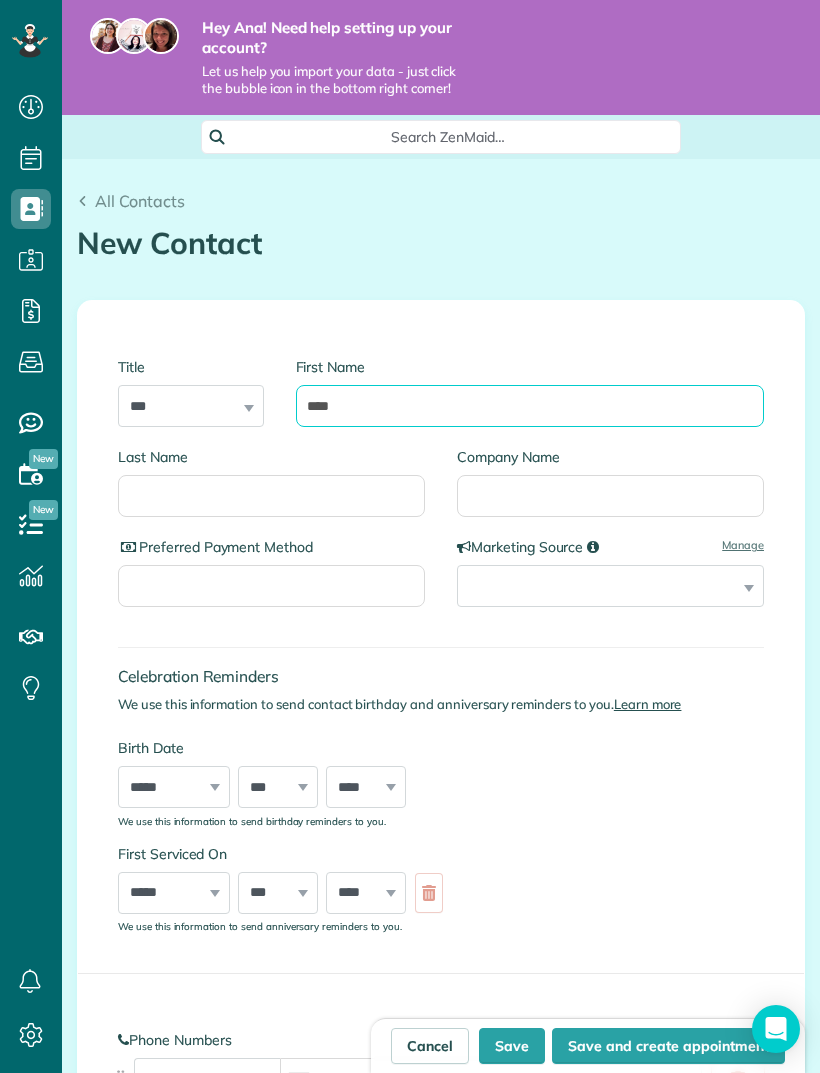 type on "****" 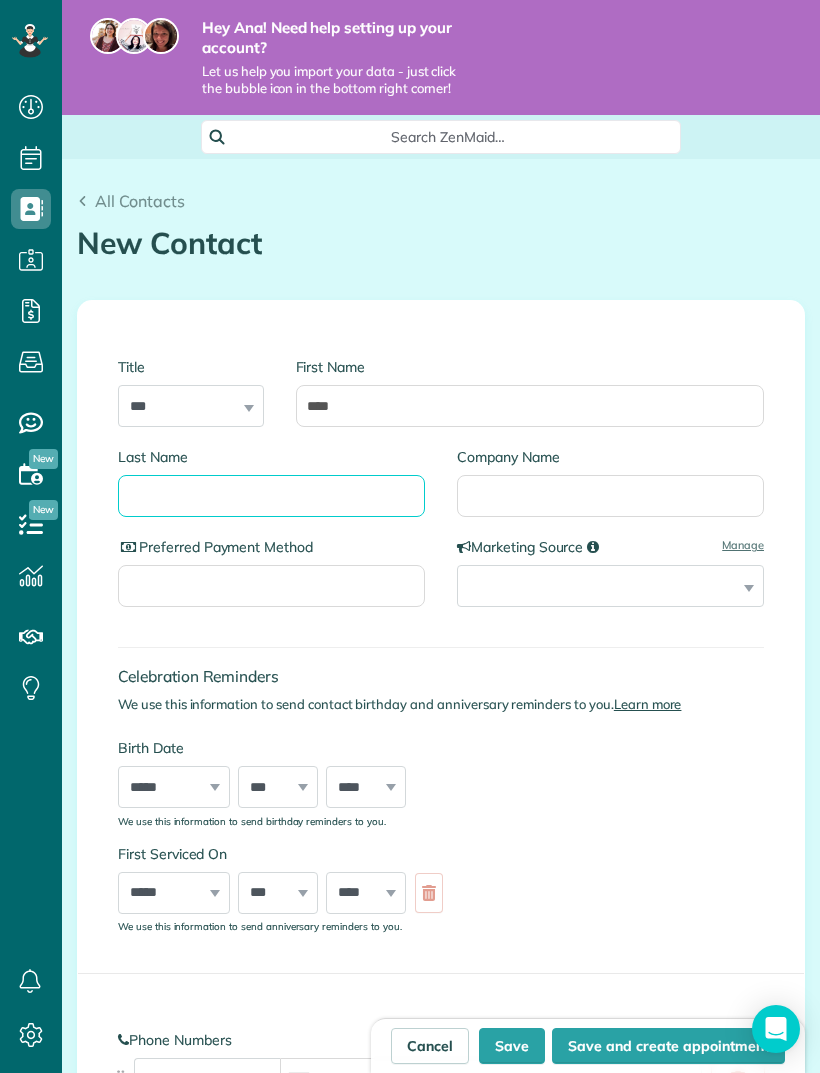 click on "Last Name" at bounding box center (271, 496) 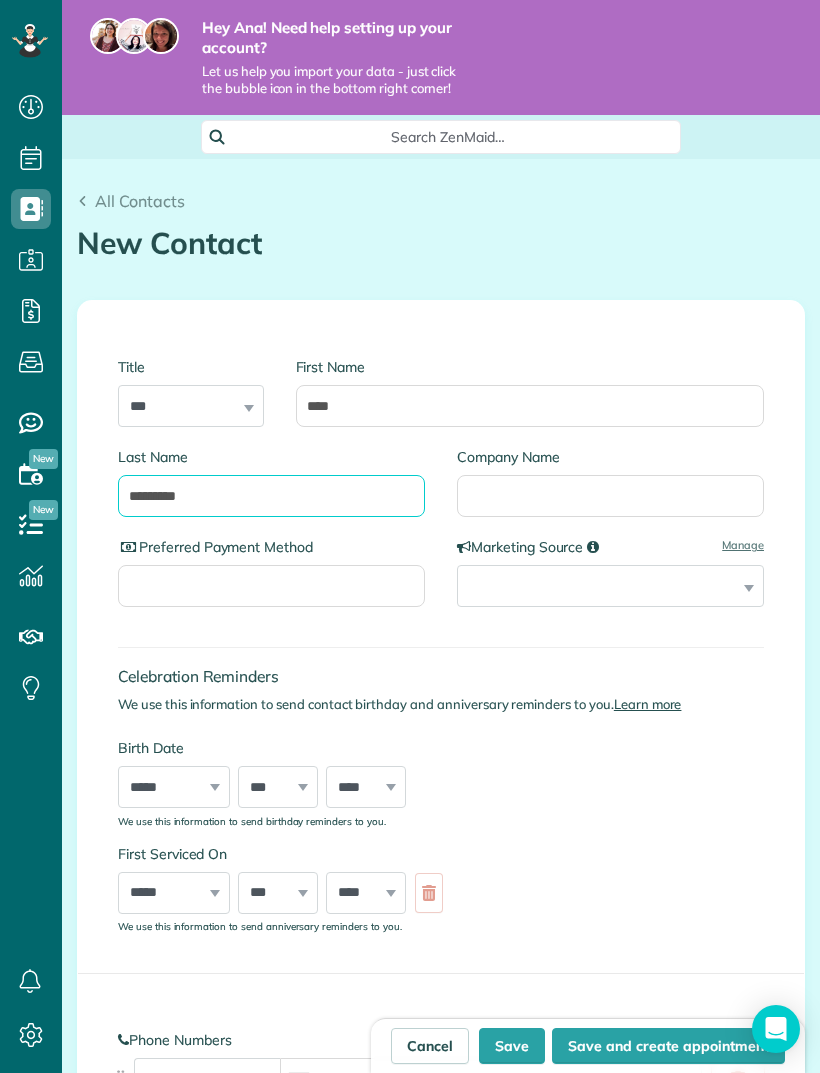 type on "********" 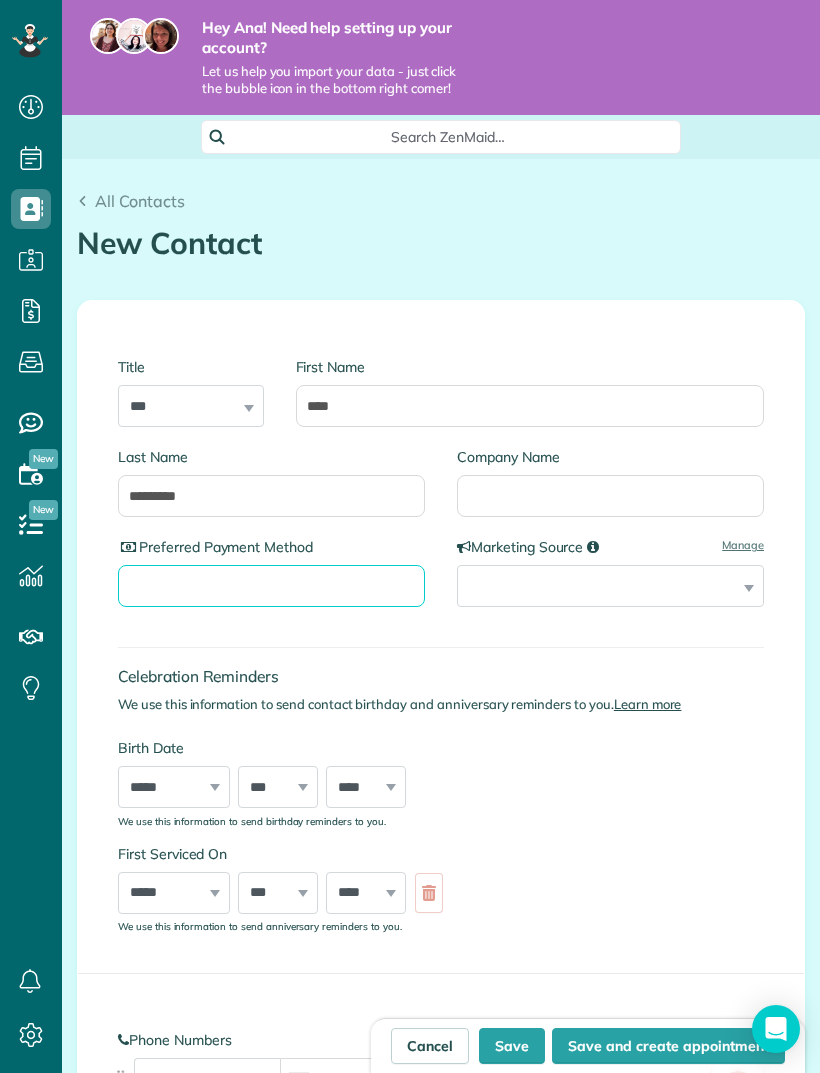 click on "Preferred Payment Method" at bounding box center [271, 586] 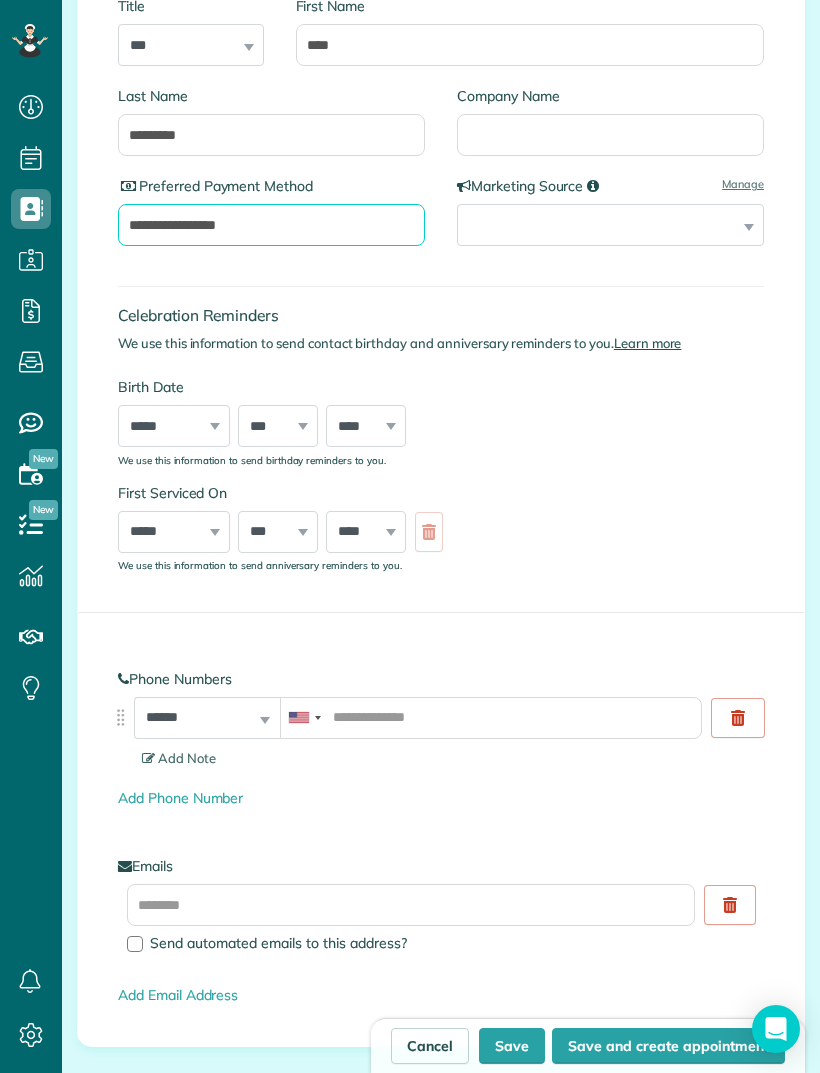 scroll, scrollTop: 393, scrollLeft: 0, axis: vertical 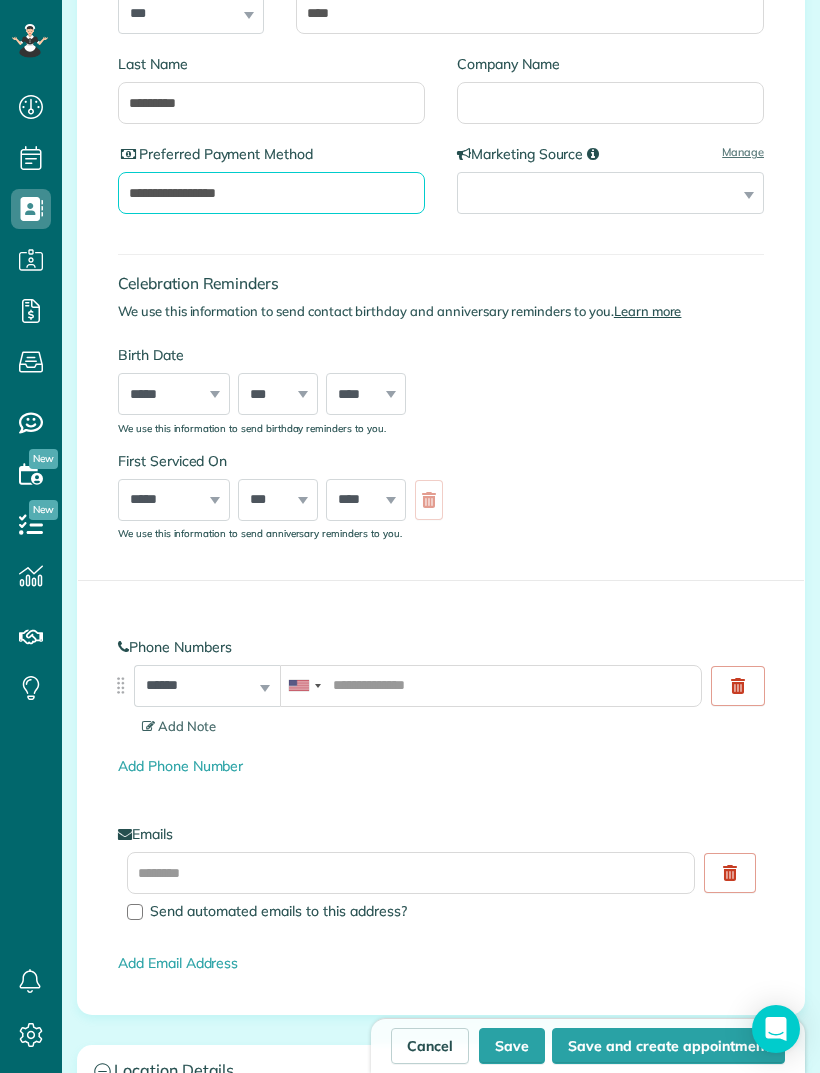 type on "**********" 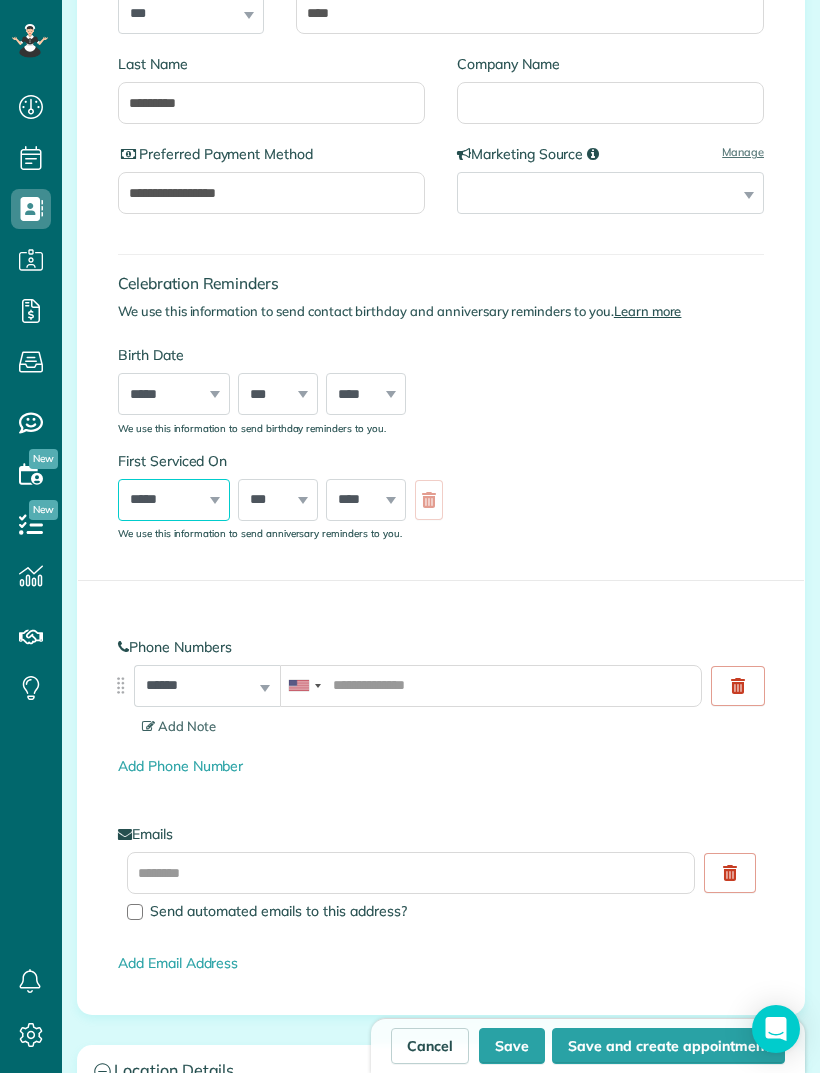 click on "*****
*******
********
*****
*****
***
****
****
******
*********
*******
********
********" at bounding box center (174, 500) 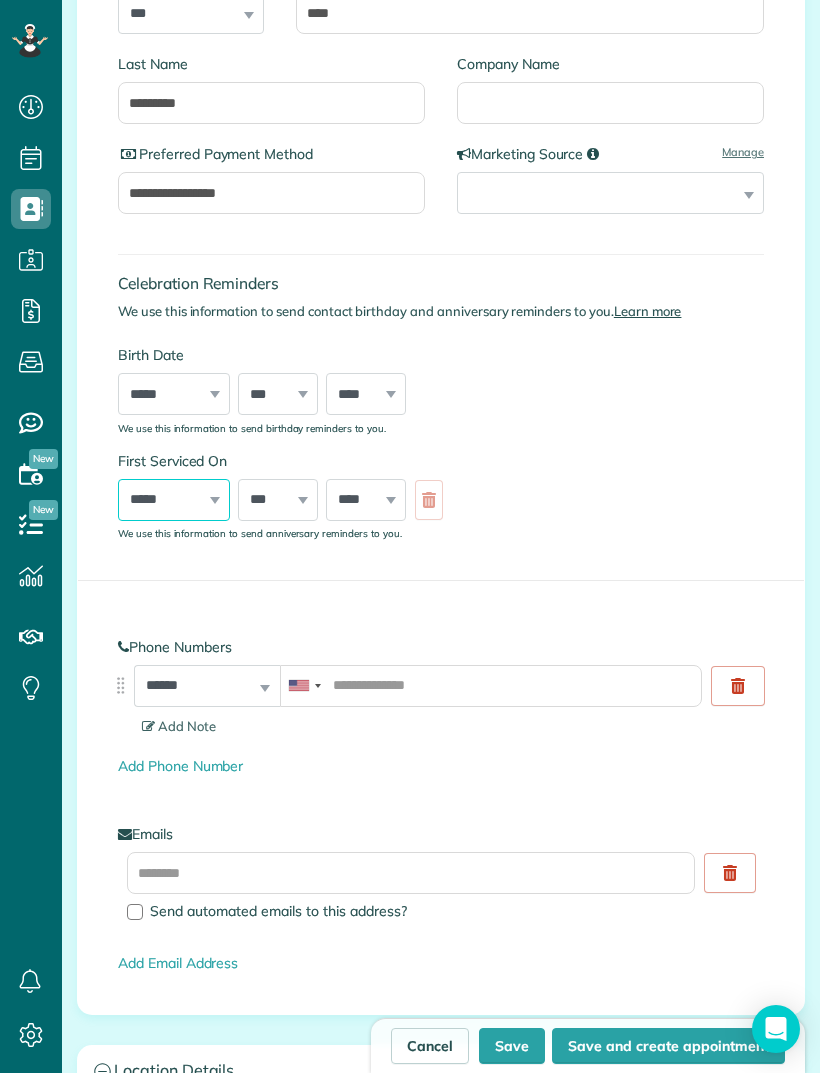 select on "*" 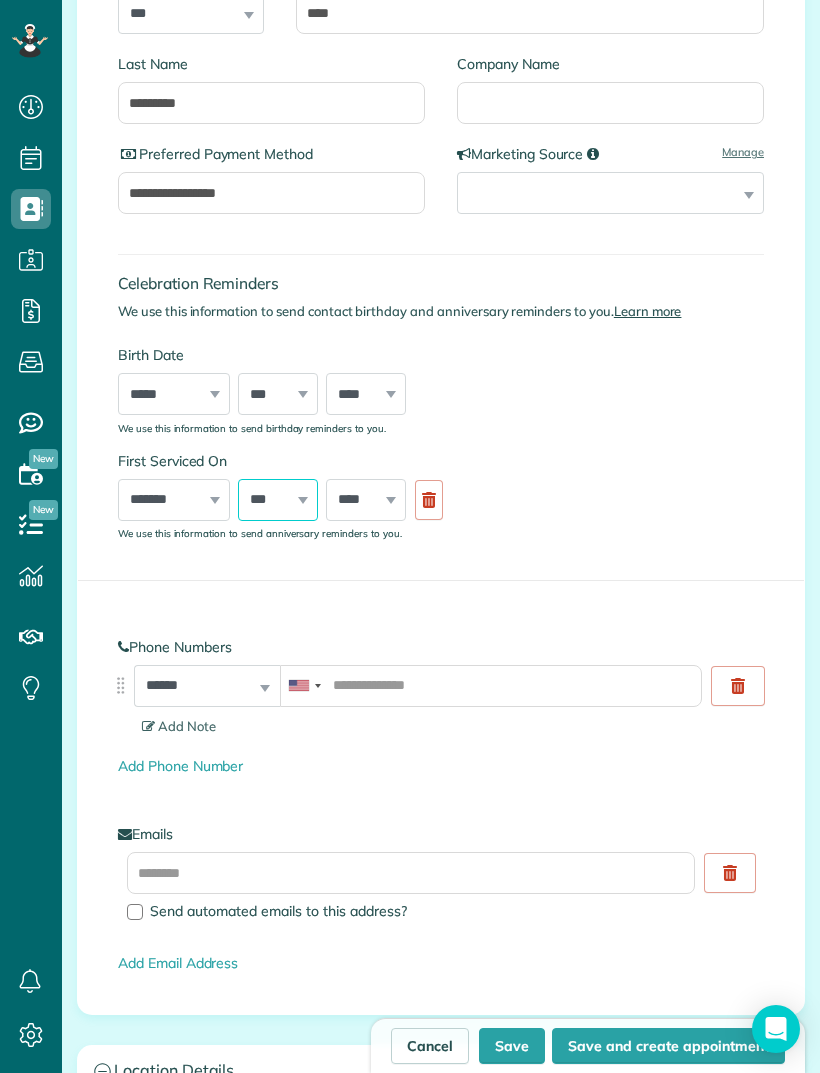 click on "***
*
*
*
*
*
*
*
*
*
**
**
**
**
**
**
**
**
**
**
**
**
**
**
**
**
**
**
**
**
**
**" at bounding box center (278, 500) 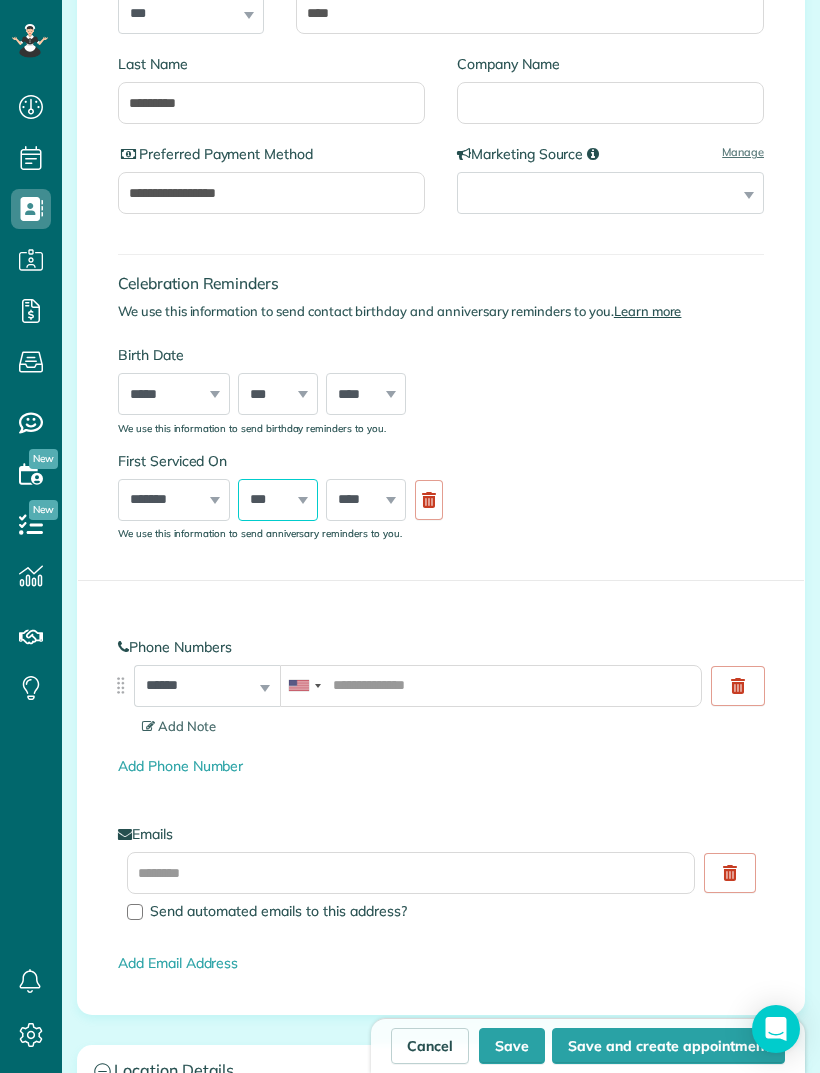 select on "**" 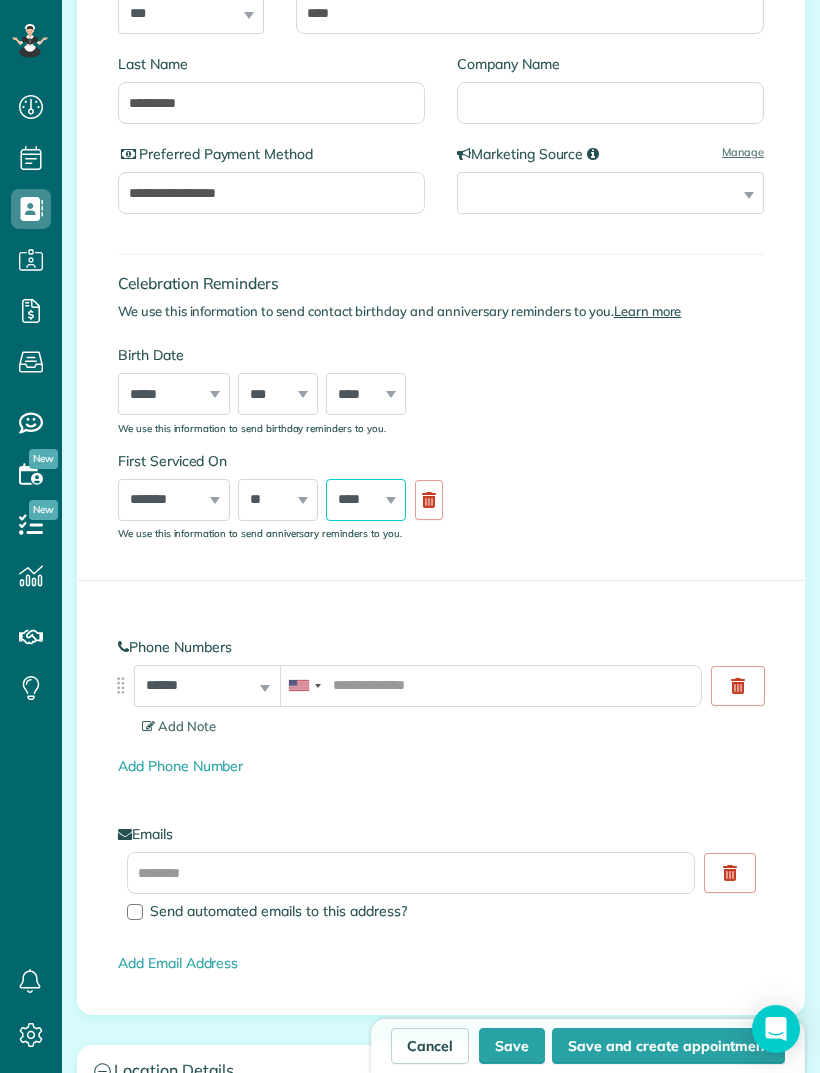 click on "****
****
****
****
****
****
****
****
****
****
****
****
****
****
****
****
****
****
****
****
****
****
****
****
****
****
****
****
****
****
****
****
****
****
****
****
****
****
****
****
****
****
****
****
****
****
****
****
****
****
****
****" at bounding box center [366, 500] 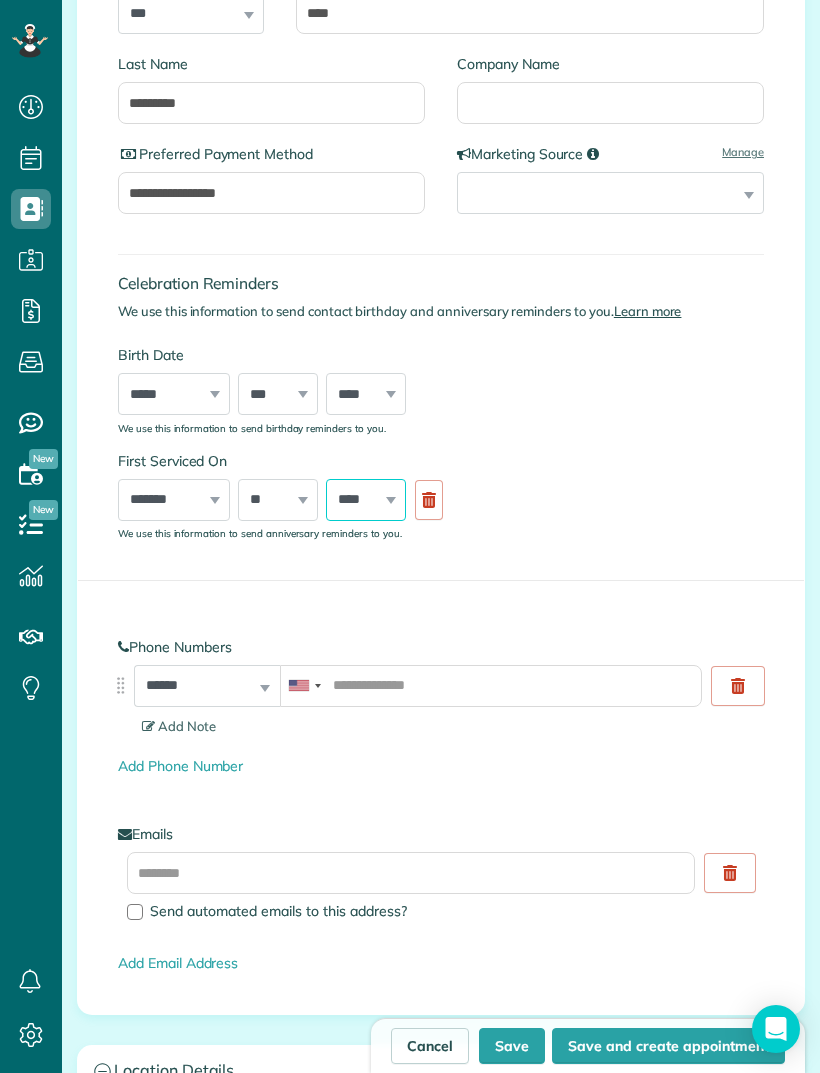 select on "****" 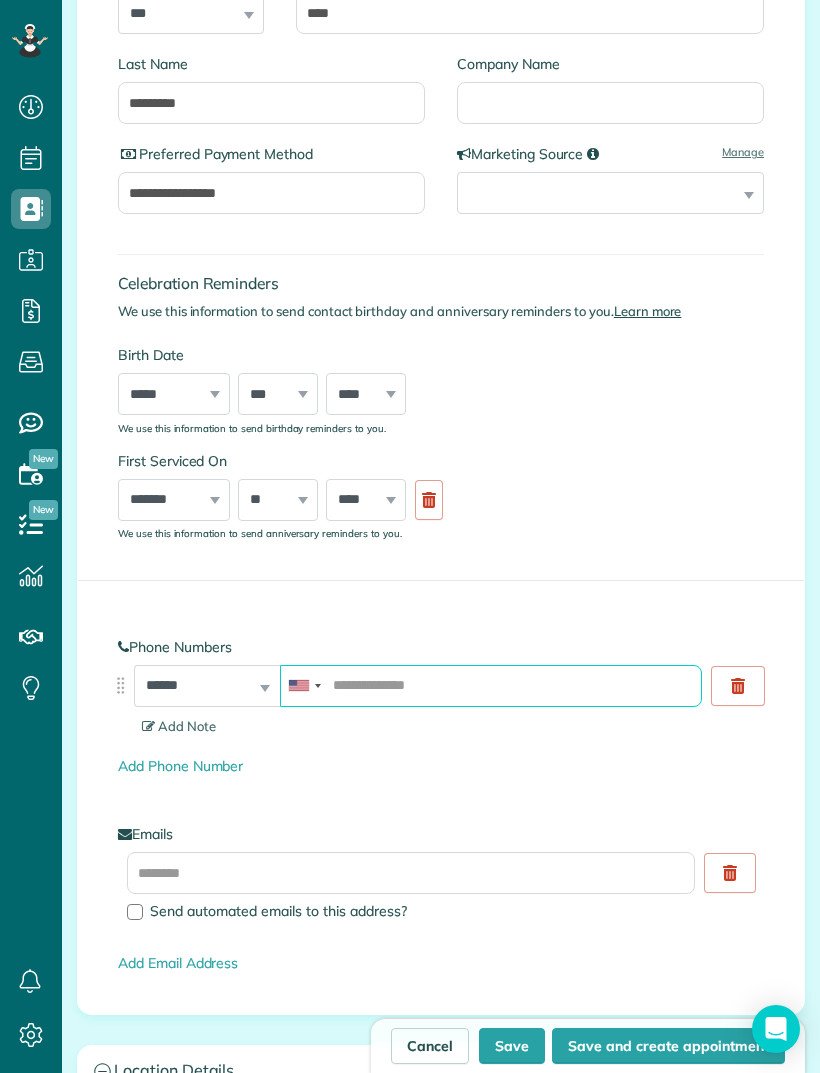 click at bounding box center [491, 686] 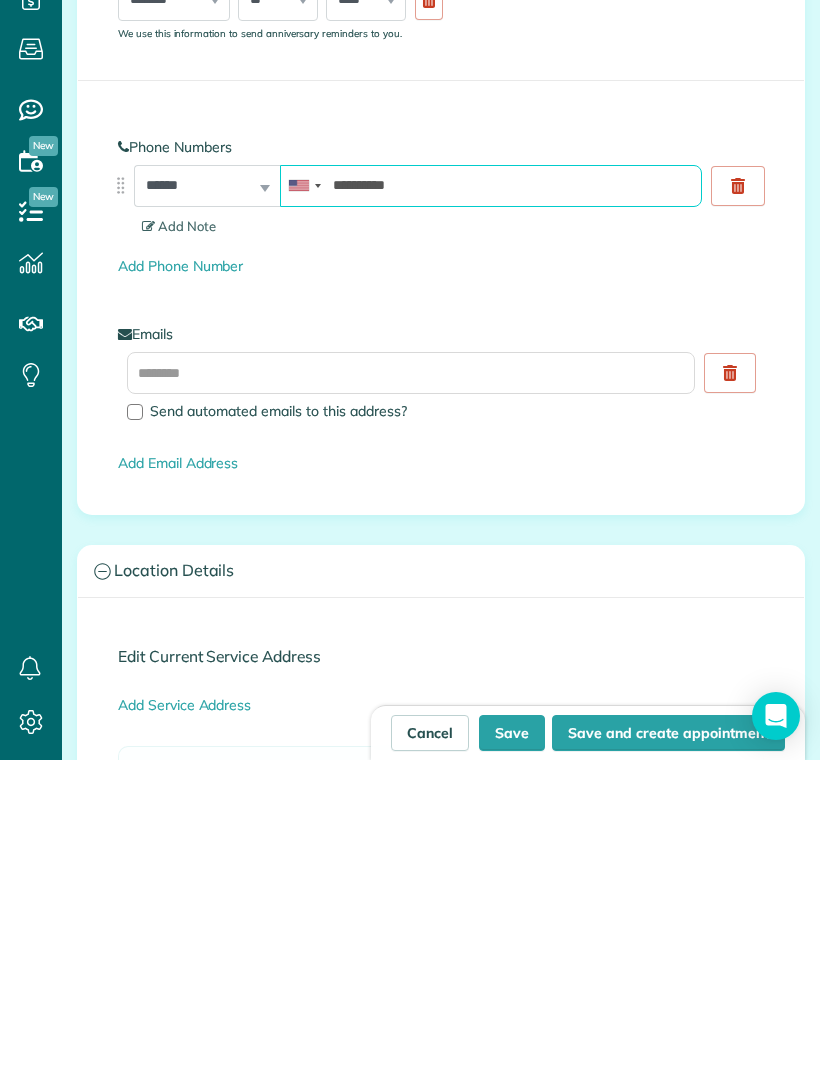 scroll, scrollTop: 582, scrollLeft: 0, axis: vertical 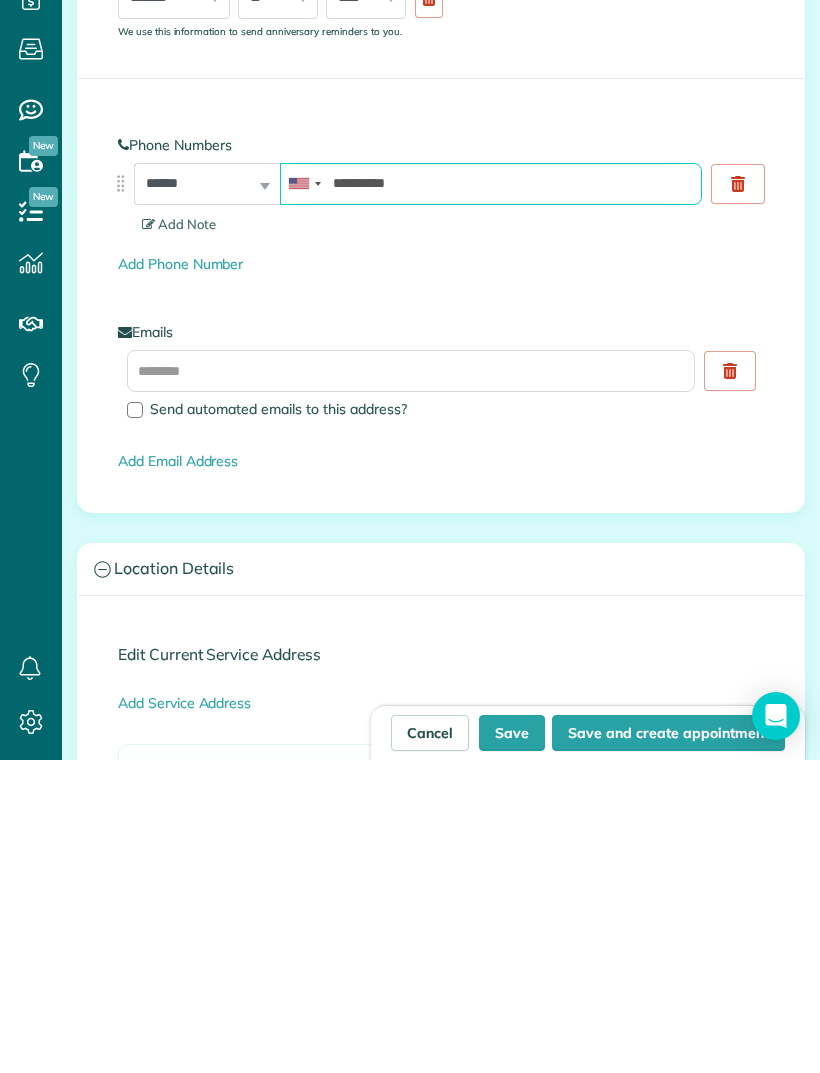 type on "**********" 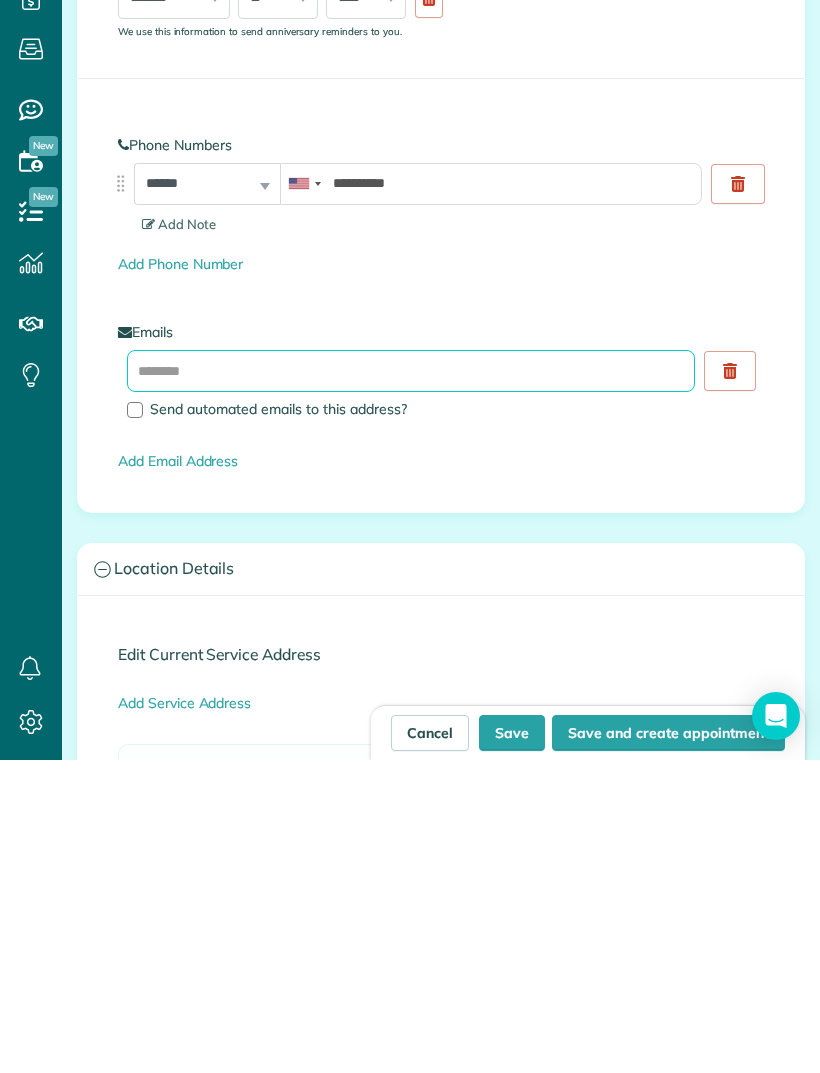 click at bounding box center [411, 684] 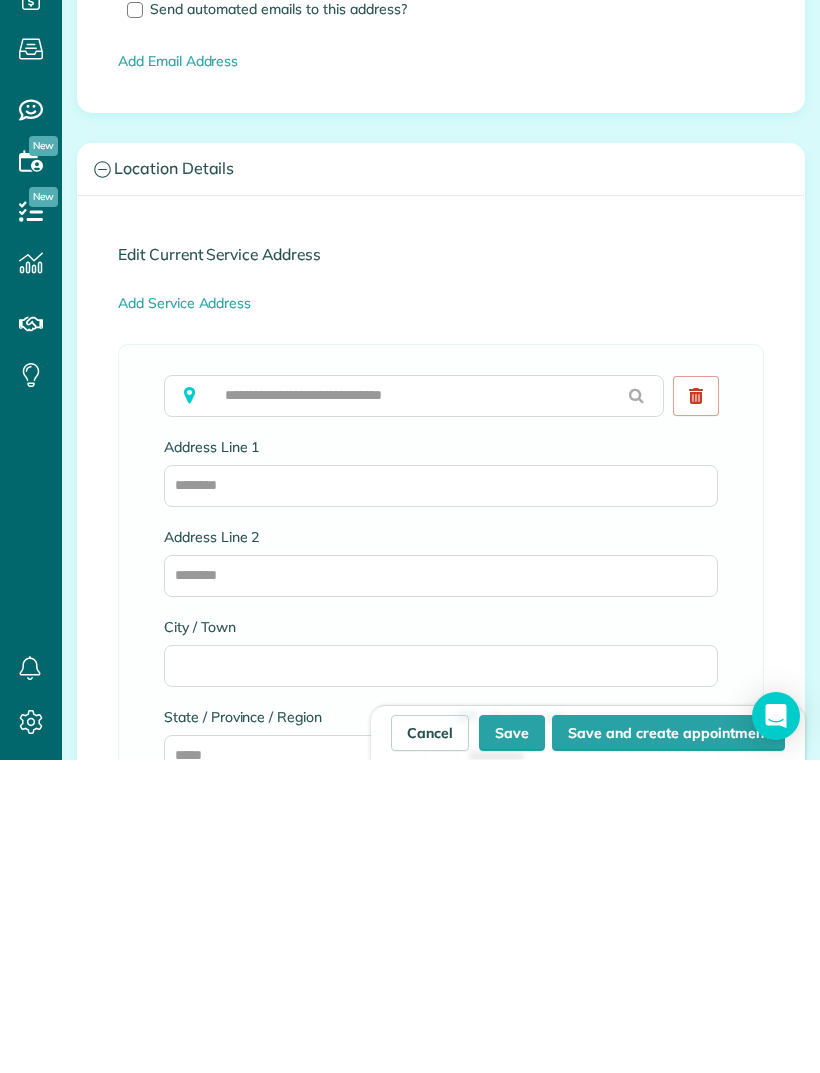 scroll, scrollTop: 986, scrollLeft: 0, axis: vertical 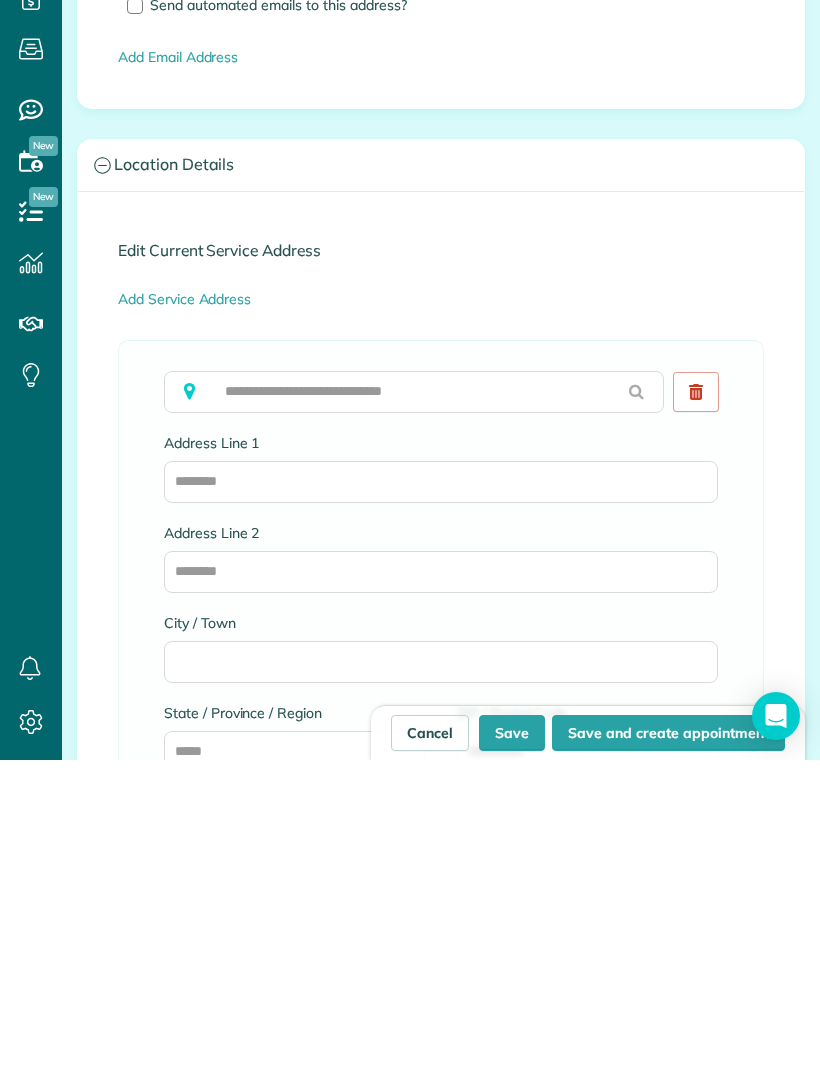 type on "**********" 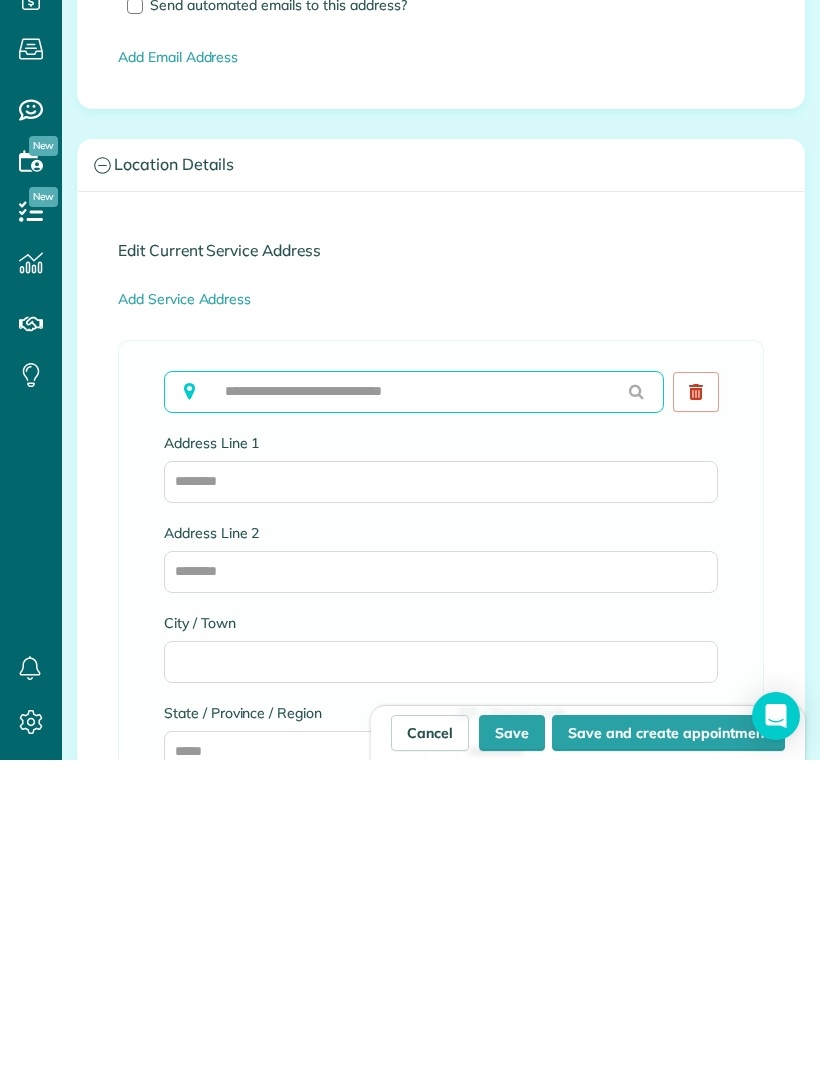 click at bounding box center (414, 705) 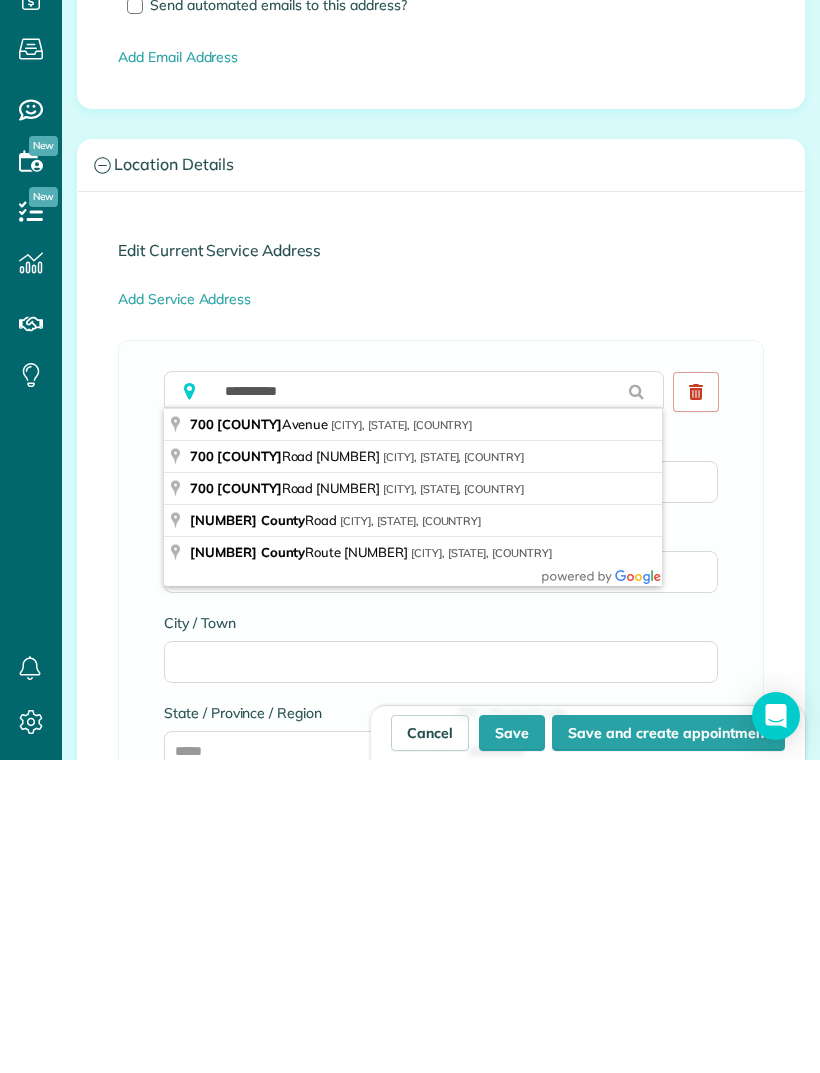 type on "**********" 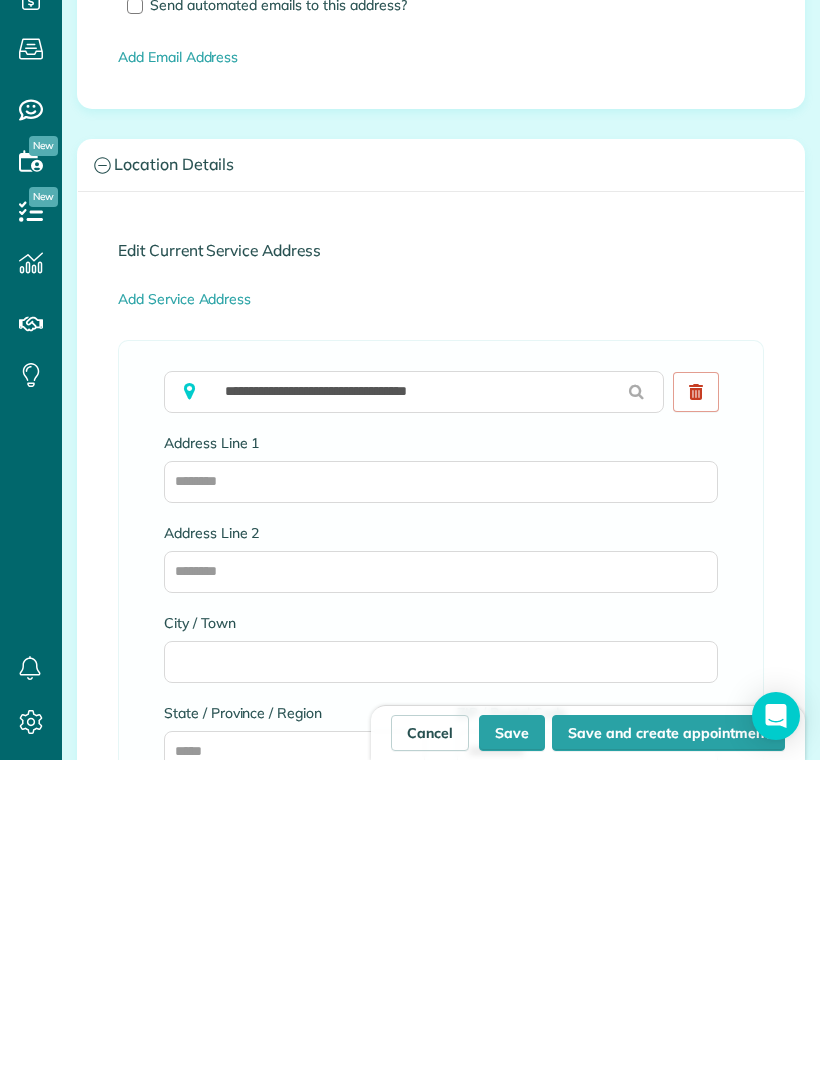 type on "**********" 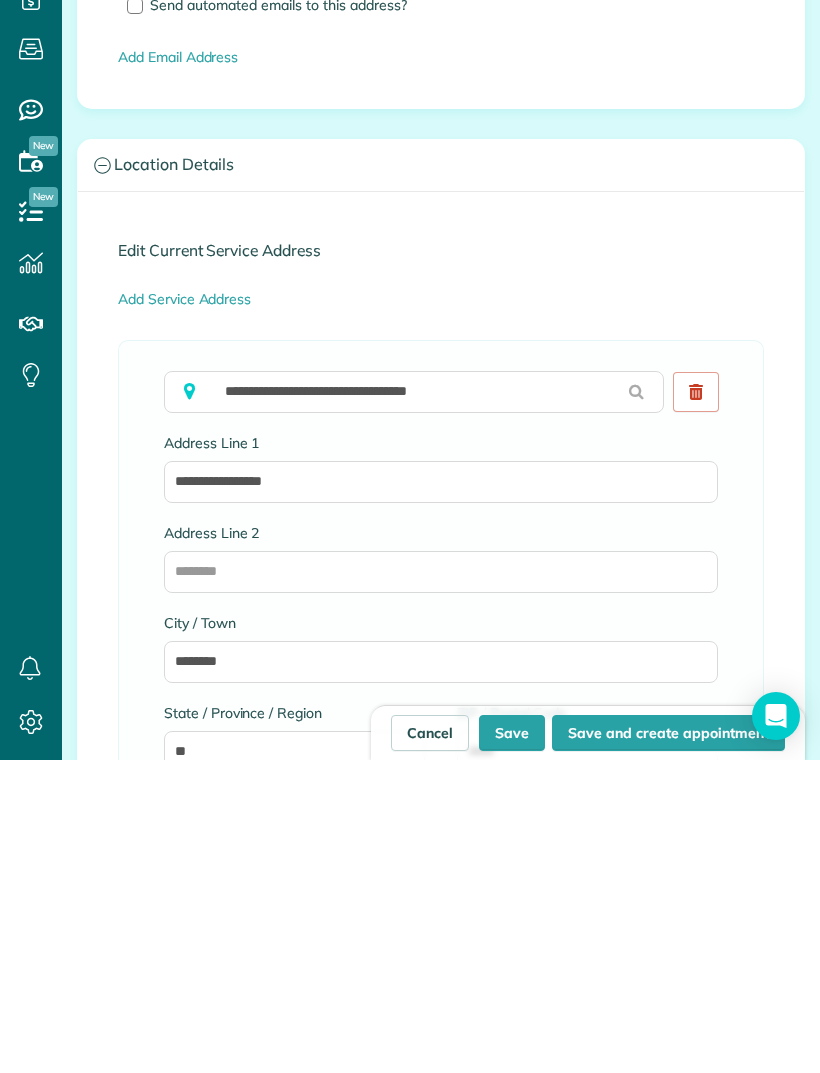 scroll, scrollTop: 64, scrollLeft: 0, axis: vertical 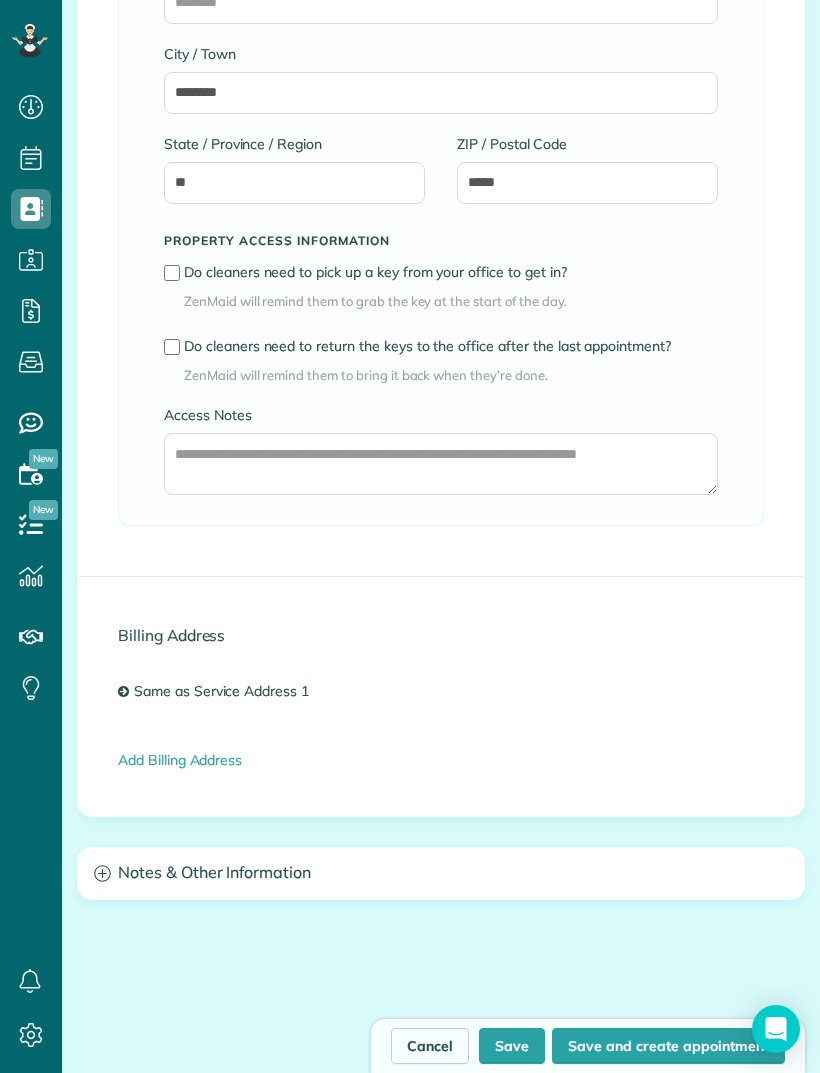 click 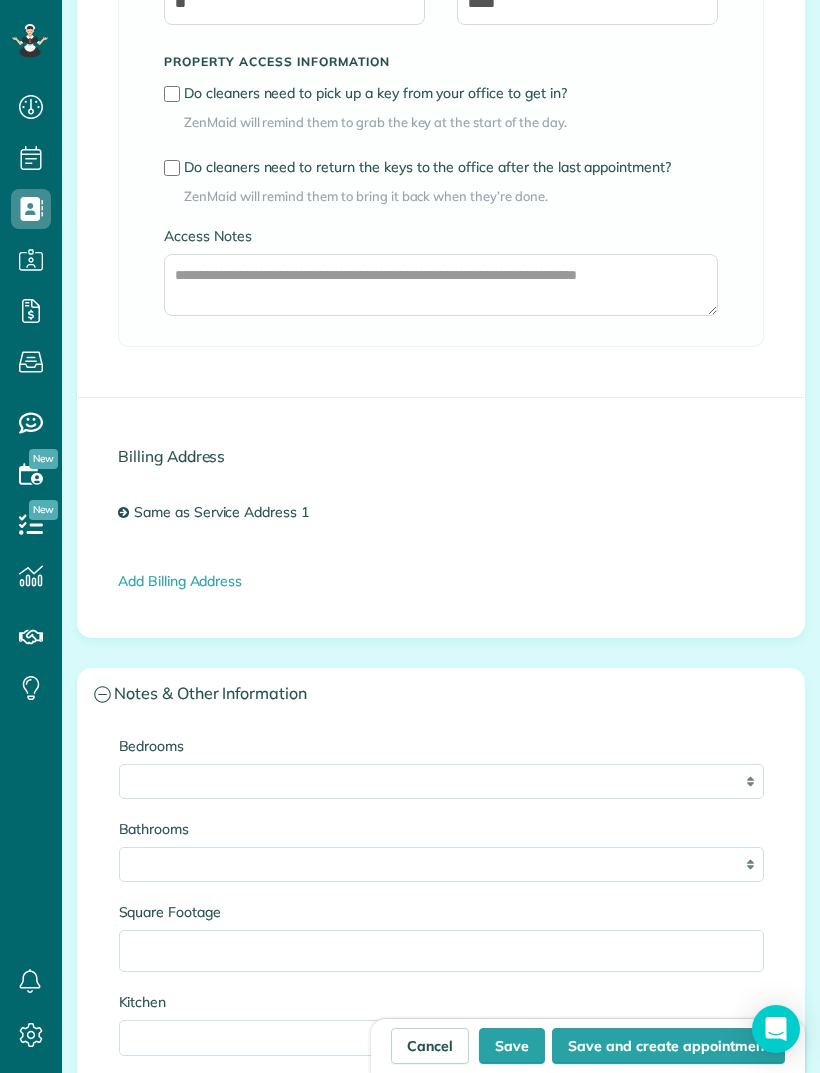 scroll, scrollTop: 2073, scrollLeft: 0, axis: vertical 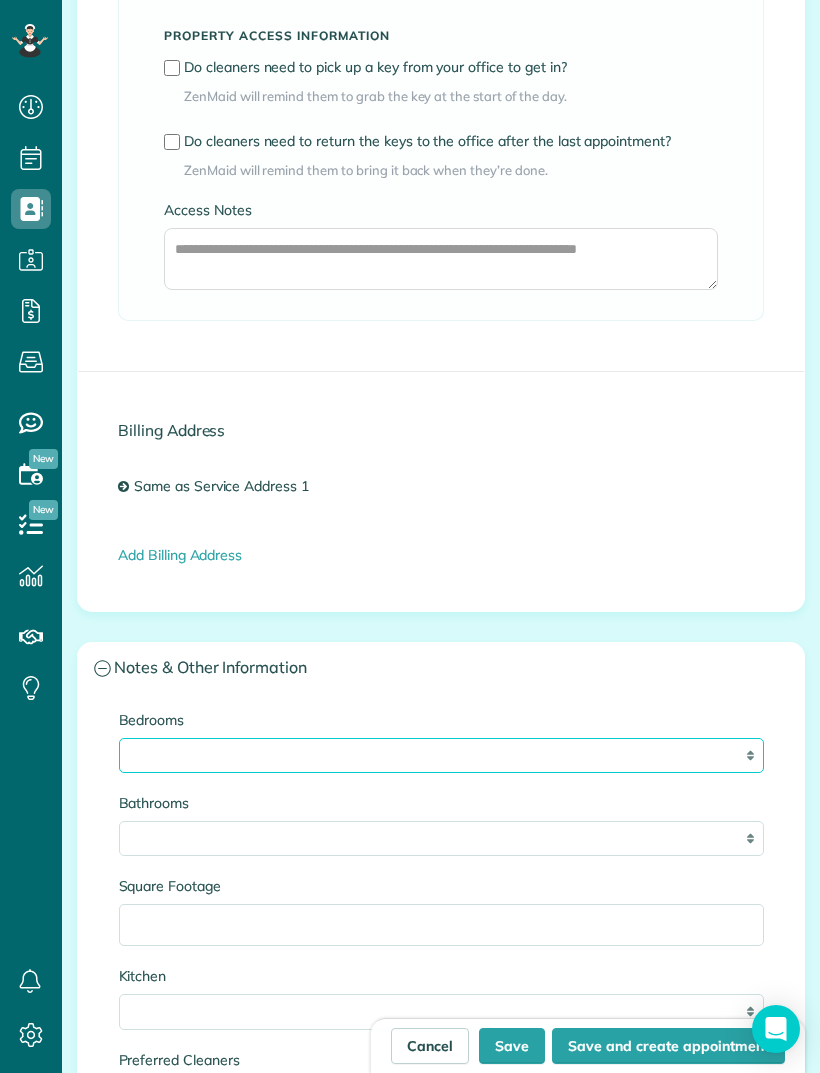 click on "*
*
*
*
**" at bounding box center [441, 755] 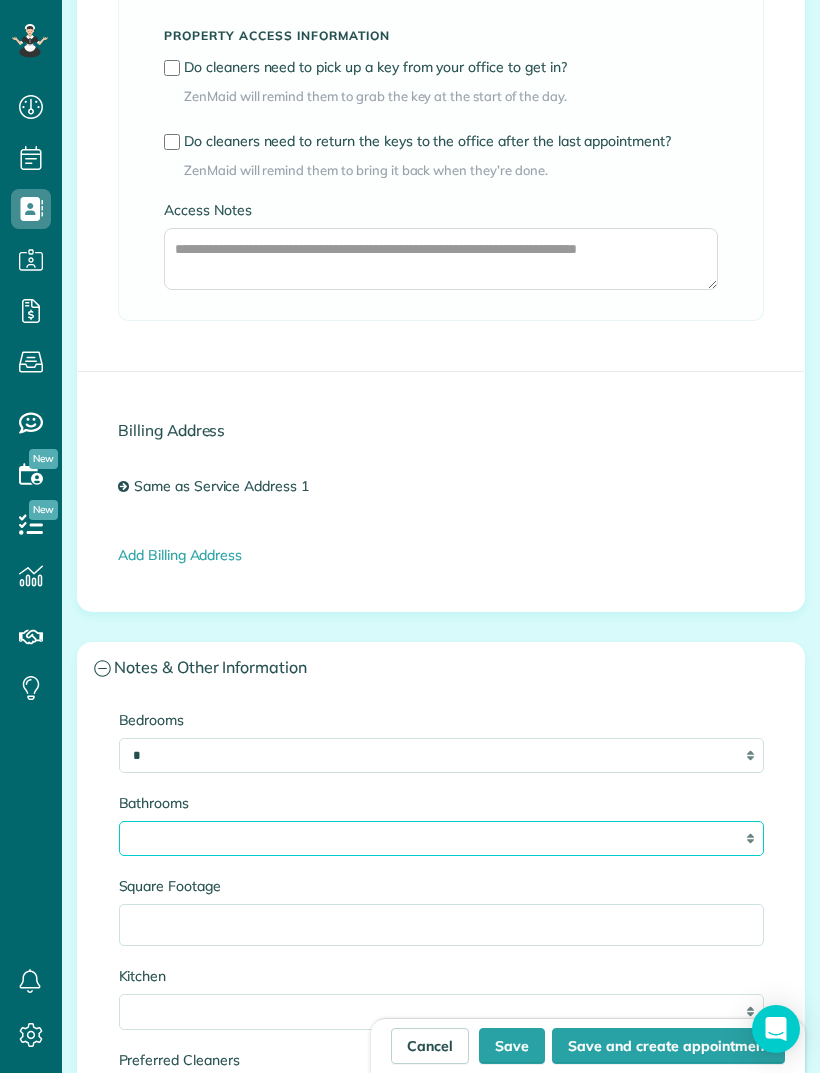 click on "*
***
*
***
*
***
*
***
**" at bounding box center [441, 838] 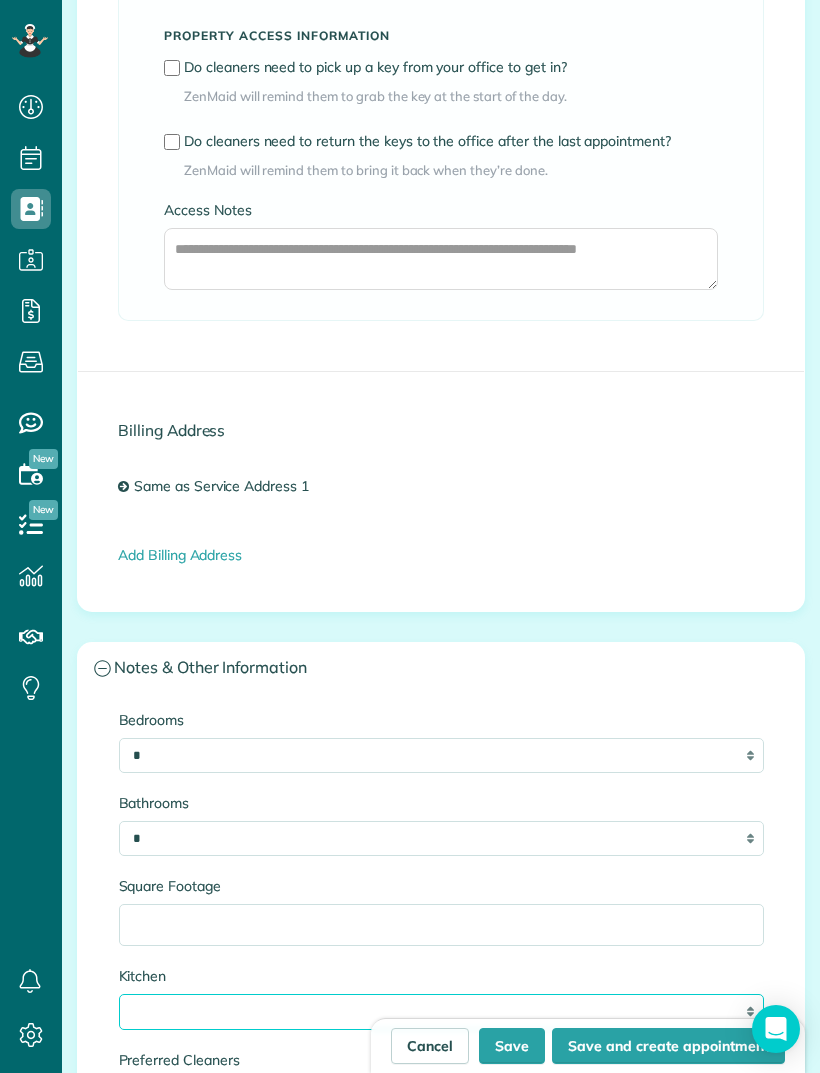 click on "*
*
*
*" at bounding box center (441, 1011) 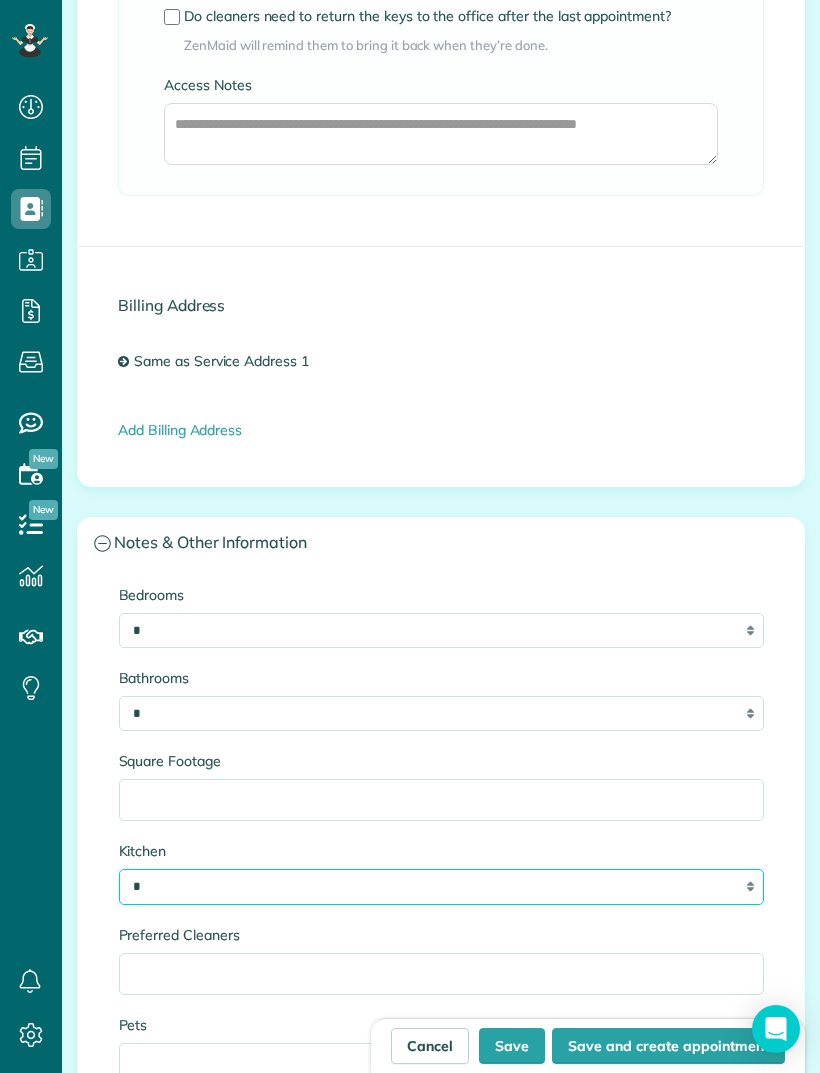 scroll, scrollTop: 2396, scrollLeft: 0, axis: vertical 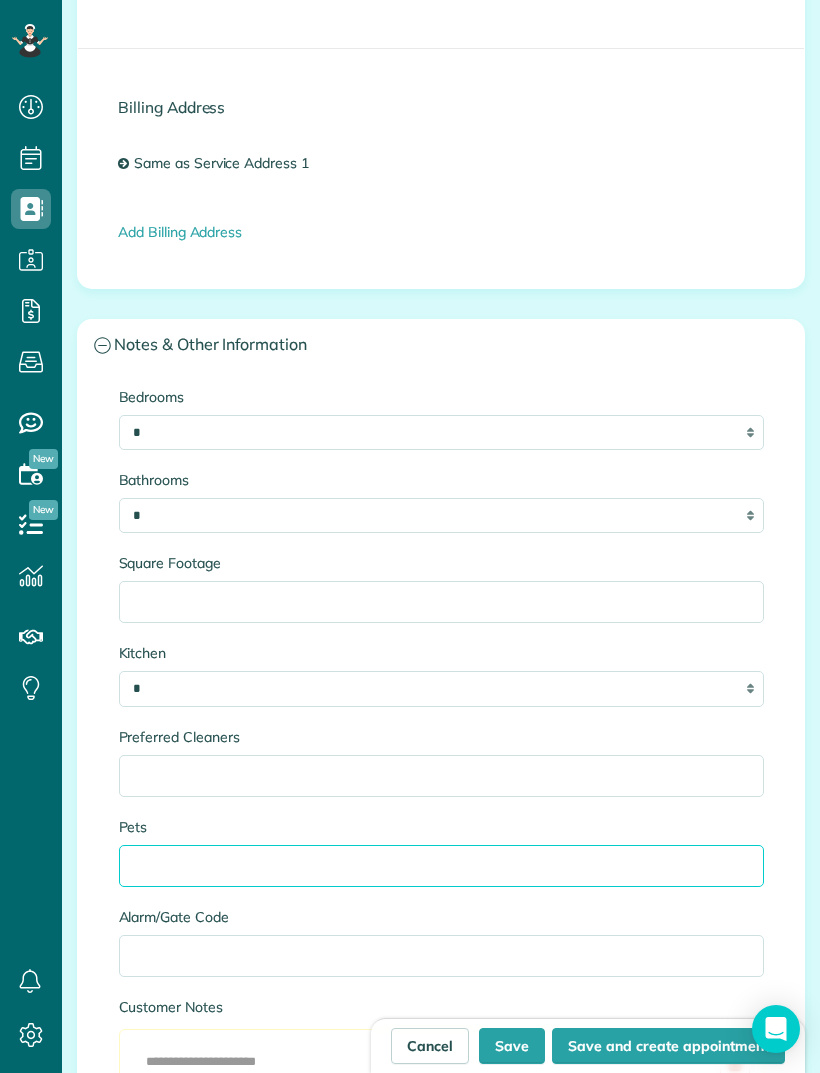 click on "Pets" at bounding box center (441, 866) 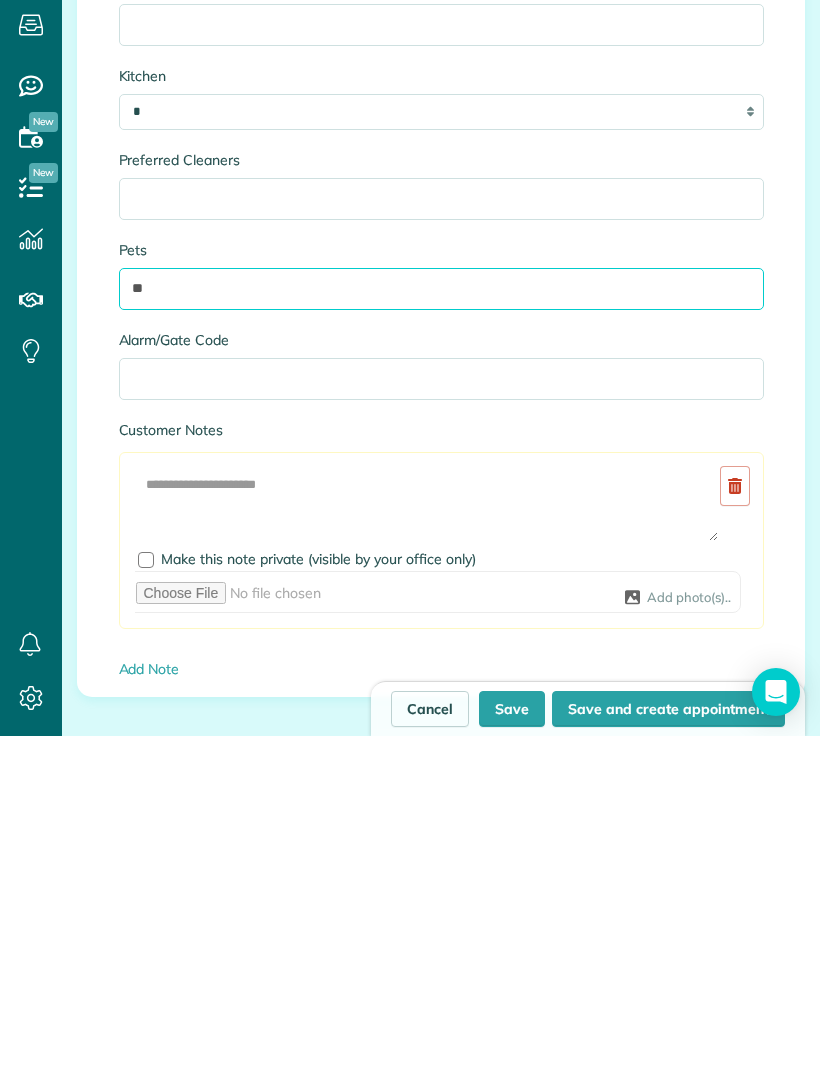 scroll, scrollTop: 2635, scrollLeft: 0, axis: vertical 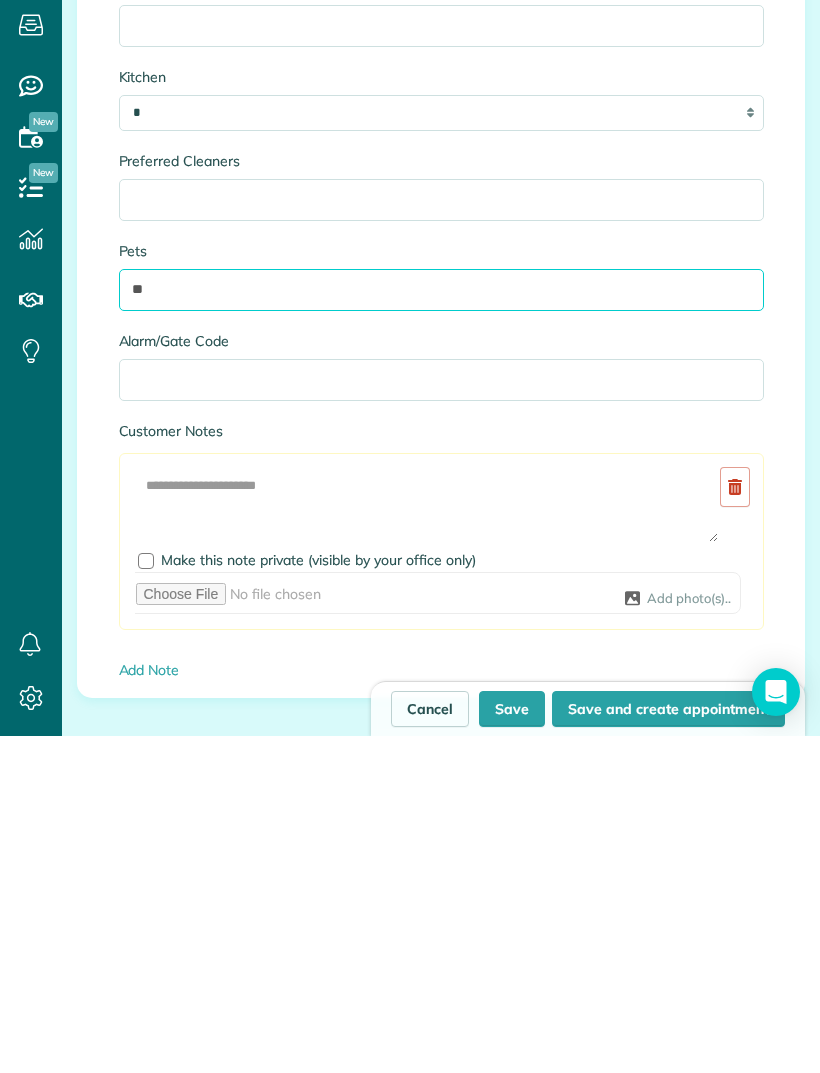 type on "**" 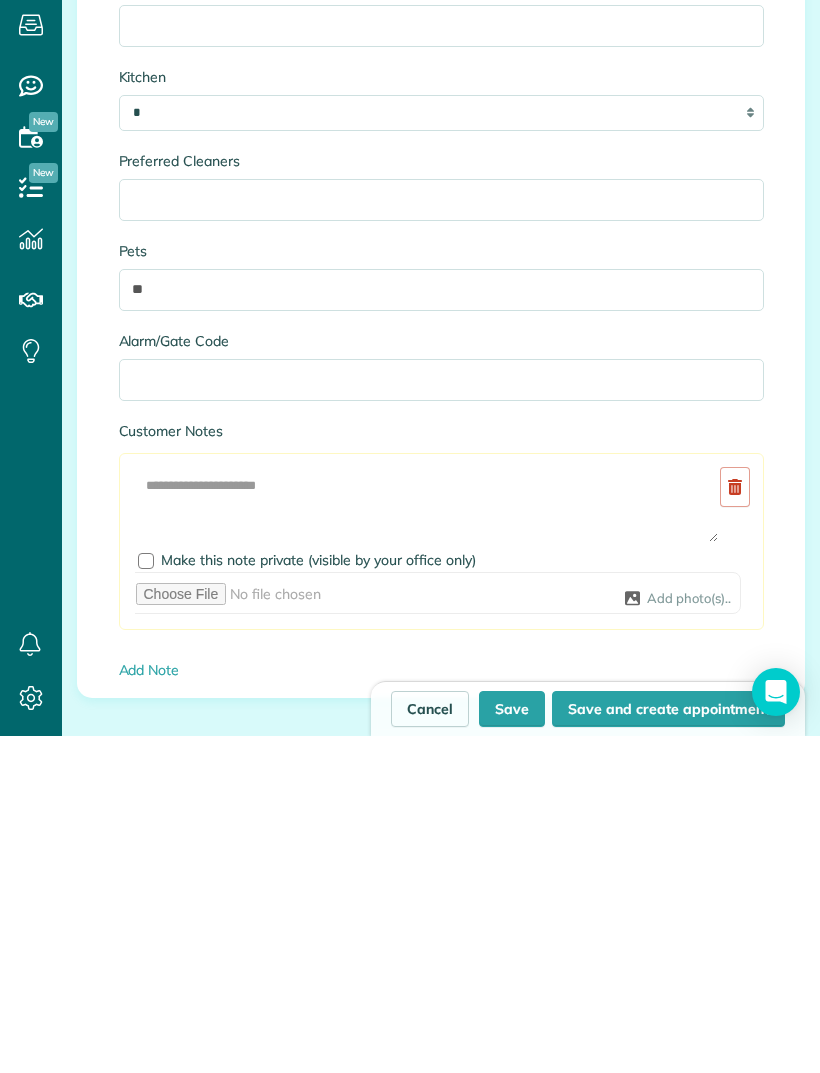 click on "Save and create appointment" at bounding box center [668, 1046] 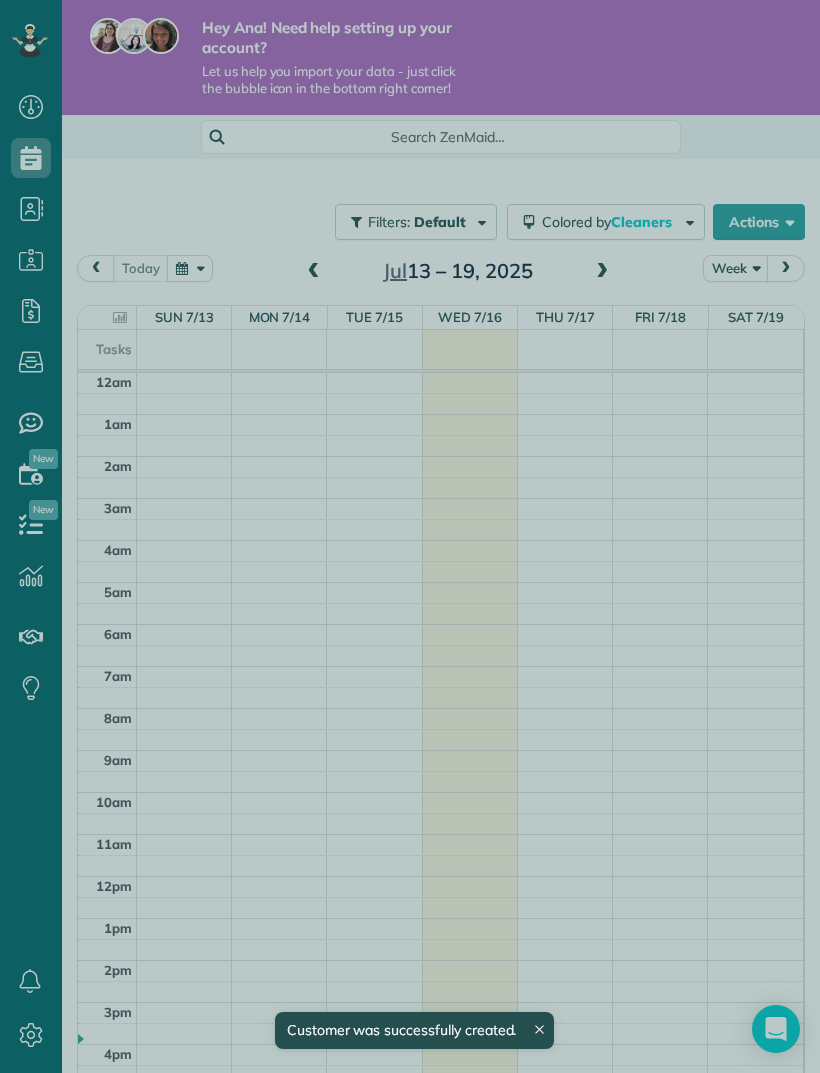 scroll, scrollTop: 0, scrollLeft: 0, axis: both 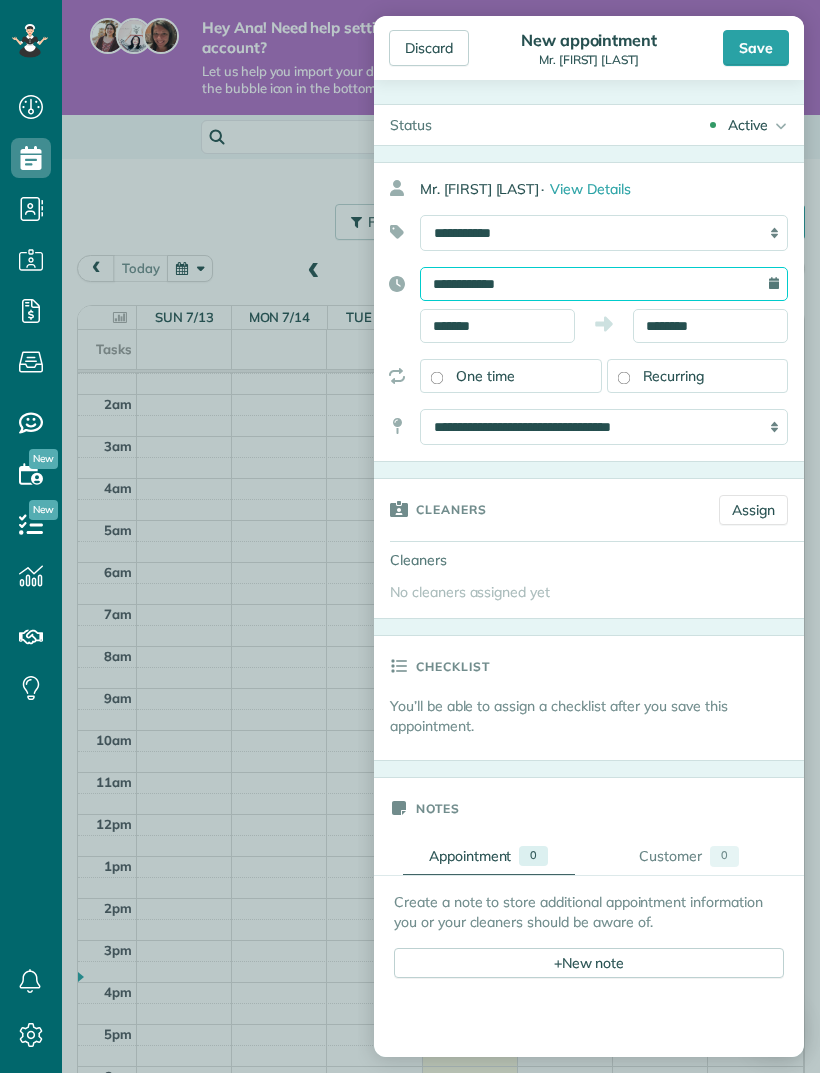 click on "**********" at bounding box center [604, 284] 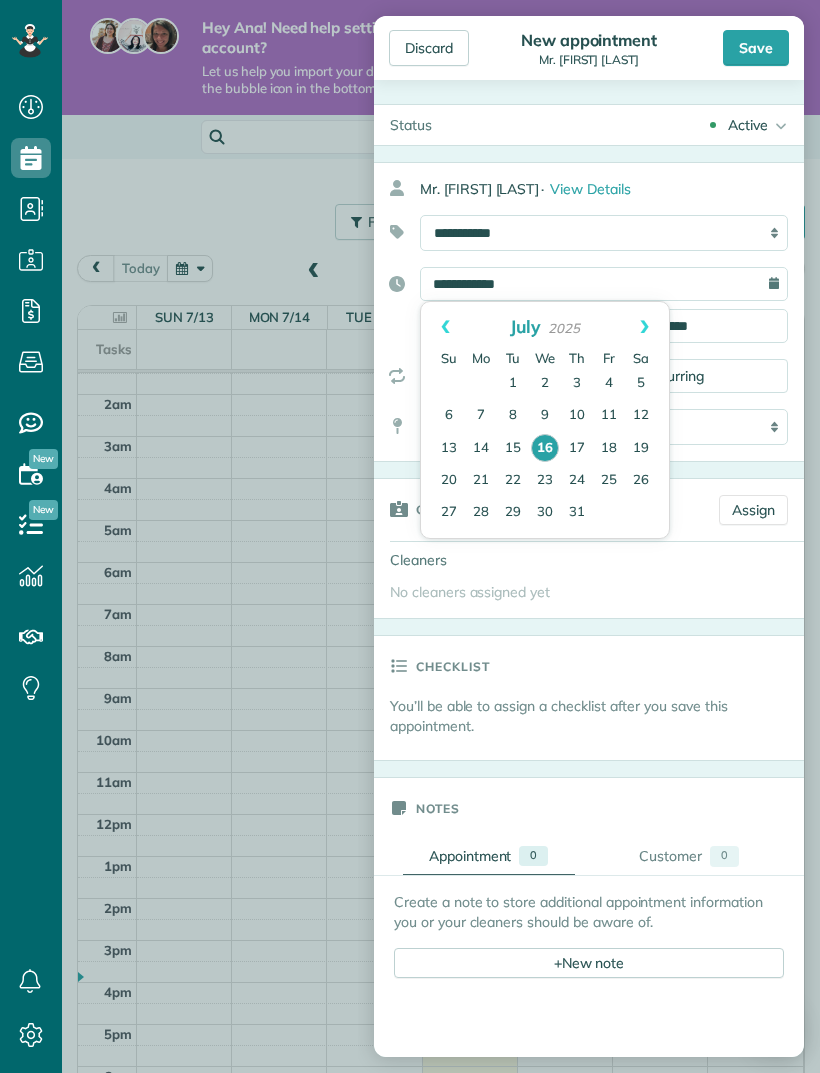 click on "Next" at bounding box center (644, 327) 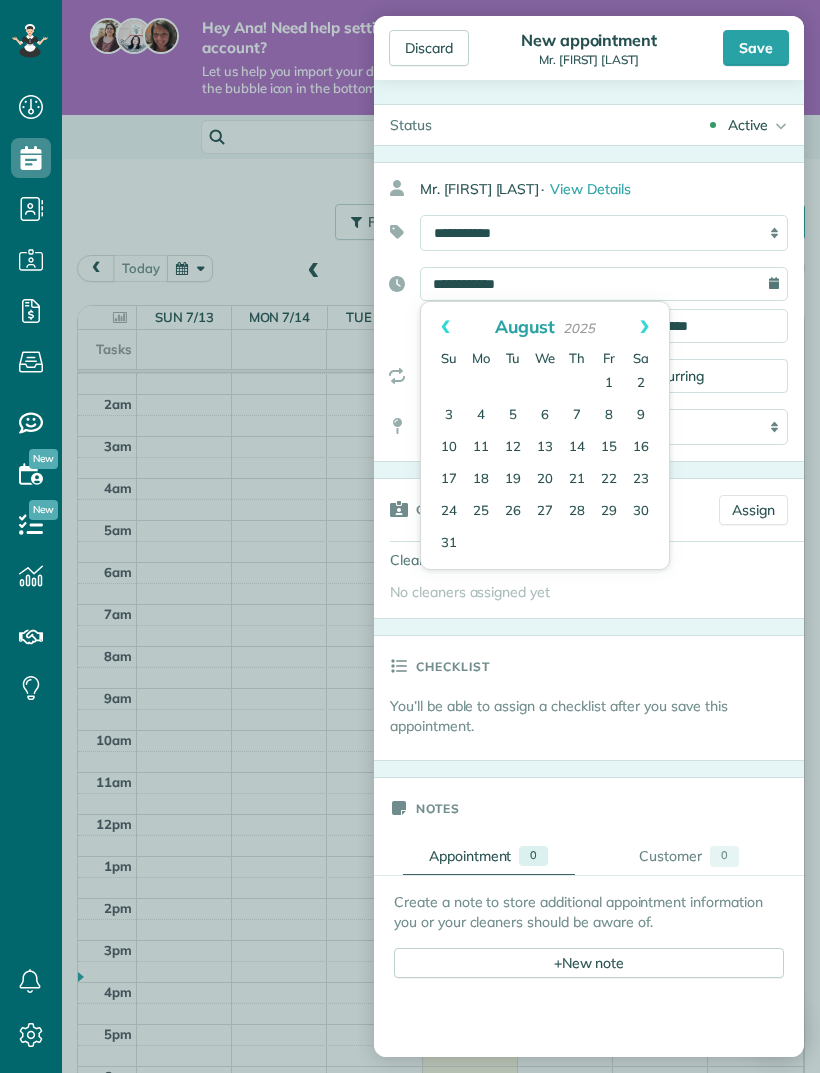 click on "16" at bounding box center (641, 448) 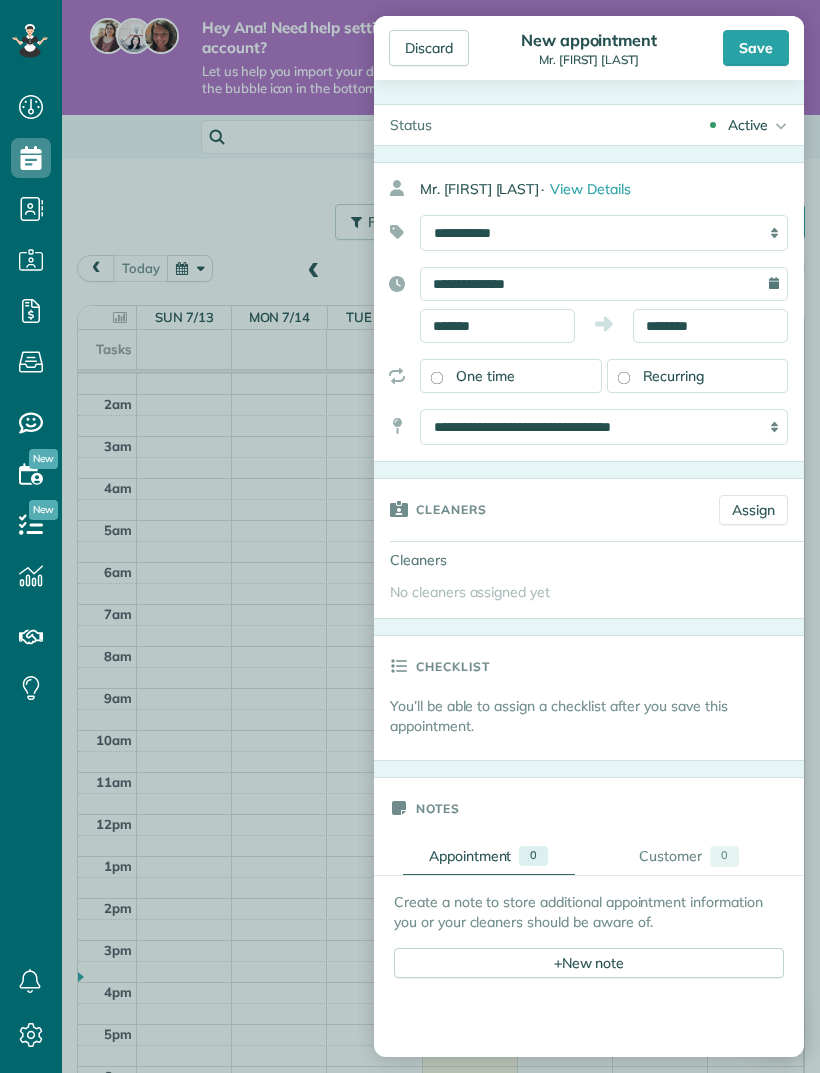 click on "Recurring" at bounding box center [674, 376] 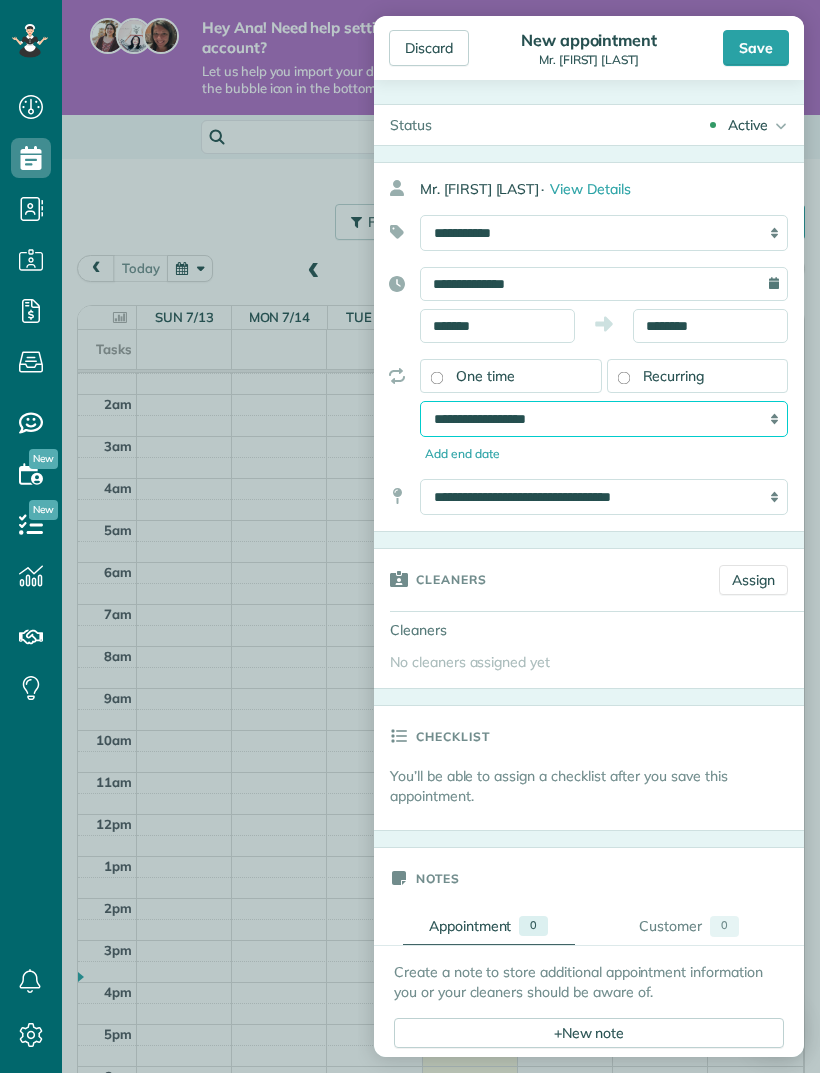 click on "**********" at bounding box center (604, 419) 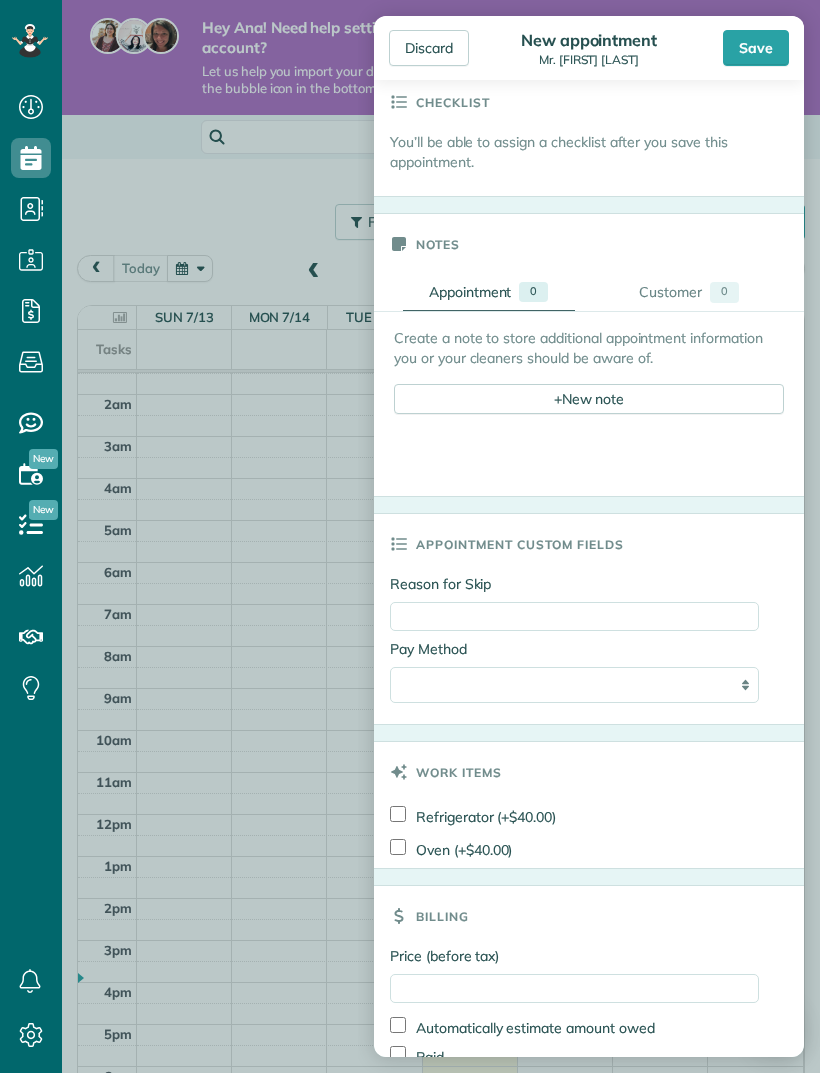 scroll, scrollTop: 636, scrollLeft: 0, axis: vertical 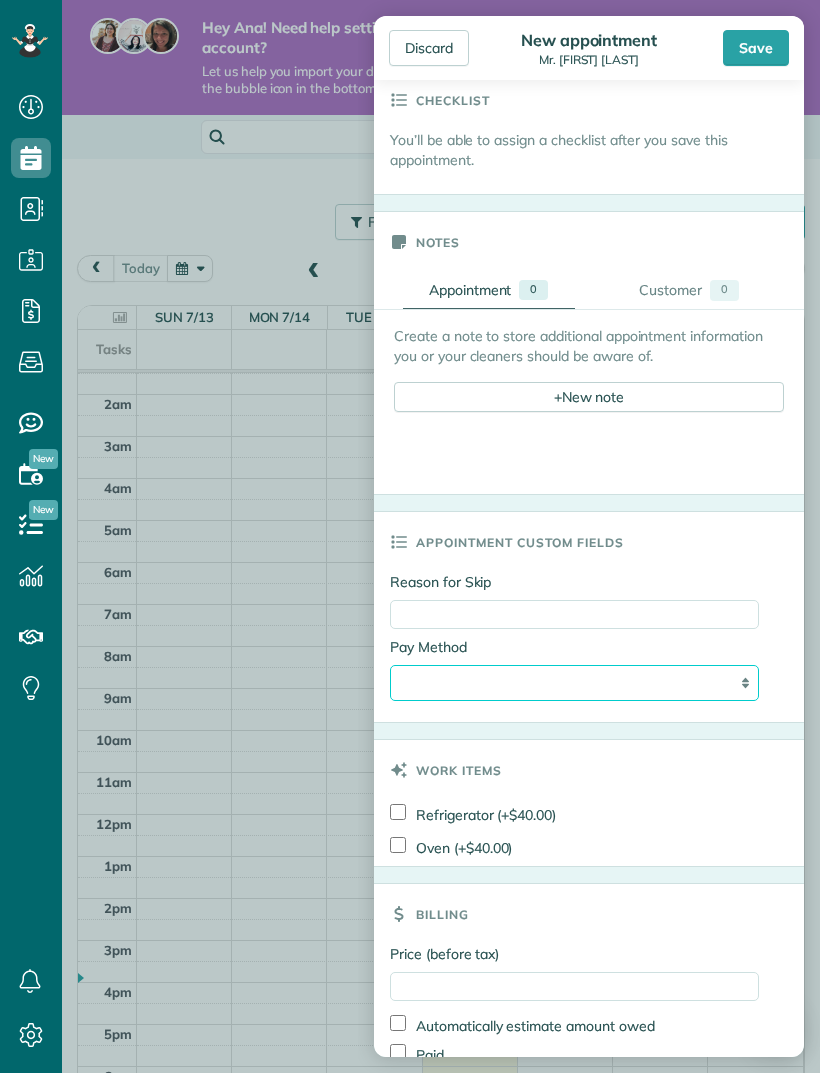 click on "**********" at bounding box center (574, 683) 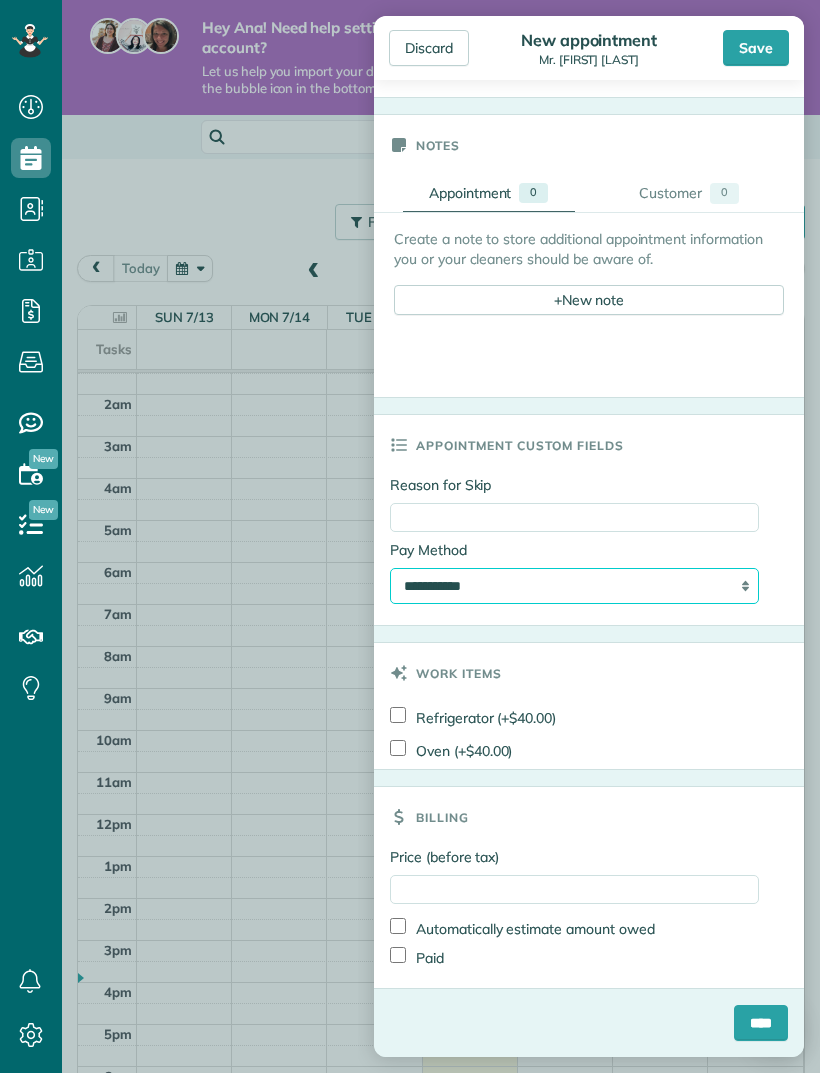scroll, scrollTop: 737, scrollLeft: 0, axis: vertical 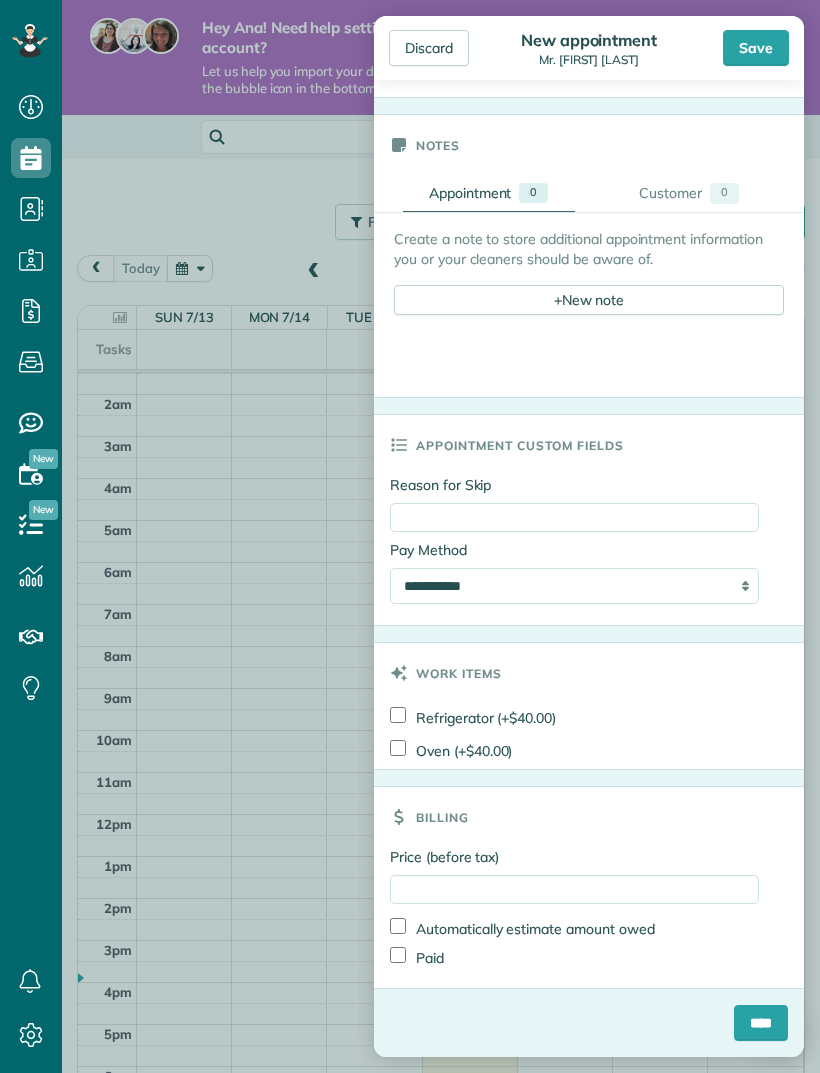click on "****" at bounding box center [761, 1023] 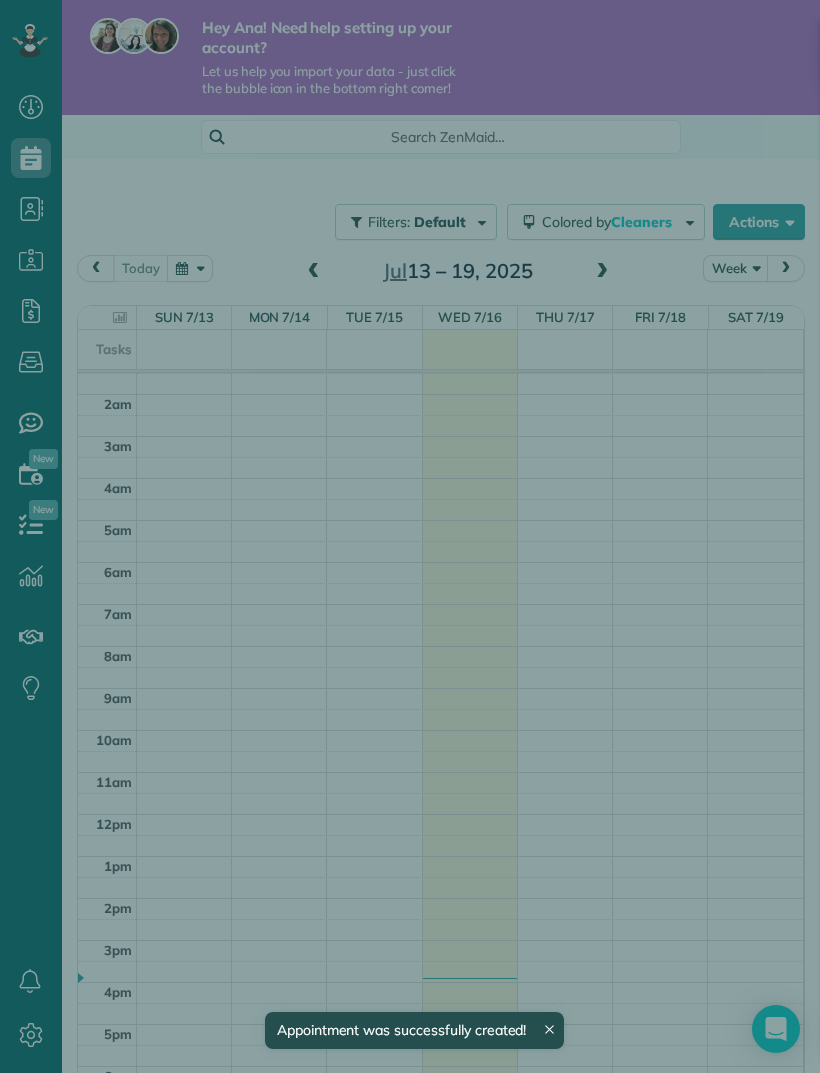scroll, scrollTop: 44, scrollLeft: 0, axis: vertical 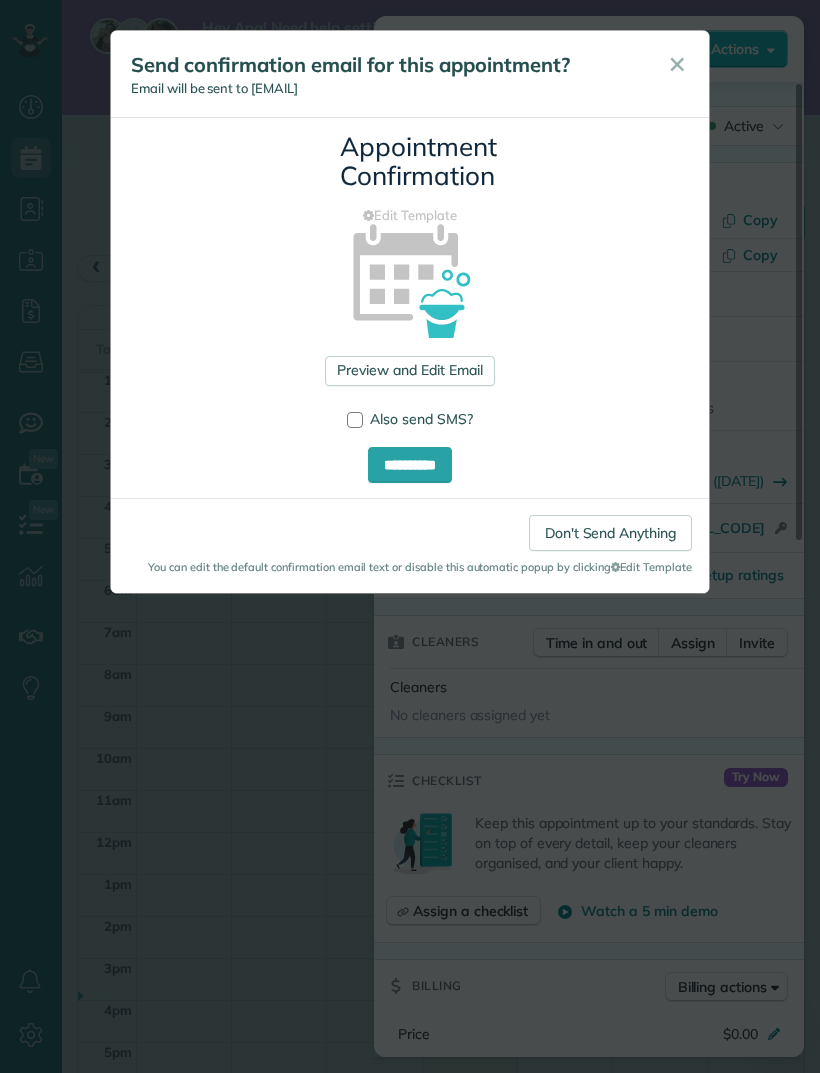 click on "Preview and Edit Email" at bounding box center (409, 371) 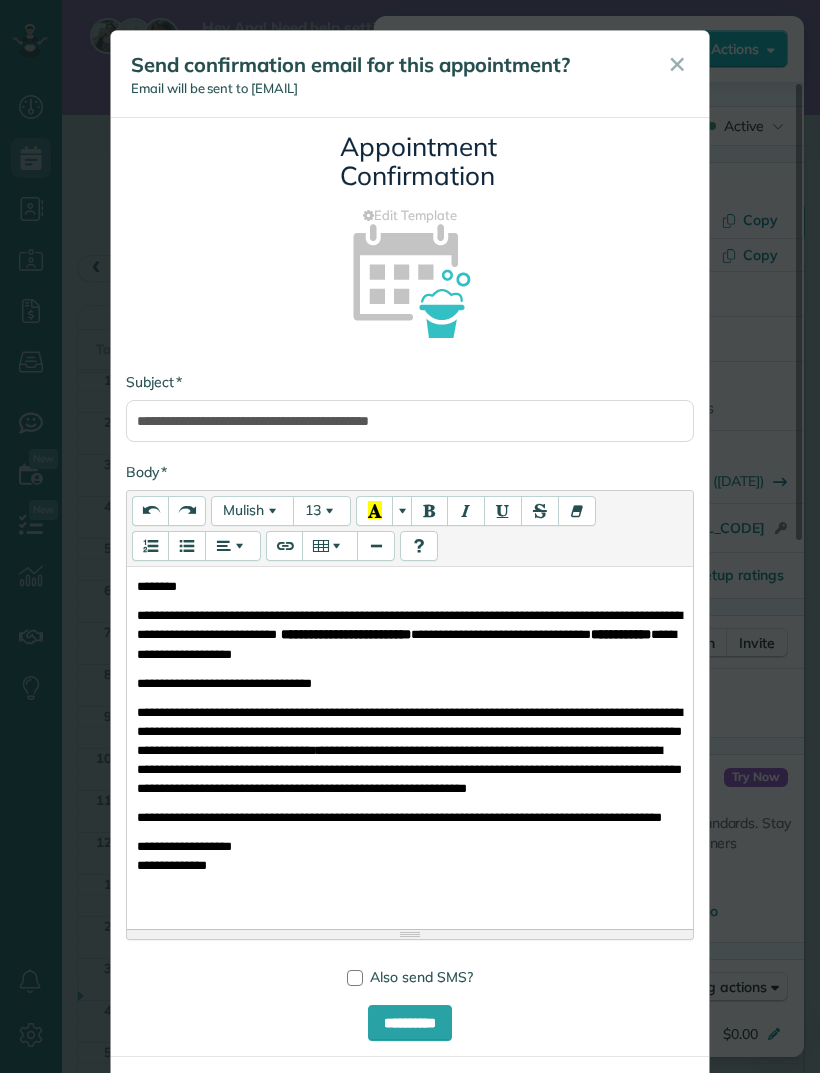 scroll, scrollTop: 0, scrollLeft: 0, axis: both 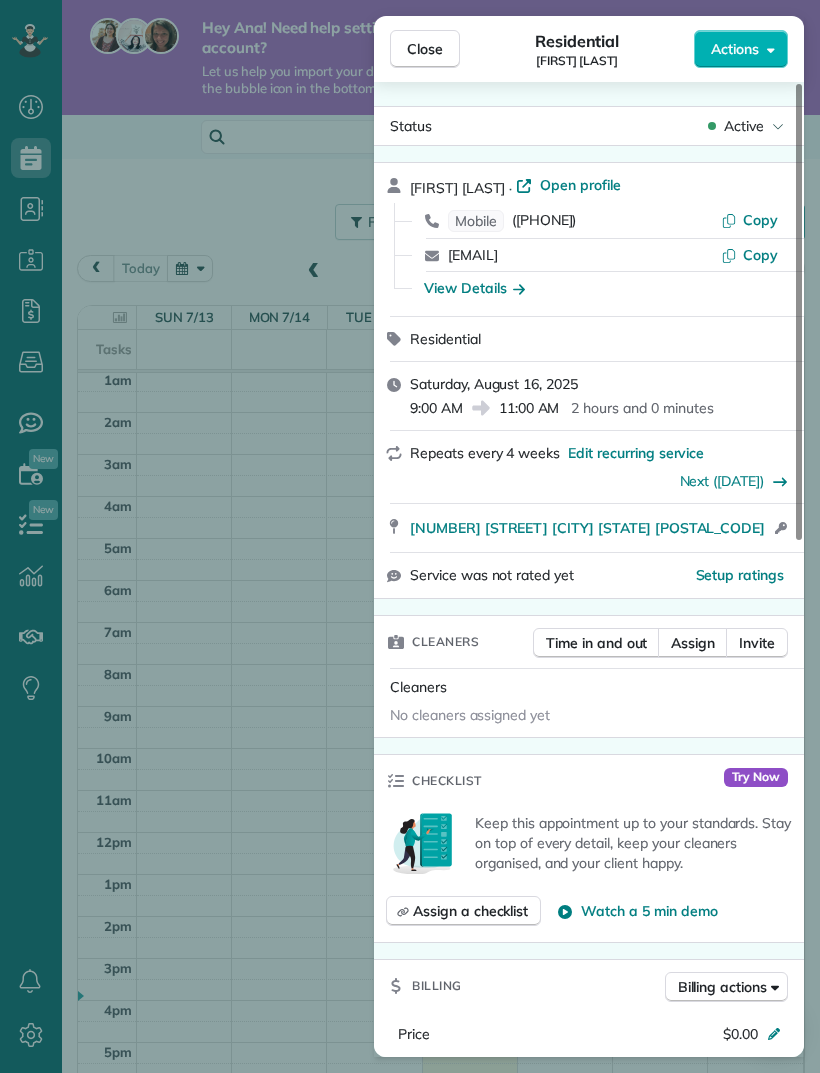 click on "Close" at bounding box center (425, 49) 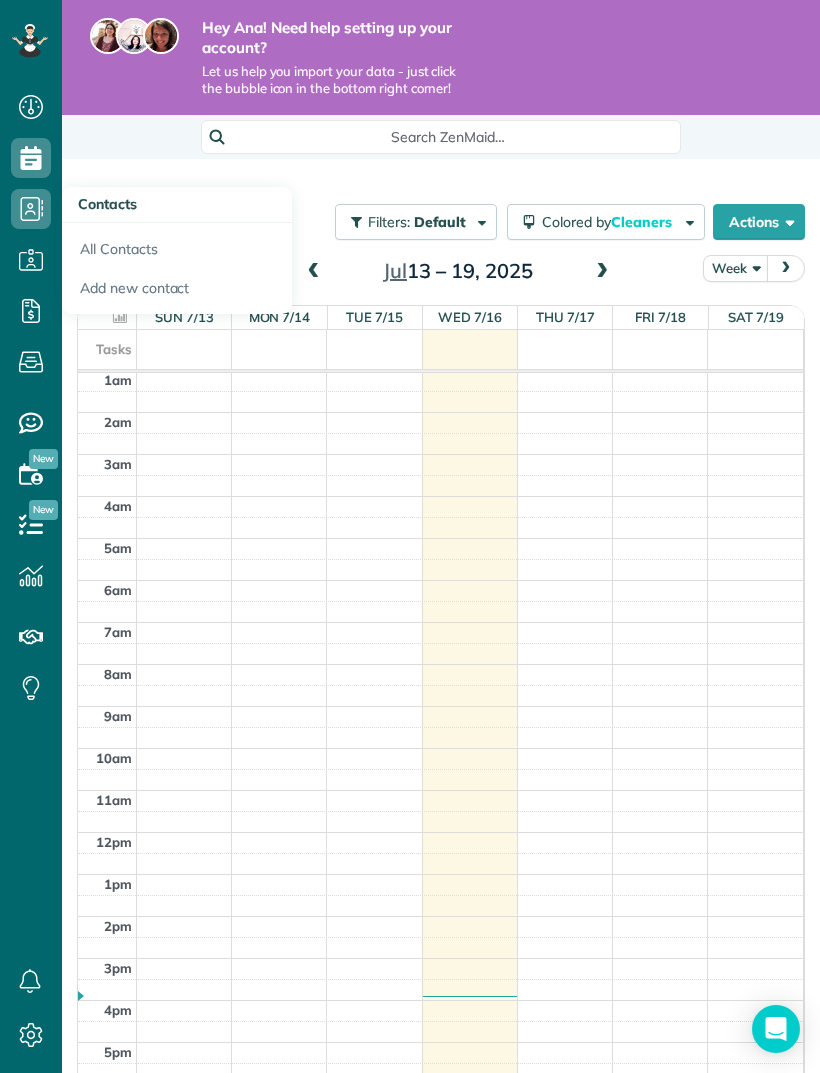 click on "Add new contact" at bounding box center [177, 292] 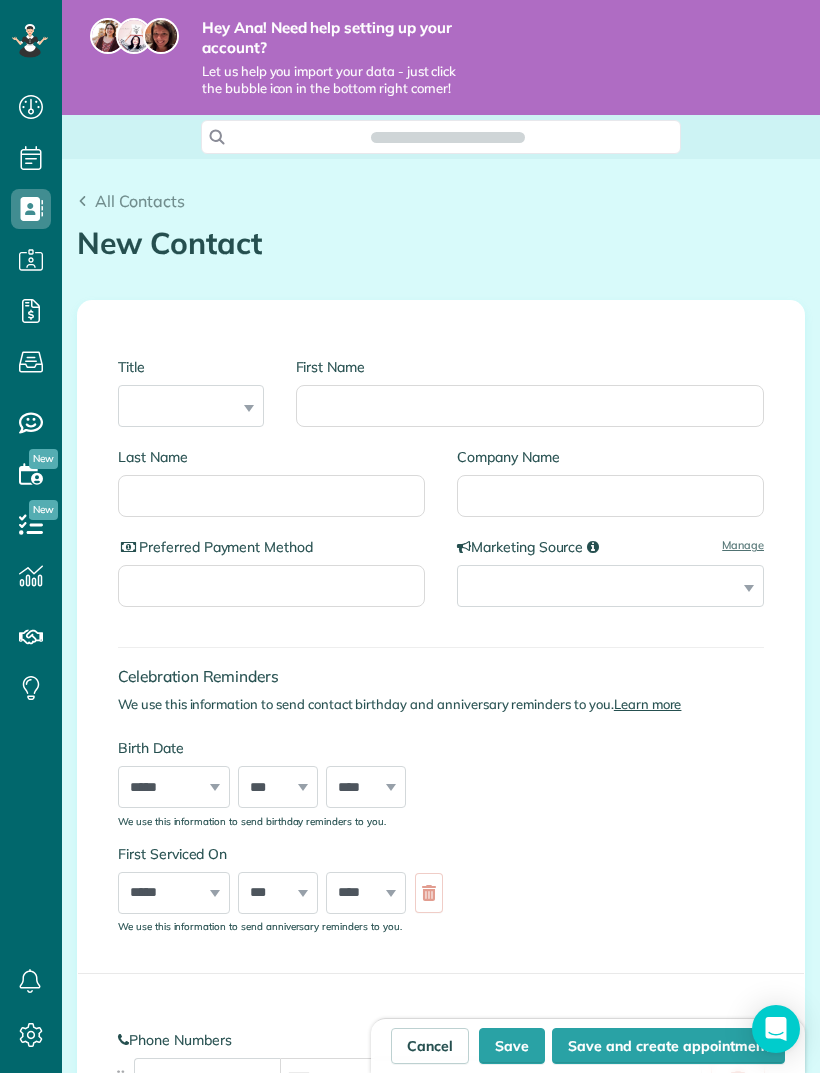 scroll, scrollTop: 0, scrollLeft: 0, axis: both 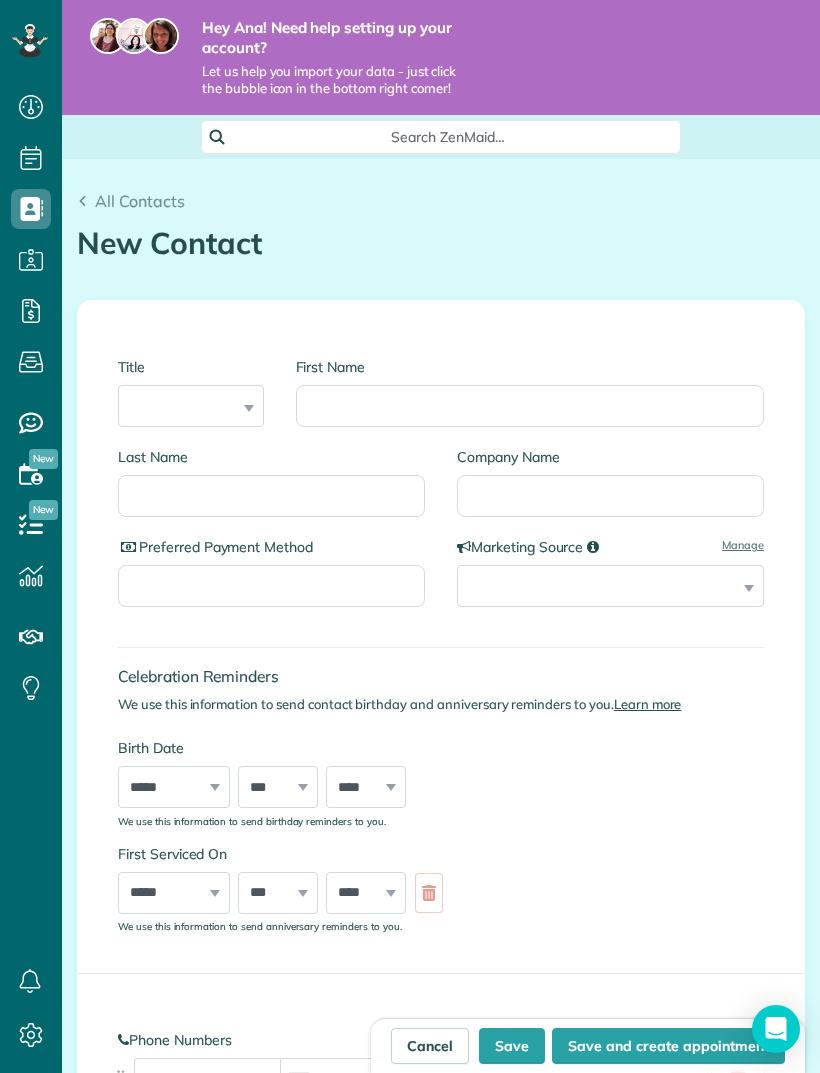 click on "***
****
***
***" at bounding box center (191, 406) 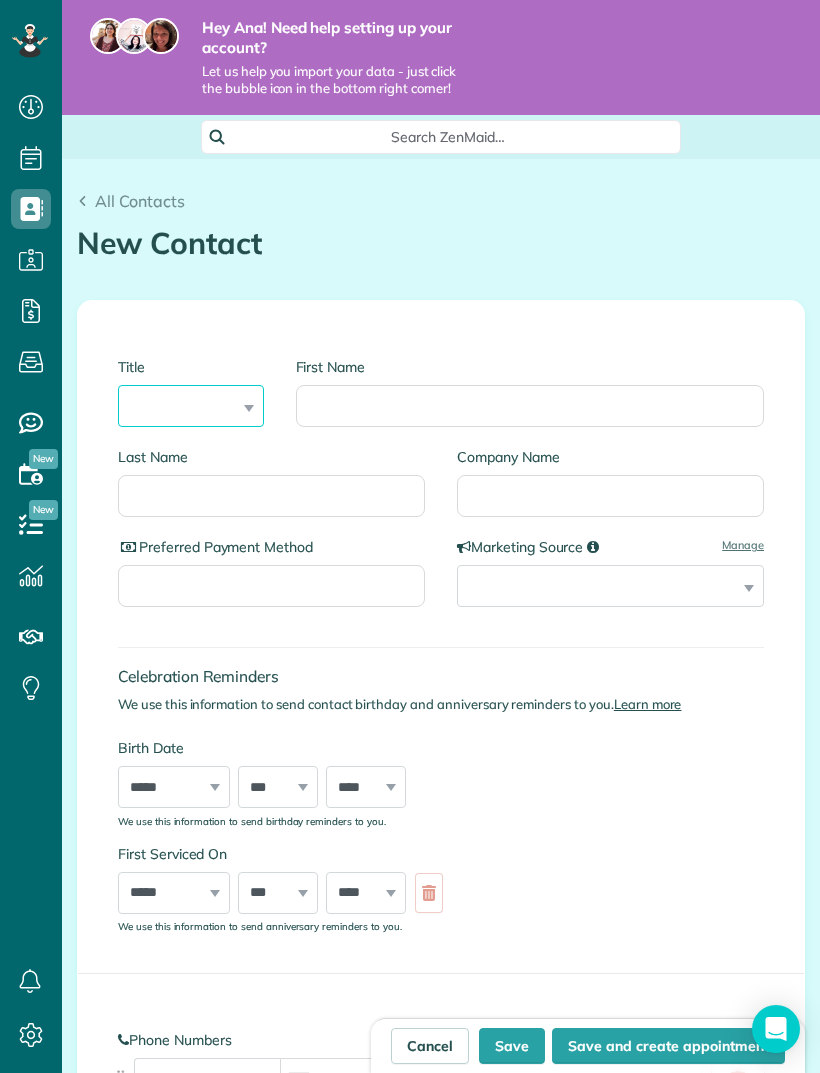 select on "***" 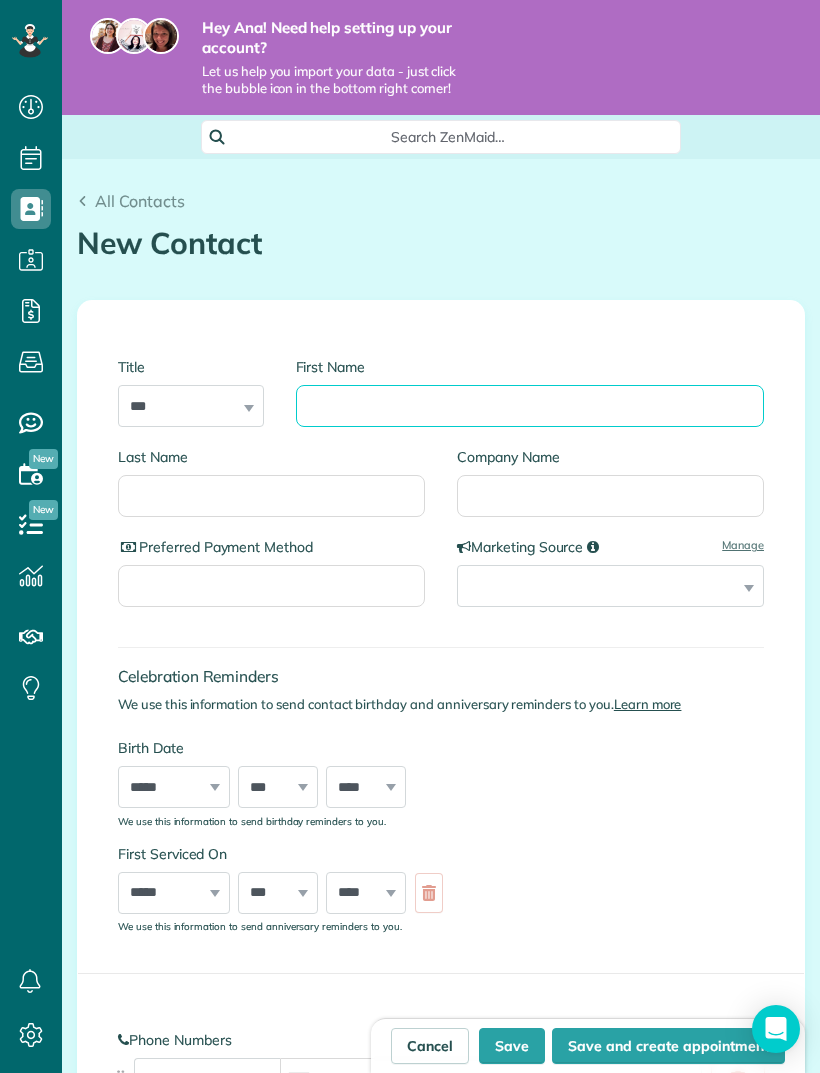 click on "First Name" at bounding box center [530, 406] 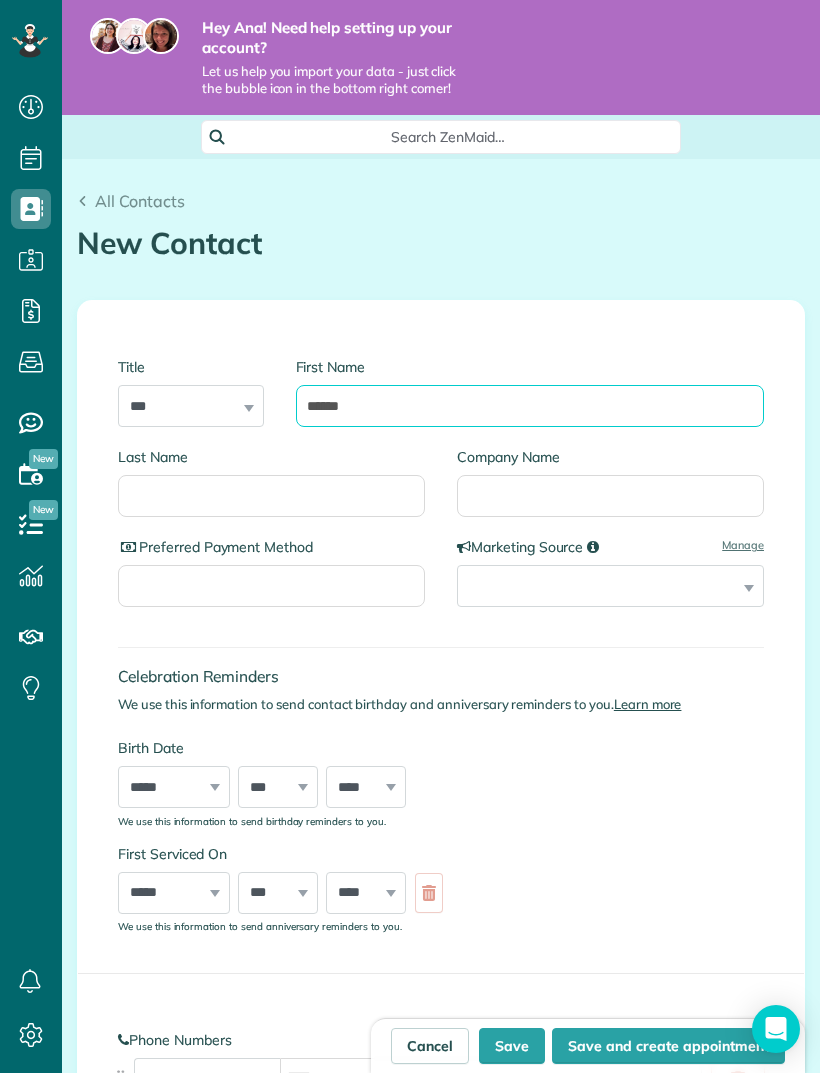 click on "*****" at bounding box center [530, 406] 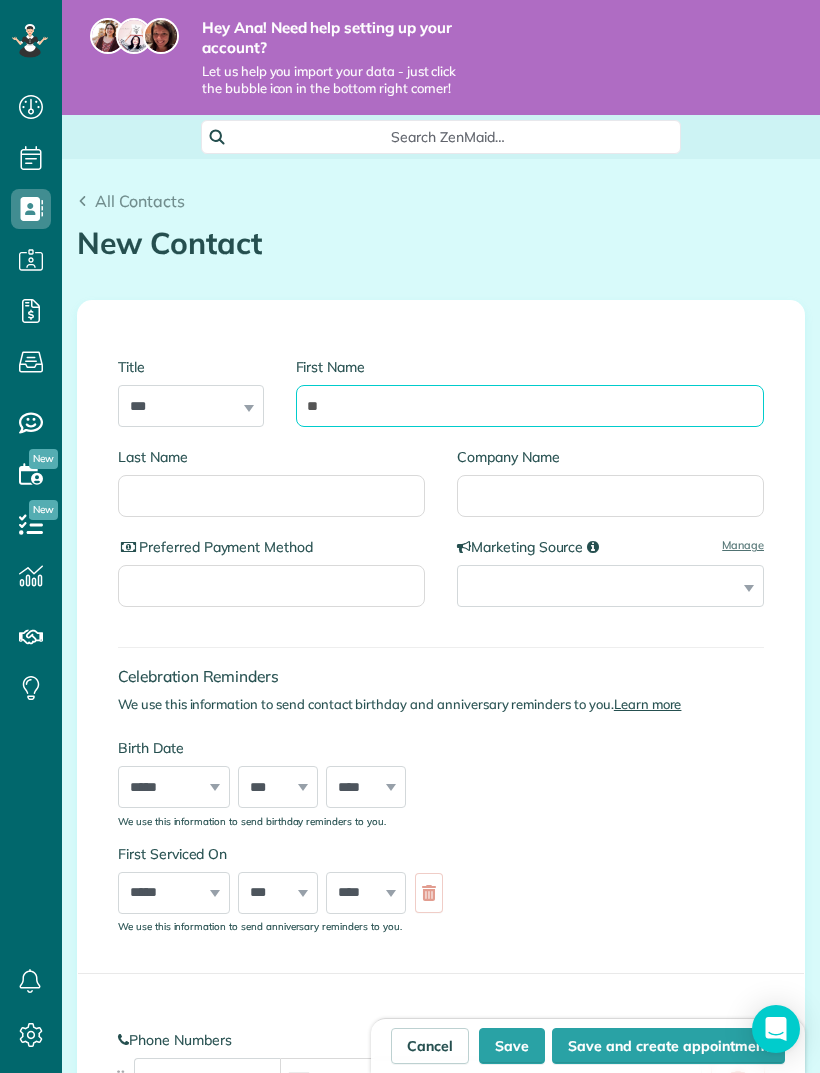type on "*" 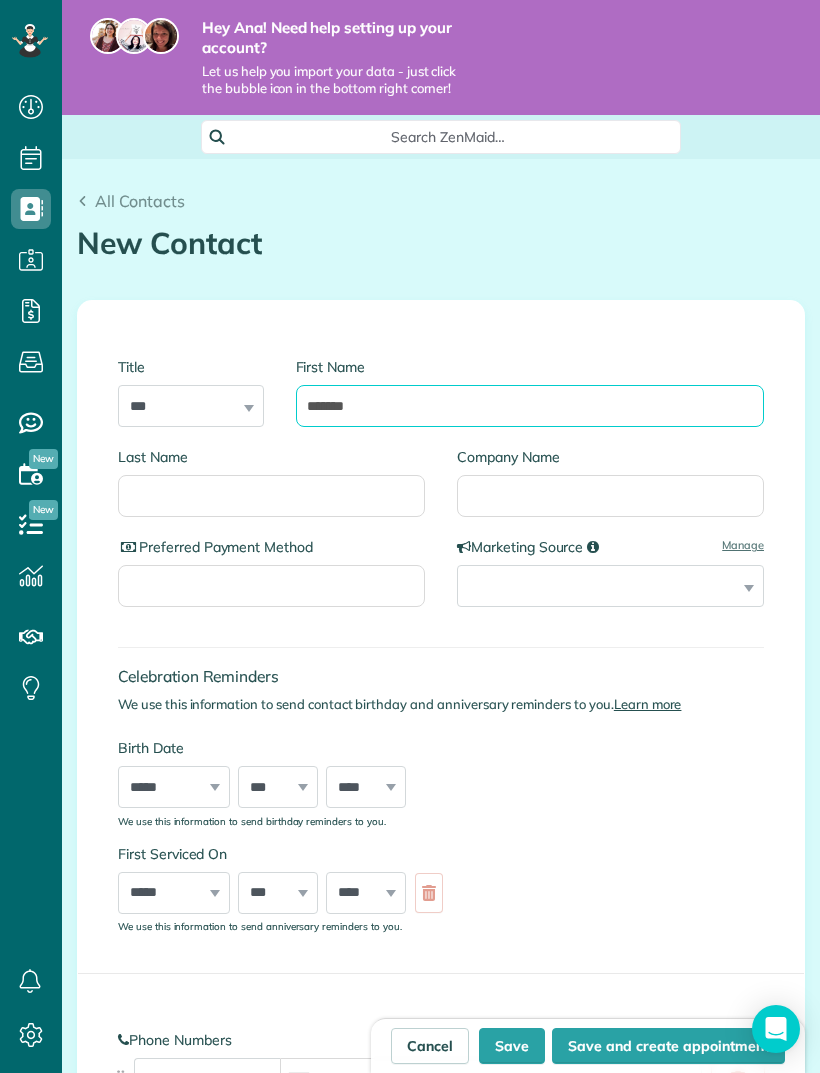 type on "******" 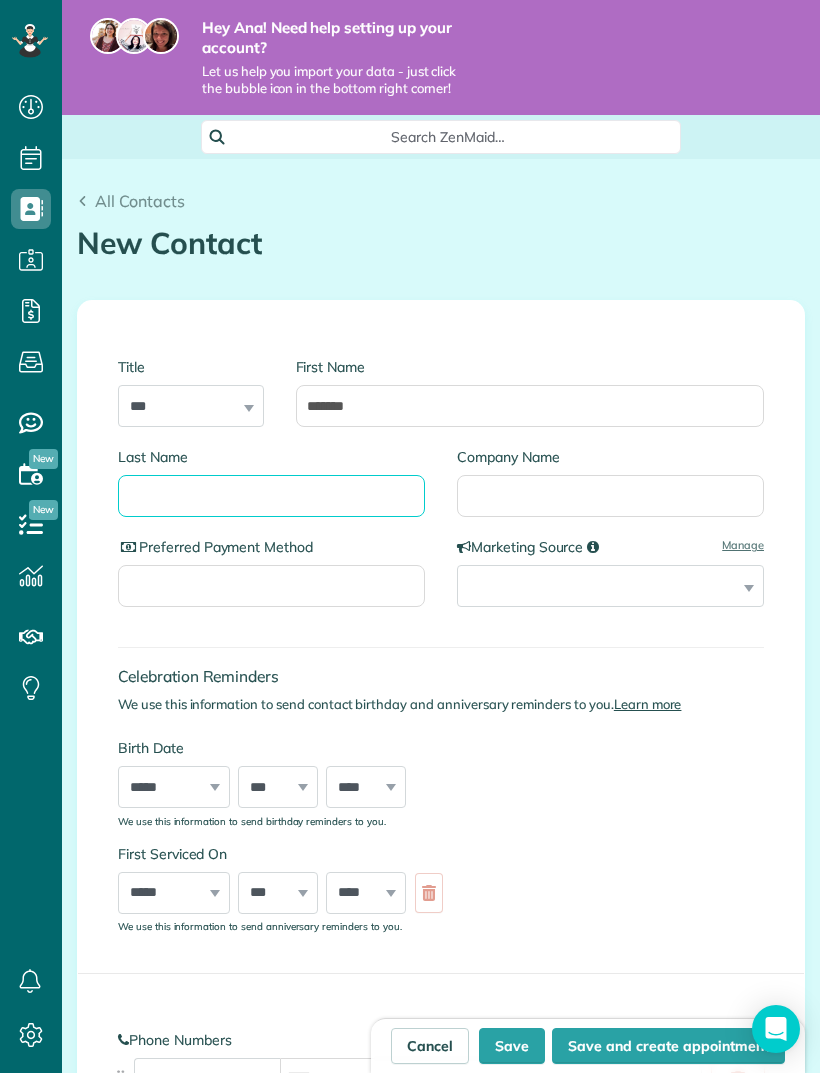 click on "Last Name" at bounding box center (271, 496) 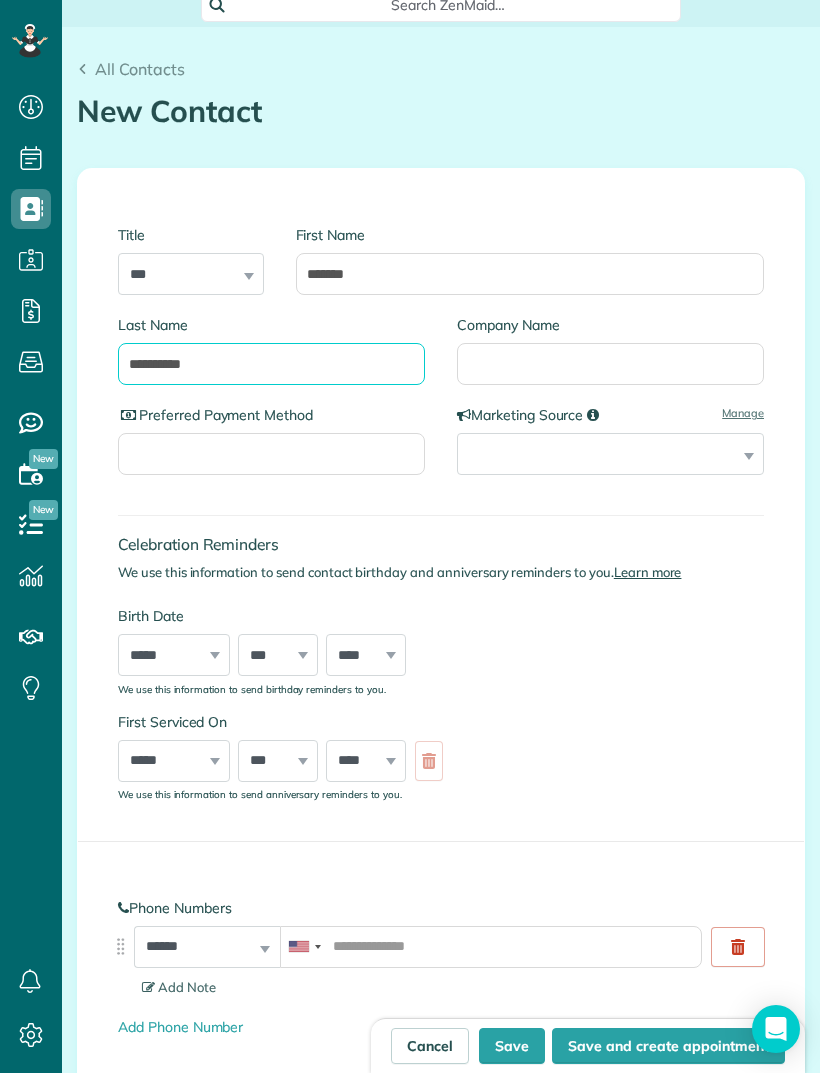 scroll, scrollTop: 134, scrollLeft: 0, axis: vertical 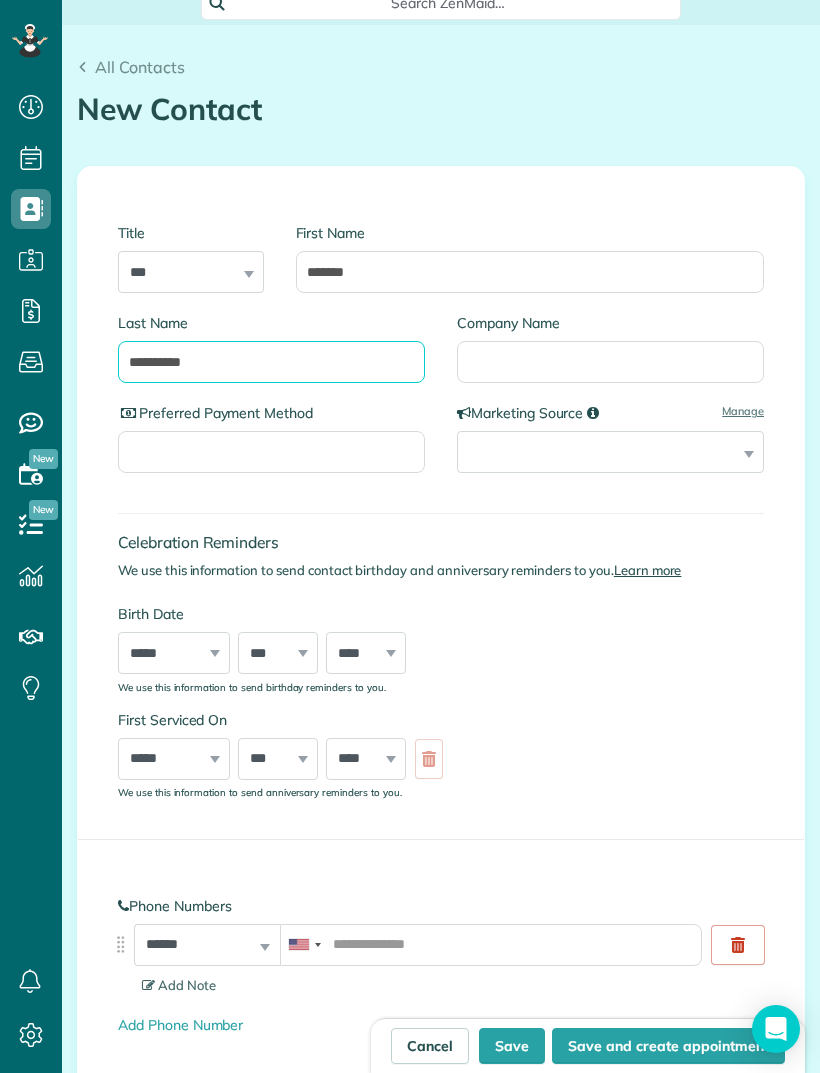 type on "**********" 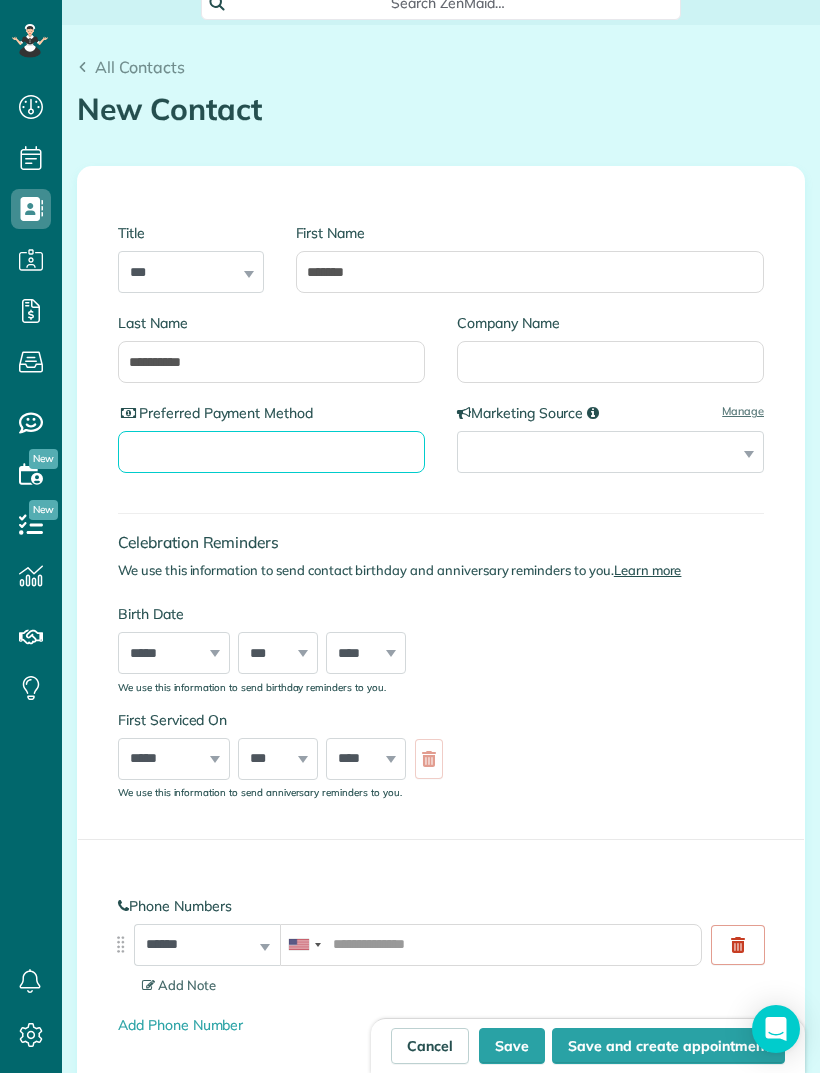 click on "Preferred Payment Method" at bounding box center (271, 452) 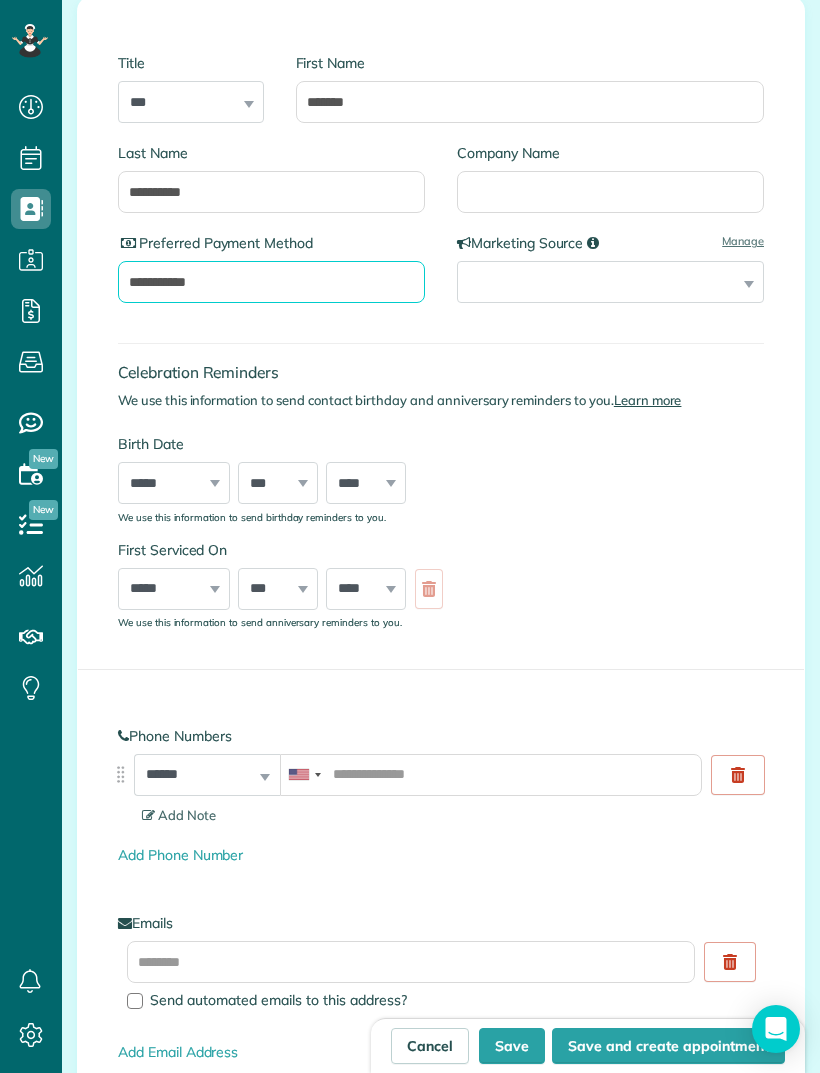 scroll, scrollTop: 305, scrollLeft: 0, axis: vertical 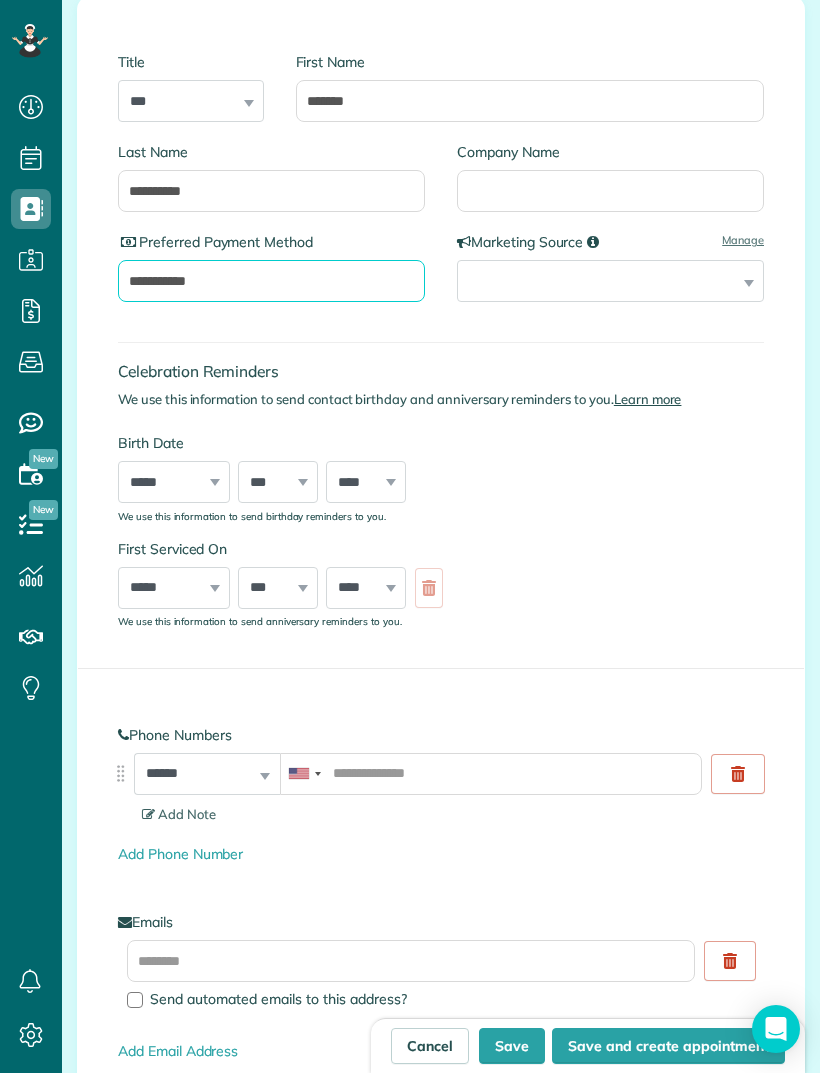 type on "**********" 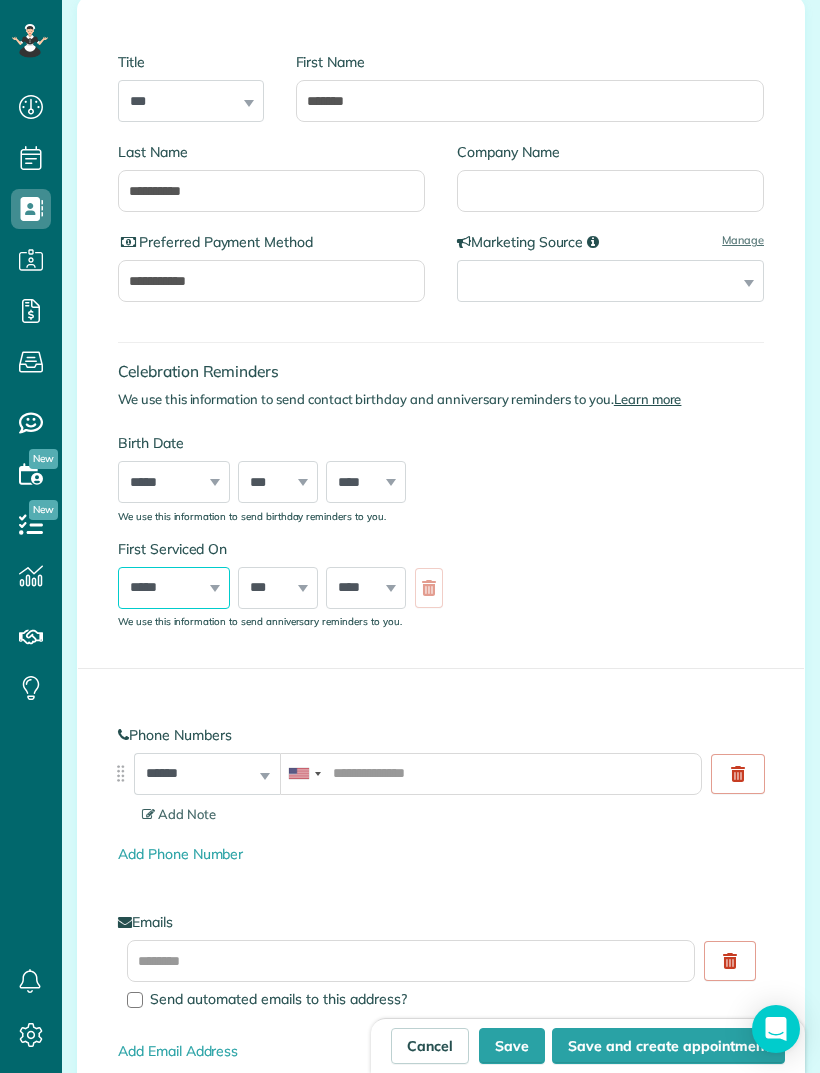 click on "*****
*******
********
*****
*****
***
****
****
******
*********
*******
********
********" at bounding box center (174, 588) 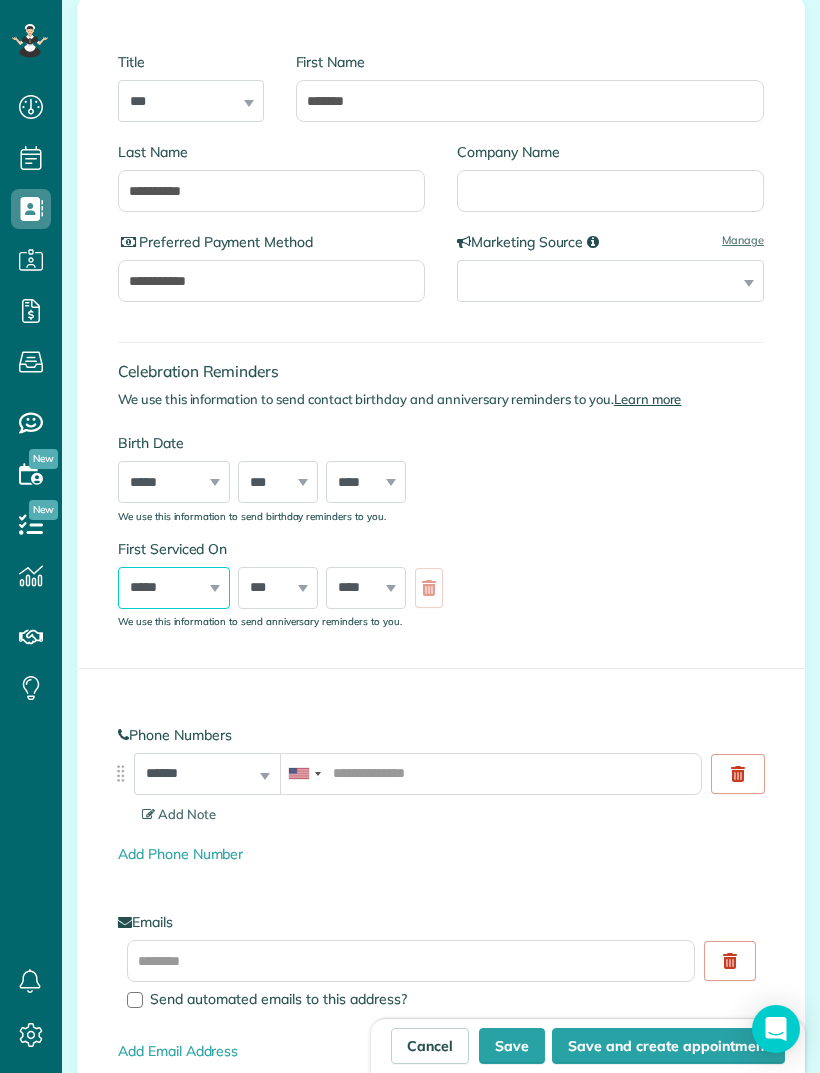 select on "*" 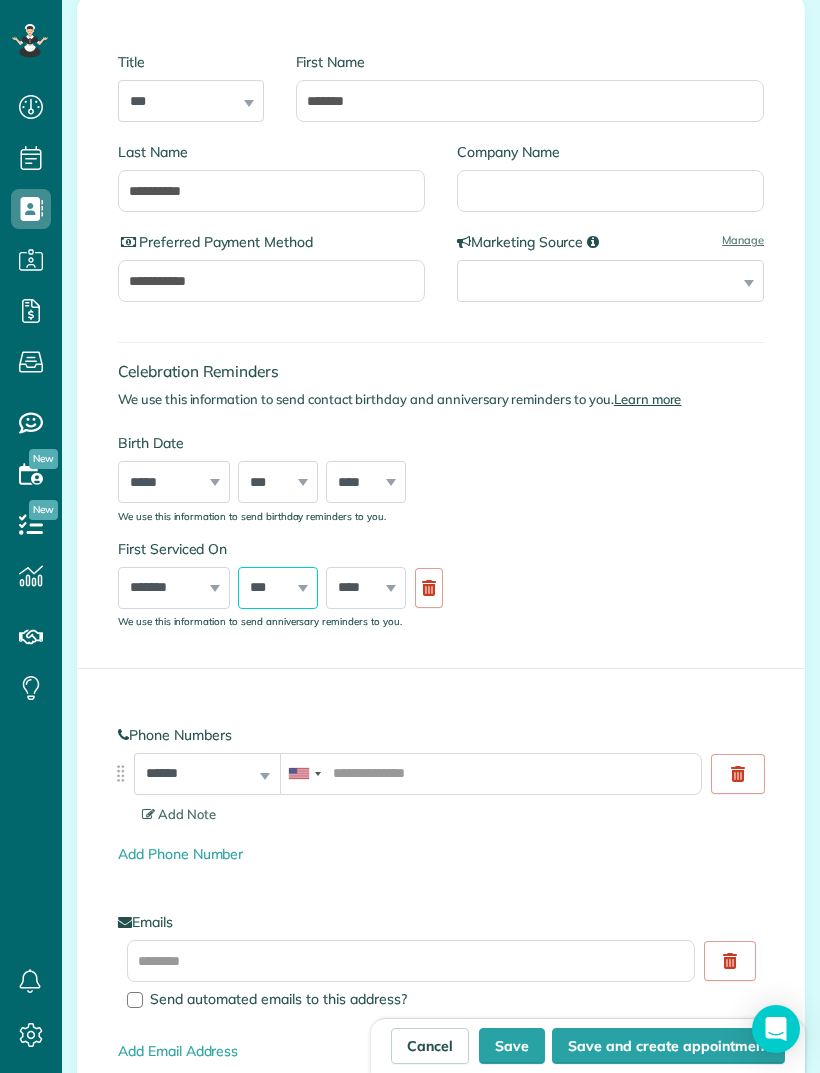 click on "***
*
*
*
*
*
*
*
*
*
**
**
**
**
**
**
**
**
**
**
**
**
**
**
**
**
**
**
**
**
**
**" at bounding box center (278, 588) 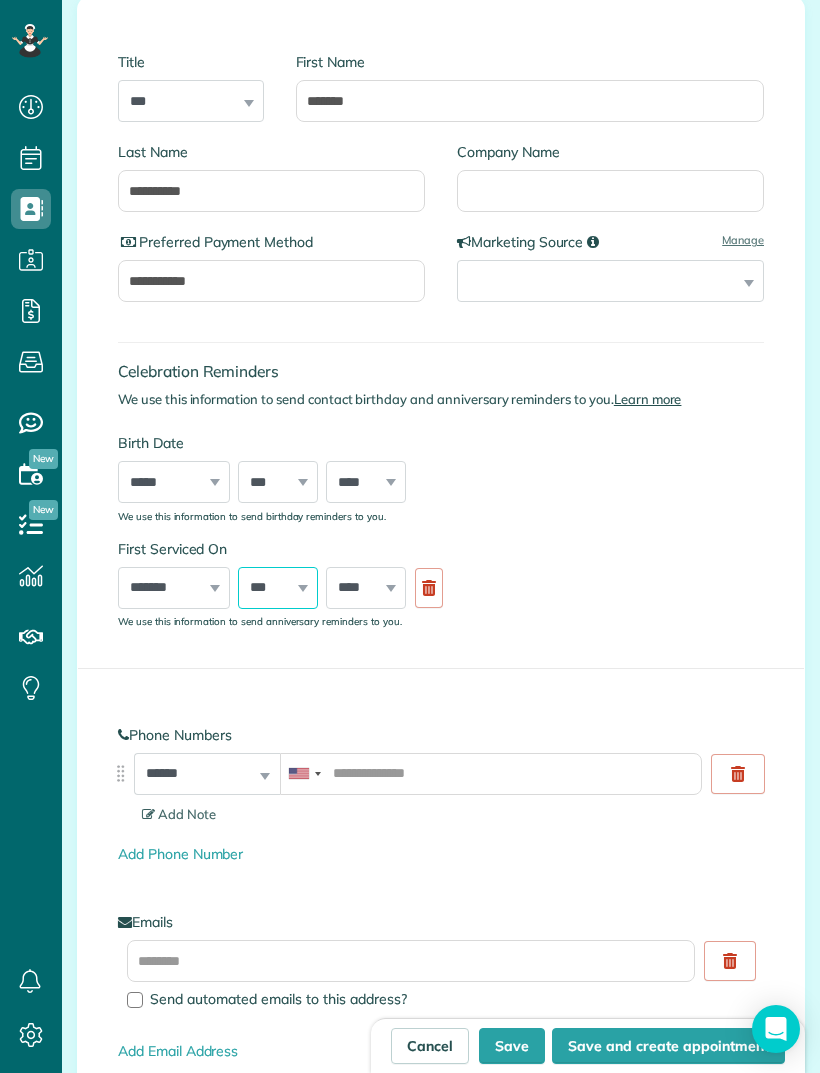select on "**" 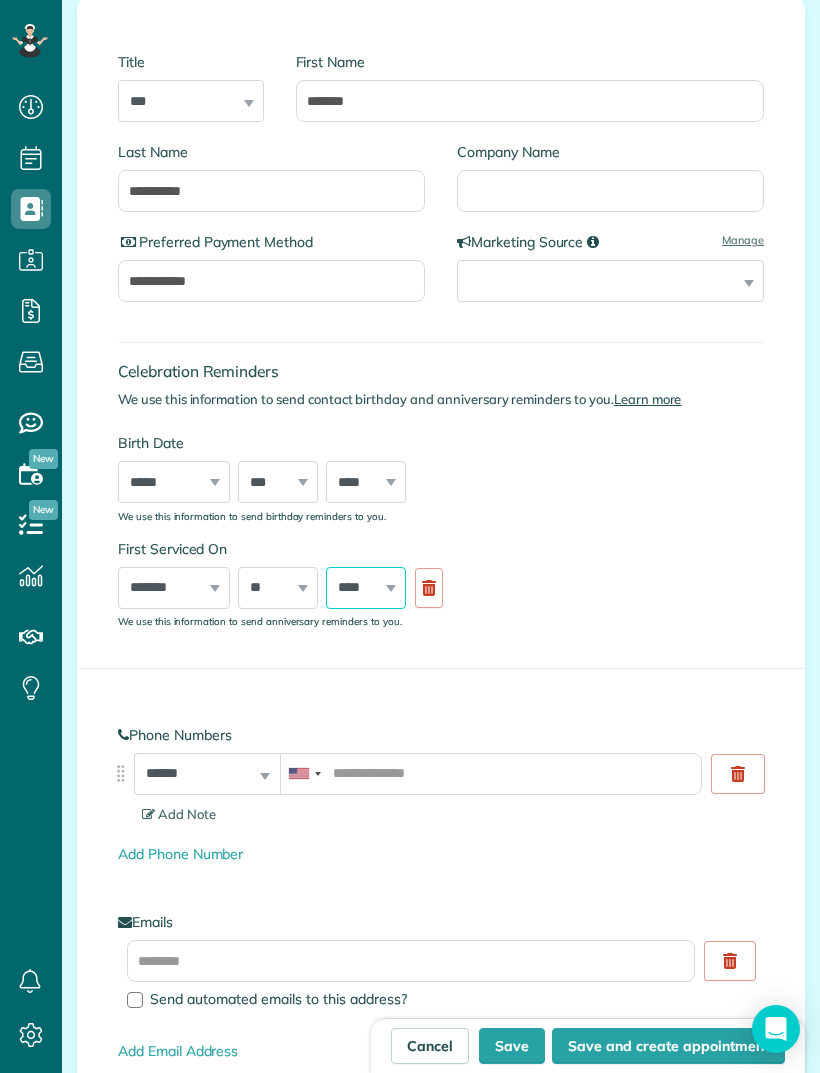 click on "****
****
****
****
****
****
****
****
****
****
****
****
****
****
****
****
****
****
****
****
****
****
****
****
****
****
****
****
****
****
****
****
****
****
****
****
****
****
****
****
****
****
****
****
****
****
****
****
****
****
****
****" at bounding box center (366, 588) 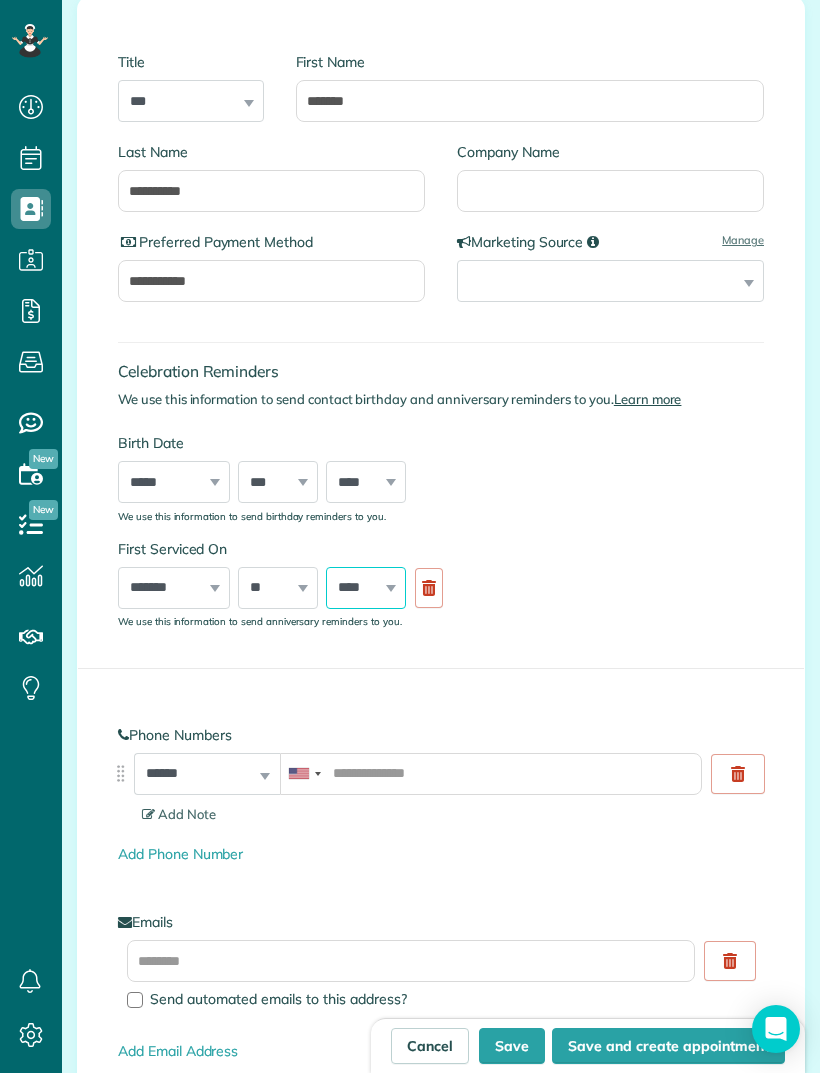 select on "****" 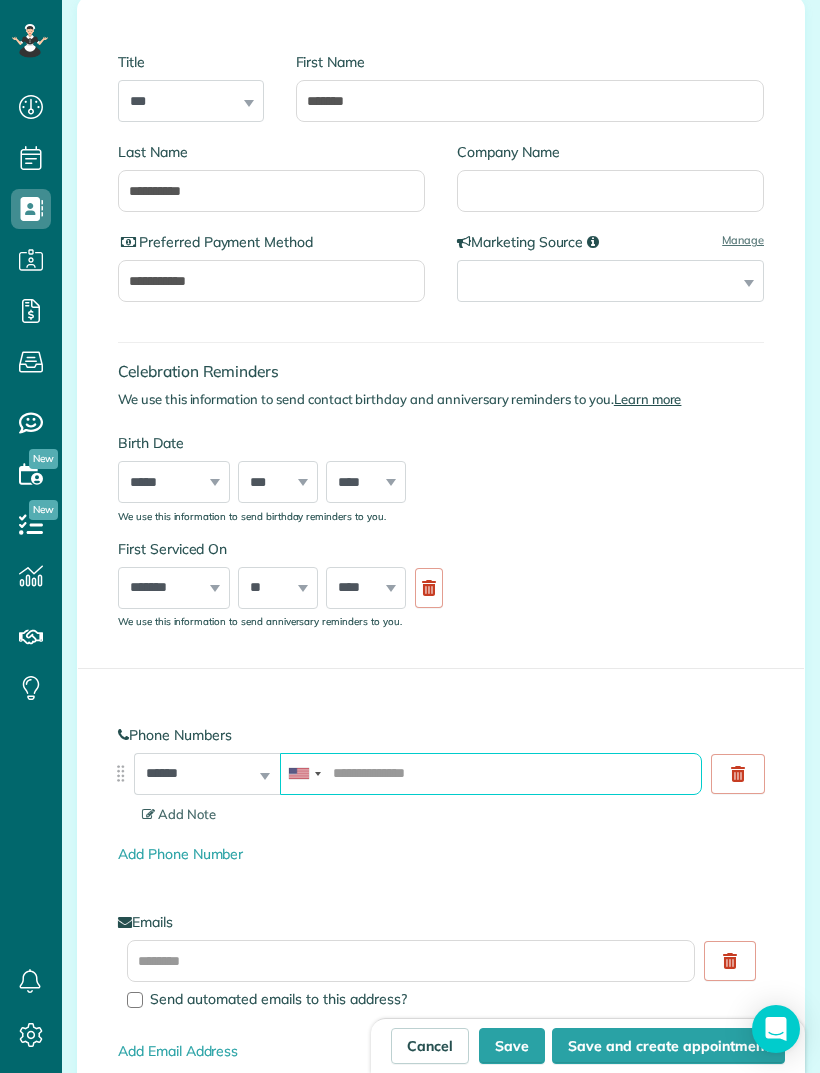 click at bounding box center (491, 774) 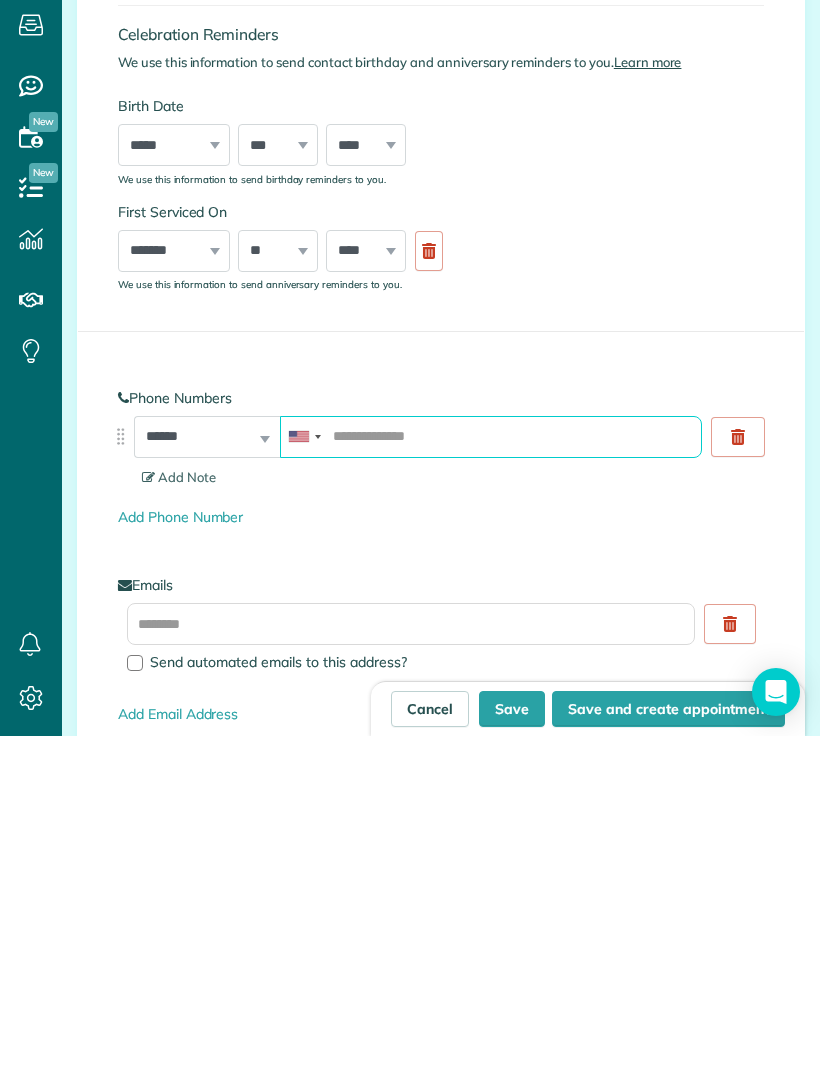 type on "*" 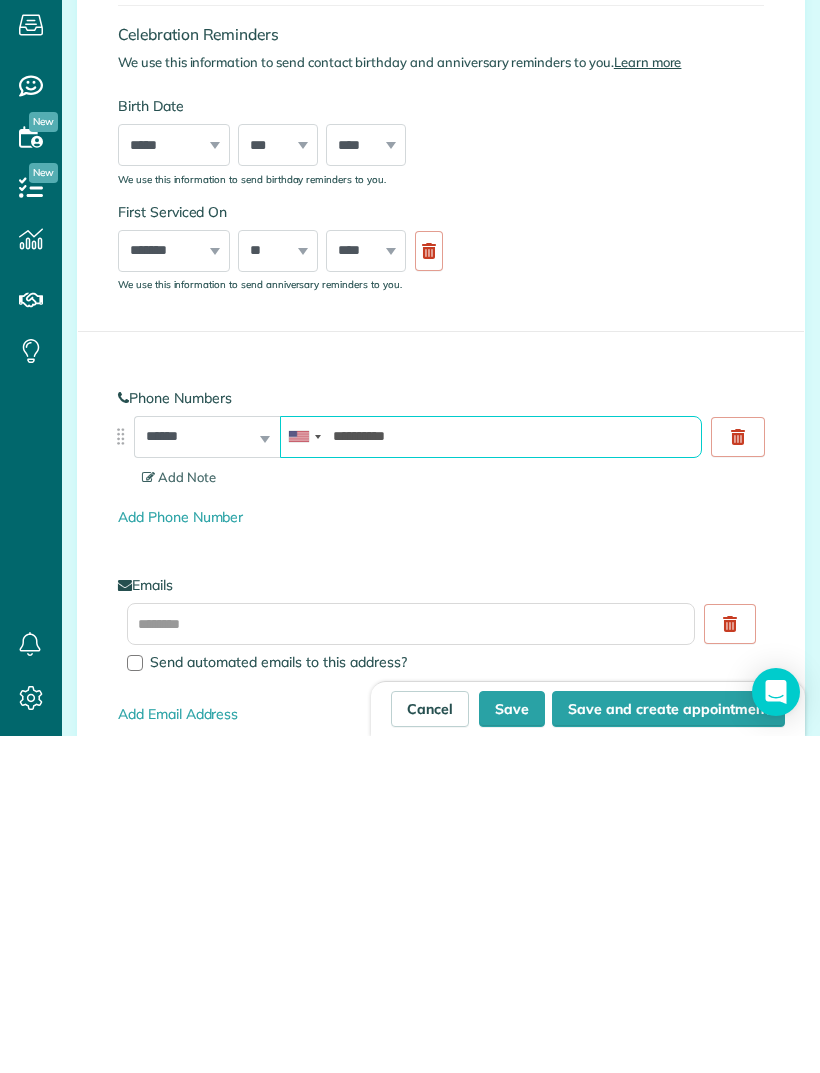type on "**********" 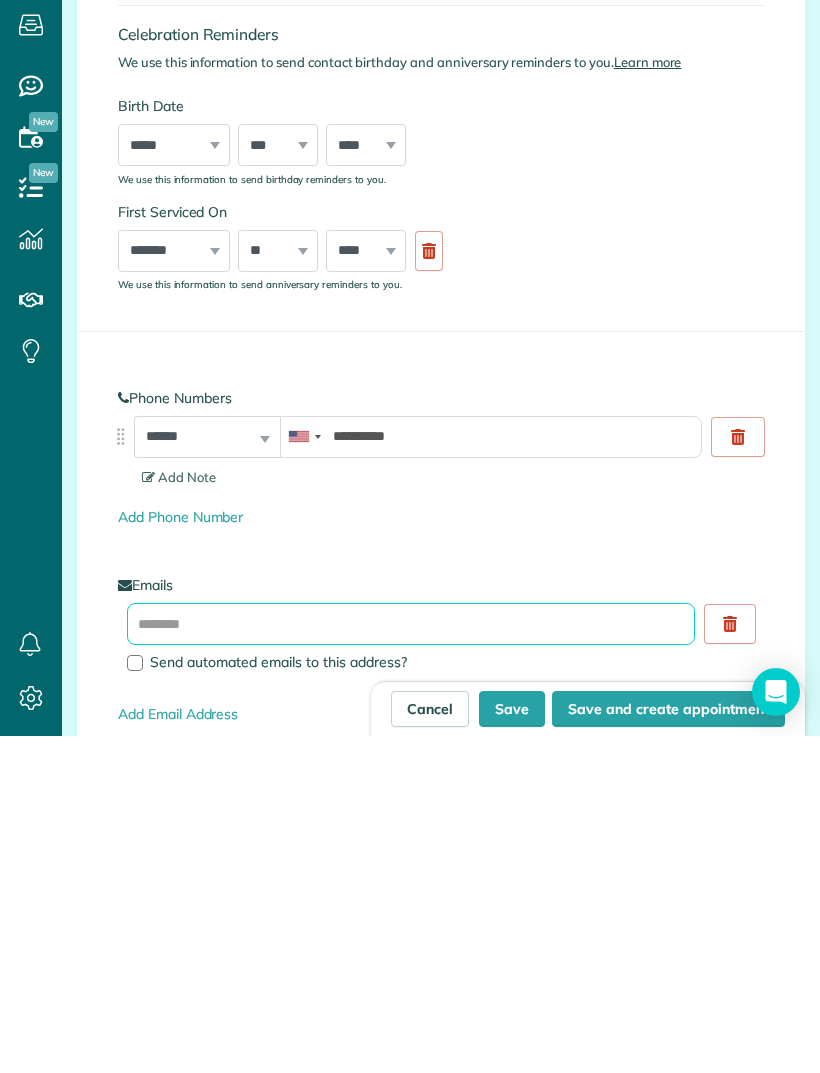 click at bounding box center (411, 961) 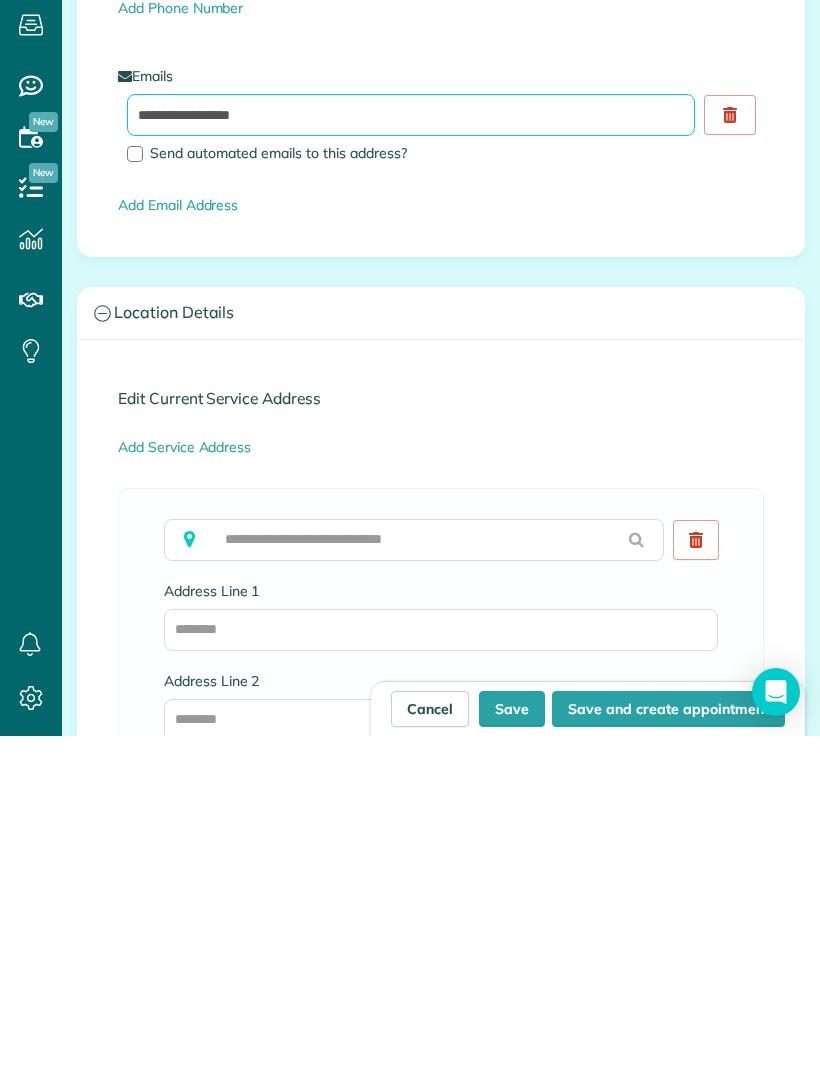 scroll, scrollTop: 849, scrollLeft: 0, axis: vertical 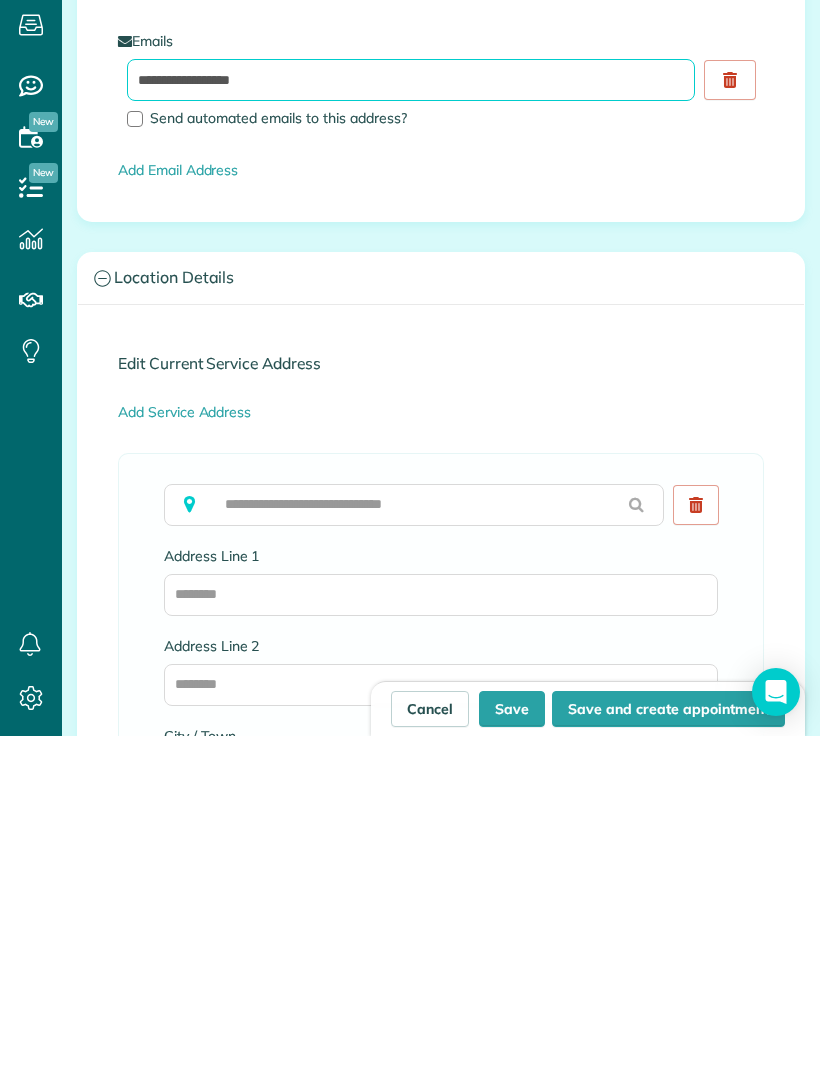 type on "**********" 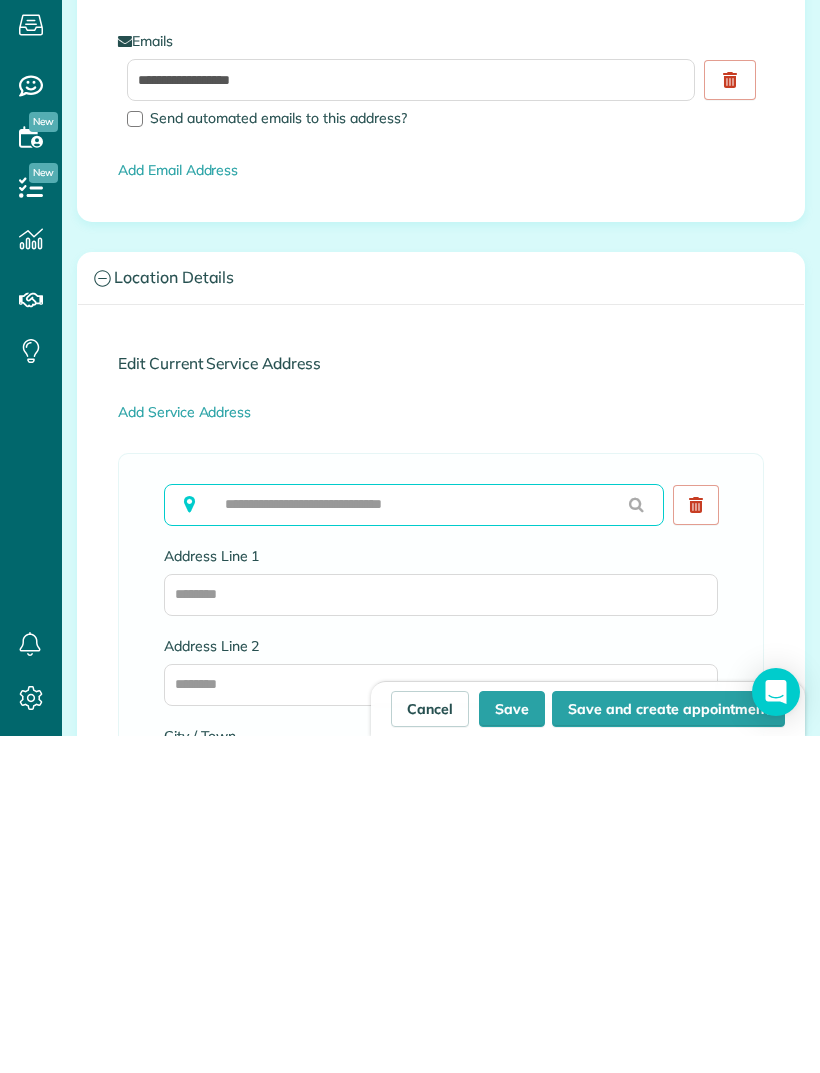 click at bounding box center [414, 842] 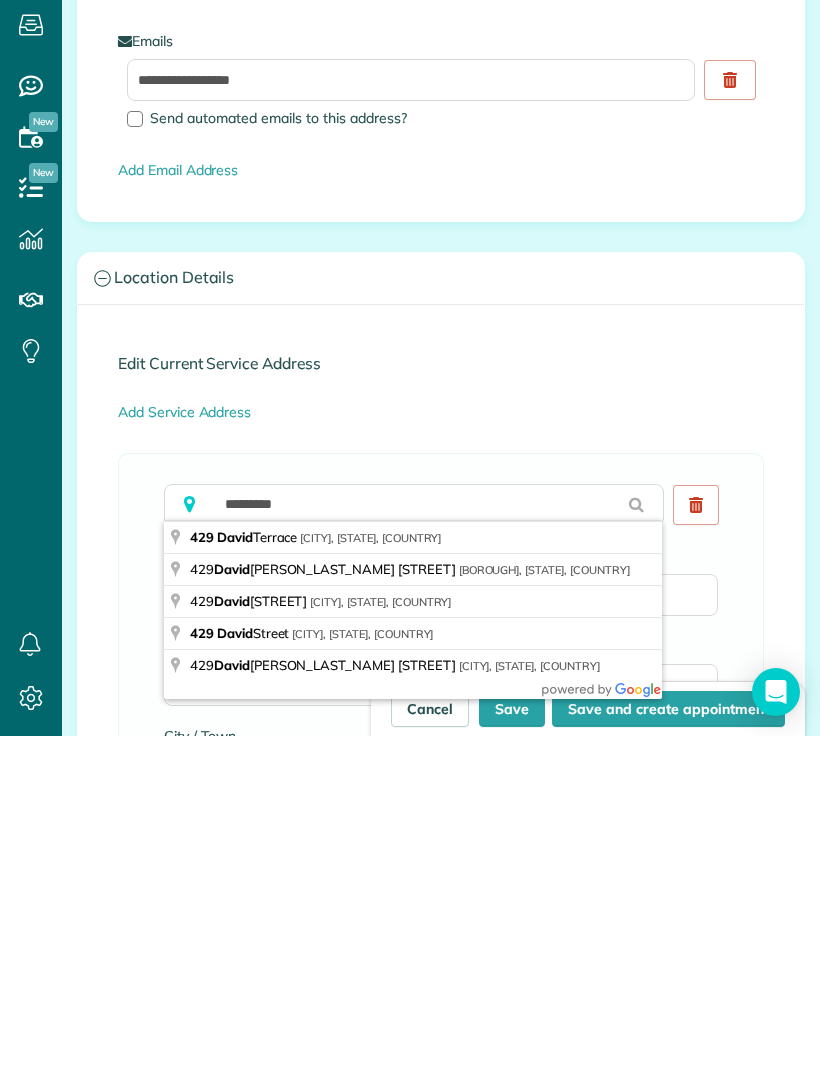 type on "**********" 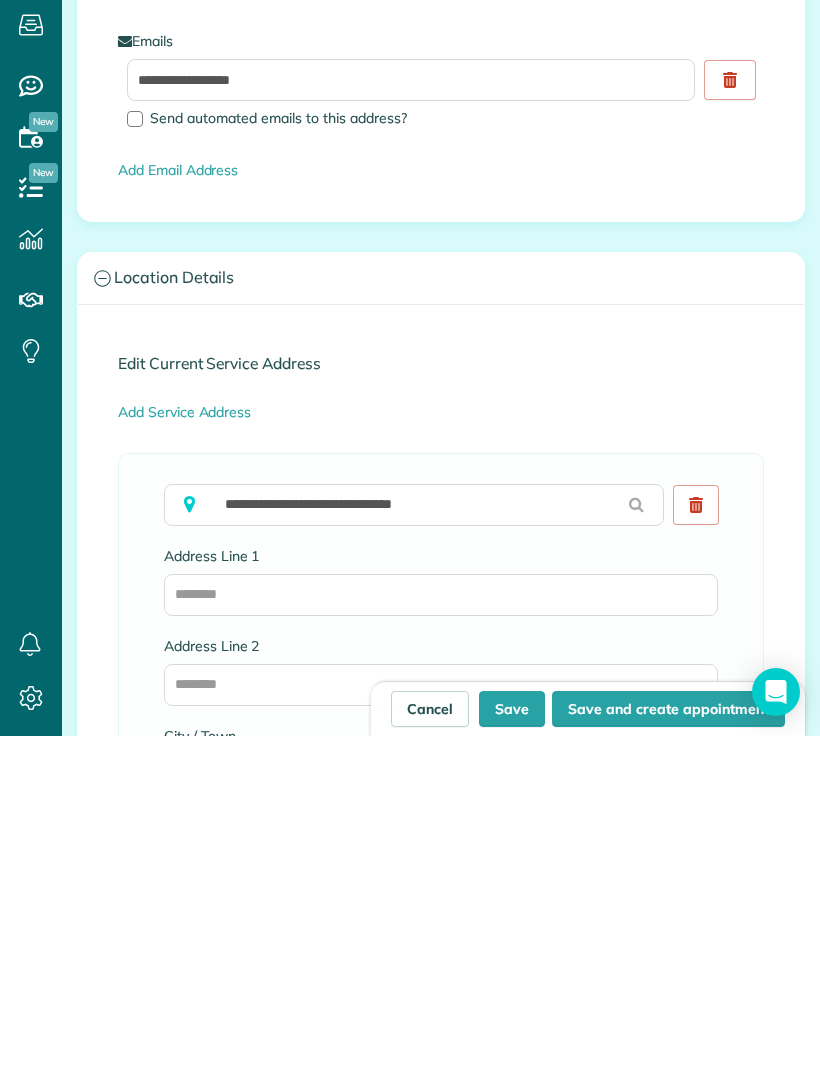 type on "**********" 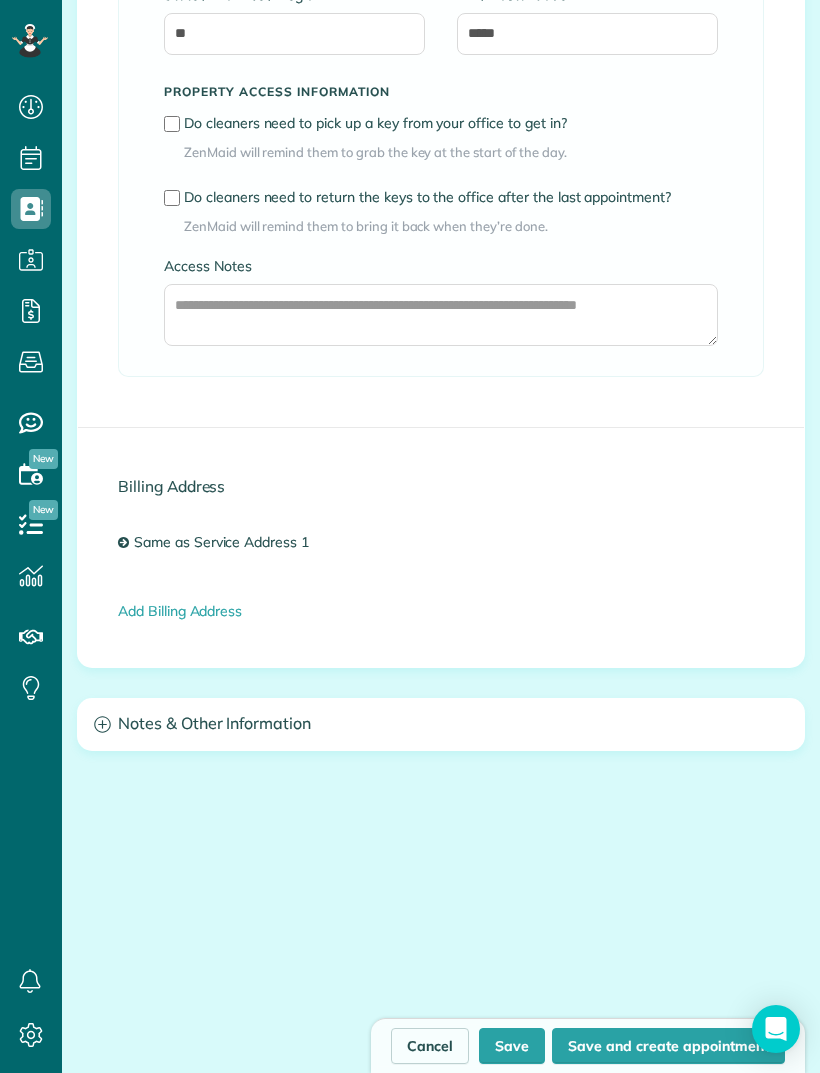 scroll, scrollTop: 2016, scrollLeft: 0, axis: vertical 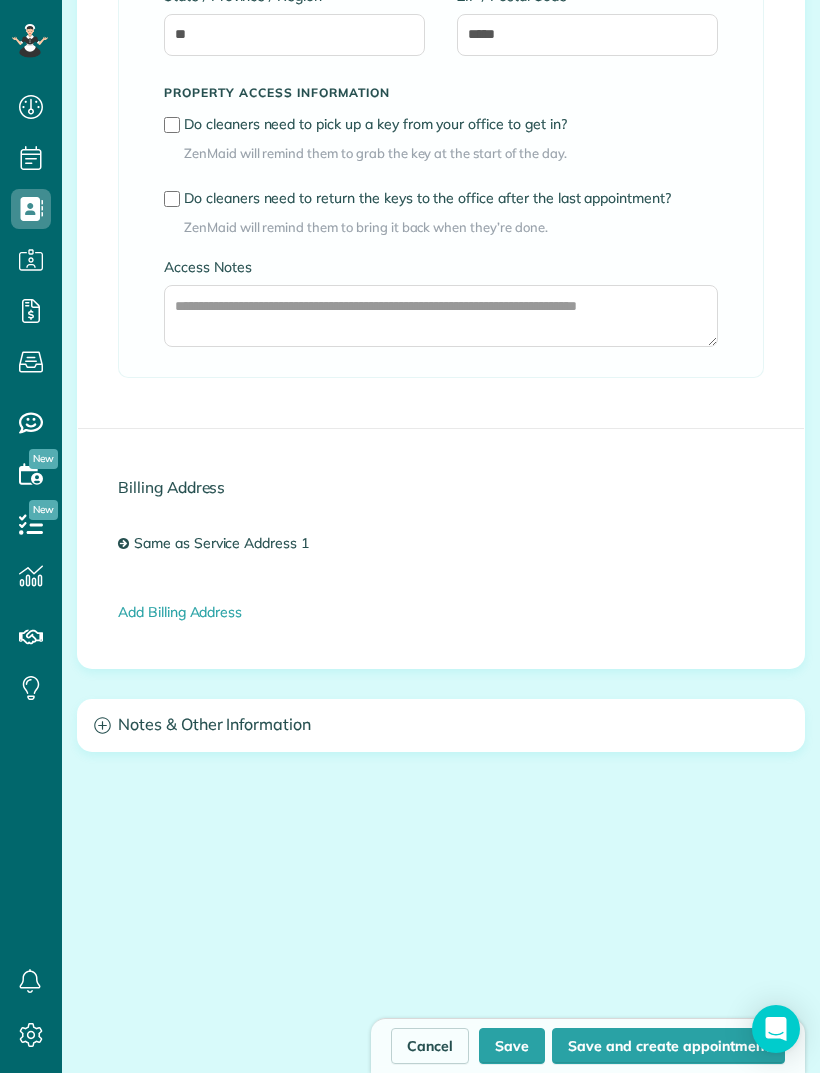 click 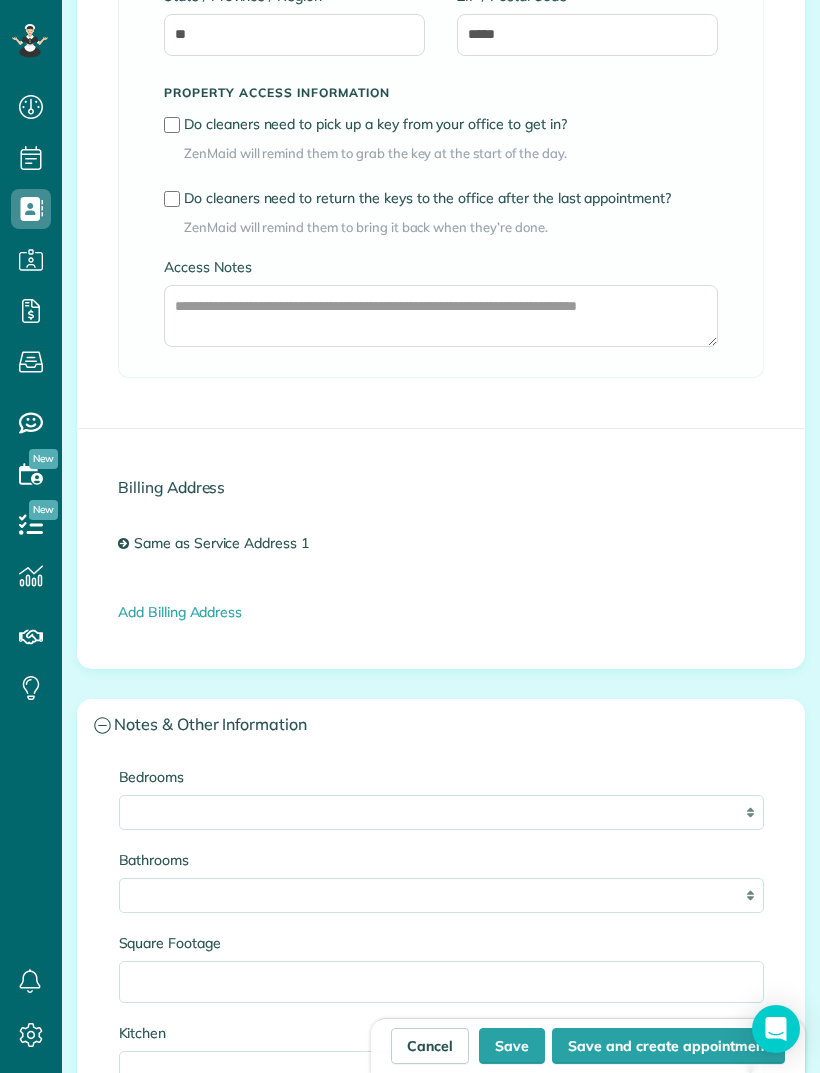 click on "*
*
*
*
**" at bounding box center (441, 812) 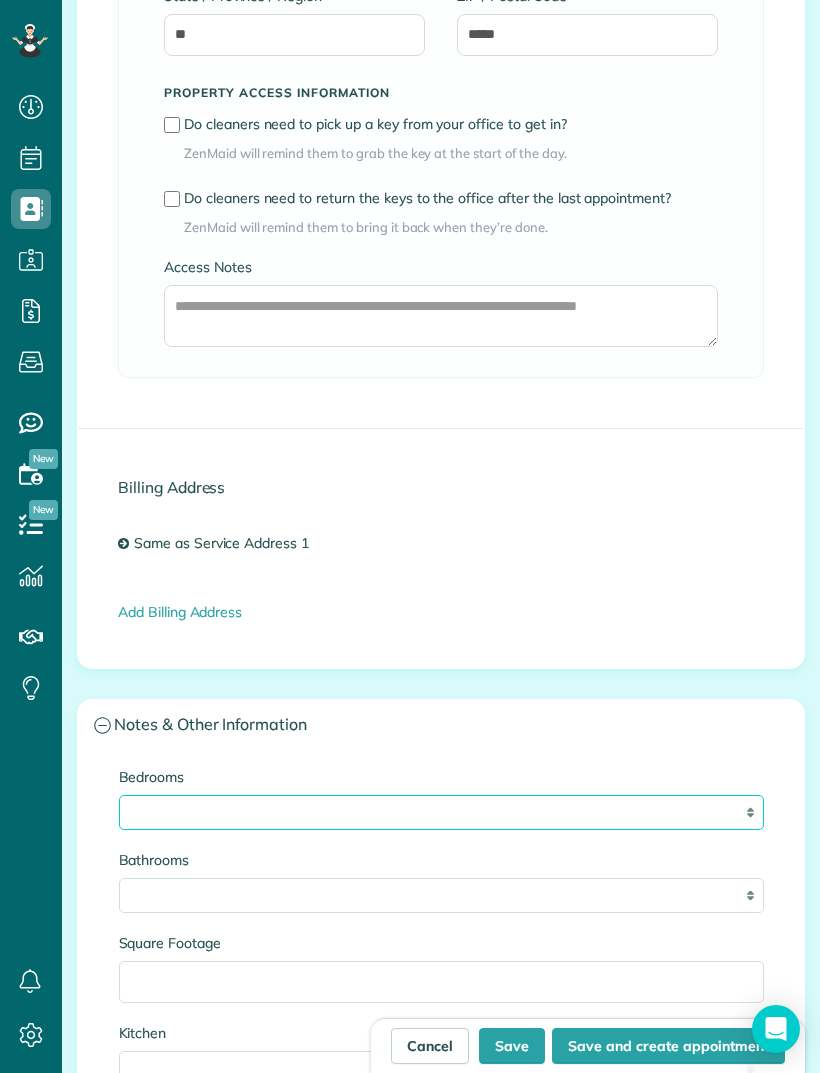 select on "*" 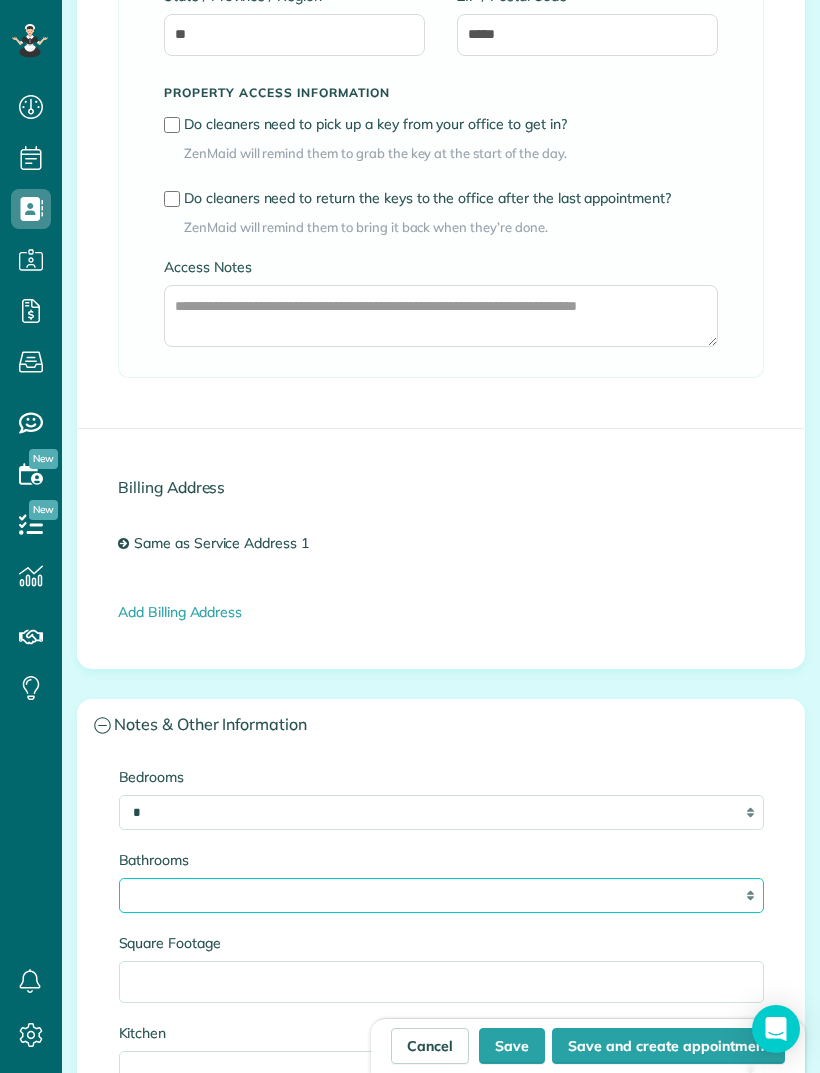 click on "*
***
*
***
*
***
*
***
**" at bounding box center (441, 895) 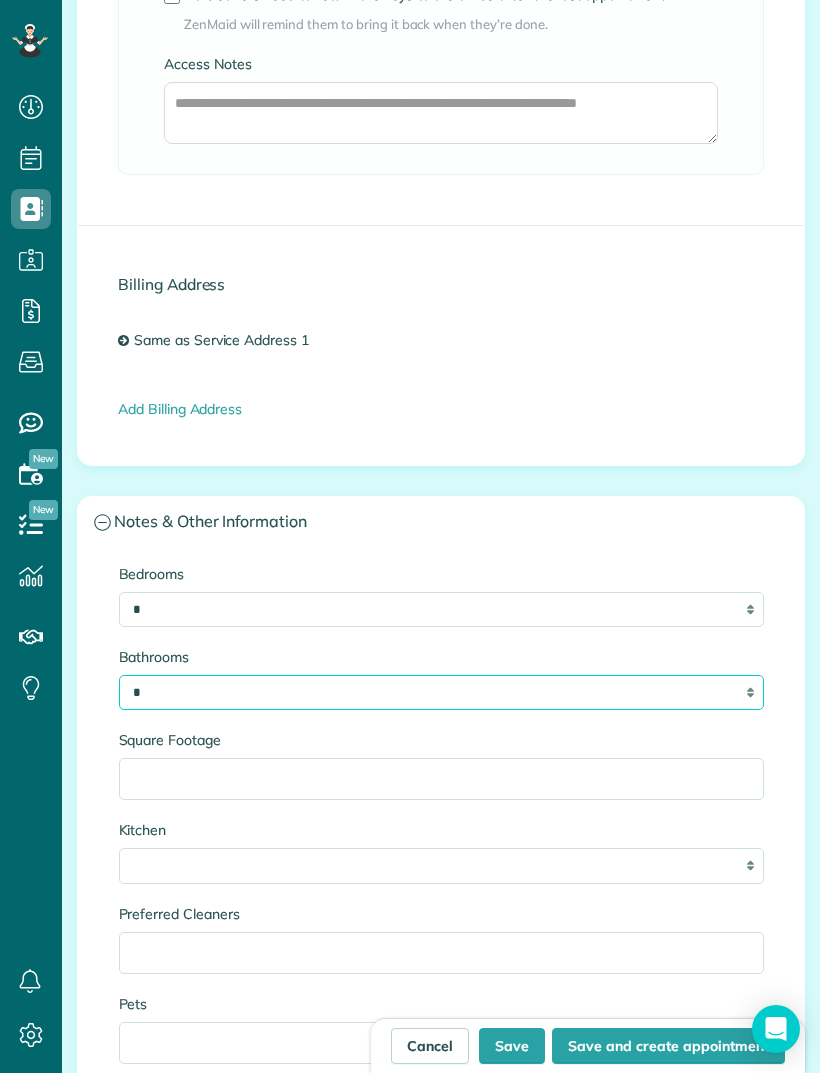 scroll, scrollTop: 2223, scrollLeft: 0, axis: vertical 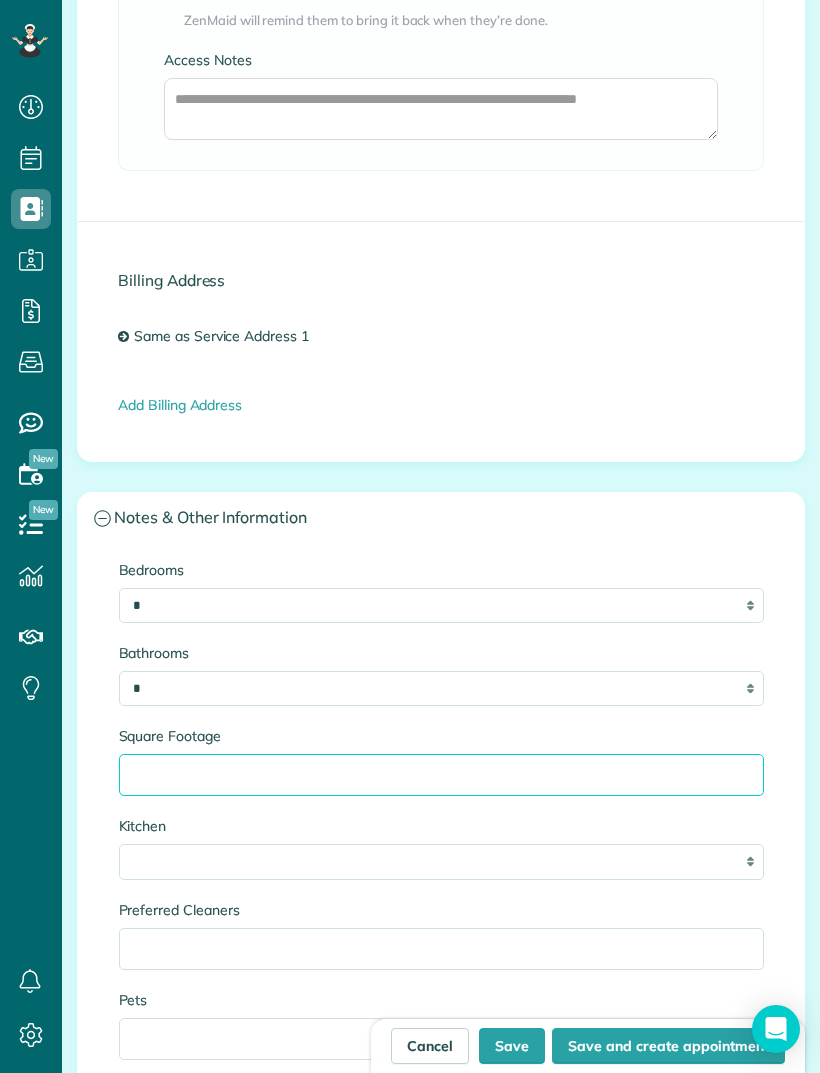 click on "Square Footage" at bounding box center (441, 775) 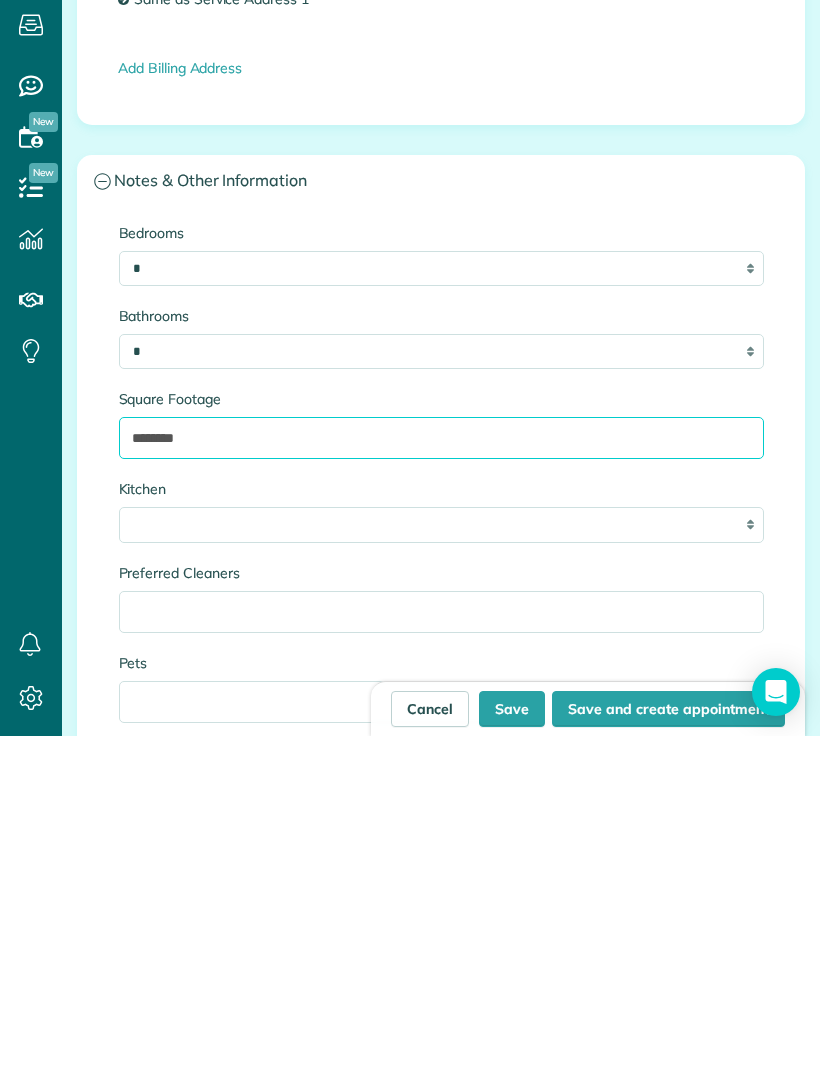 type on "********" 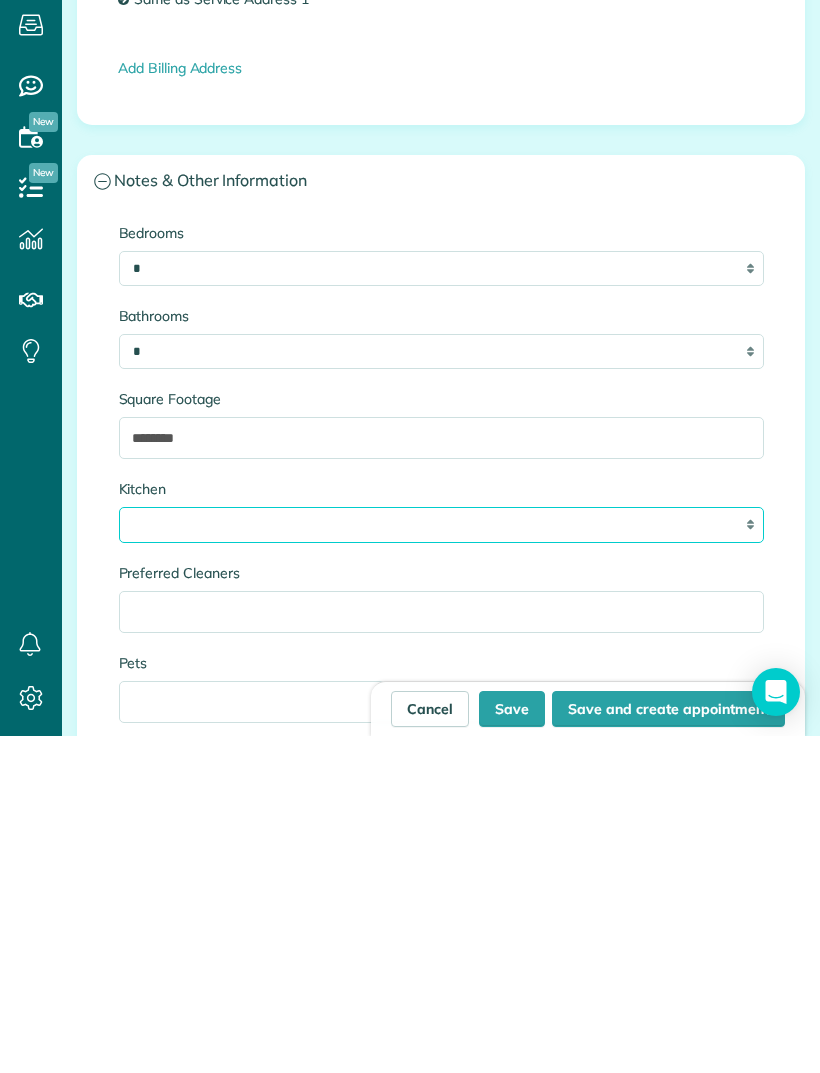 click on "*
*
*
*" at bounding box center (441, 861) 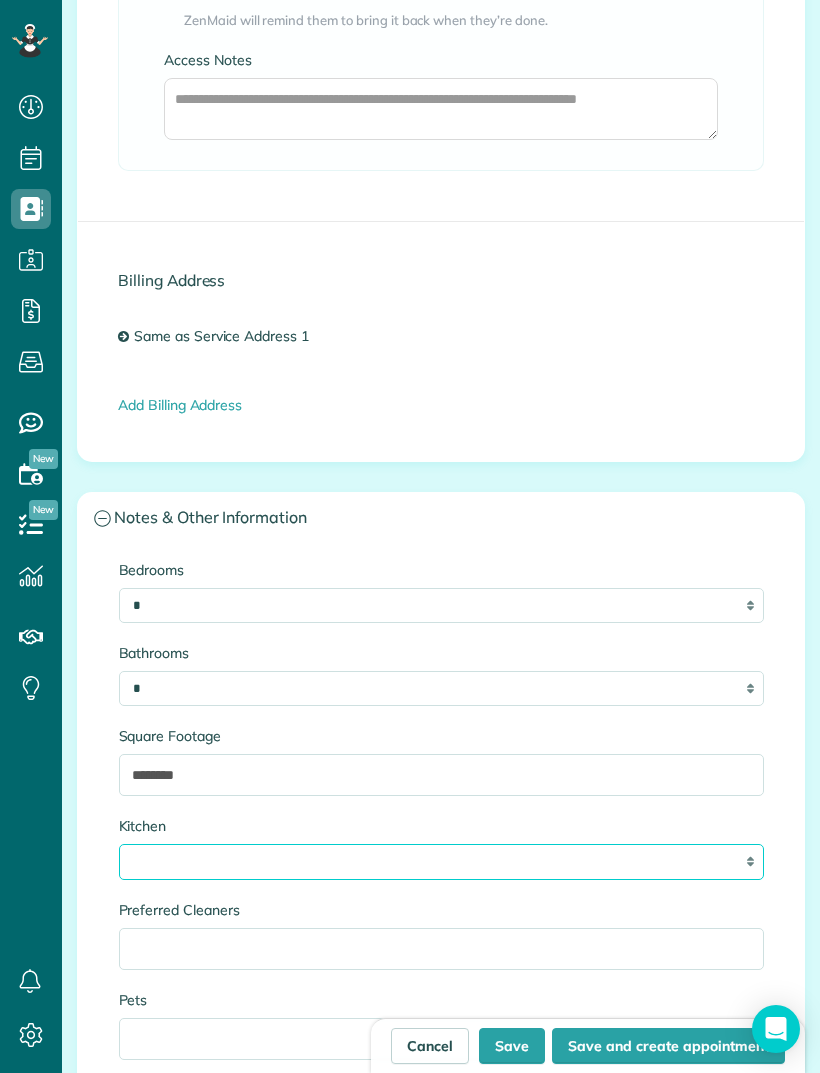 select on "*" 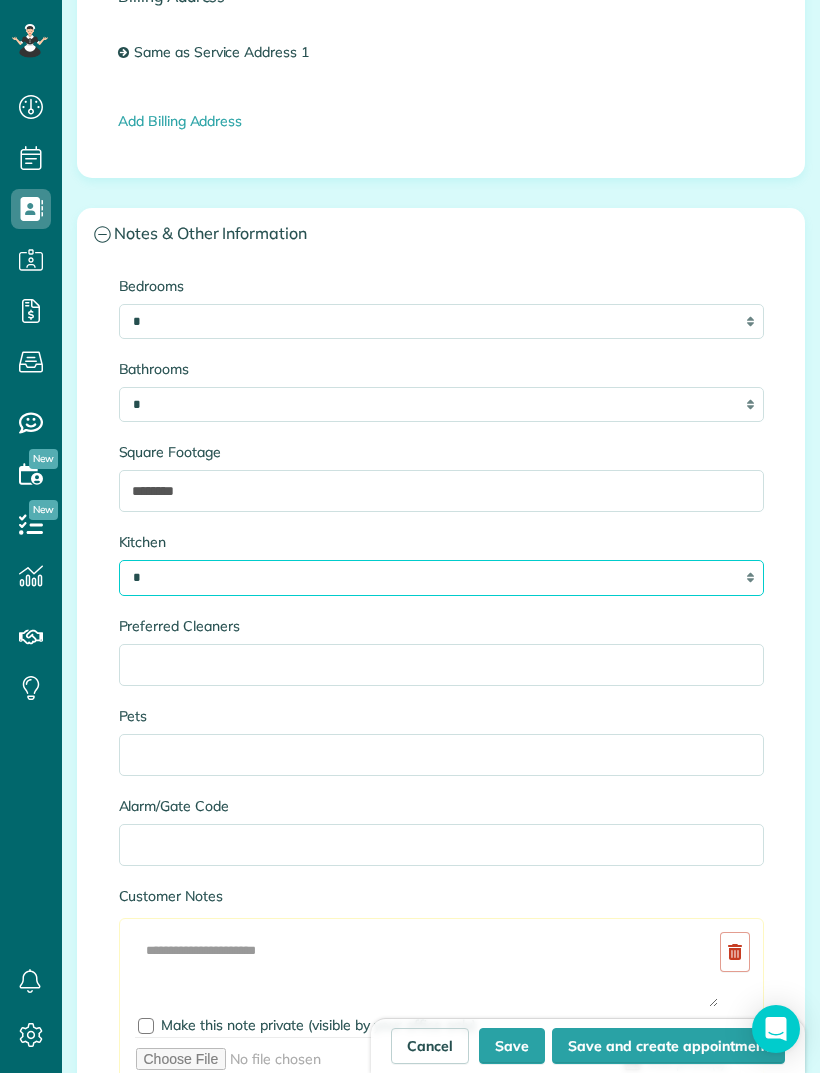 scroll, scrollTop: 2520, scrollLeft: 0, axis: vertical 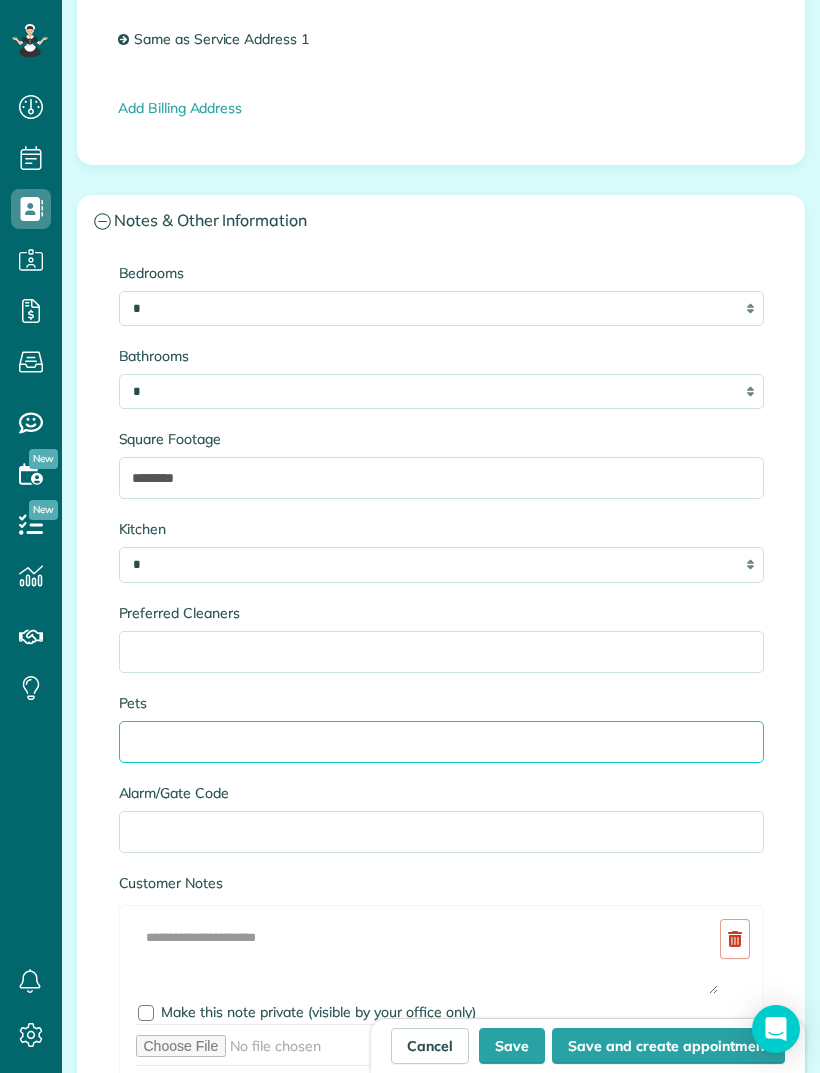 click on "Pets" at bounding box center (441, 742) 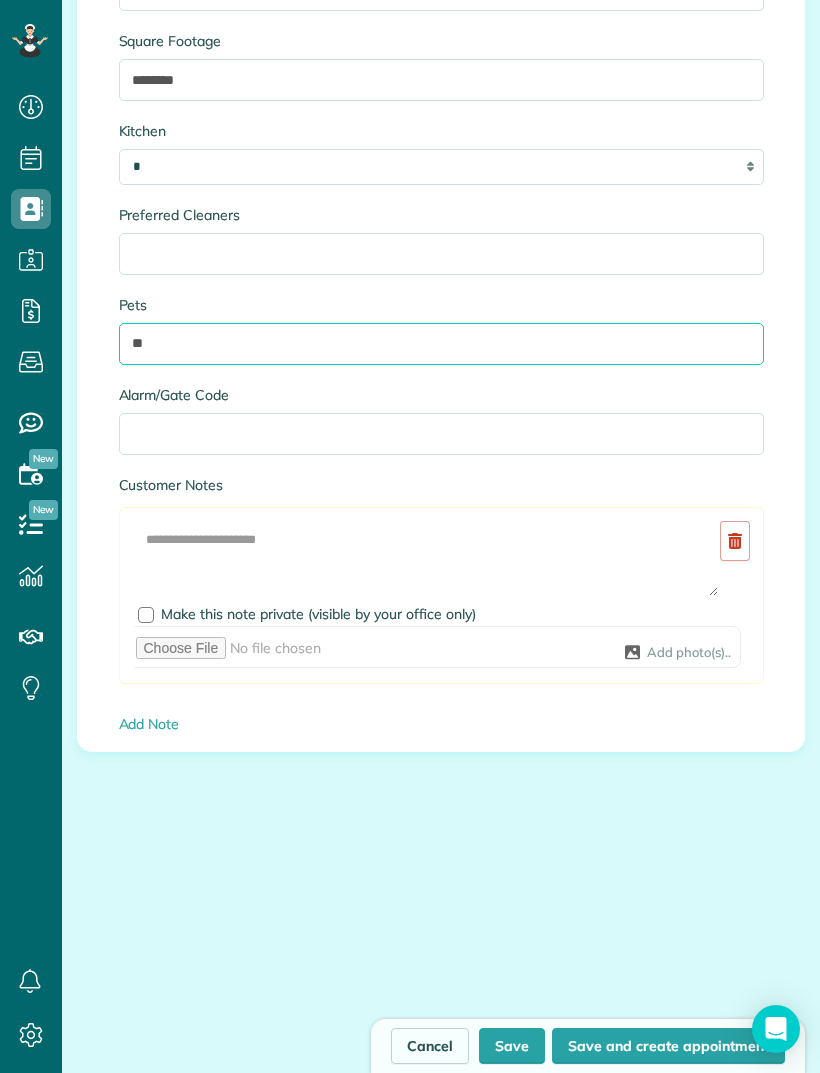 scroll, scrollTop: 2917, scrollLeft: 0, axis: vertical 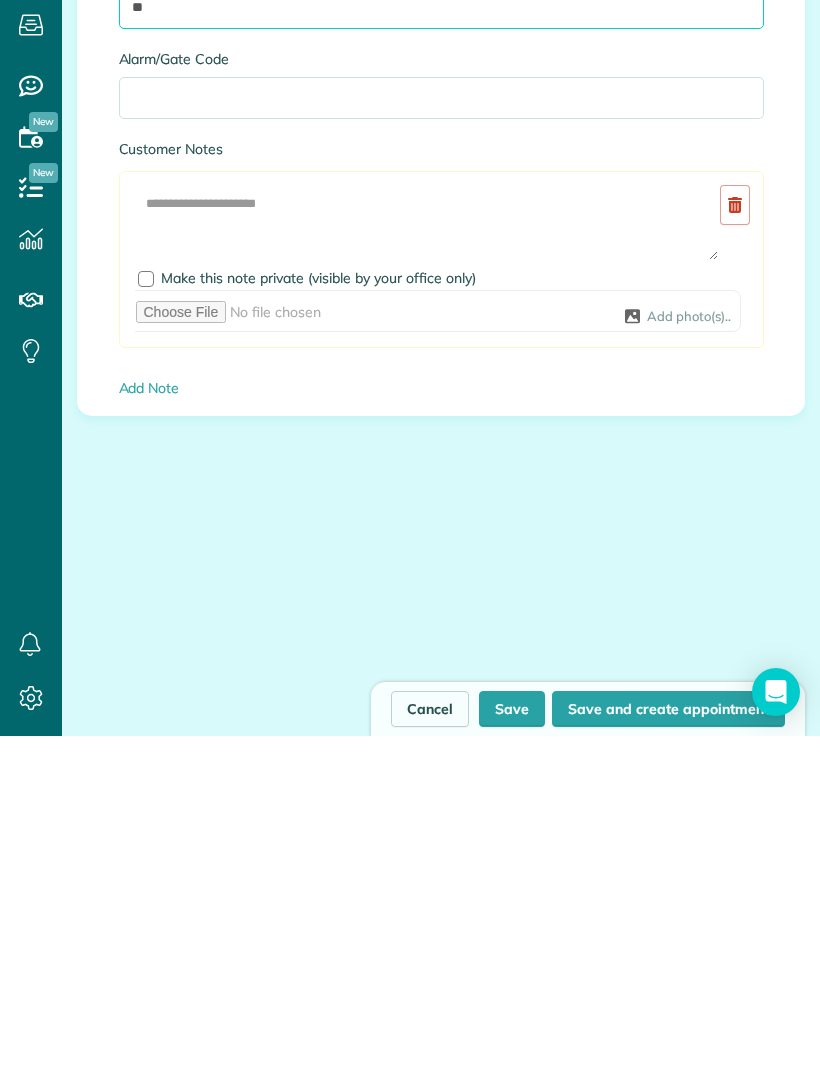 type on "**" 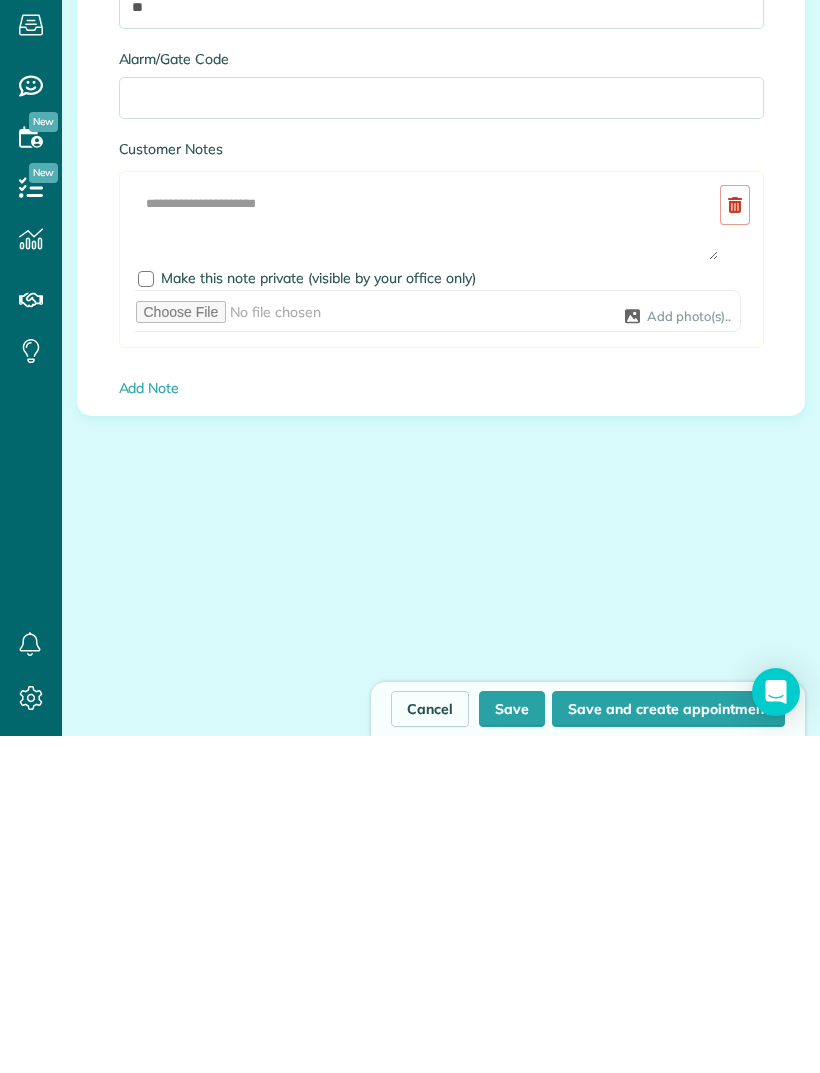 click on "Save and create appointment" at bounding box center (668, 1046) 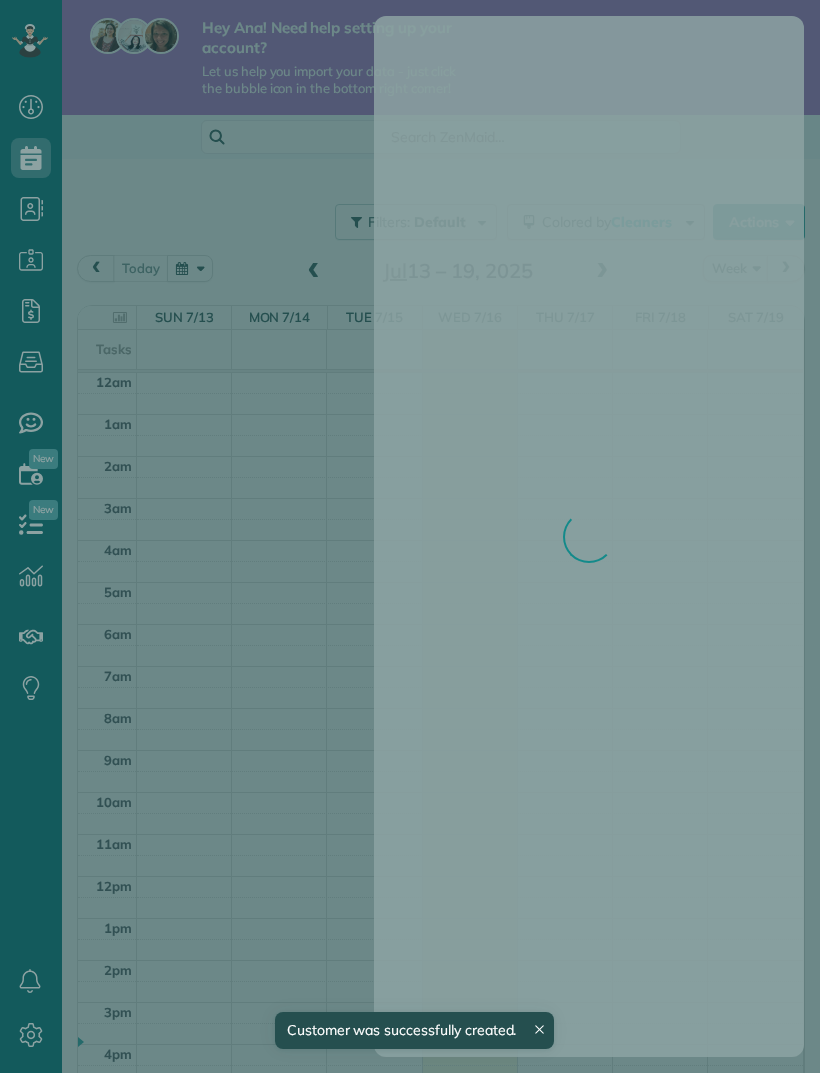 scroll, scrollTop: 0, scrollLeft: 0, axis: both 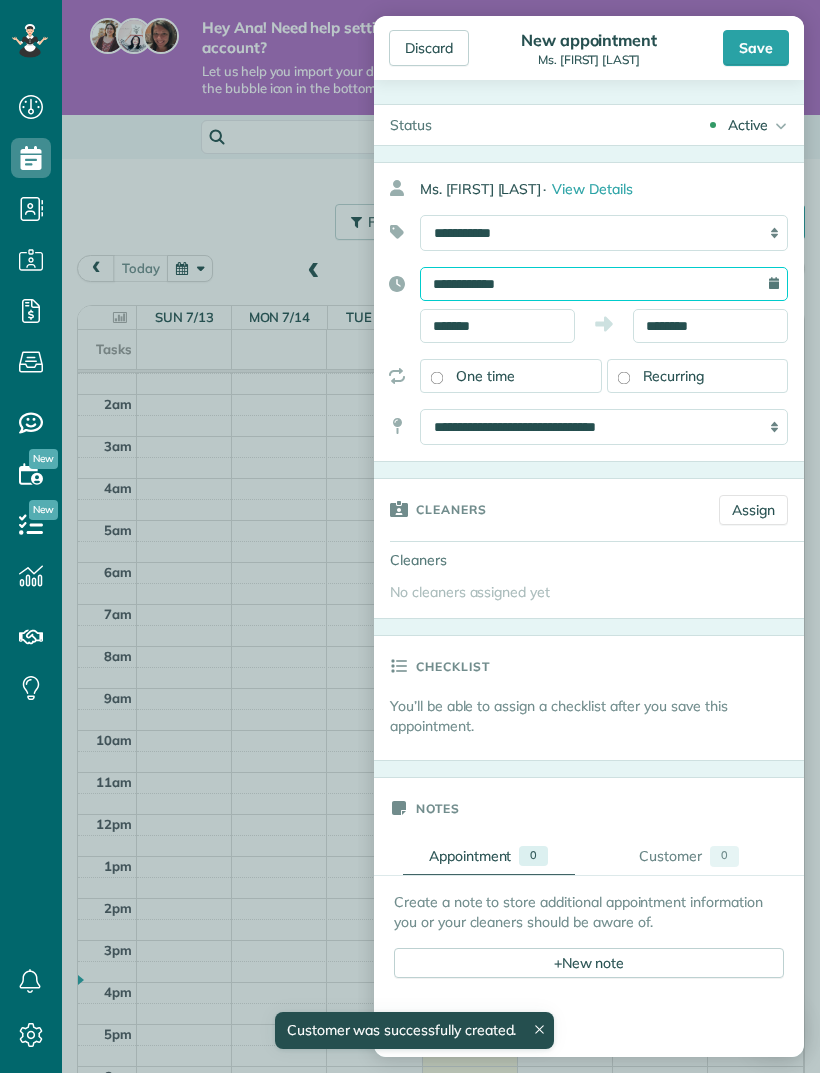 click on "**********" at bounding box center (604, 284) 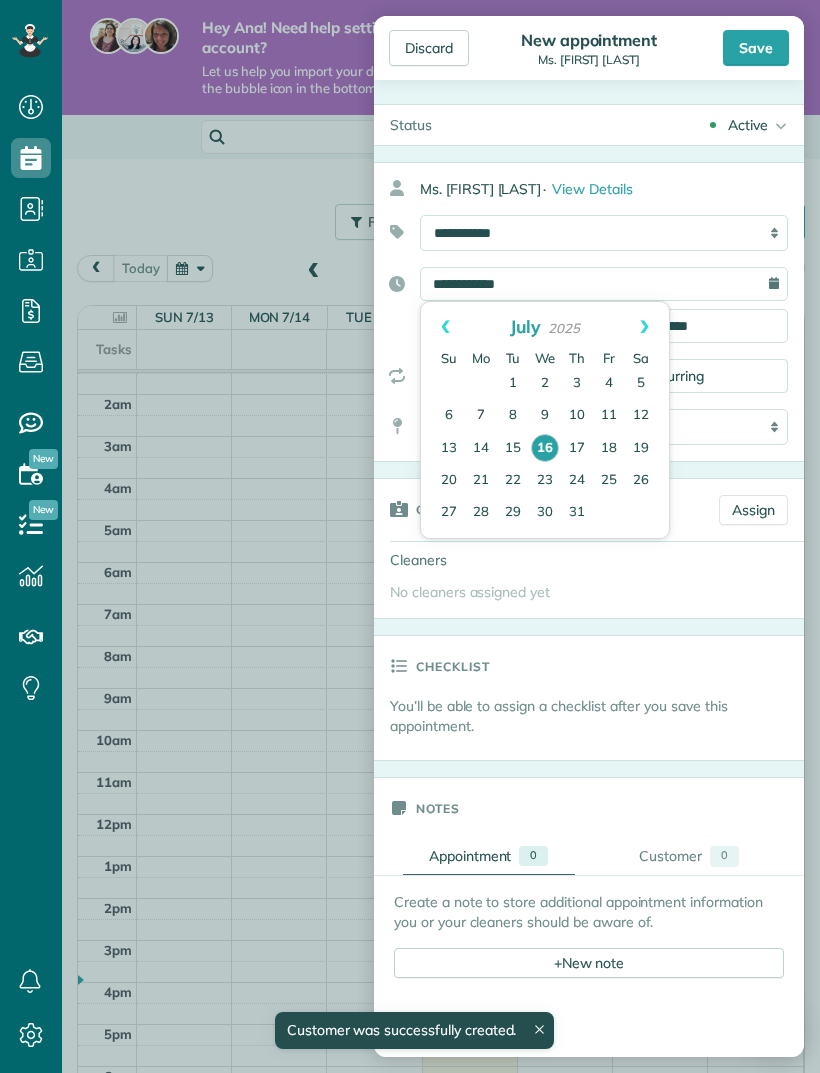 click on "18" at bounding box center (609, 449) 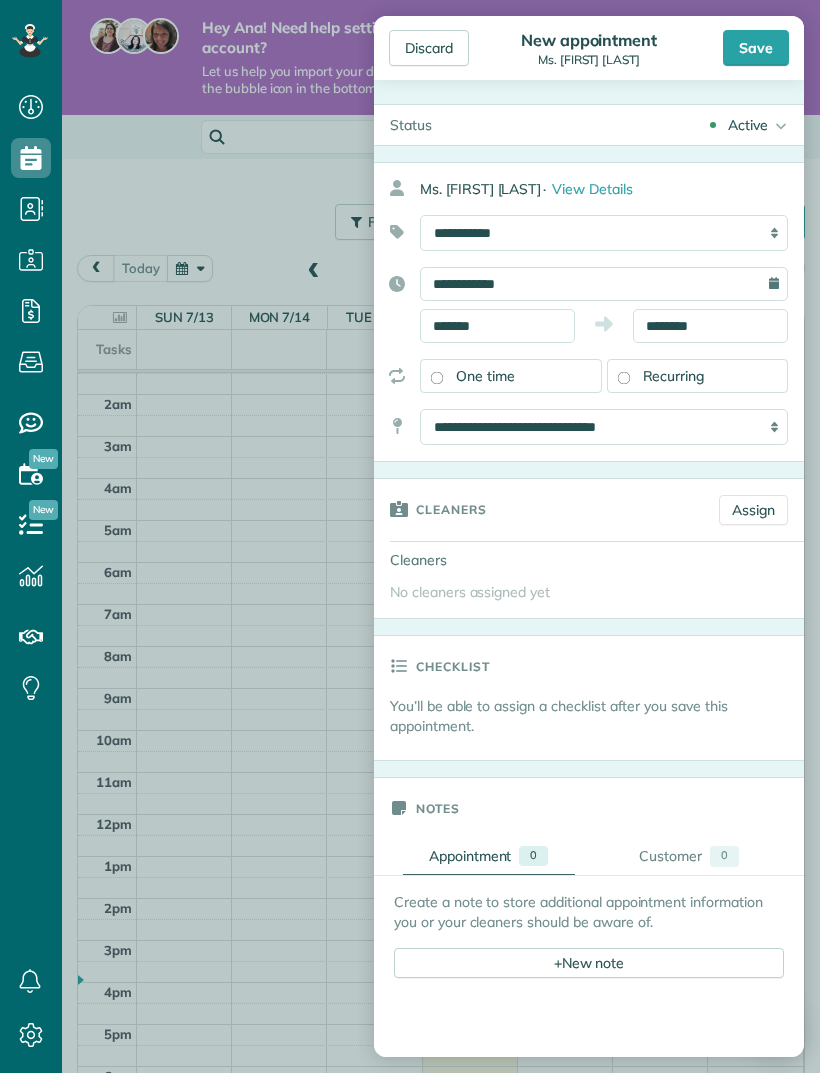click on "Recurring" at bounding box center [674, 376] 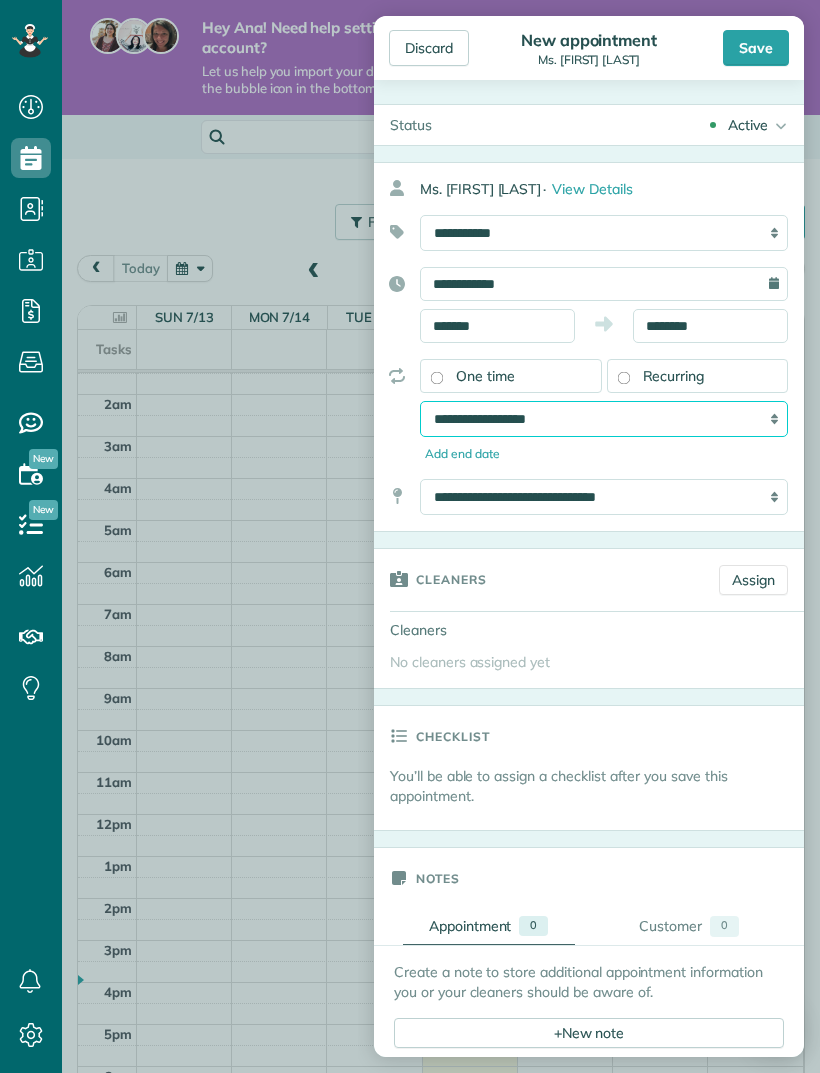 click on "**********" at bounding box center (604, 419) 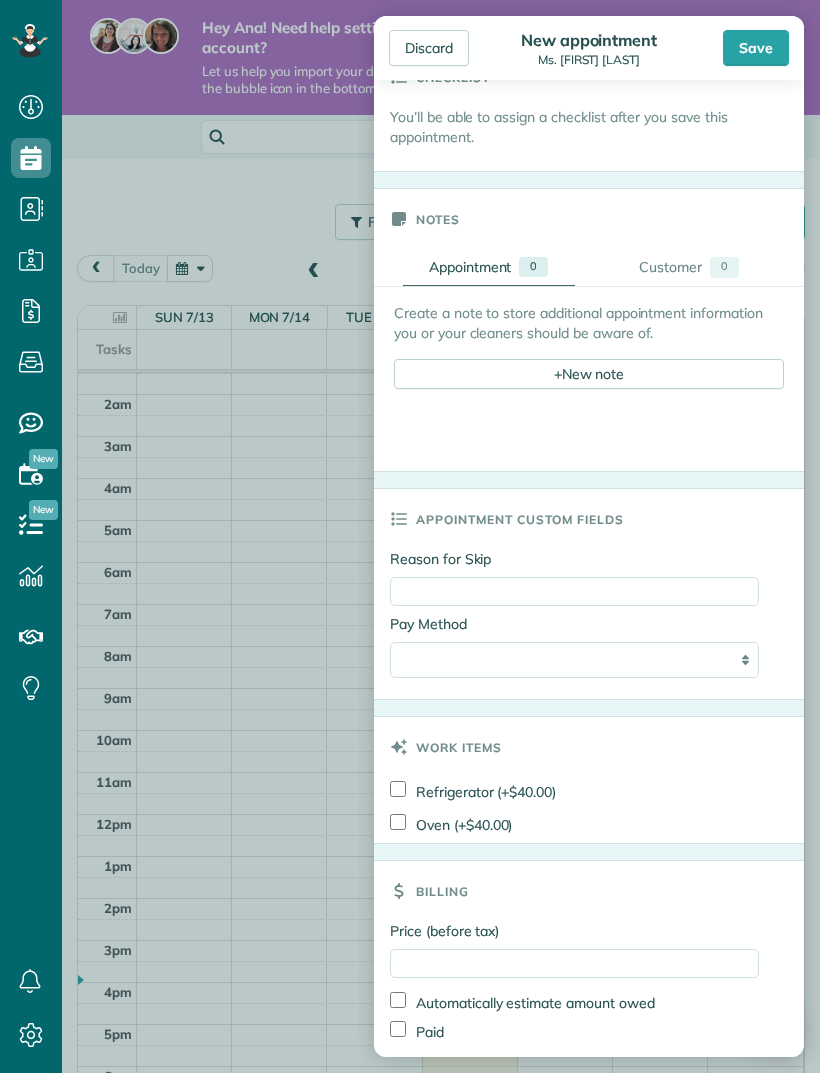 scroll, scrollTop: 690, scrollLeft: 0, axis: vertical 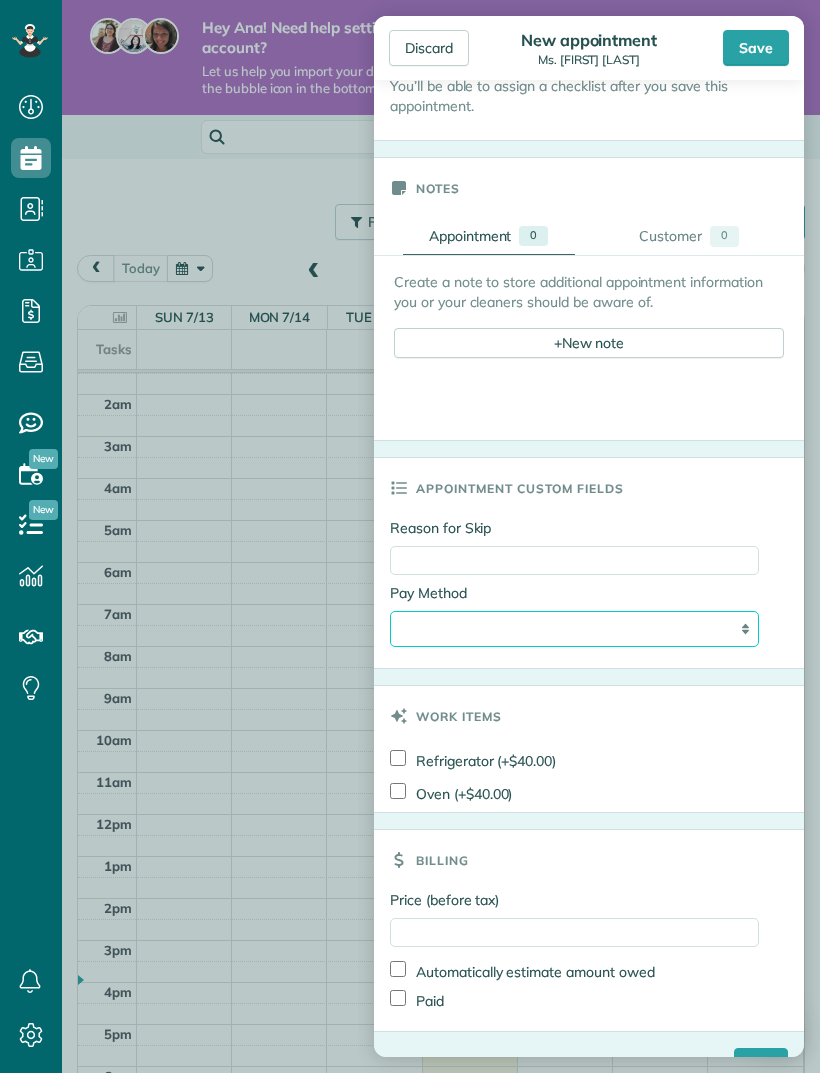 click on "**********" at bounding box center (574, 629) 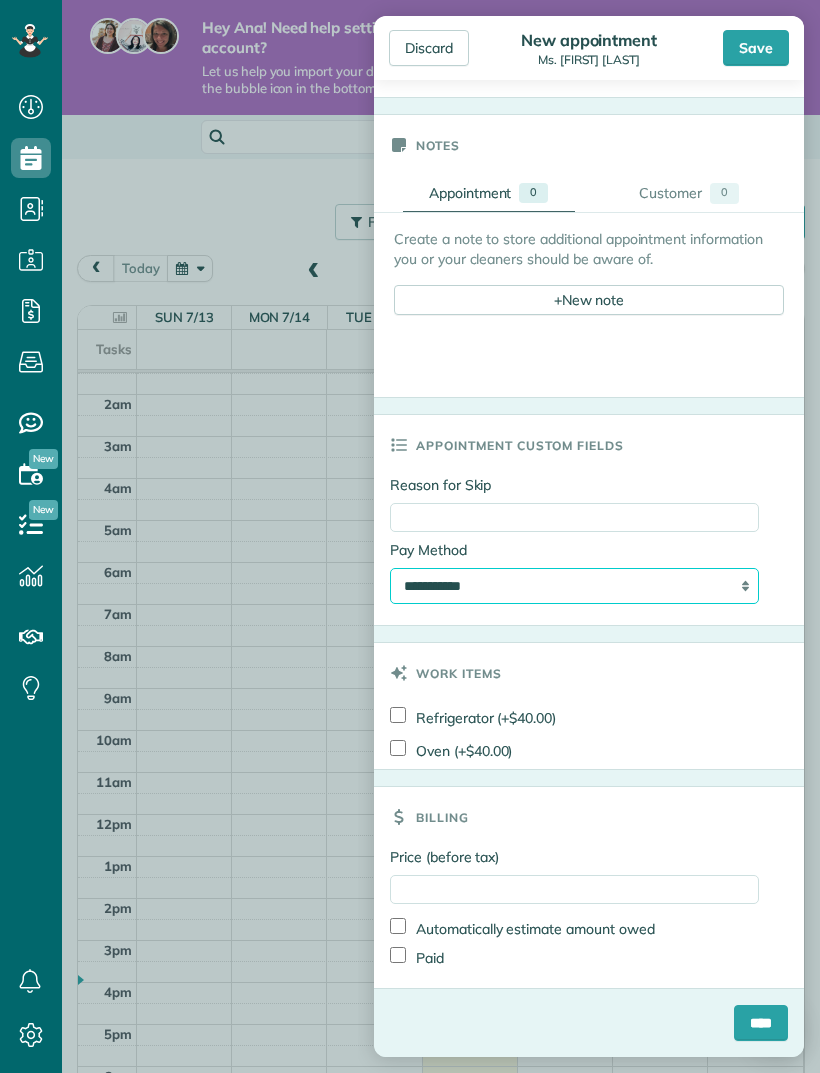 scroll, scrollTop: 737, scrollLeft: 0, axis: vertical 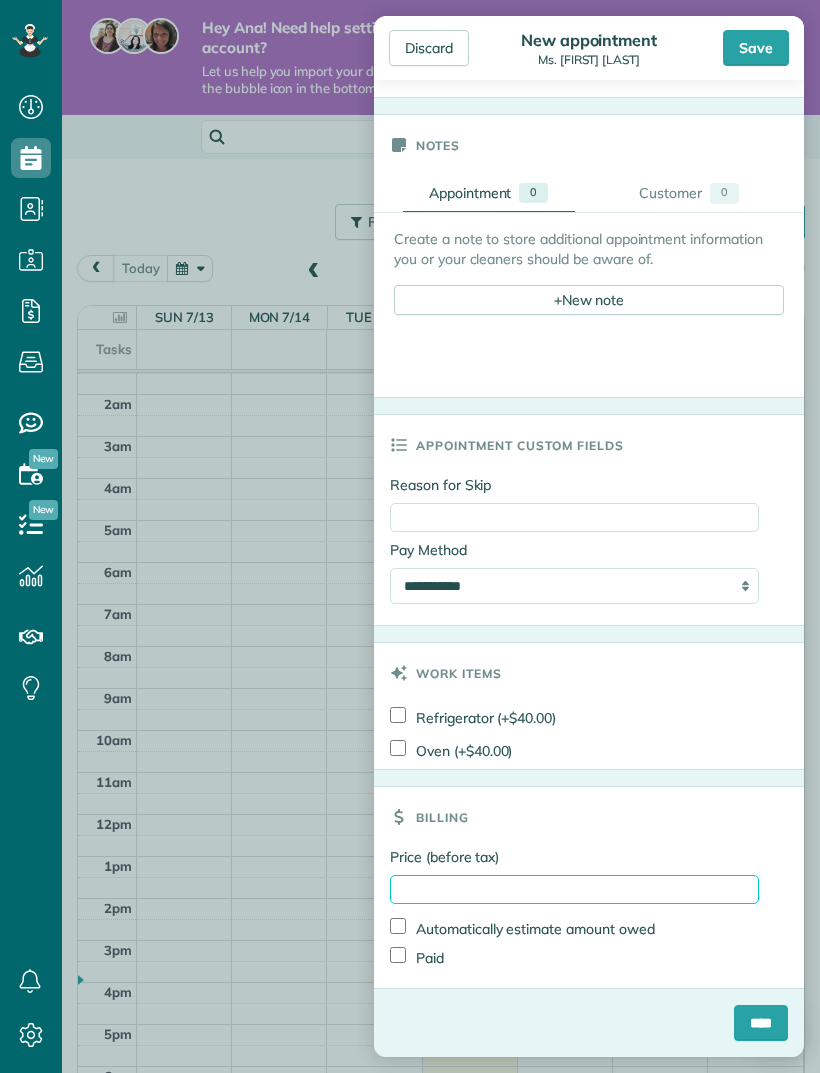 click on "Price (before tax)" at bounding box center (574, 889) 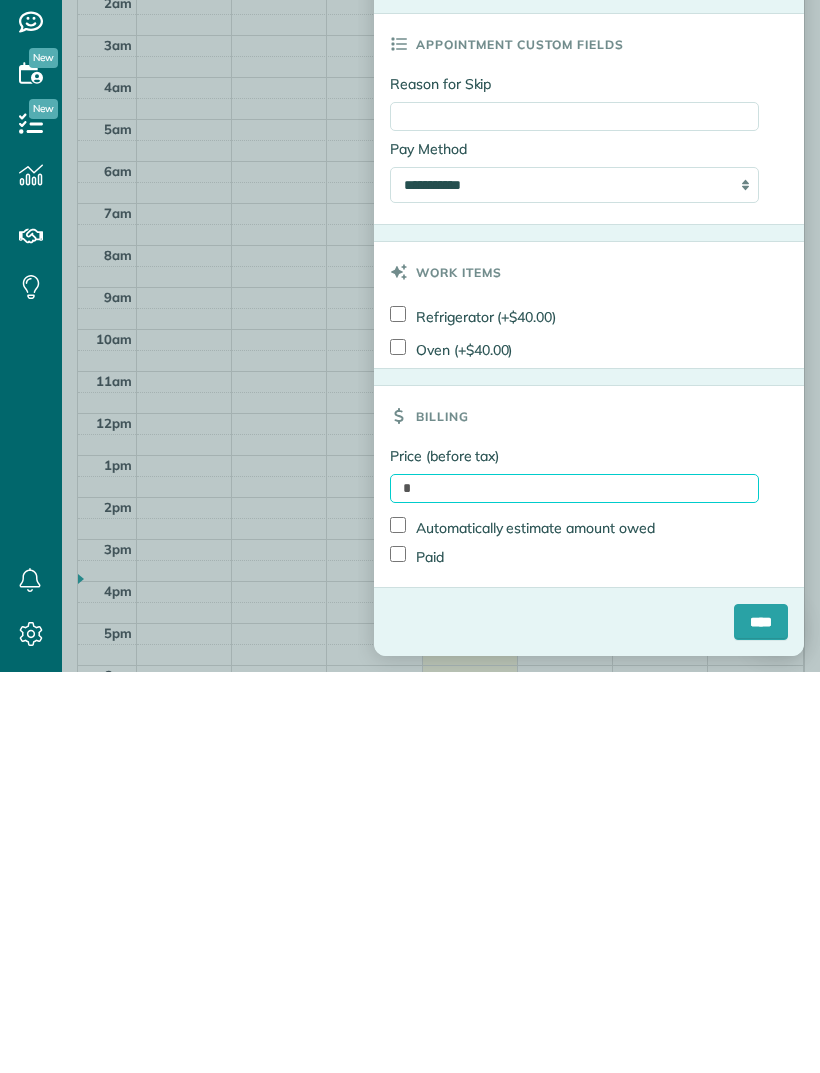 scroll, scrollTop: 64, scrollLeft: 0, axis: vertical 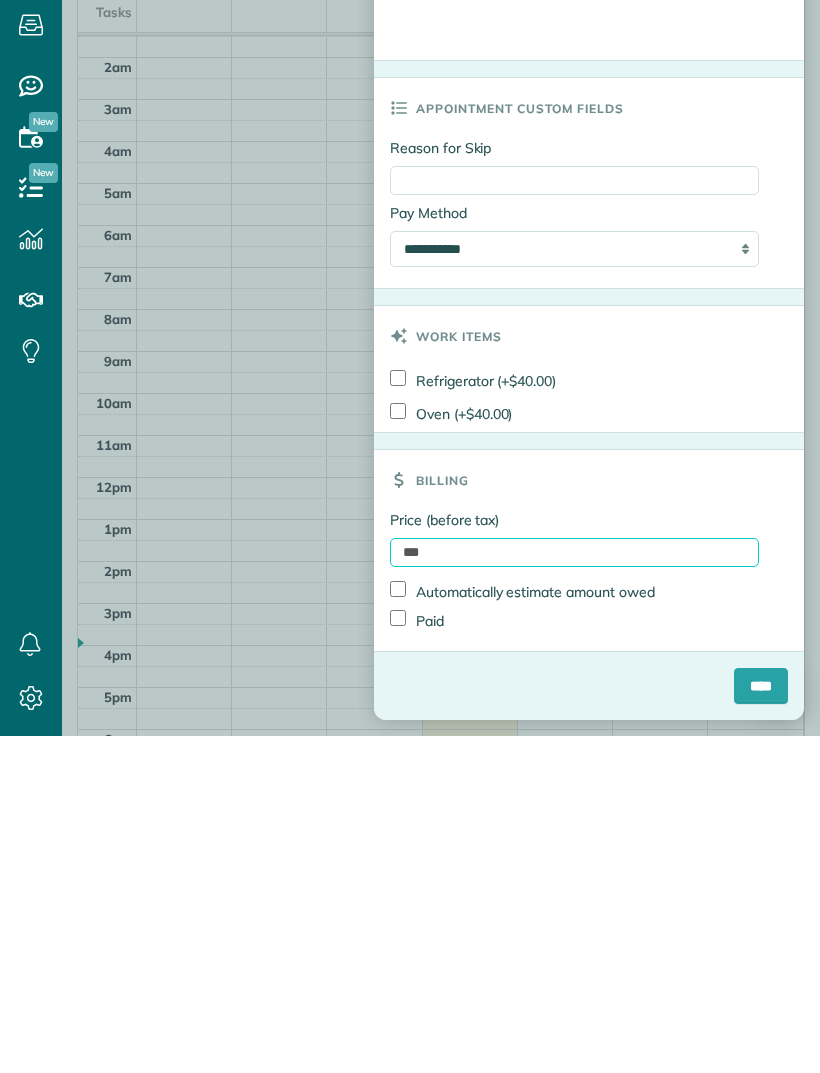 type on "***" 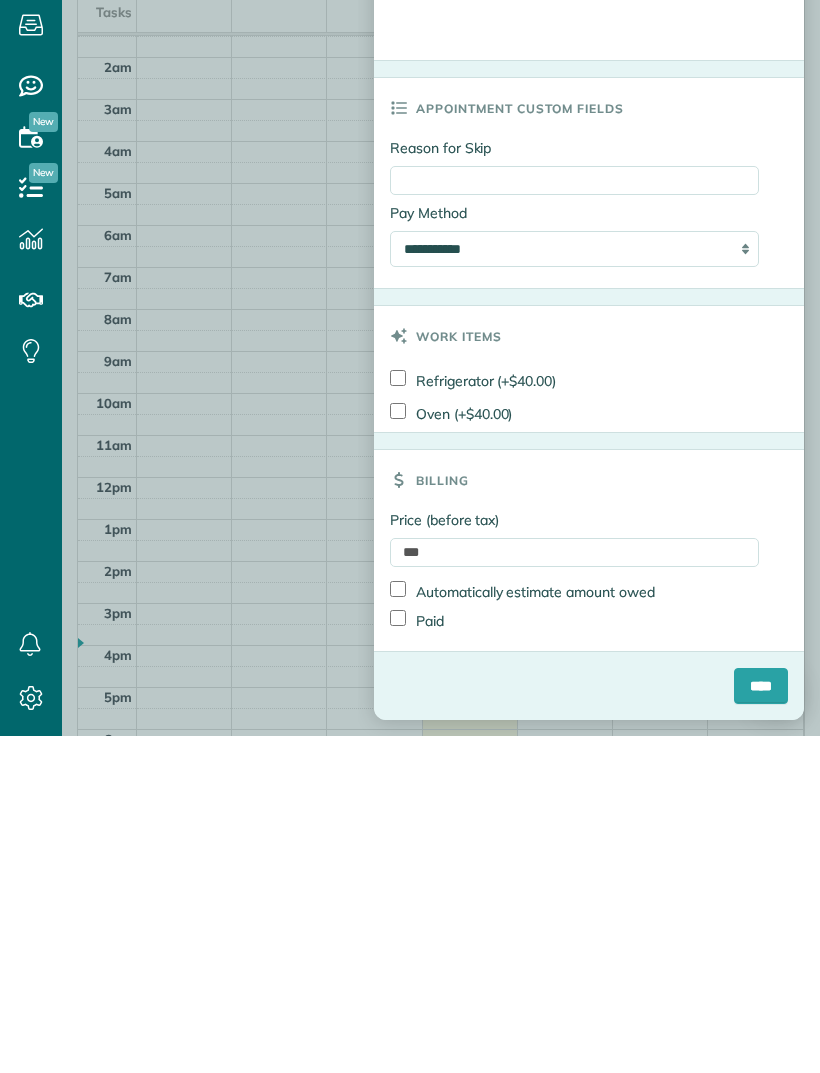 click on "****" at bounding box center (761, 1023) 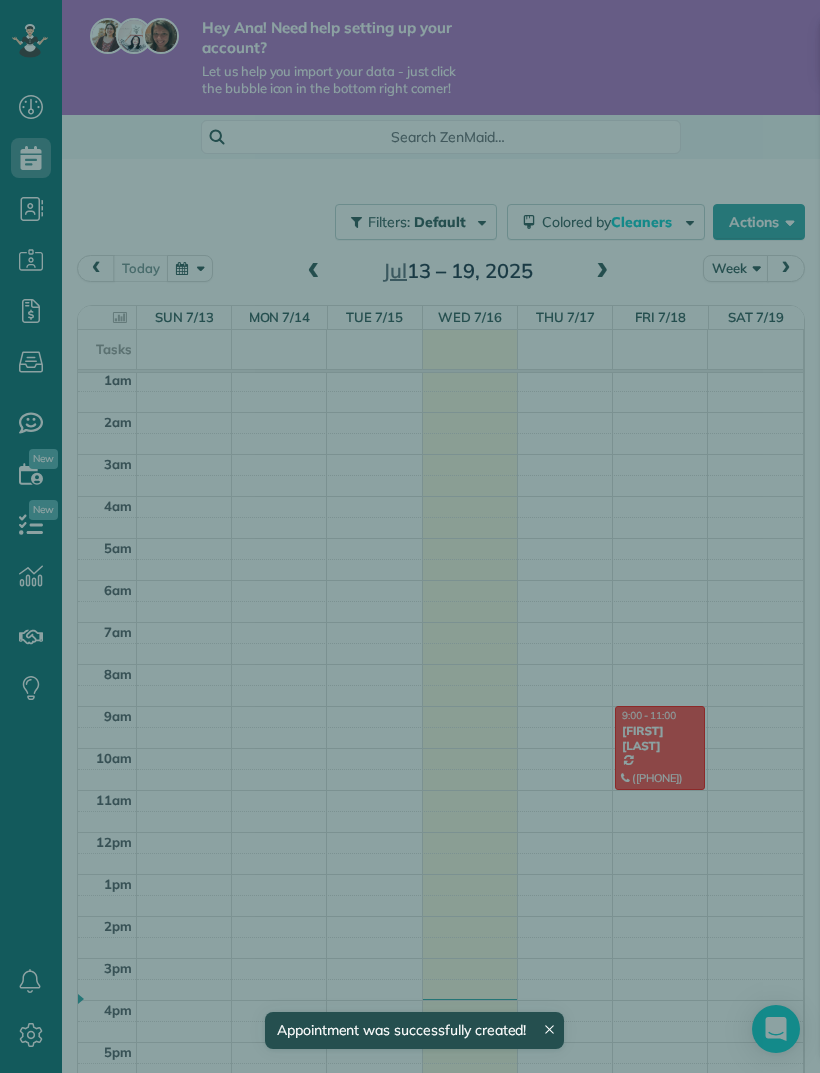 scroll, scrollTop: 44, scrollLeft: 0, axis: vertical 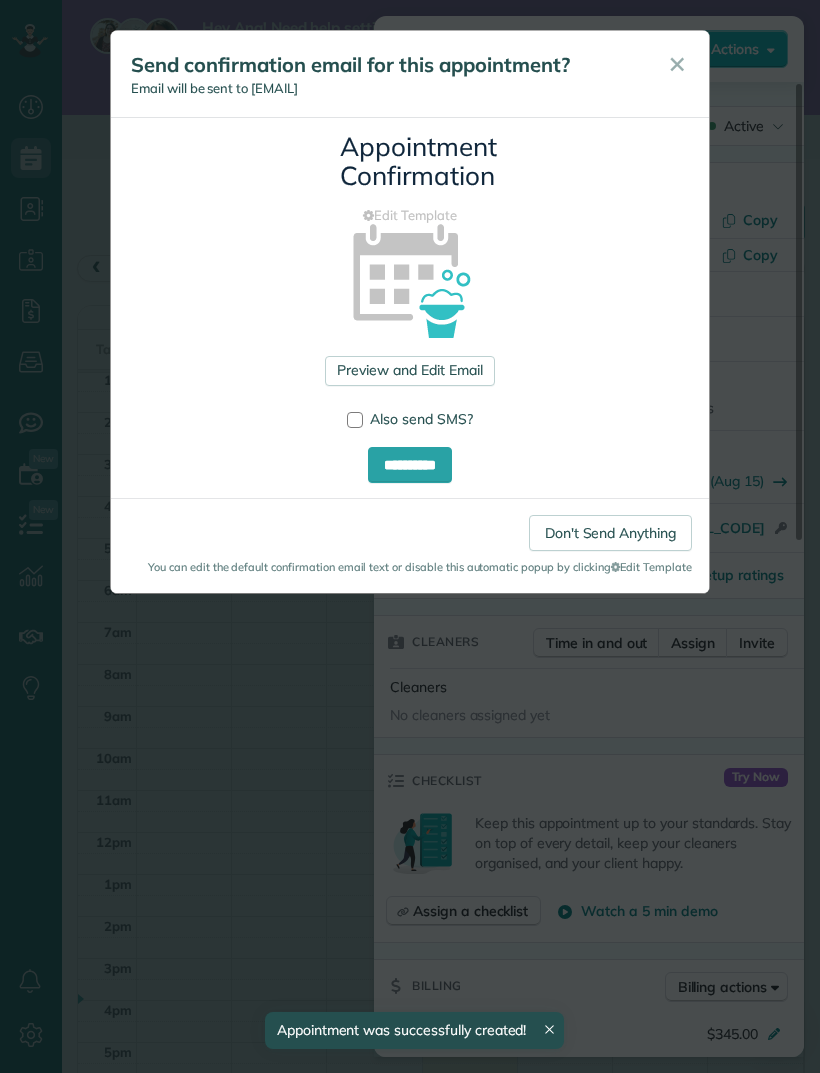 click on "**********" at bounding box center (410, 465) 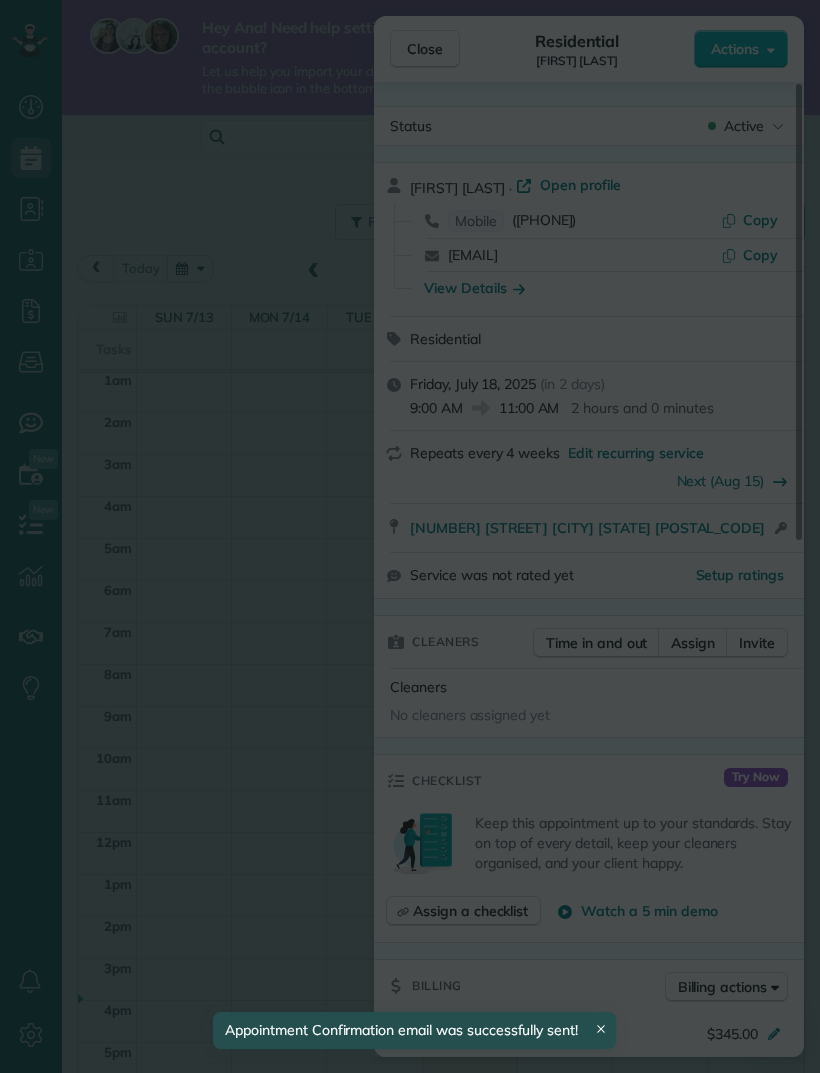 scroll, scrollTop: 44, scrollLeft: 0, axis: vertical 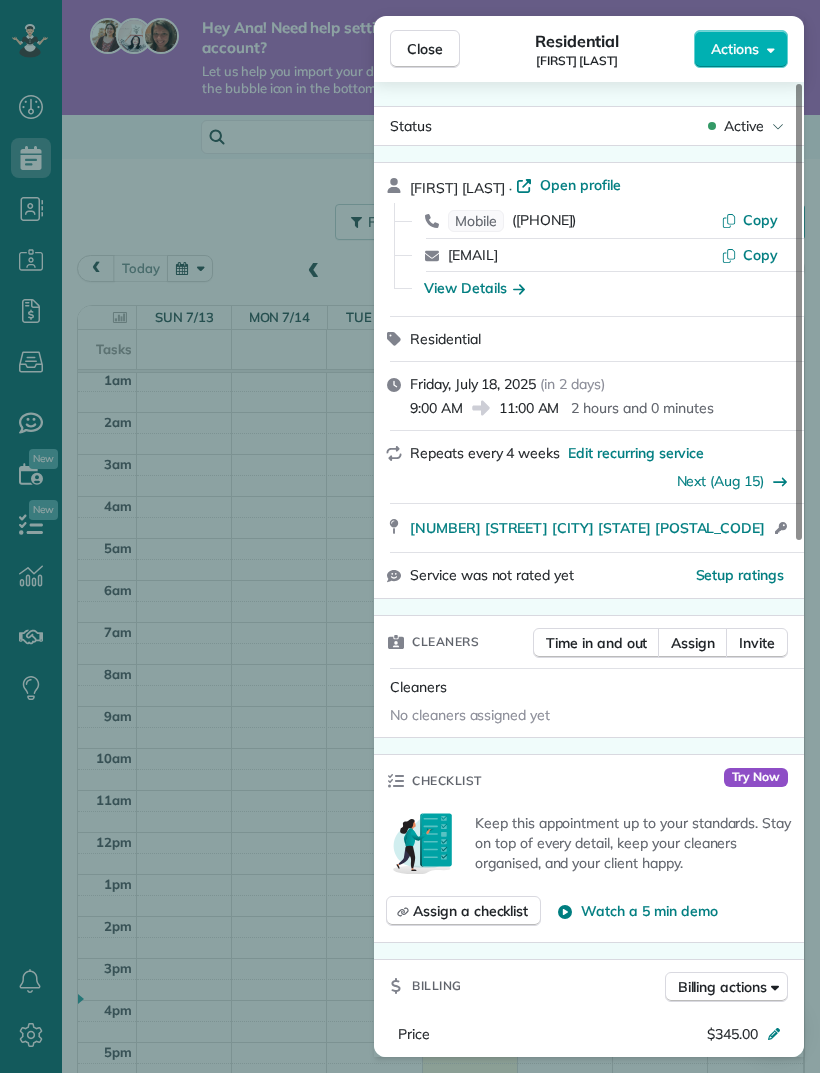 click on "Close" at bounding box center (425, 49) 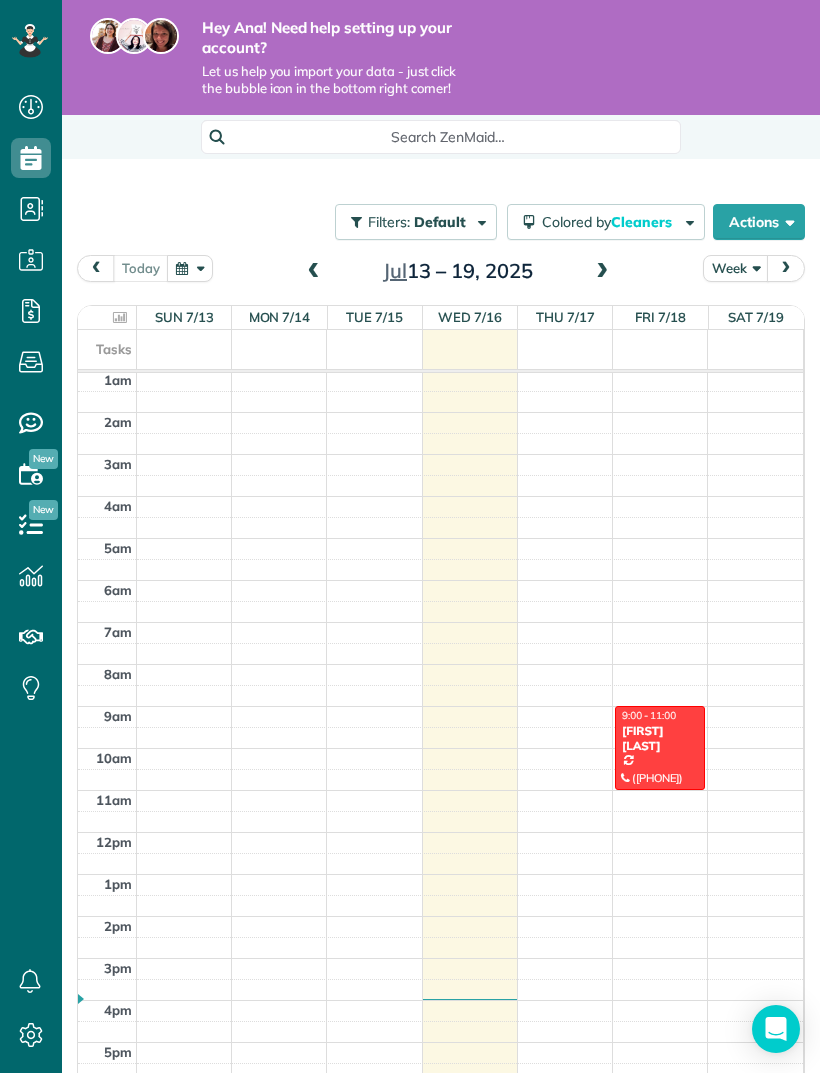 click at bounding box center [660, 748] 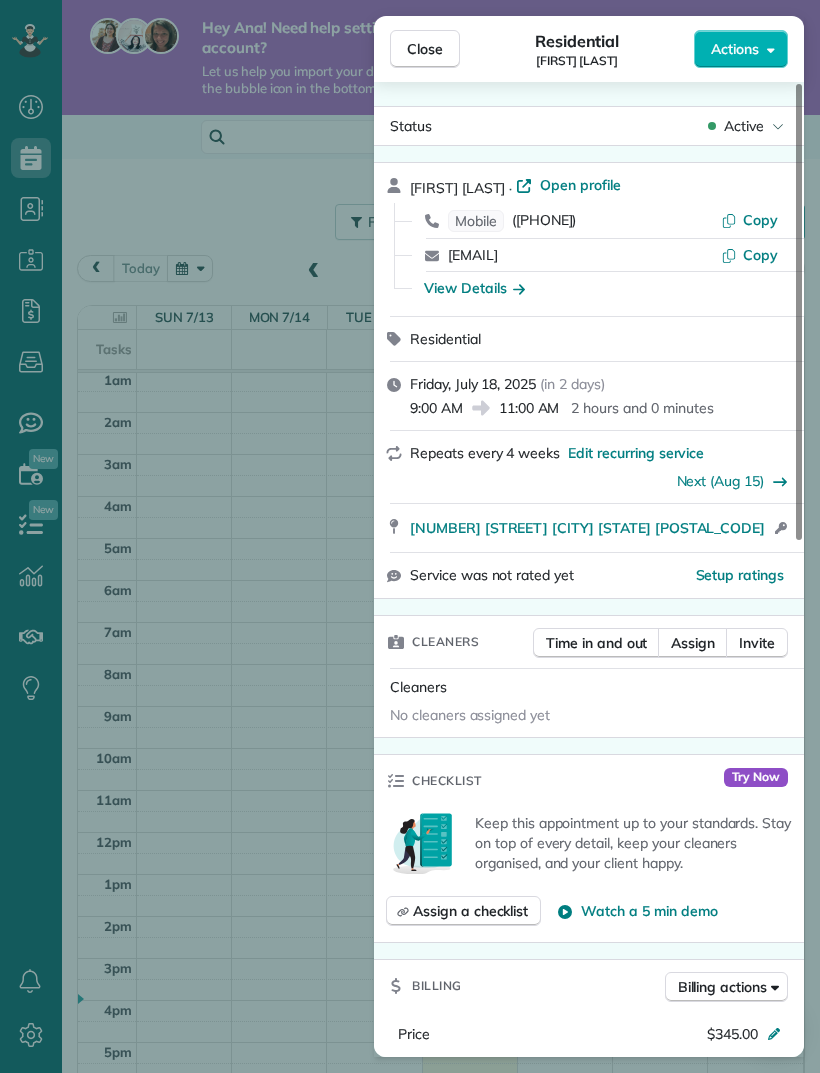 click on "Open profile" at bounding box center (580, 185) 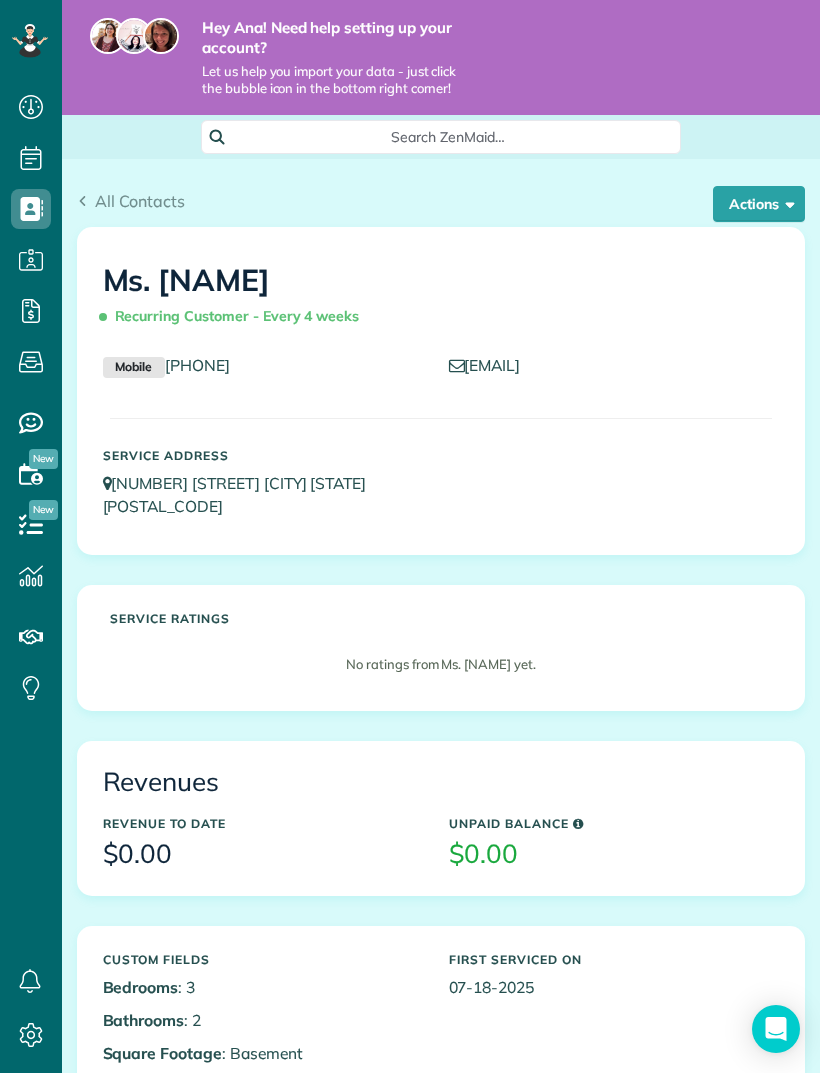 scroll, scrollTop: 0, scrollLeft: 0, axis: both 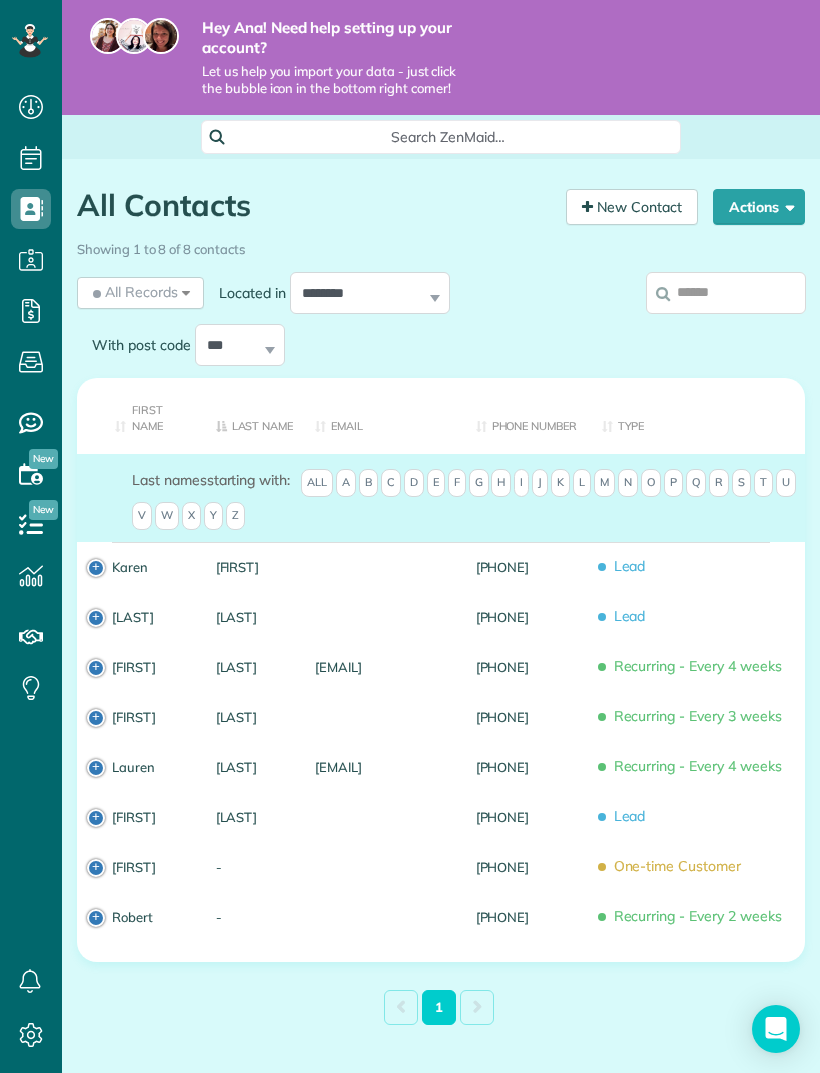 click on "[PHONE]" at bounding box center (524, 917) 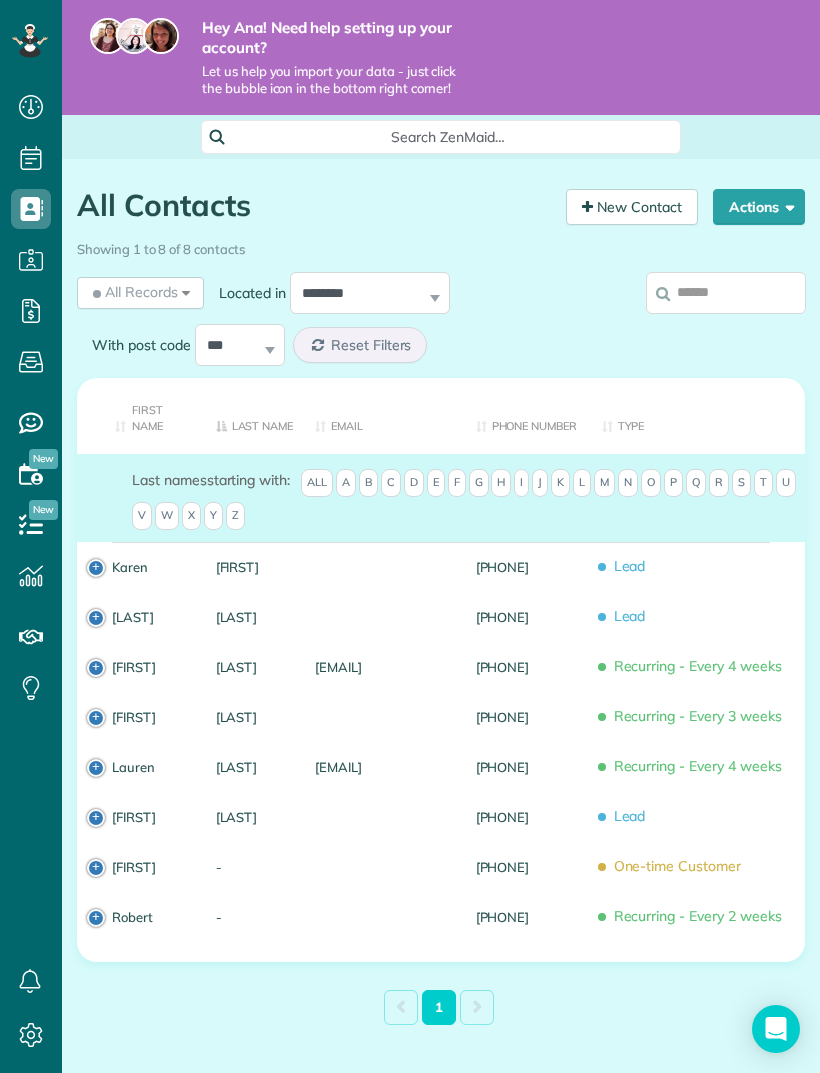 click on "[PHONE]" at bounding box center (524, 917) 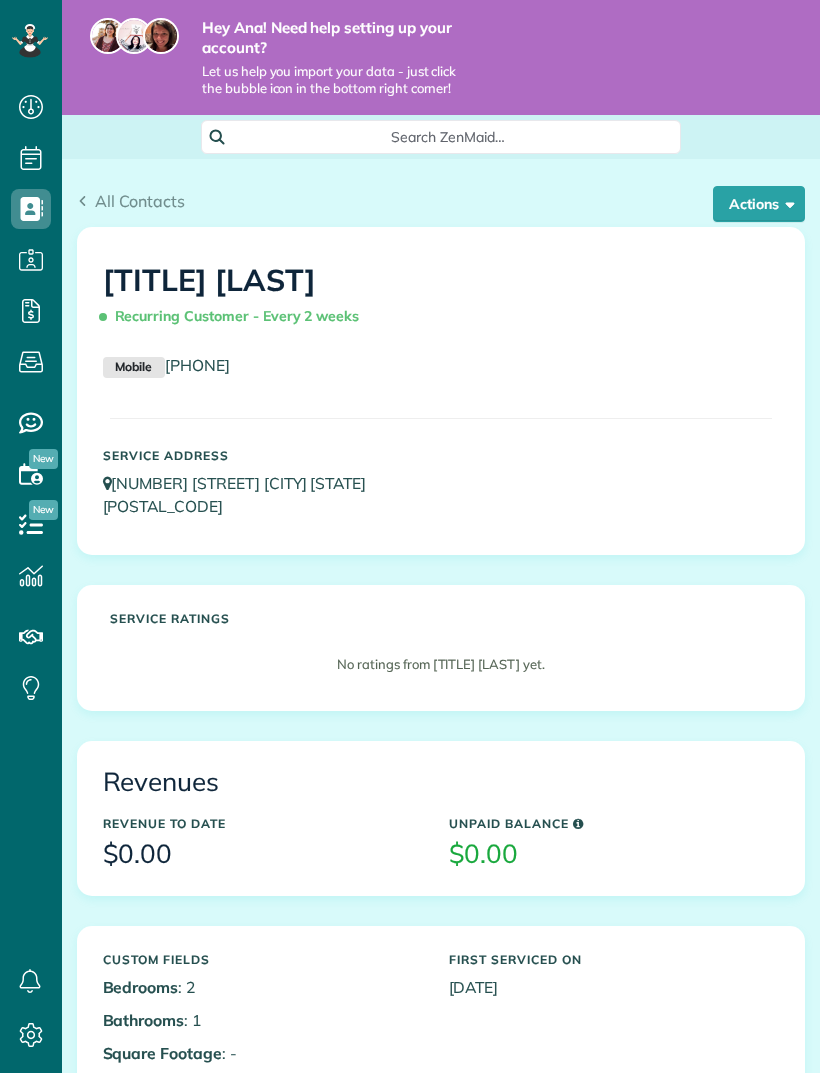 scroll, scrollTop: 0, scrollLeft: 0, axis: both 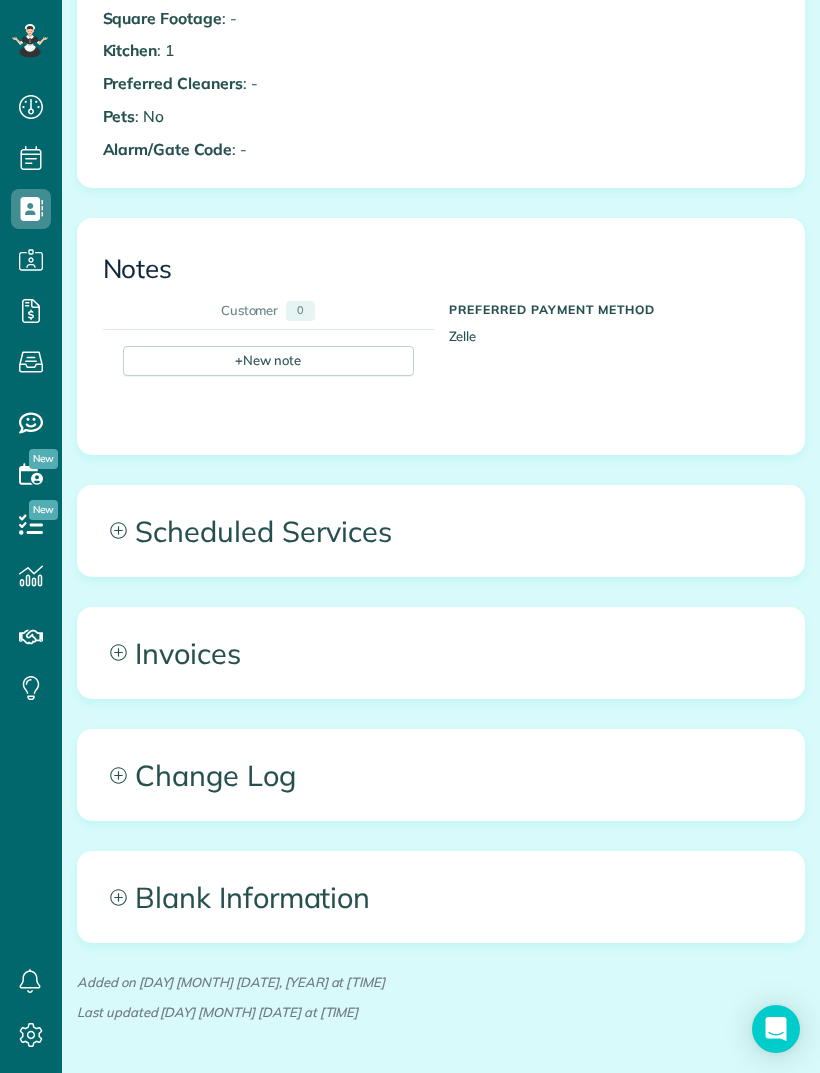 click on "Invoices" at bounding box center (441, 653) 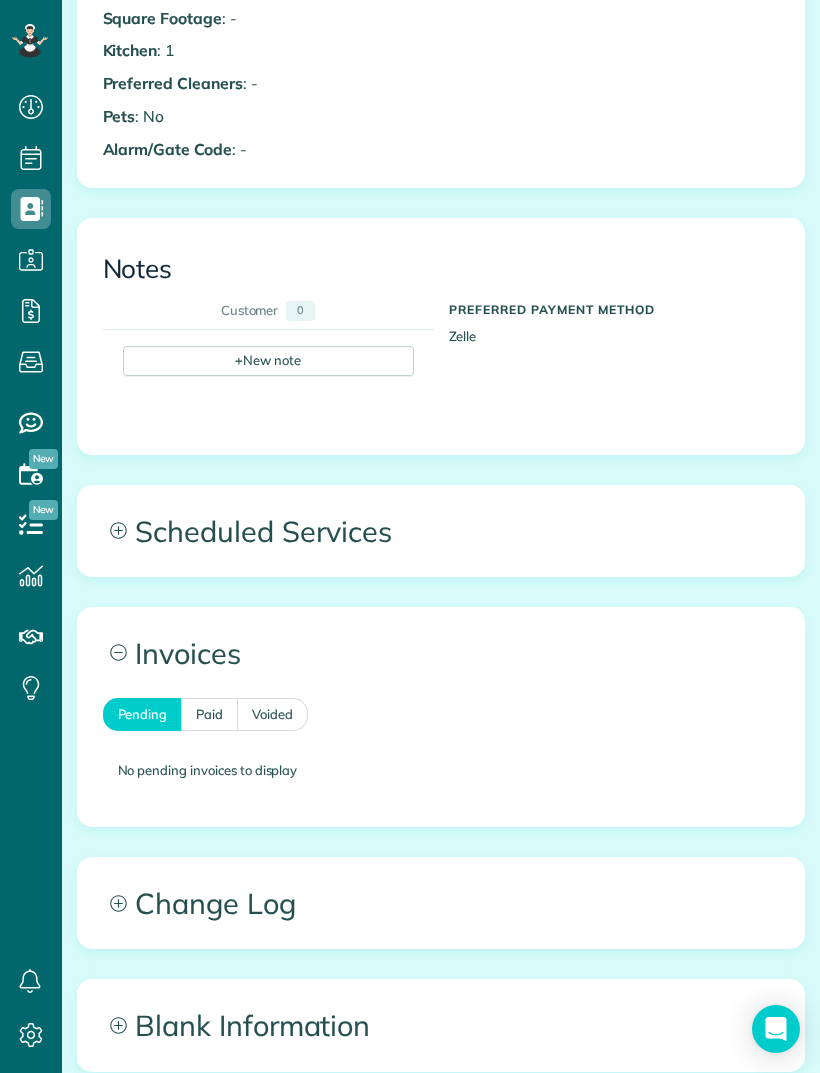 click on "Invoices" at bounding box center (441, 653) 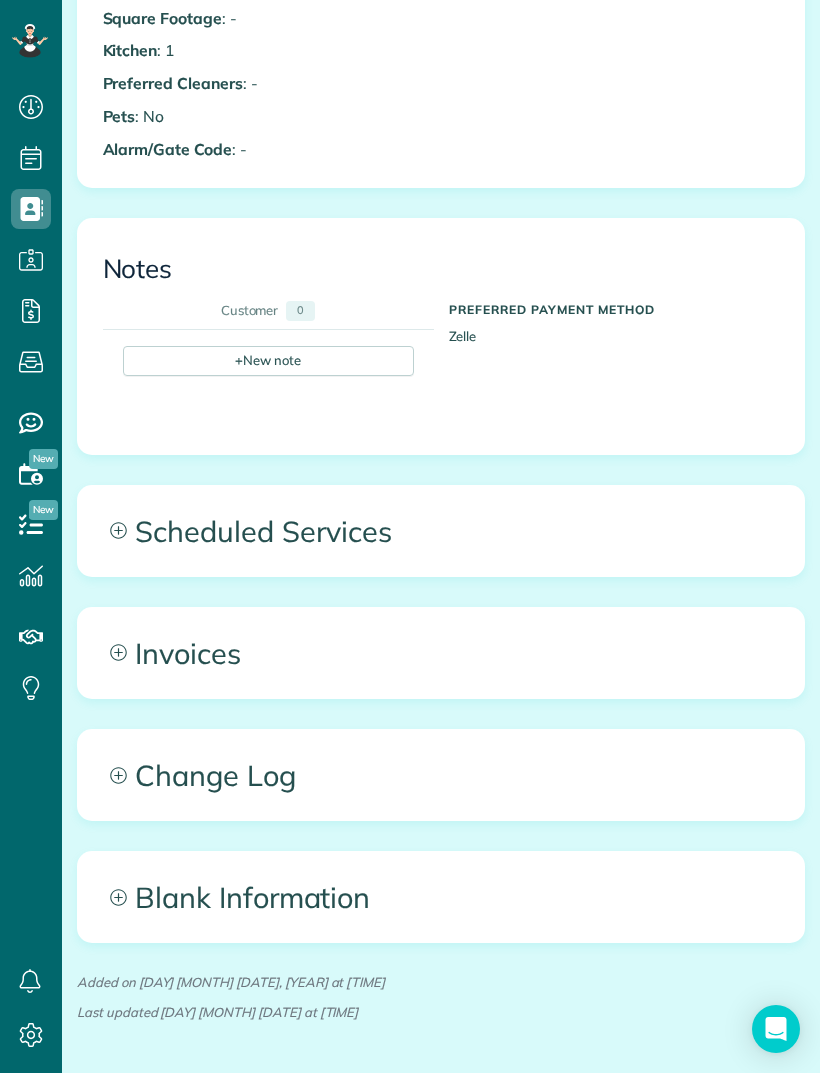 click on "Blank Information" at bounding box center [441, 897] 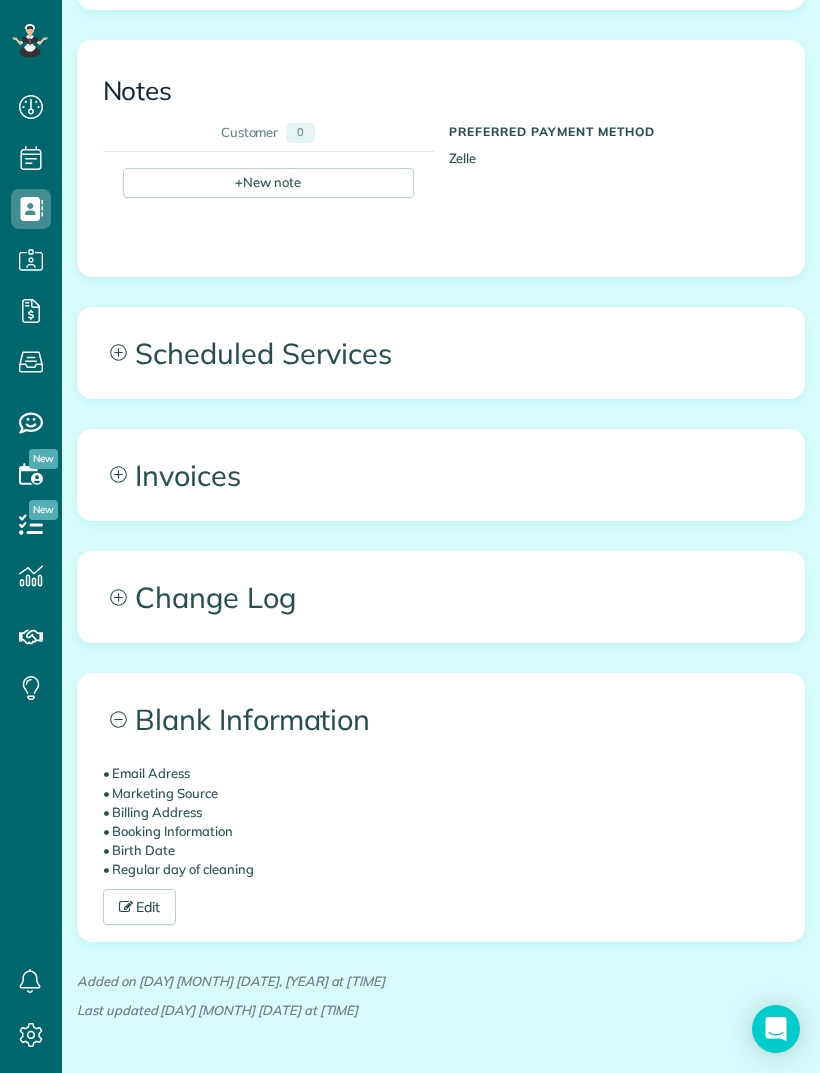 scroll, scrollTop: 1211, scrollLeft: 0, axis: vertical 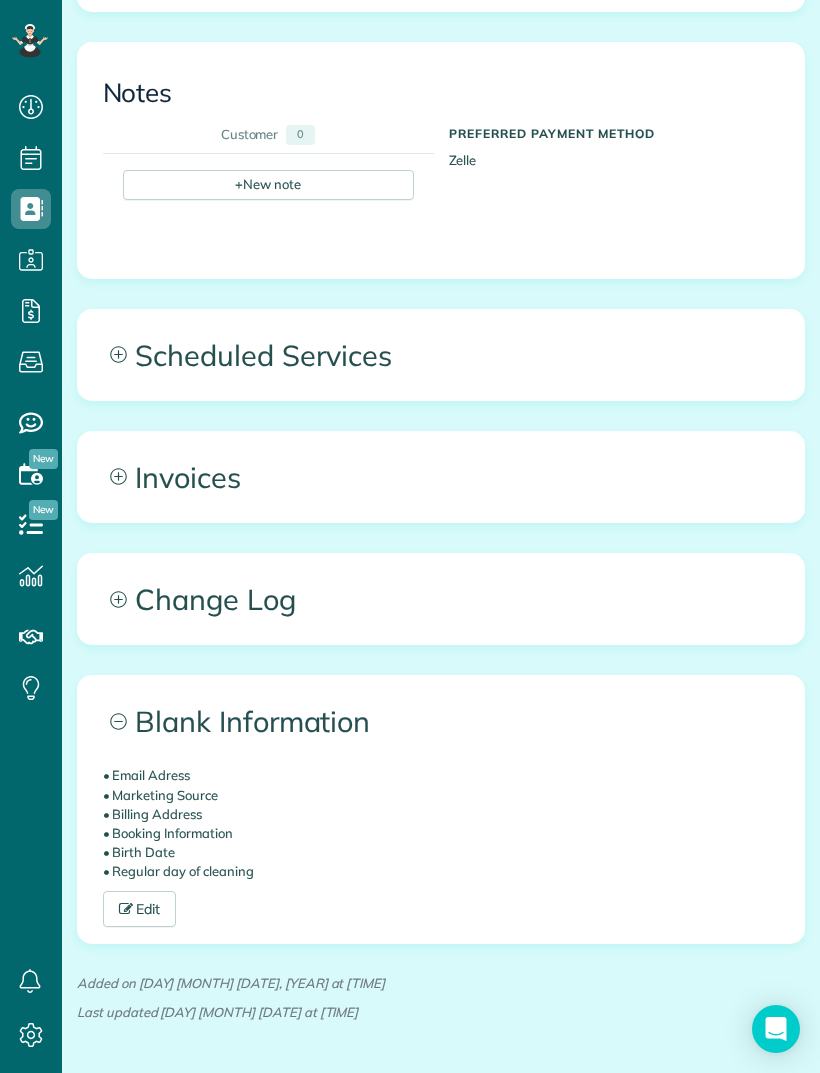 click on "Edit" at bounding box center [140, 909] 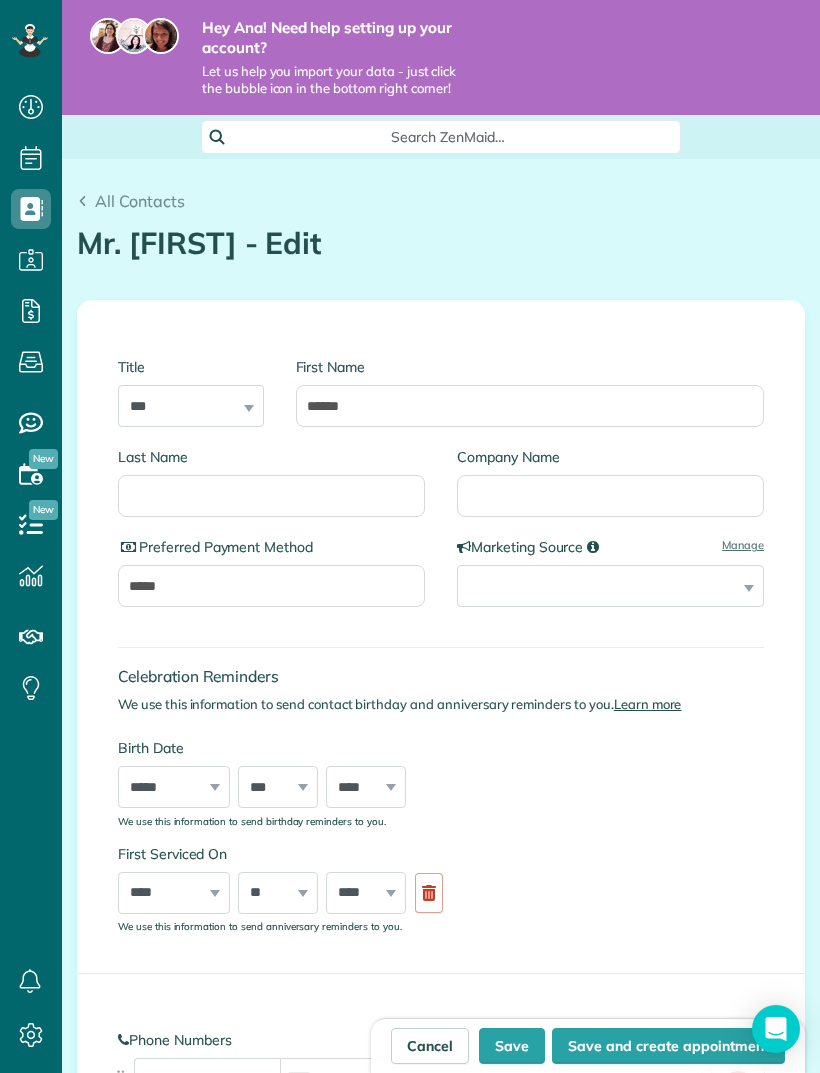 scroll, scrollTop: 0, scrollLeft: 0, axis: both 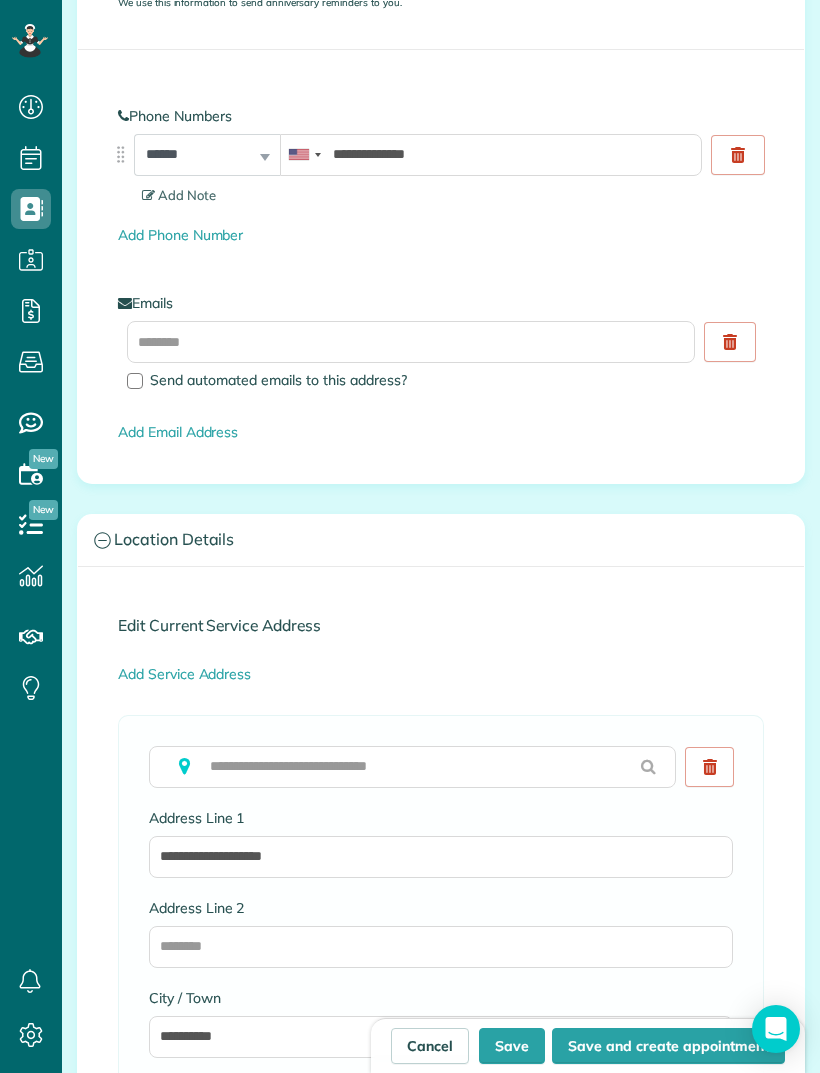 click on "Save and create appointment" at bounding box center (668, 1046) 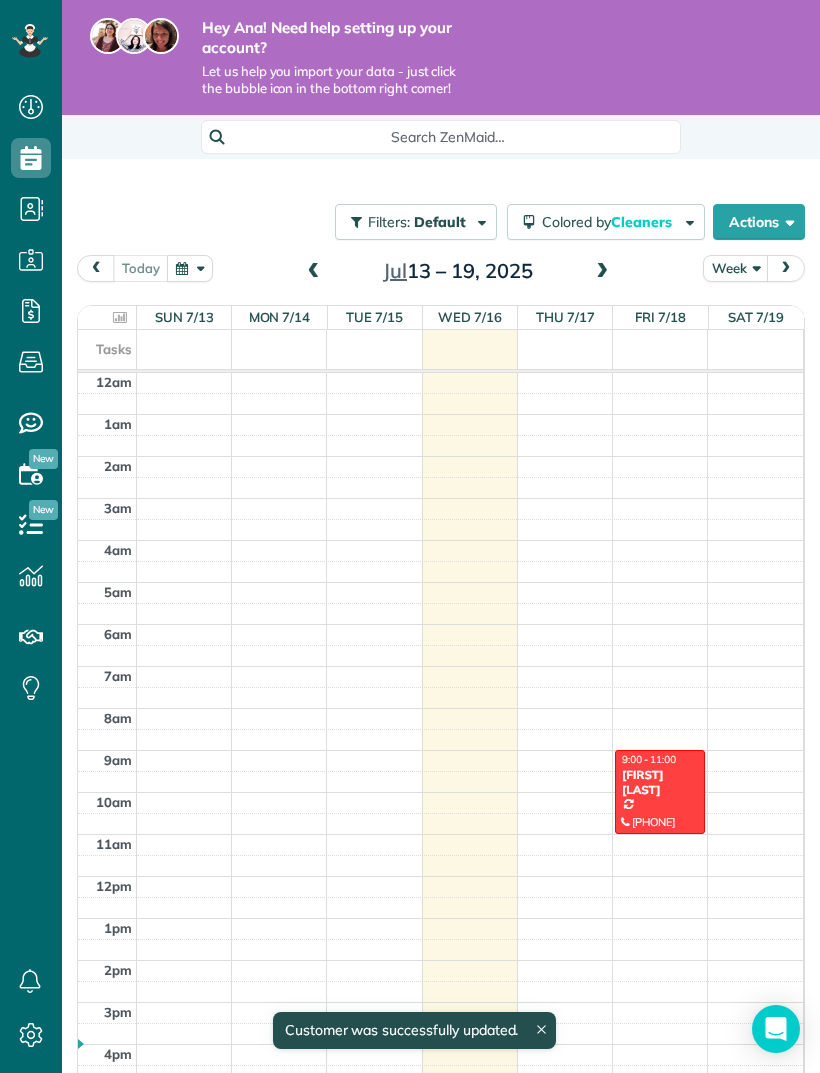 scroll, scrollTop: 0, scrollLeft: 0, axis: both 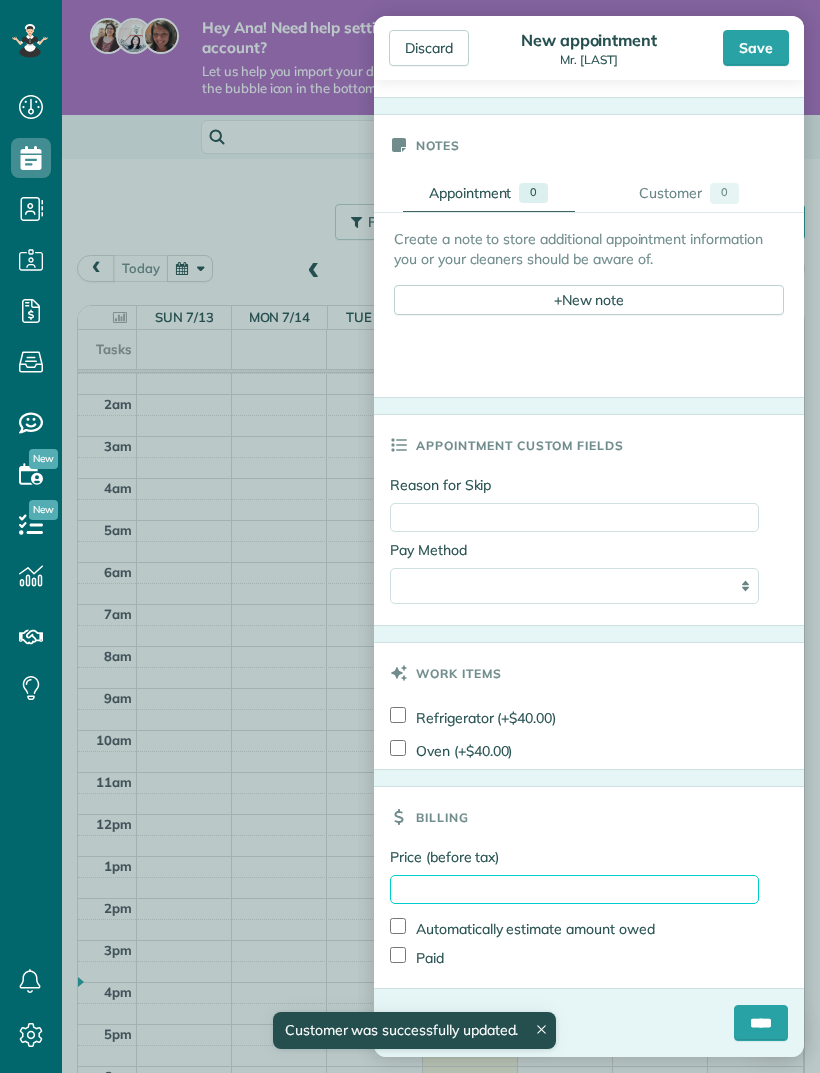 click on "Price (before tax)" at bounding box center [574, 889] 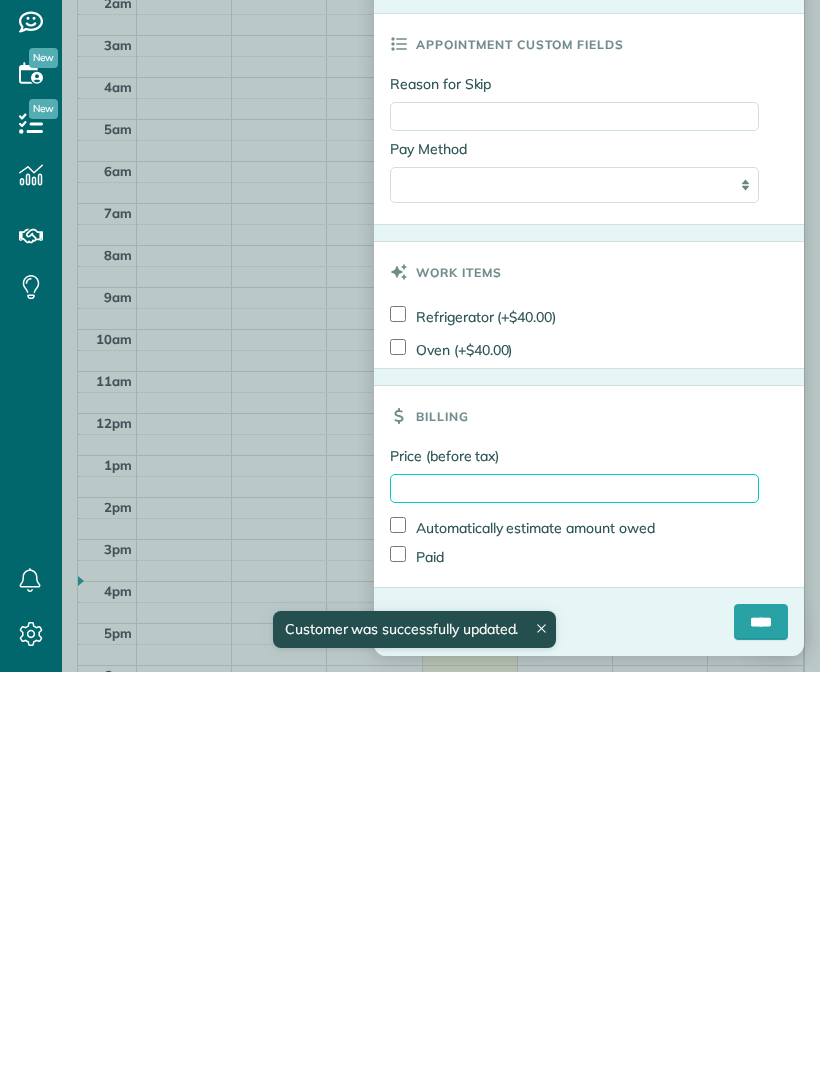 scroll, scrollTop: 64, scrollLeft: 0, axis: vertical 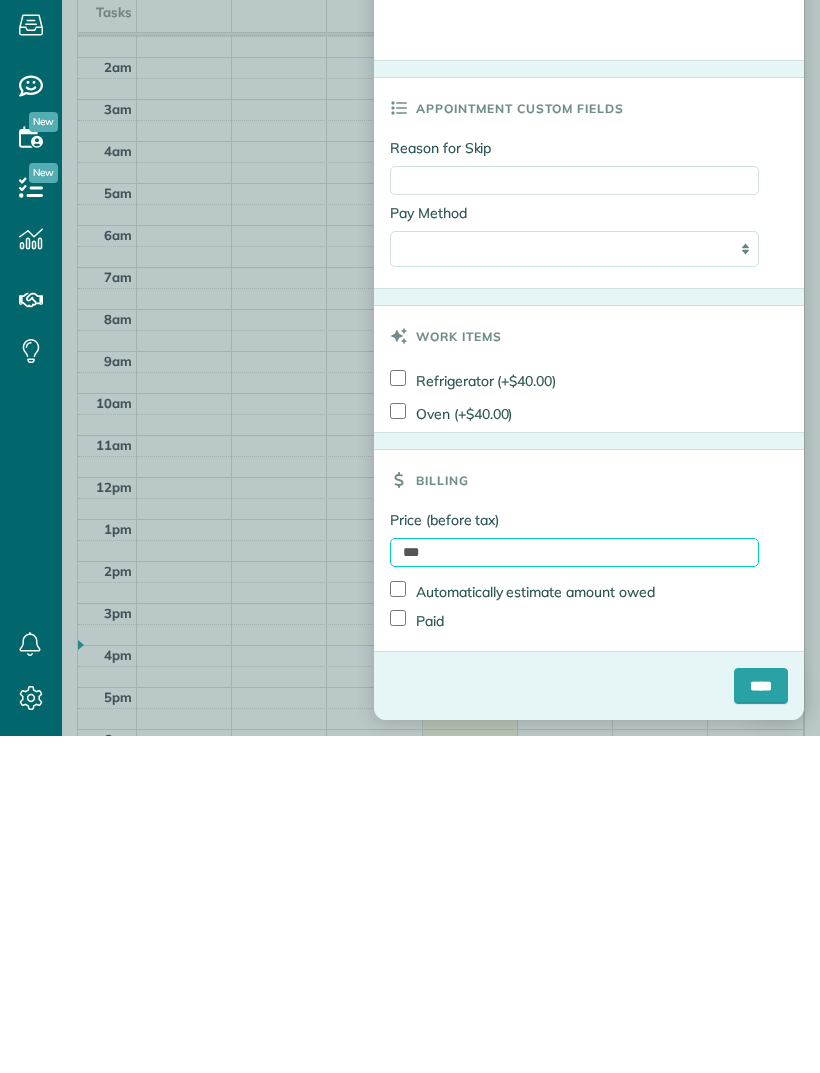 type on "***" 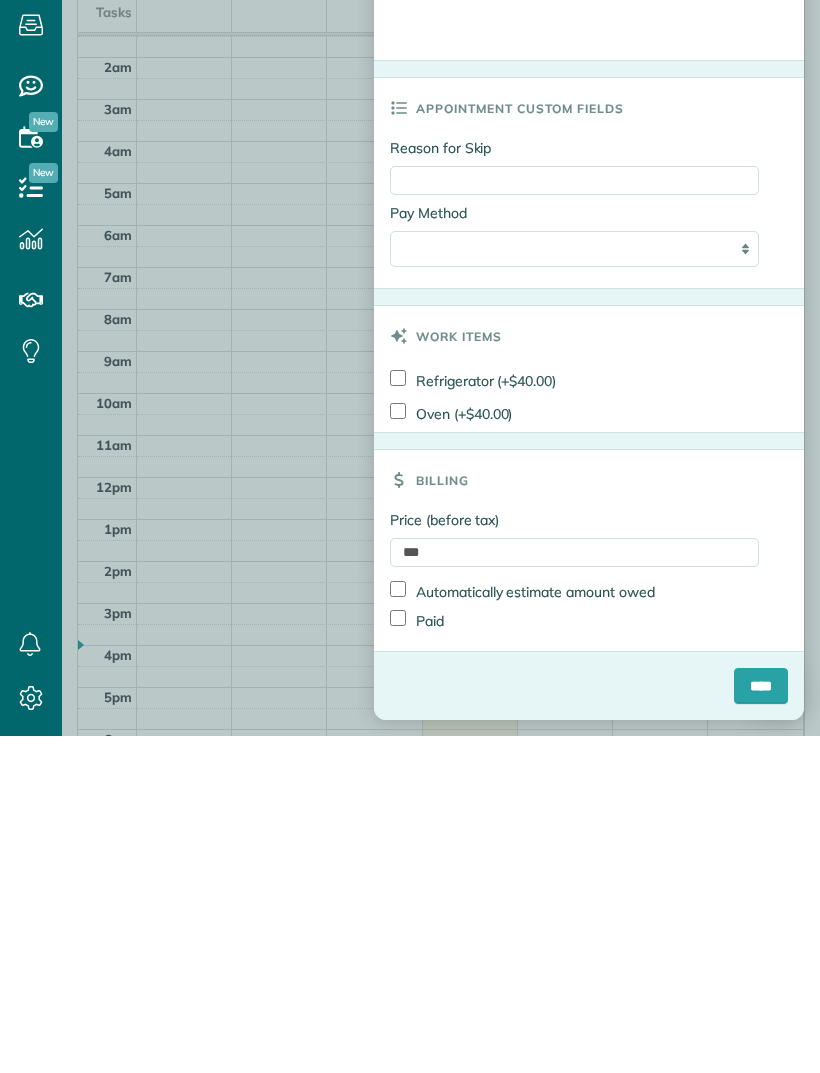 click on "****" at bounding box center (761, 1023) 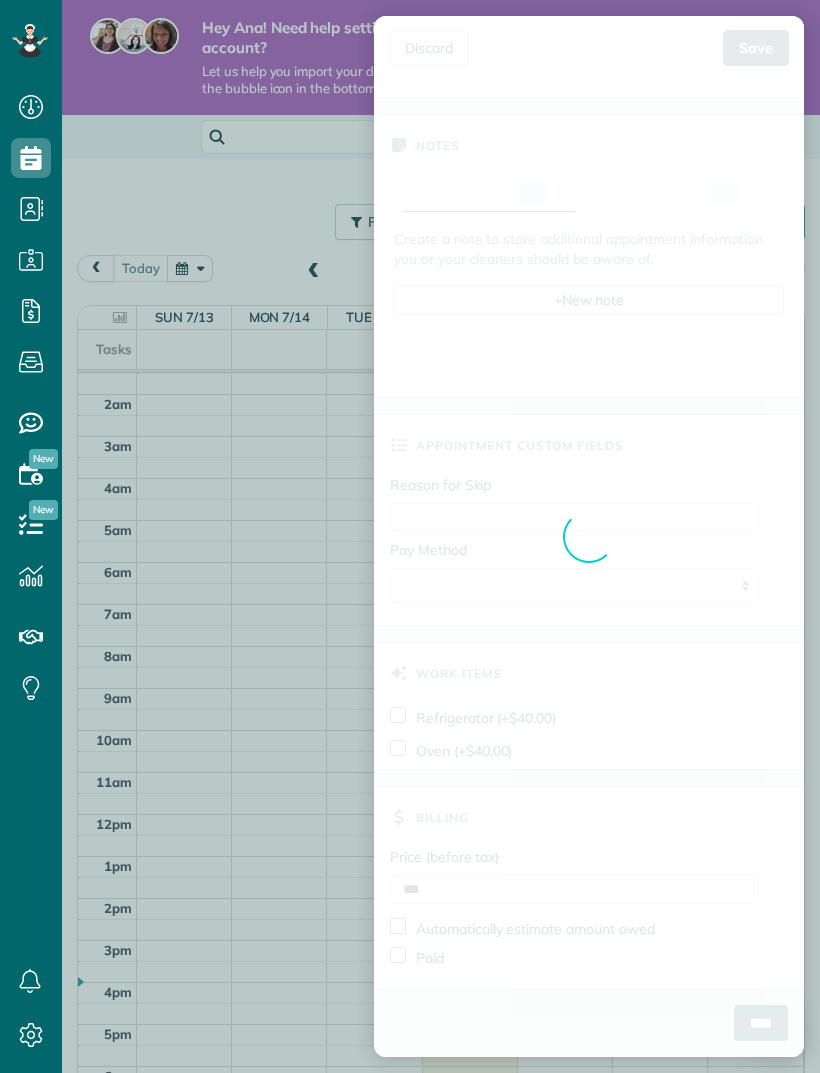 scroll, scrollTop: 44, scrollLeft: 0, axis: vertical 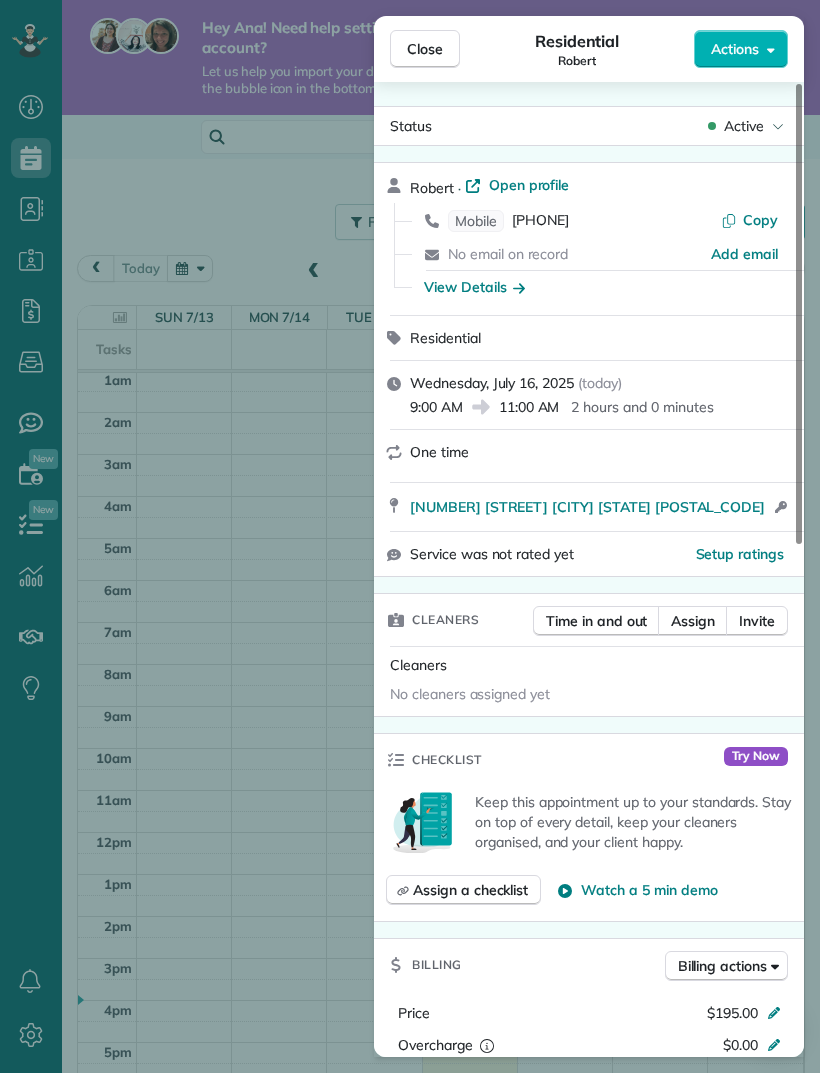 click on "Close Residential Robert Actions Status Active Robert · Open profile Mobile (551) 804-6122 Copy No email on record Add email View Details Residential Wednesday, July 16, 2025 ( today ) 9:00 AM 11:00 AM 2 hours and 0 minutes One time 51 Hornblower Avenue Belleville NJ 07109 Open access information Service was not rated yet Setup ratings Cleaners Time in and out Assign Invite Cleaners No cleaners assigned yet Checklist Try Now Keep this appointment up to your standards. Stay on top of every detail, keep your cleaners organised, and your client happy. Assign a checklist Watch a 5 min demo Billing Billing actions Price $195.00 Overcharge $0.00 Discount $0.00 Coupon discount - Primary tax Sales Tax (0.0%.) (0%) - Secondary tax - Total appointment price $195.00 Tips collected New feature! $0.00 Unpaid Mark as paid Total including tip $195.00 Get paid online in no-time! Send an invoice and reward your cleaners with tips Charge customer credit card Appointment custom fields Reason for Skip - Hidden from cleaners - 0" at bounding box center (410, 536) 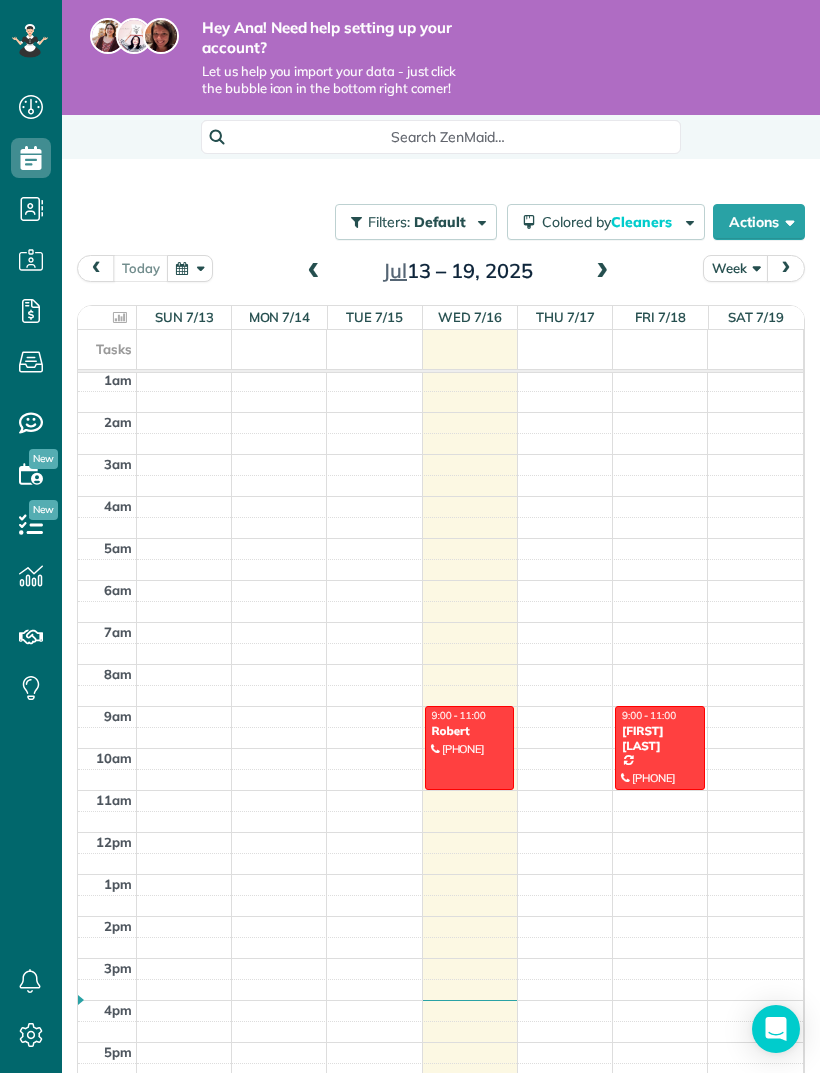 scroll, scrollTop: 0, scrollLeft: 0, axis: both 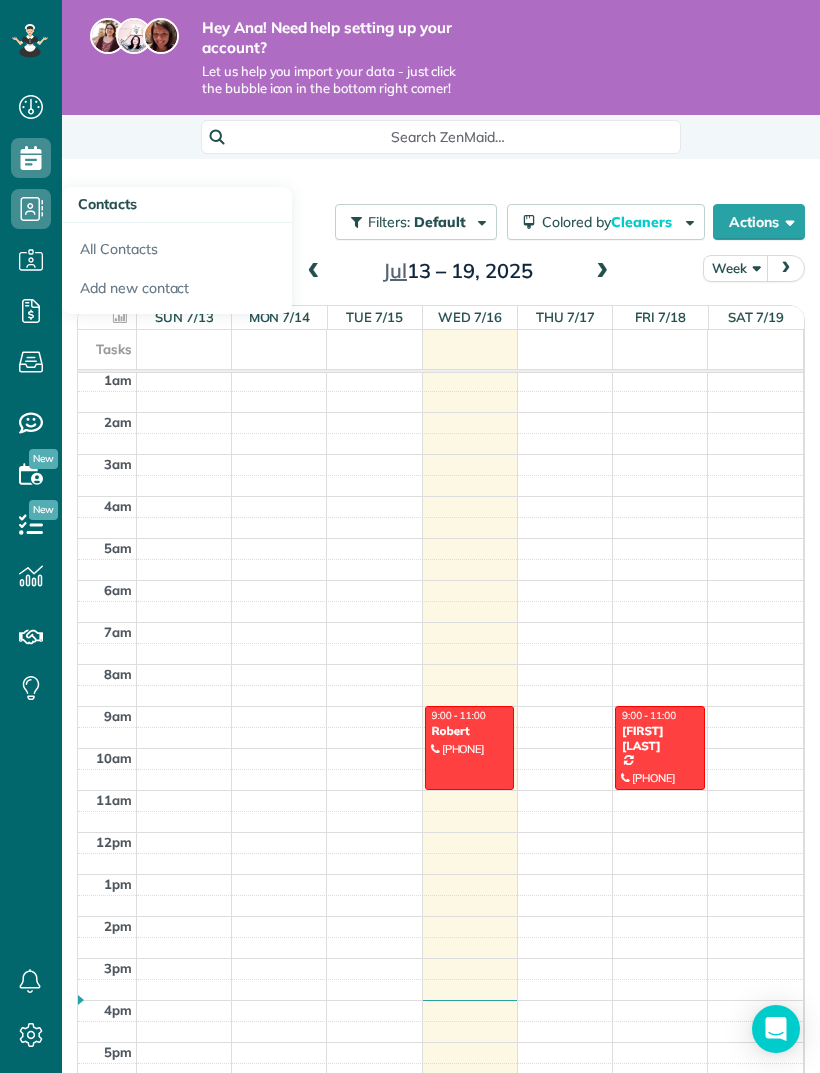 click on "All Contacts" at bounding box center (177, 246) 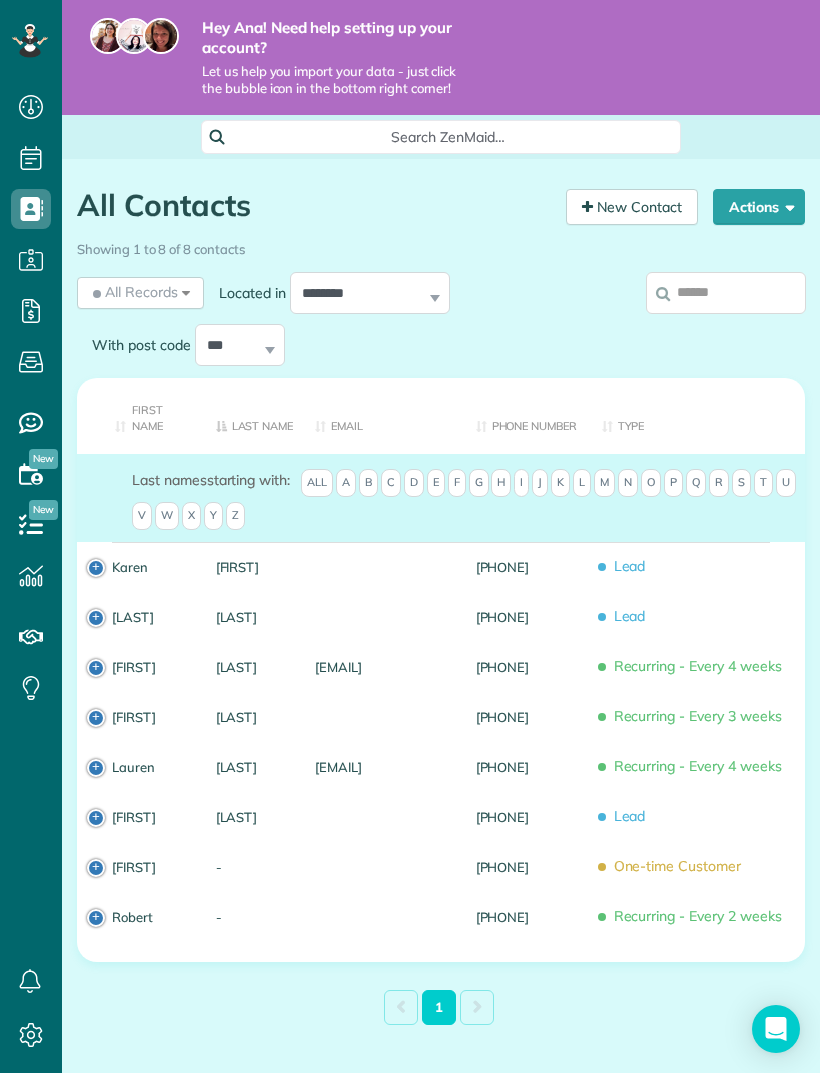 scroll, scrollTop: 0, scrollLeft: 0, axis: both 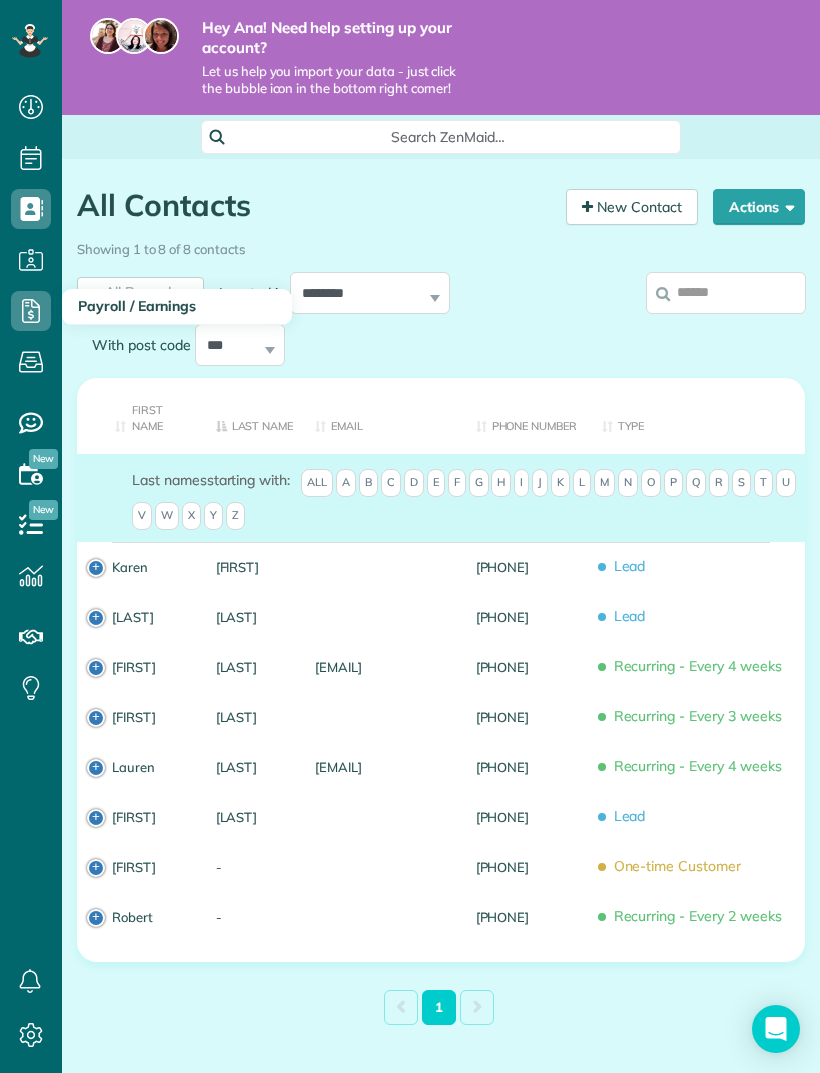 click 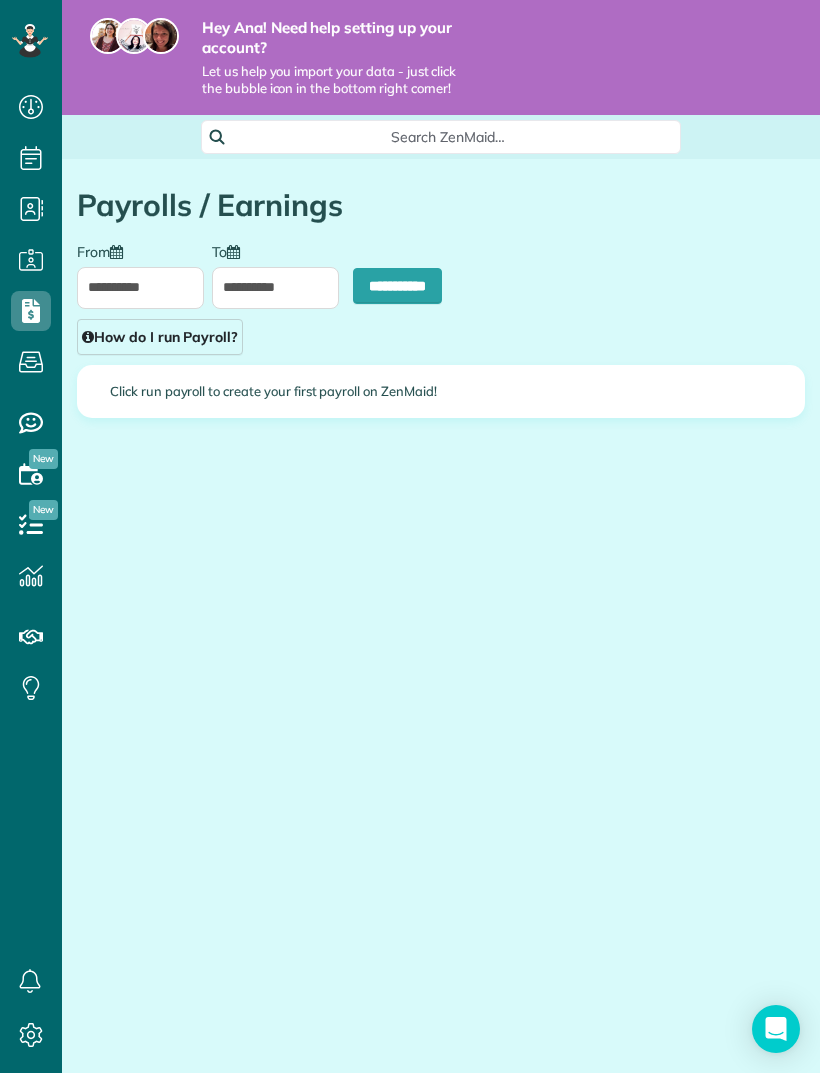 scroll, scrollTop: 0, scrollLeft: 0, axis: both 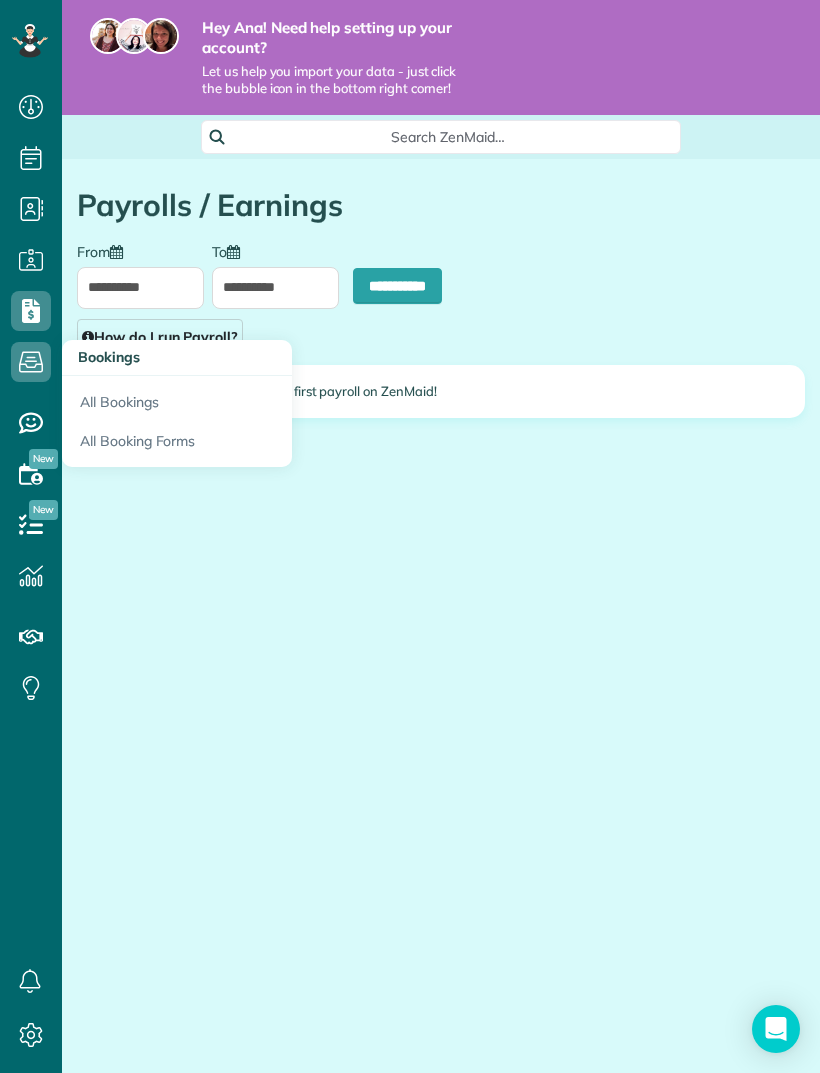 click on "All Bookings" at bounding box center [177, 399] 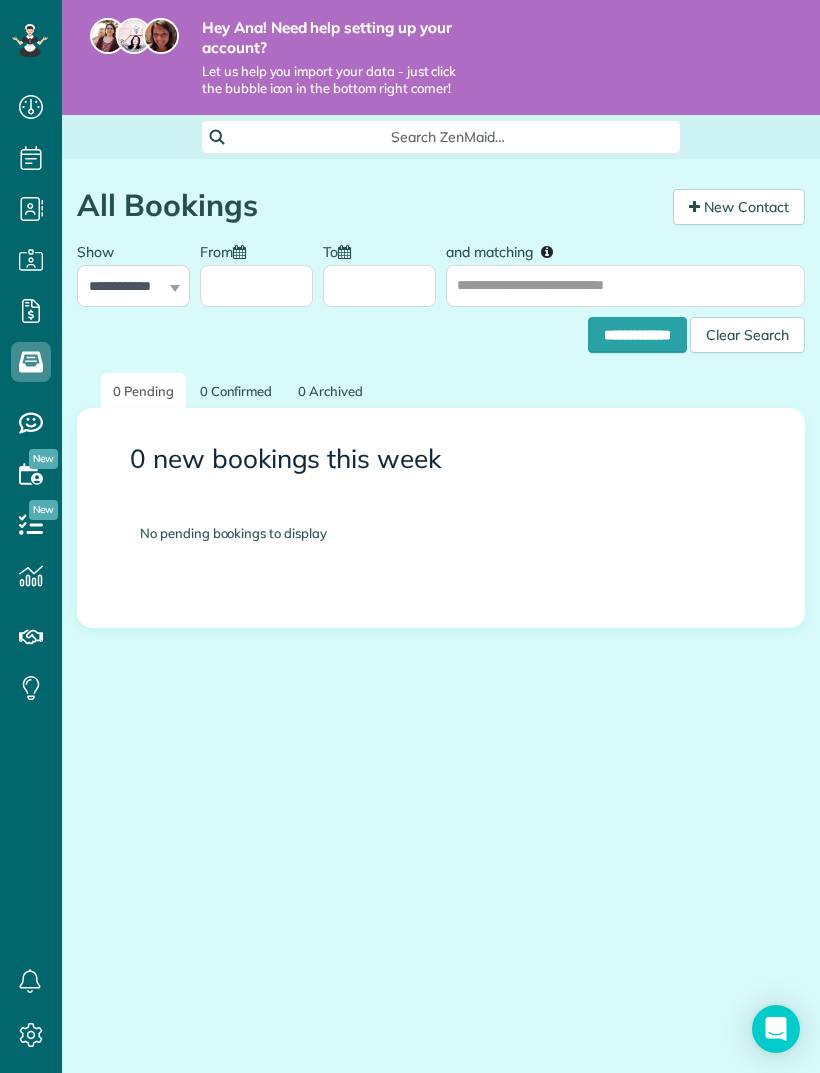 scroll, scrollTop: 0, scrollLeft: 0, axis: both 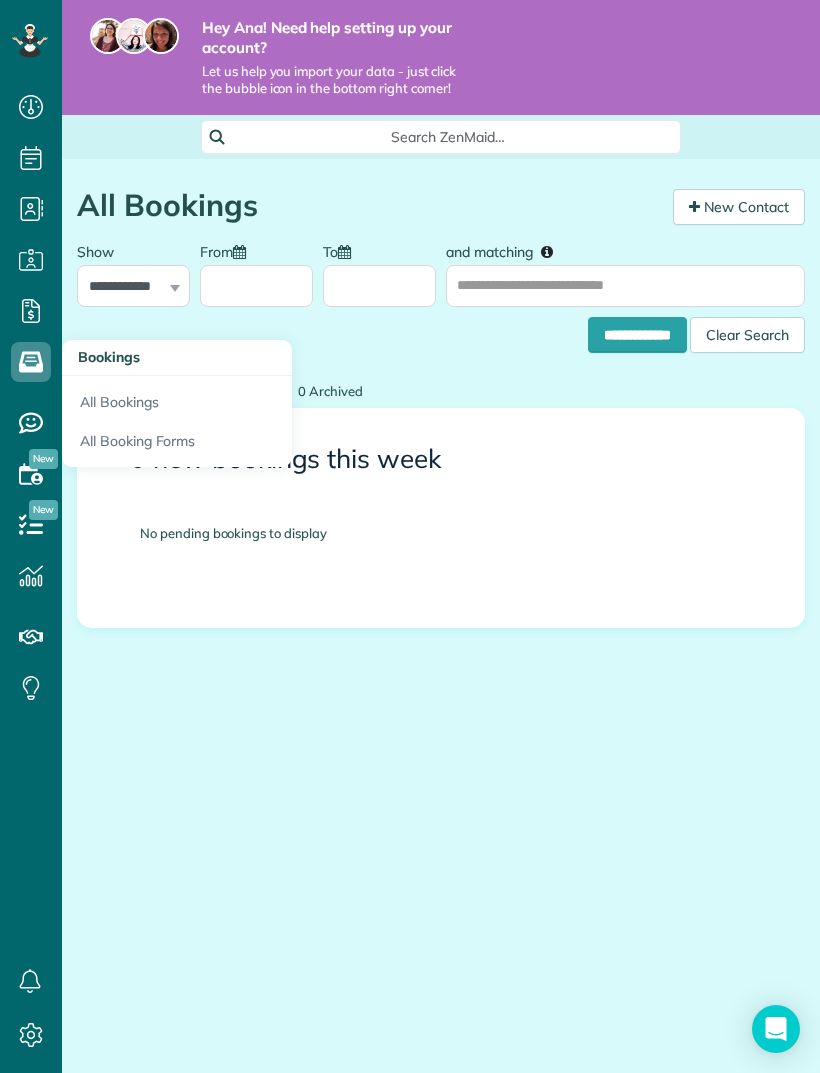 click on "All Booking Forms" at bounding box center (177, 445) 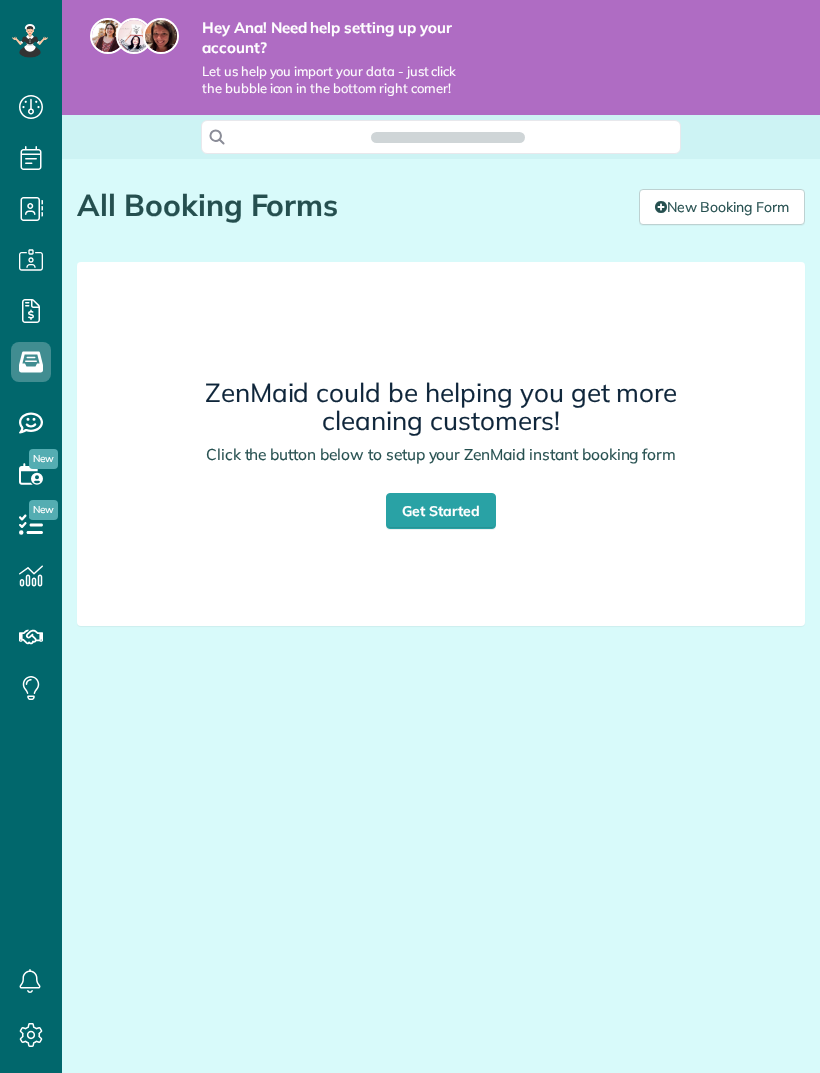 scroll, scrollTop: 0, scrollLeft: 0, axis: both 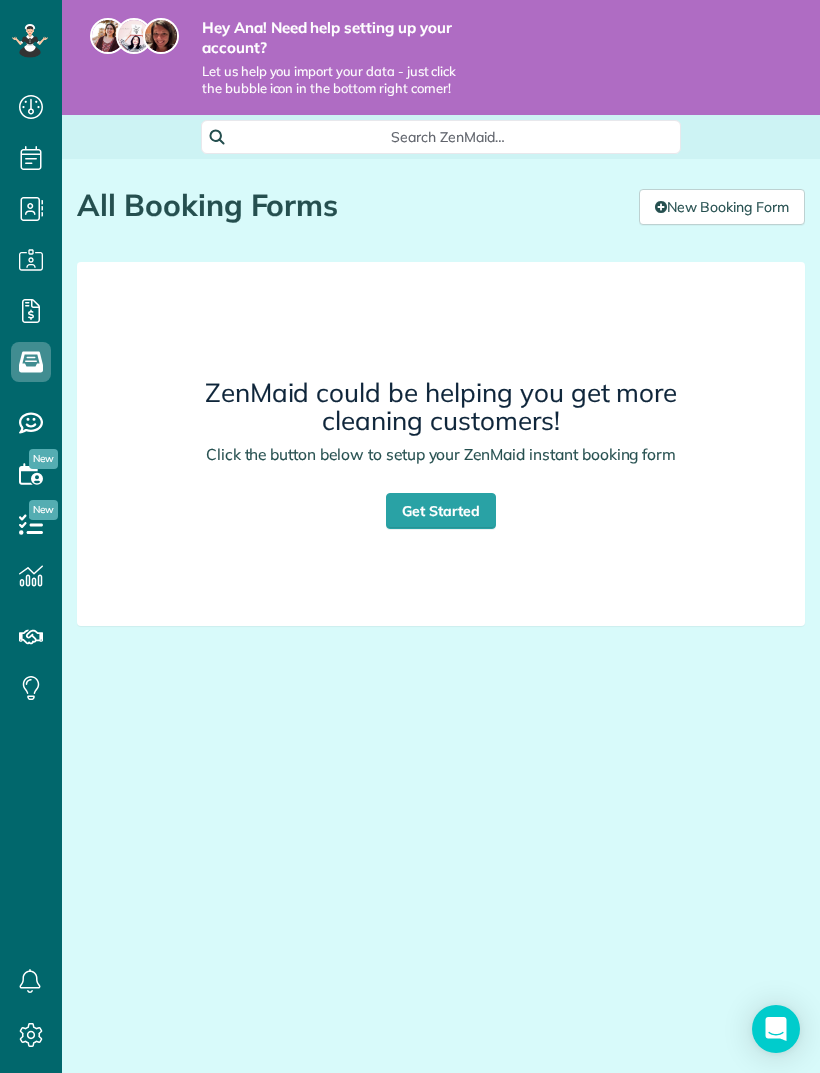 click on "Get Started" at bounding box center (441, 511) 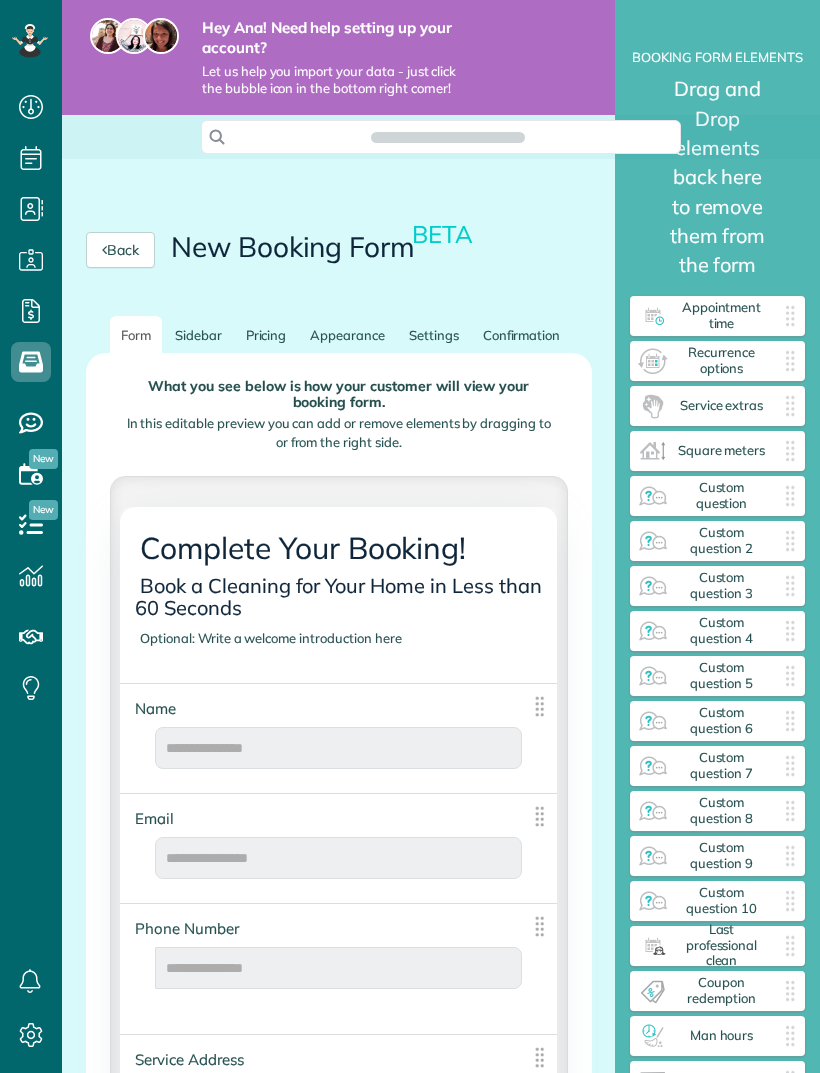 scroll, scrollTop: 0, scrollLeft: 0, axis: both 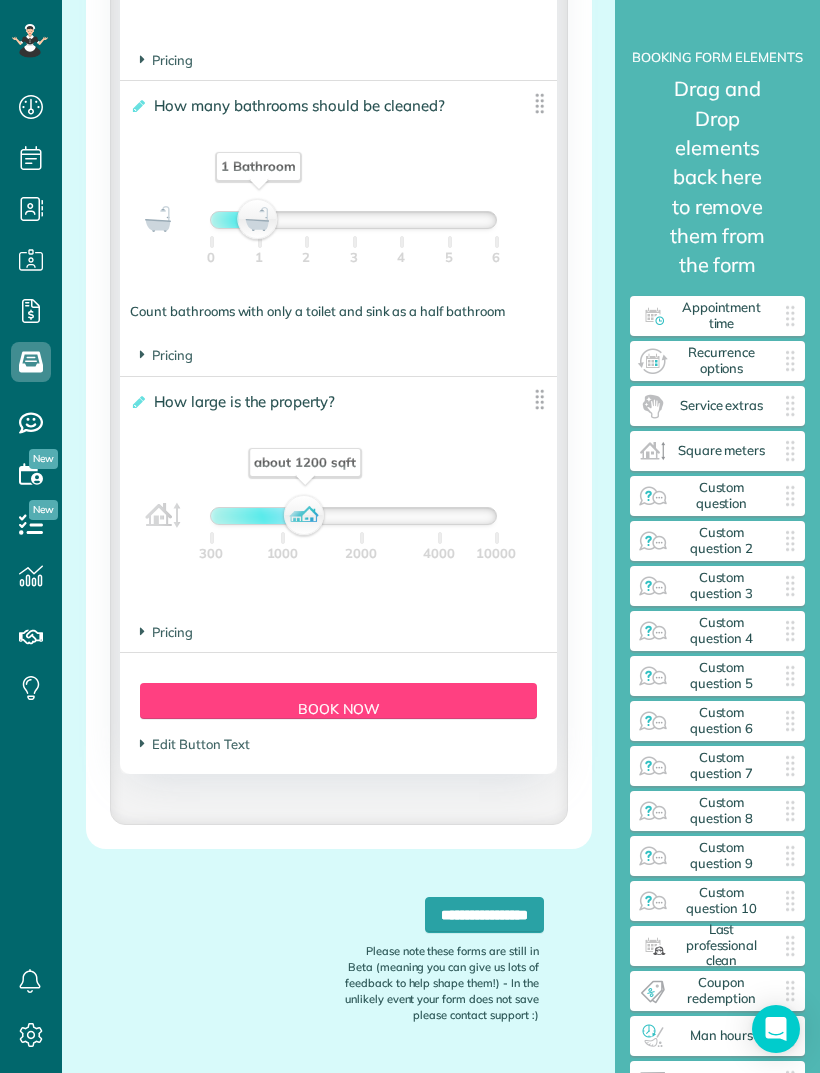 click on "**********" at bounding box center (484, 915) 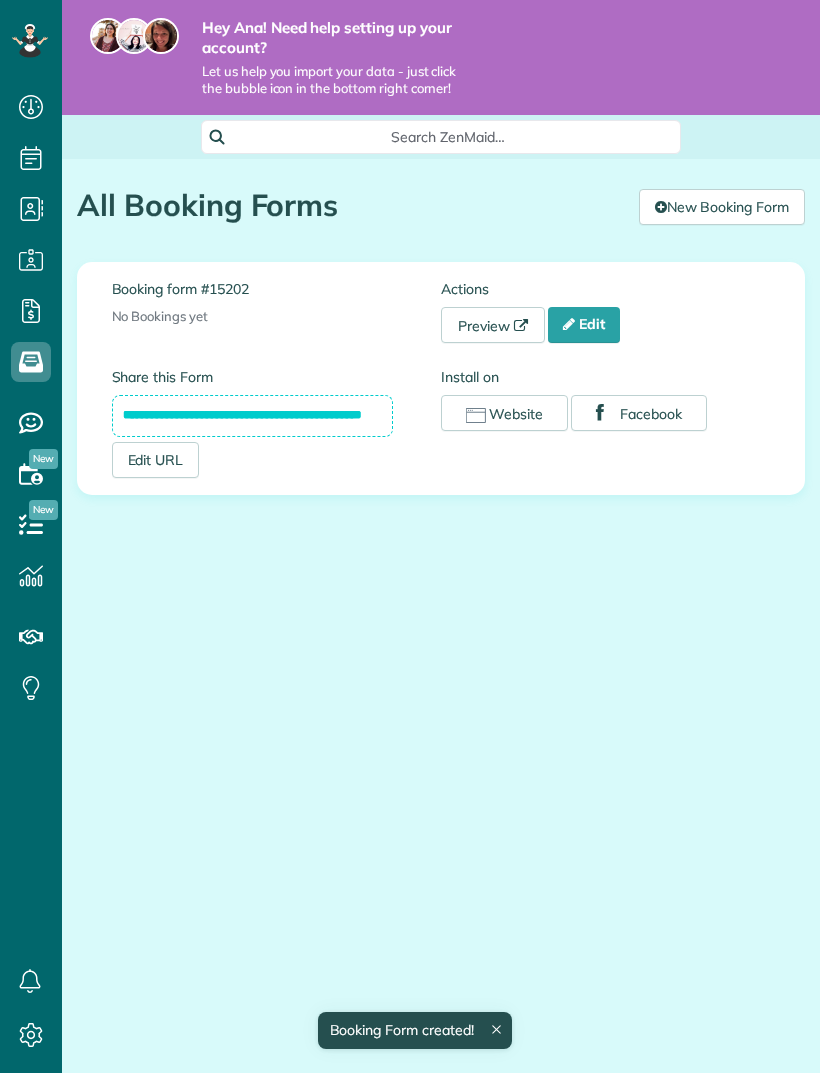 scroll, scrollTop: 0, scrollLeft: 0, axis: both 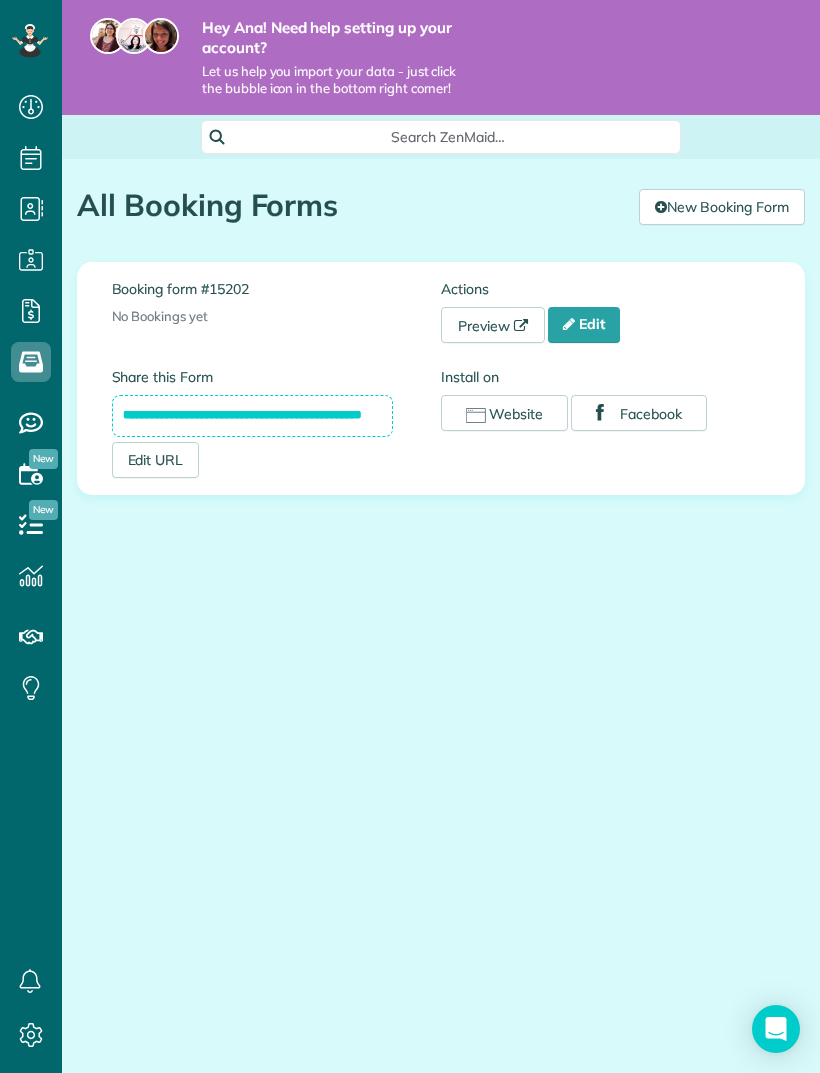 click on "**********" at bounding box center [253, 416] 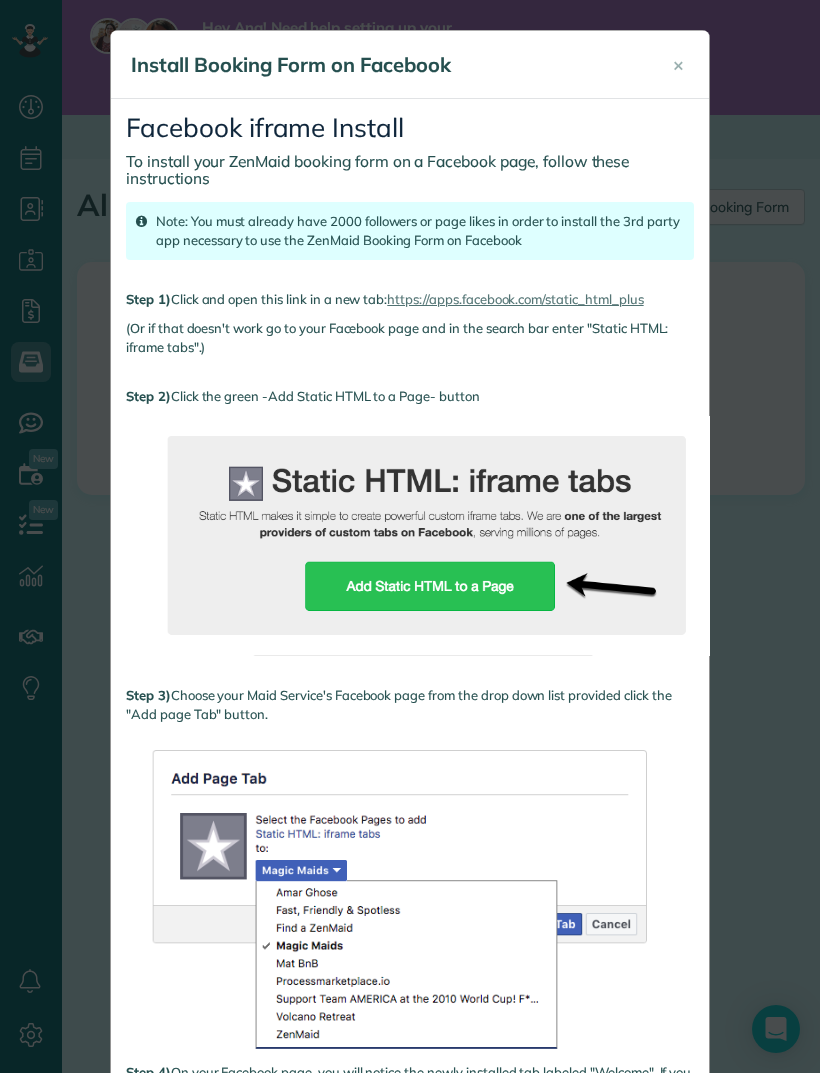 scroll, scrollTop: 0, scrollLeft: 0, axis: both 